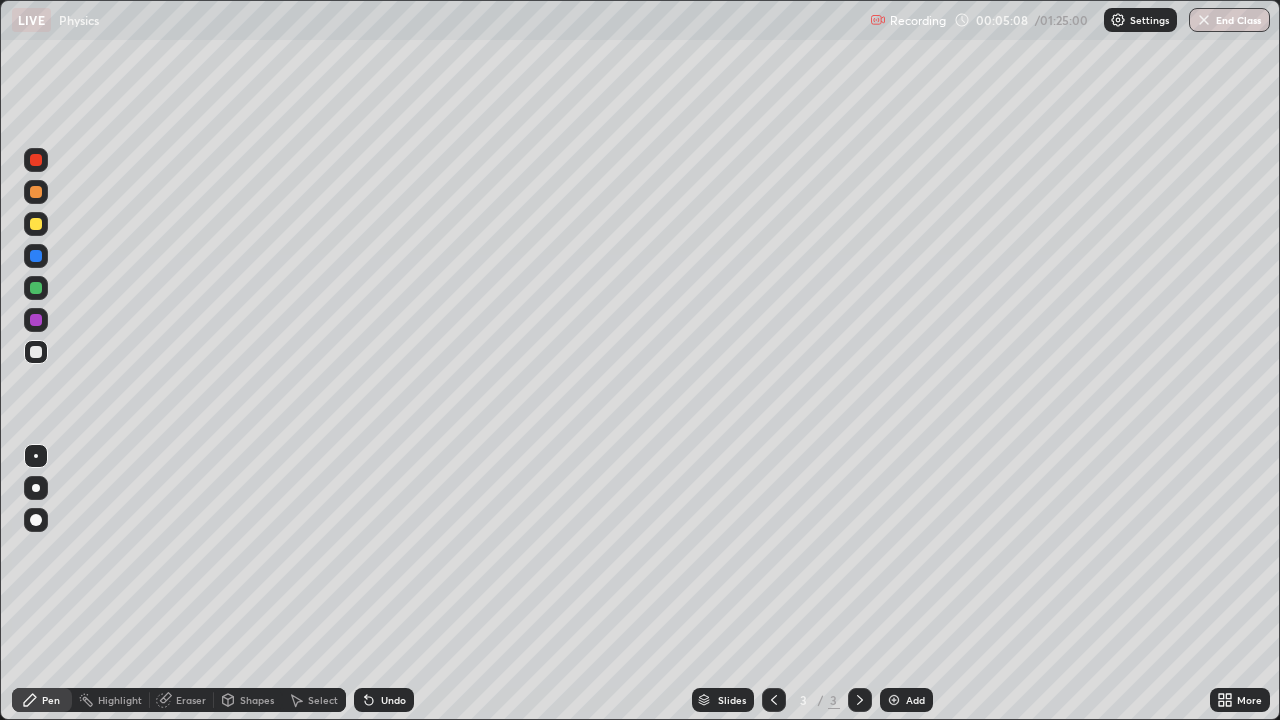 scroll, scrollTop: 0, scrollLeft: 0, axis: both 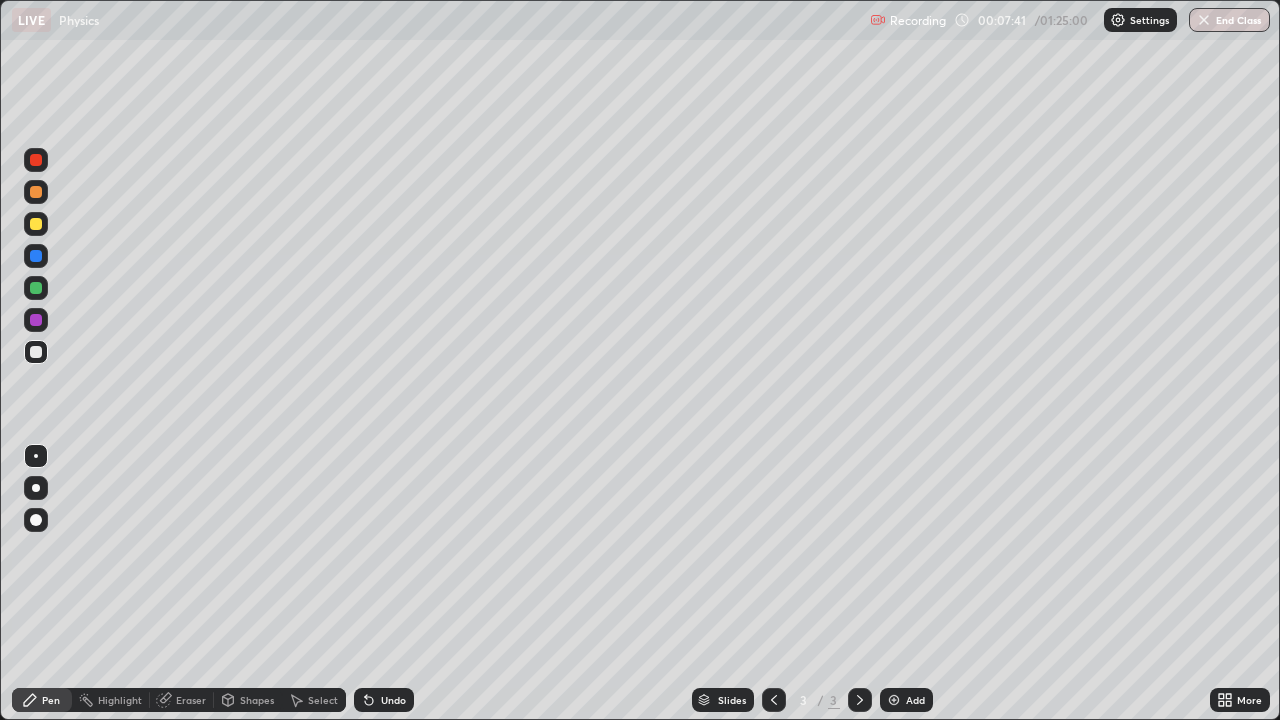 click at bounding box center (36, 352) 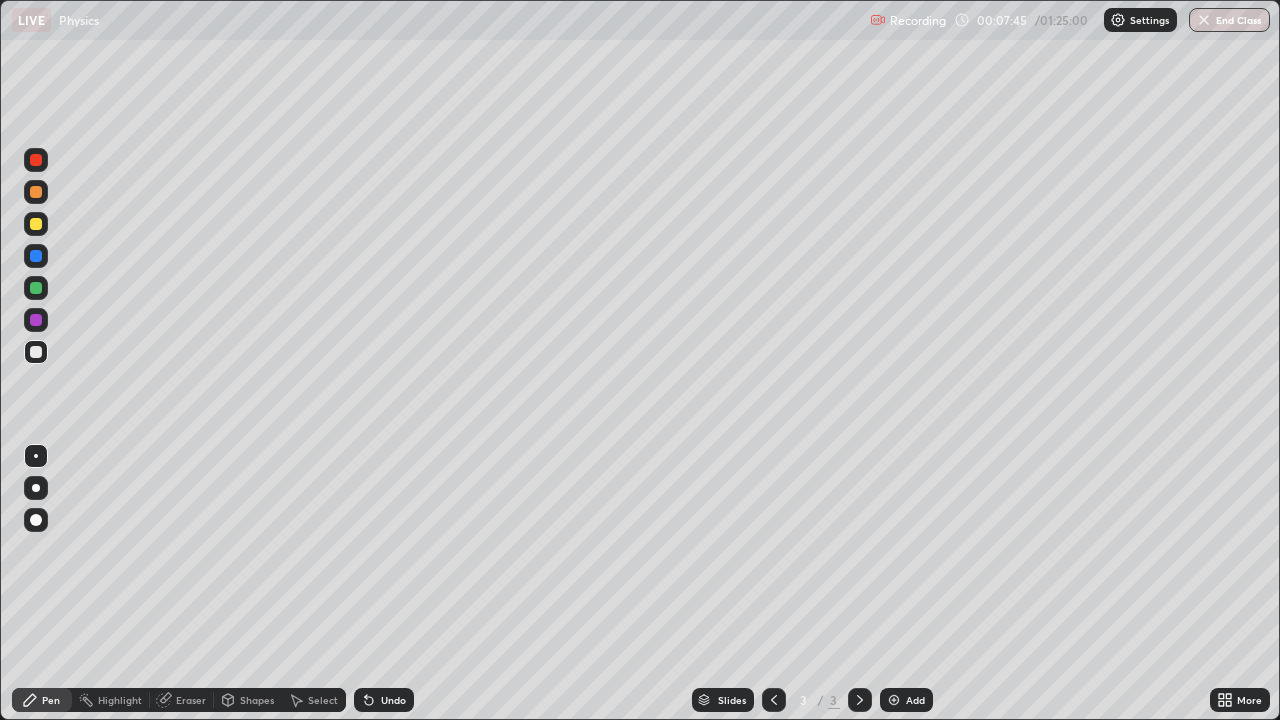 click on "Shapes" at bounding box center [248, 700] 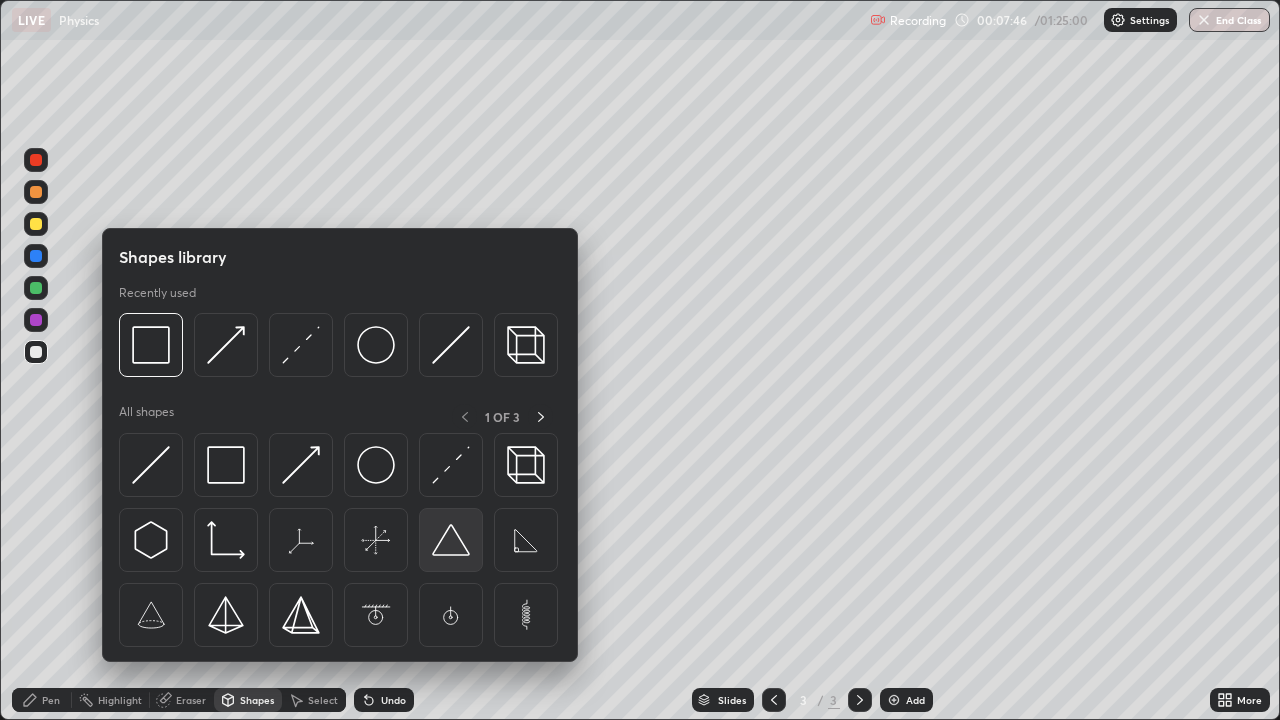 click at bounding box center [451, 540] 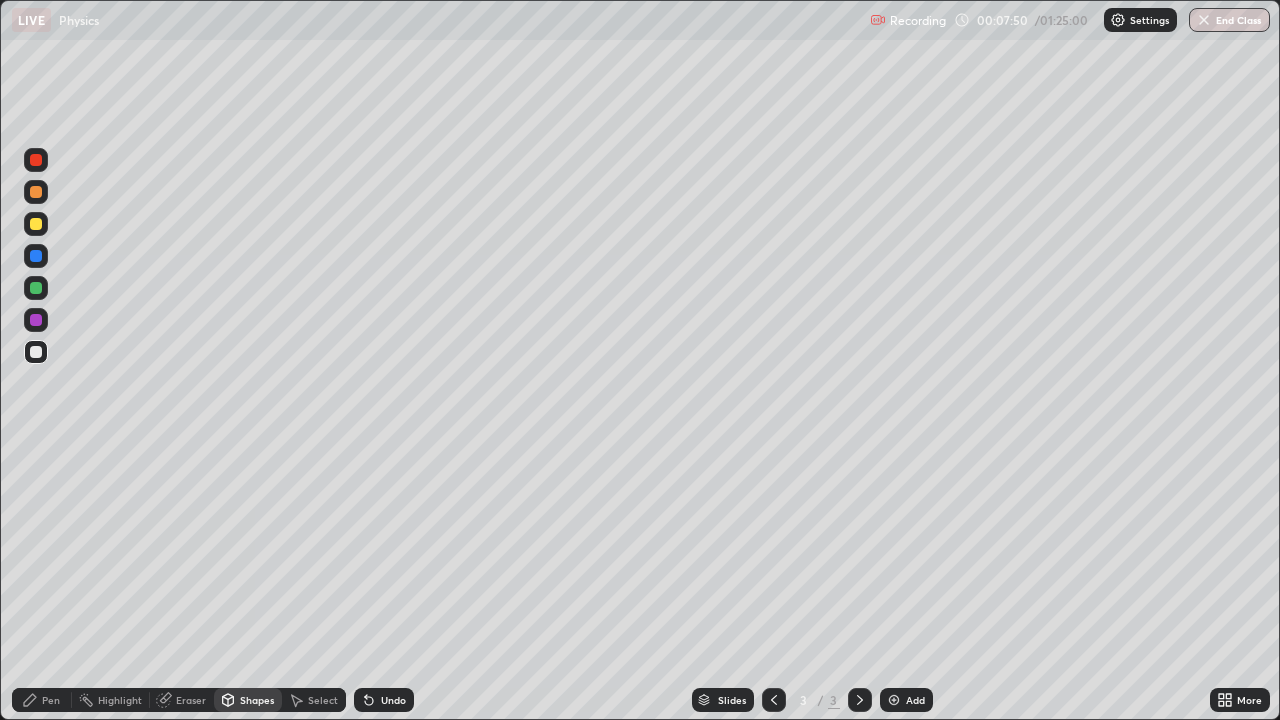 click on "Select" at bounding box center [323, 700] 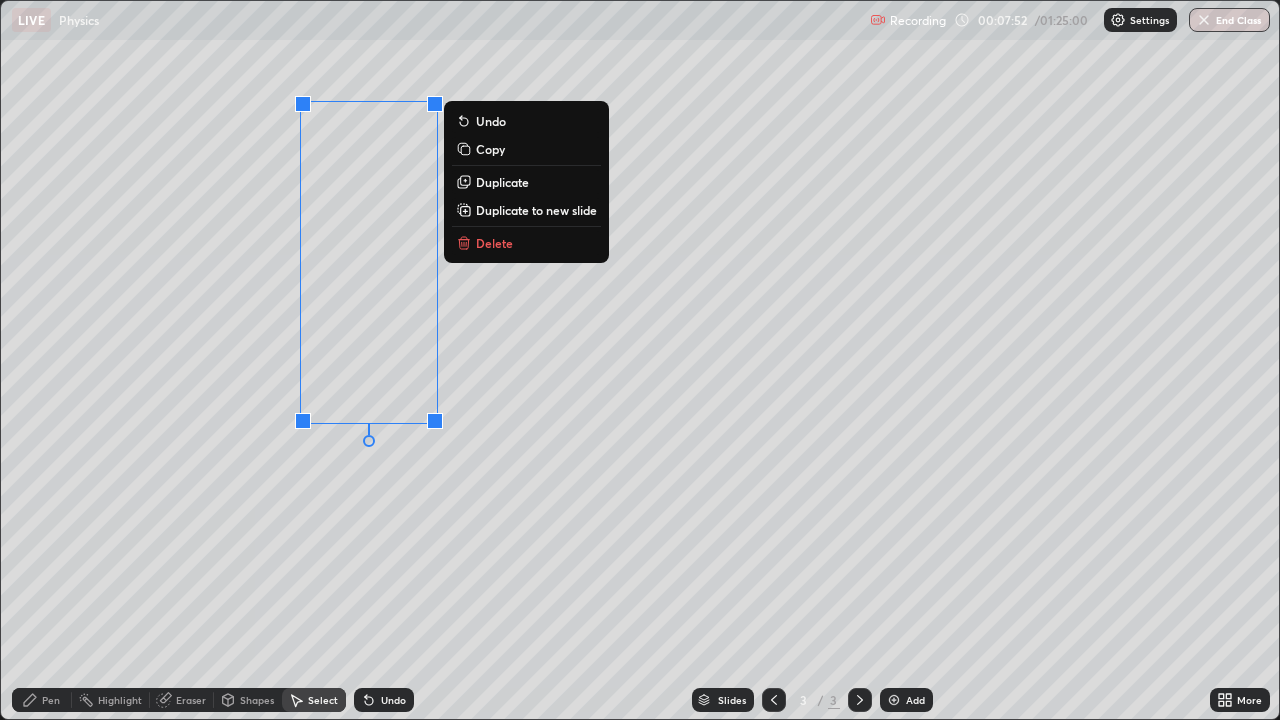 click on "0 ° Undo Copy Duplicate Duplicate to new slide Delete" at bounding box center [640, 360] 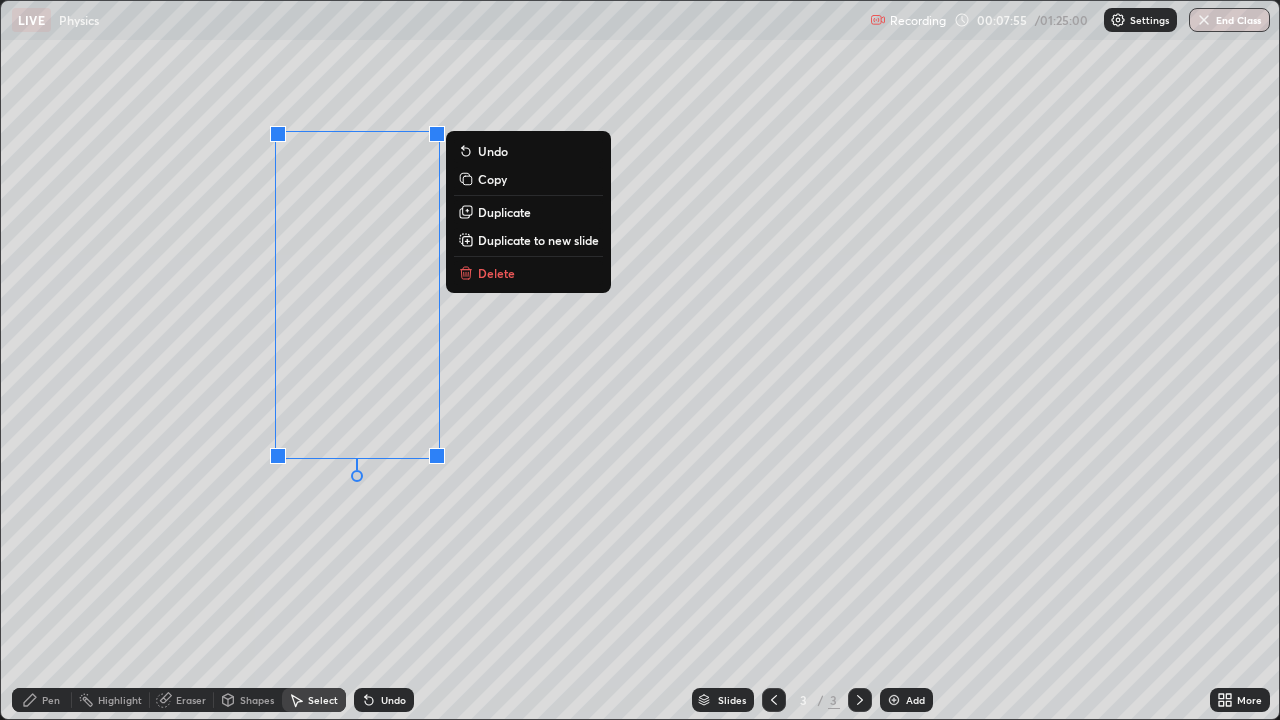 click on "0 ° Undo Copy Duplicate Duplicate to new slide Delete" at bounding box center [640, 360] 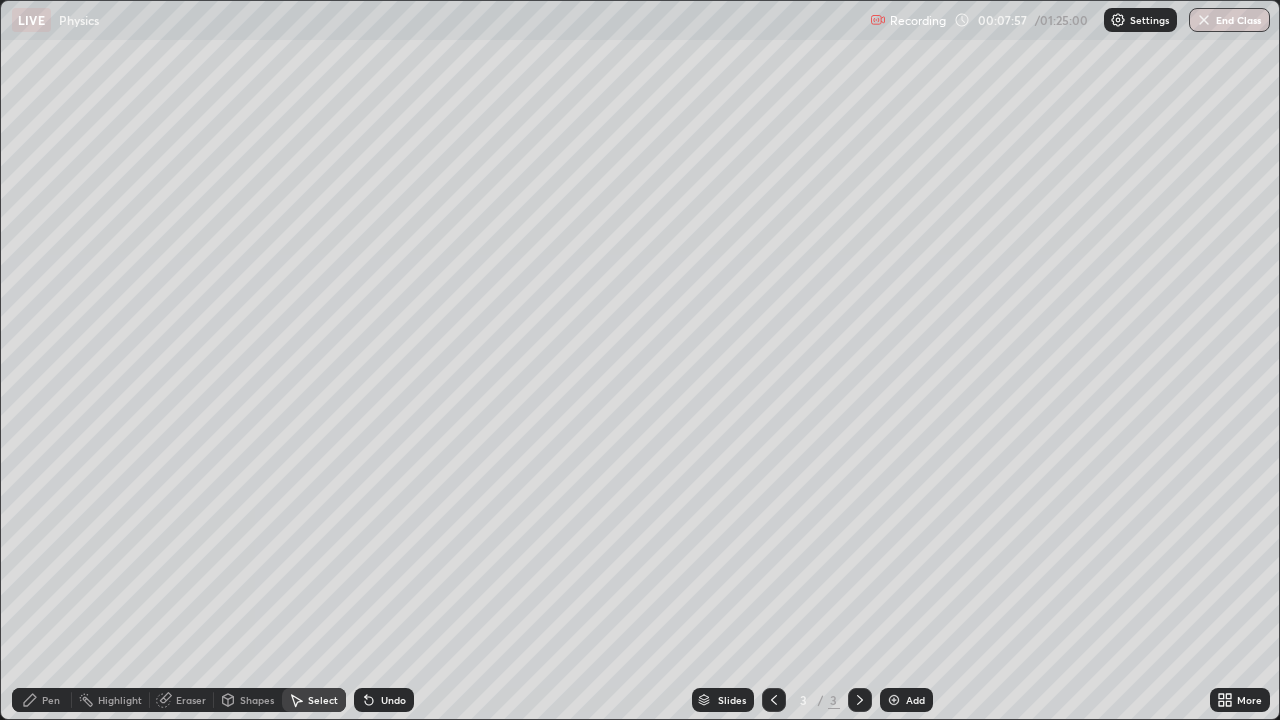 click on "Shapes" at bounding box center [257, 700] 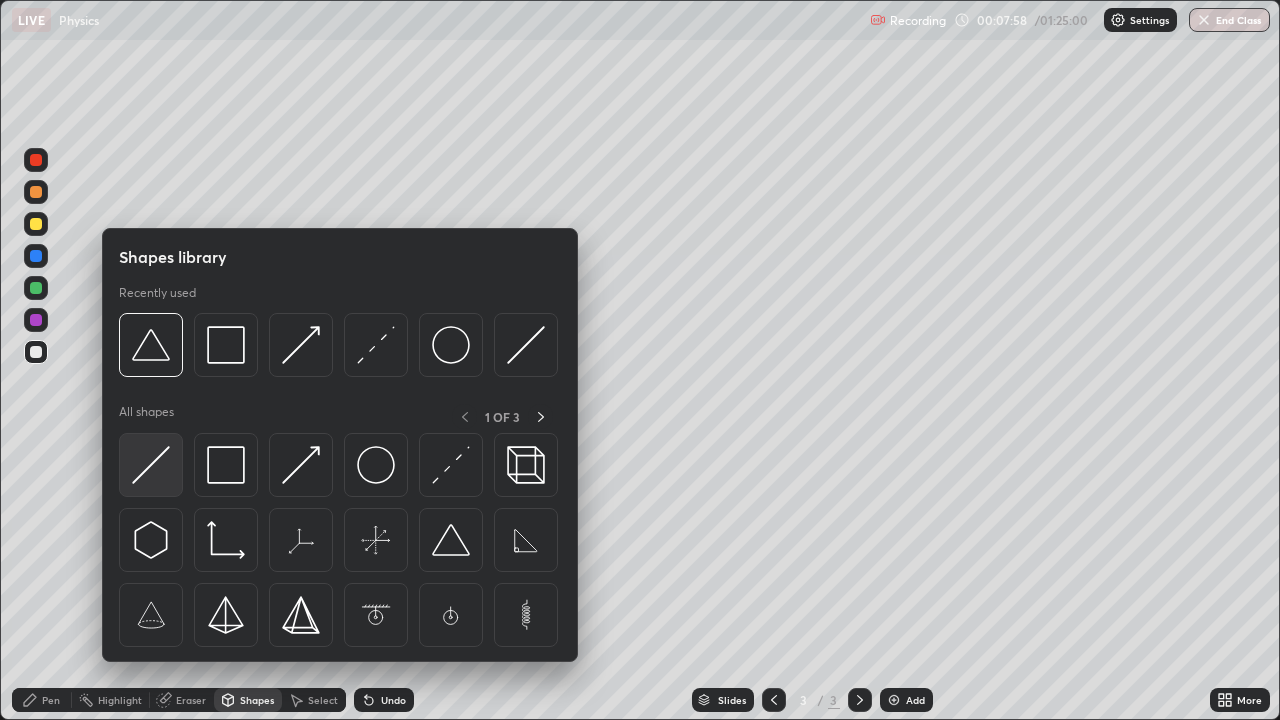 click at bounding box center (151, 465) 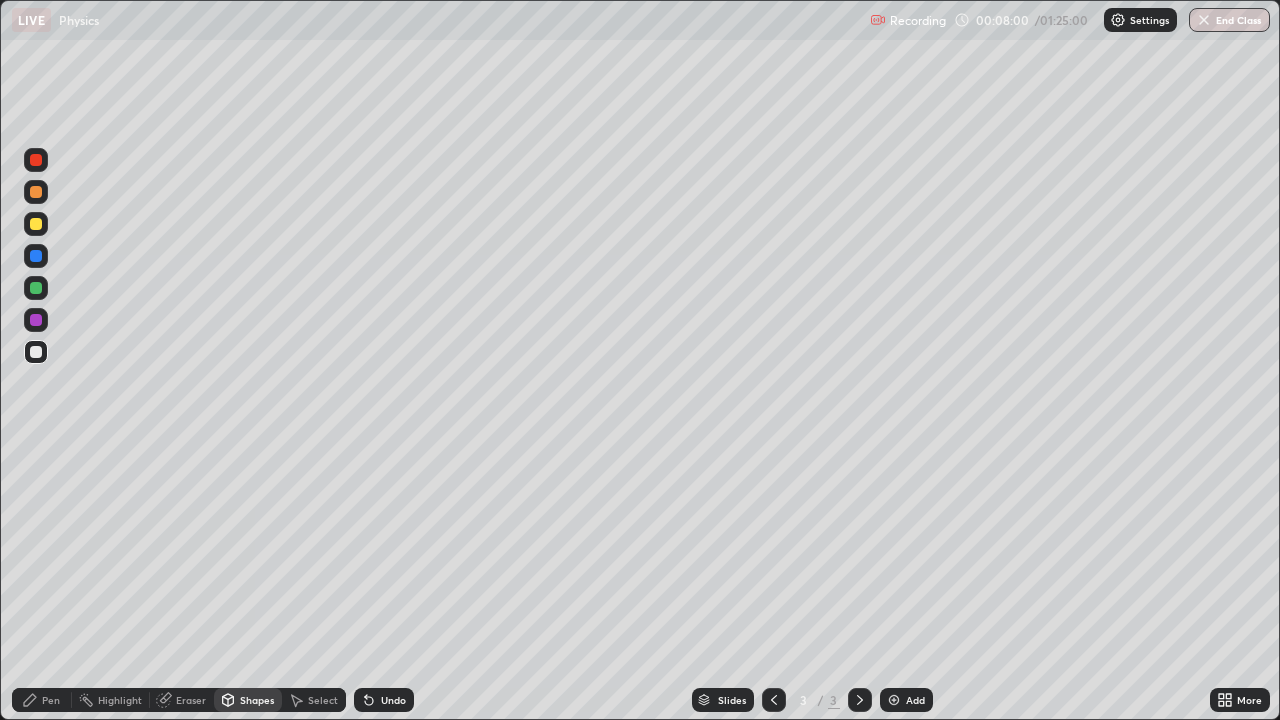 click on "Shapes" at bounding box center [257, 700] 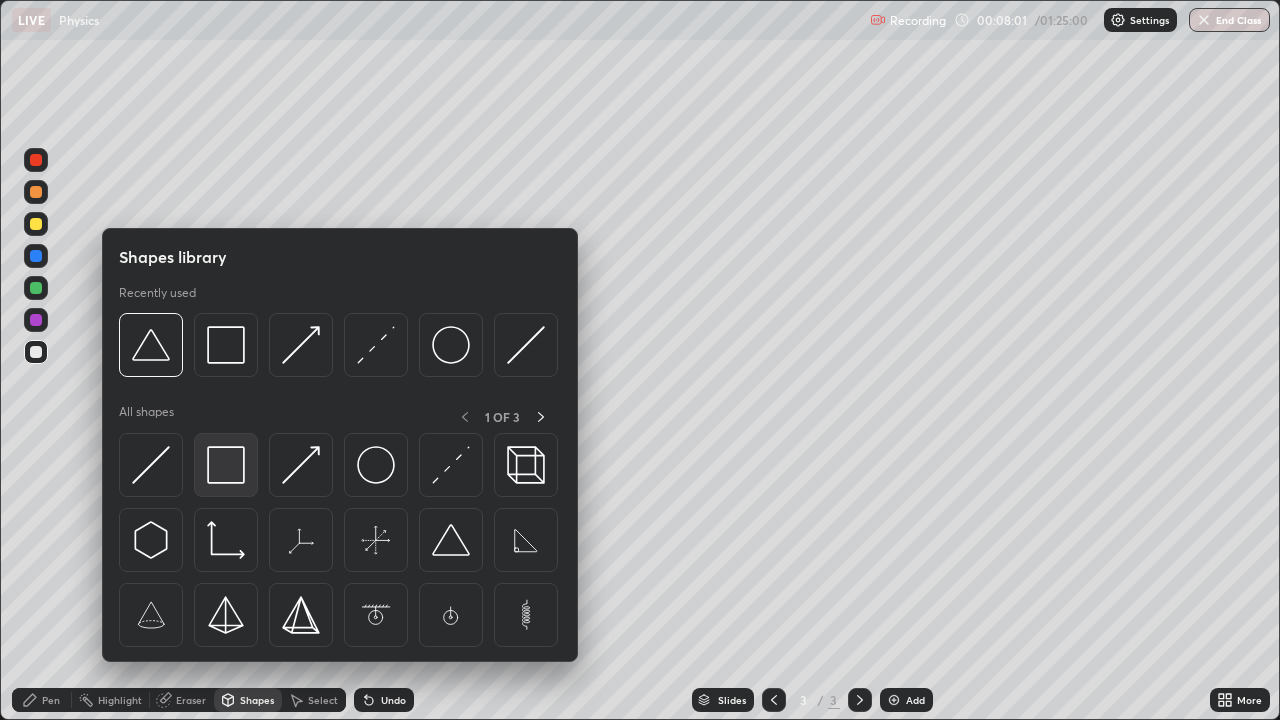 click at bounding box center (226, 465) 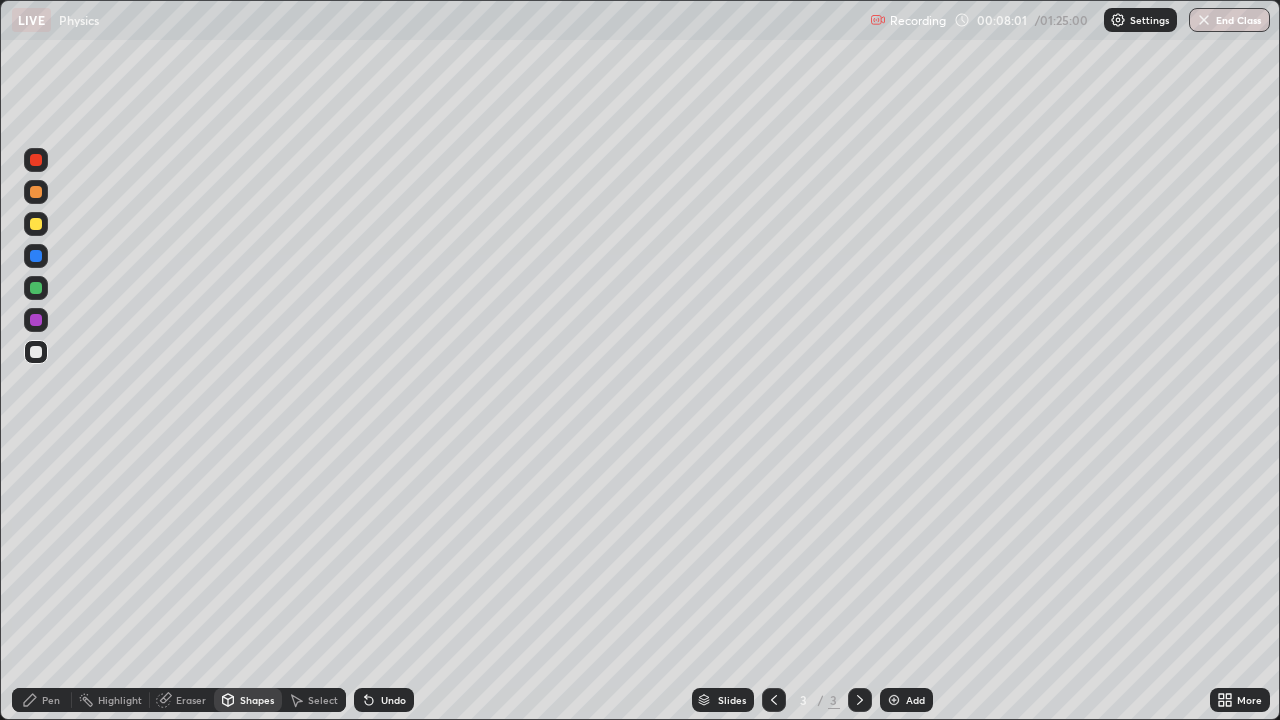 click at bounding box center (36, 288) 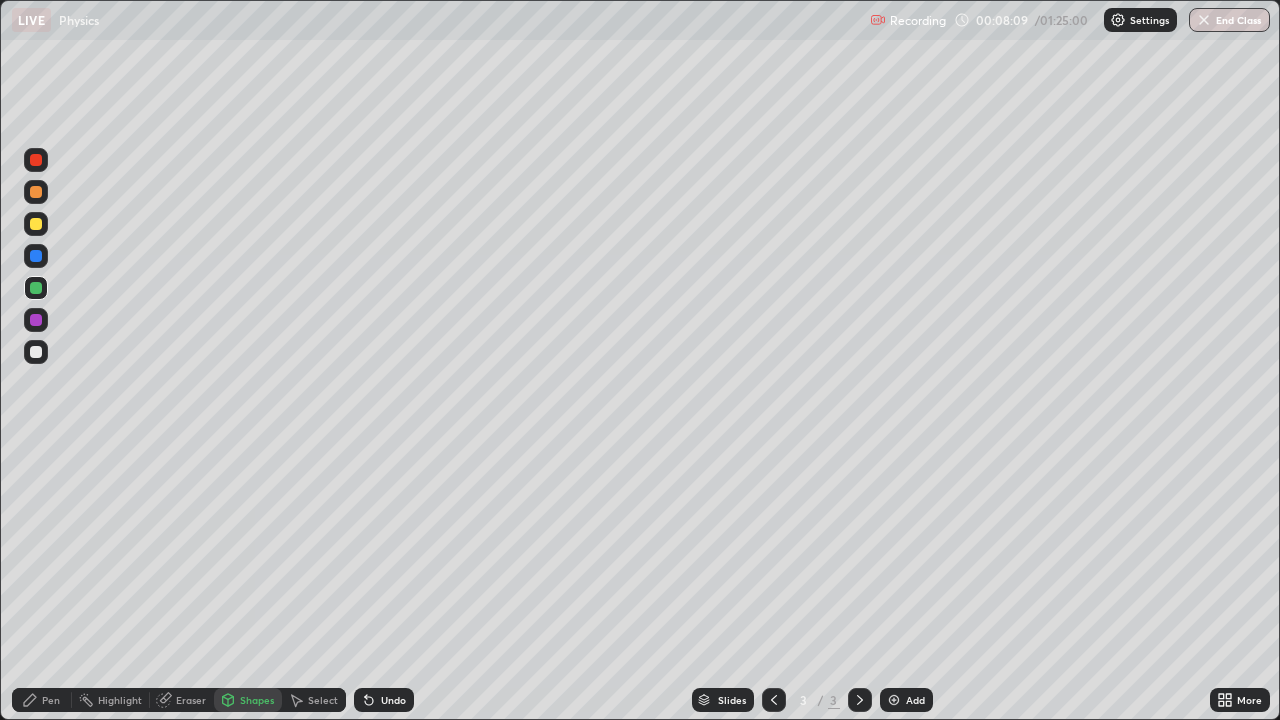 click on "Shapes" at bounding box center [257, 700] 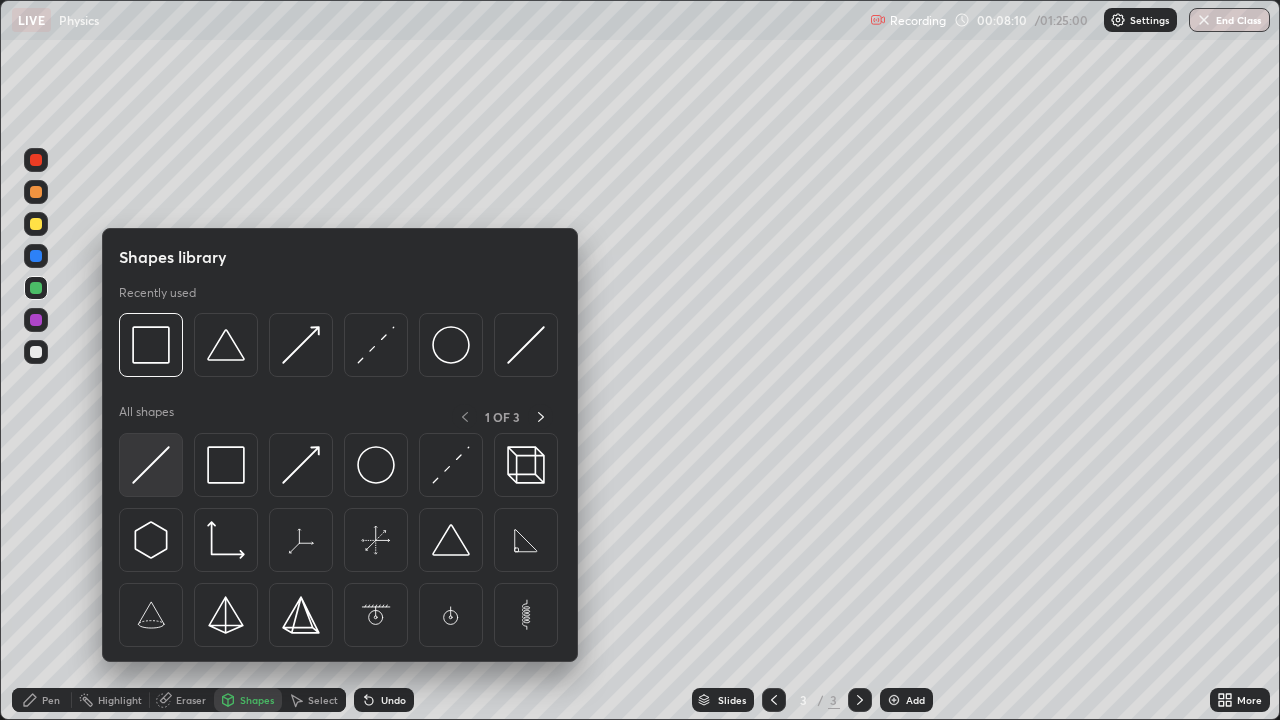click at bounding box center [151, 465] 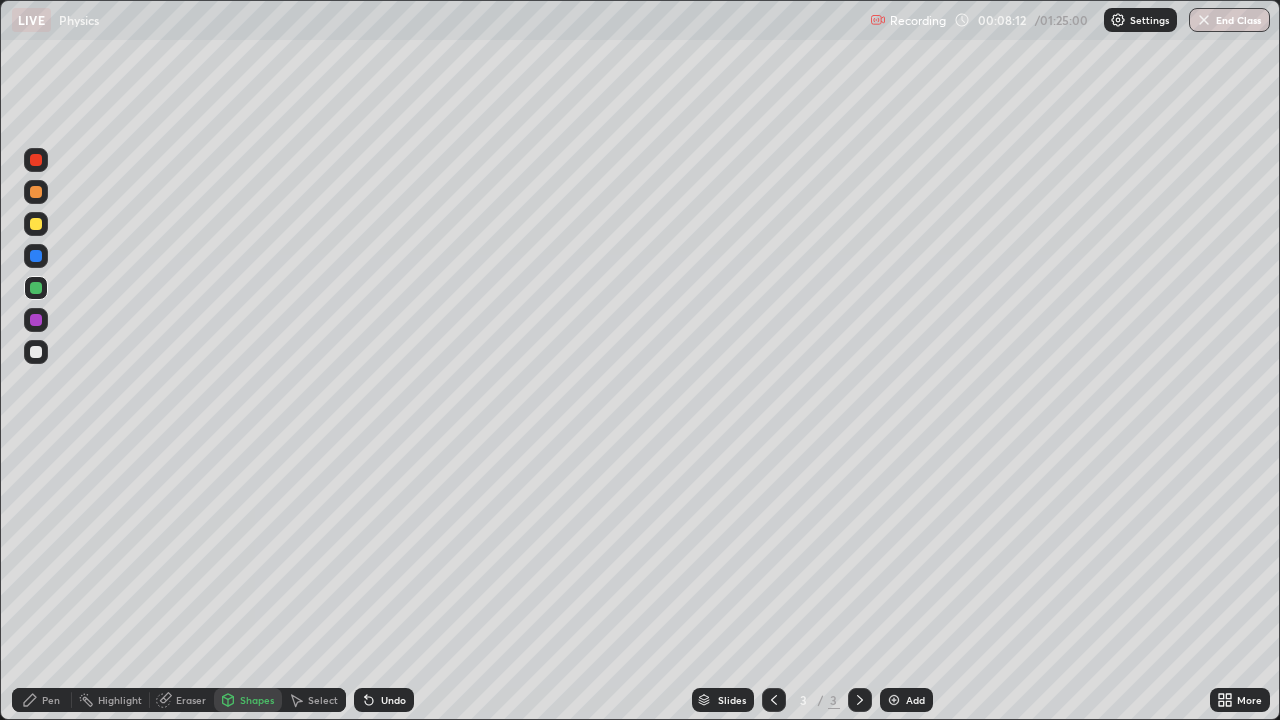 click at bounding box center (36, 352) 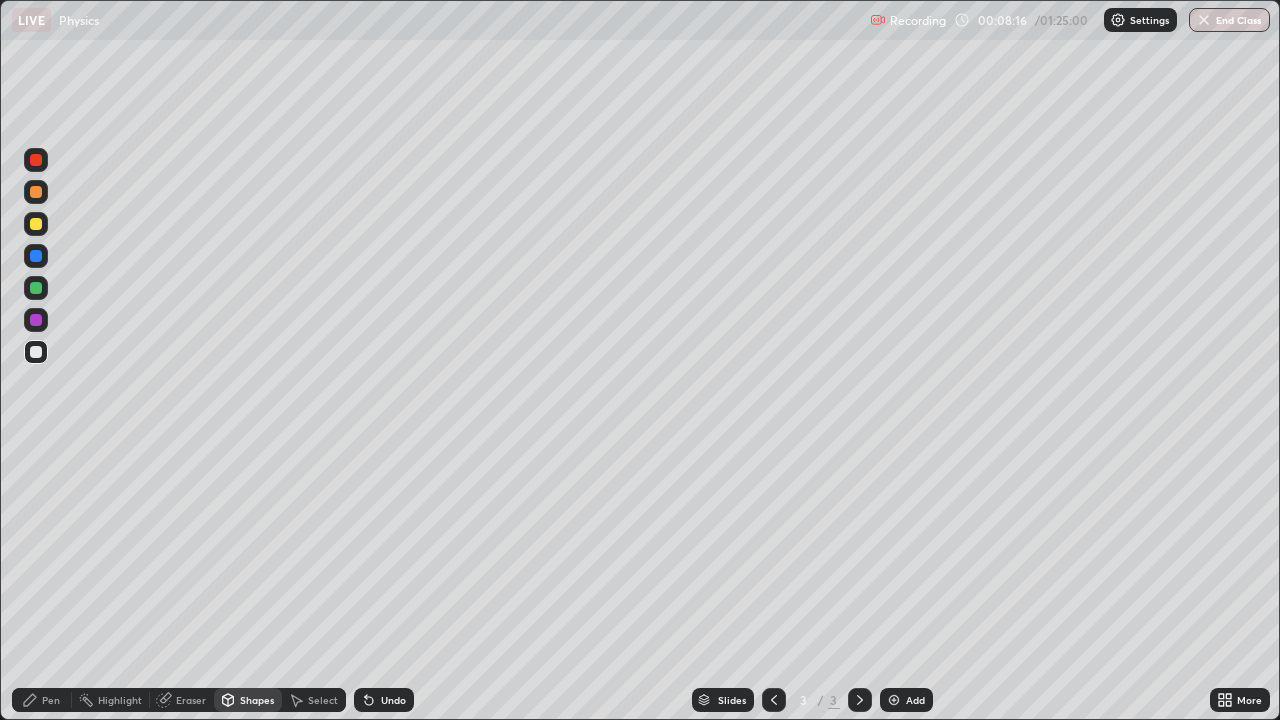 click on "Undo" at bounding box center (393, 700) 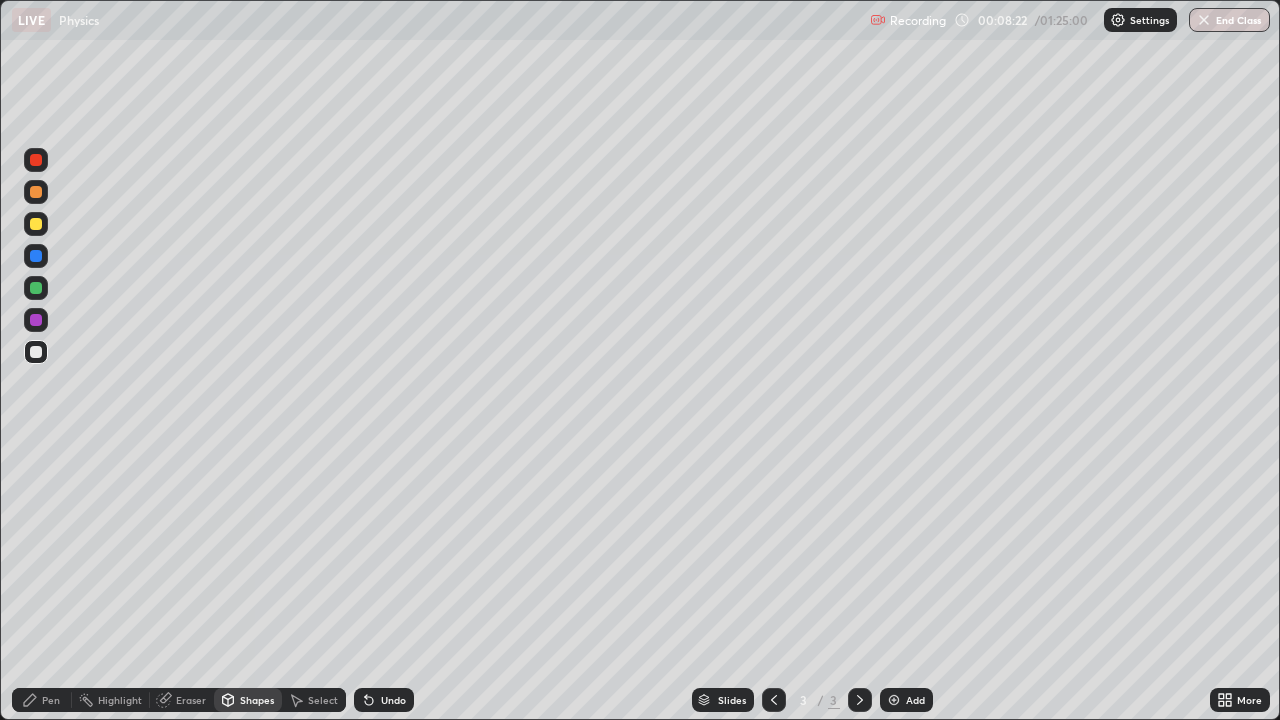 click on "Shapes" at bounding box center [248, 700] 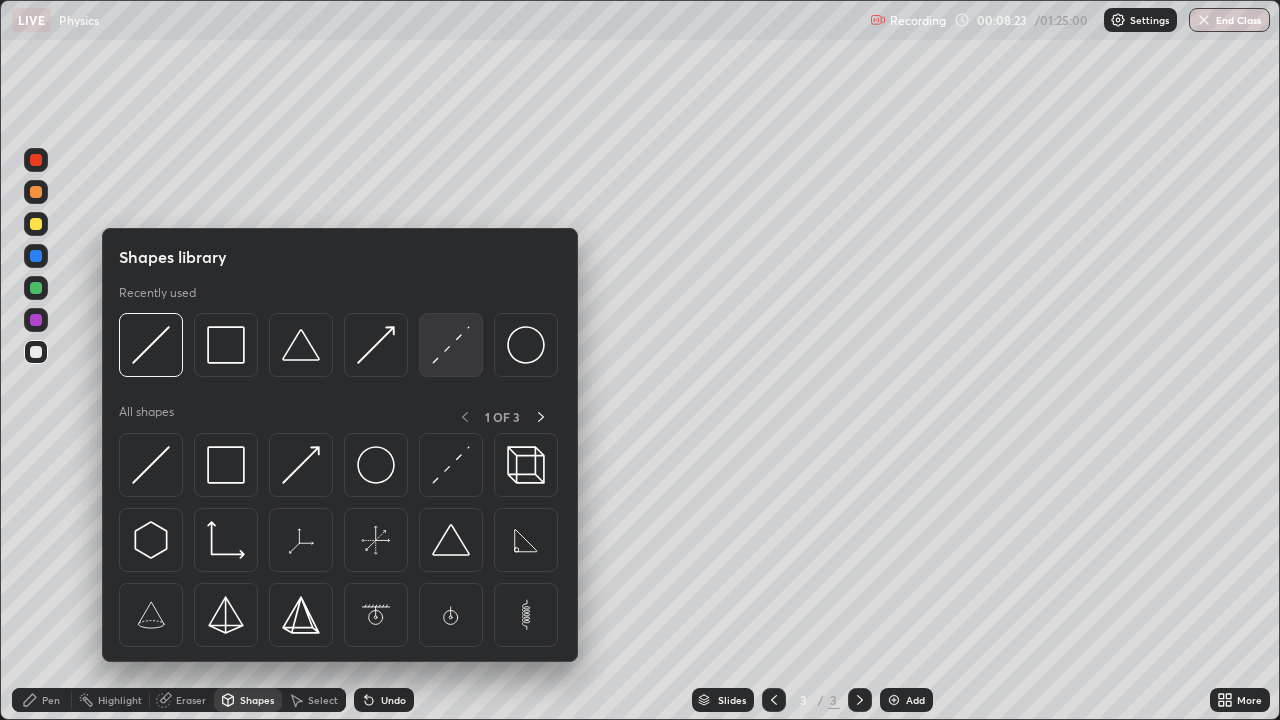 click at bounding box center (451, 345) 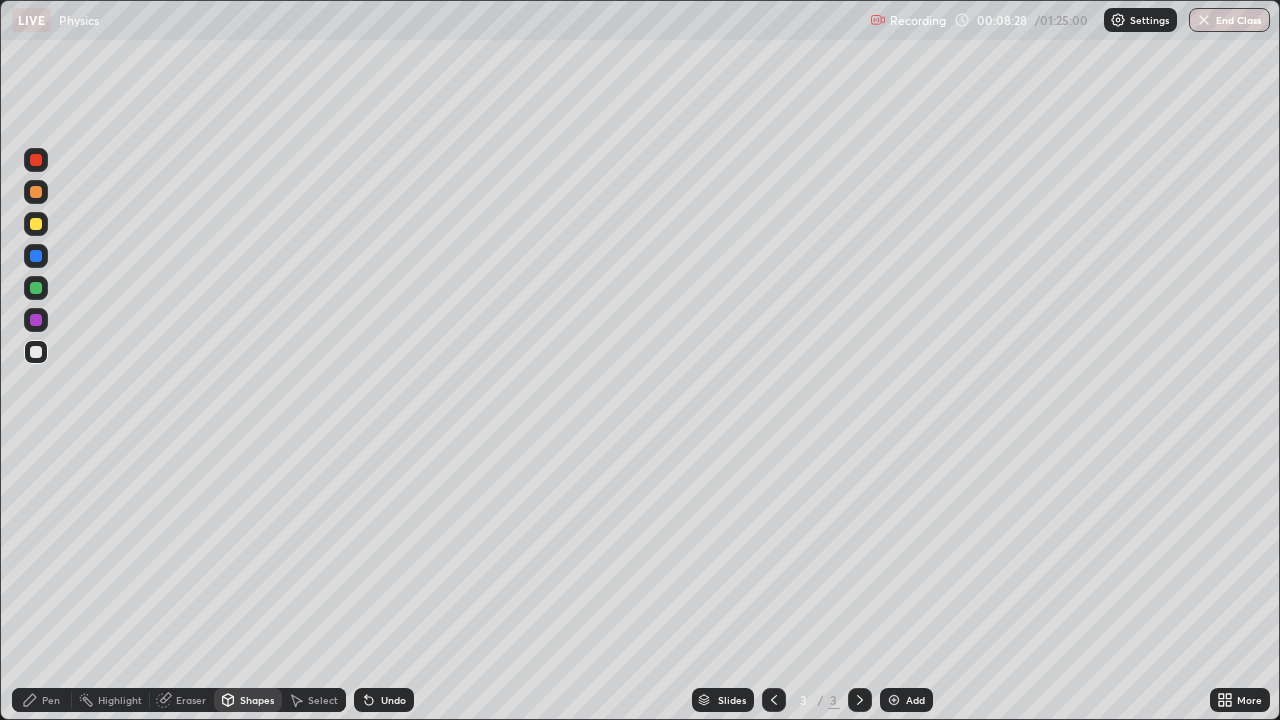 click on "Pen" at bounding box center [42, 700] 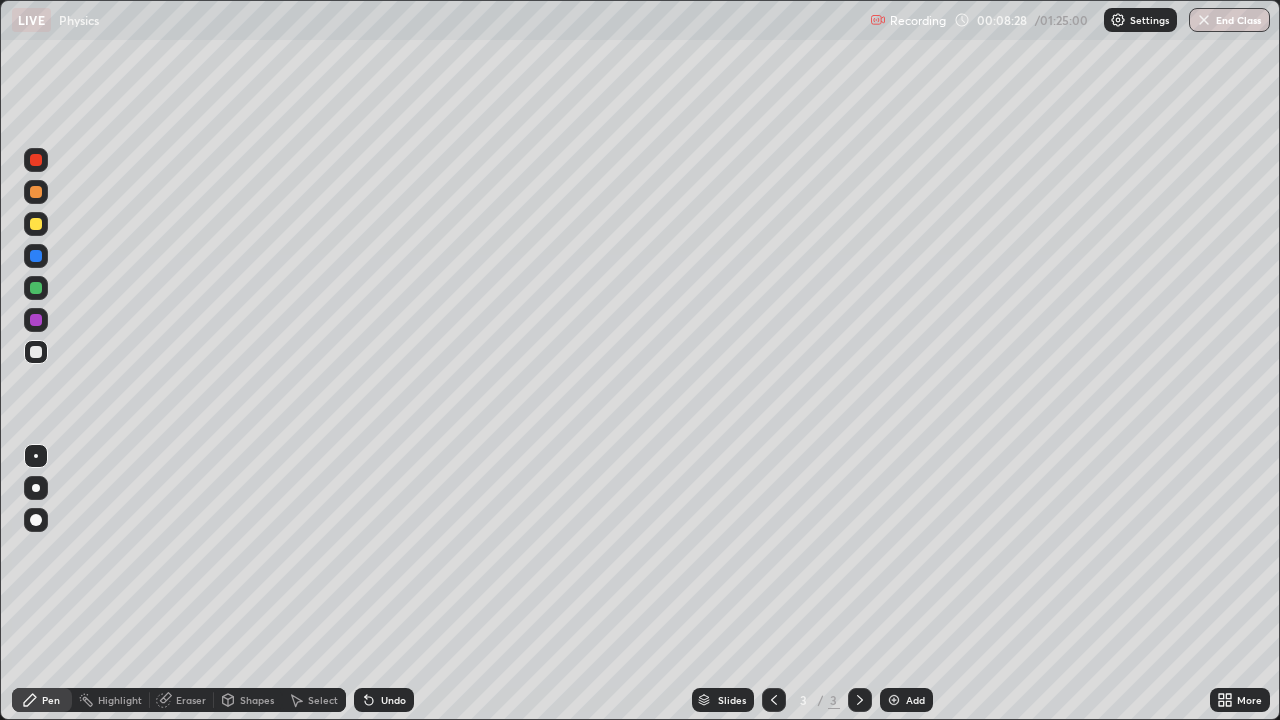 click at bounding box center [36, 456] 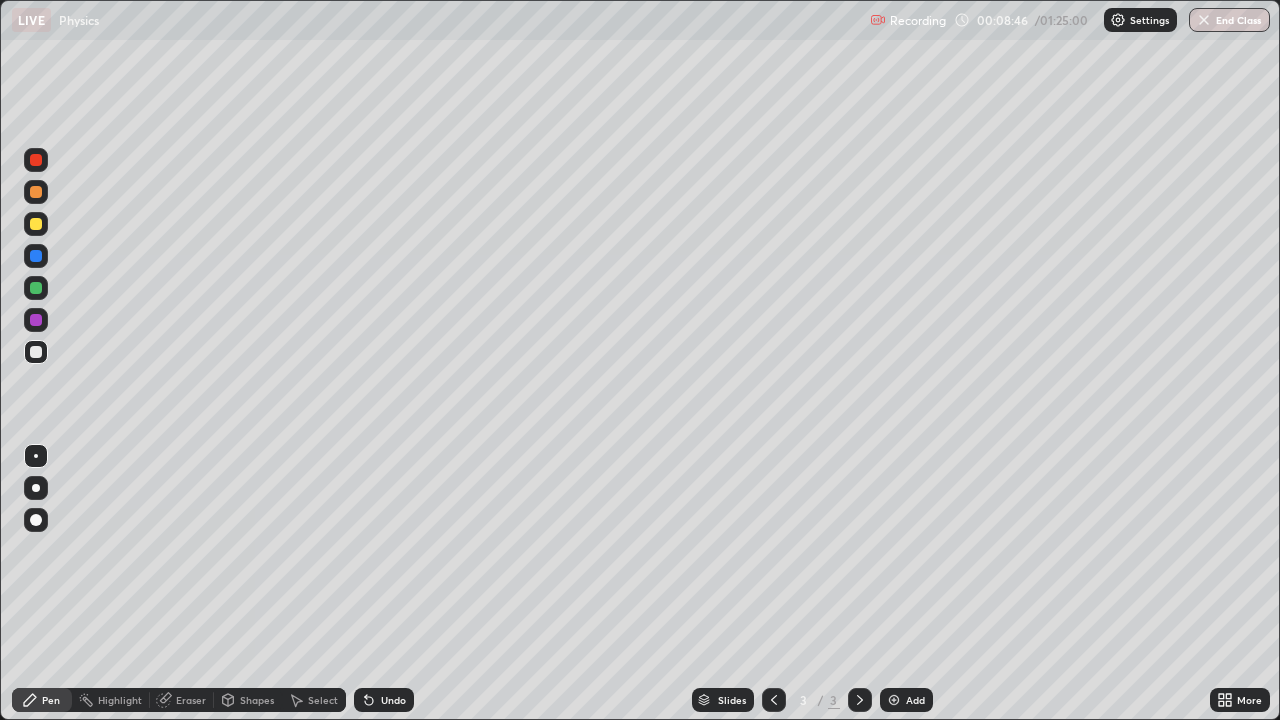 click on "Shapes" at bounding box center (248, 700) 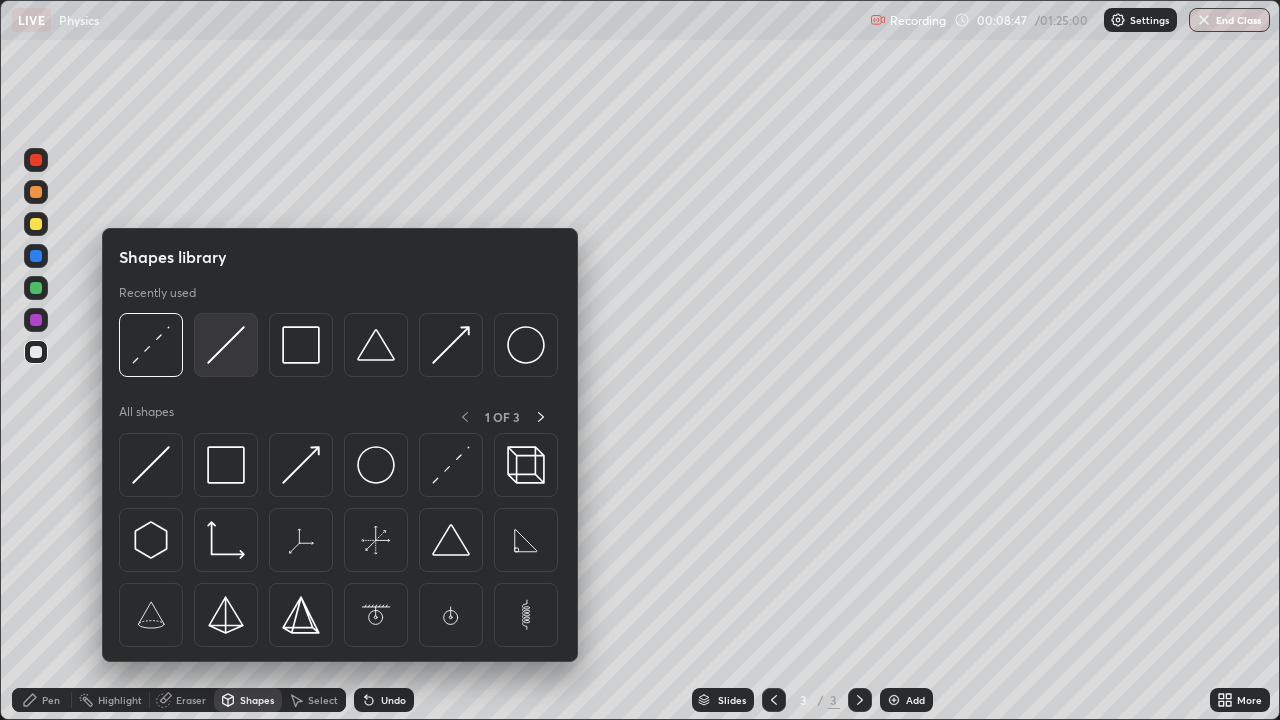 click at bounding box center (226, 345) 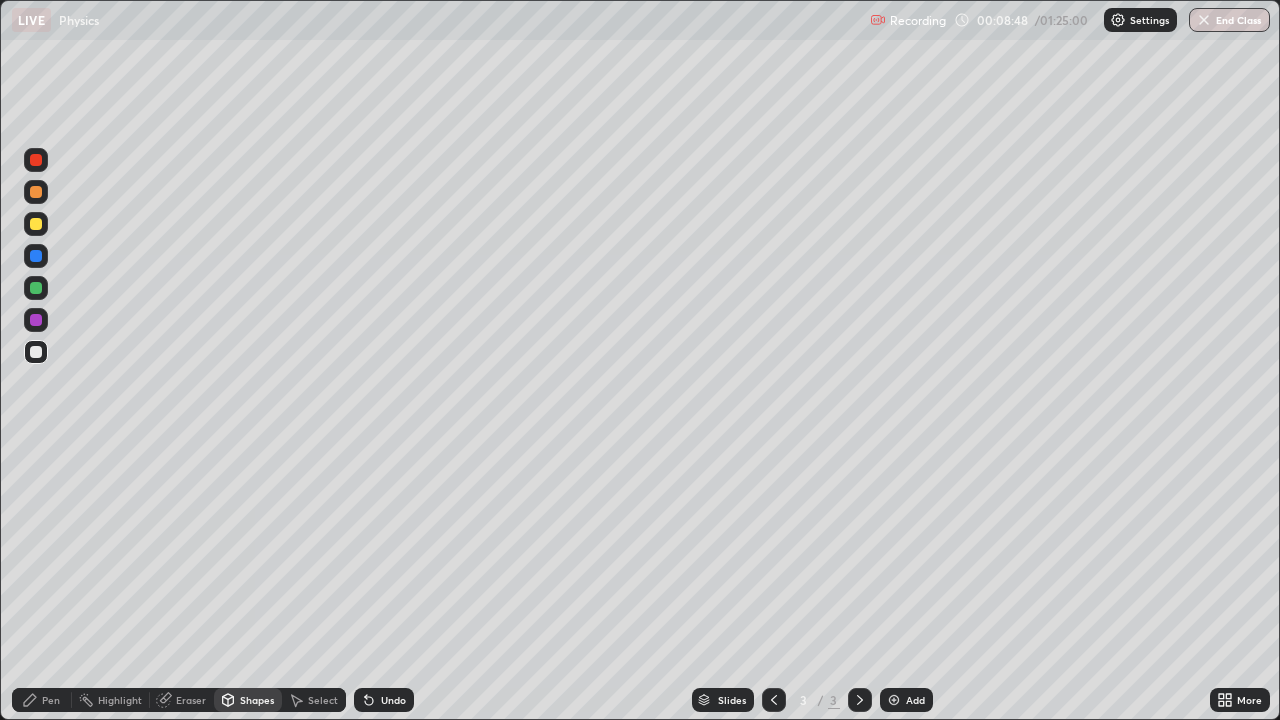 click at bounding box center [36, 288] 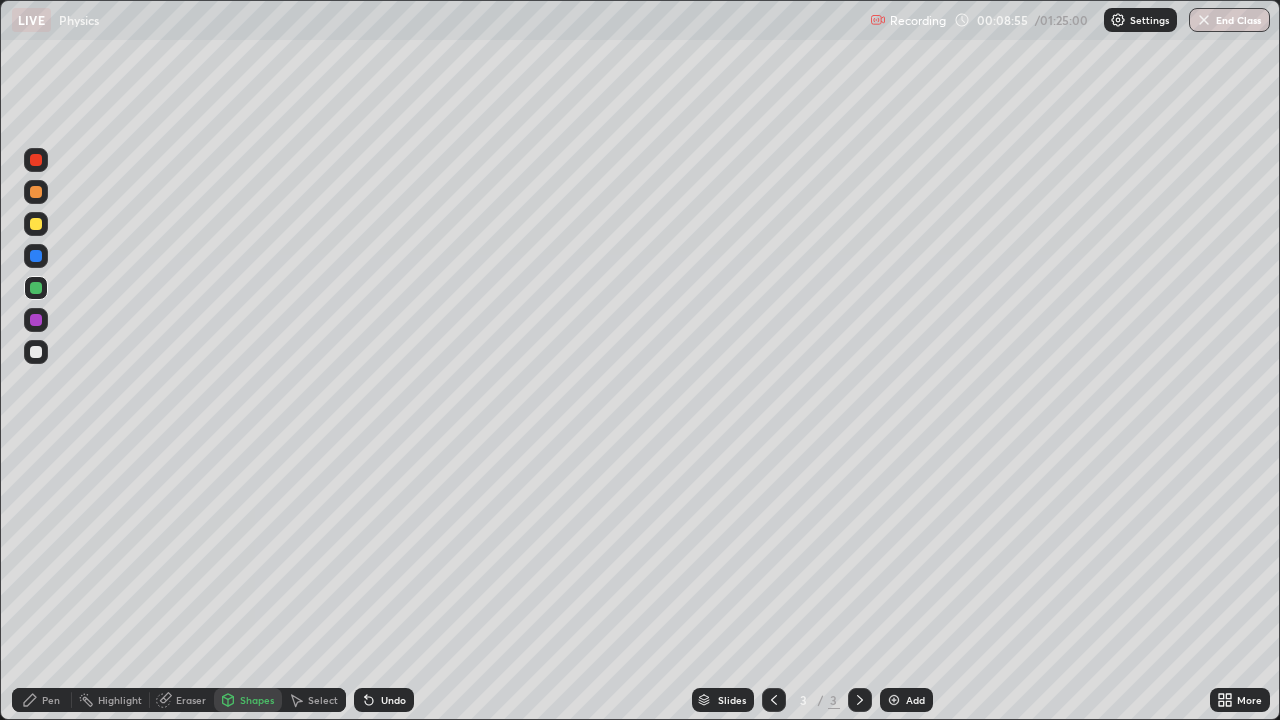 click on "Pen" at bounding box center [51, 700] 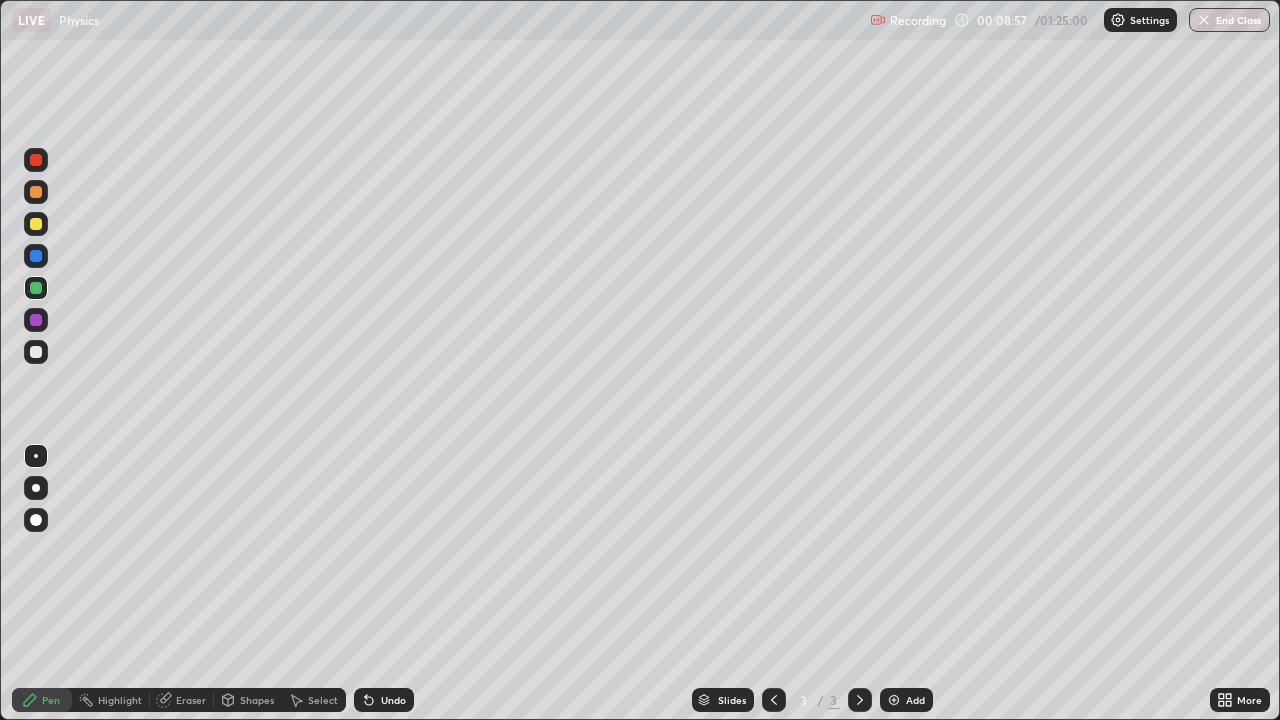 click at bounding box center (36, 224) 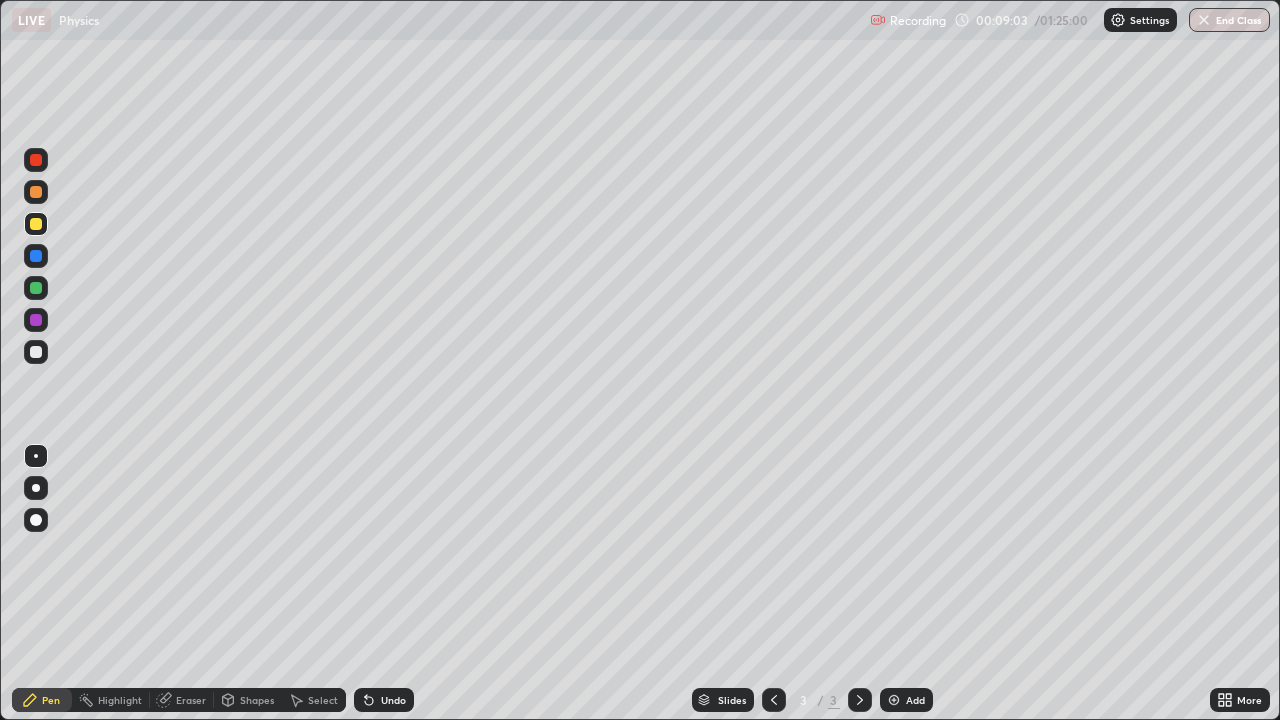 click on "Eraser" at bounding box center [191, 700] 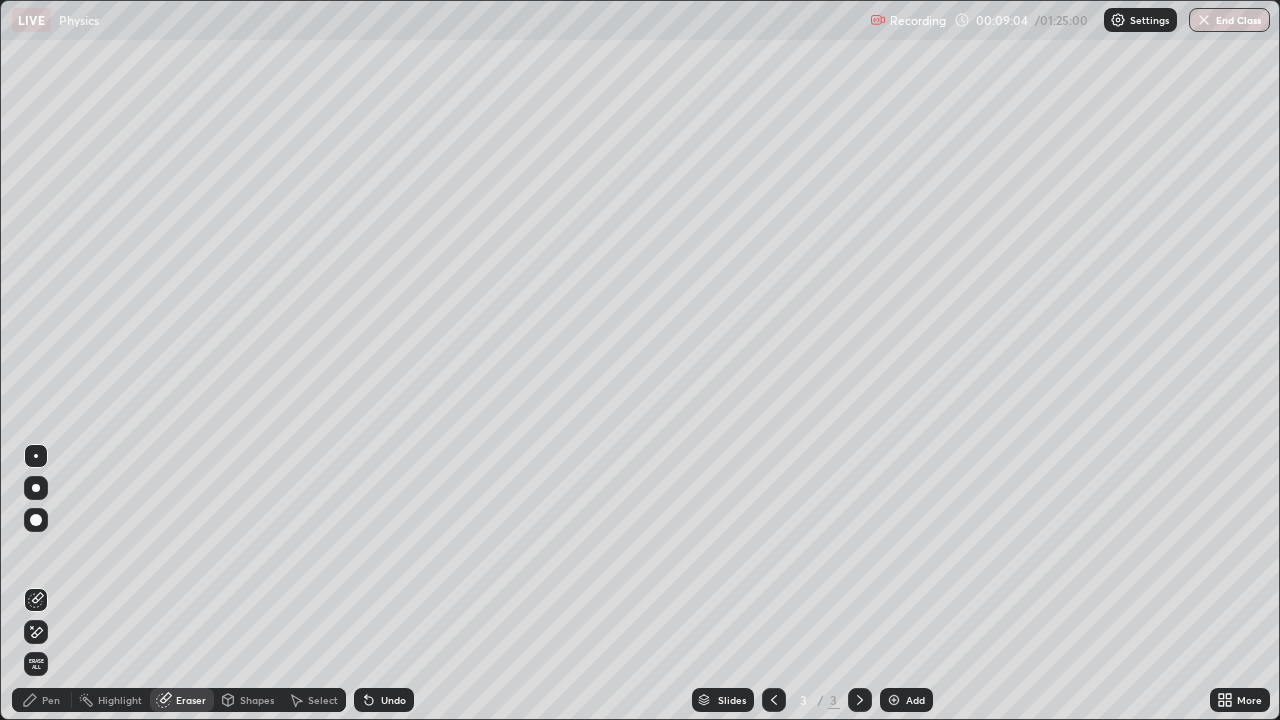 click 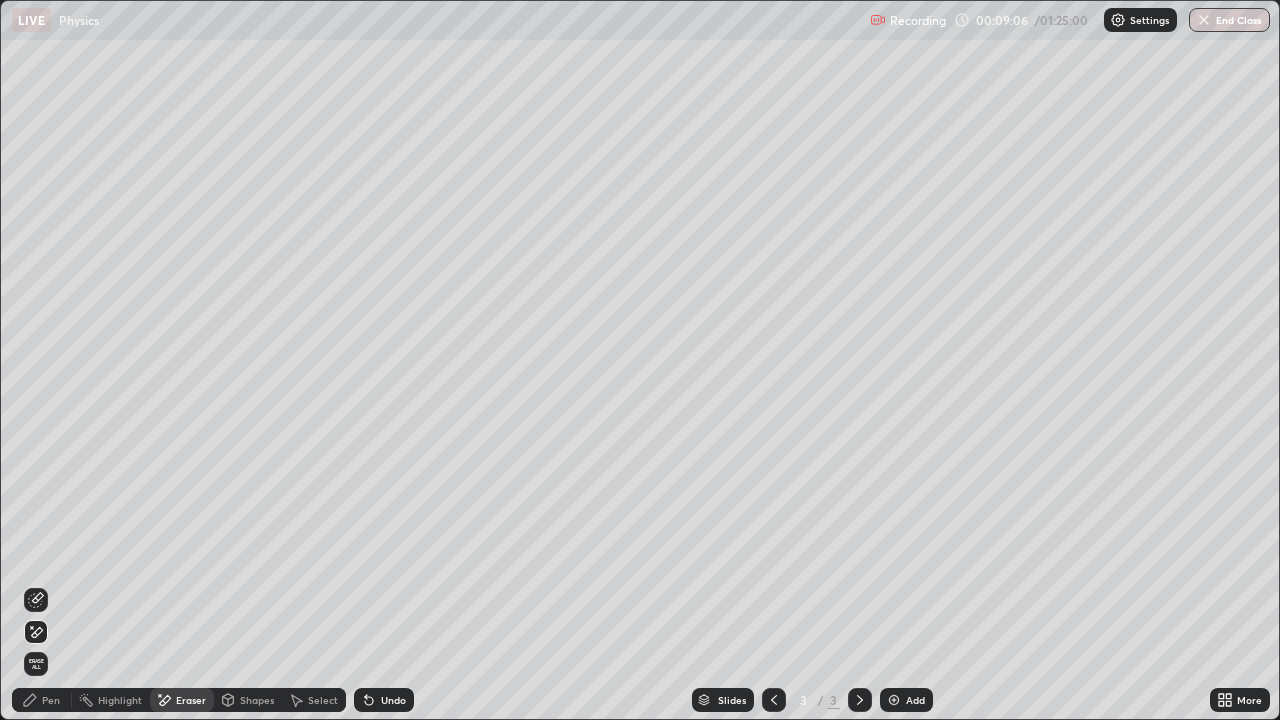 click on "Pen" at bounding box center [51, 700] 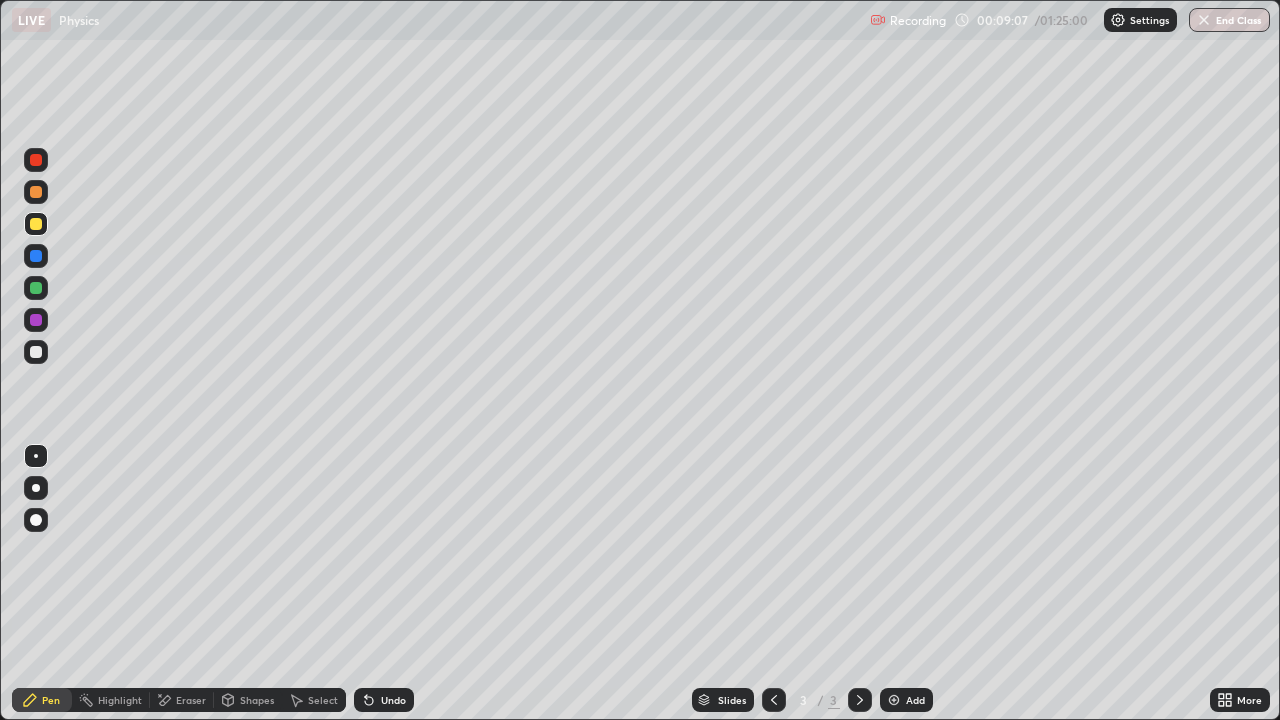 click at bounding box center [36, 288] 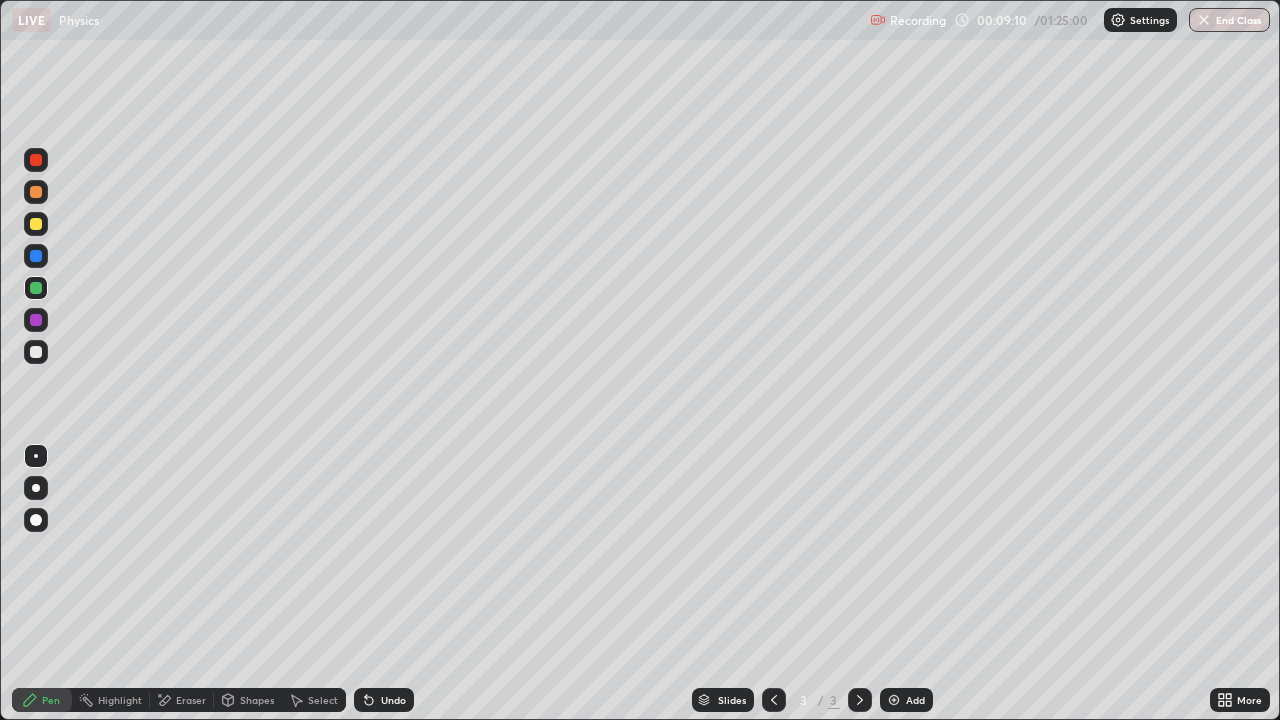 click on "Shapes" at bounding box center (257, 700) 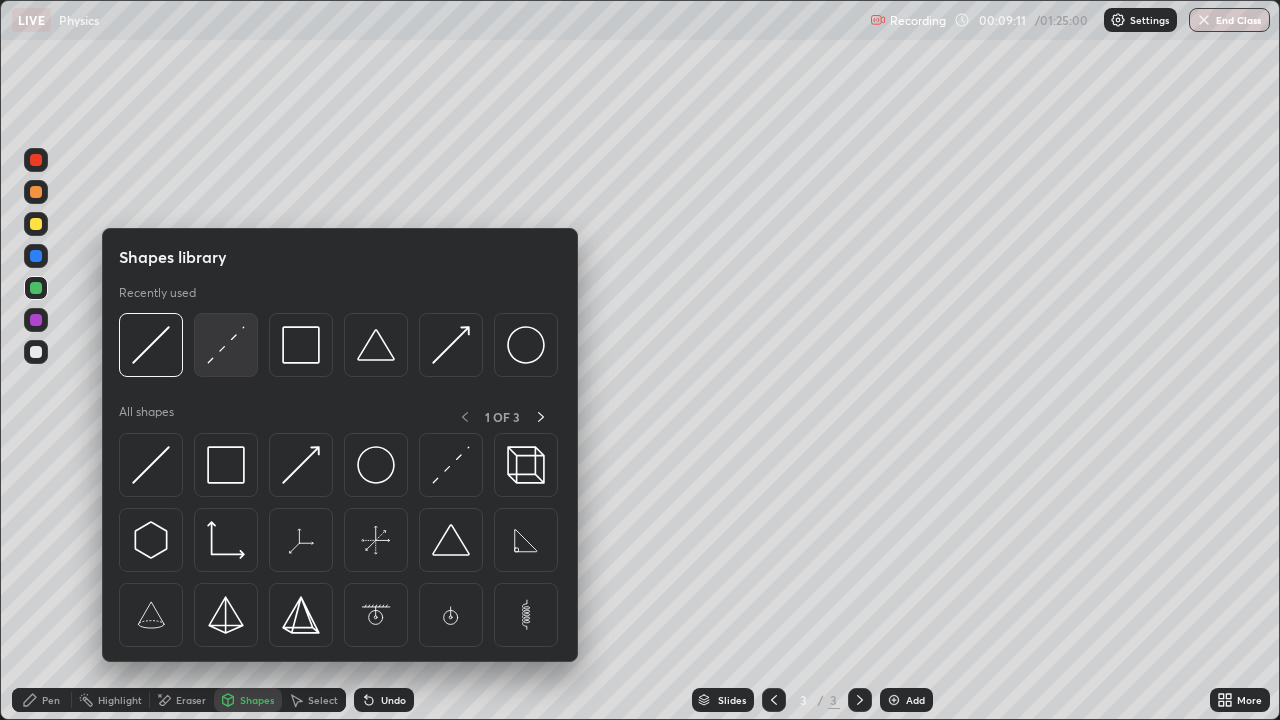 click at bounding box center [226, 345] 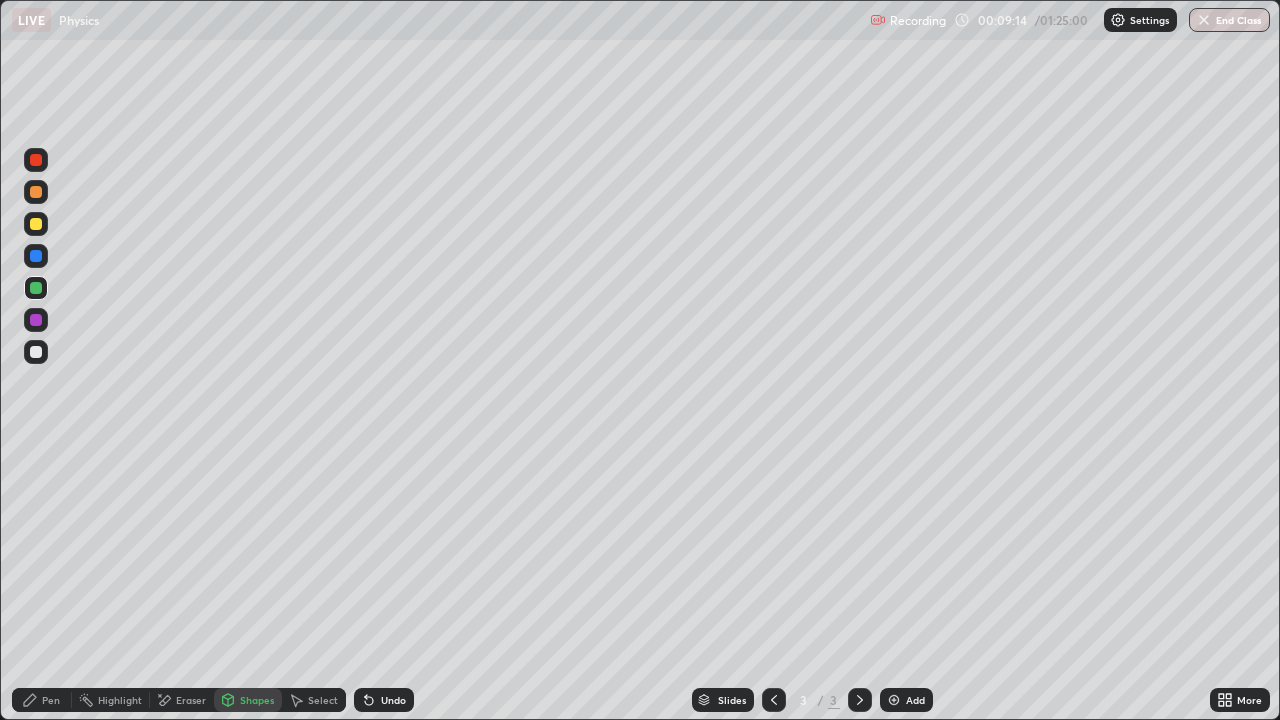 click on "Undo" at bounding box center (393, 700) 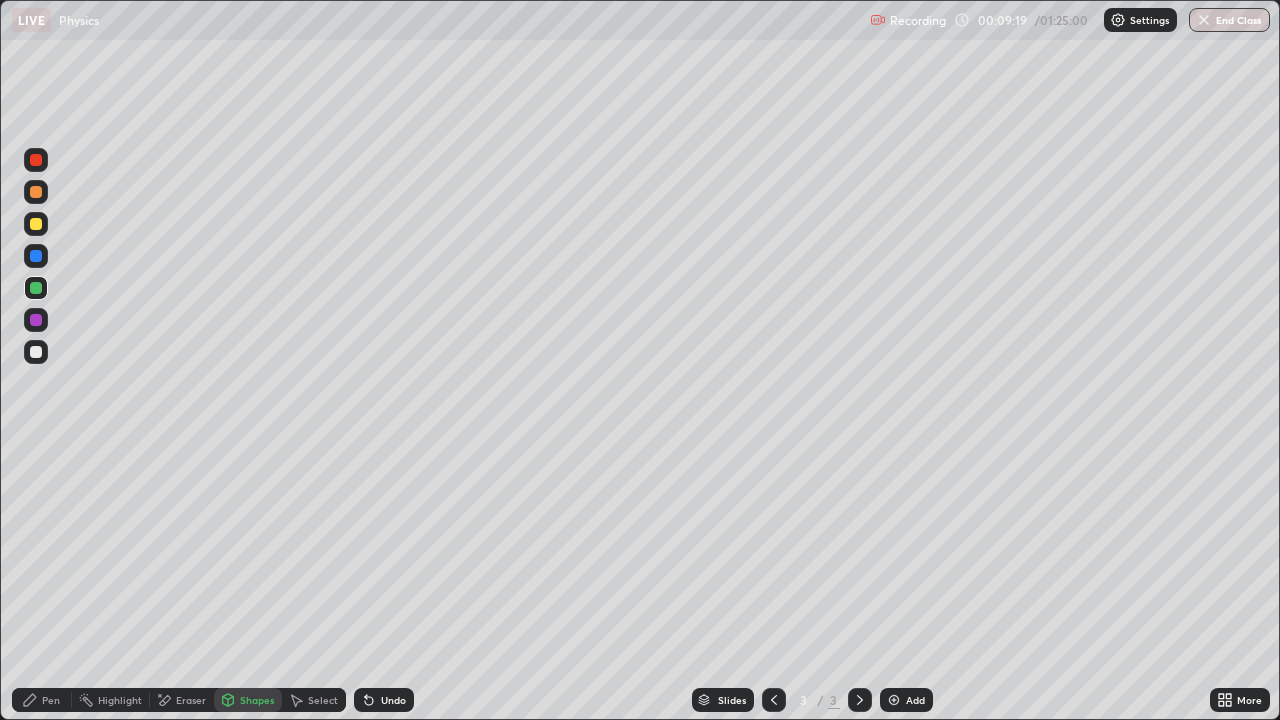 click on "Undo" at bounding box center (384, 700) 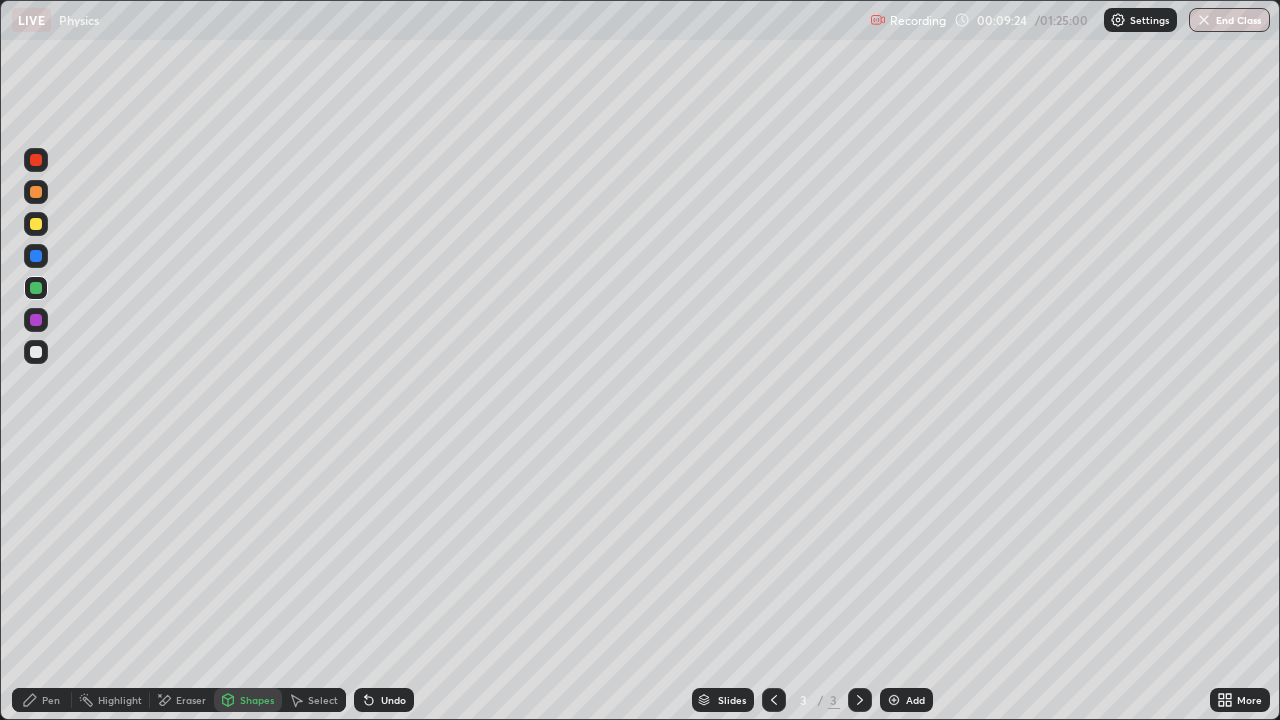 click on "Pen" at bounding box center [42, 700] 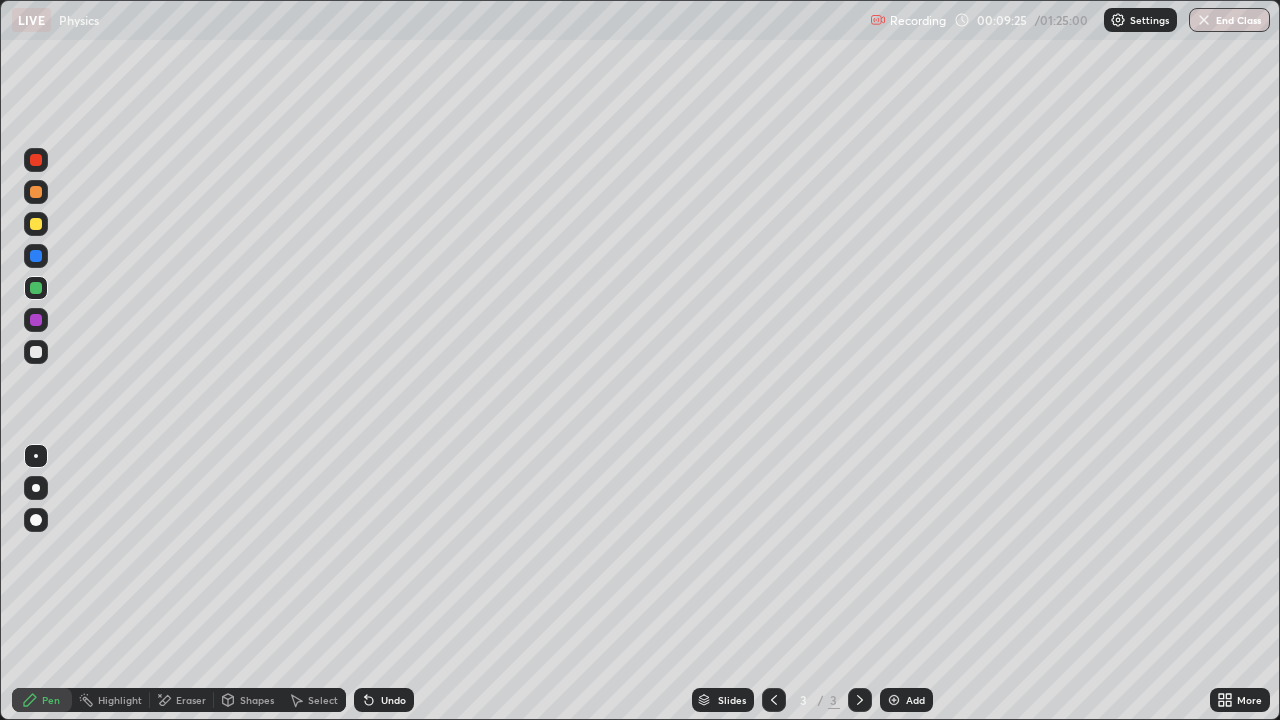 click at bounding box center [36, 288] 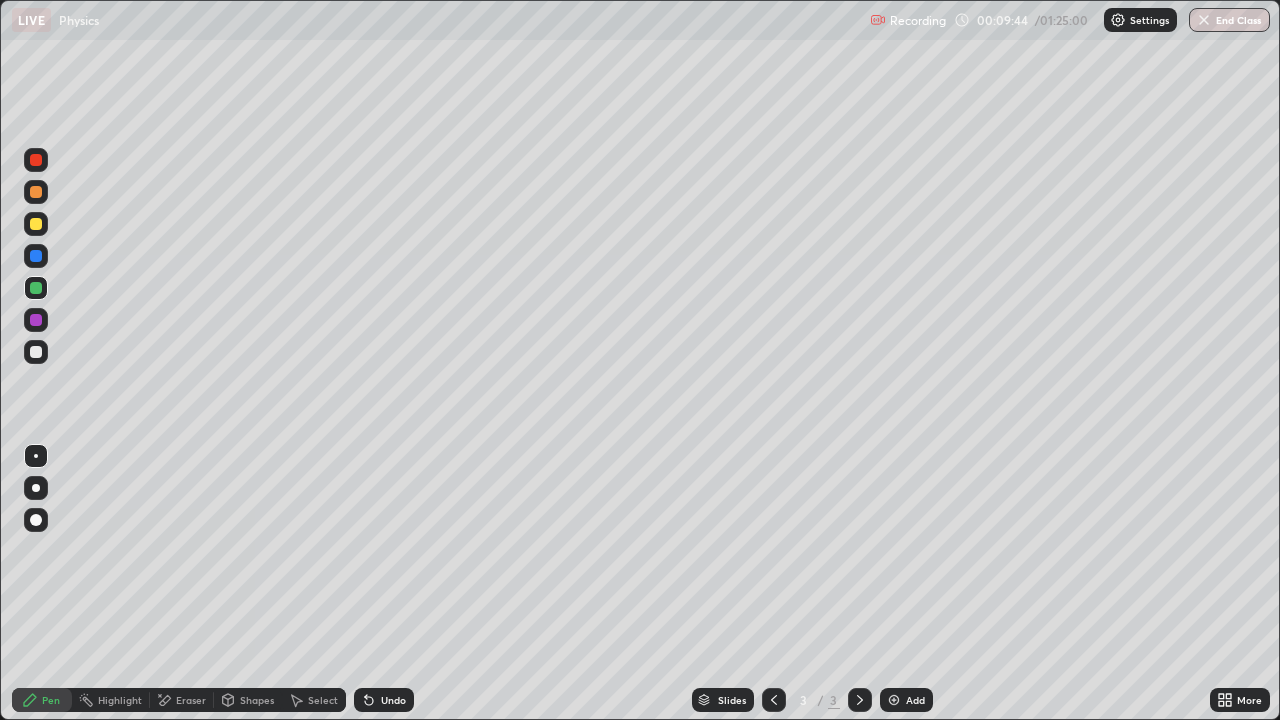 click on "Shapes" at bounding box center [257, 700] 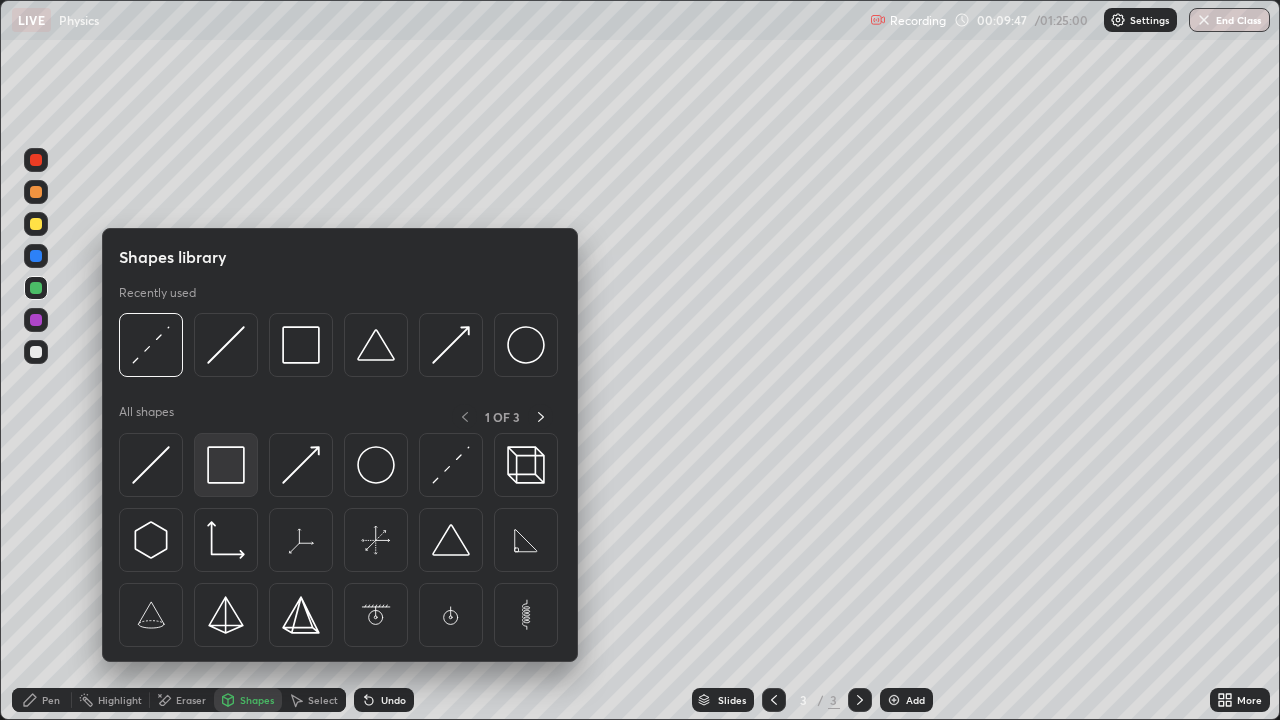 click at bounding box center [226, 465] 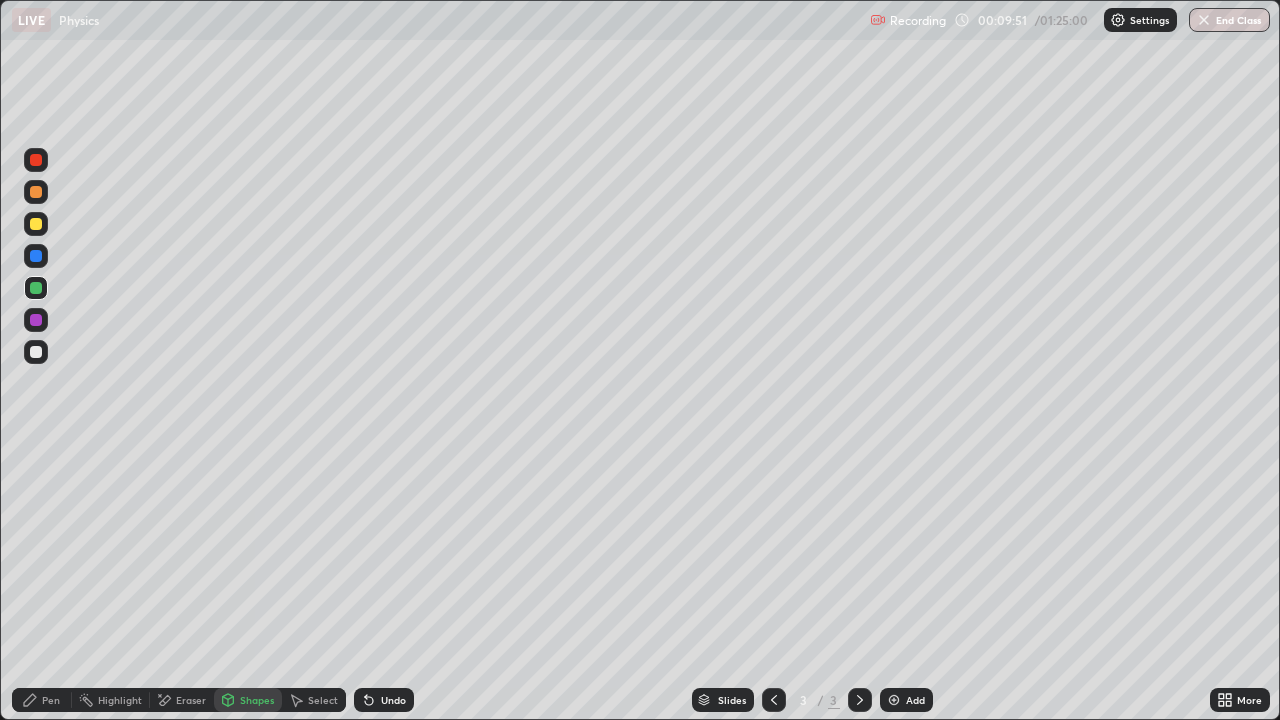 click on "Undo" at bounding box center [393, 700] 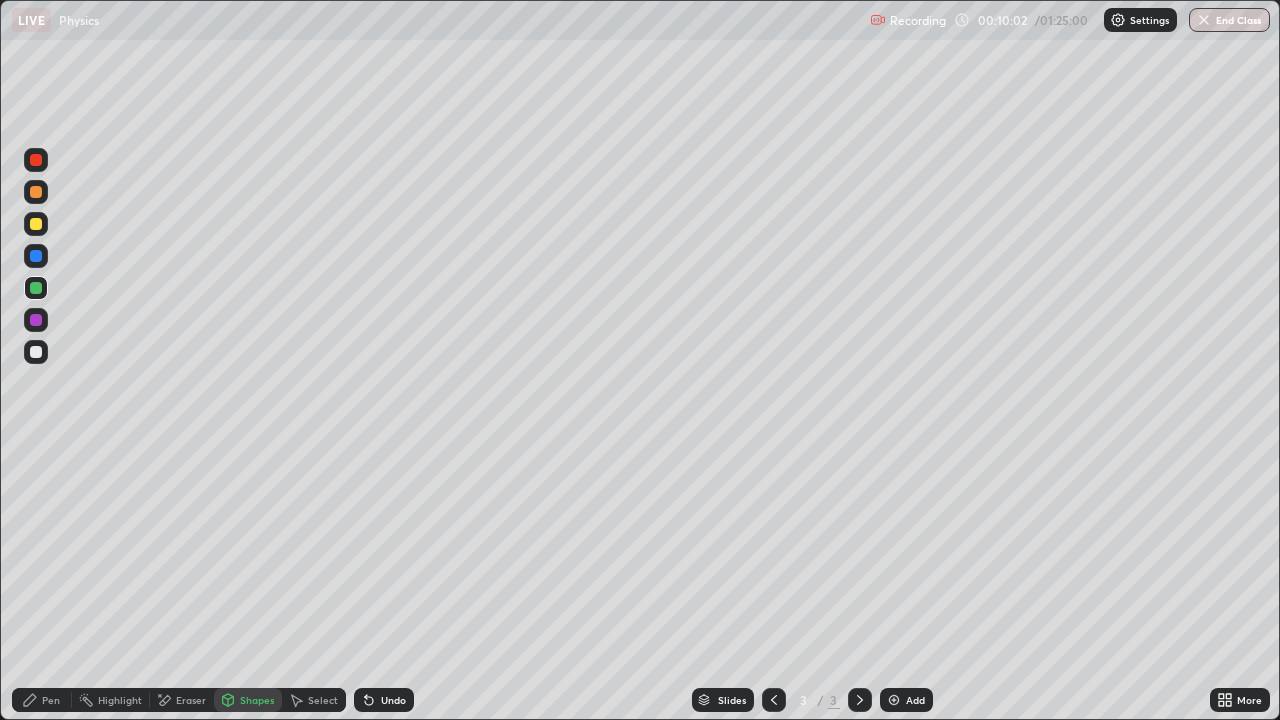 click on "Pen" at bounding box center [51, 700] 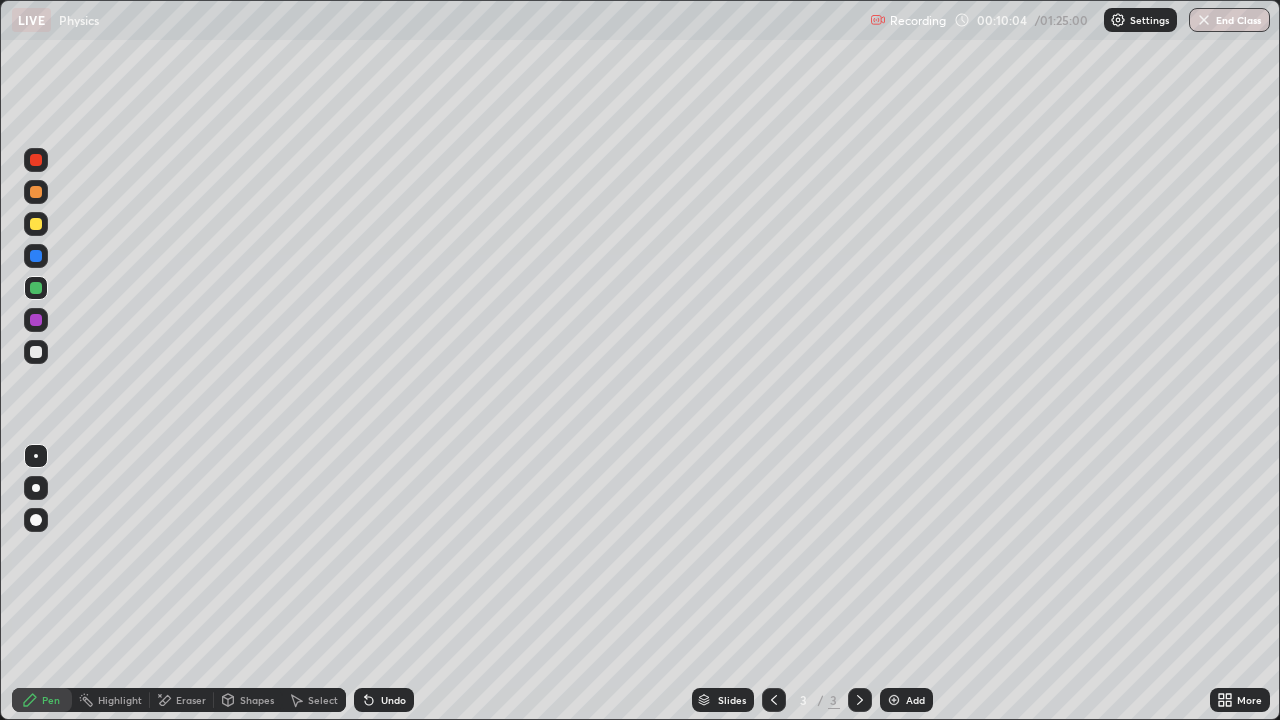 click on "Shapes" at bounding box center (248, 700) 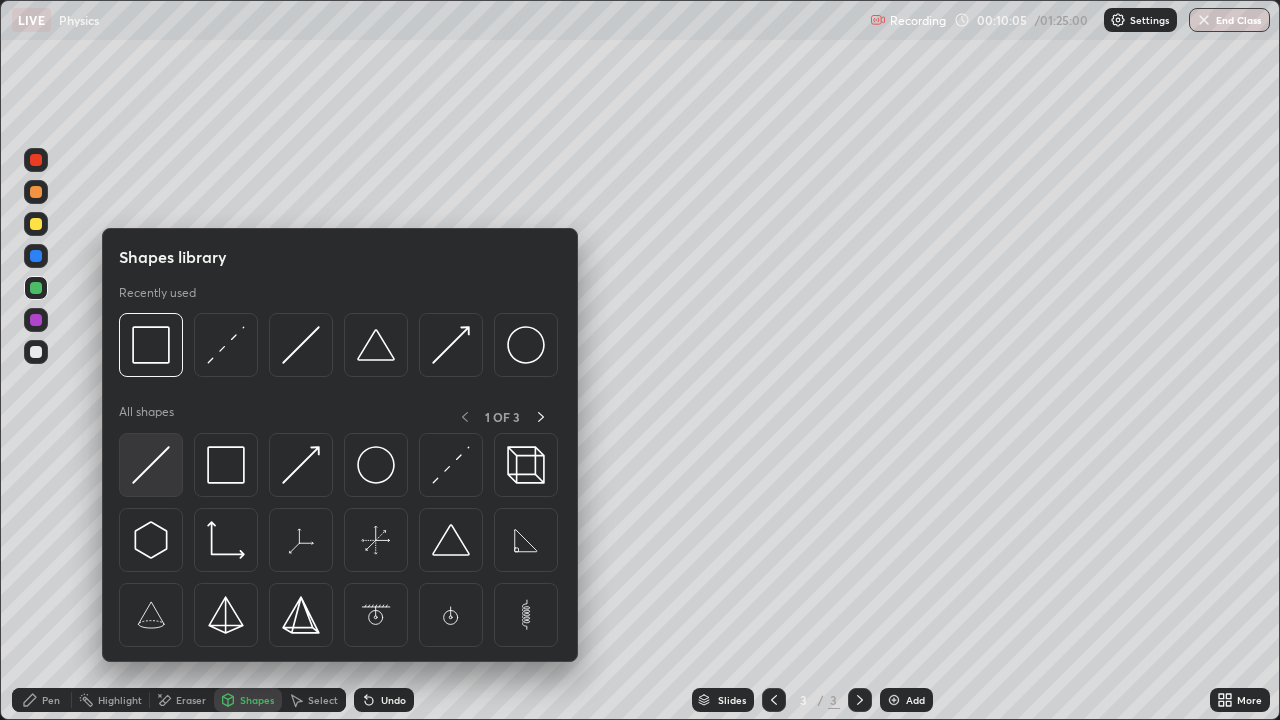 click at bounding box center (151, 465) 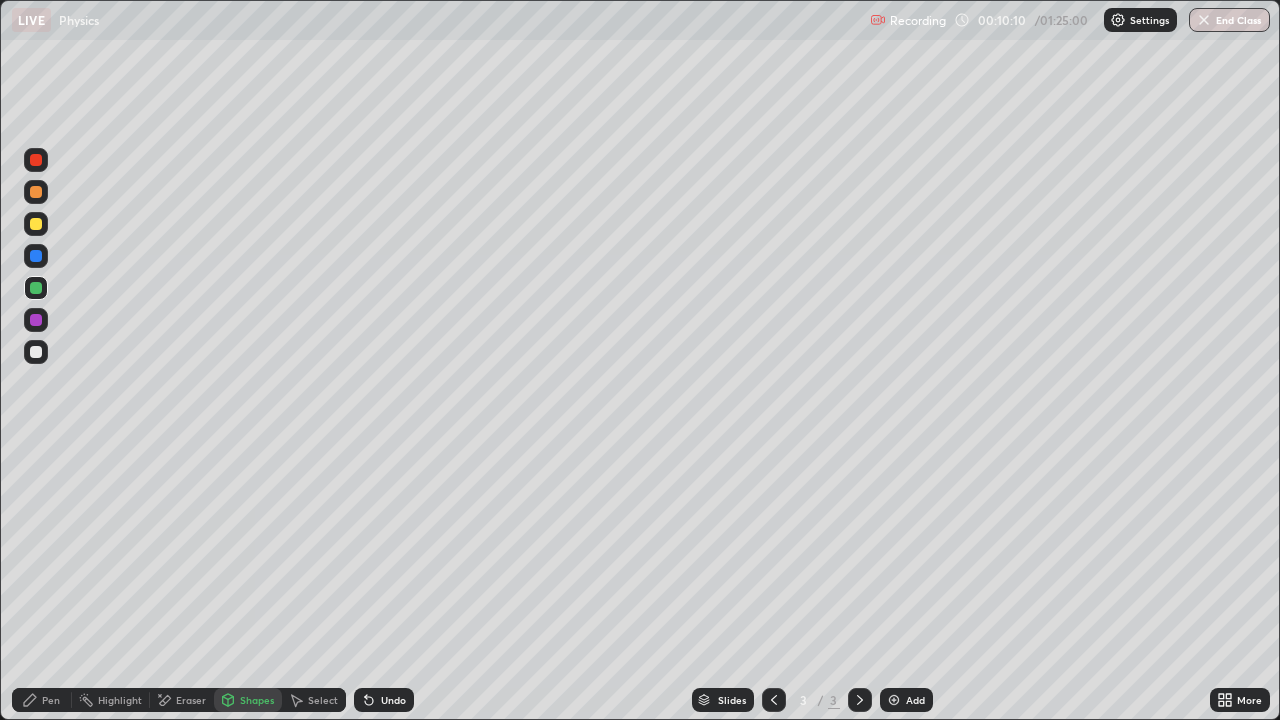 click on "Shapes" at bounding box center [257, 700] 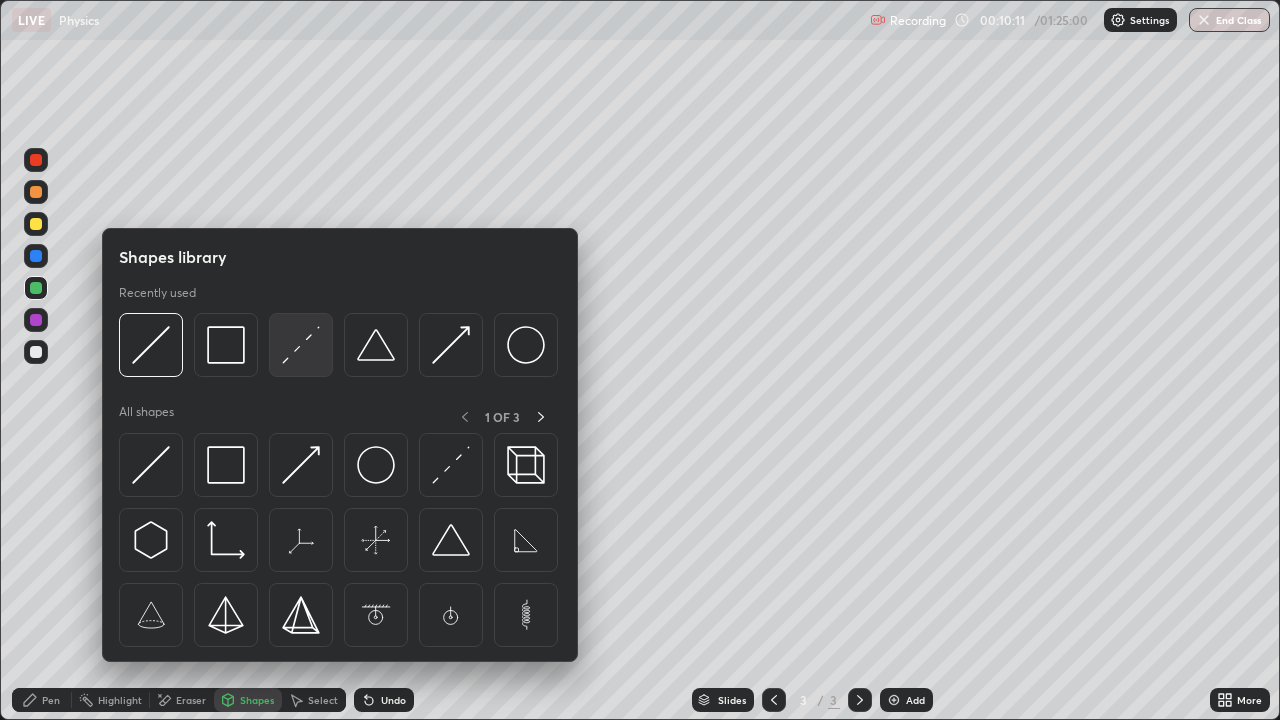 click at bounding box center [301, 345] 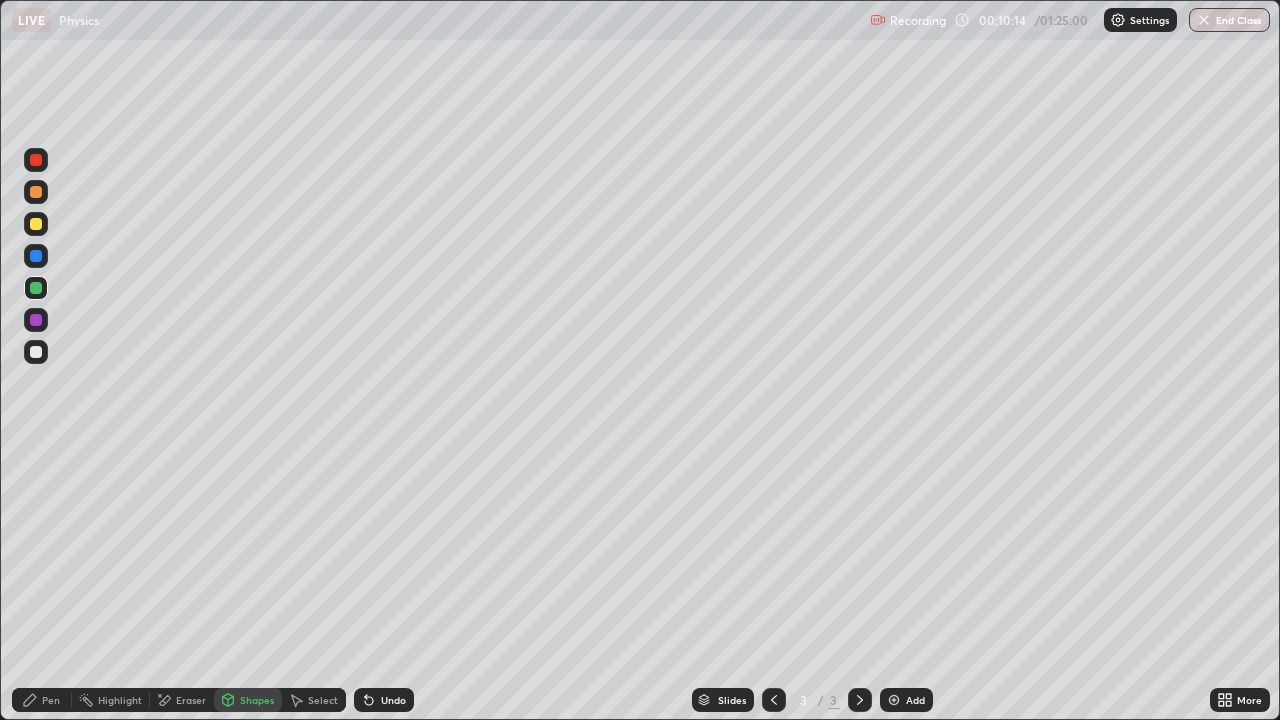 click on "Pen" at bounding box center [51, 700] 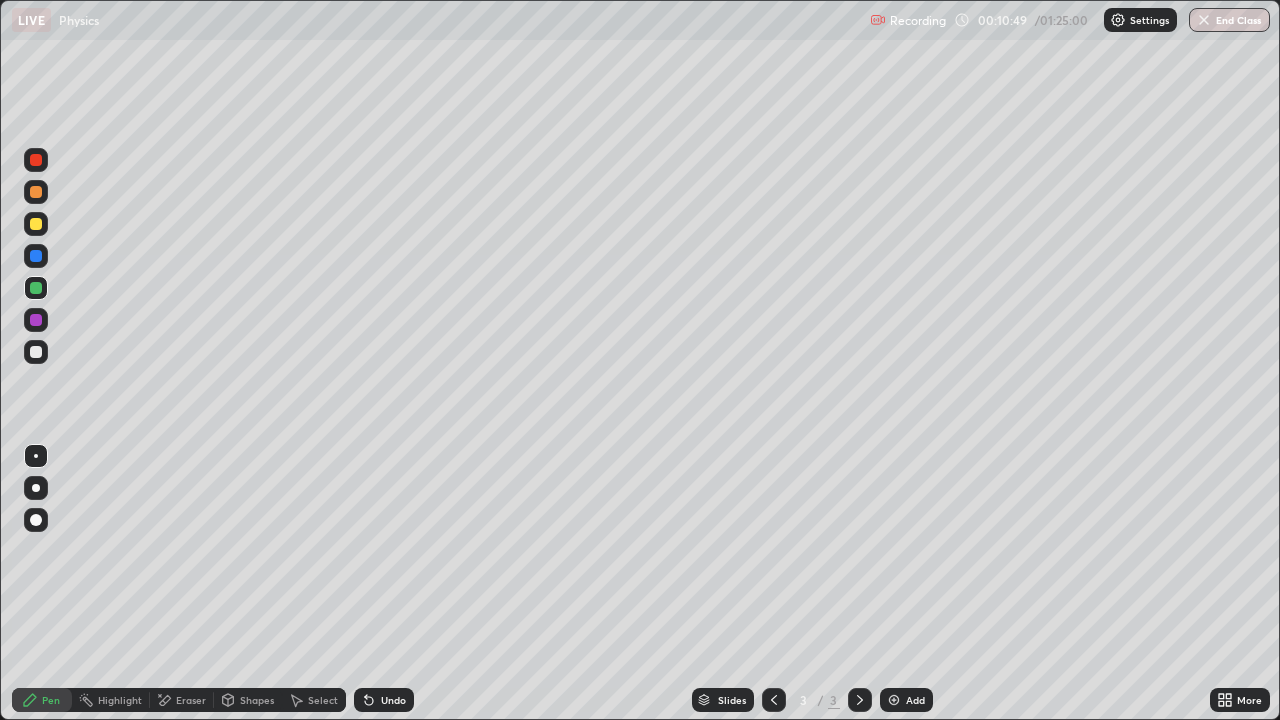 click on "Select" at bounding box center (323, 700) 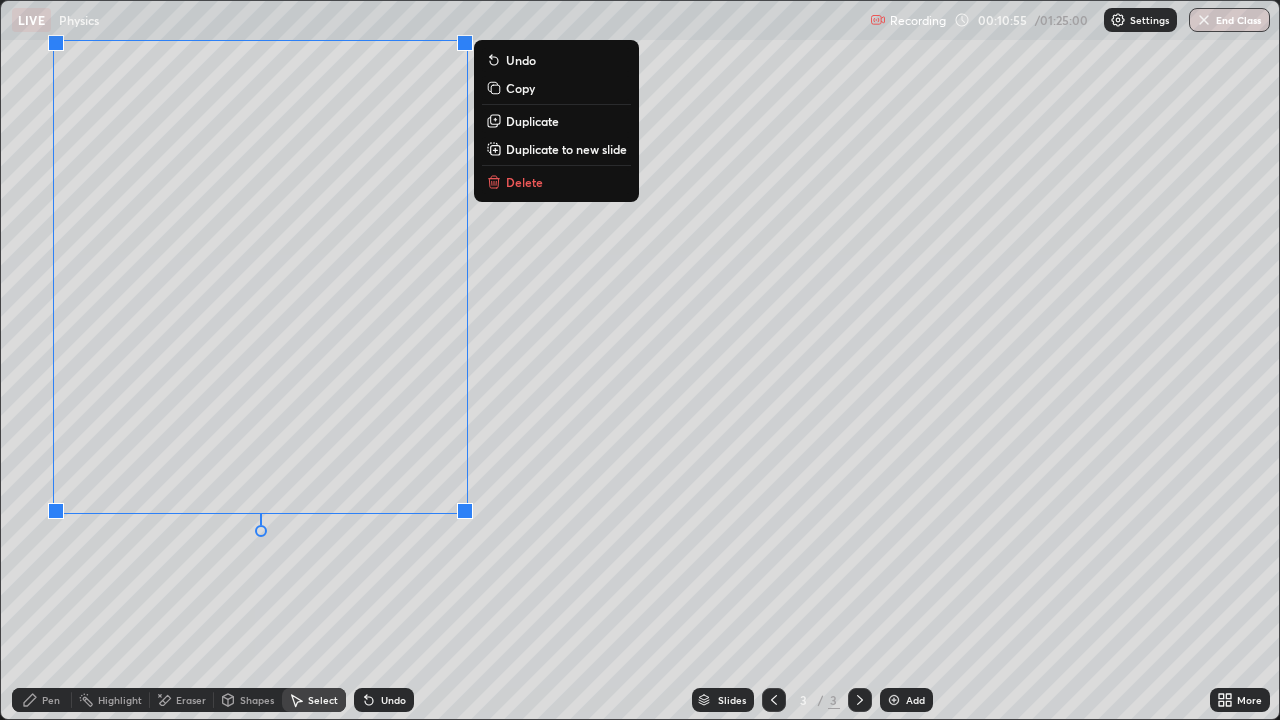 click on "0 ° Undo Copy Duplicate Duplicate to new slide Delete" at bounding box center (640, 360) 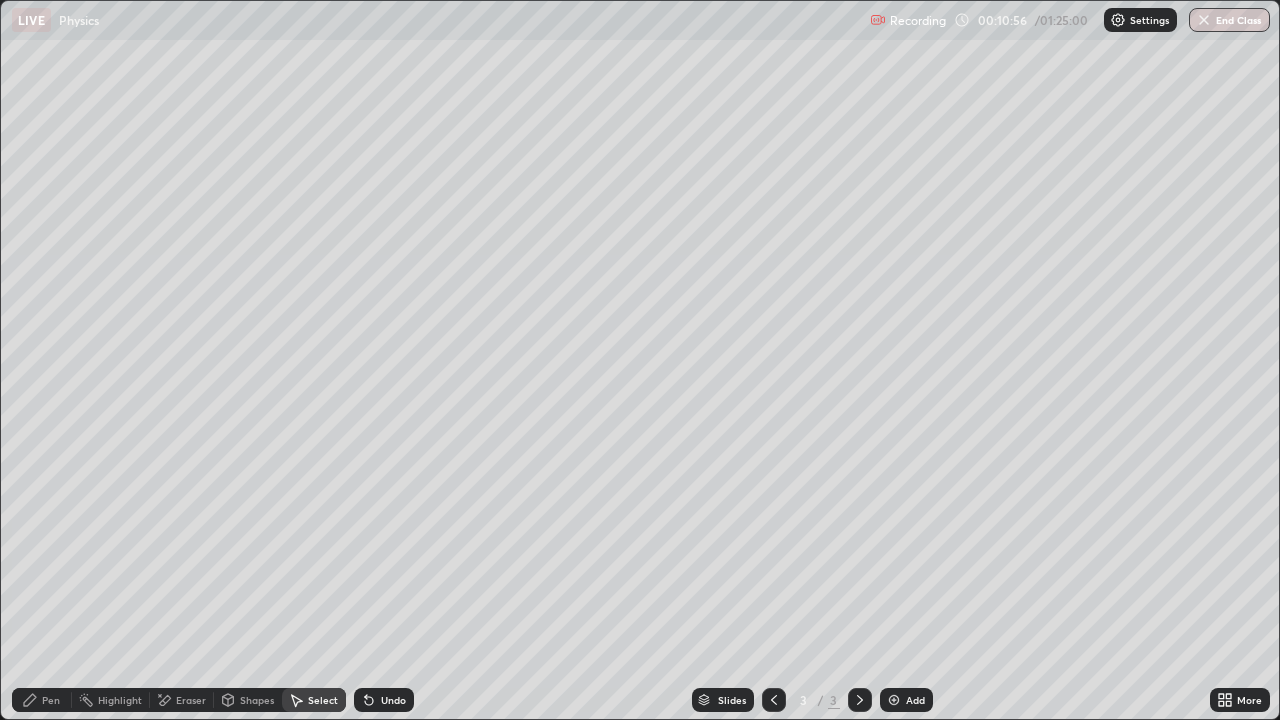 click on "Shapes" at bounding box center [257, 700] 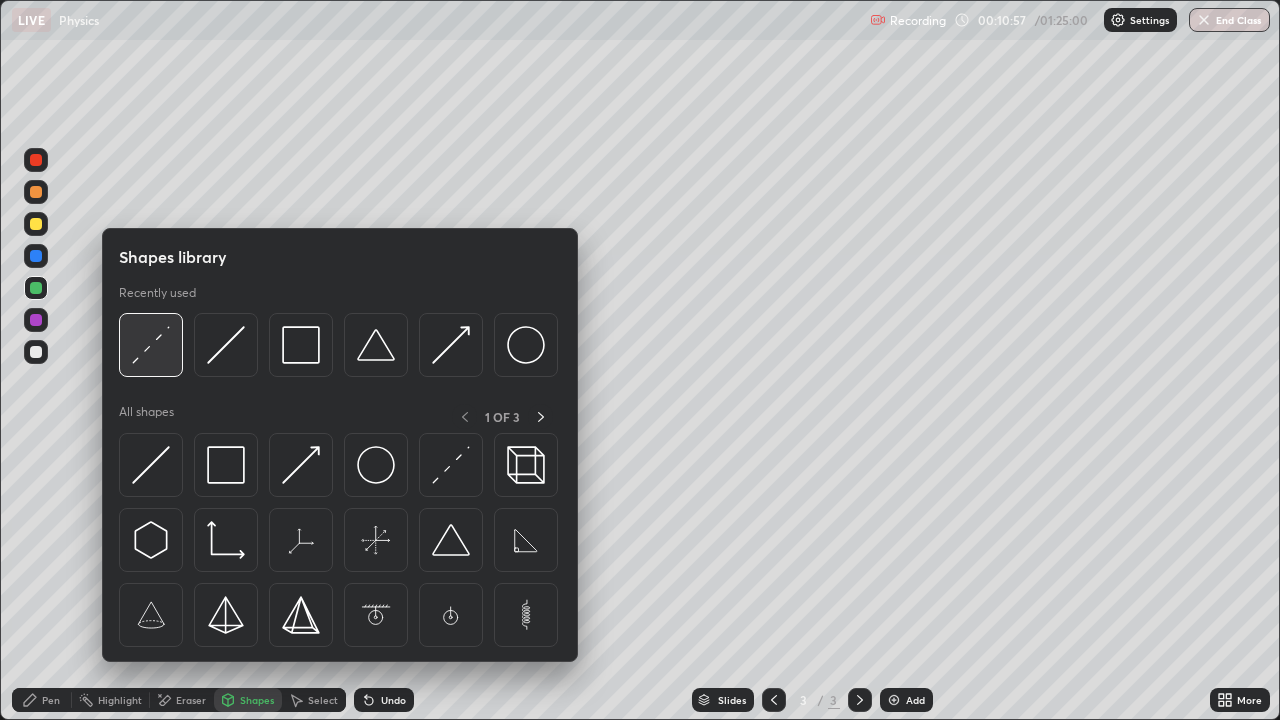 click at bounding box center (151, 345) 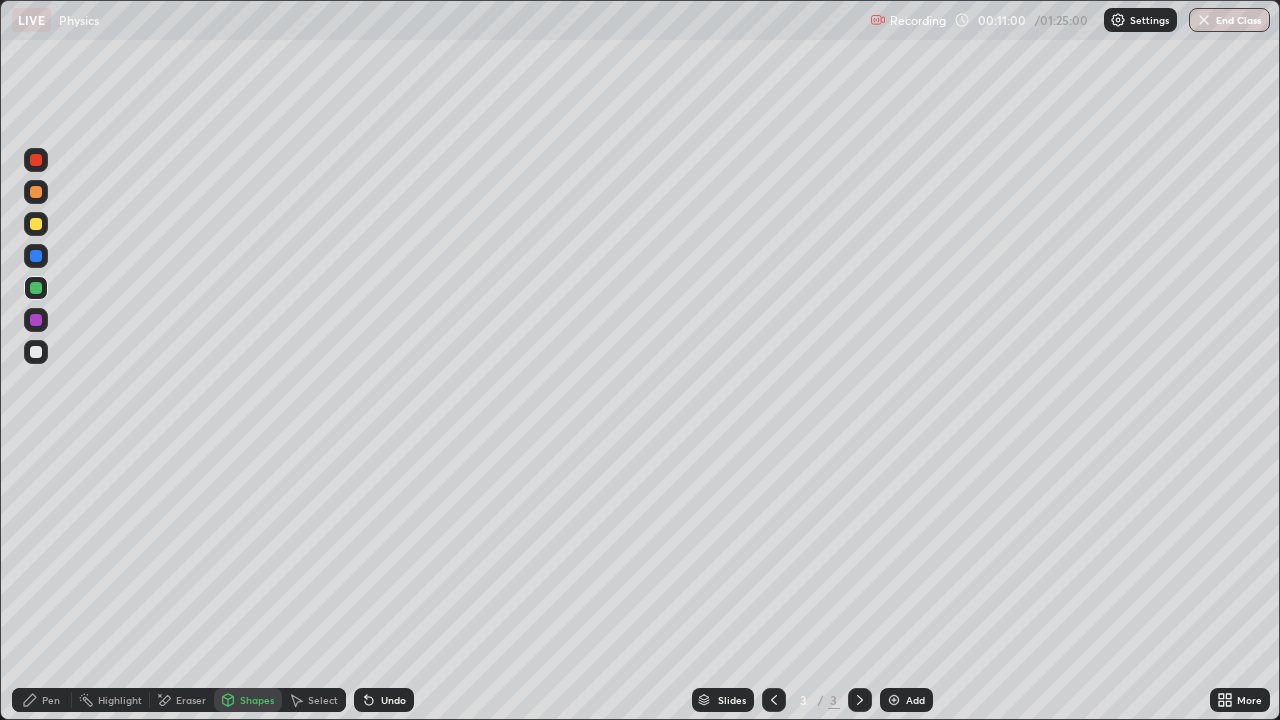 click on "Pen" at bounding box center [42, 700] 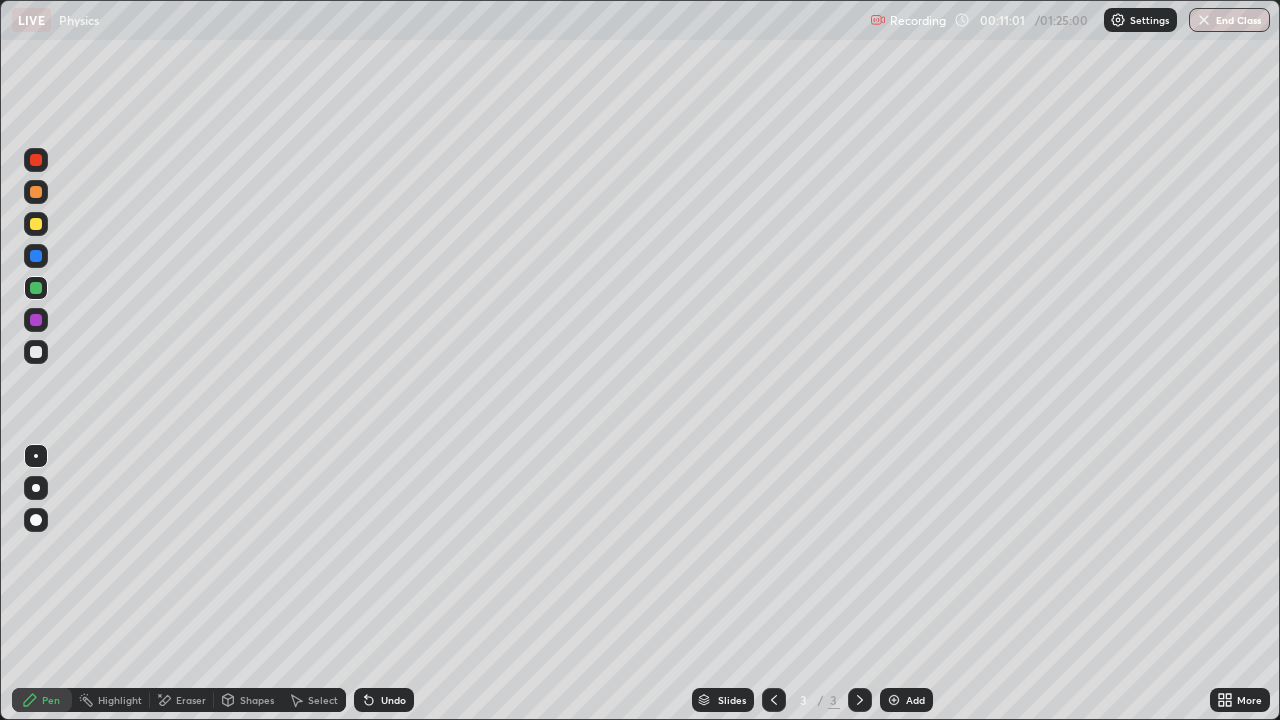 click at bounding box center [36, 456] 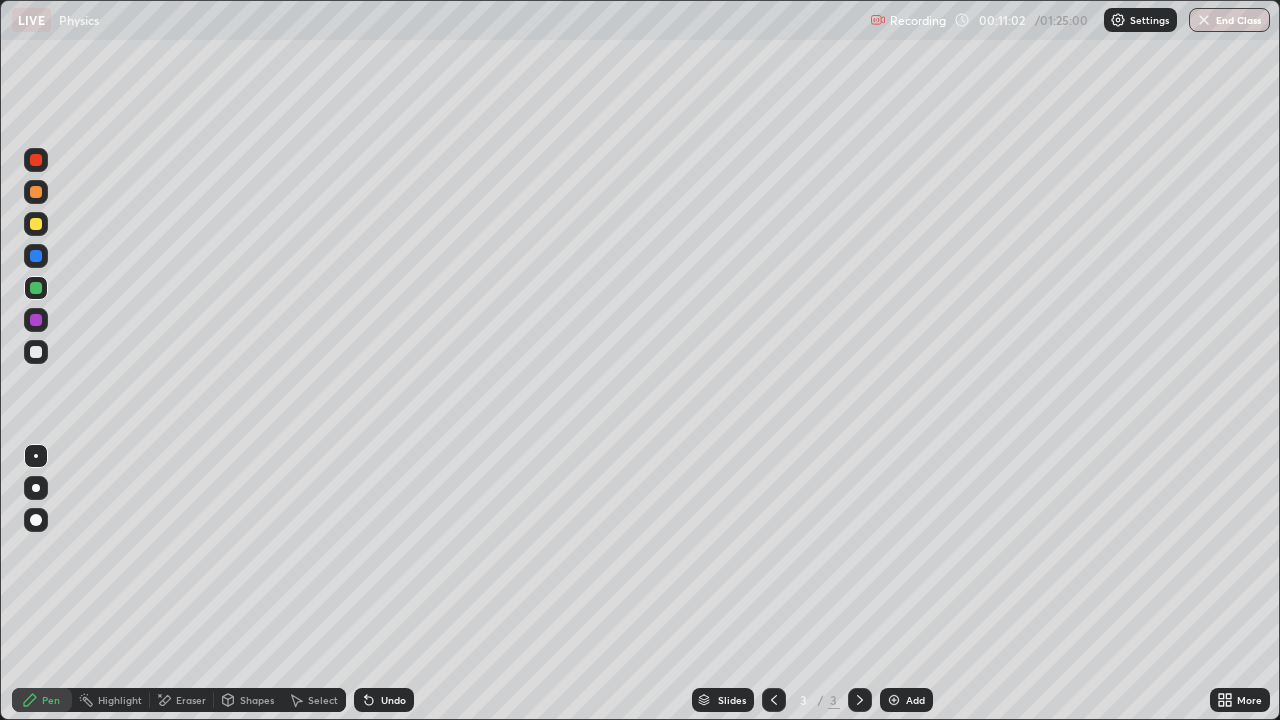 click at bounding box center (36, 352) 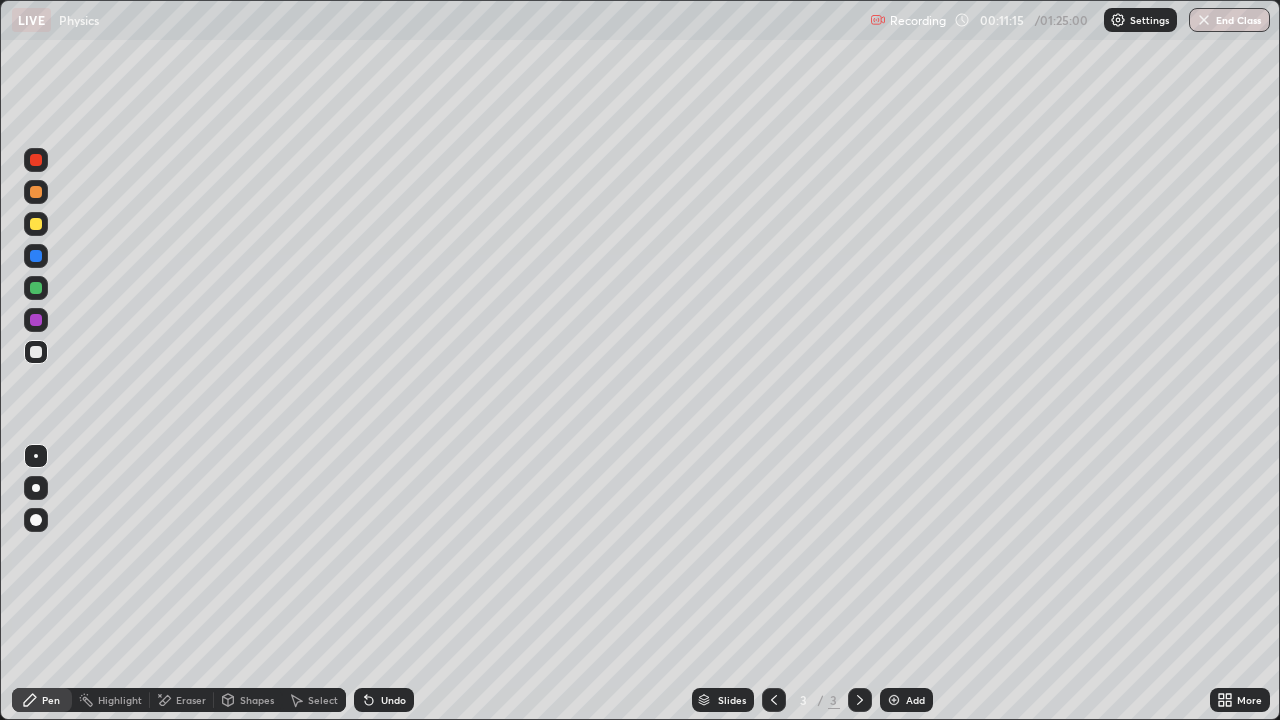 click on "Shapes" at bounding box center (257, 700) 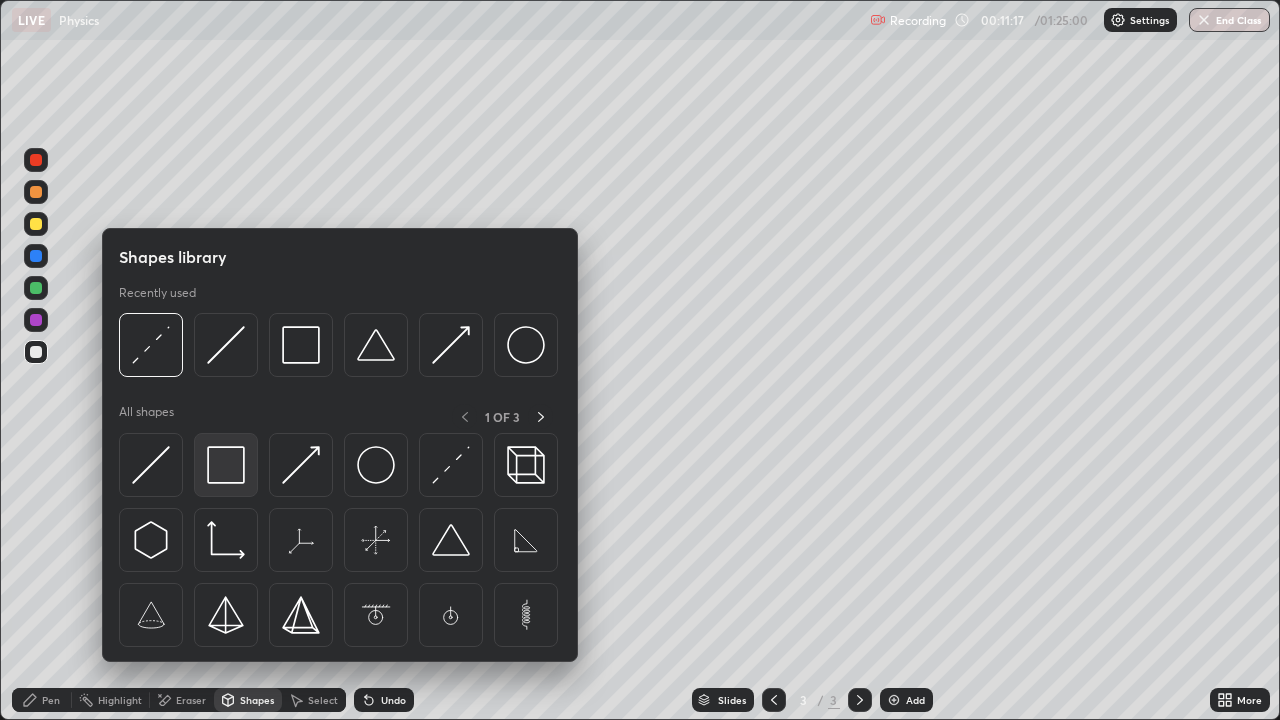 click at bounding box center [226, 465] 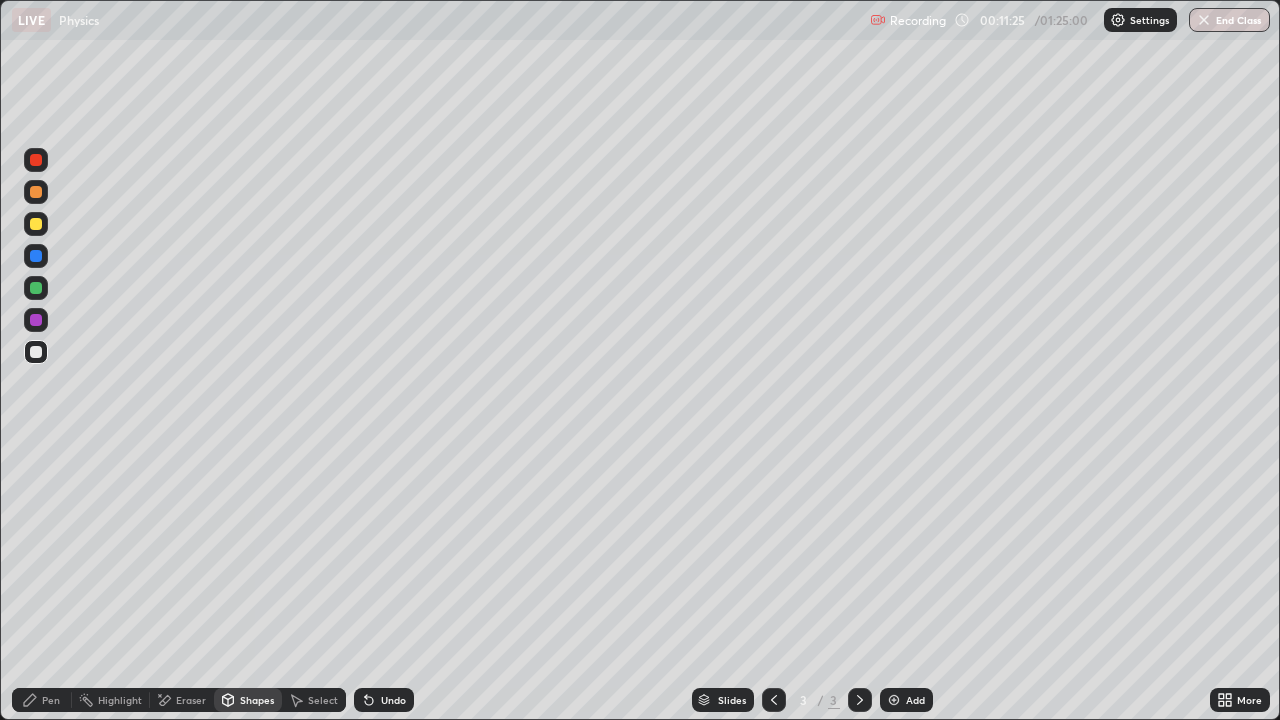 click on "Undo" at bounding box center [393, 700] 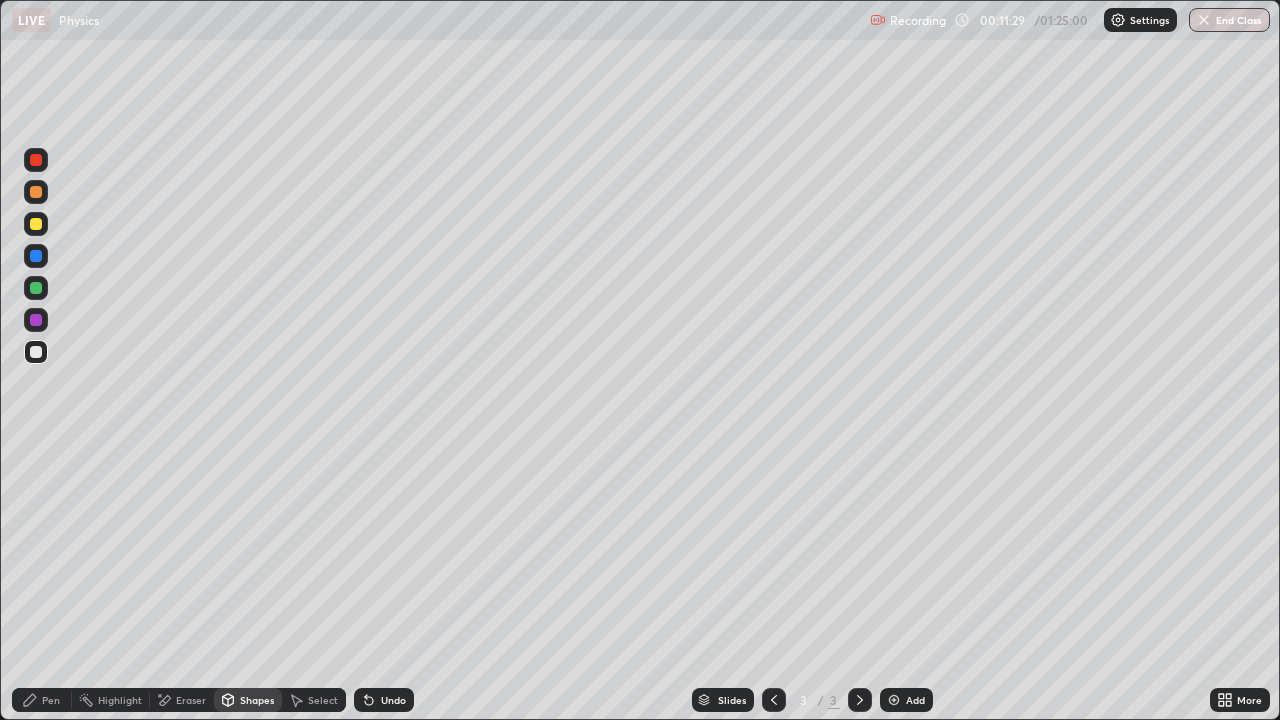 click on "Pen" at bounding box center [51, 700] 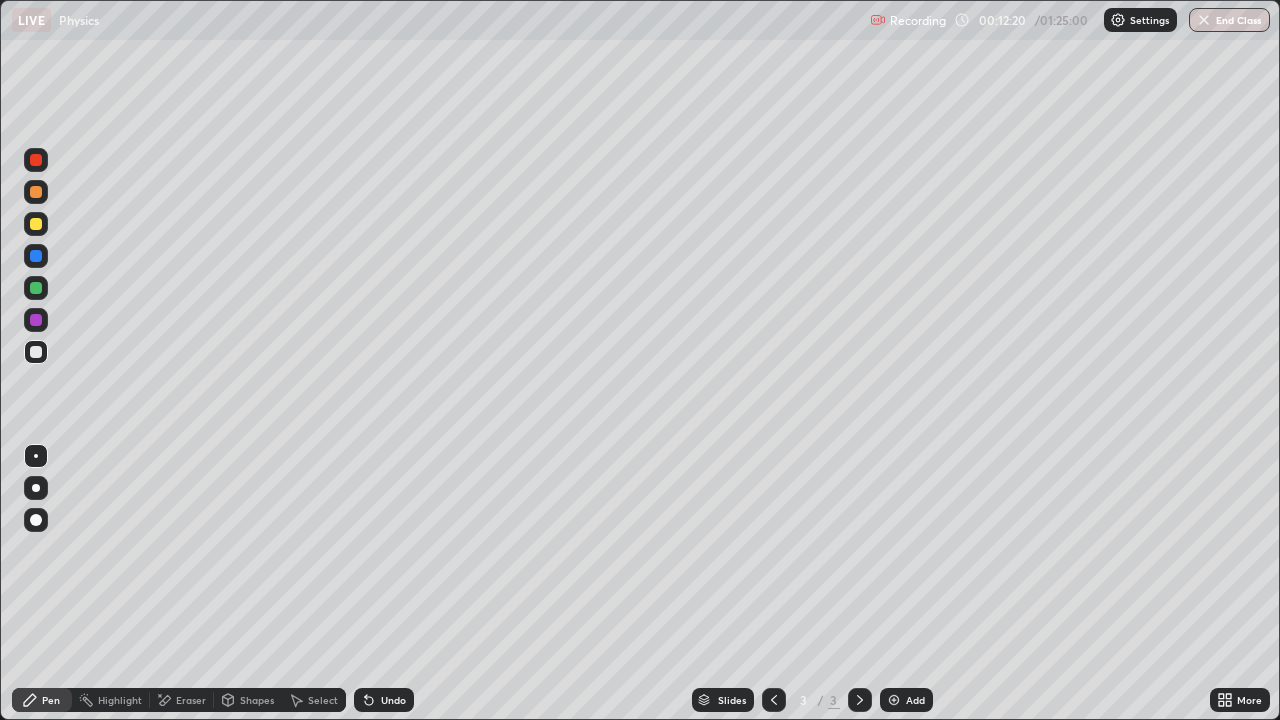 click on "Shapes" at bounding box center (248, 700) 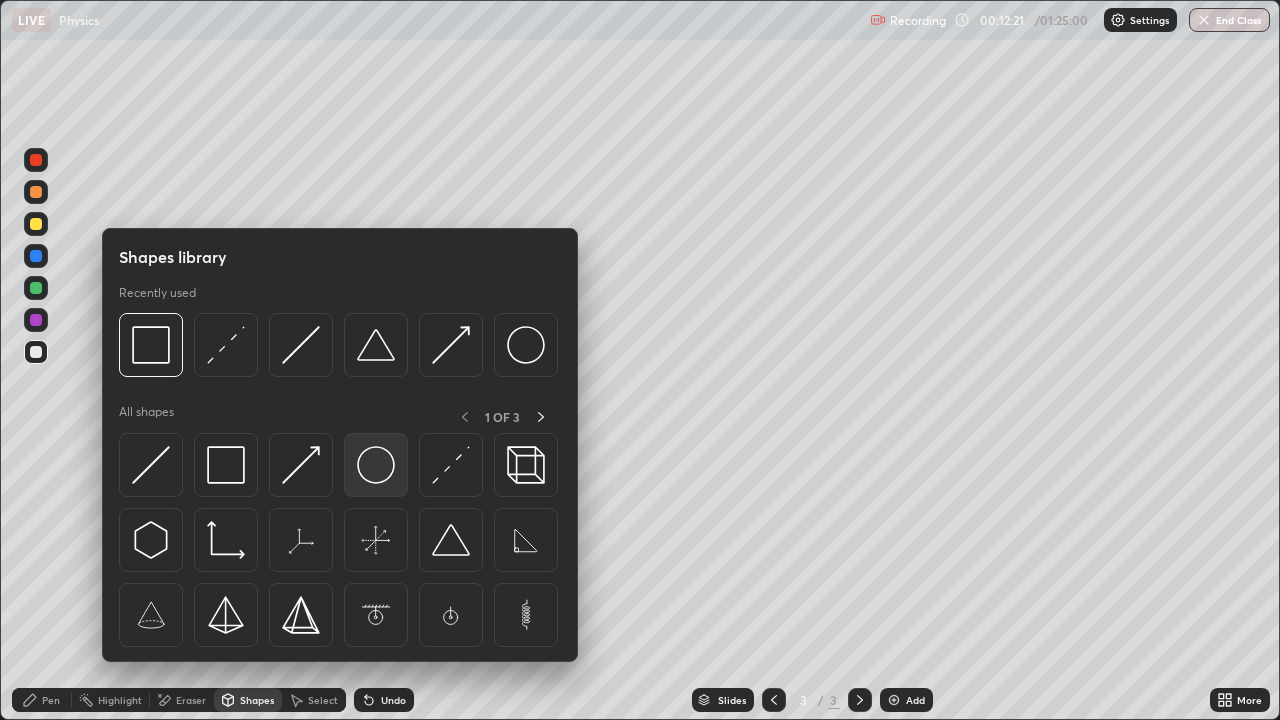 click at bounding box center (376, 465) 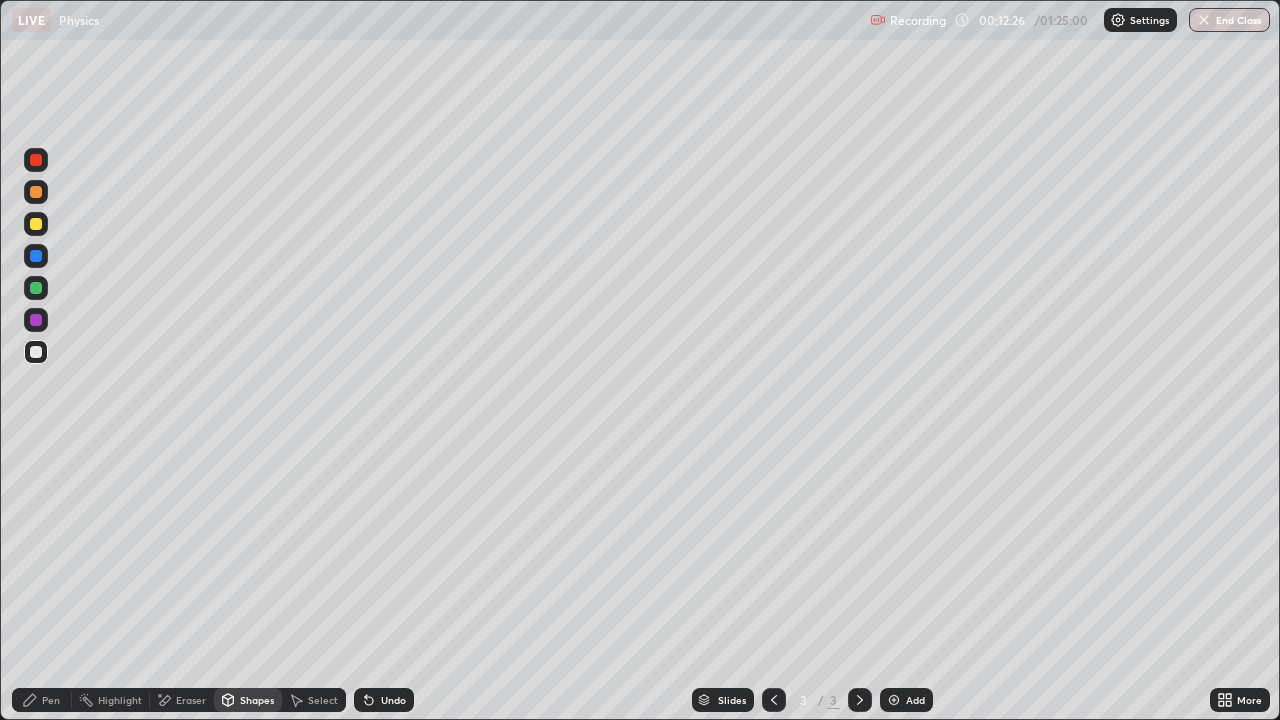 click on "Shapes" at bounding box center [257, 700] 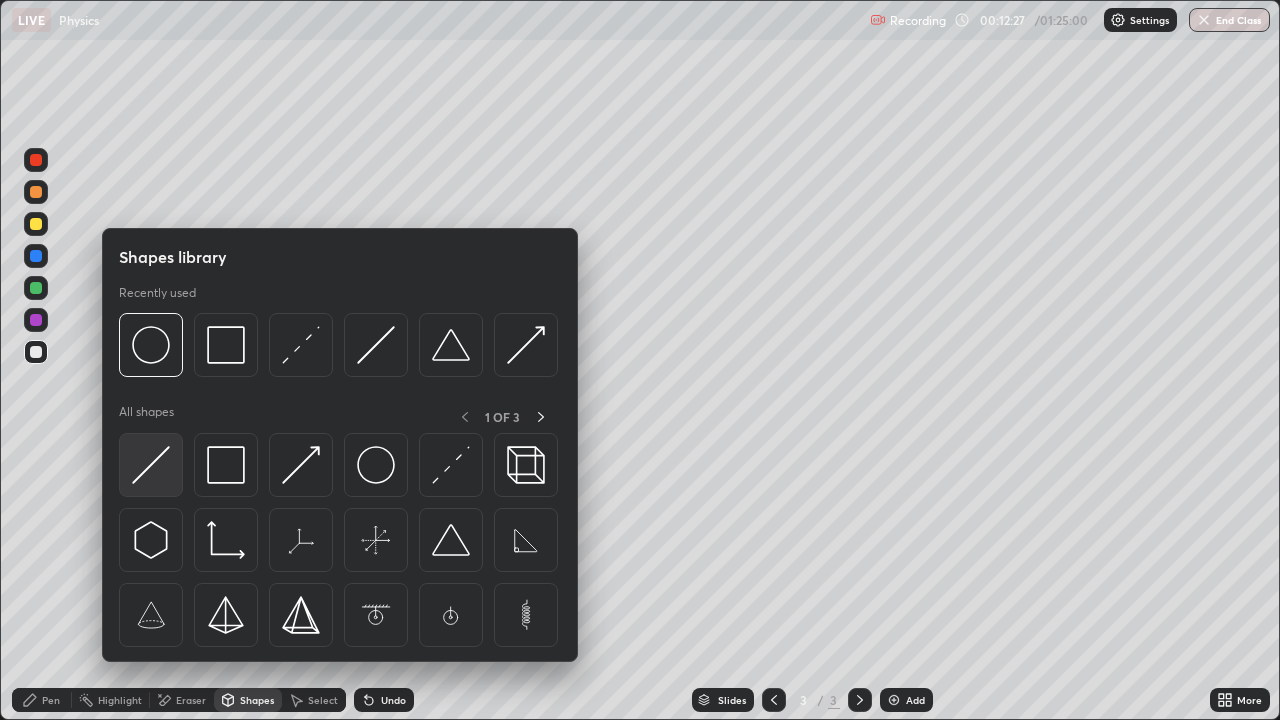 click at bounding box center [151, 465] 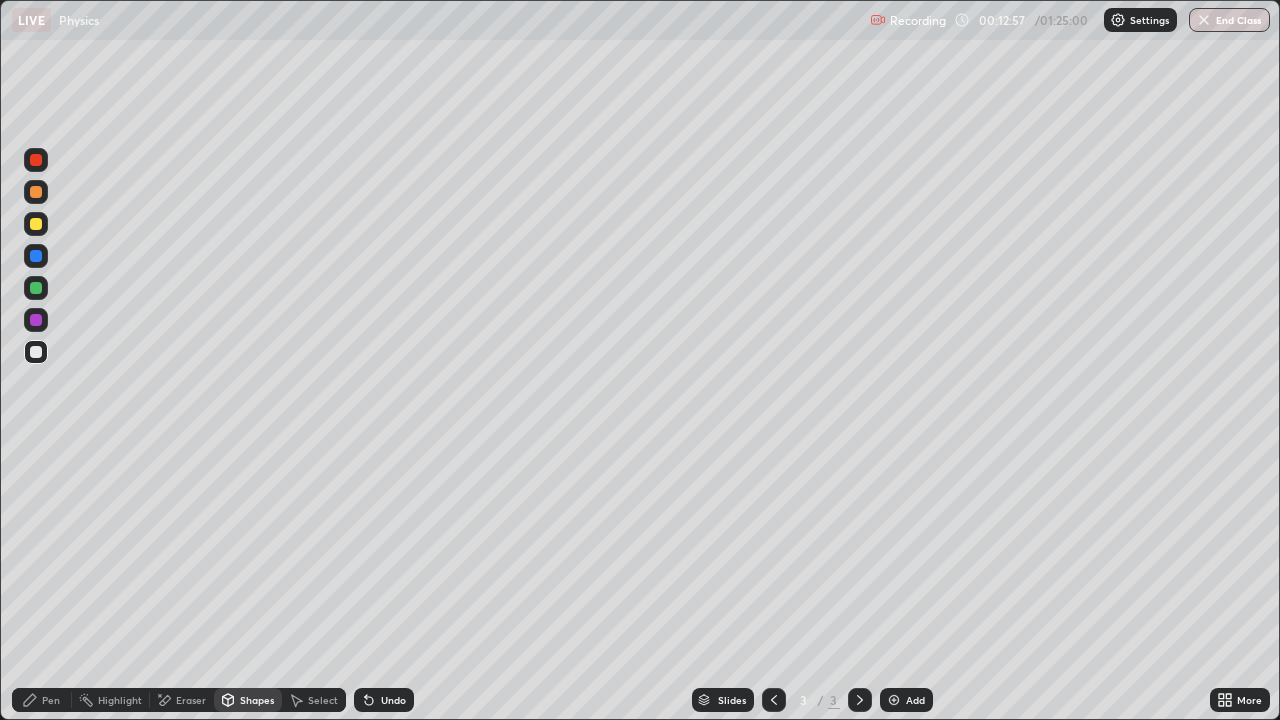 click on "Shapes" at bounding box center (248, 700) 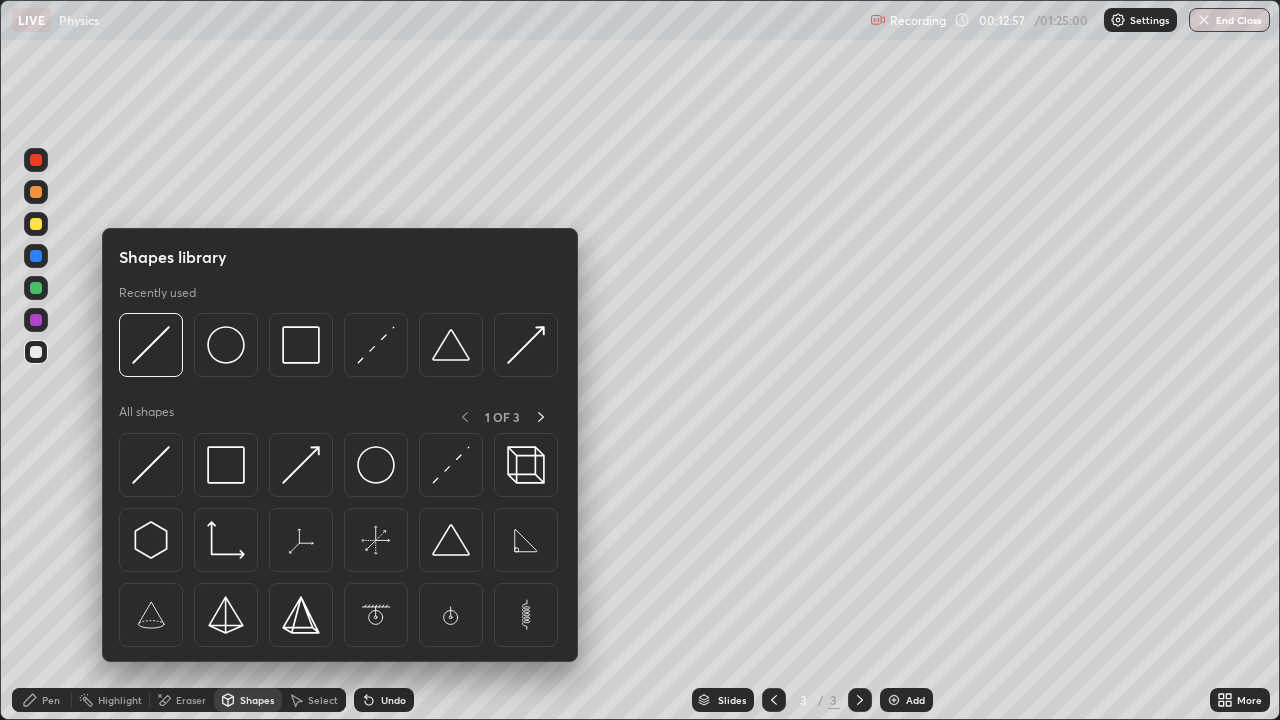 click 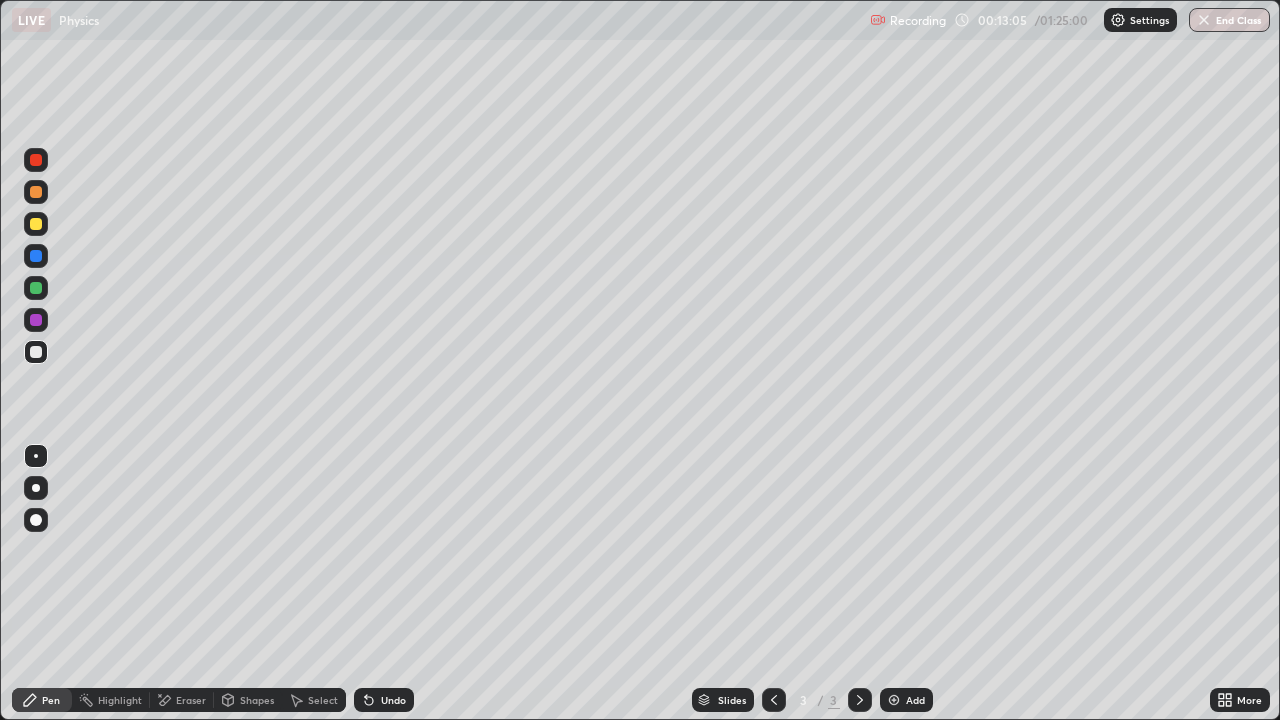 click on "Shapes" at bounding box center (257, 700) 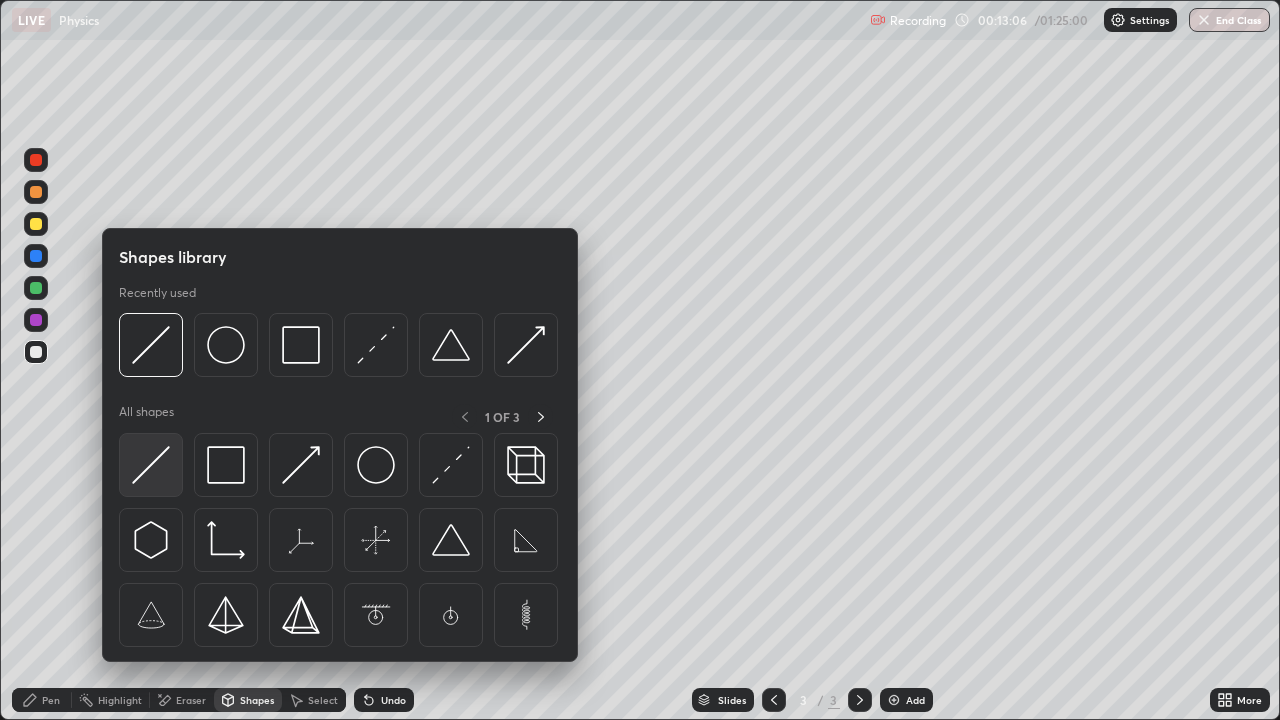 click at bounding box center (151, 465) 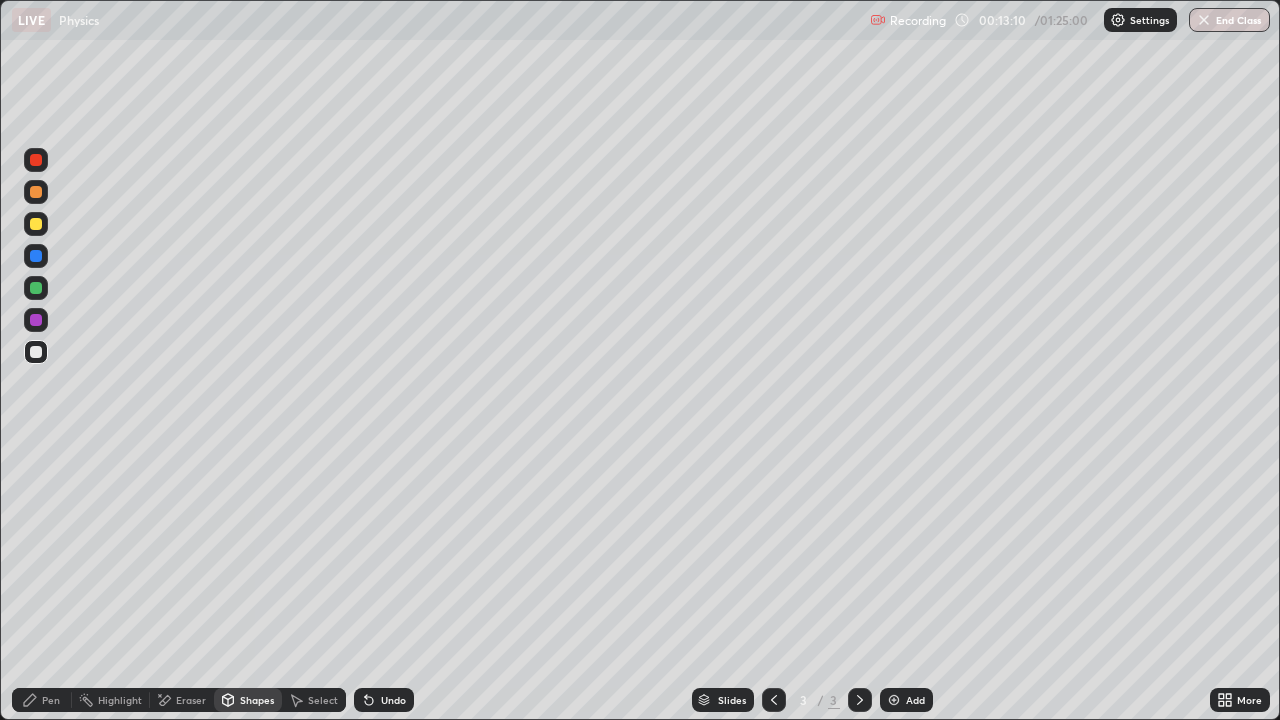 click on "Undo" at bounding box center [393, 700] 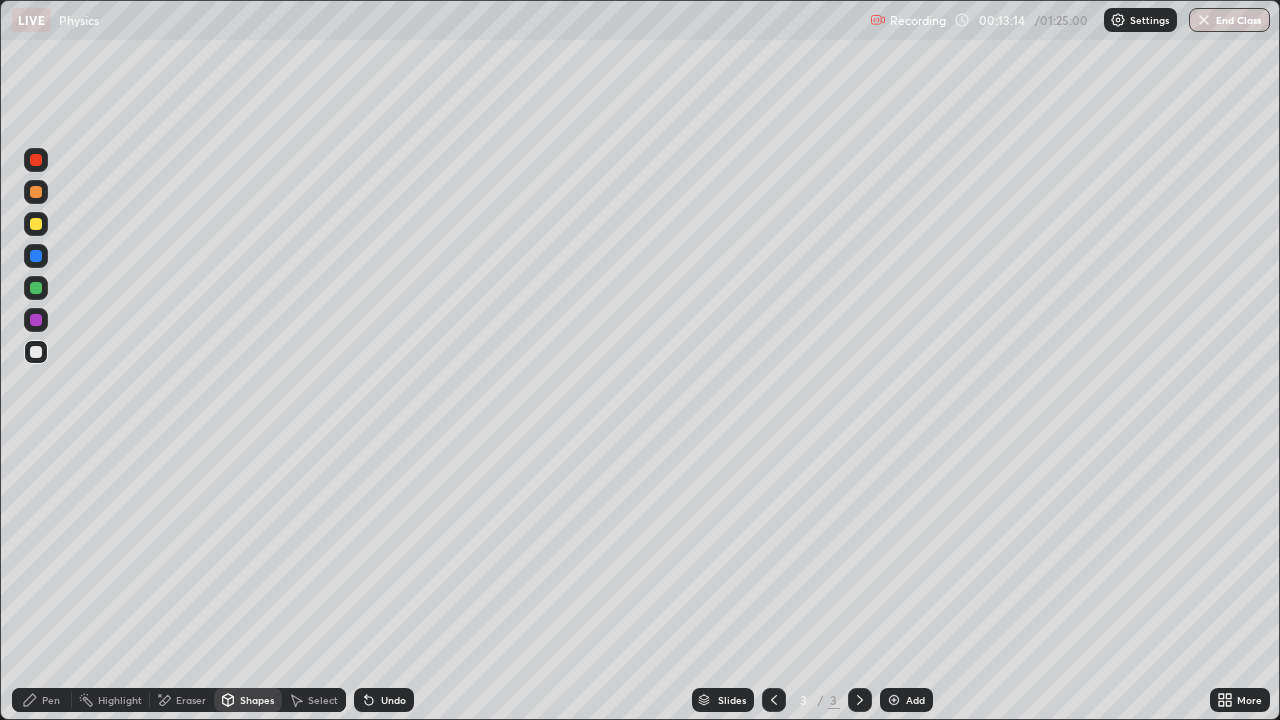 click on "Pen" at bounding box center [51, 700] 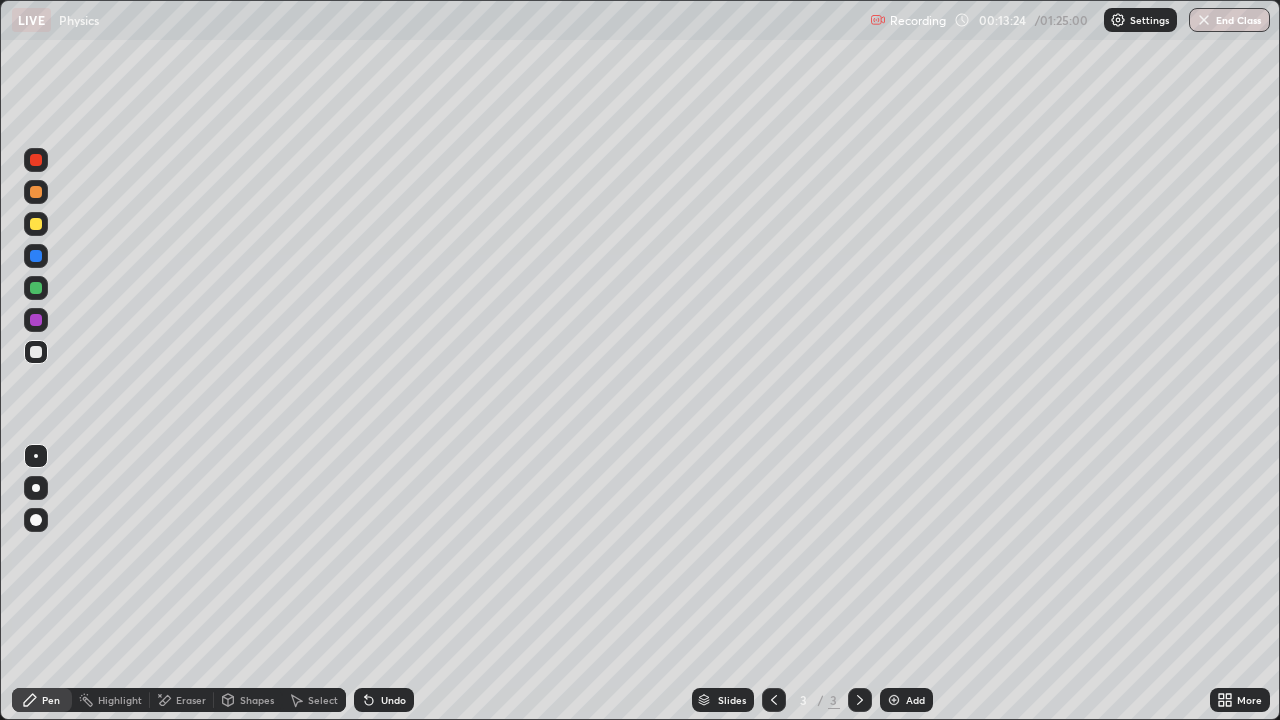 click on "Shapes" at bounding box center (257, 700) 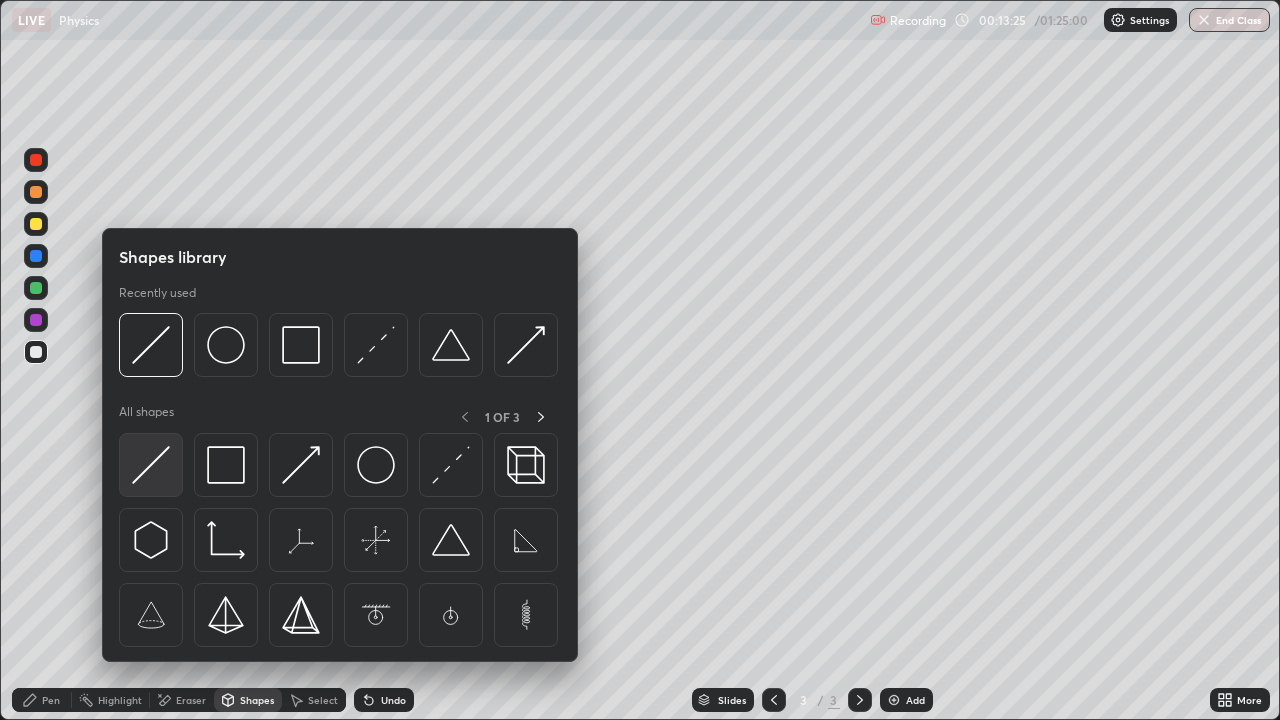 click at bounding box center [151, 465] 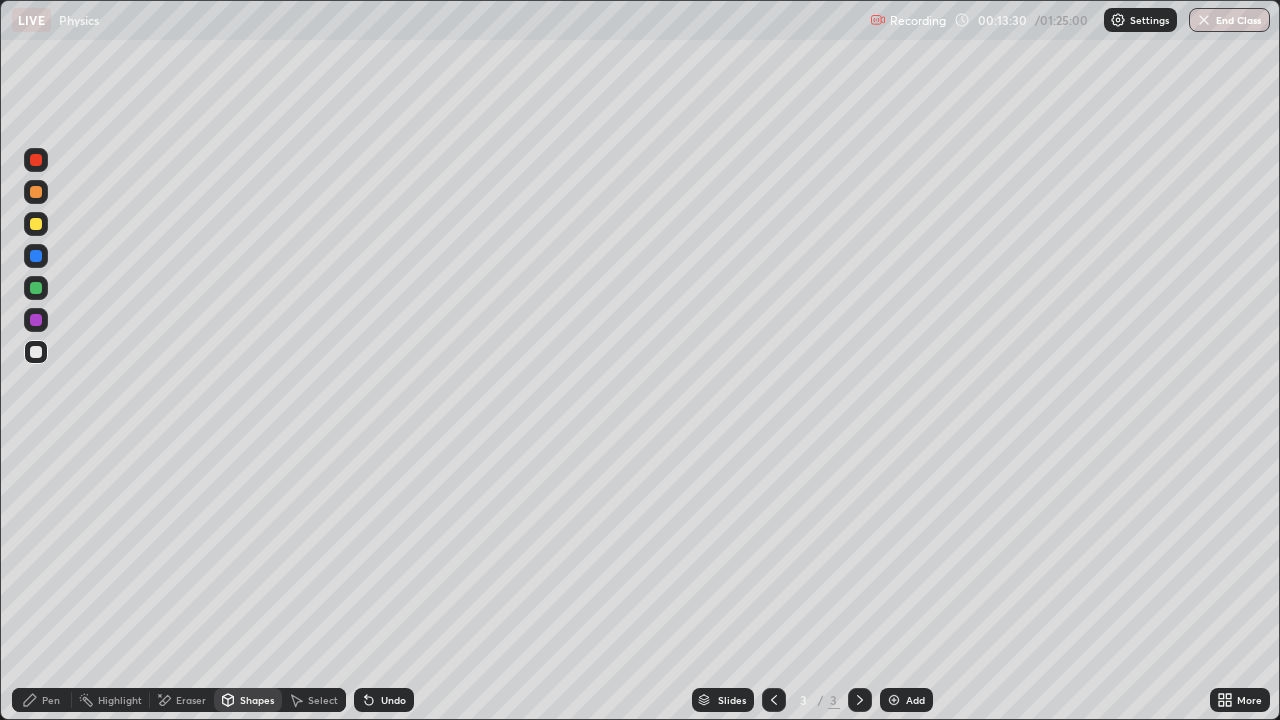 click on "Pen" at bounding box center [42, 700] 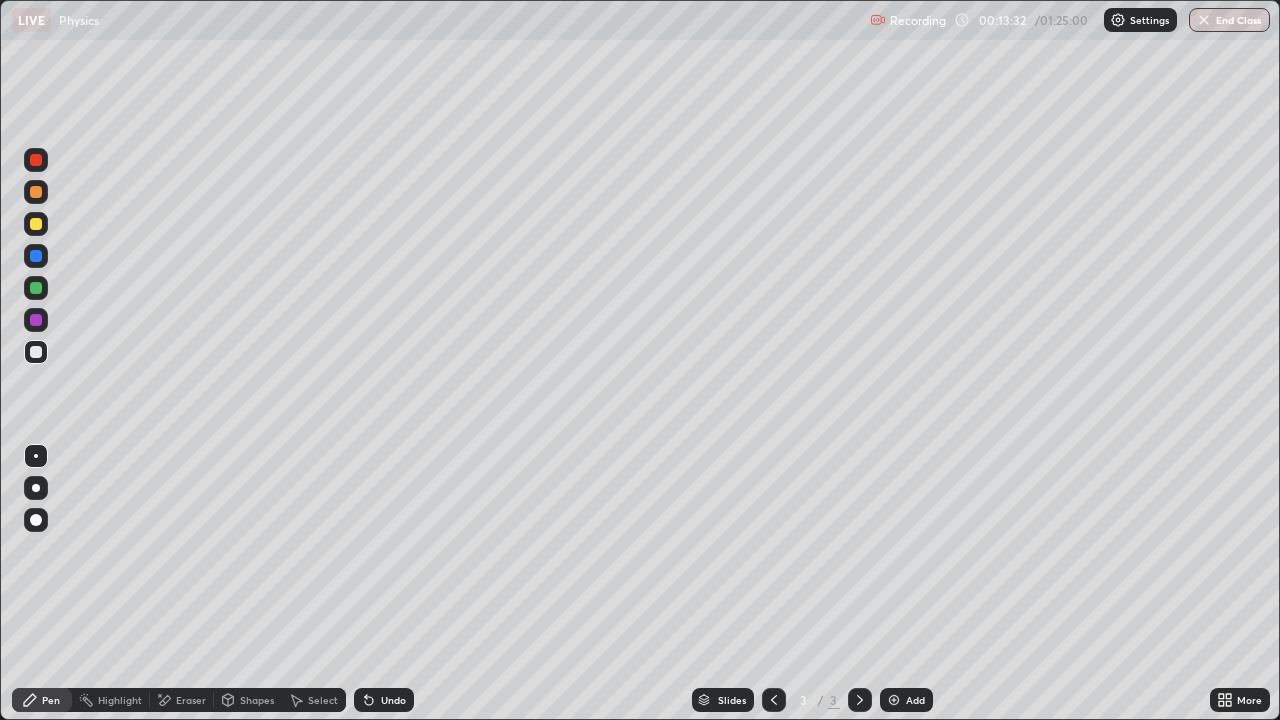 click on "Shapes" at bounding box center [257, 700] 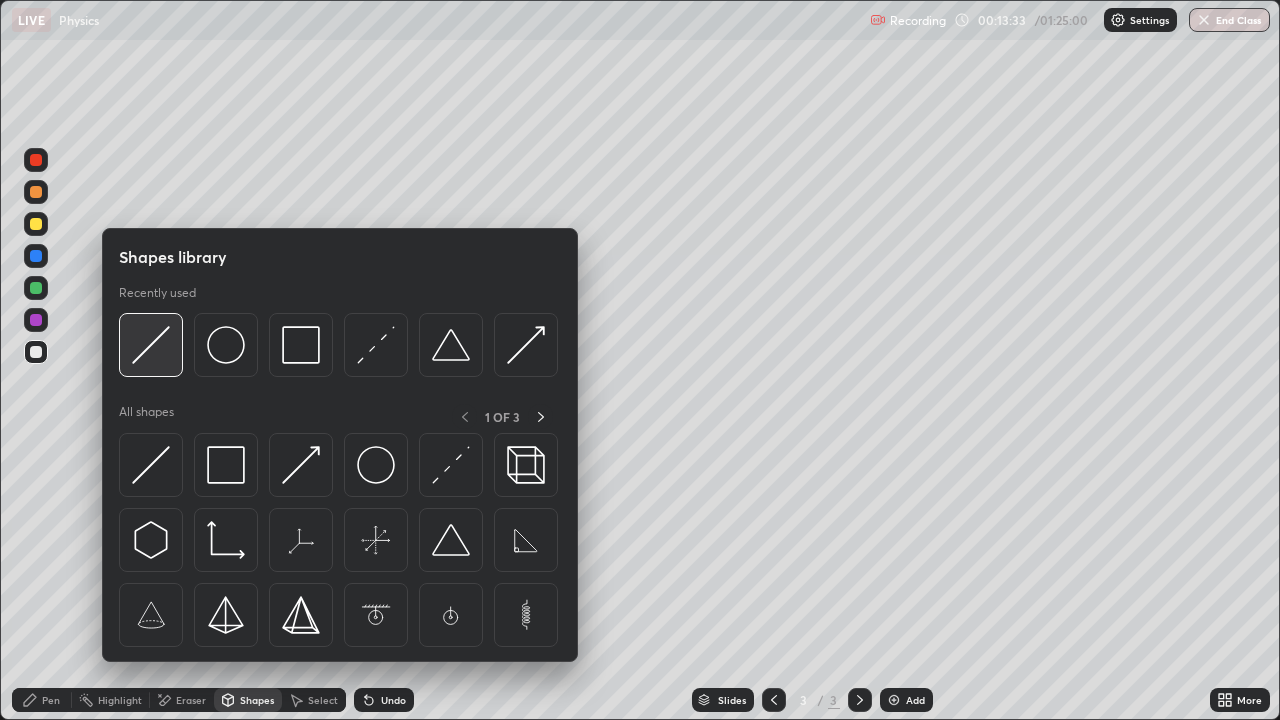 click at bounding box center (151, 345) 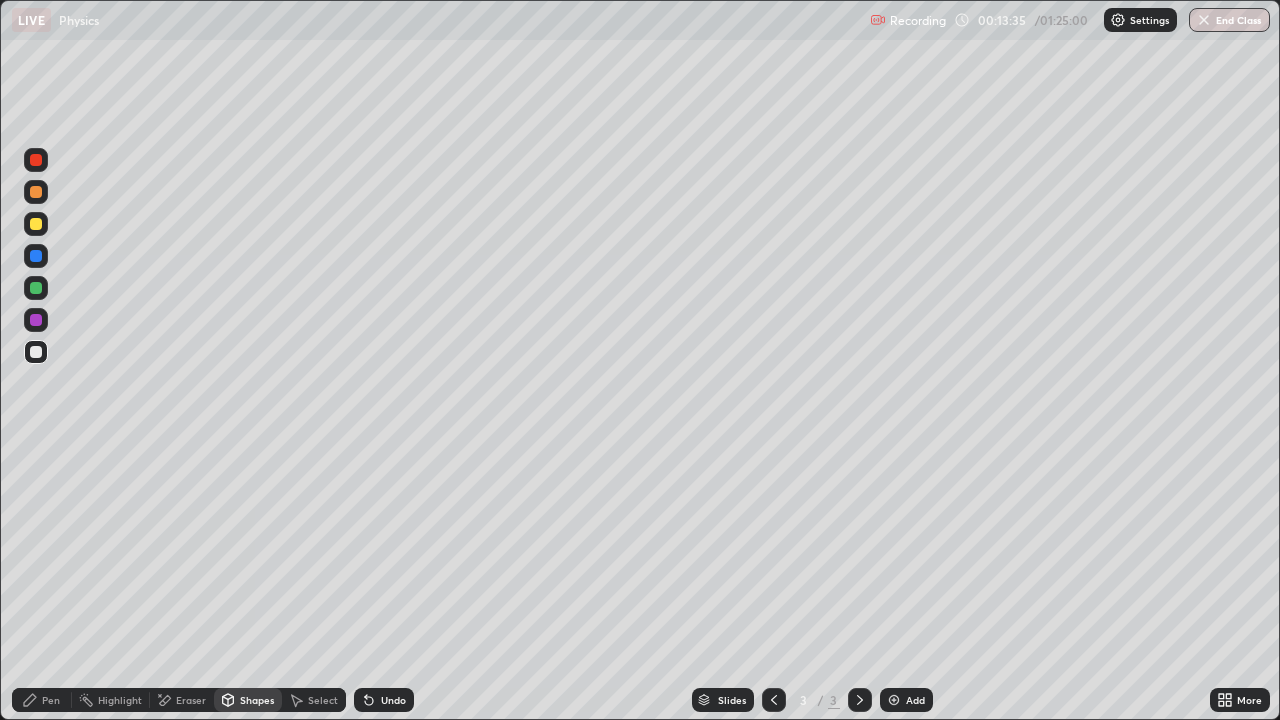 click at bounding box center (36, 288) 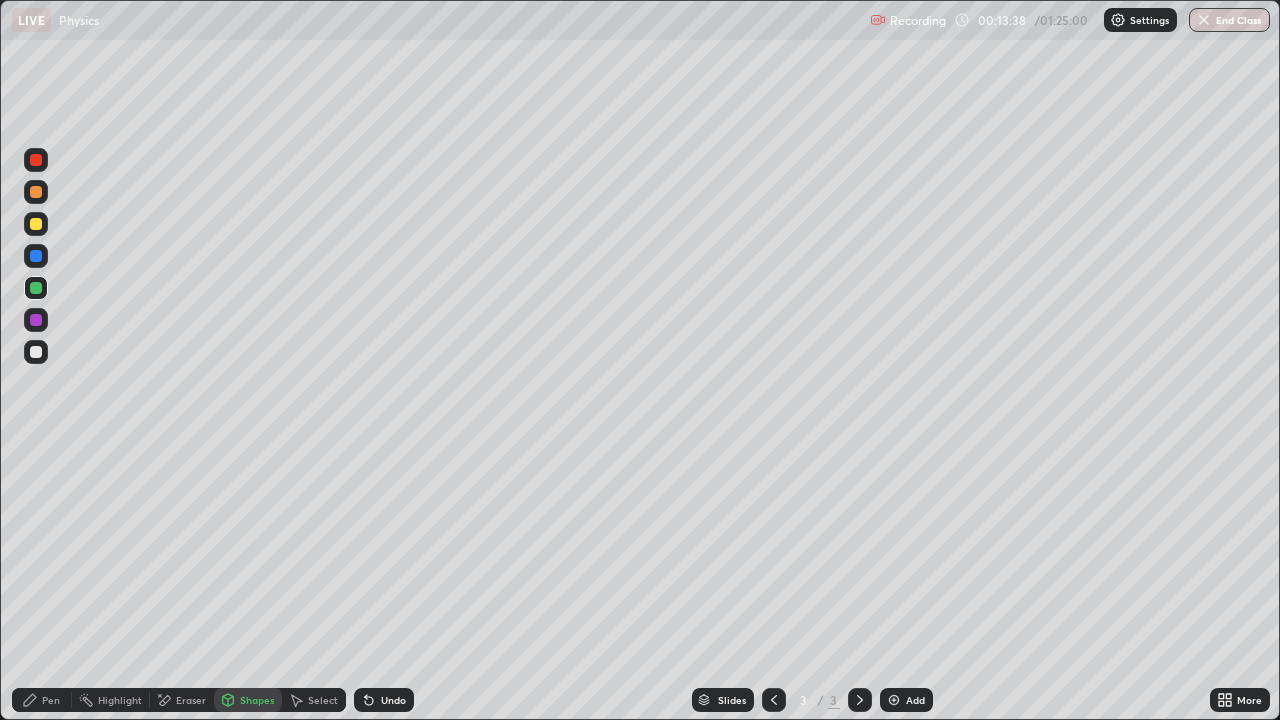 click on "Pen" at bounding box center [42, 700] 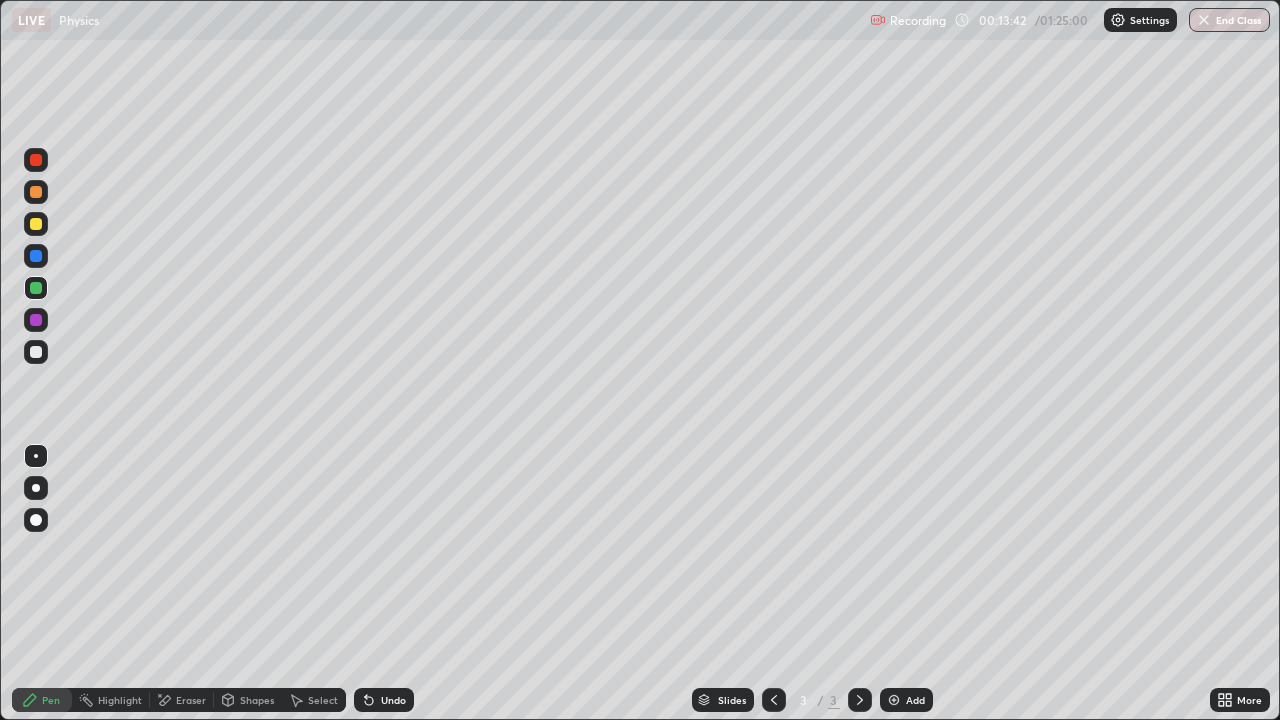 click on "Shapes" at bounding box center [257, 700] 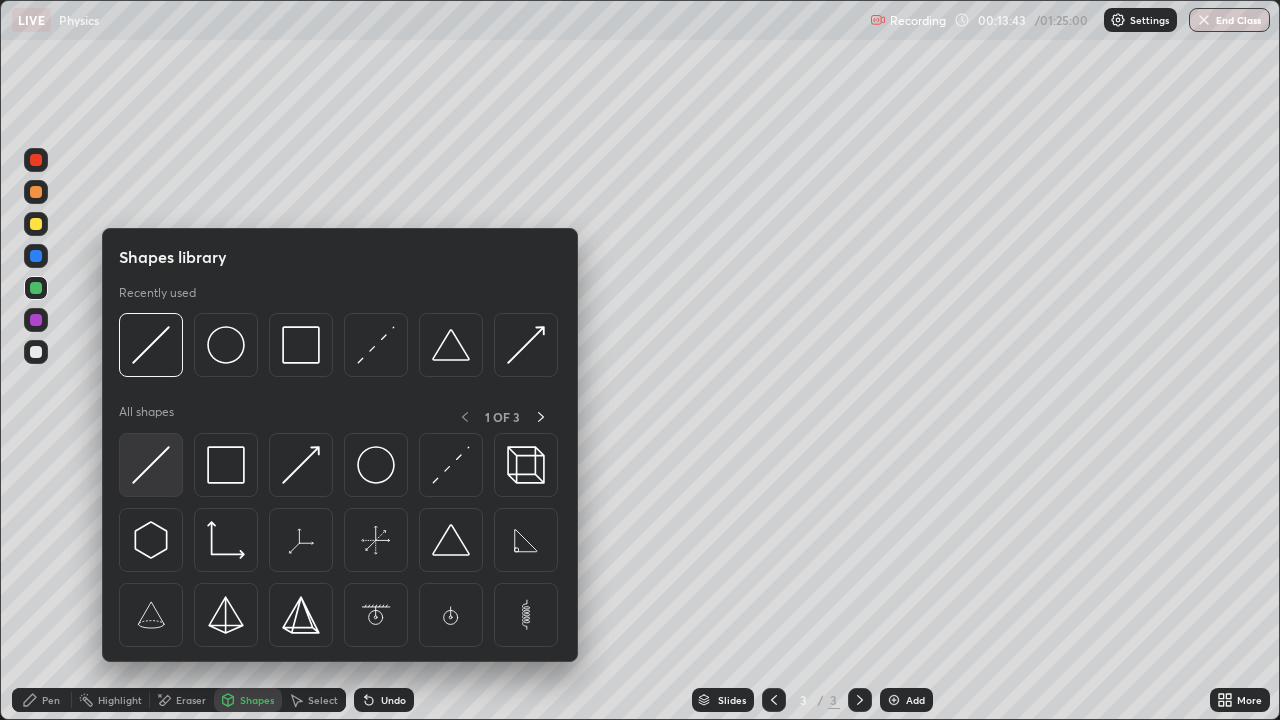 click at bounding box center [151, 465] 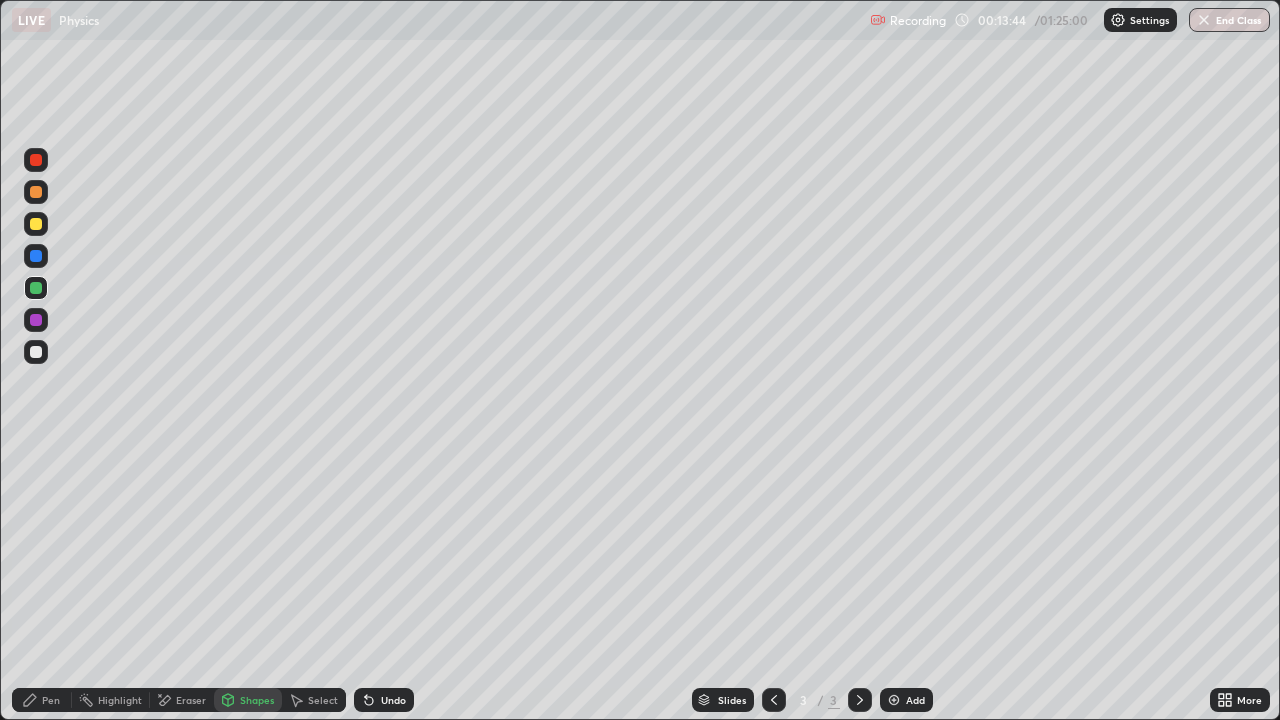 click at bounding box center [36, 352] 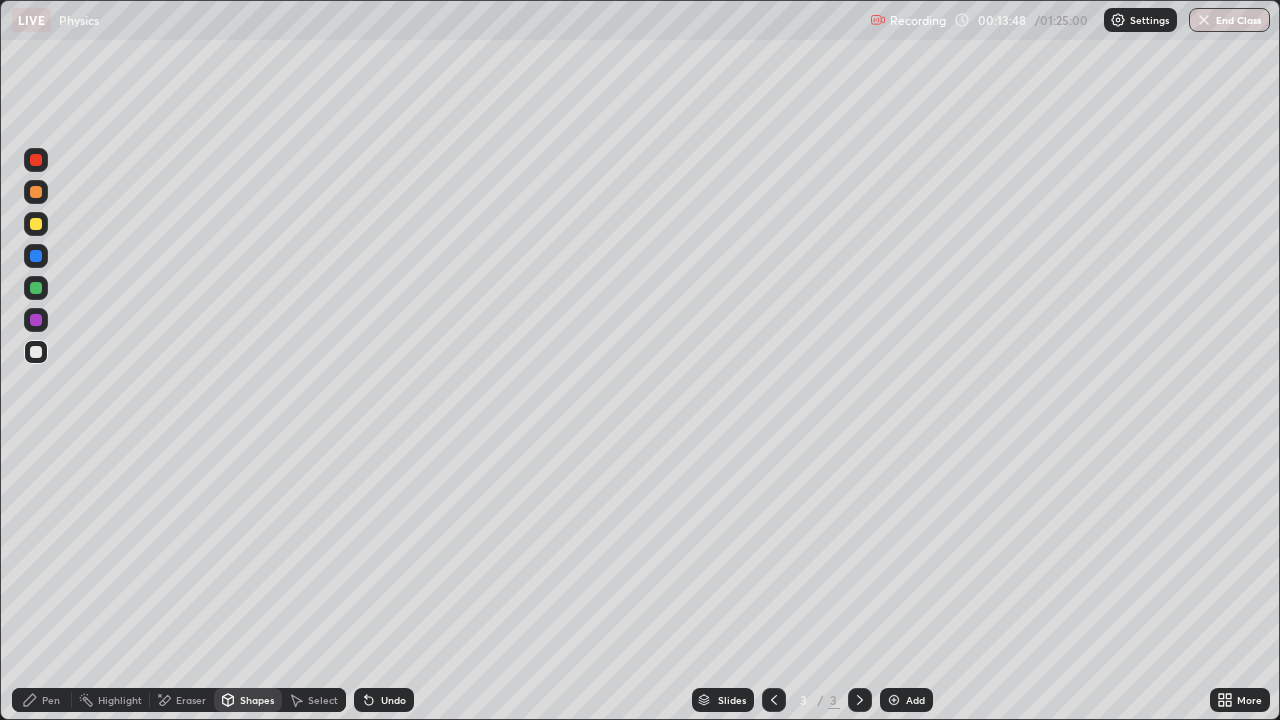 click on "Pen" at bounding box center [51, 700] 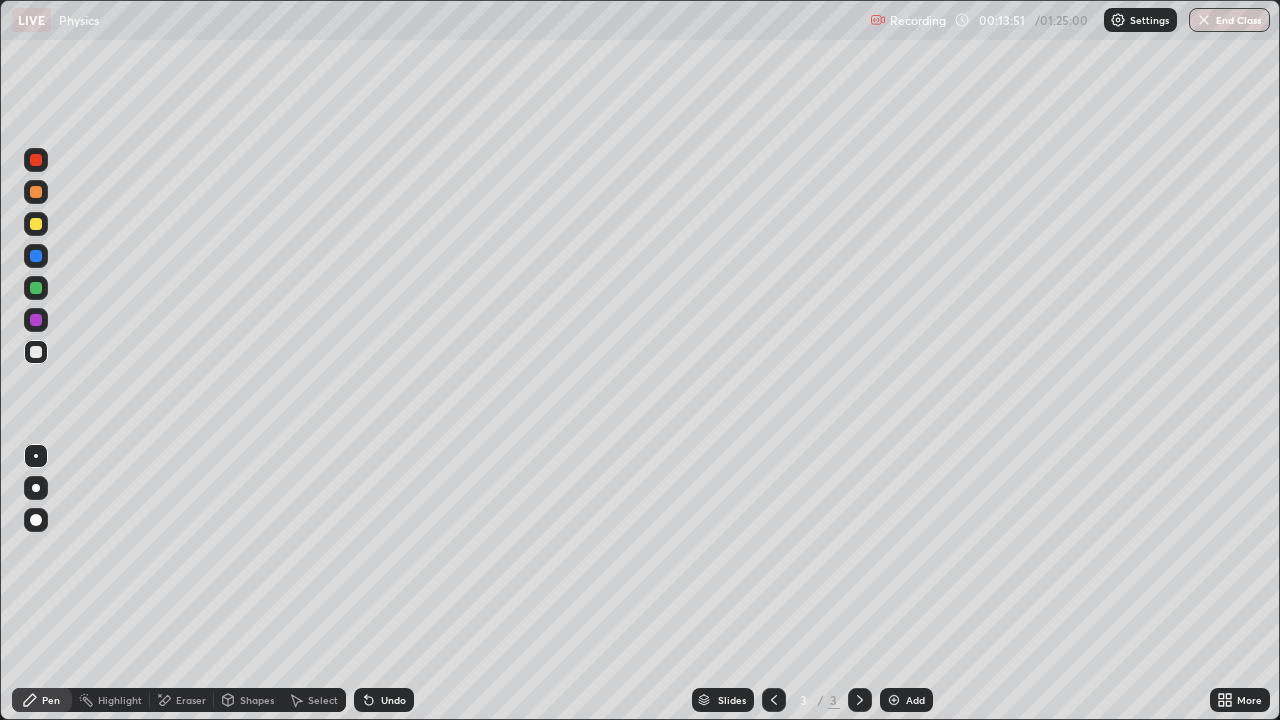 click on "Shapes" at bounding box center [257, 700] 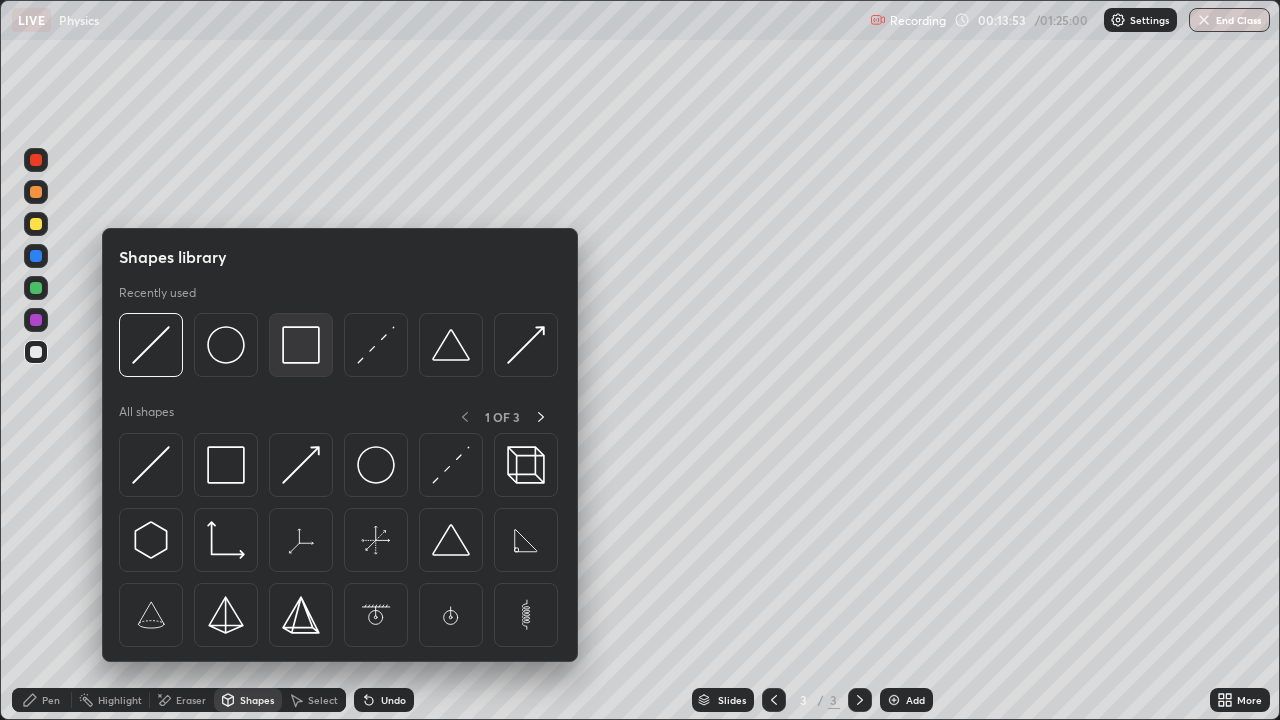 click at bounding box center [301, 345] 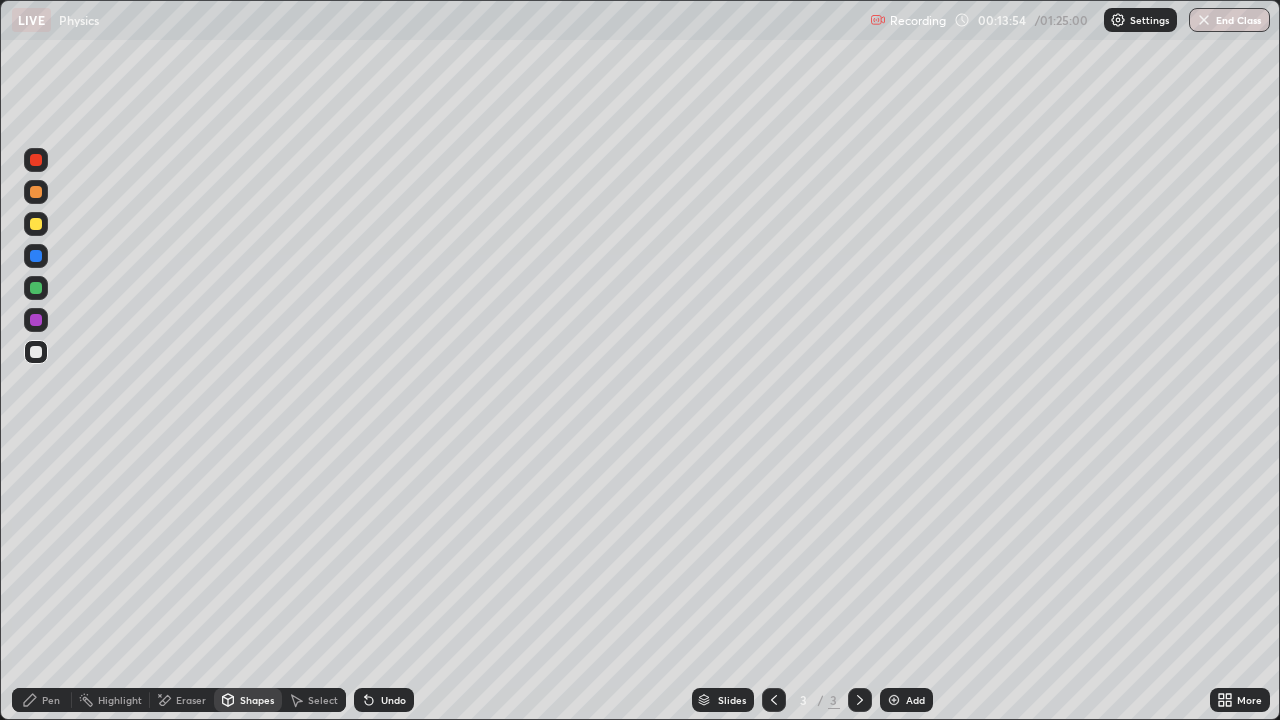 click at bounding box center (36, 288) 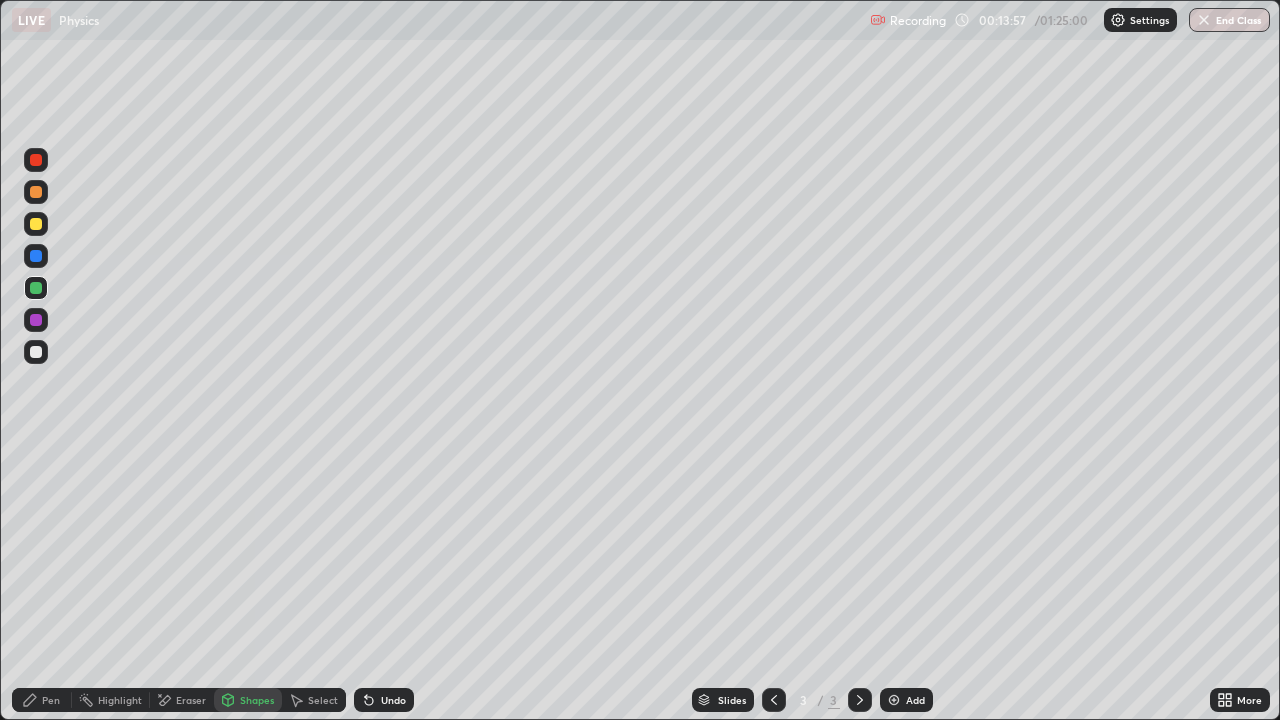 click on "Pen" at bounding box center [42, 700] 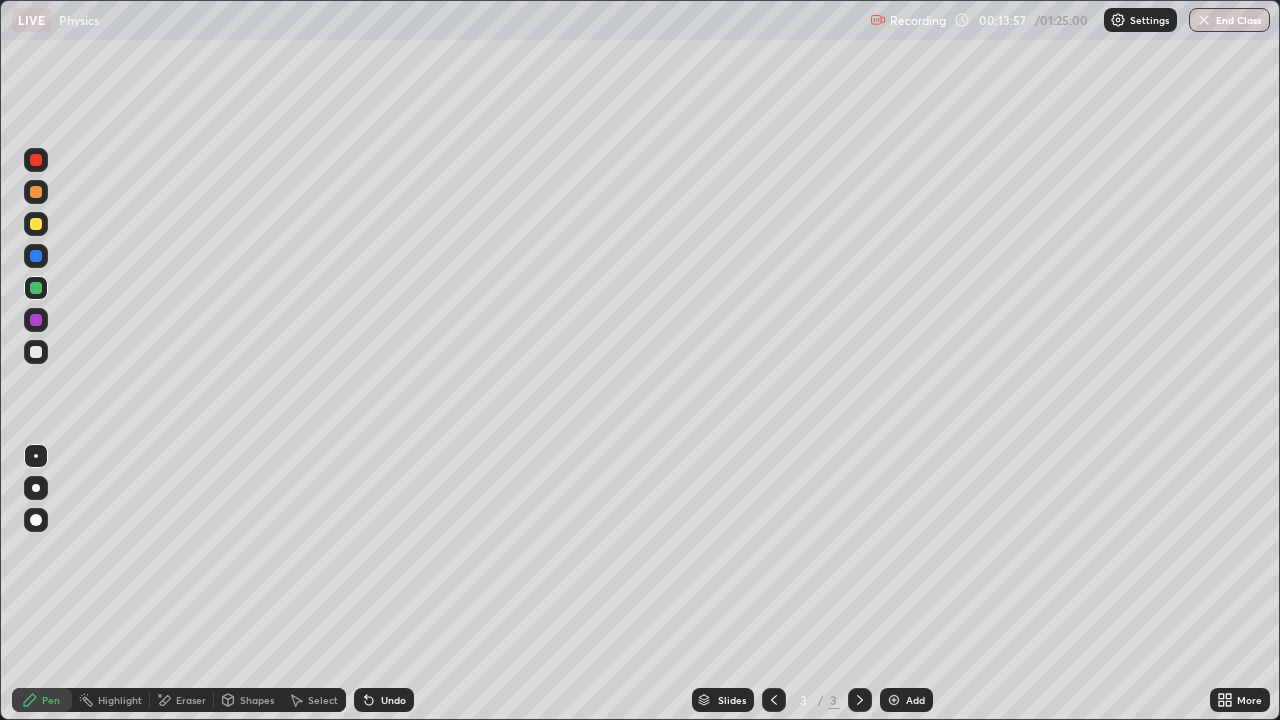 click at bounding box center (36, 456) 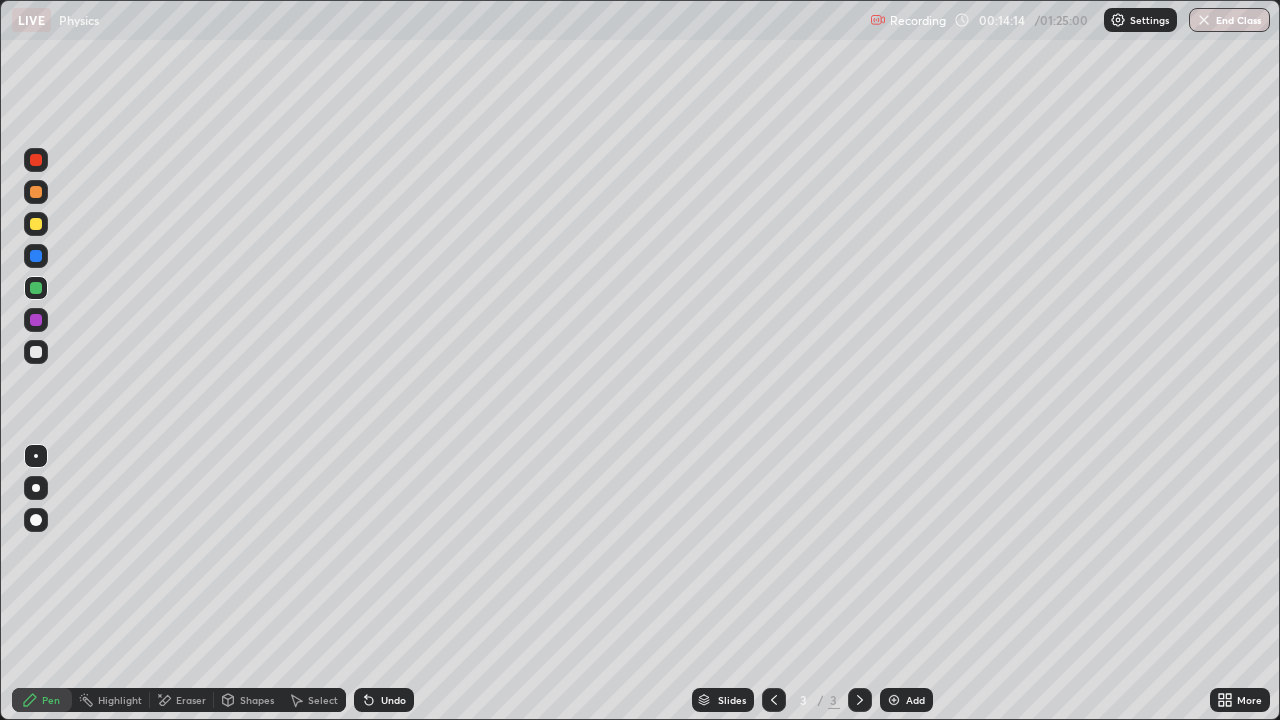 click on "Shapes" at bounding box center [257, 700] 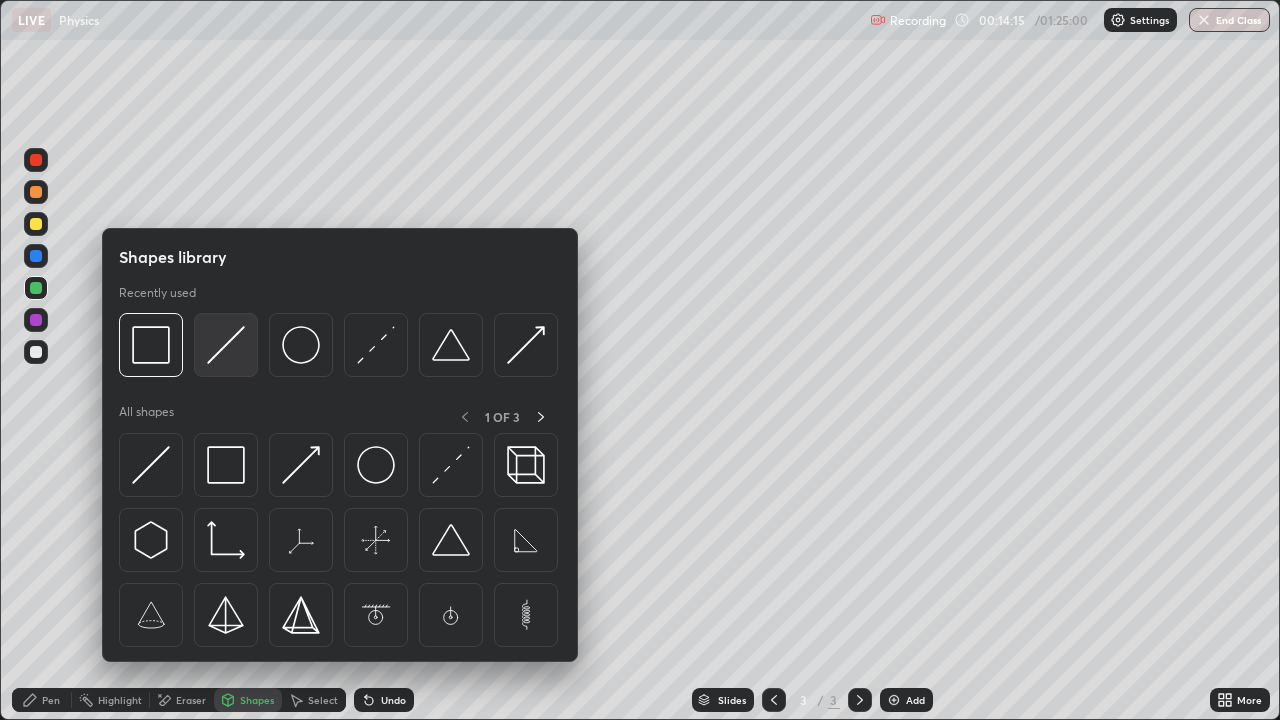 click at bounding box center [226, 345] 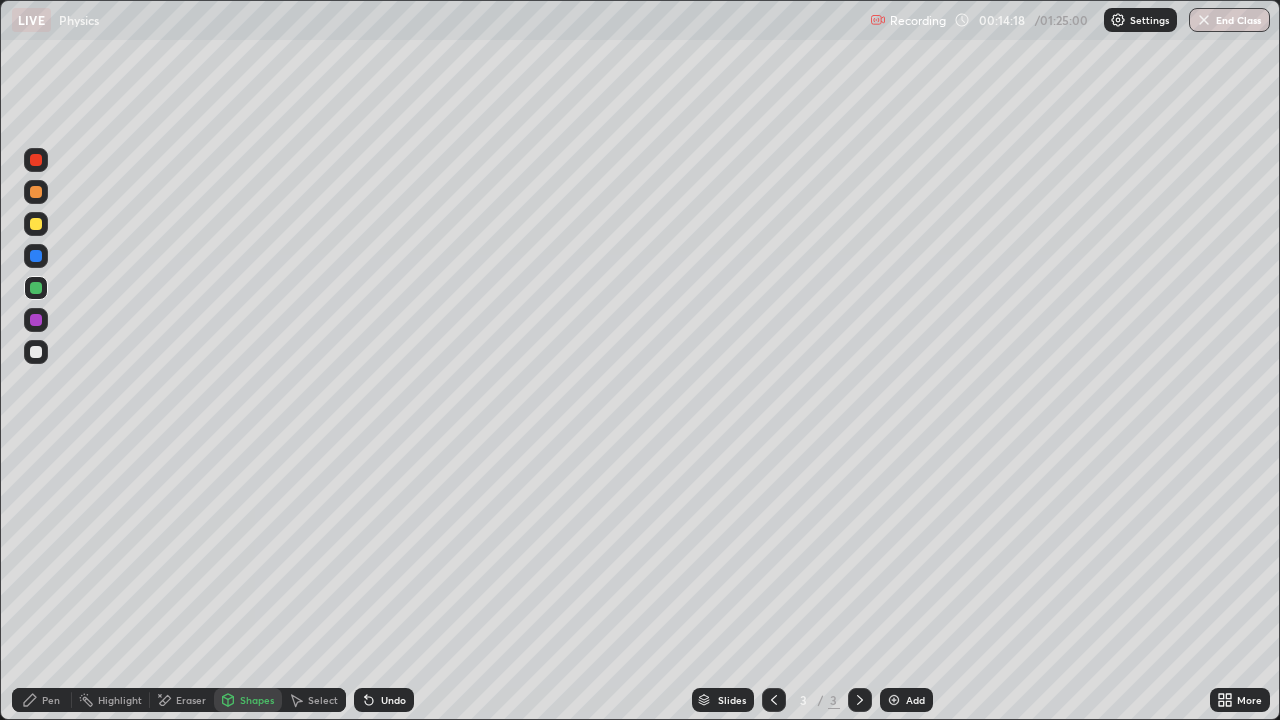 click on "Undo" at bounding box center [393, 700] 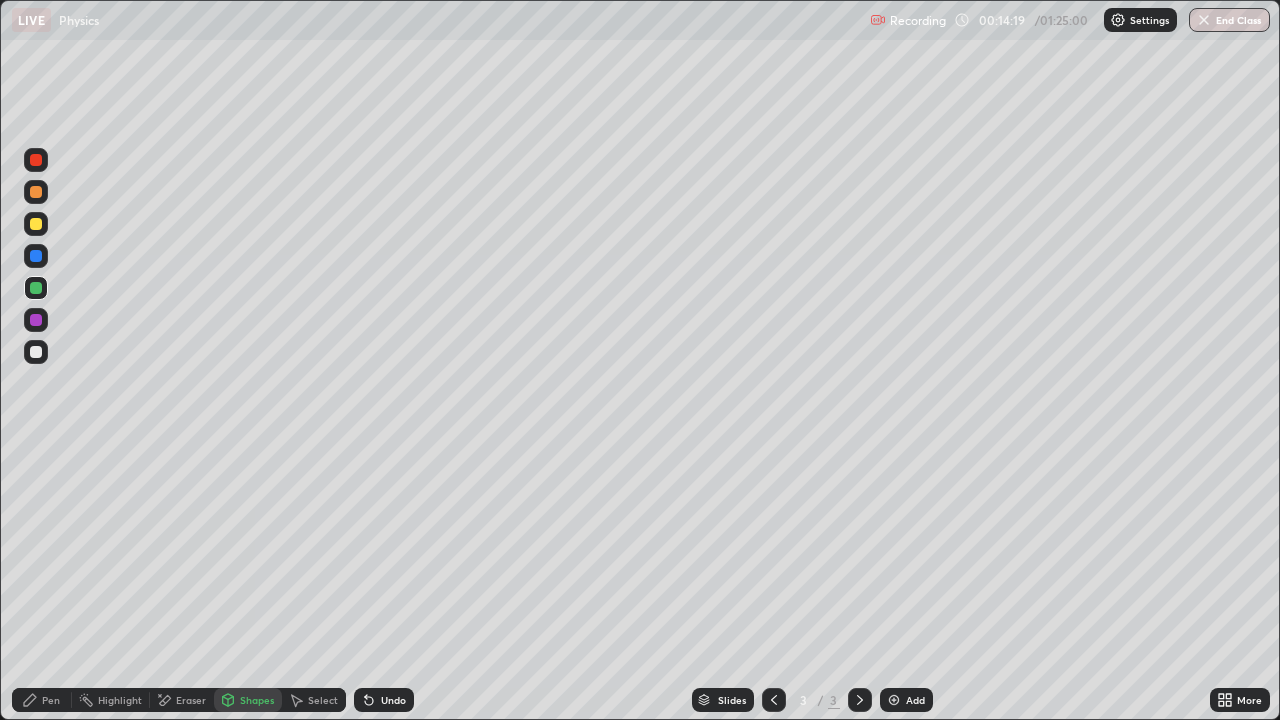 click at bounding box center [36, 352] 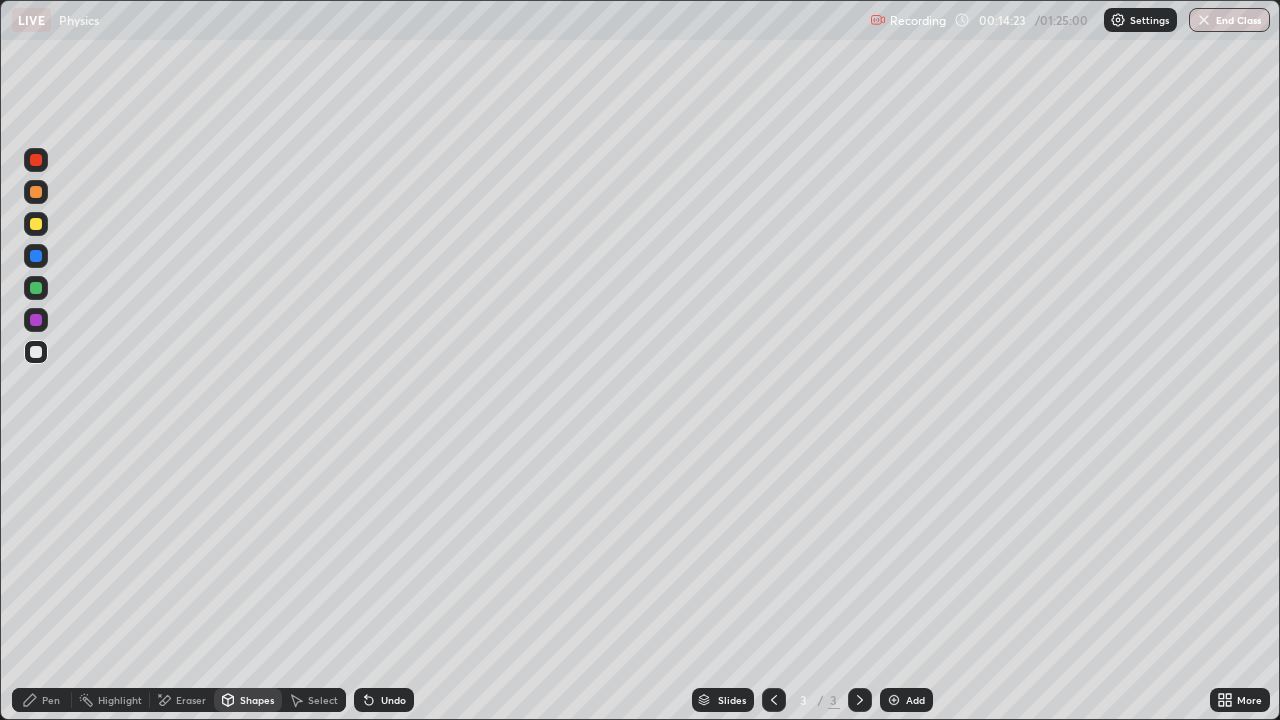 click 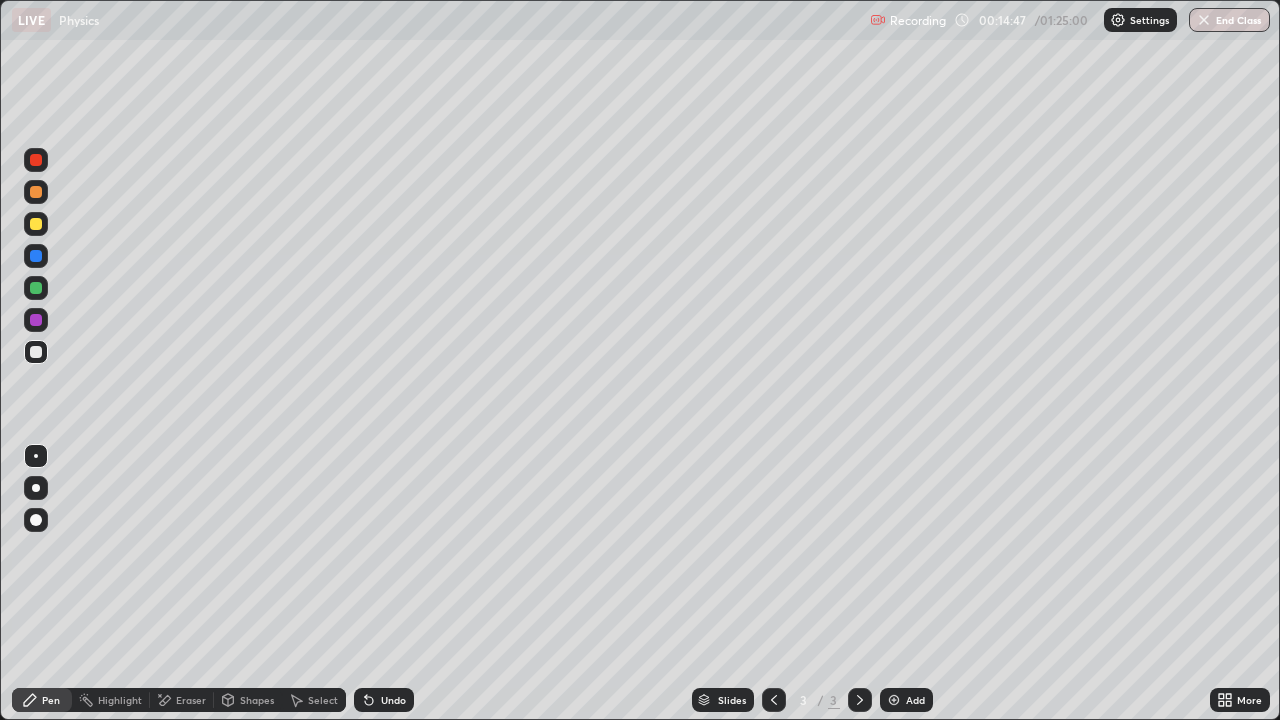 click on "Eraser" at bounding box center [191, 700] 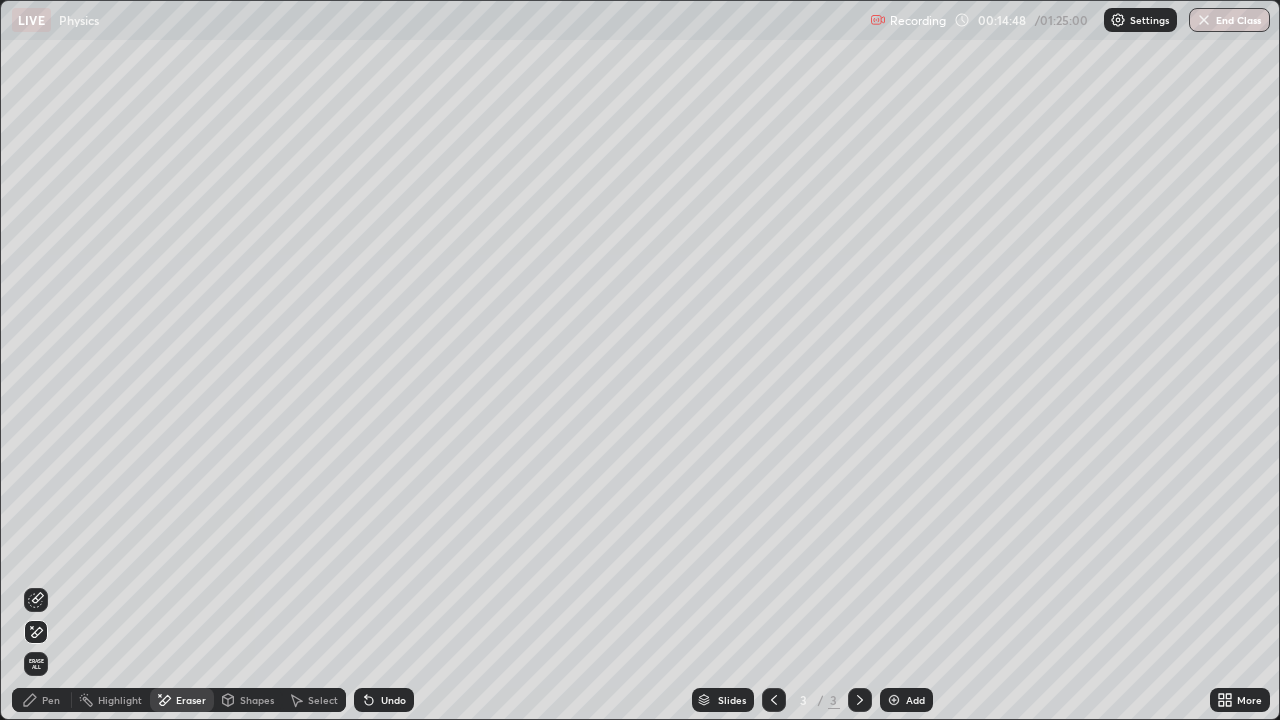 click on "Pen" at bounding box center [42, 700] 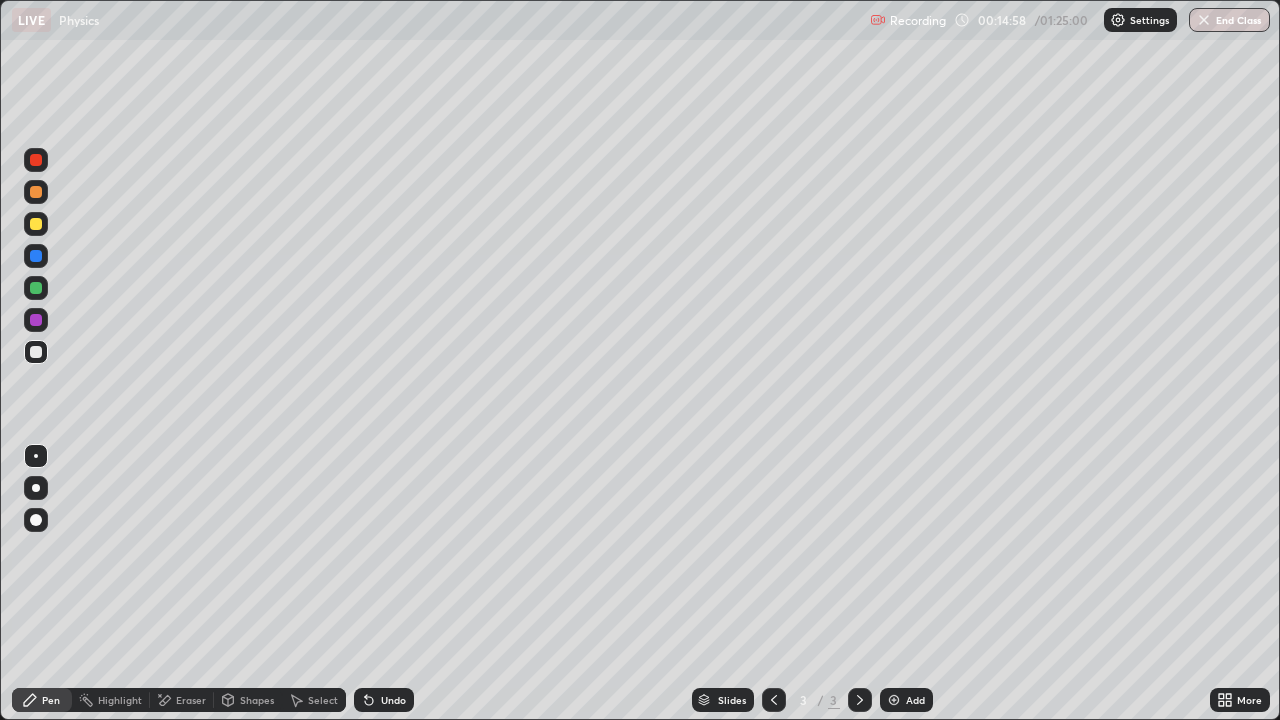 click on "Undo" at bounding box center [393, 700] 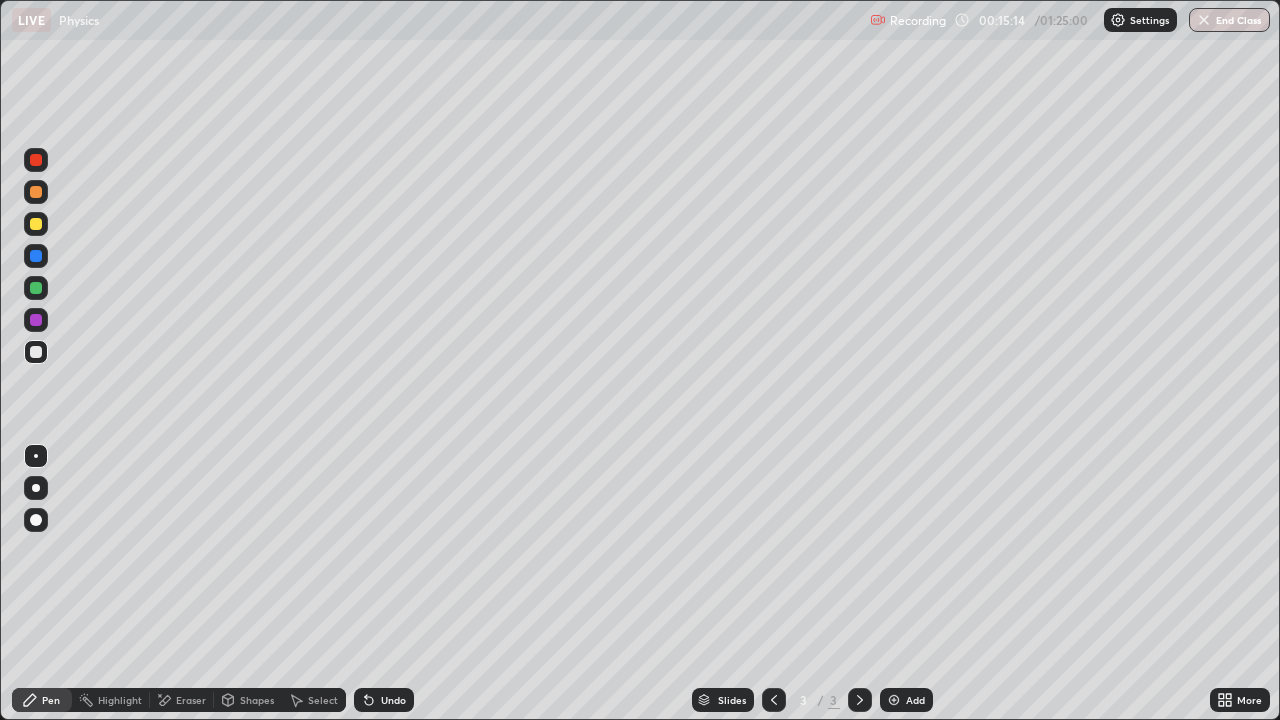 click on "Eraser" at bounding box center [191, 700] 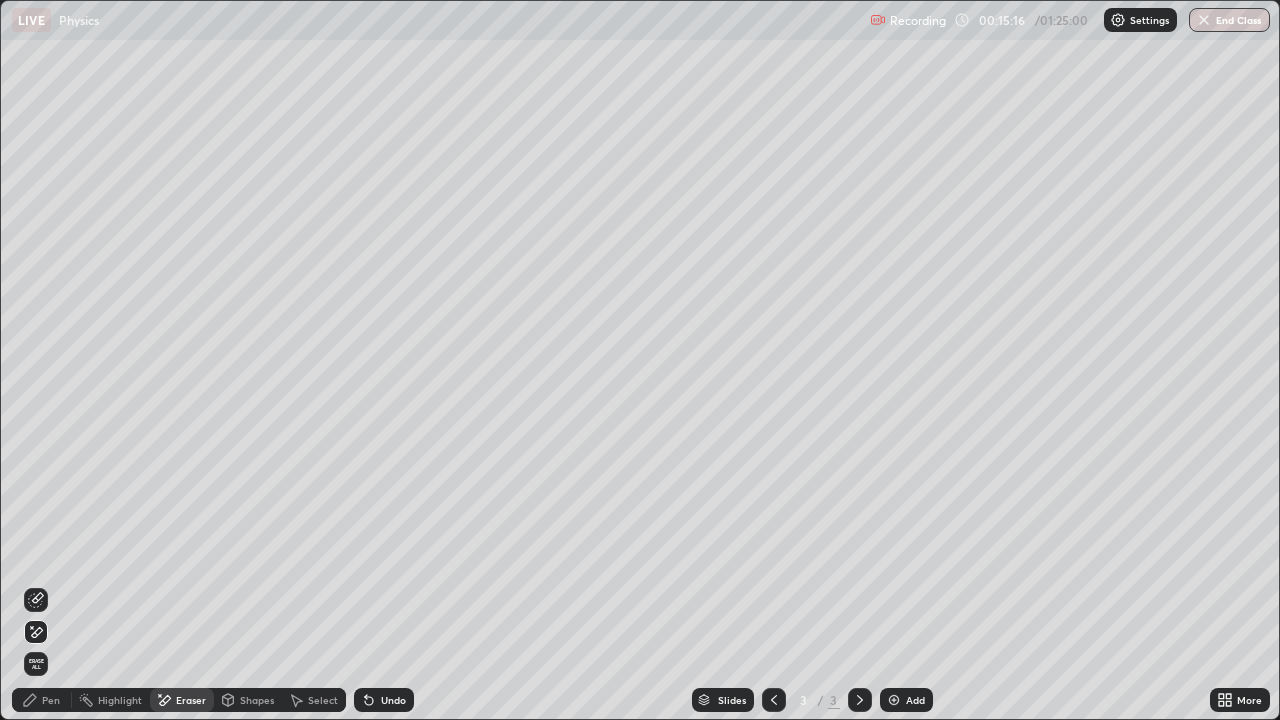 click on "Pen" at bounding box center [42, 700] 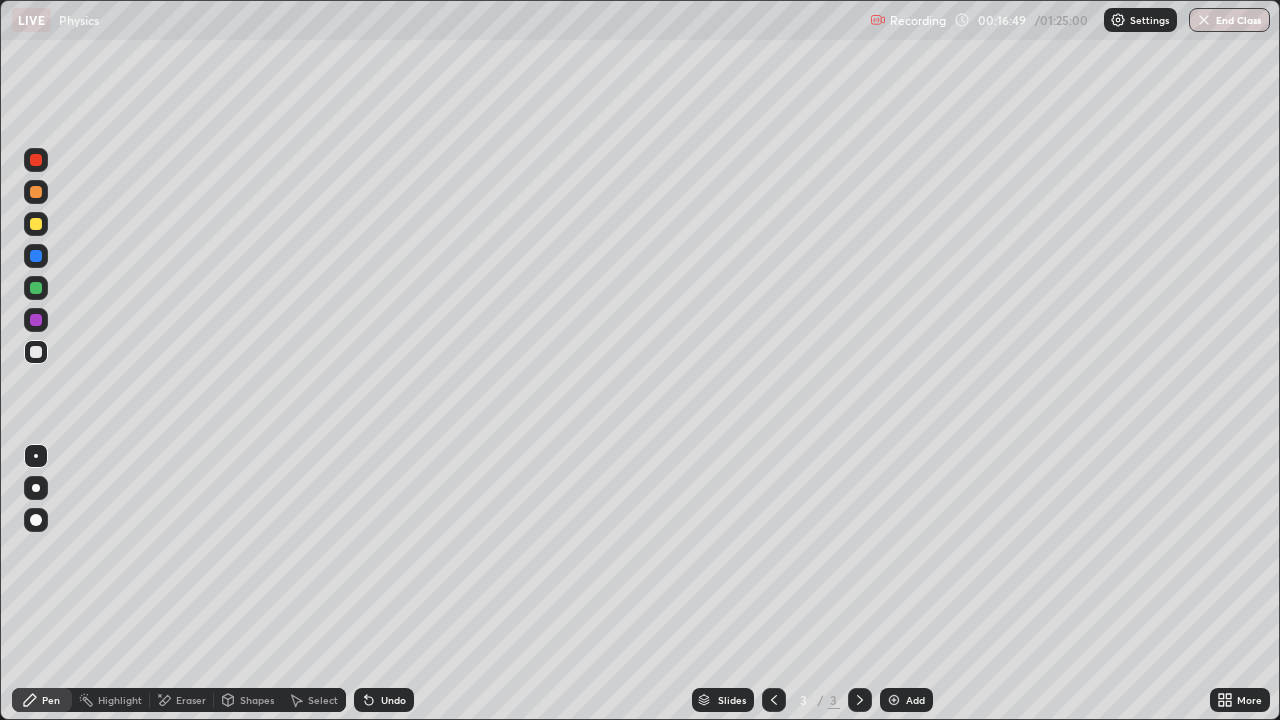 click on "Select" at bounding box center (323, 700) 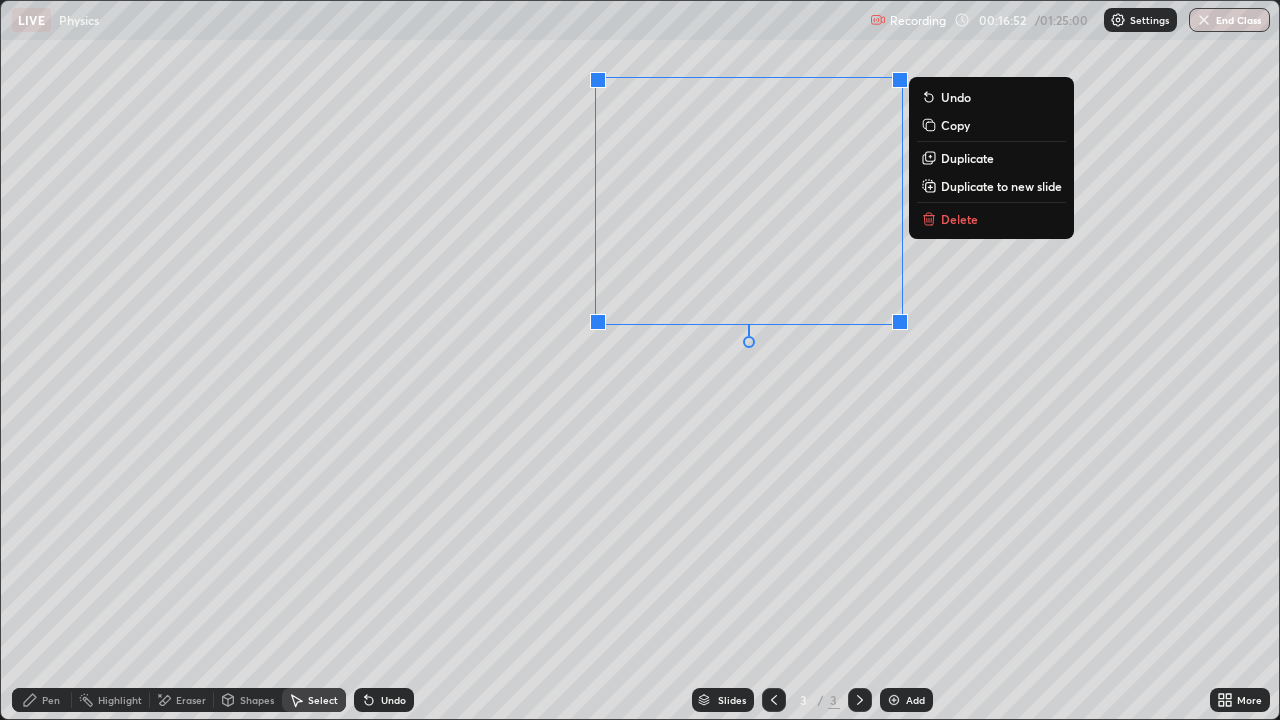 click on "Duplicate" at bounding box center [967, 158] 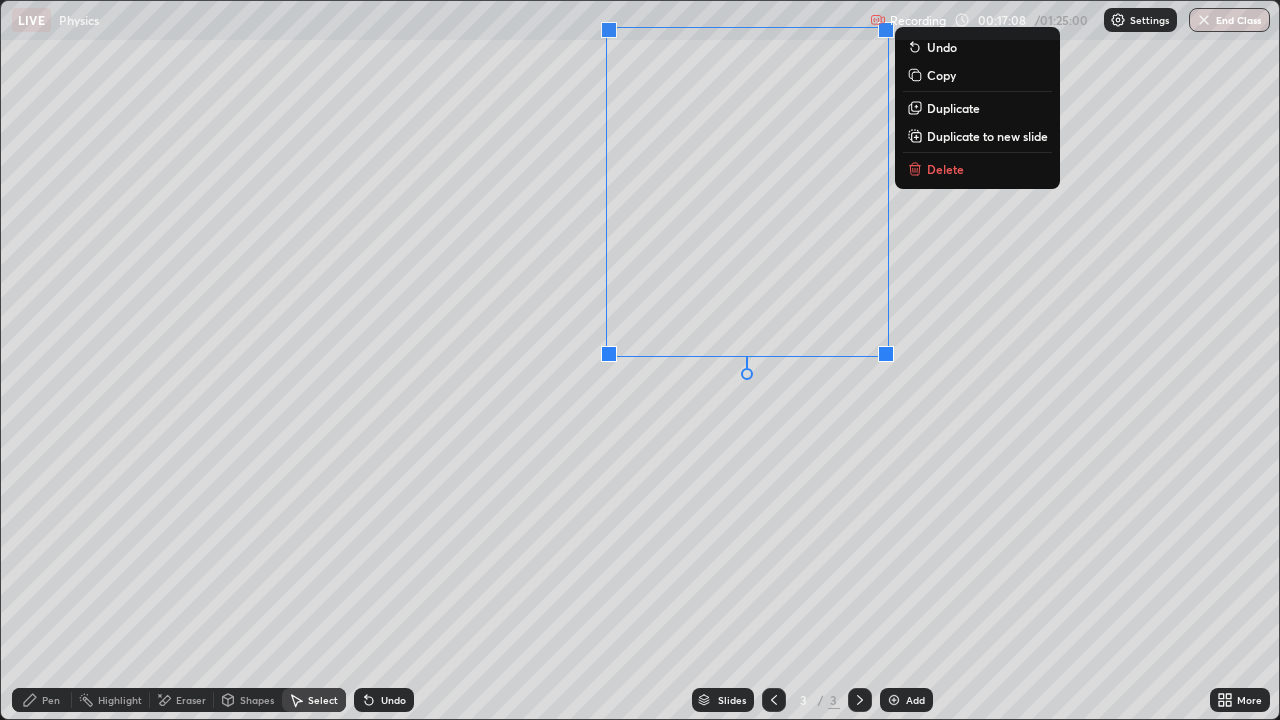 click on "Delete" at bounding box center [945, 169] 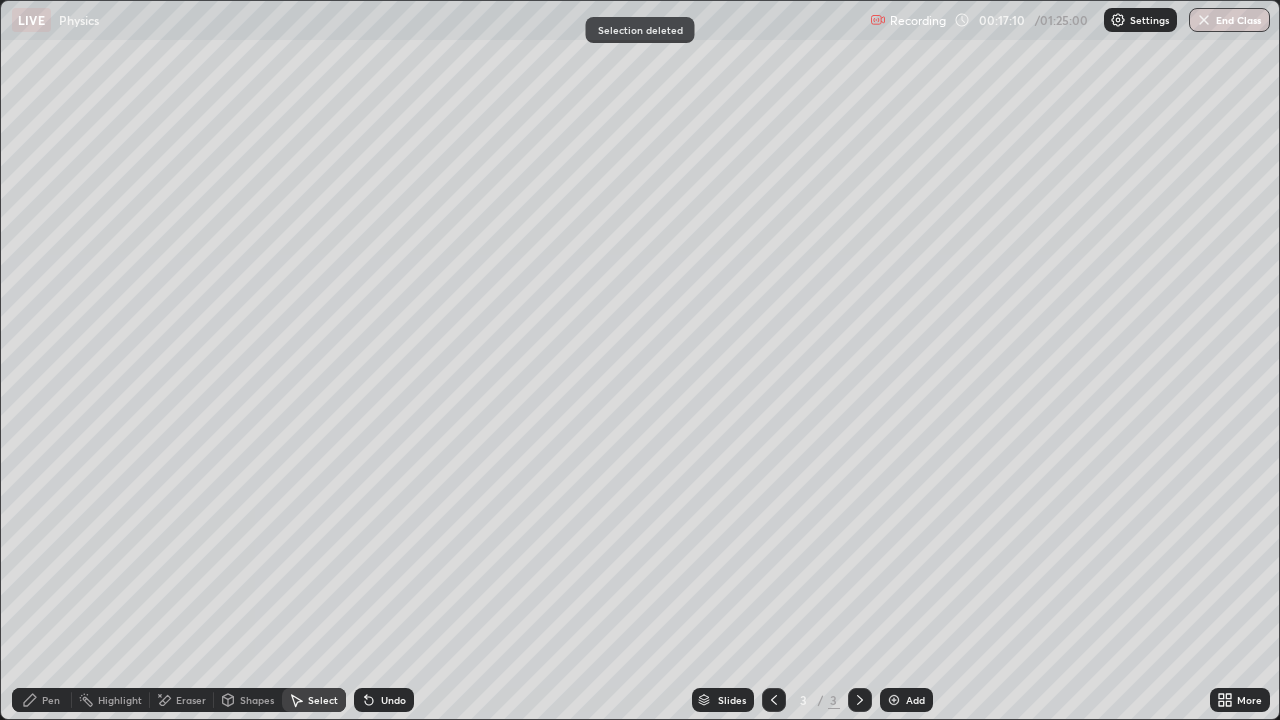 click on "Shapes" at bounding box center [248, 700] 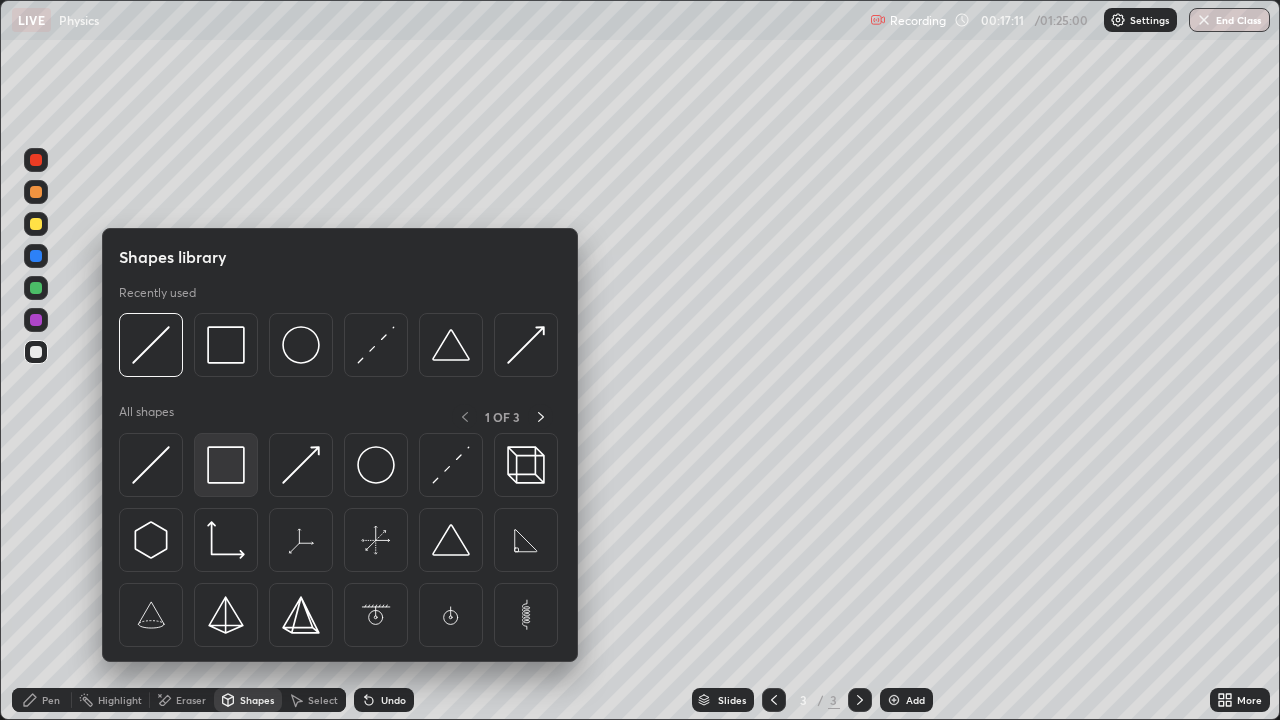 click at bounding box center [226, 465] 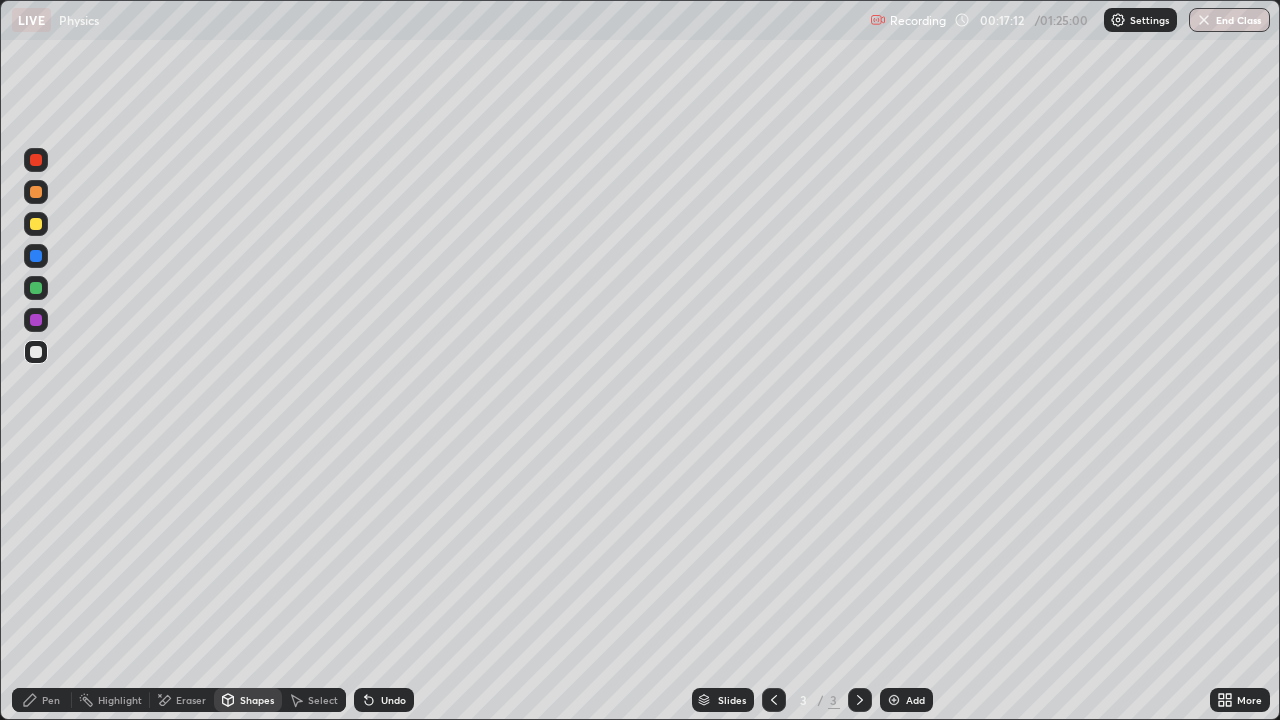 click on "Shapes" at bounding box center [257, 700] 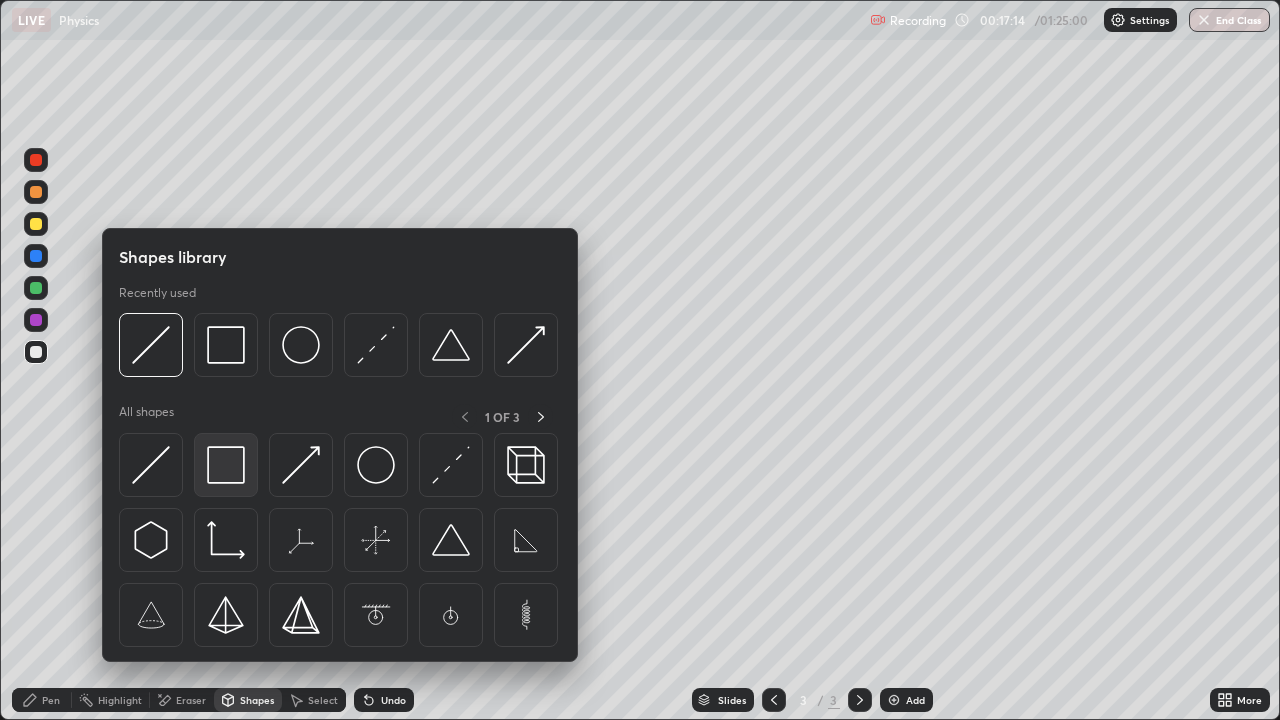 click at bounding box center [226, 465] 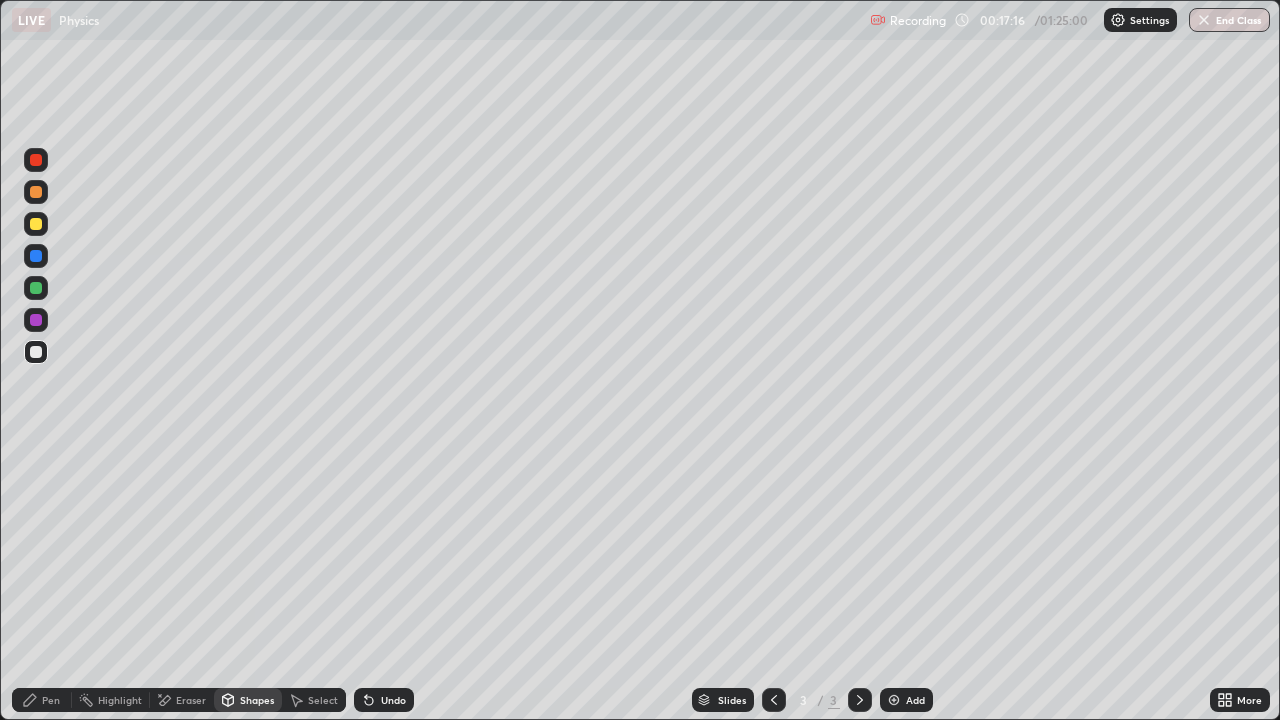 click at bounding box center (36, 160) 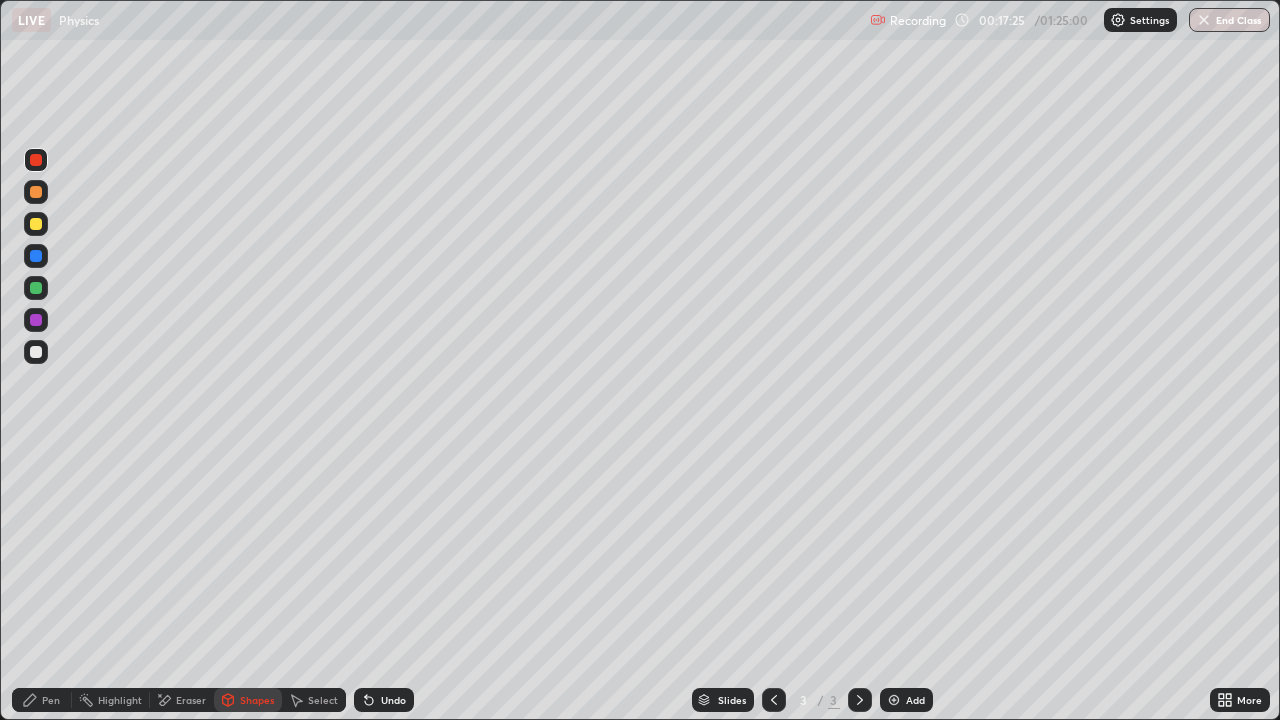 click on "Select" at bounding box center [314, 700] 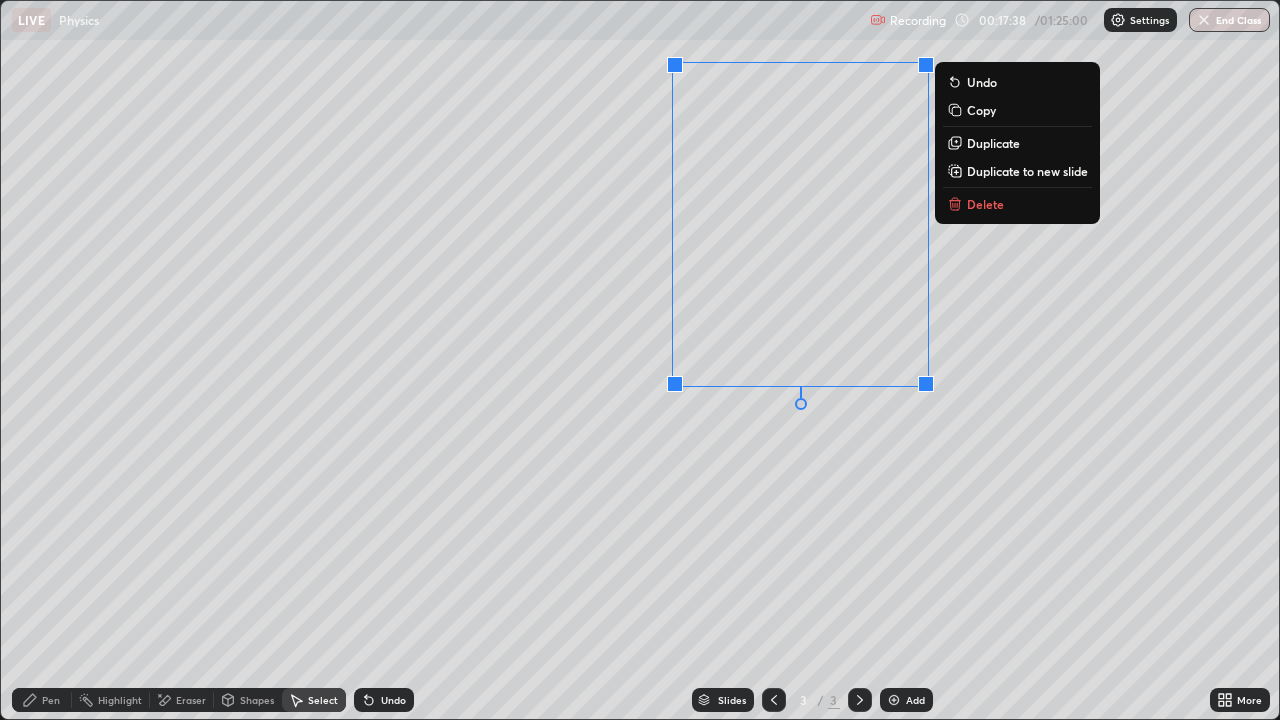 click on "0 ° Undo Copy Duplicate Duplicate to new slide Delete" at bounding box center (640, 360) 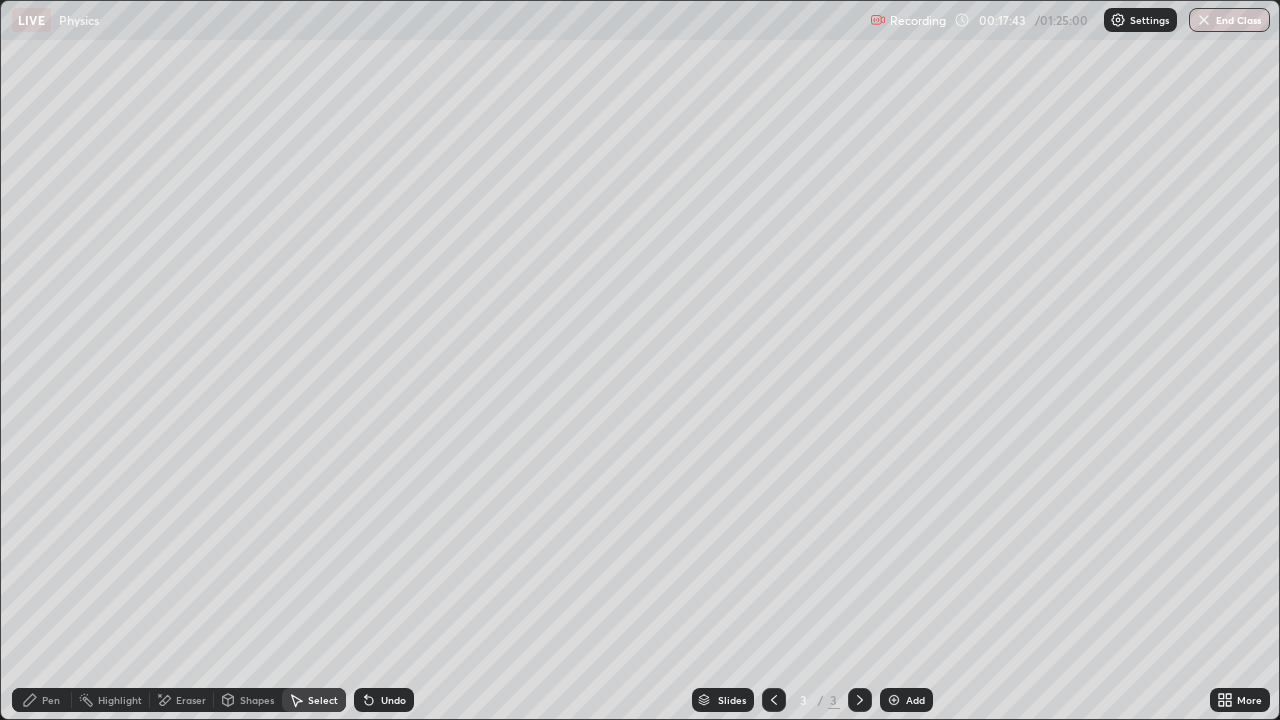 click 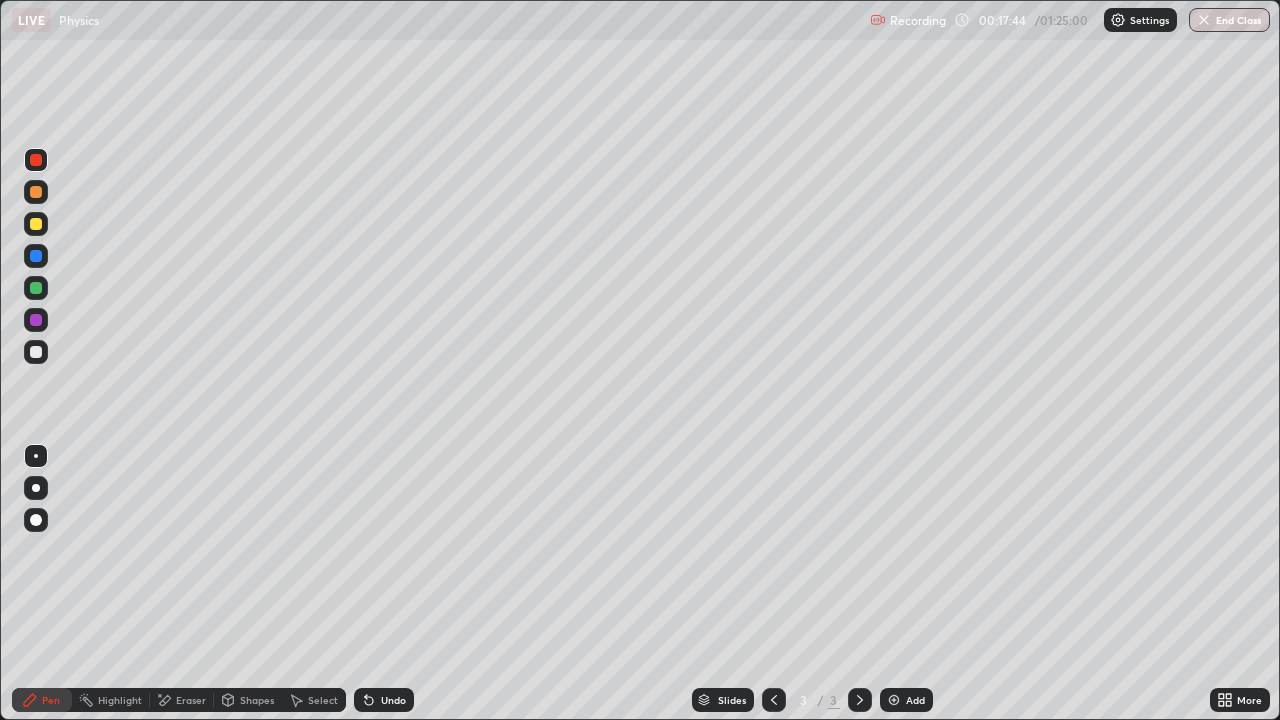 click at bounding box center (36, 160) 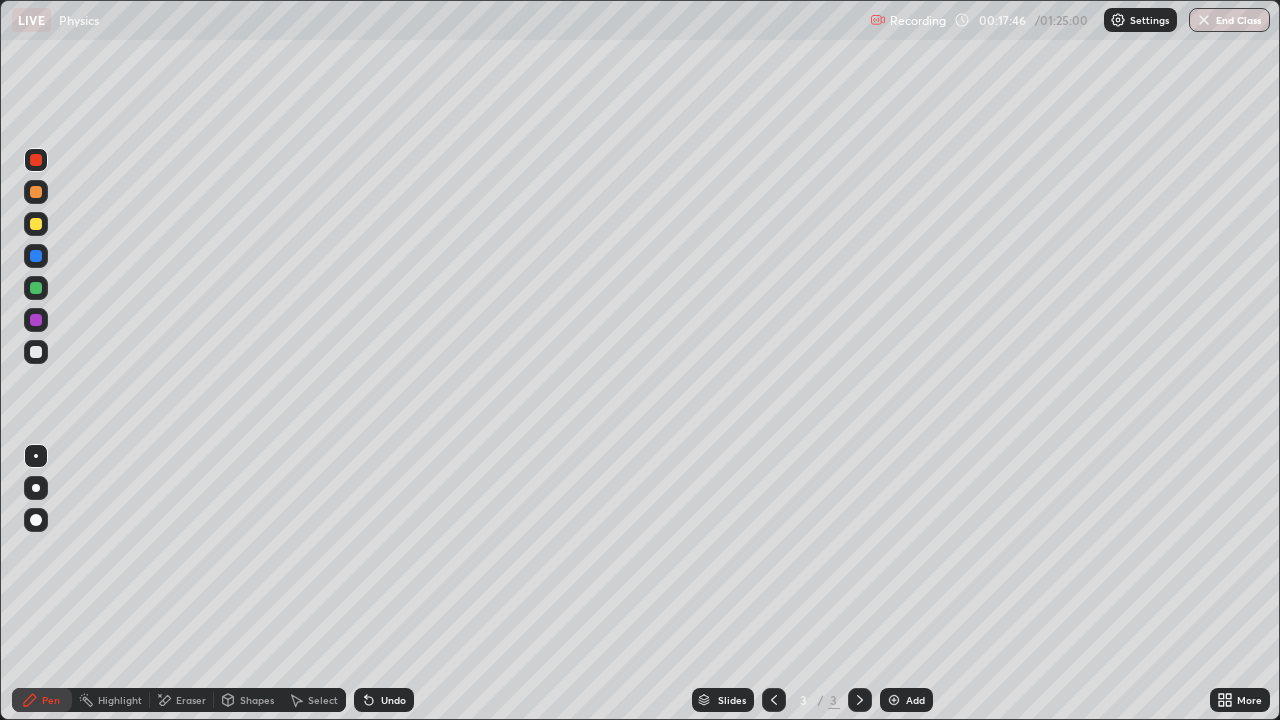 click on "Shapes" at bounding box center (257, 700) 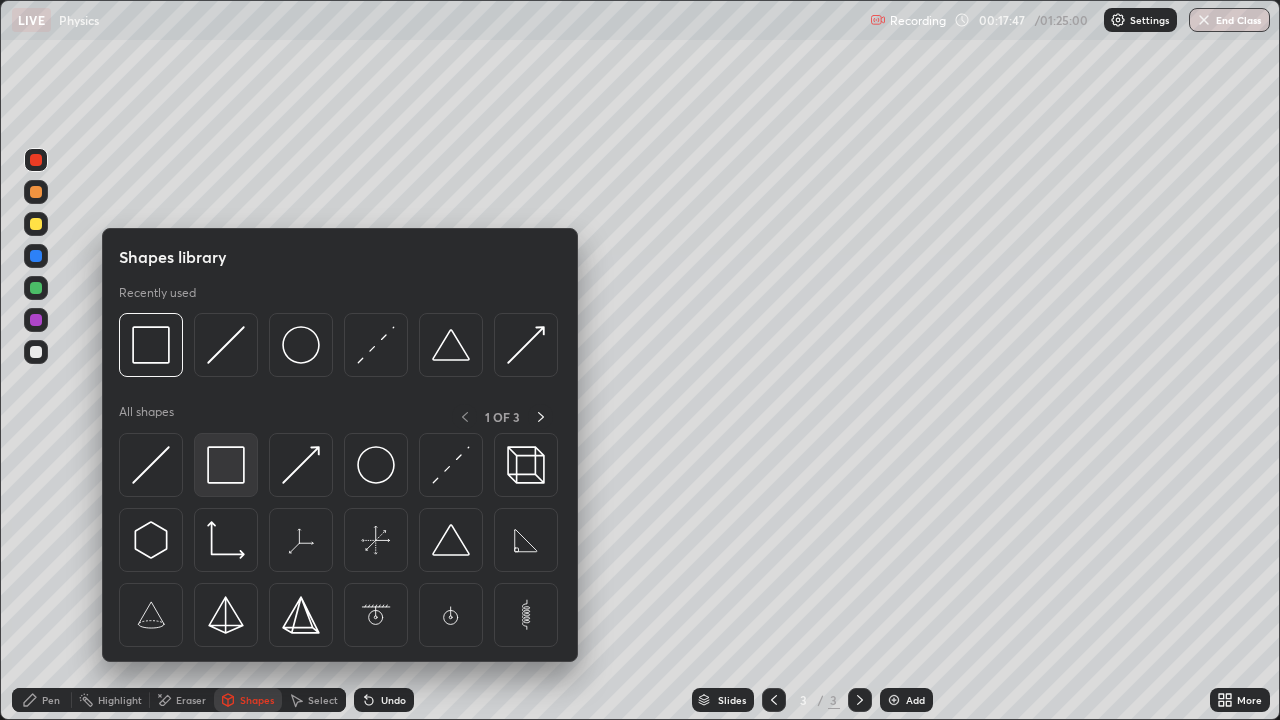 click at bounding box center (226, 465) 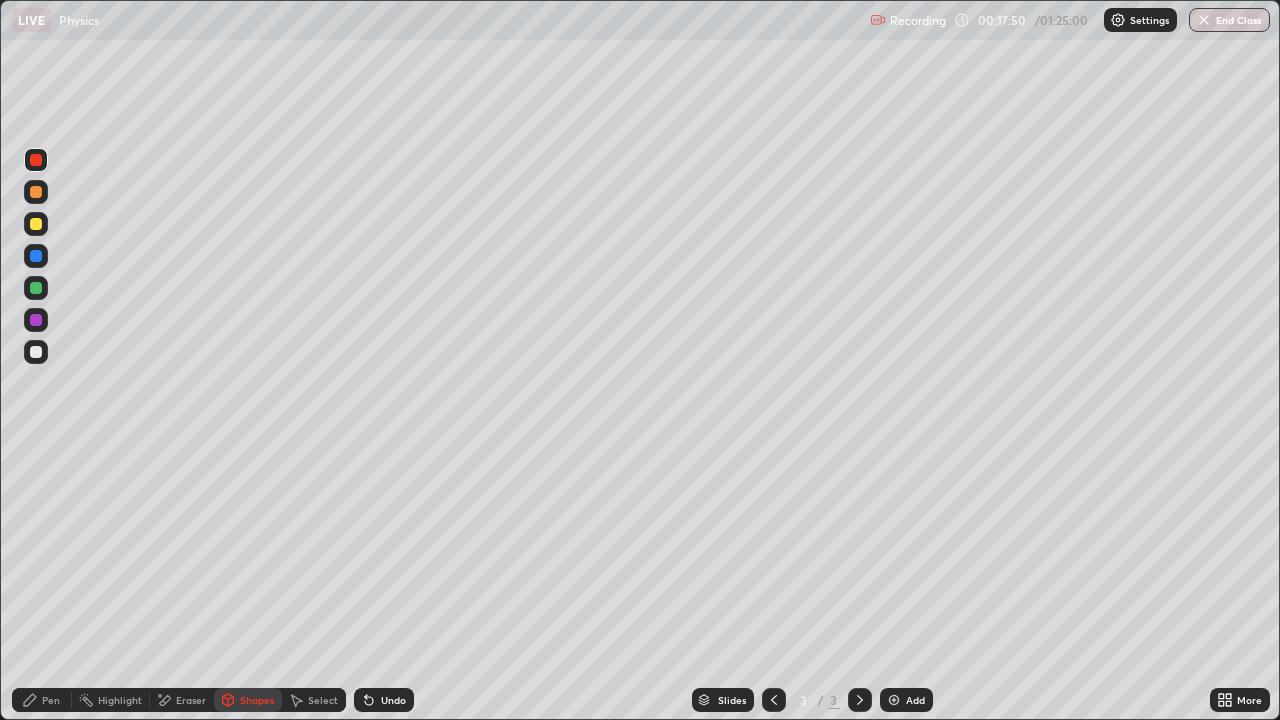 click on "Undo" at bounding box center (393, 700) 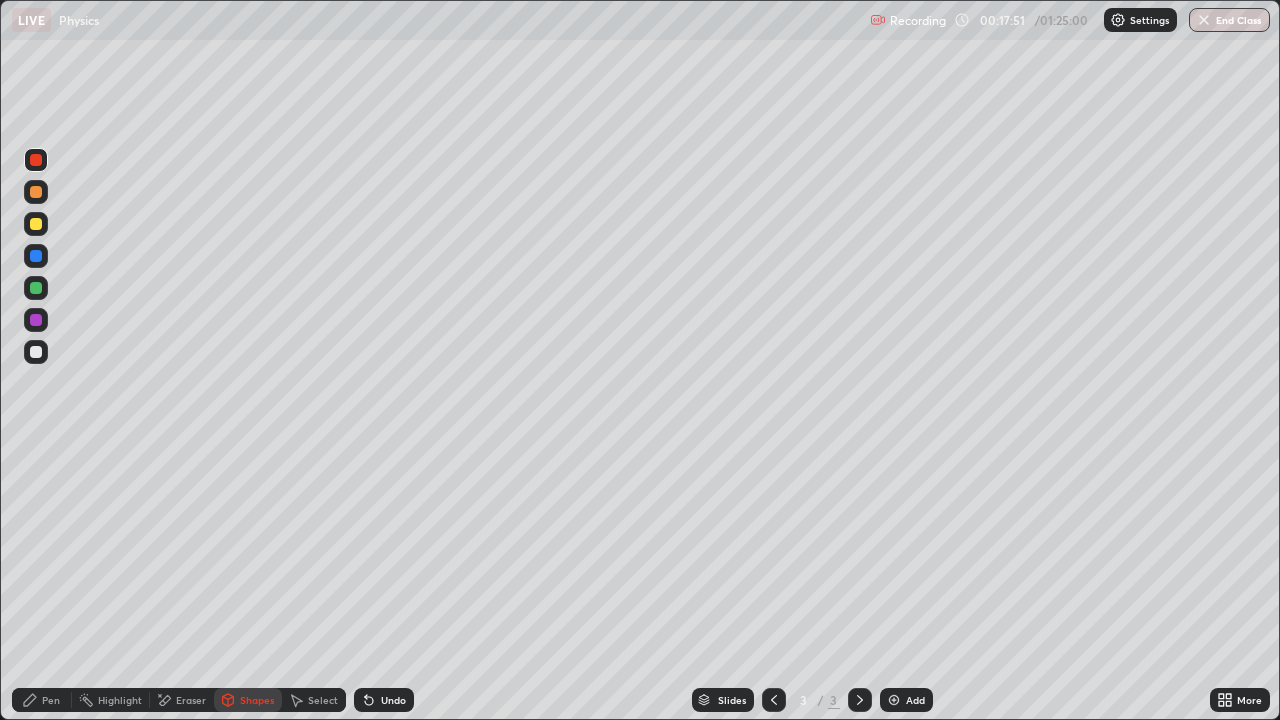 click 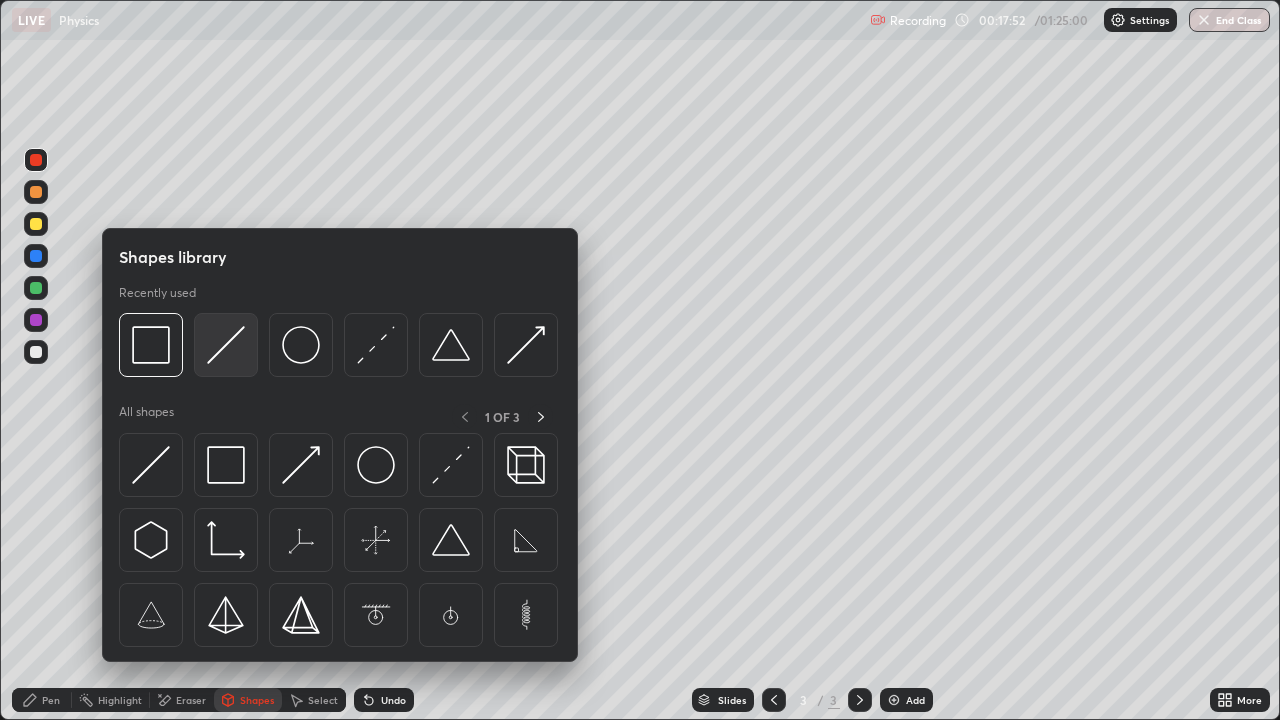 click at bounding box center [226, 345] 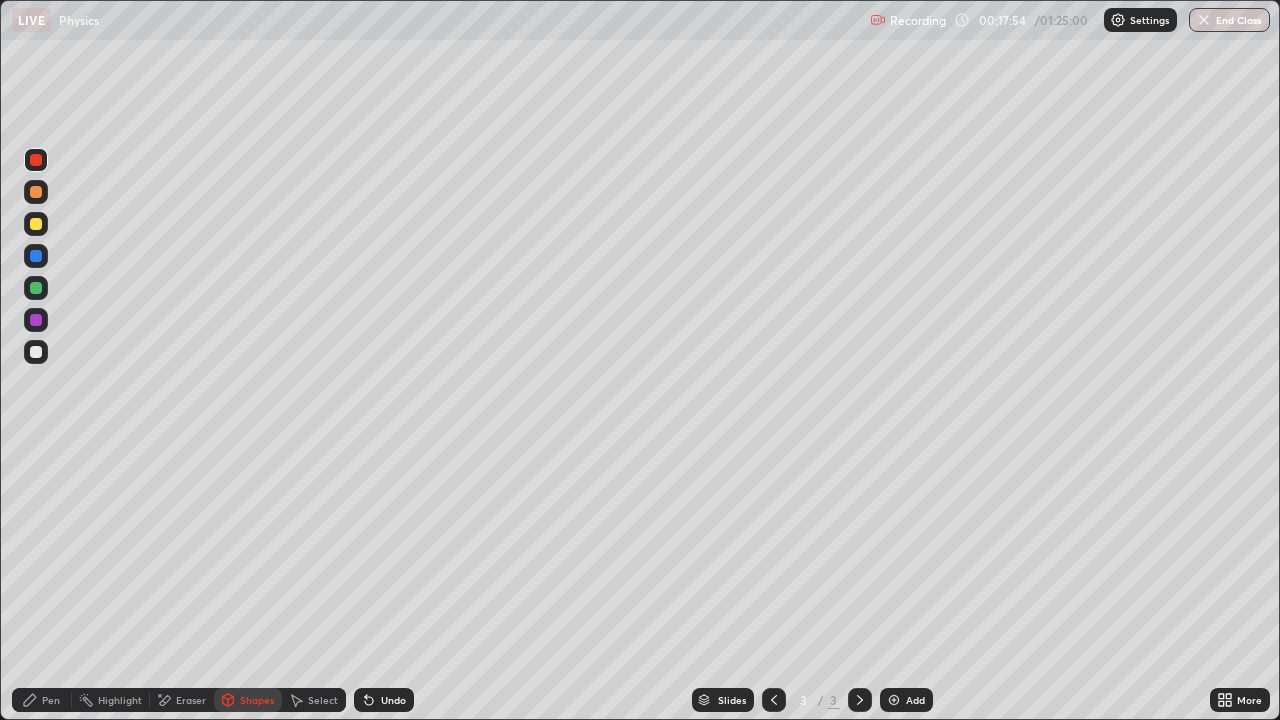 click on "Undo" at bounding box center (393, 700) 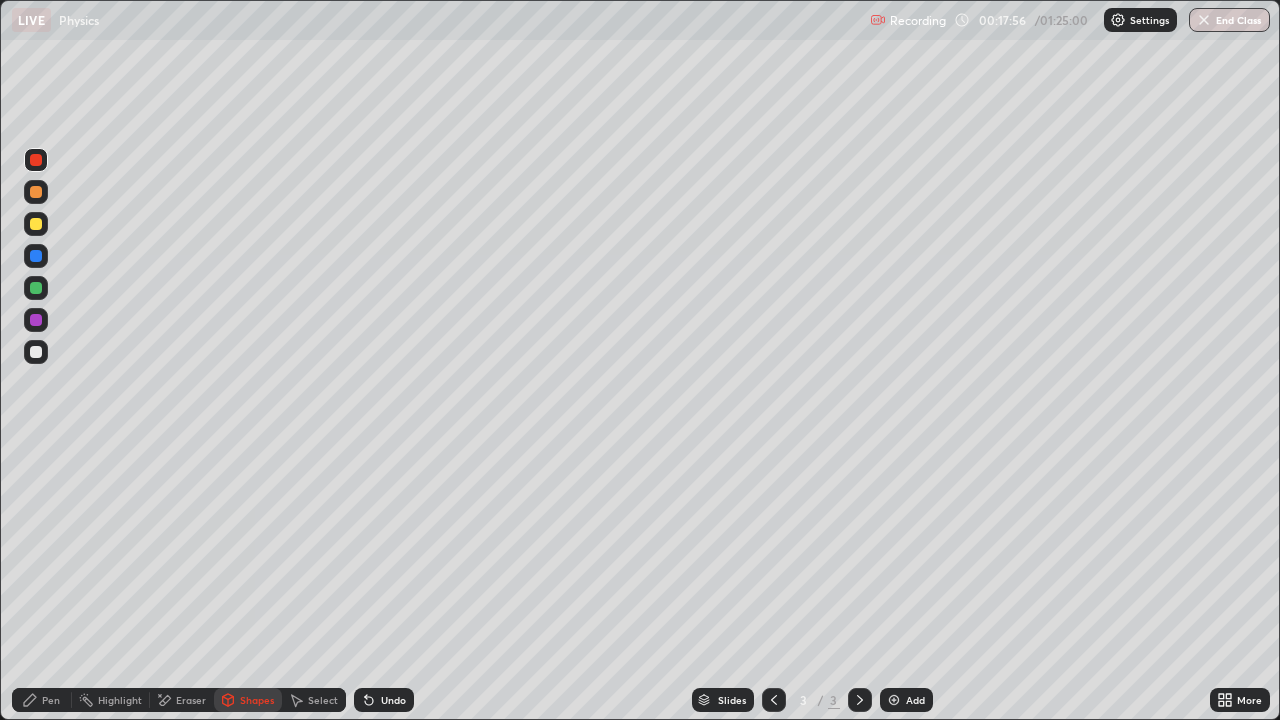 click on "Undo" at bounding box center [384, 700] 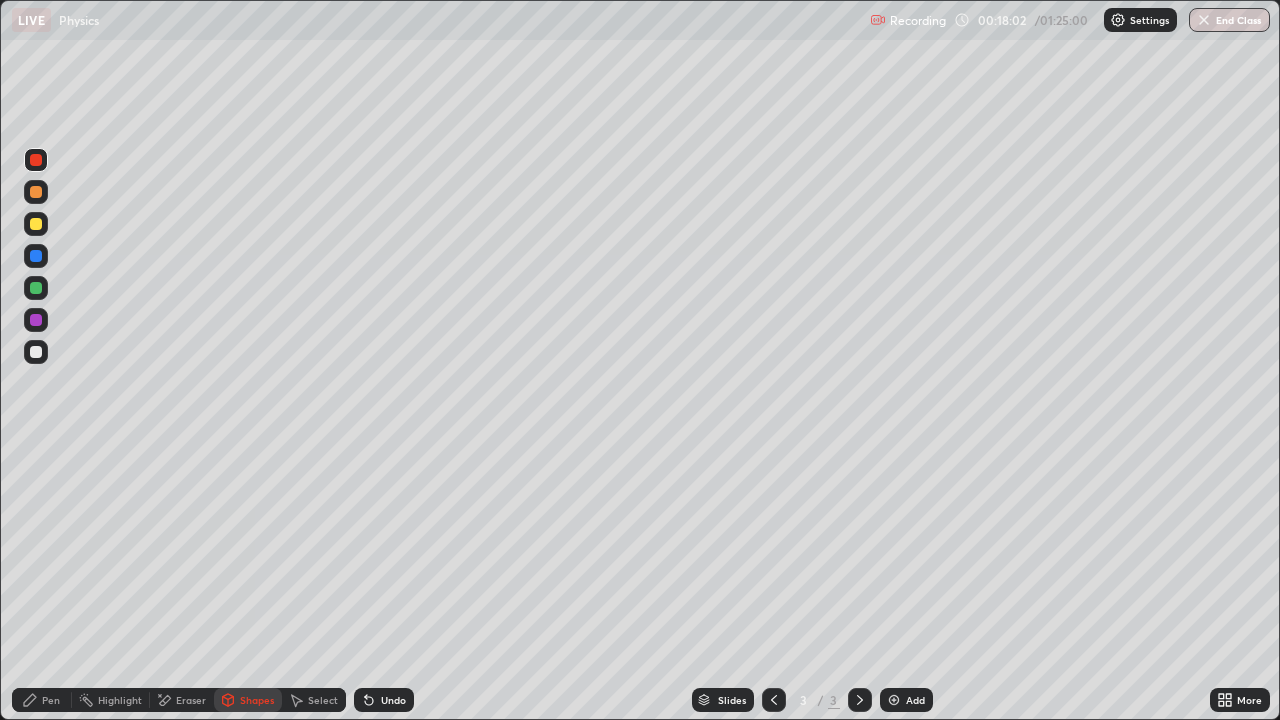 click on "Shapes" at bounding box center [257, 700] 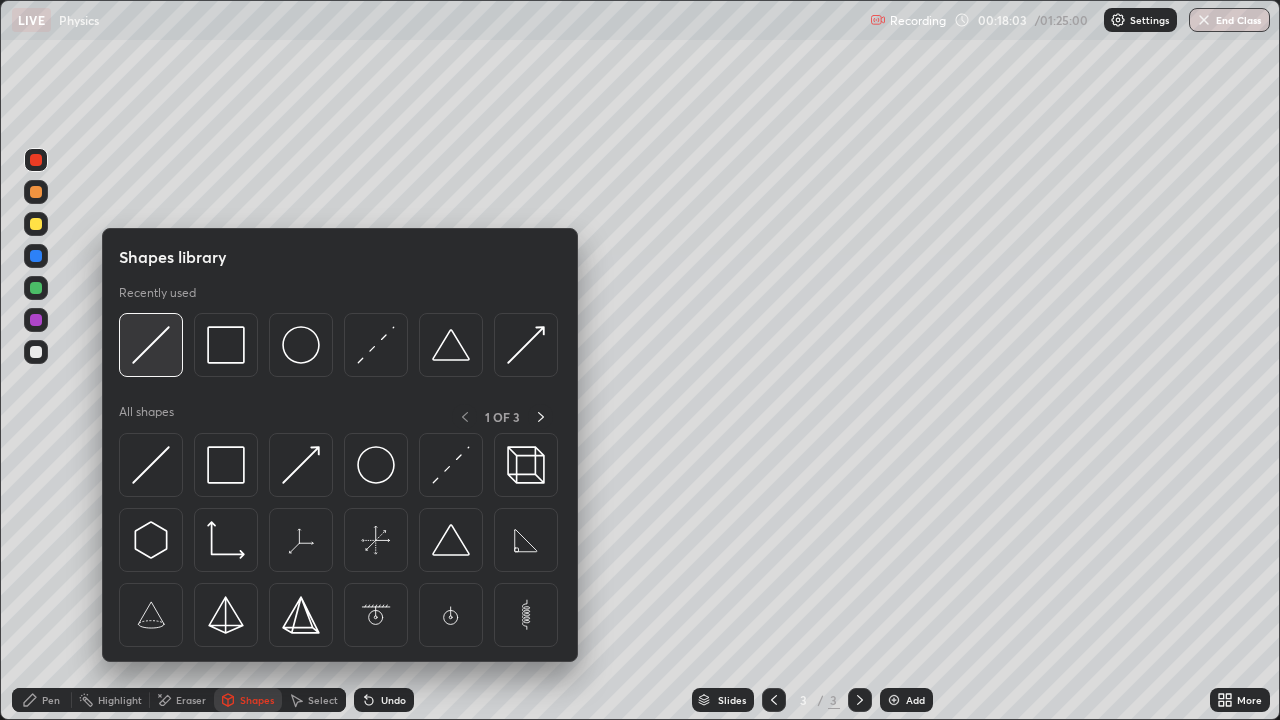 click at bounding box center (151, 345) 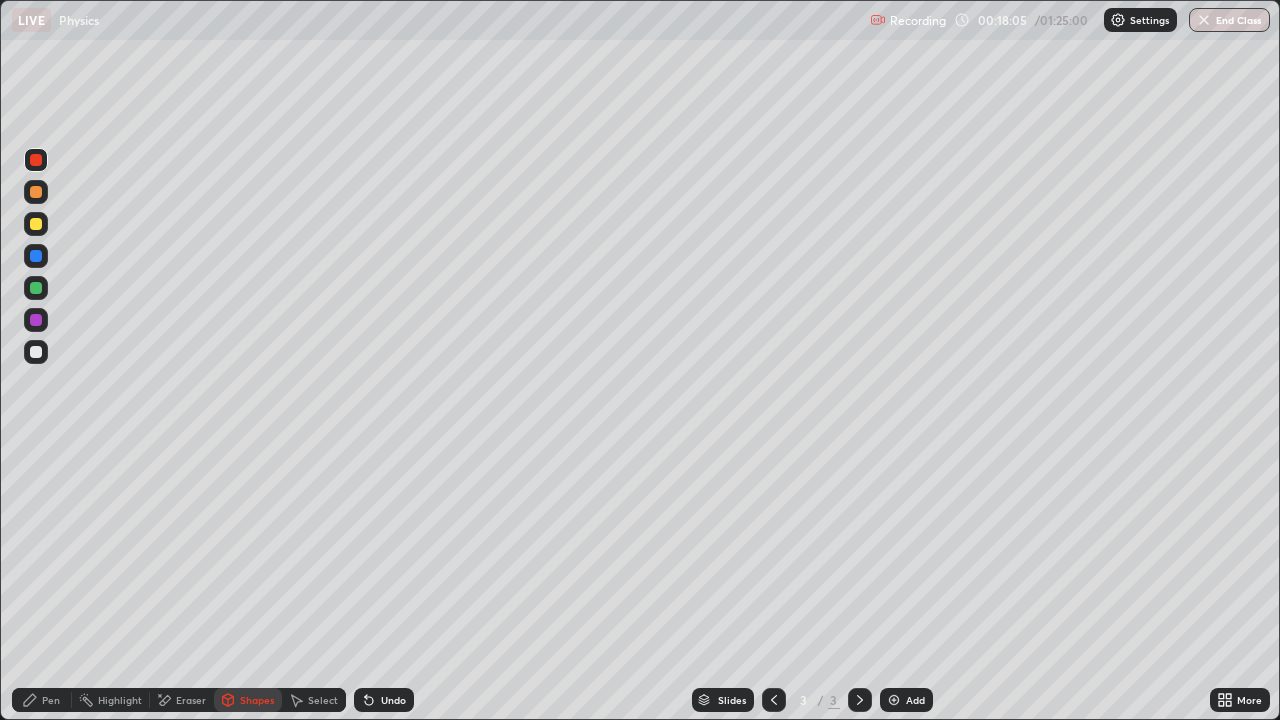 click at bounding box center (36, 352) 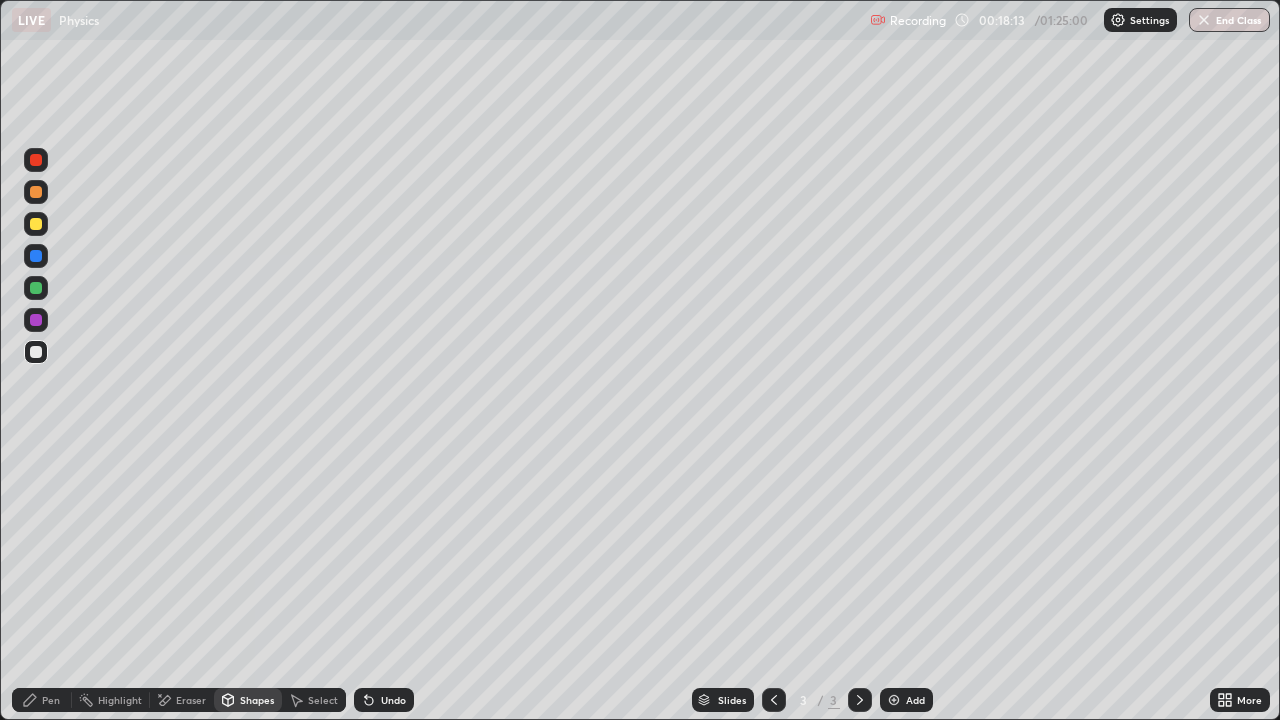 click on "Undo" at bounding box center (384, 700) 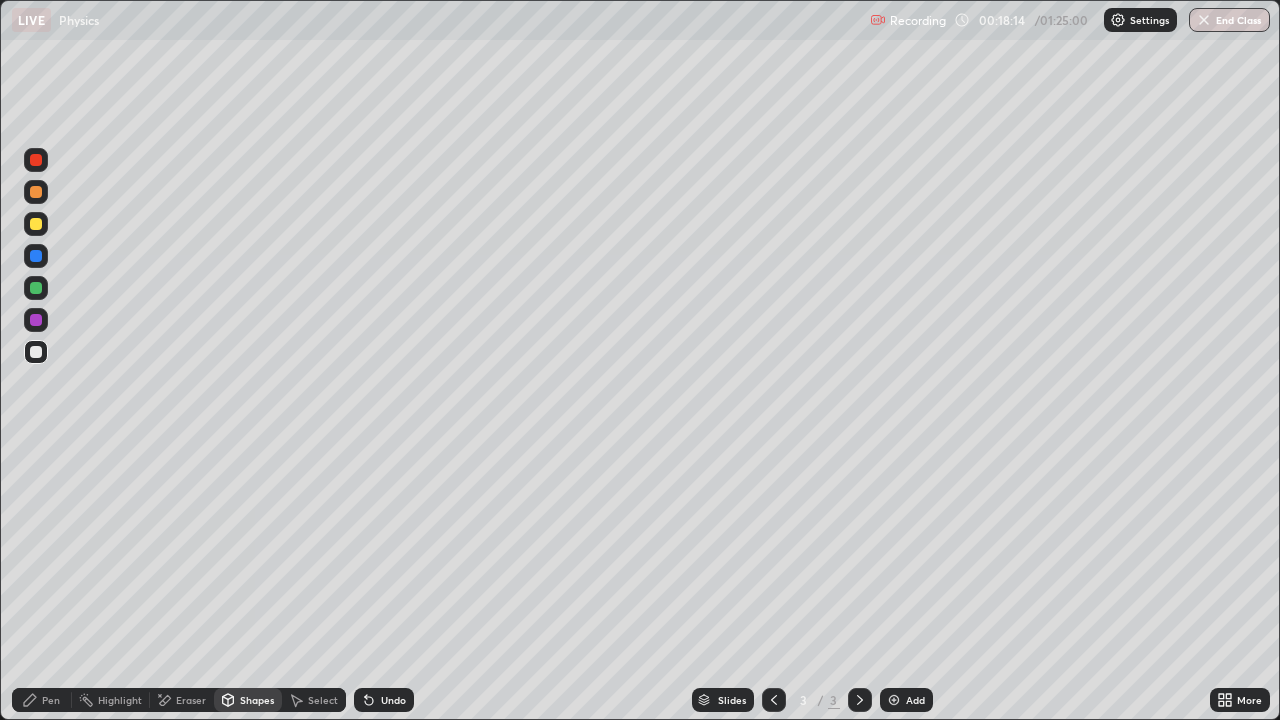 click on "Select" at bounding box center [323, 700] 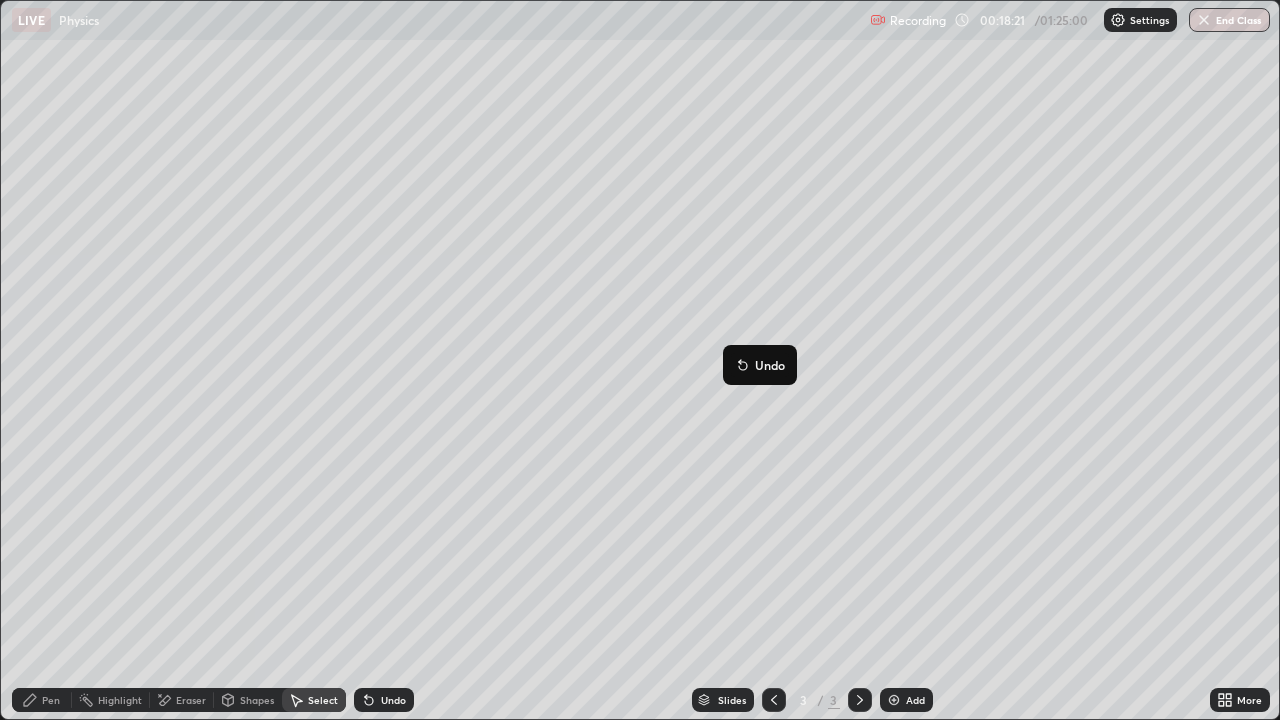 click on "Eraser" at bounding box center (191, 700) 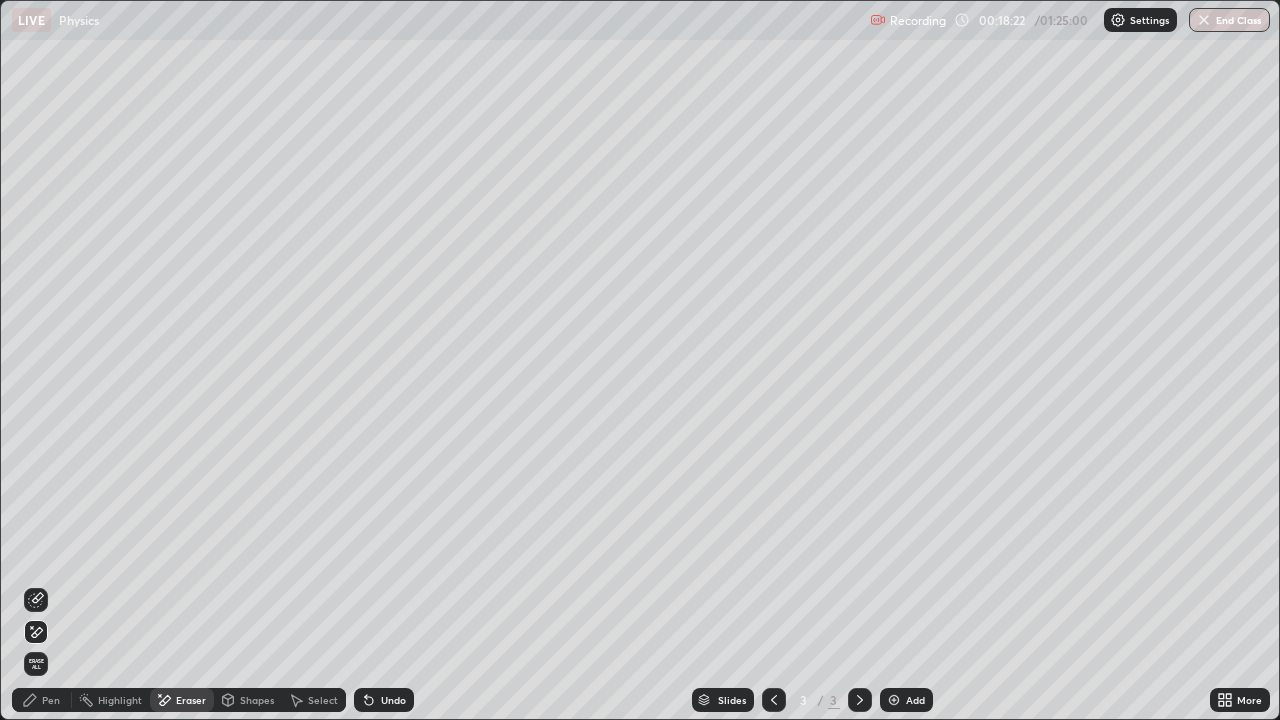 click 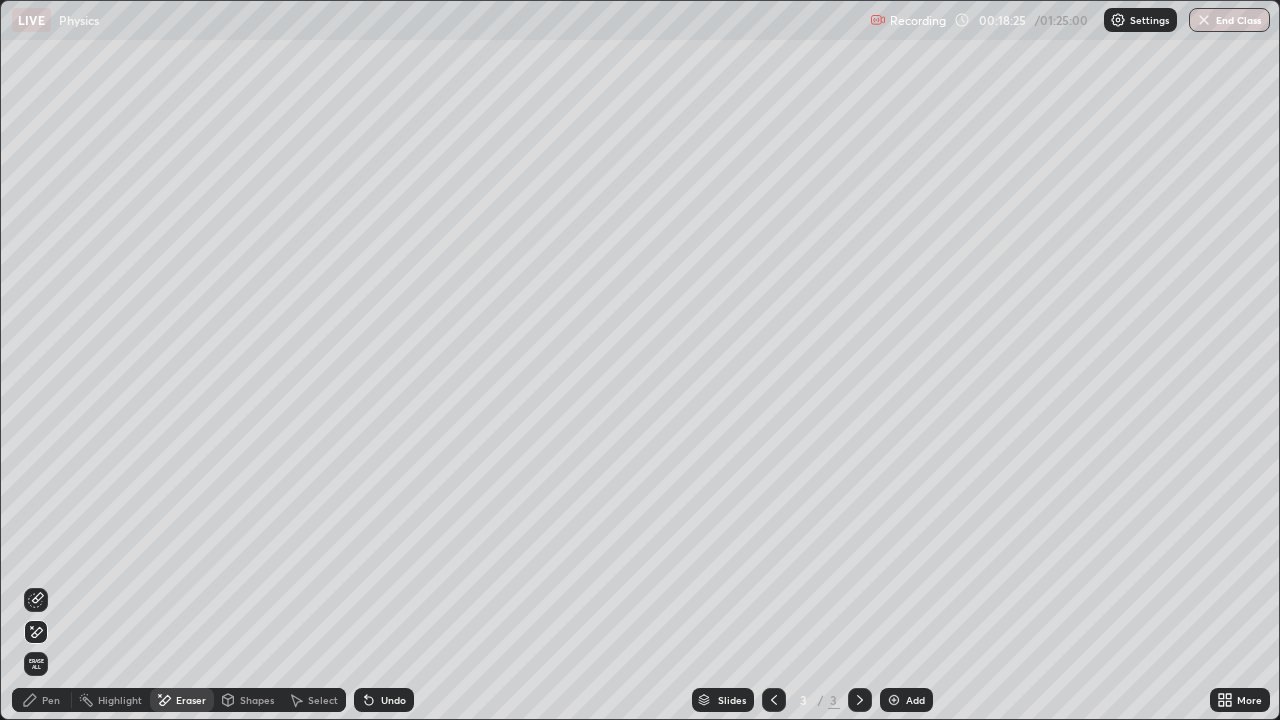 click on "Shapes" at bounding box center (257, 700) 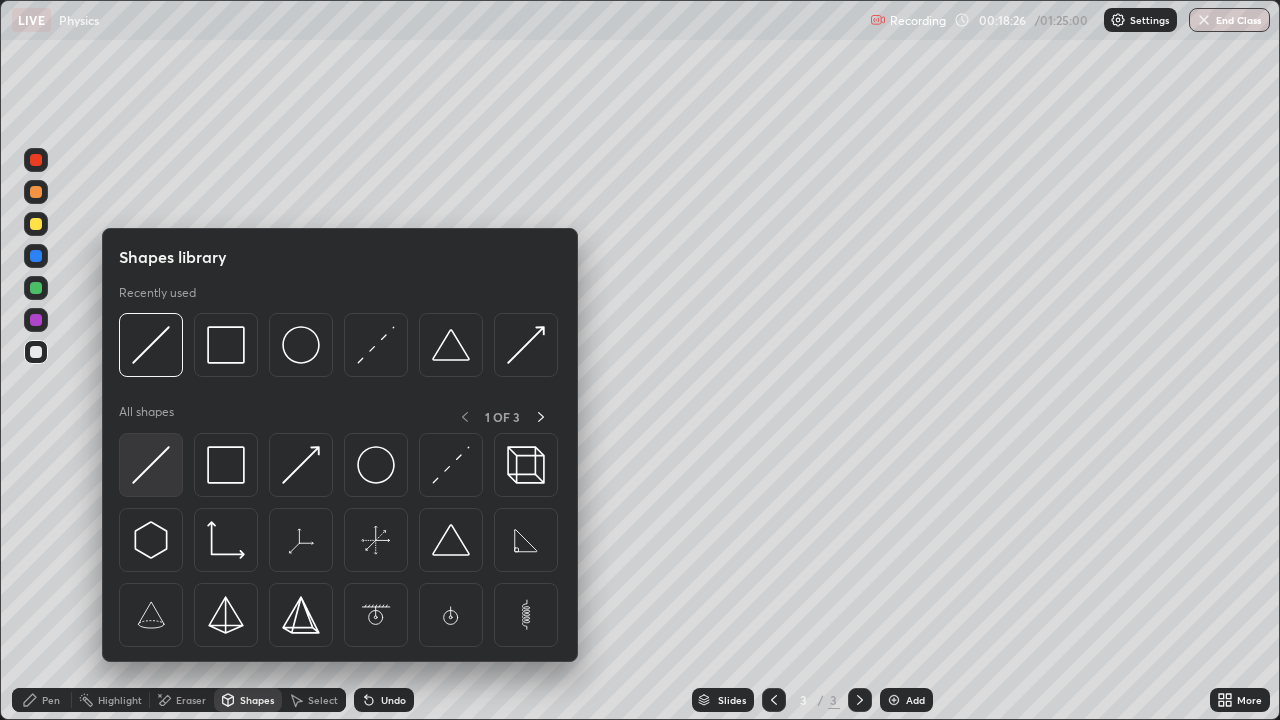 click at bounding box center (151, 465) 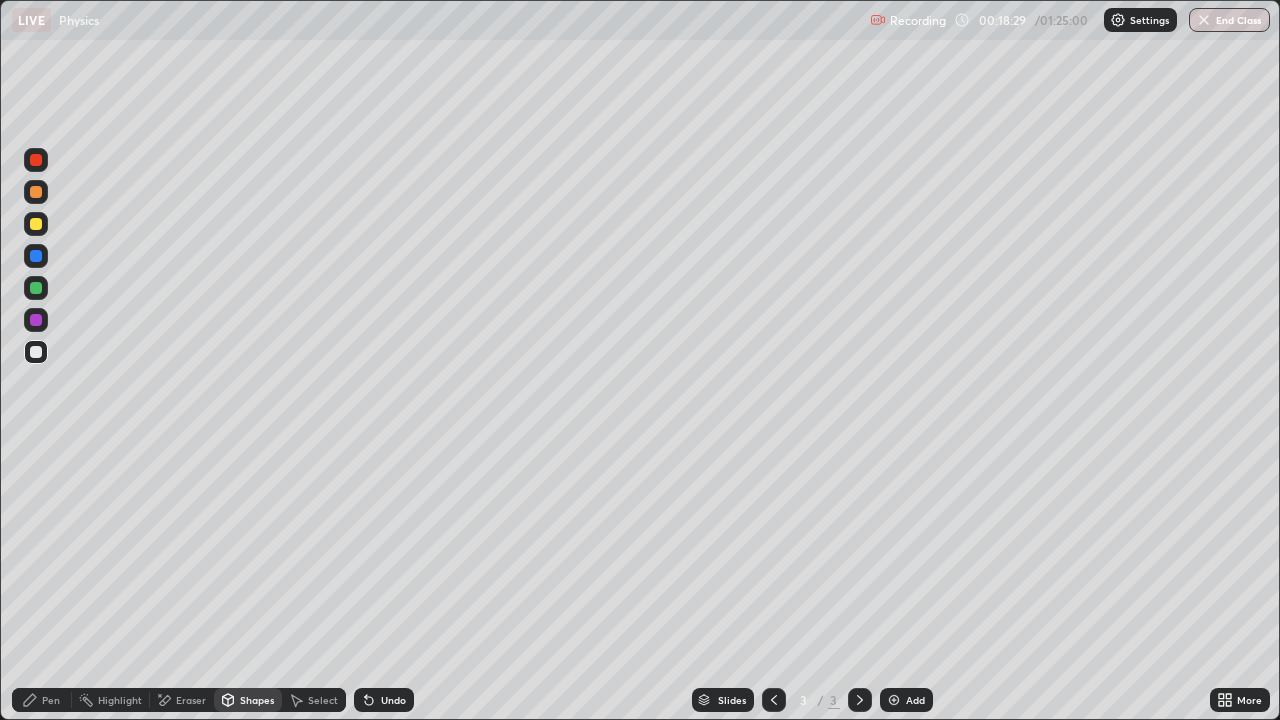 click on "Undo" at bounding box center (393, 700) 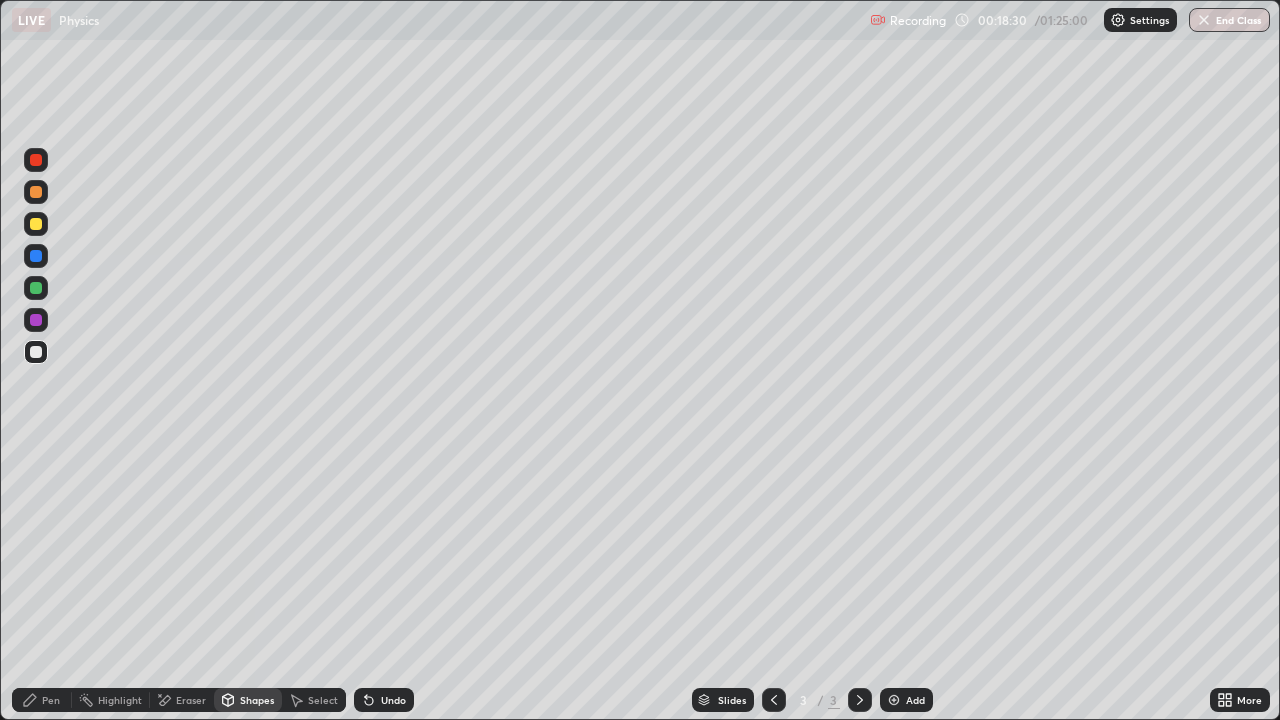 click at bounding box center (36, 160) 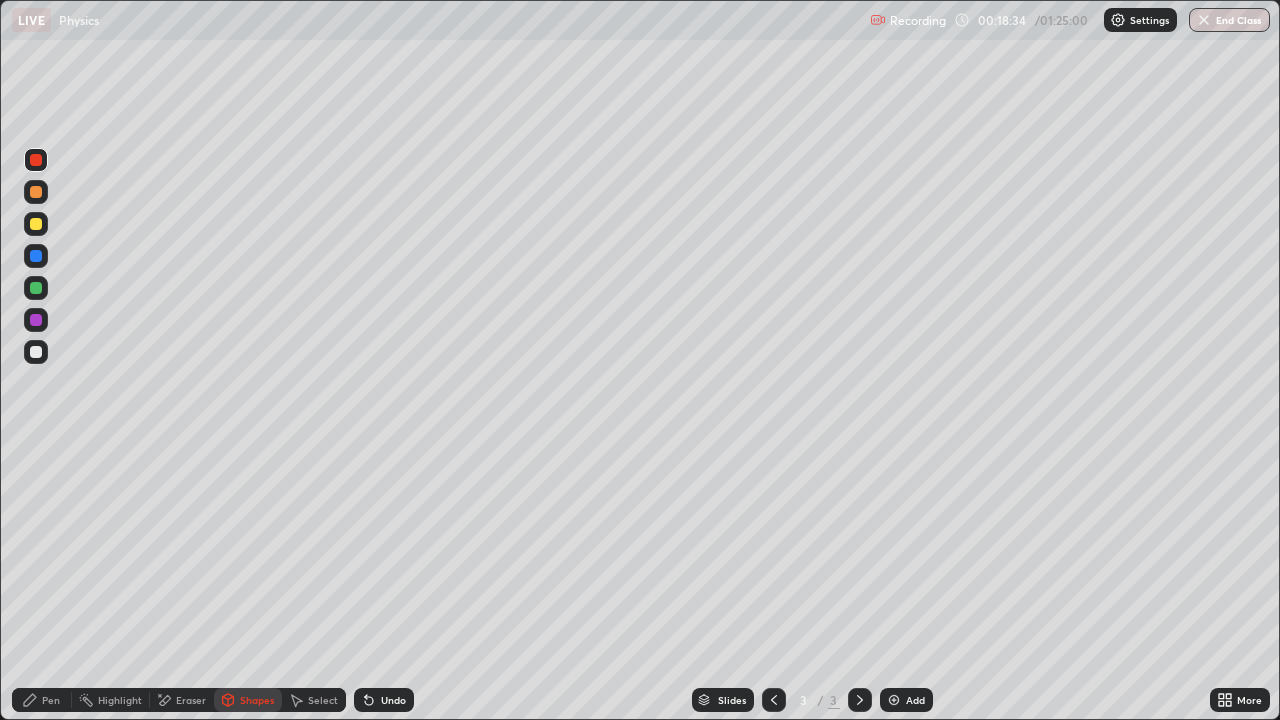 click on "Shapes" at bounding box center (257, 700) 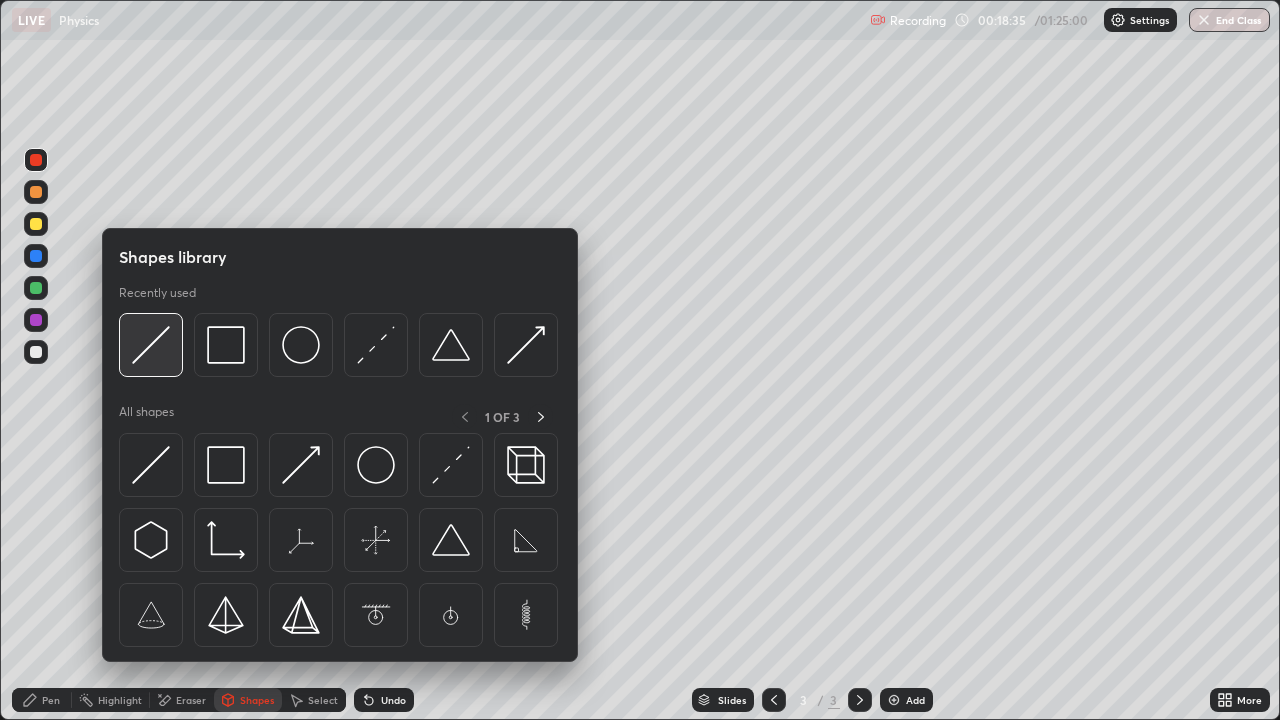 click at bounding box center (151, 345) 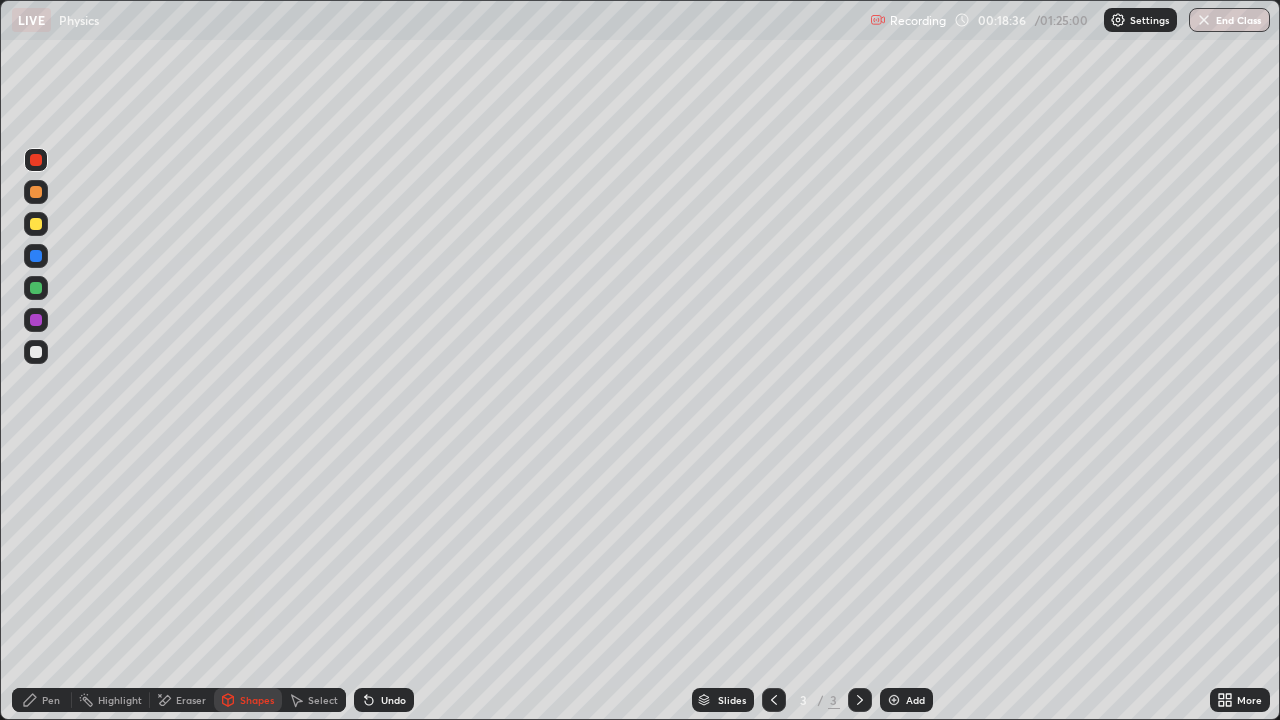 click at bounding box center (36, 352) 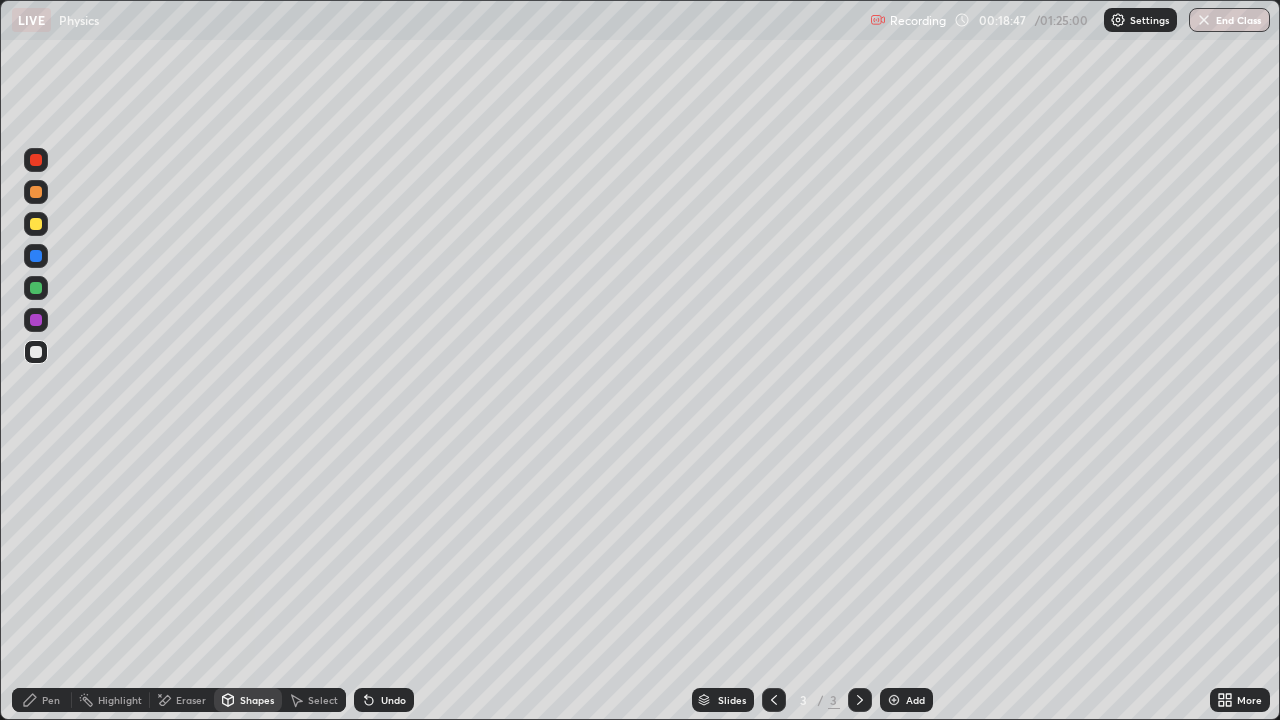 click on "Shapes" at bounding box center (257, 700) 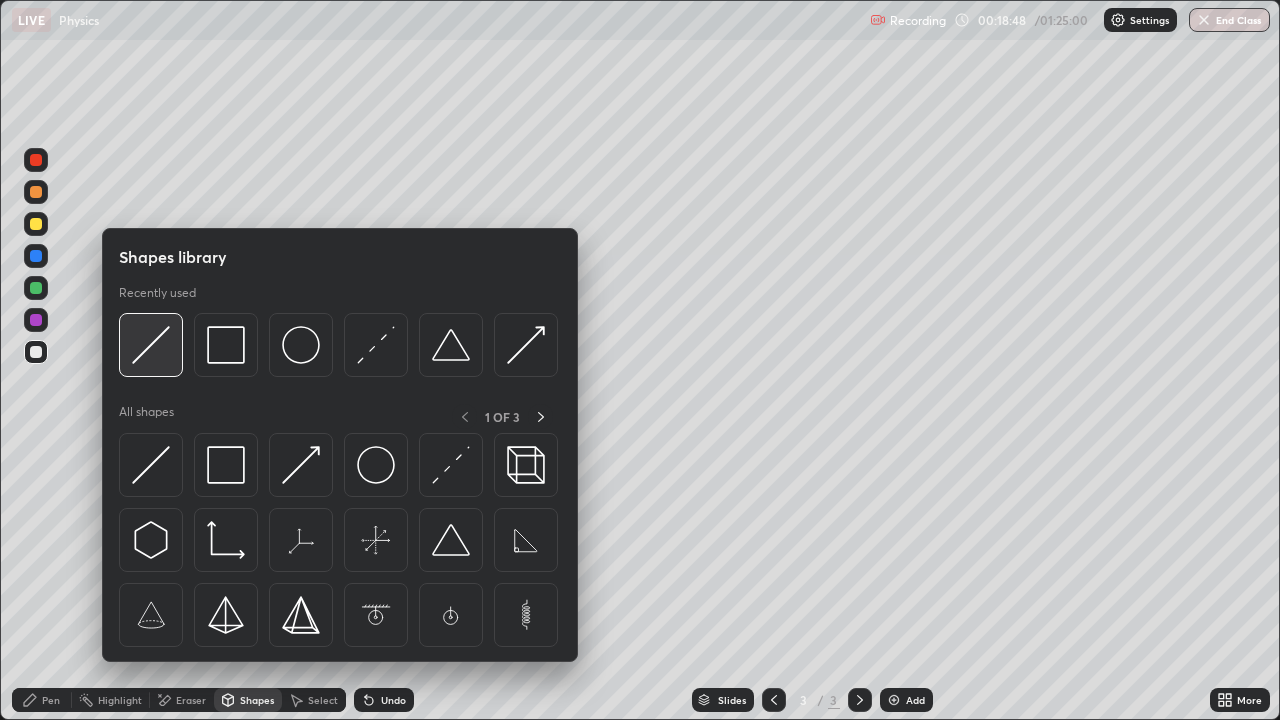 click at bounding box center (151, 345) 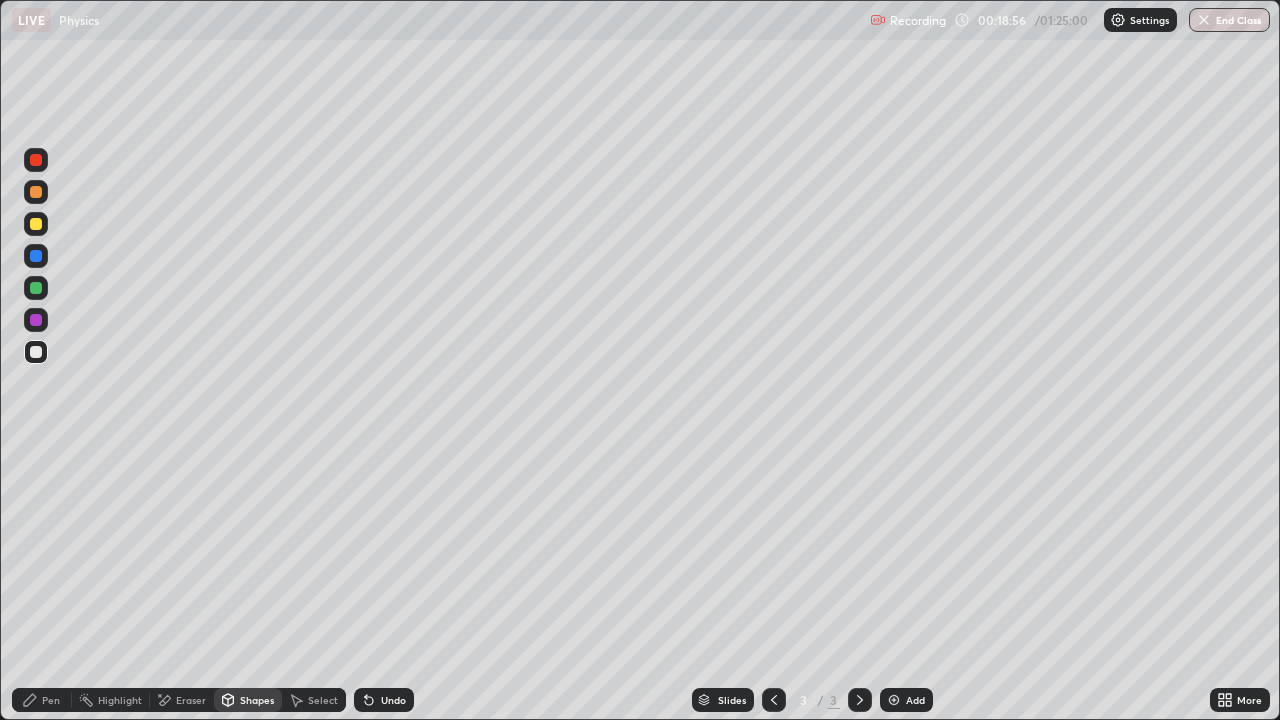 click on "Pen" at bounding box center [51, 700] 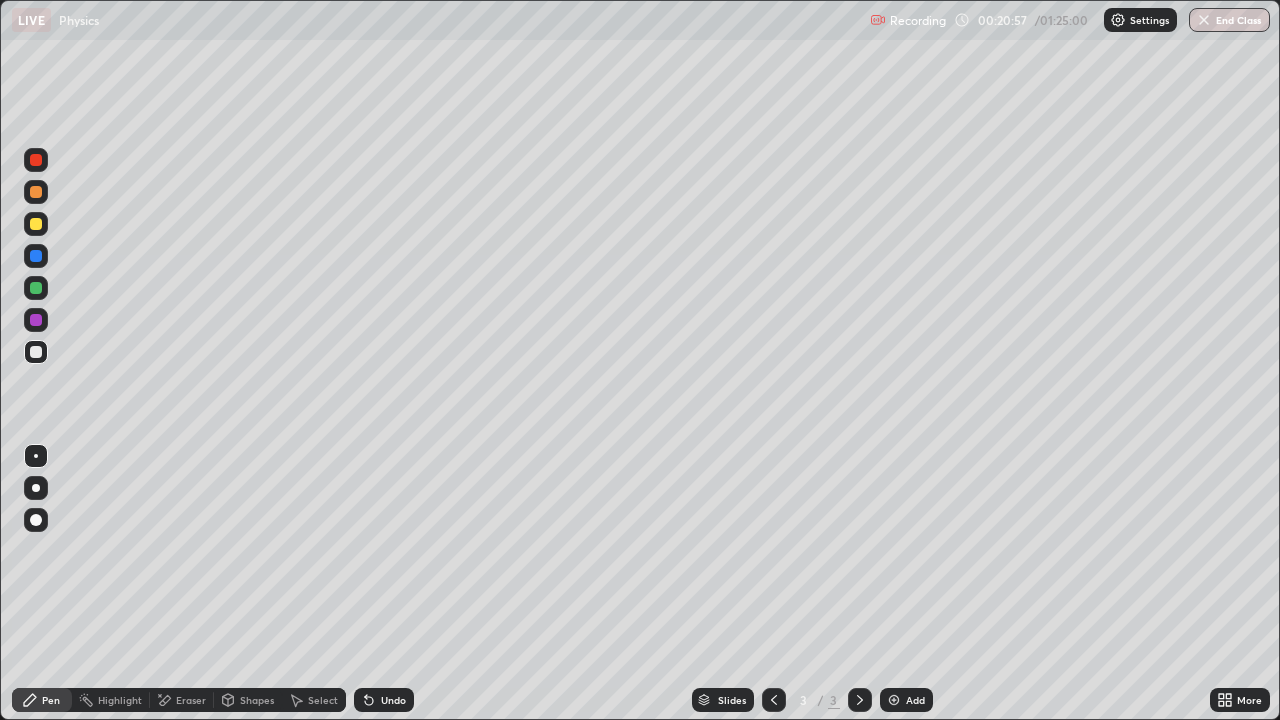 click at bounding box center (36, 224) 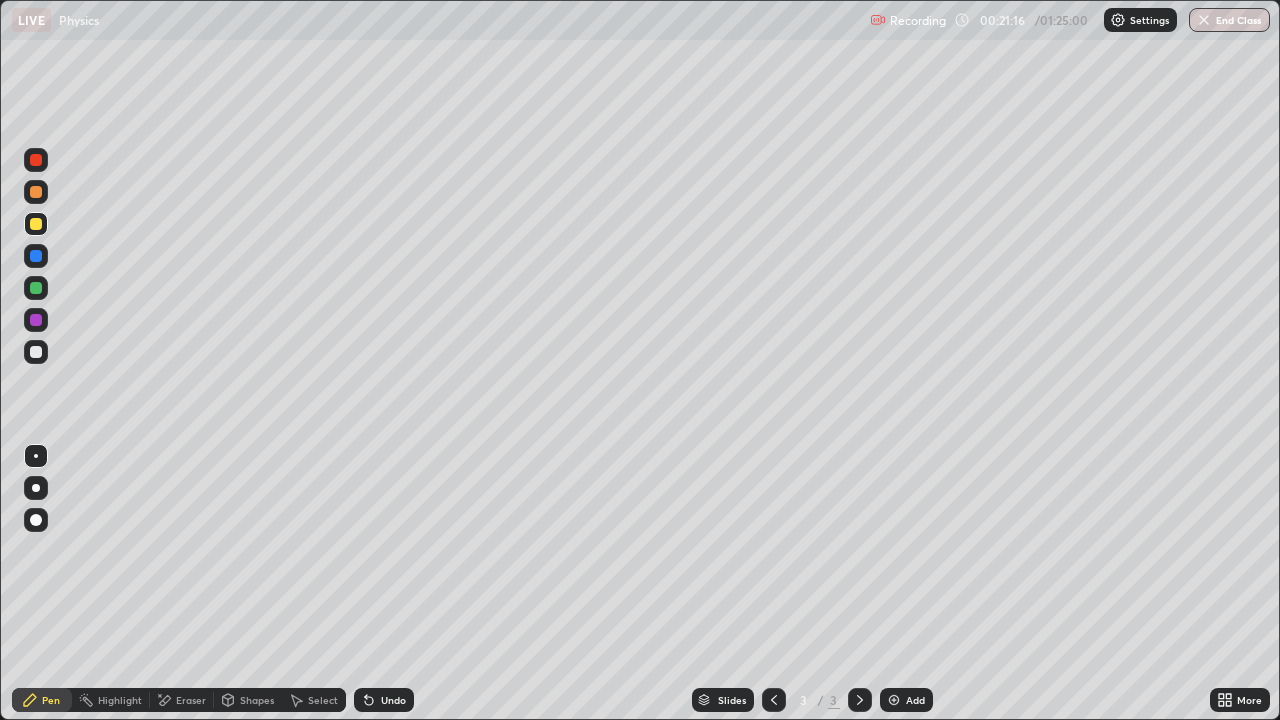 click on "Undo" at bounding box center [393, 700] 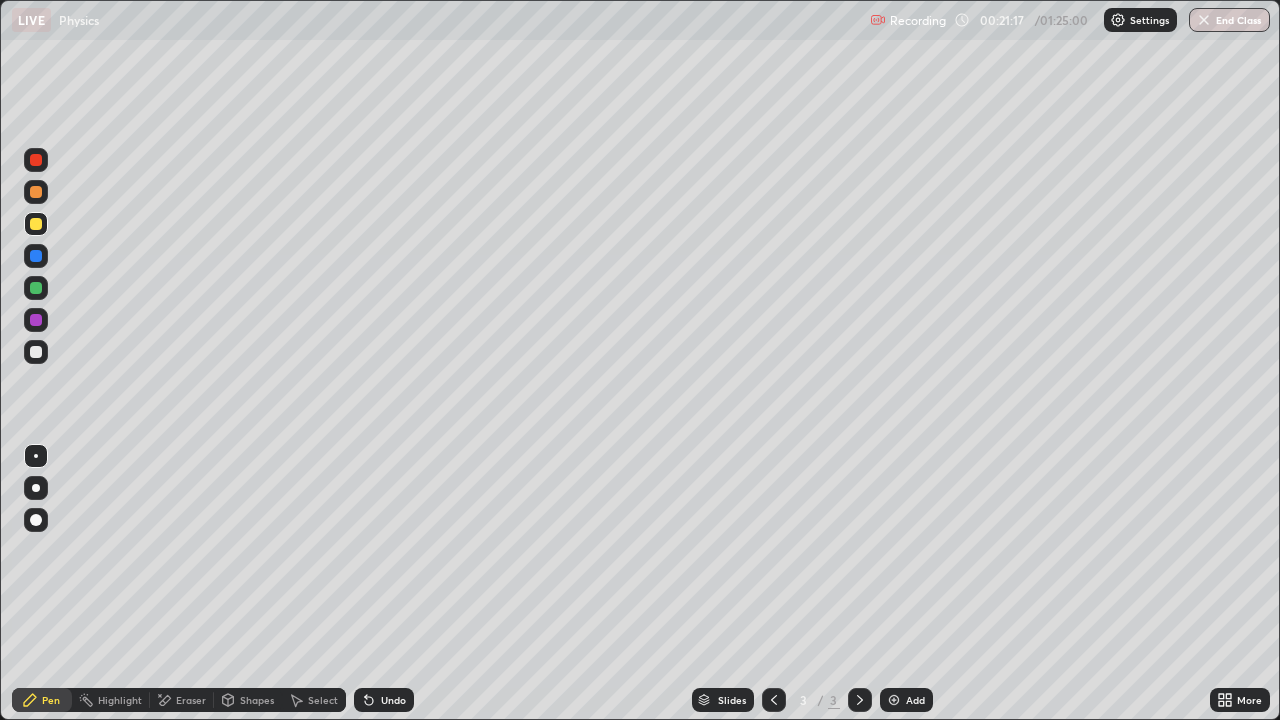 click on "Undo" at bounding box center [393, 700] 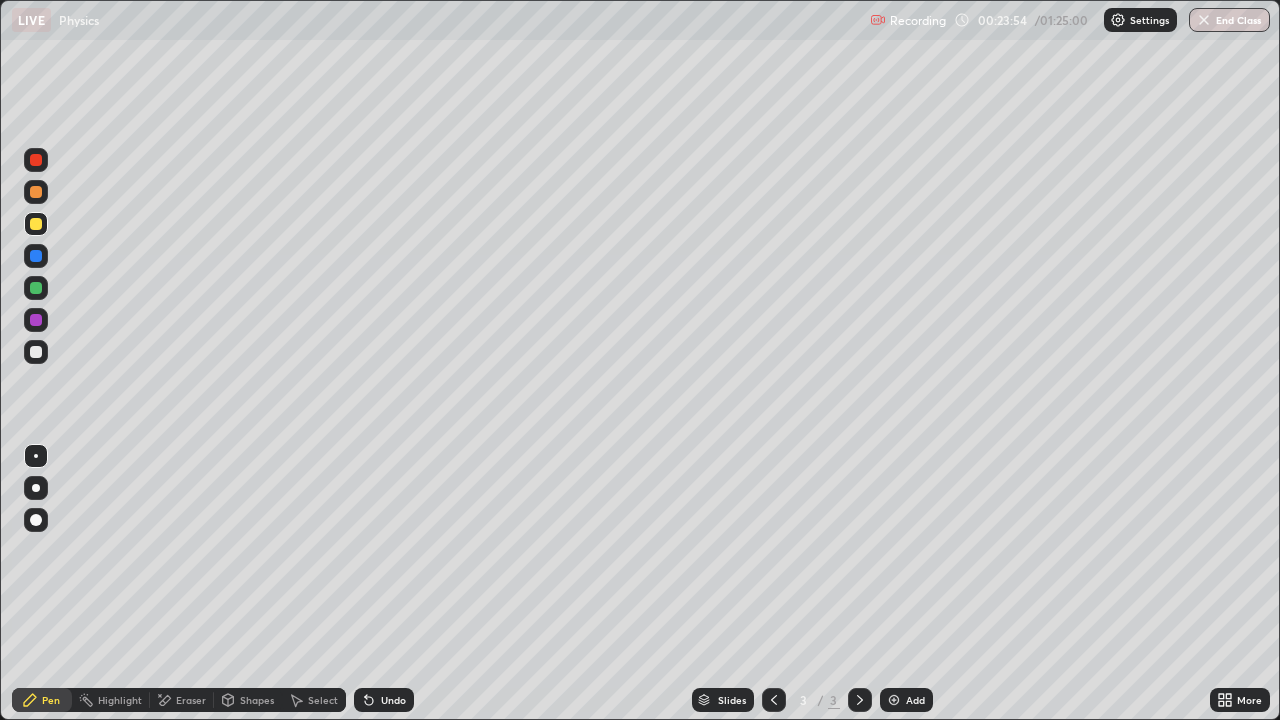 click on "Add" at bounding box center [915, 700] 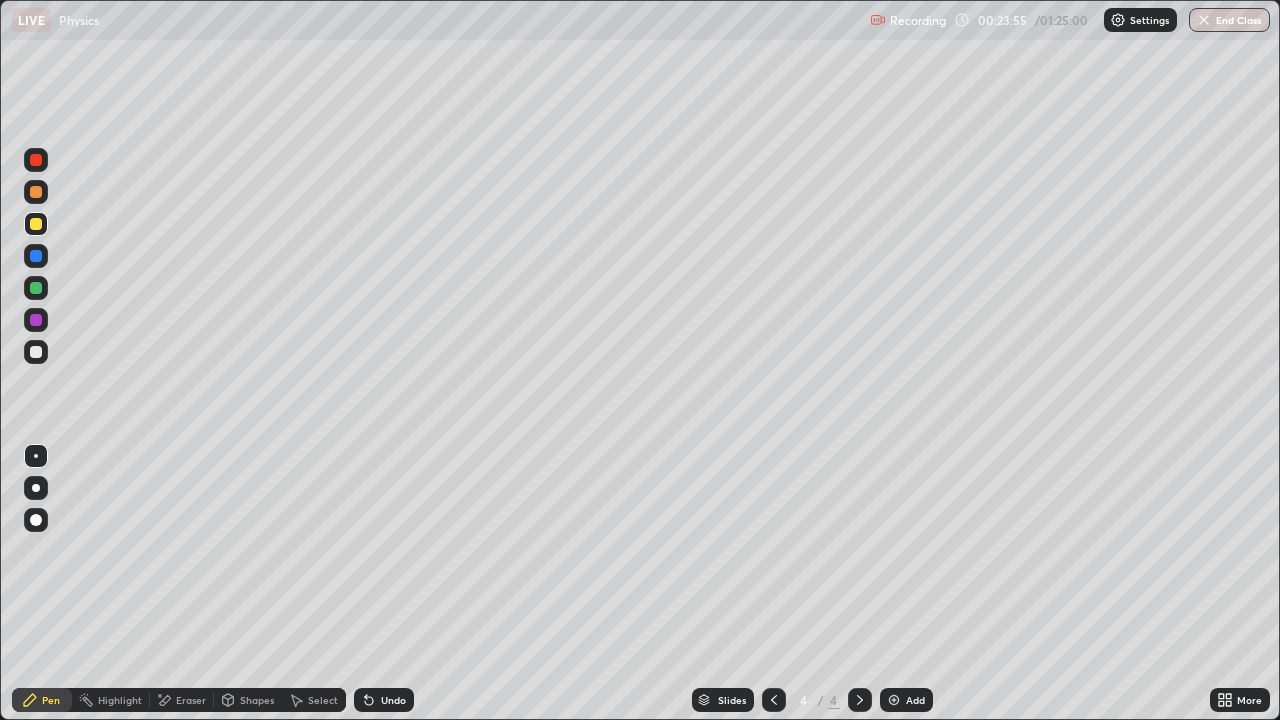 click at bounding box center [36, 352] 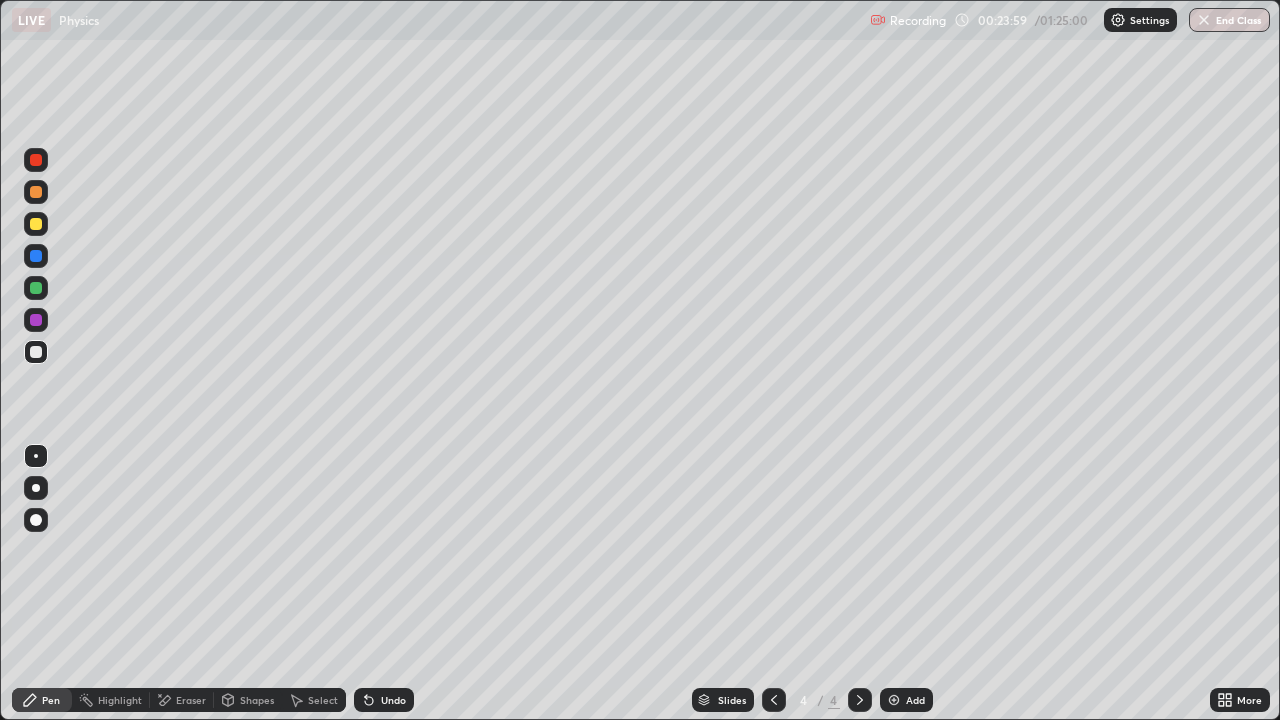 click on "Undo" at bounding box center [384, 700] 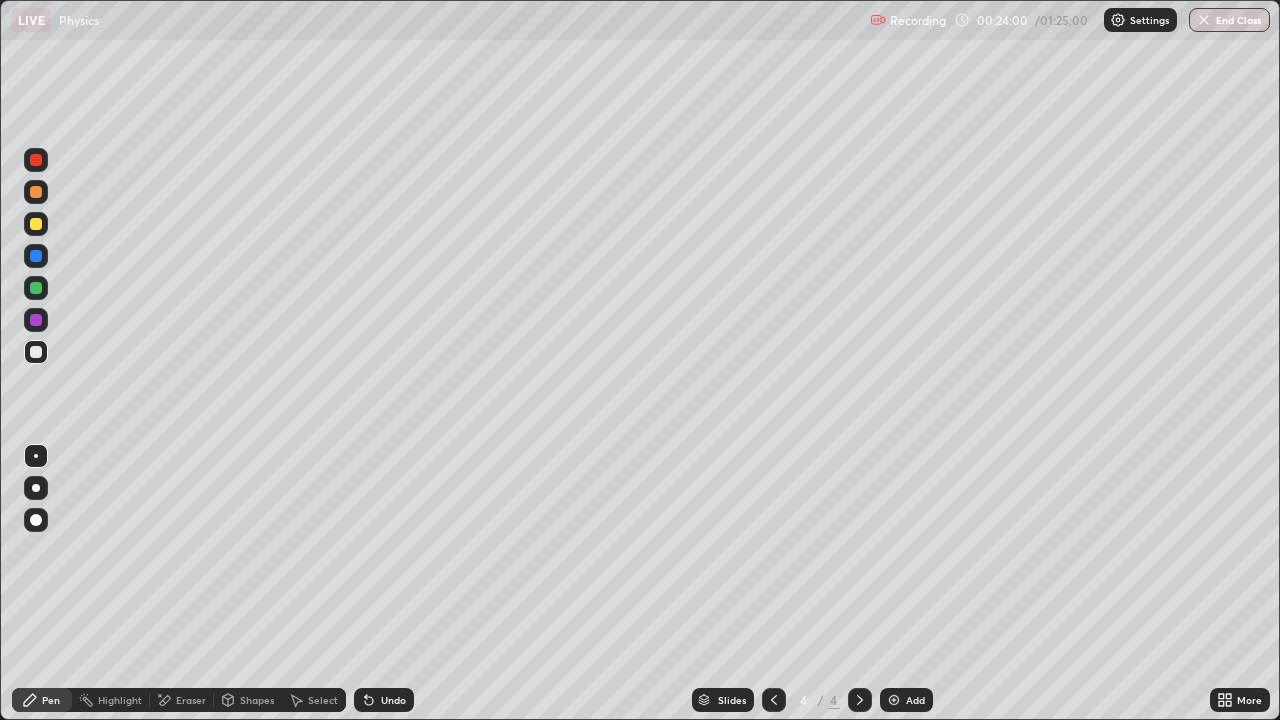 click on "Undo" at bounding box center (393, 700) 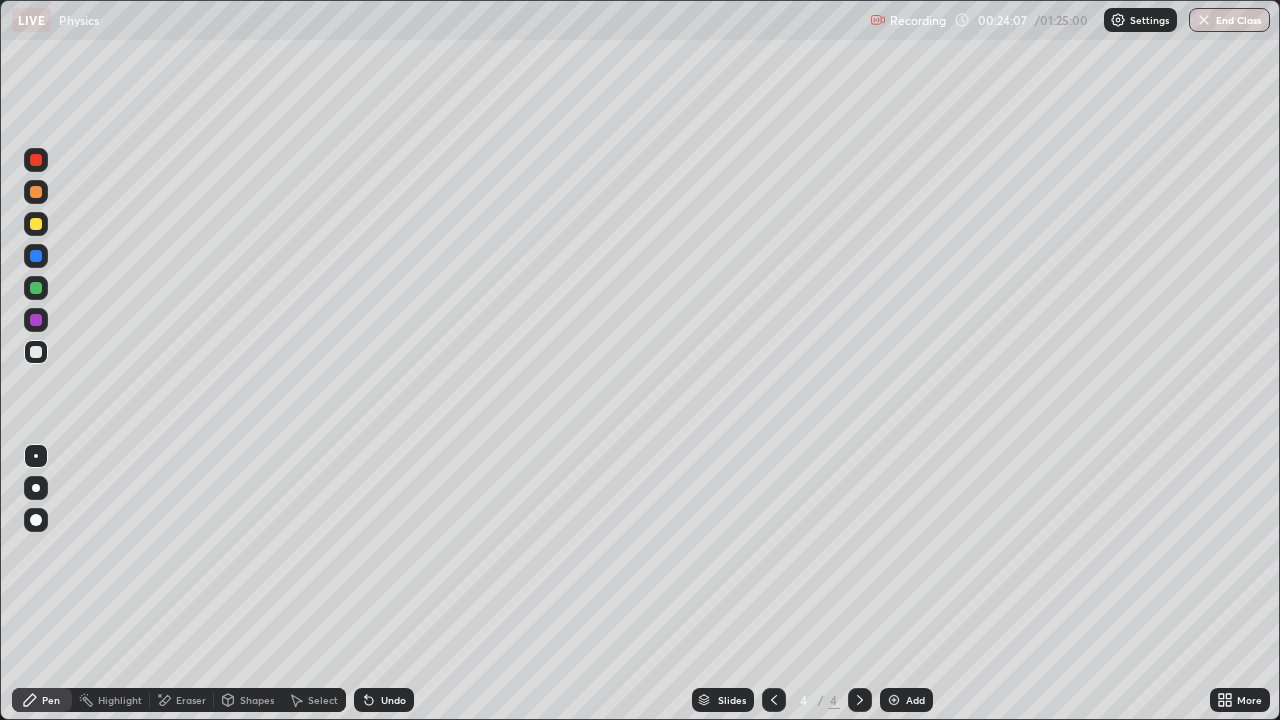 click on "Shapes" at bounding box center [257, 700] 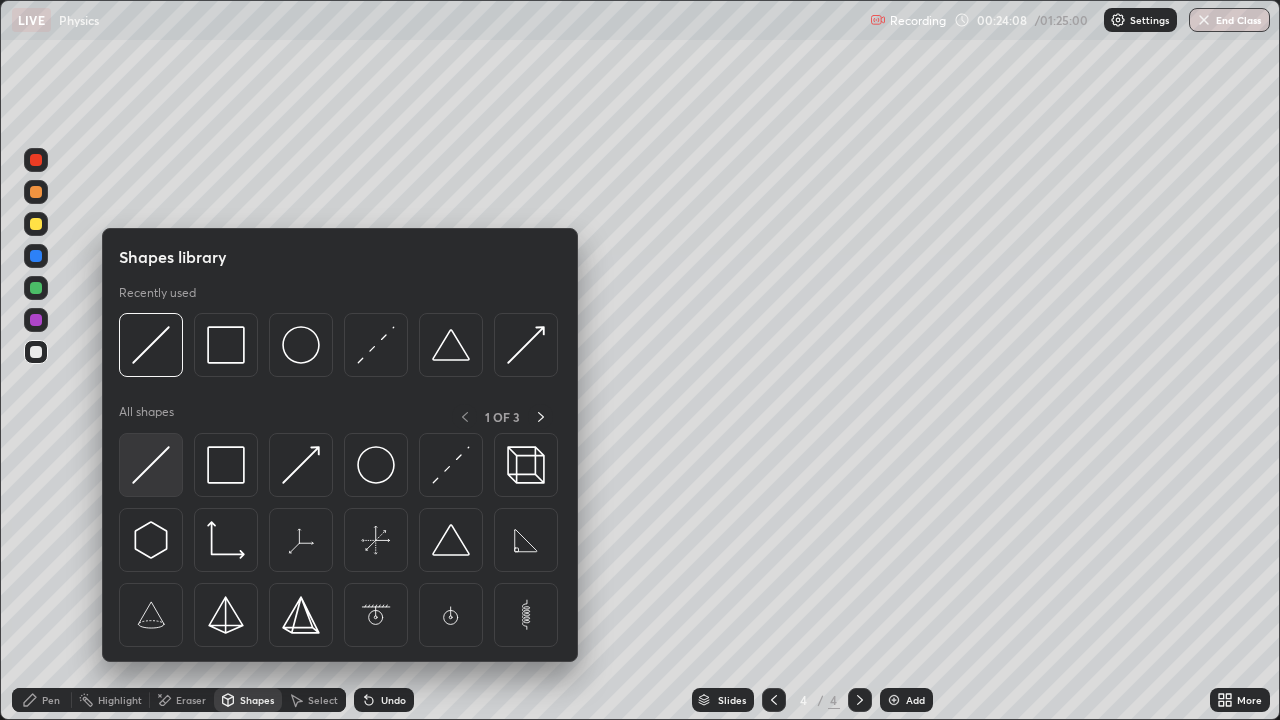 click at bounding box center (151, 465) 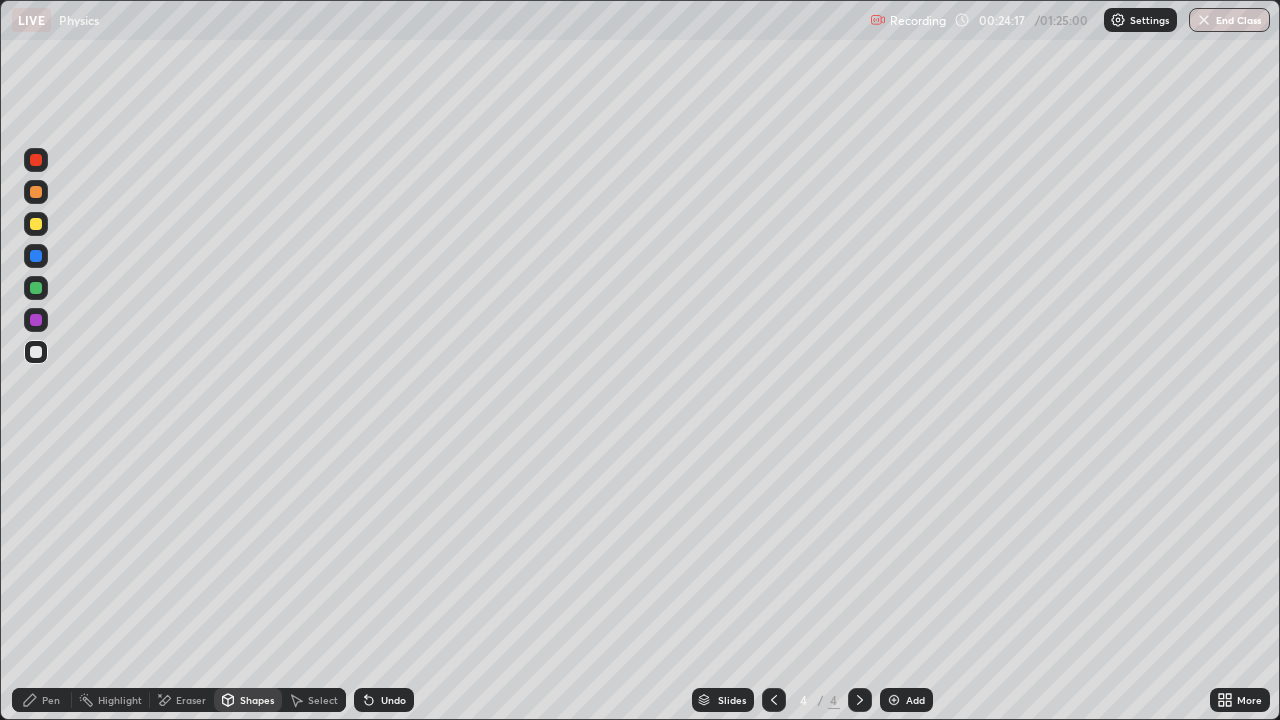 click on "Pen" at bounding box center (51, 700) 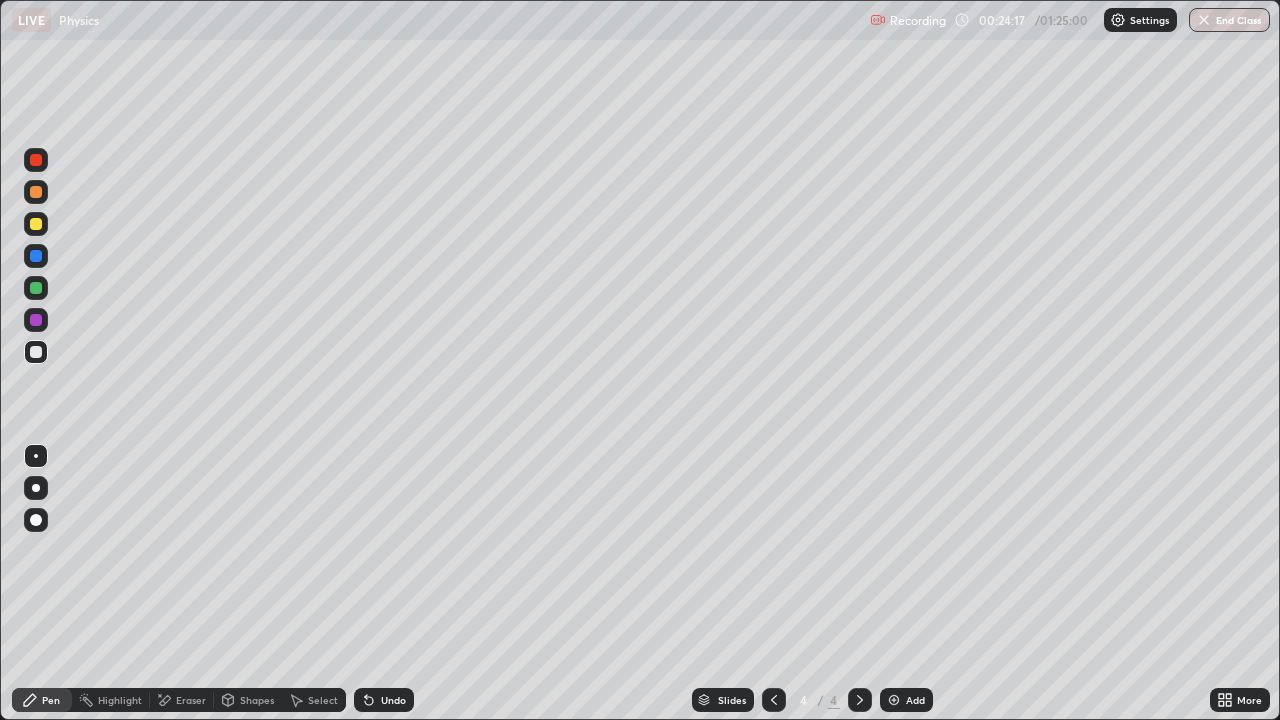 click at bounding box center (36, 520) 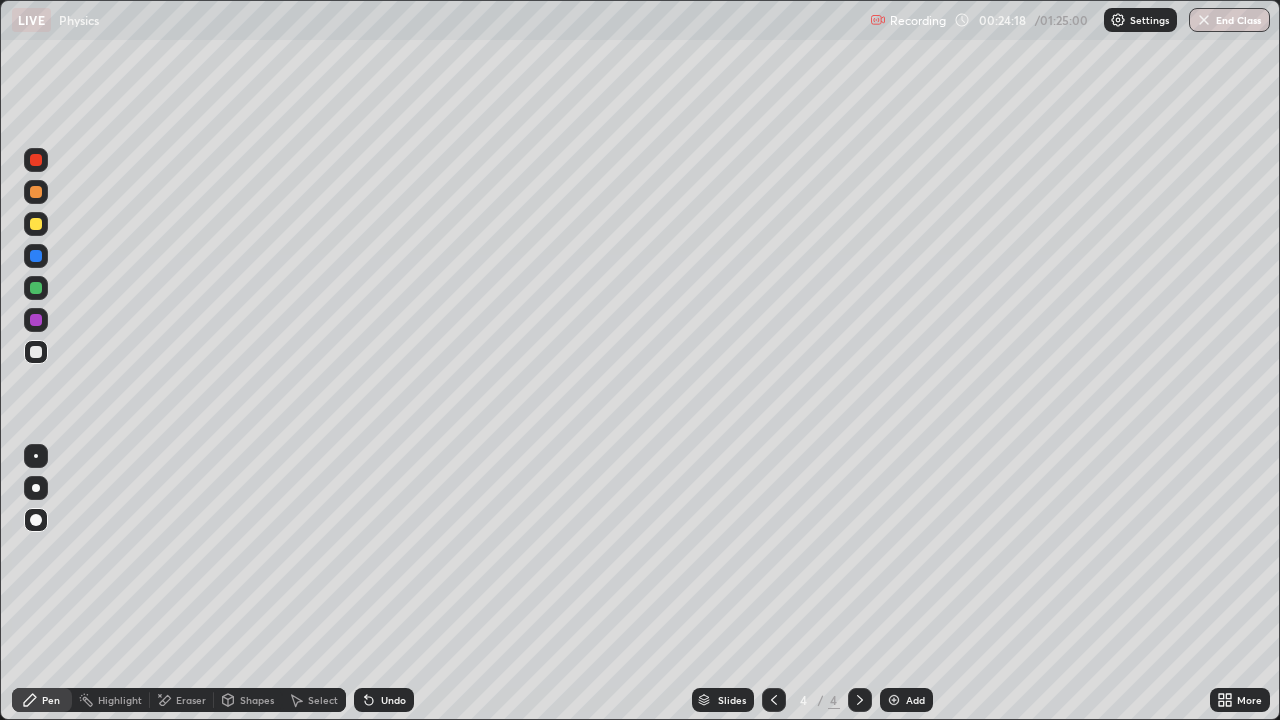 click on "Shapes" at bounding box center (257, 700) 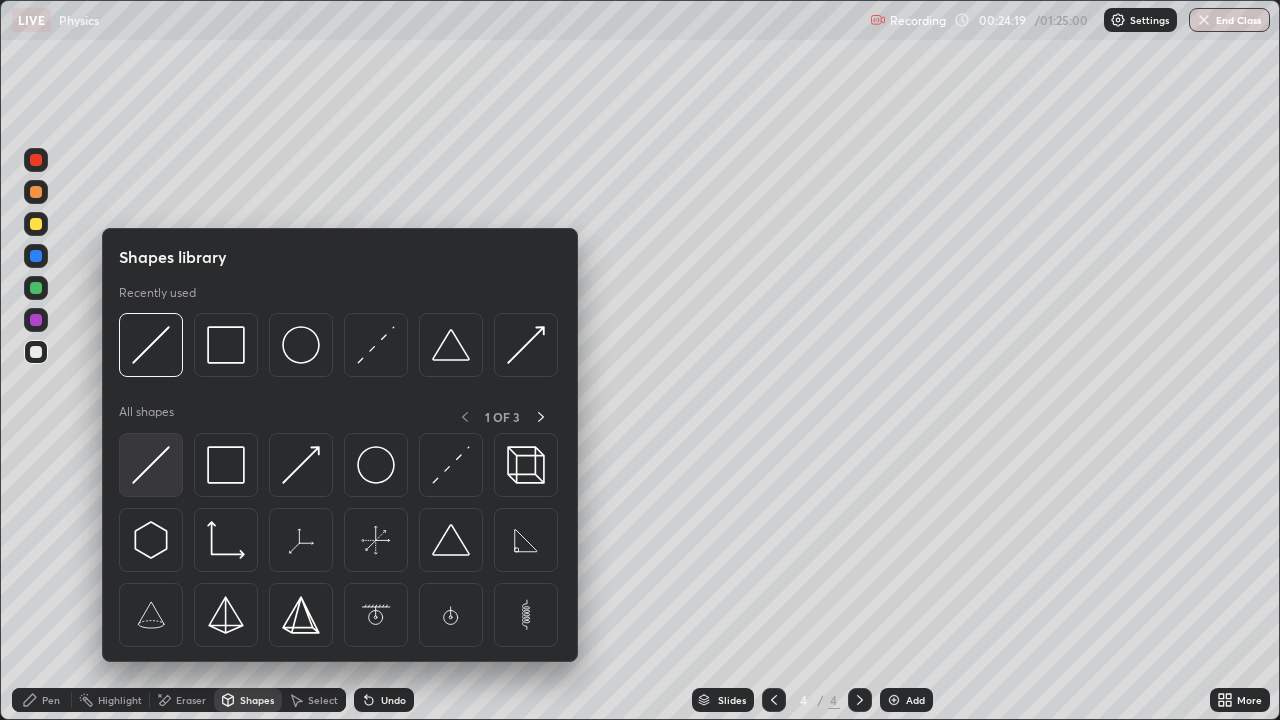 click at bounding box center (151, 465) 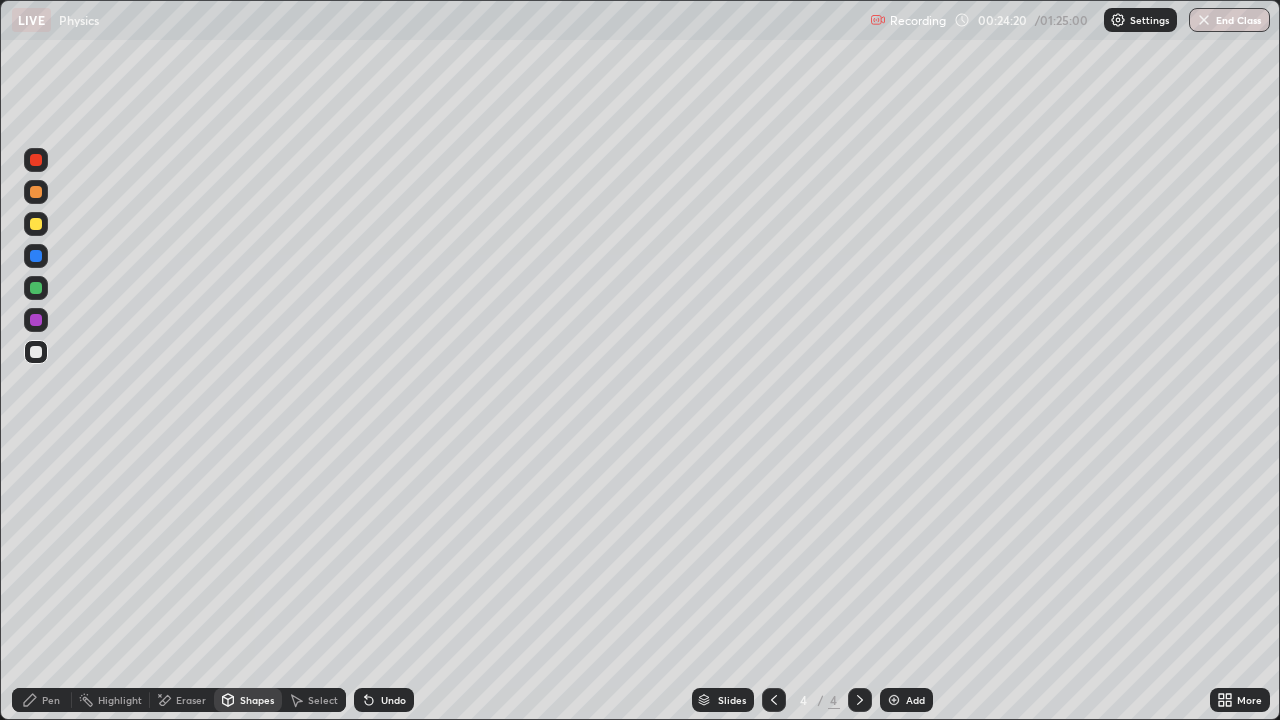 click at bounding box center [36, 288] 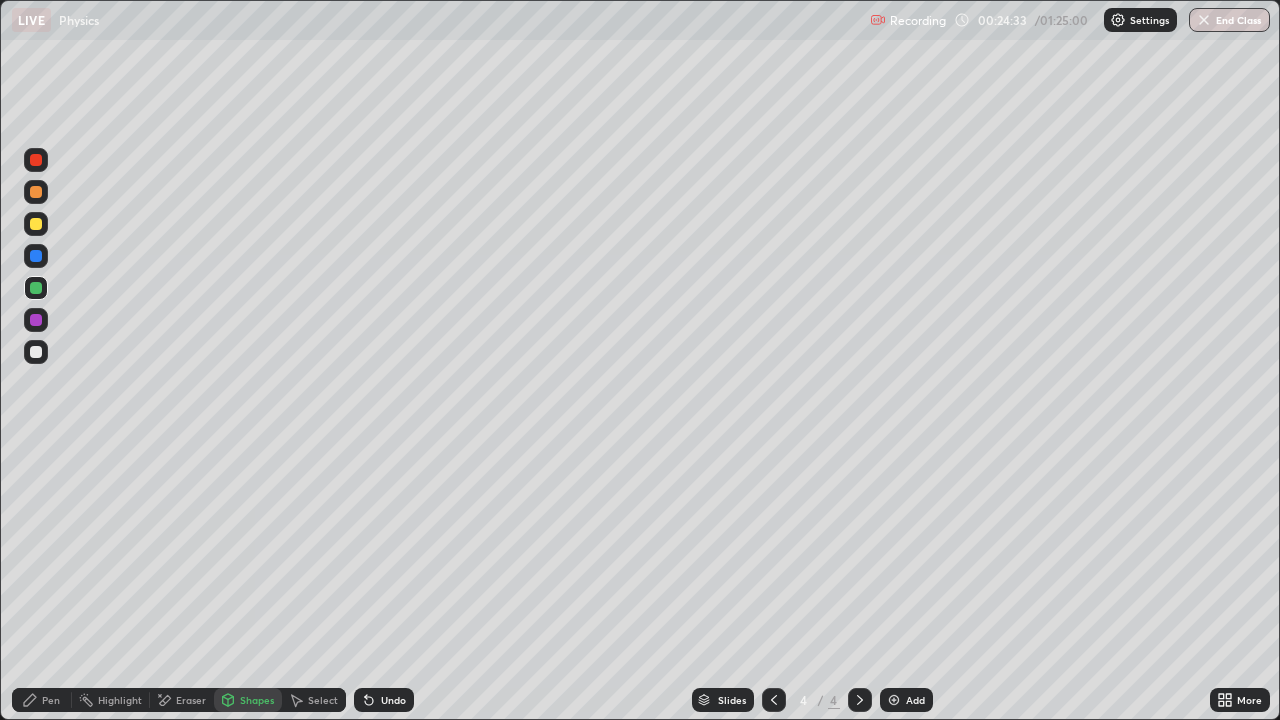 click on "Pen" at bounding box center (42, 700) 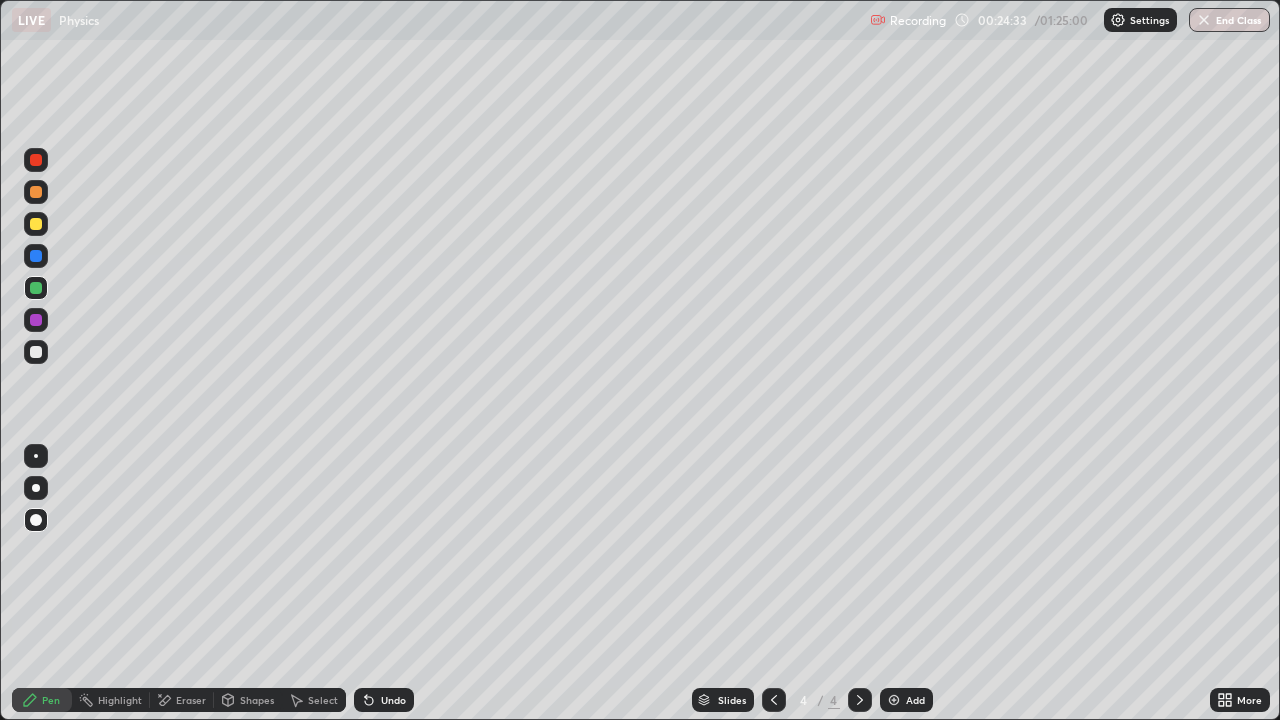 click at bounding box center [36, 456] 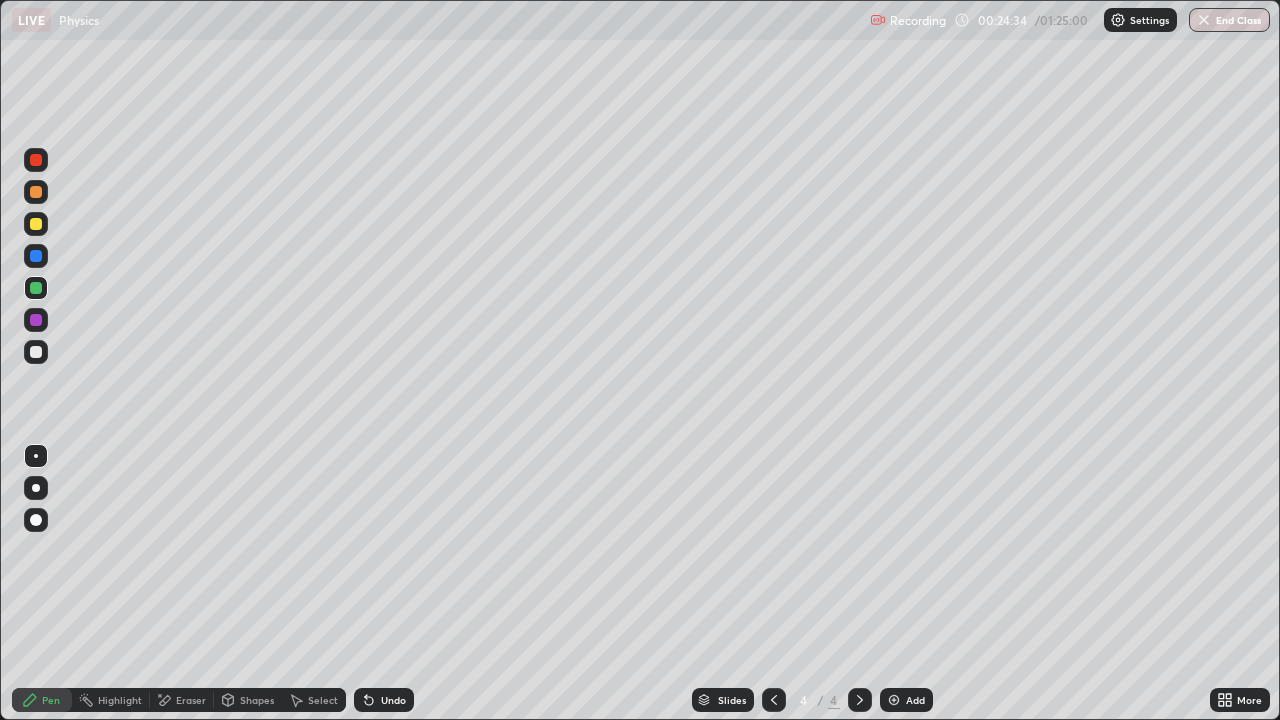 click on "Shapes" at bounding box center (257, 700) 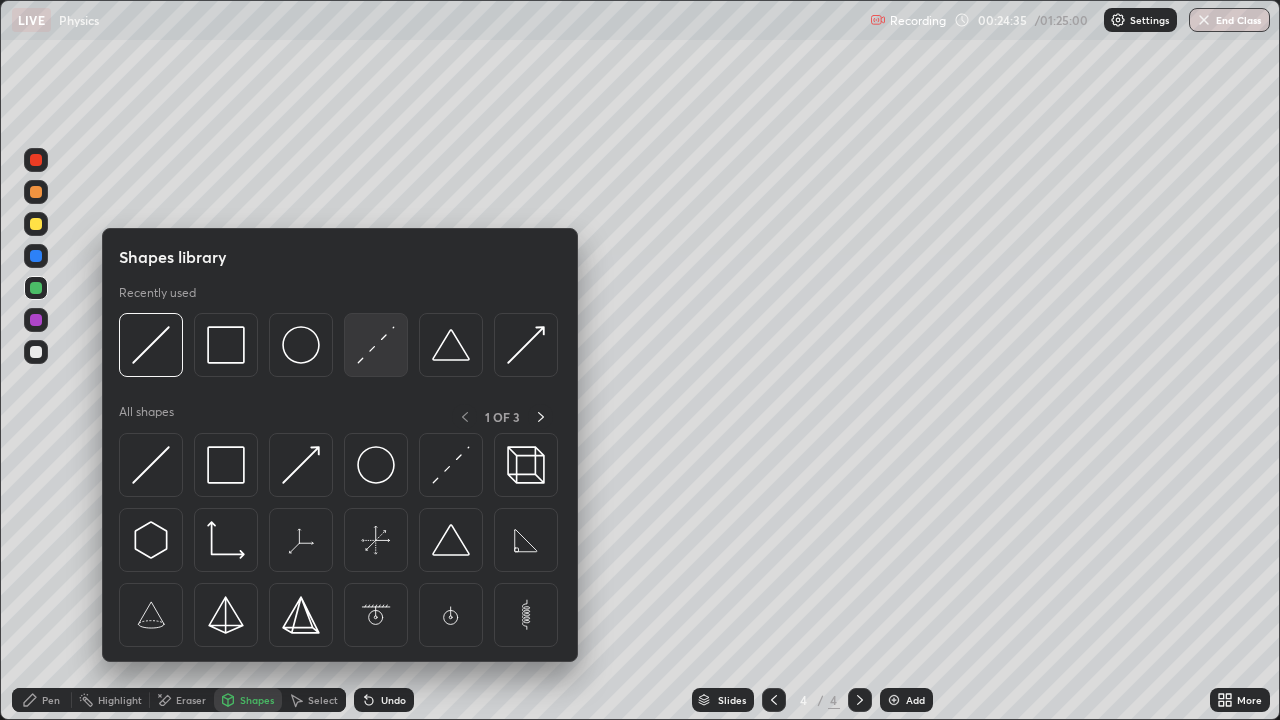 click at bounding box center [376, 345] 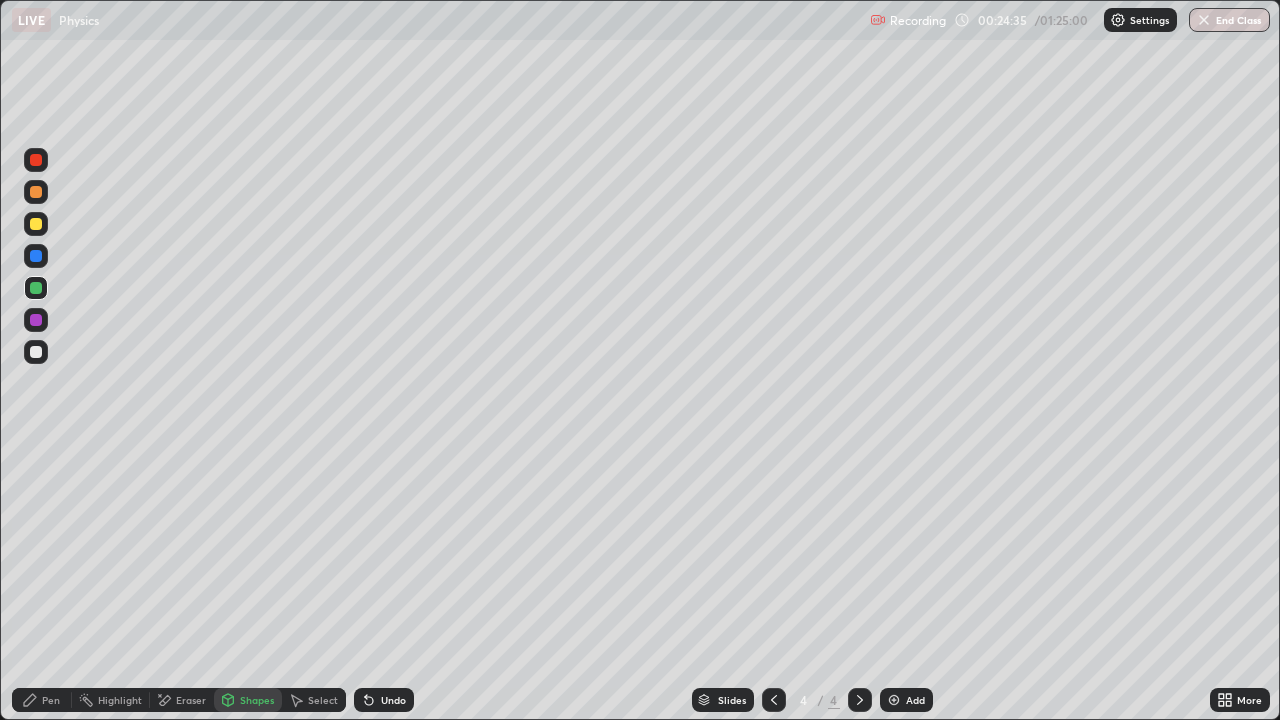 click at bounding box center [36, 352] 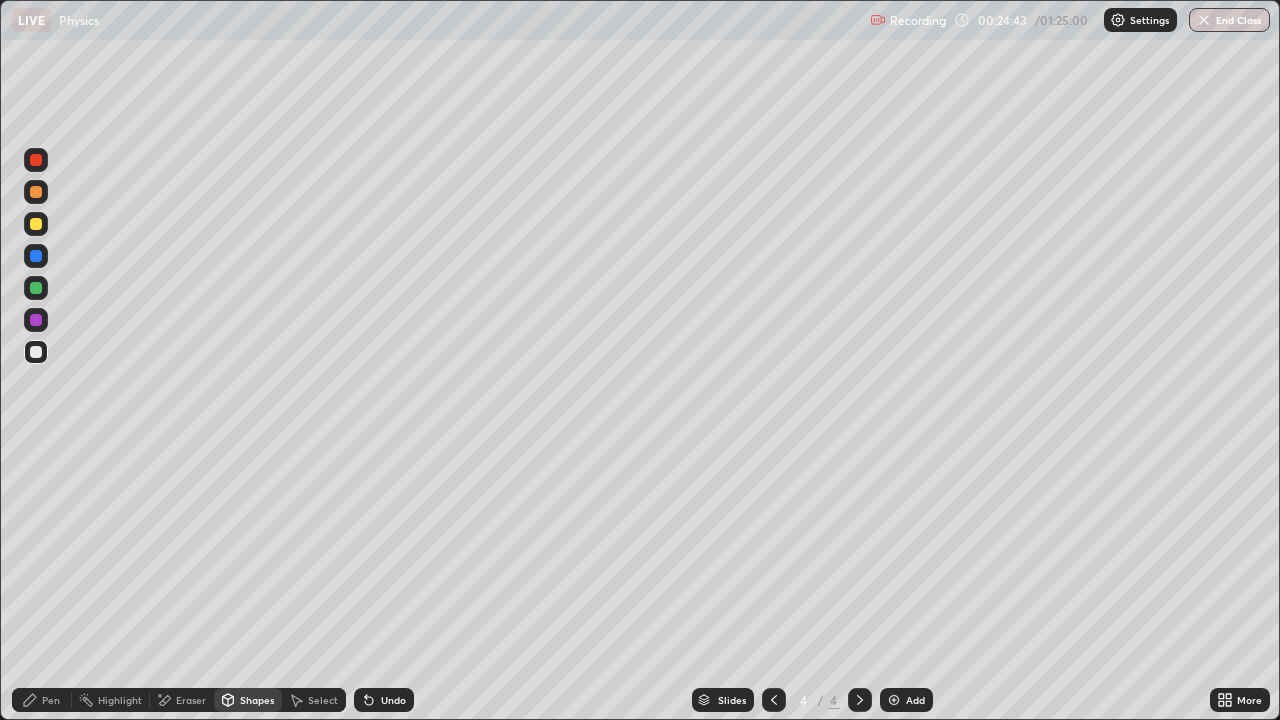 click on "Pen" at bounding box center [51, 700] 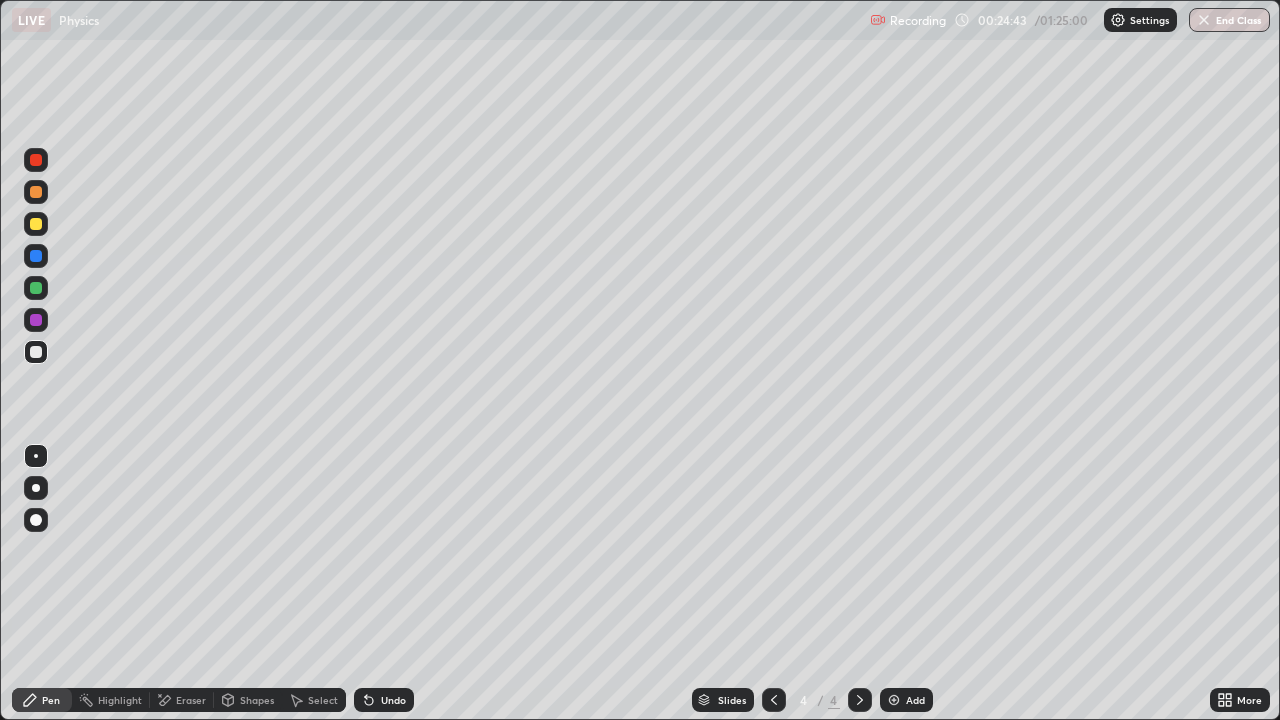 click at bounding box center (36, 520) 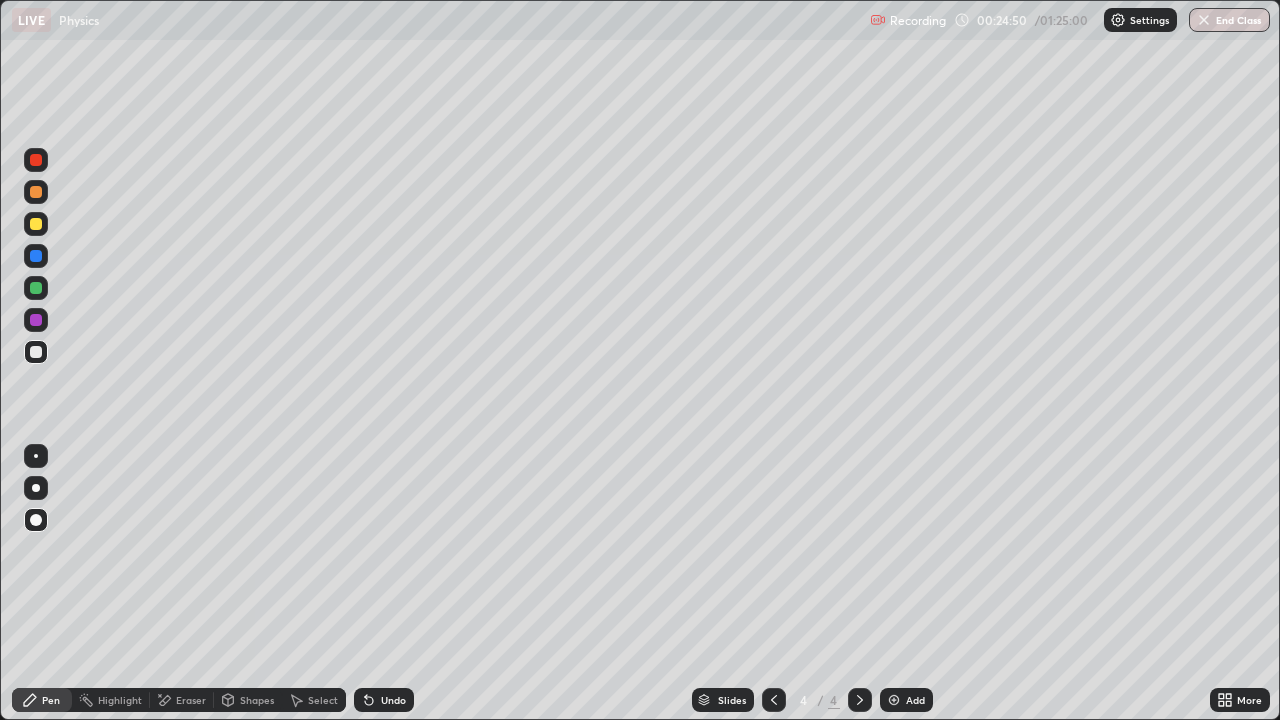 click at bounding box center (36, 456) 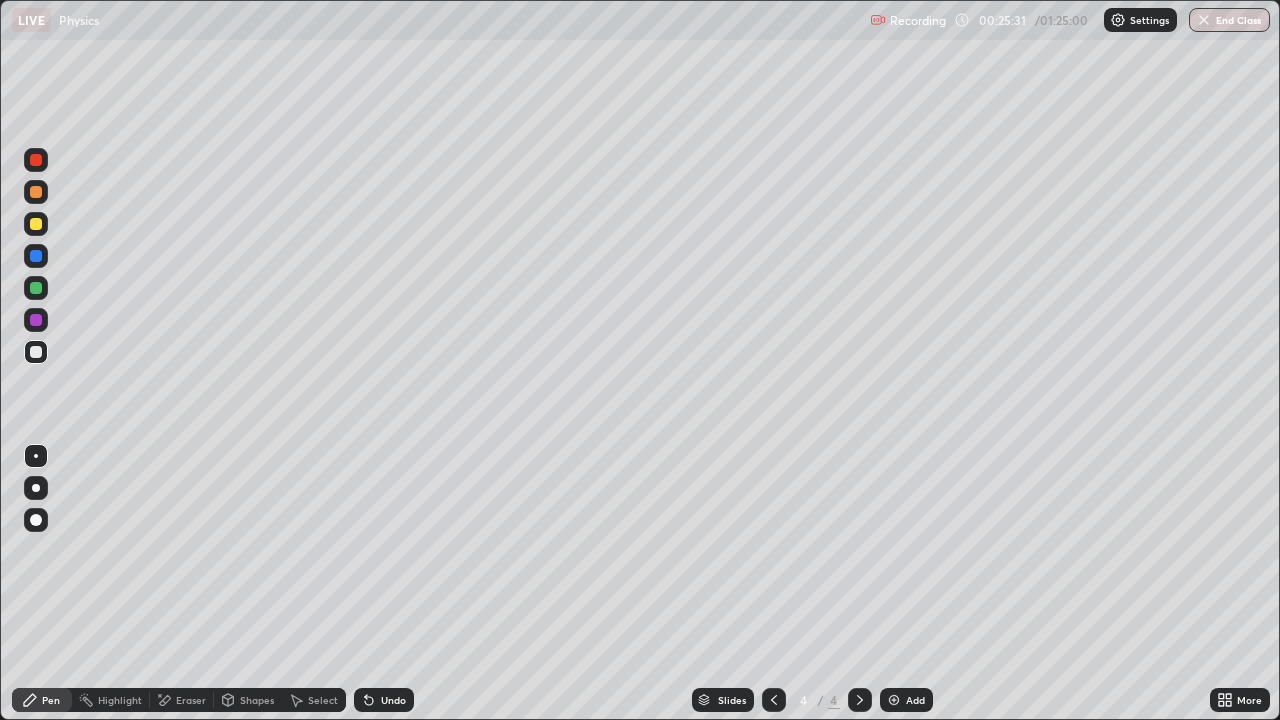 click on "Shapes" at bounding box center (257, 700) 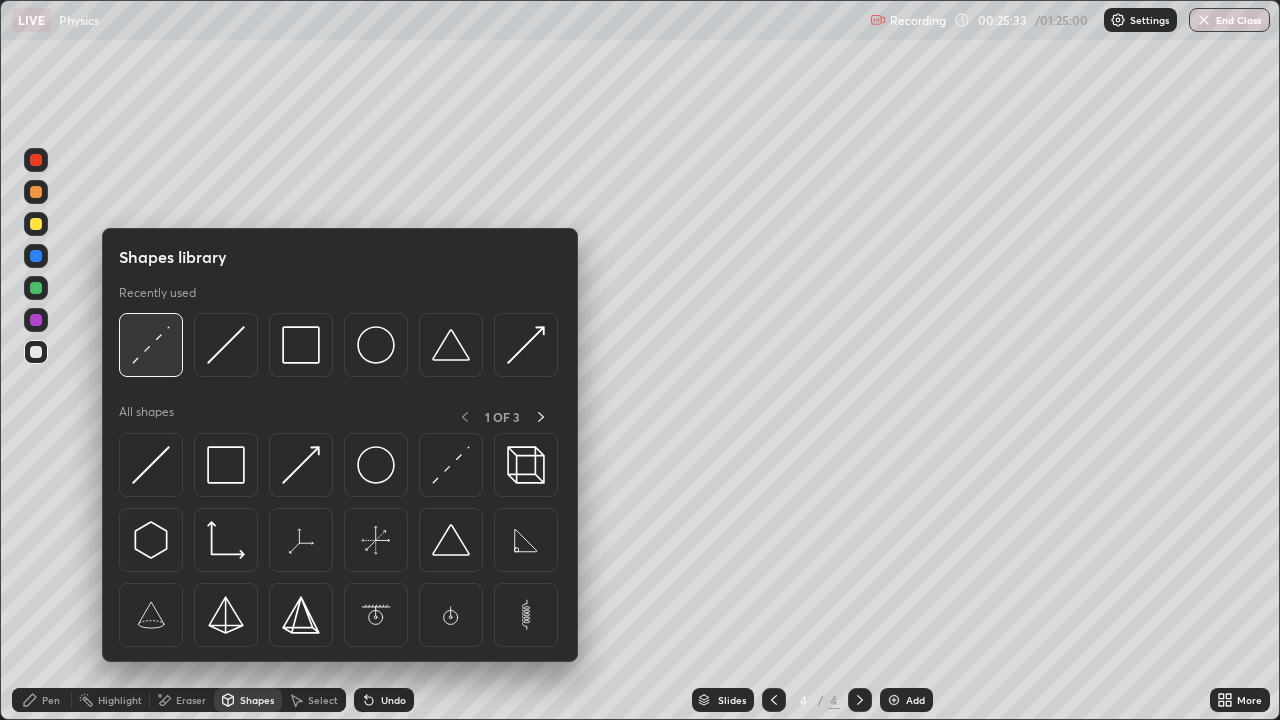 click at bounding box center [151, 345] 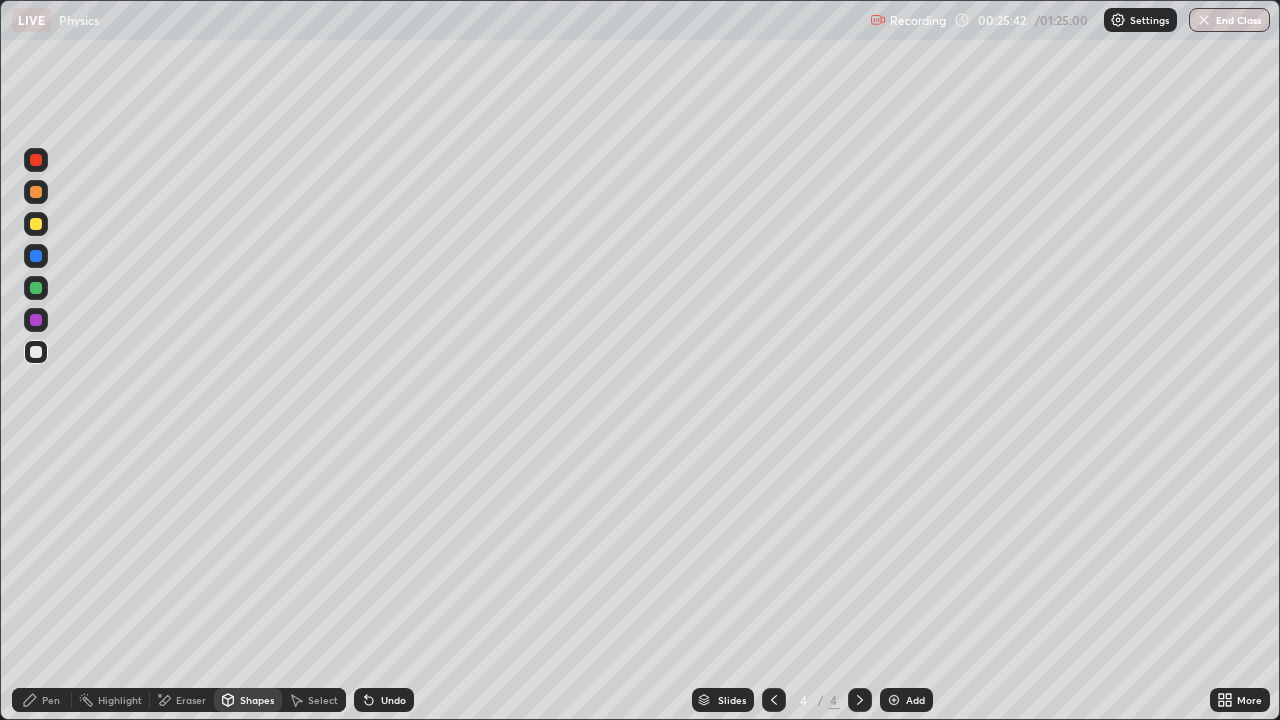 click on "Pen" at bounding box center (42, 700) 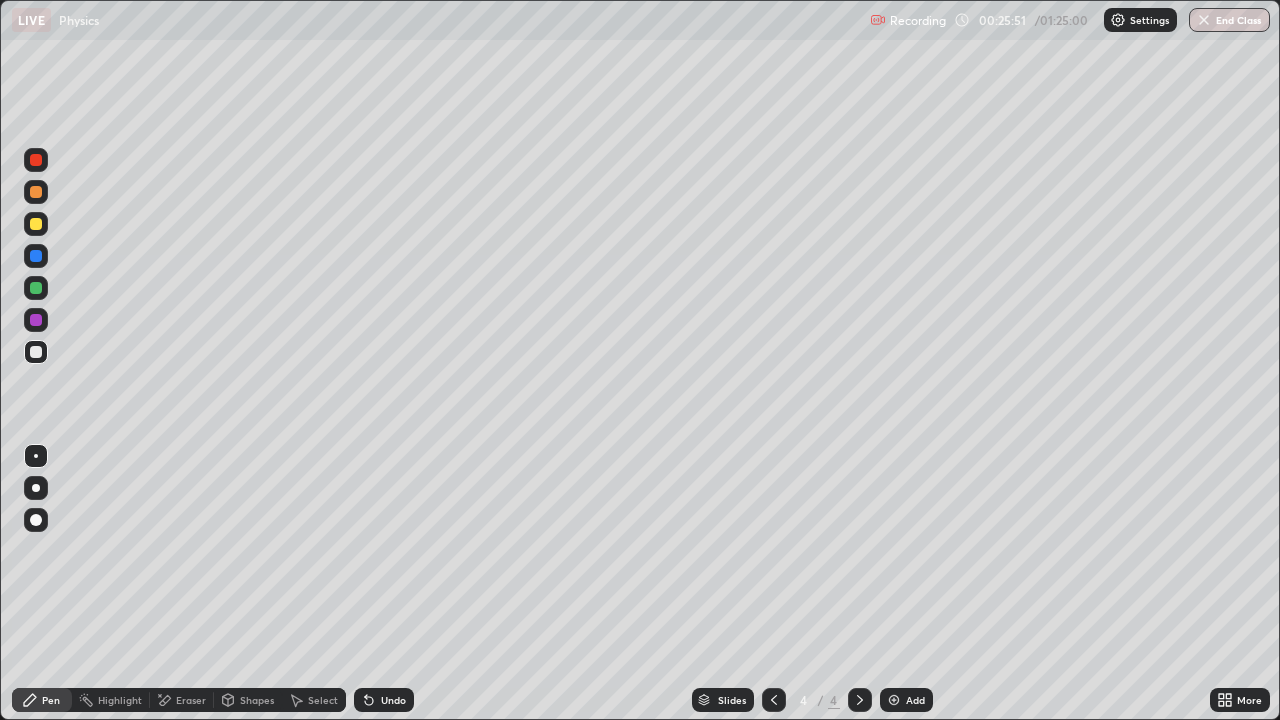 click at bounding box center [36, 288] 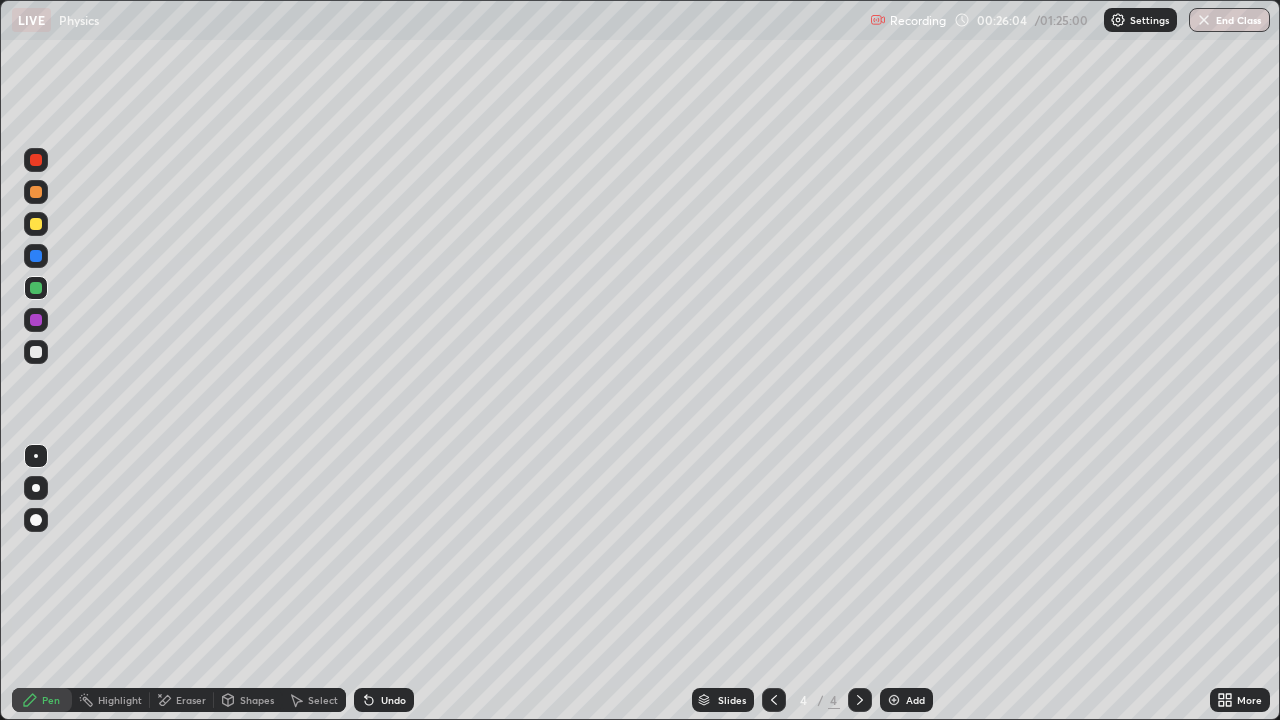 click on "Shapes" at bounding box center [257, 700] 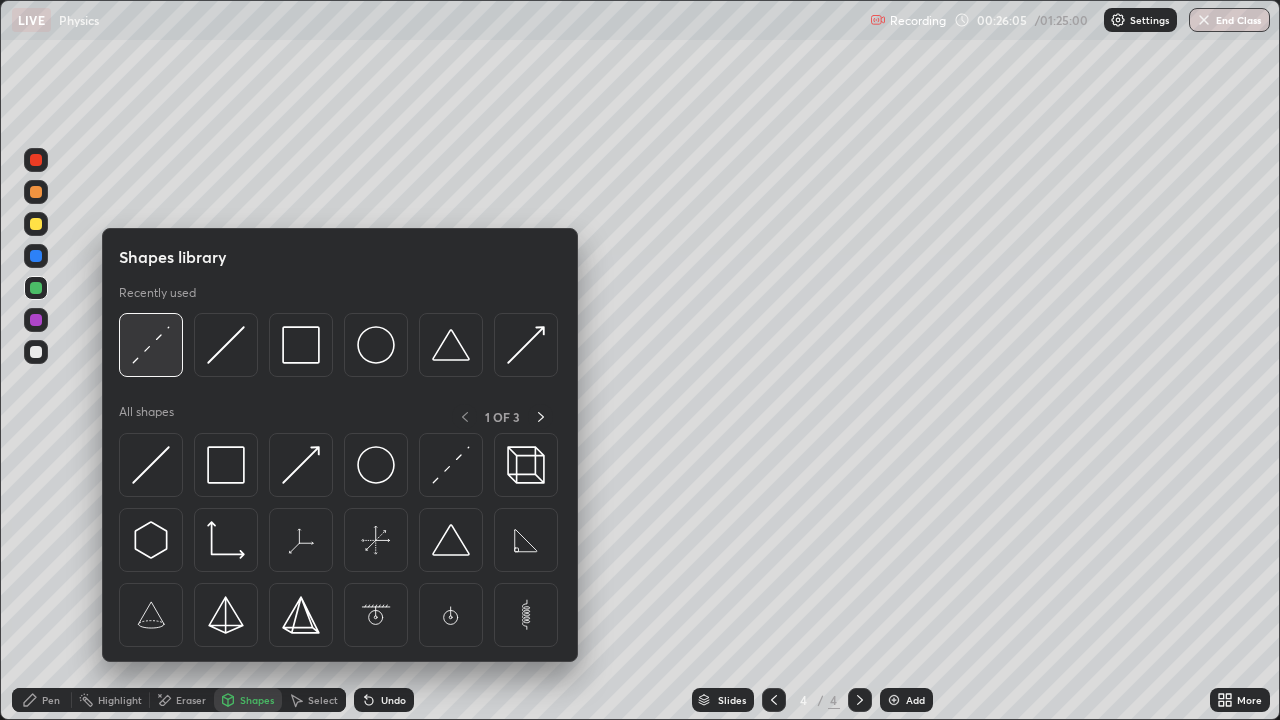 click at bounding box center [151, 345] 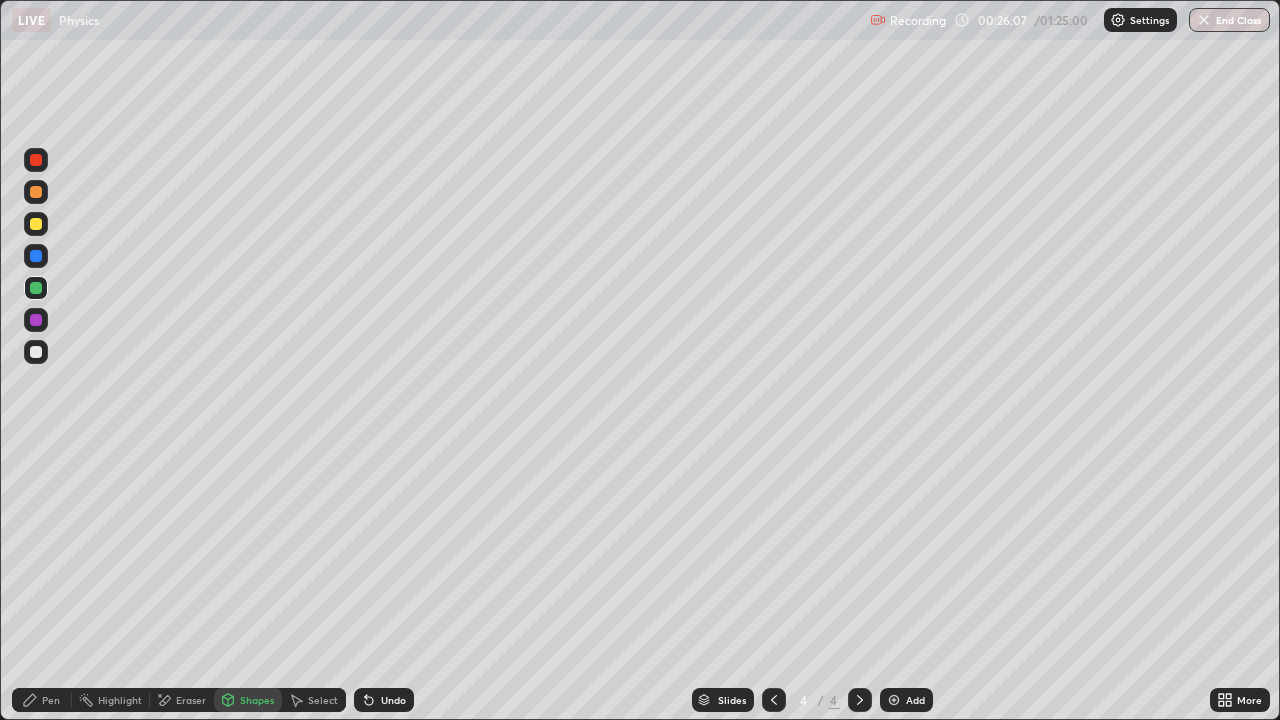 click on "Undo" at bounding box center (384, 700) 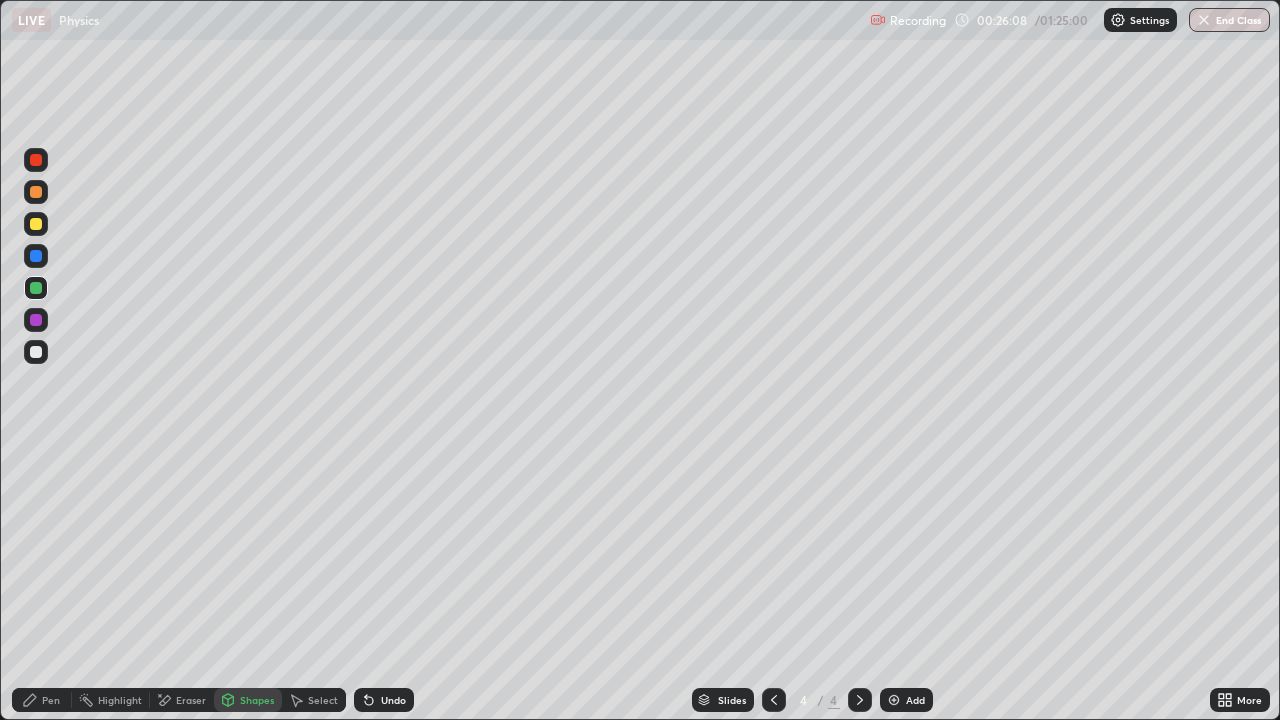 click at bounding box center [36, 352] 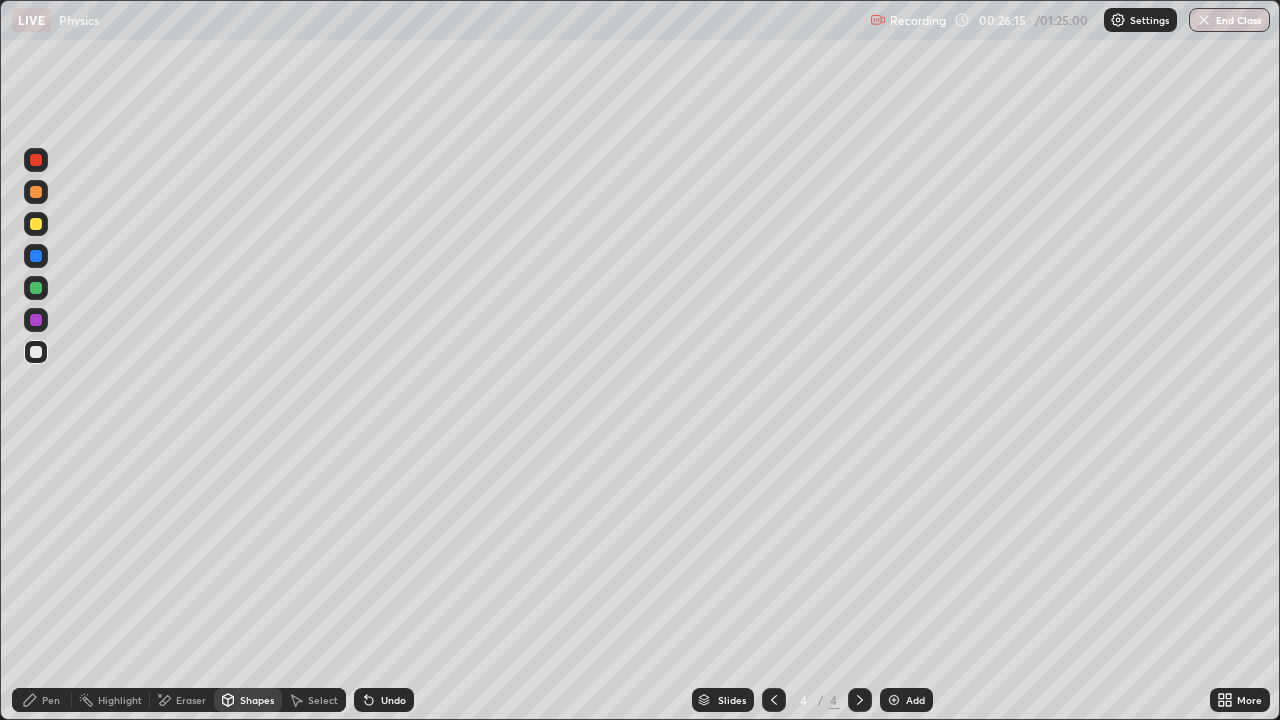 click 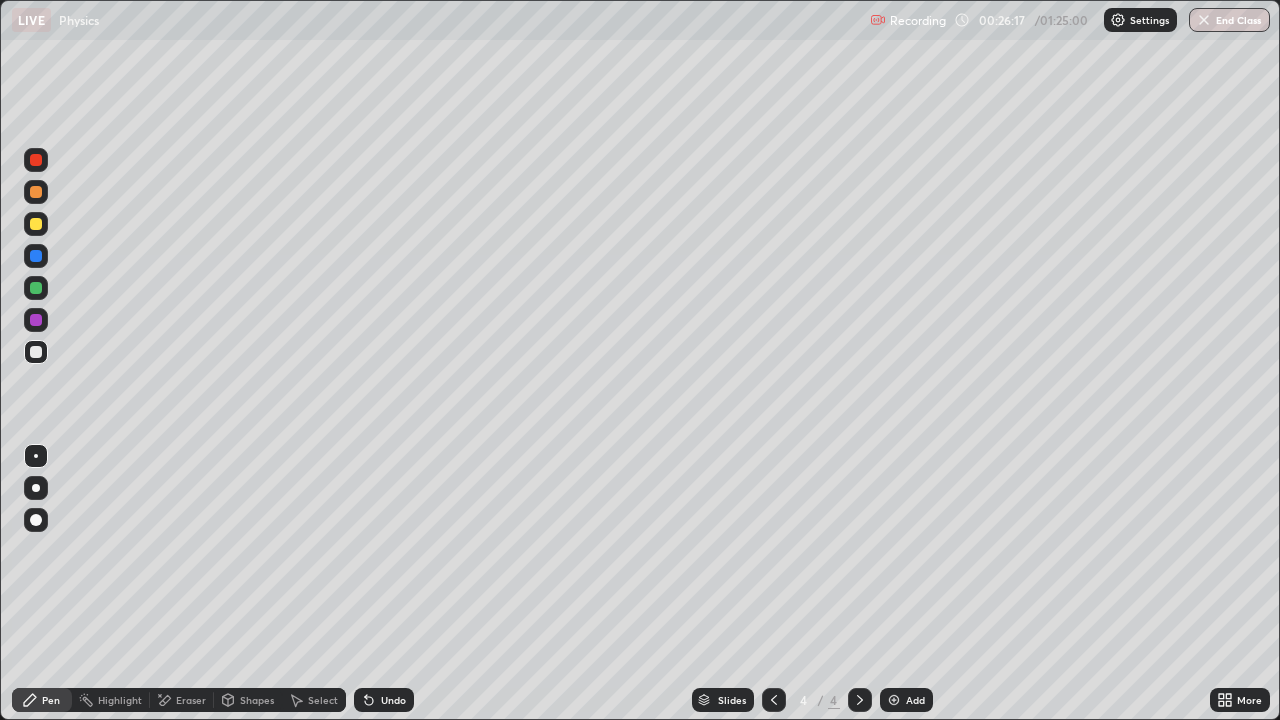 click on "Shapes" at bounding box center (257, 700) 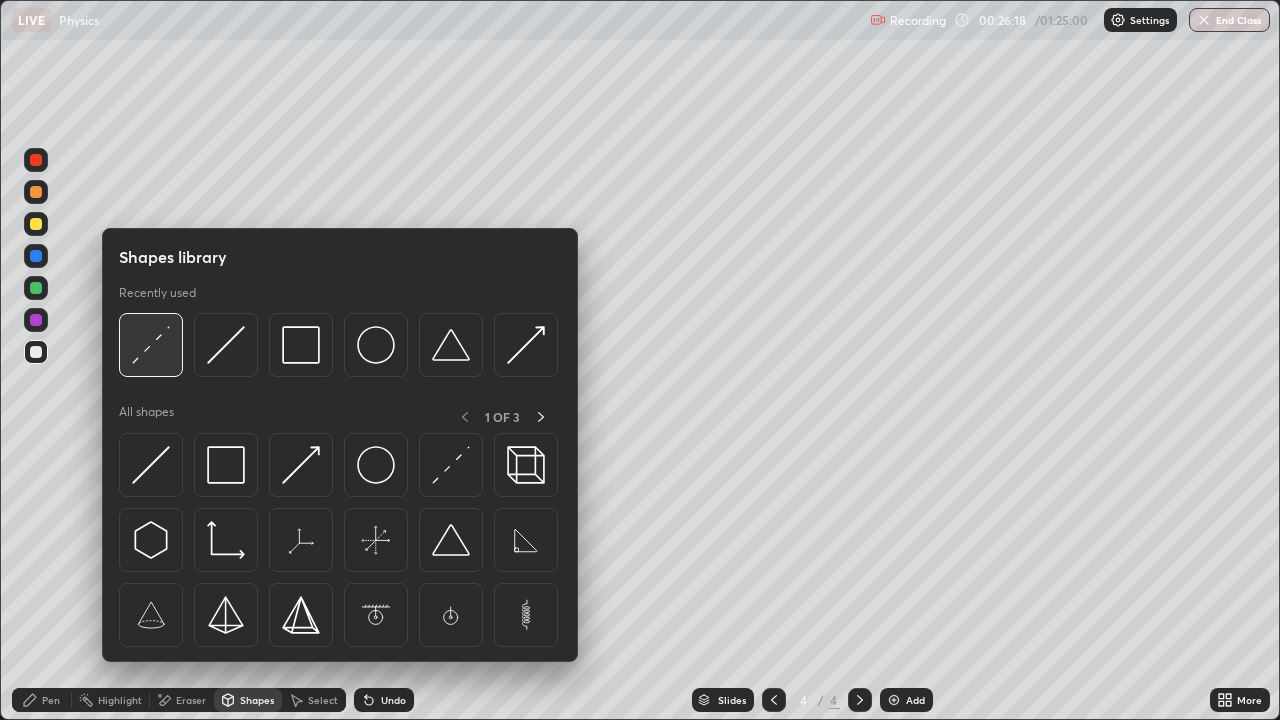 click at bounding box center (151, 345) 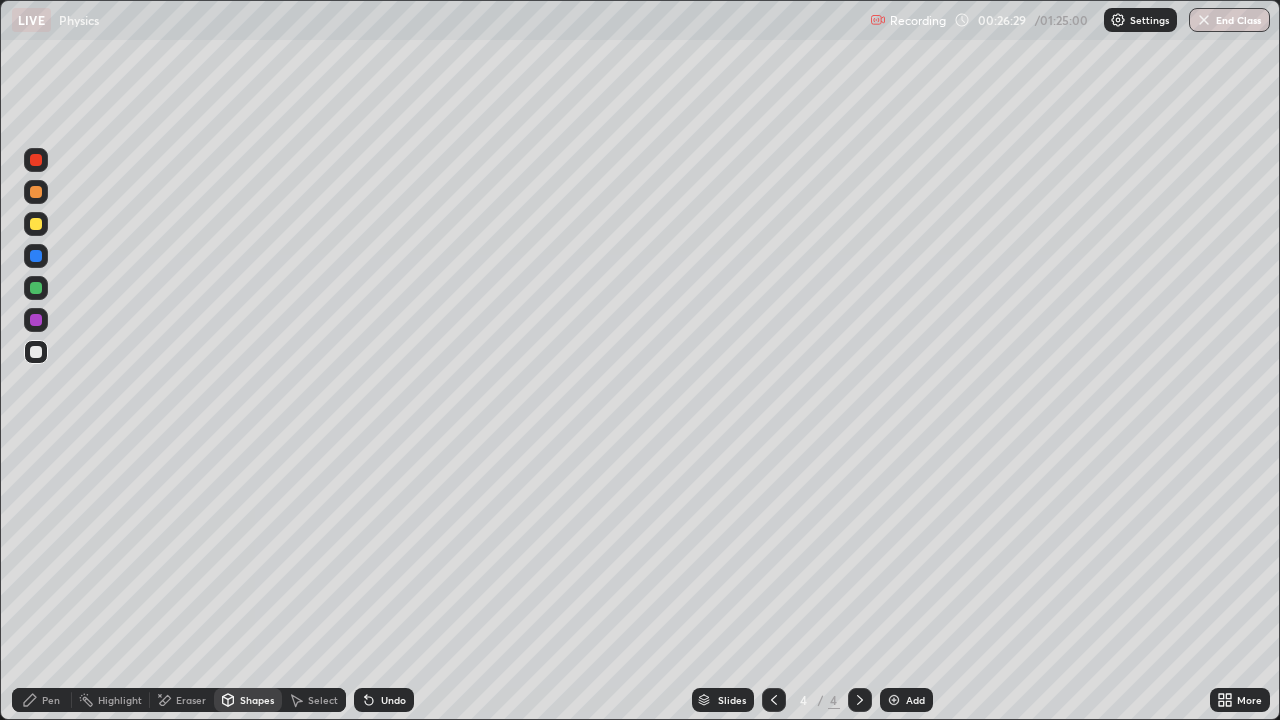 click 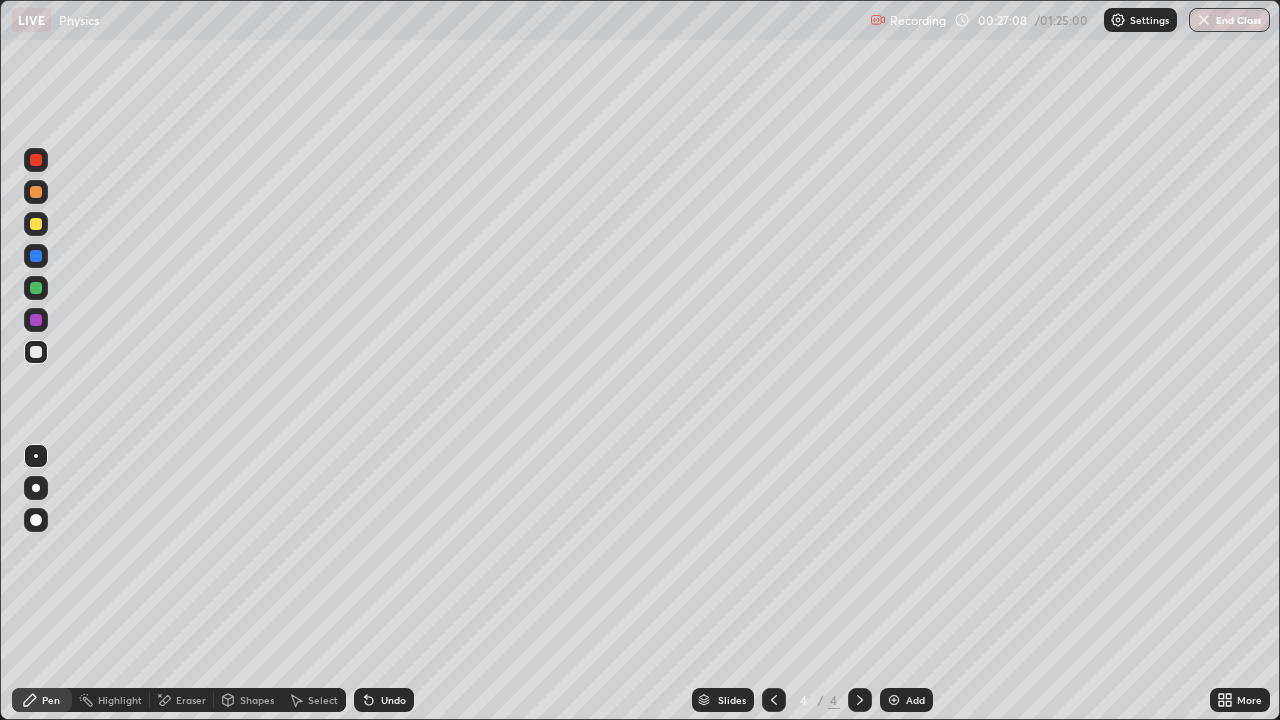 click 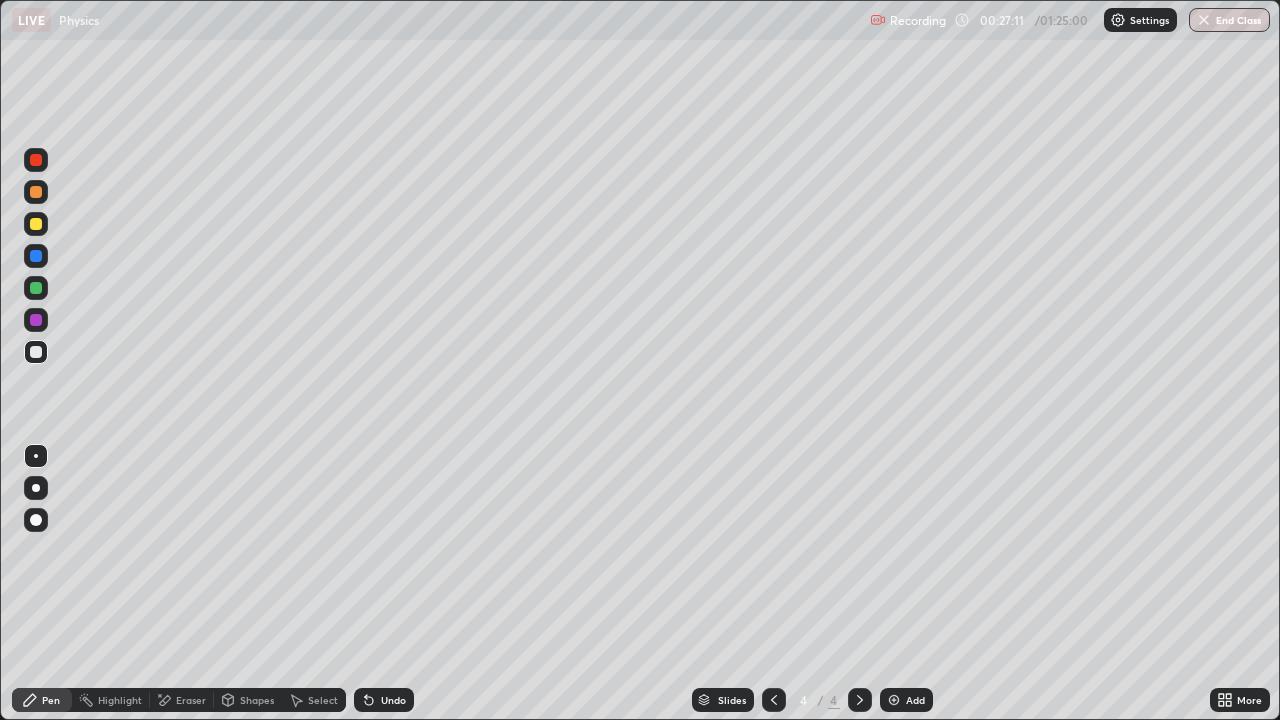 click on "Shapes" at bounding box center [257, 700] 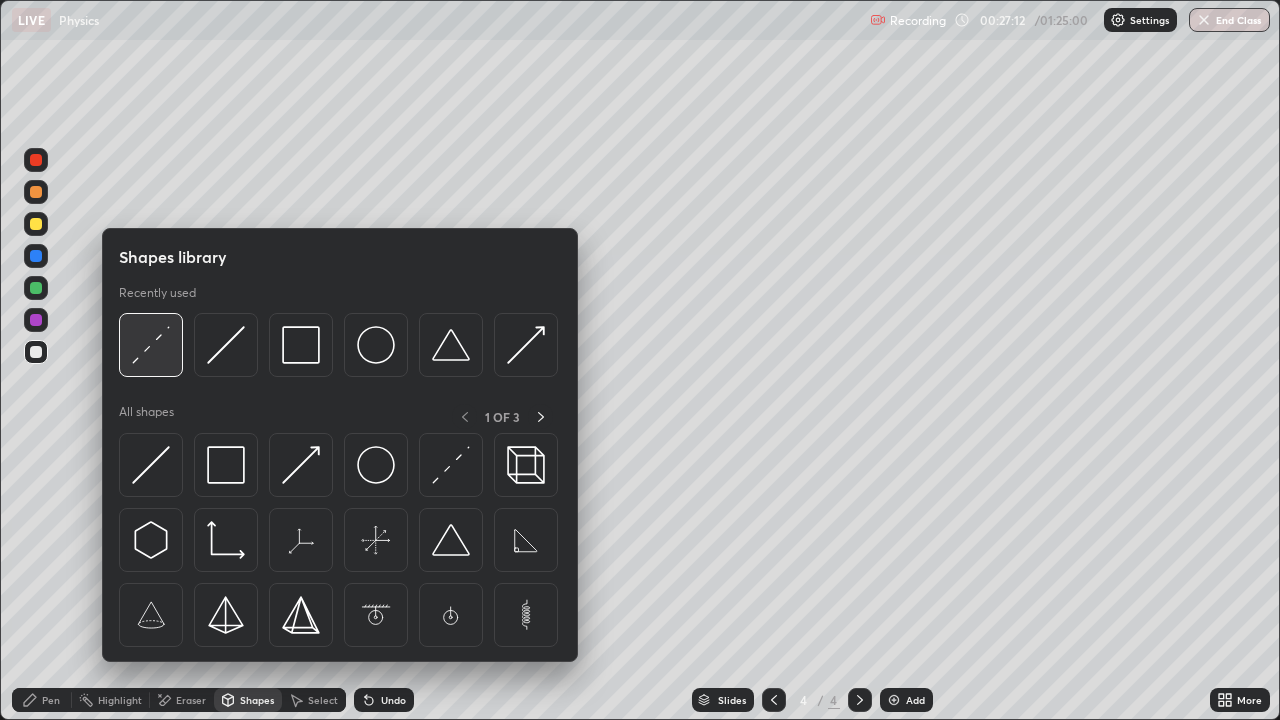 click at bounding box center (151, 345) 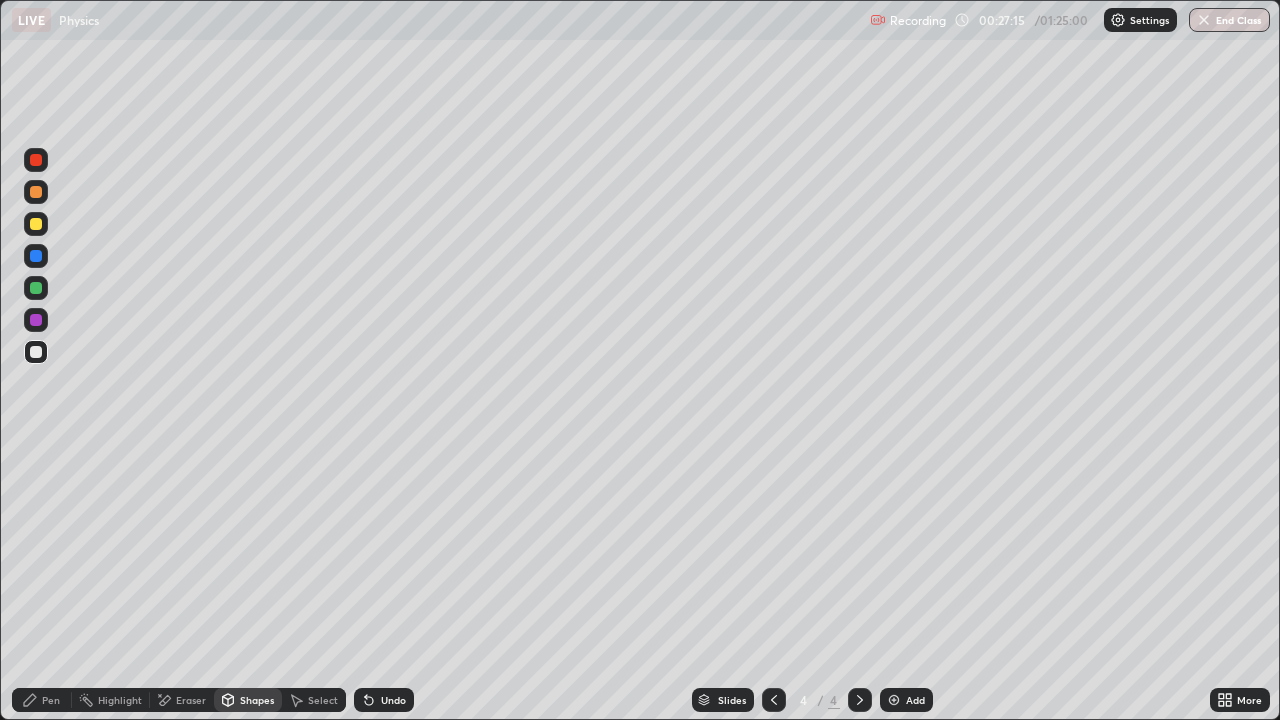 click on "Pen" at bounding box center (42, 700) 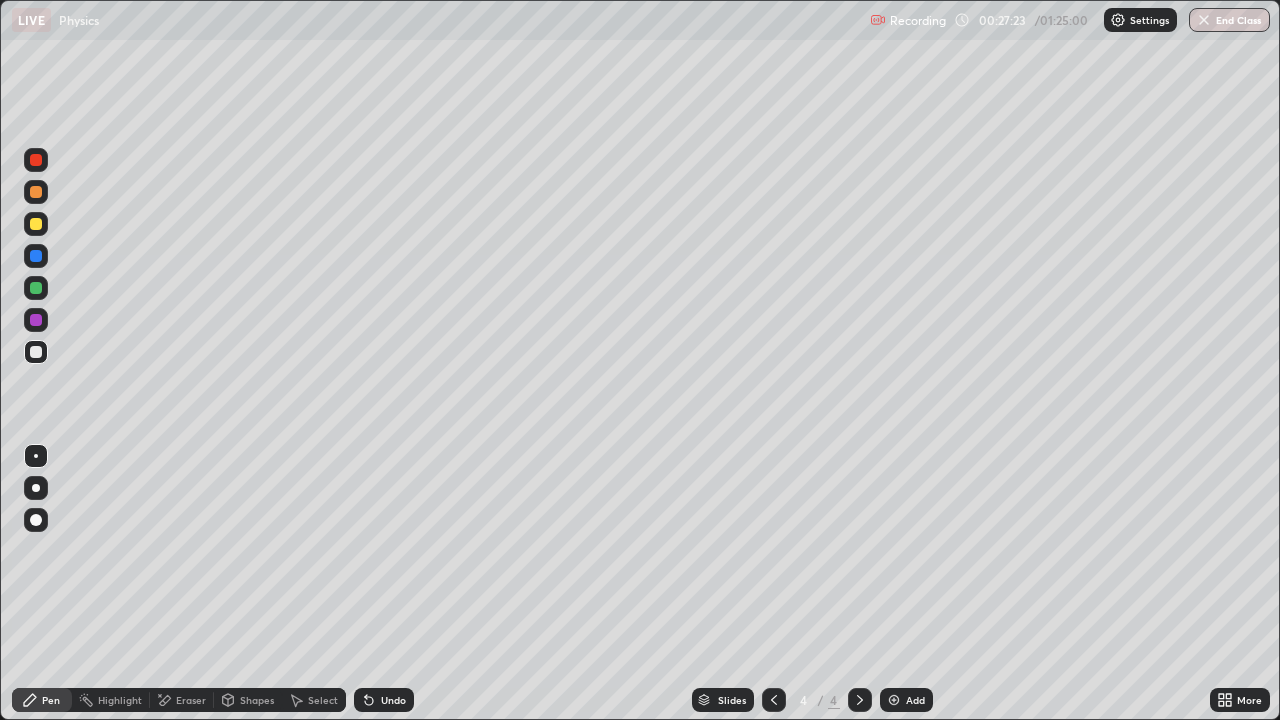 click on "Undo" at bounding box center (393, 700) 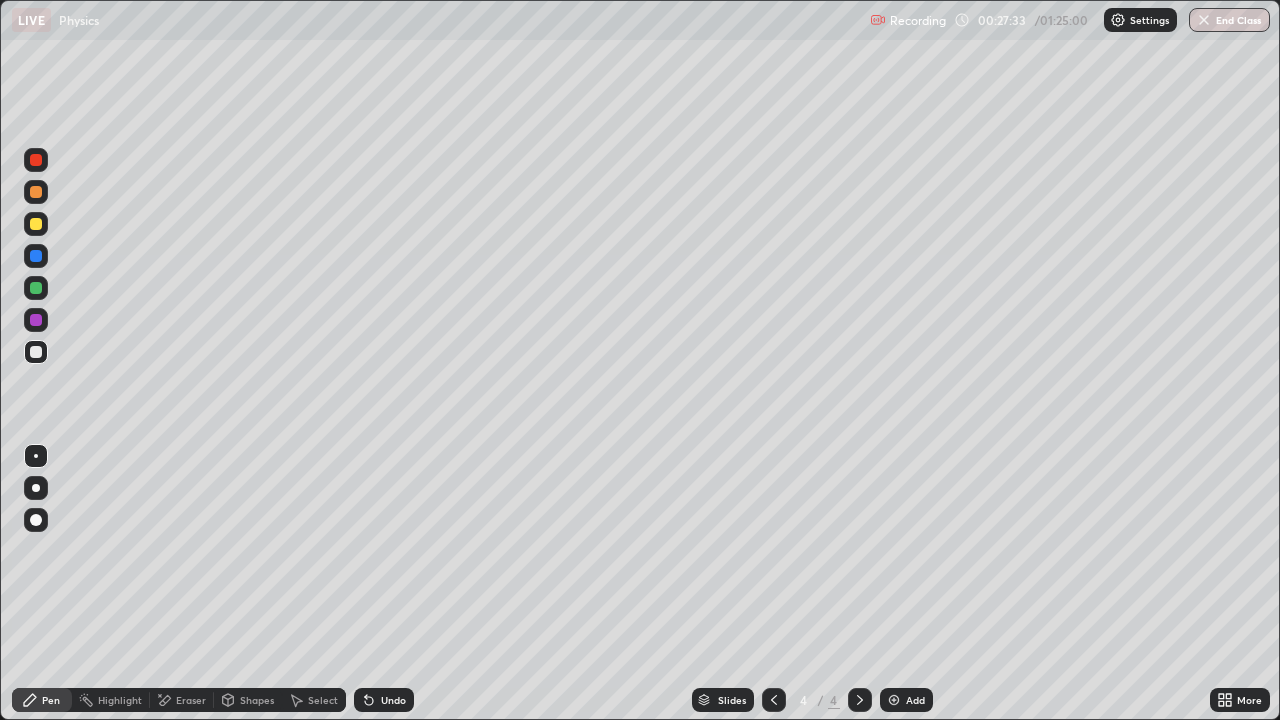 click on "Shapes" at bounding box center [257, 700] 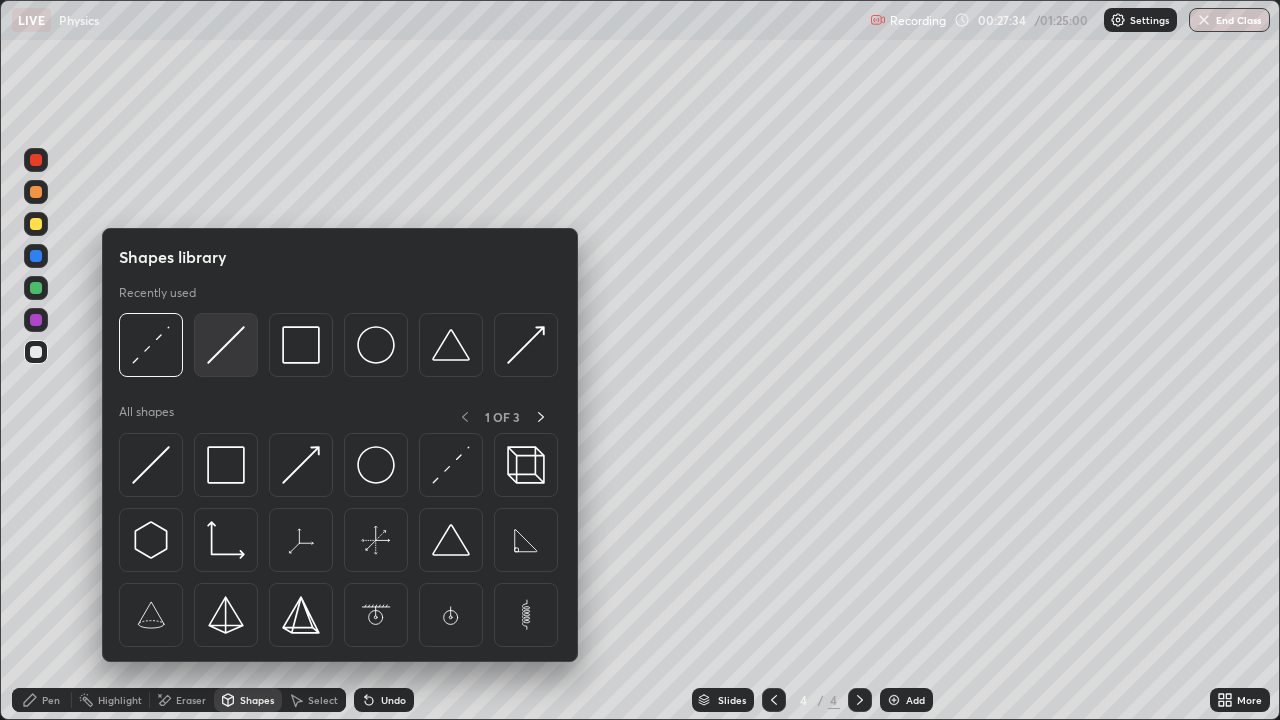 click at bounding box center (226, 345) 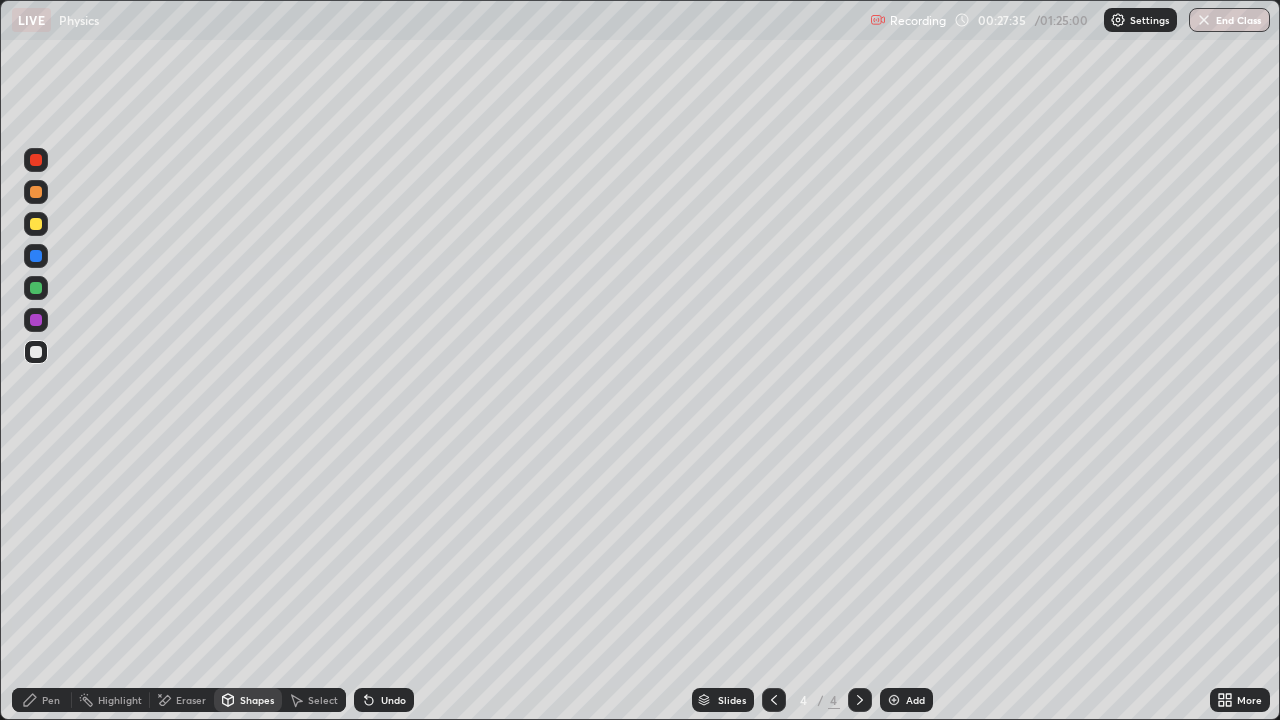 click at bounding box center [36, 160] 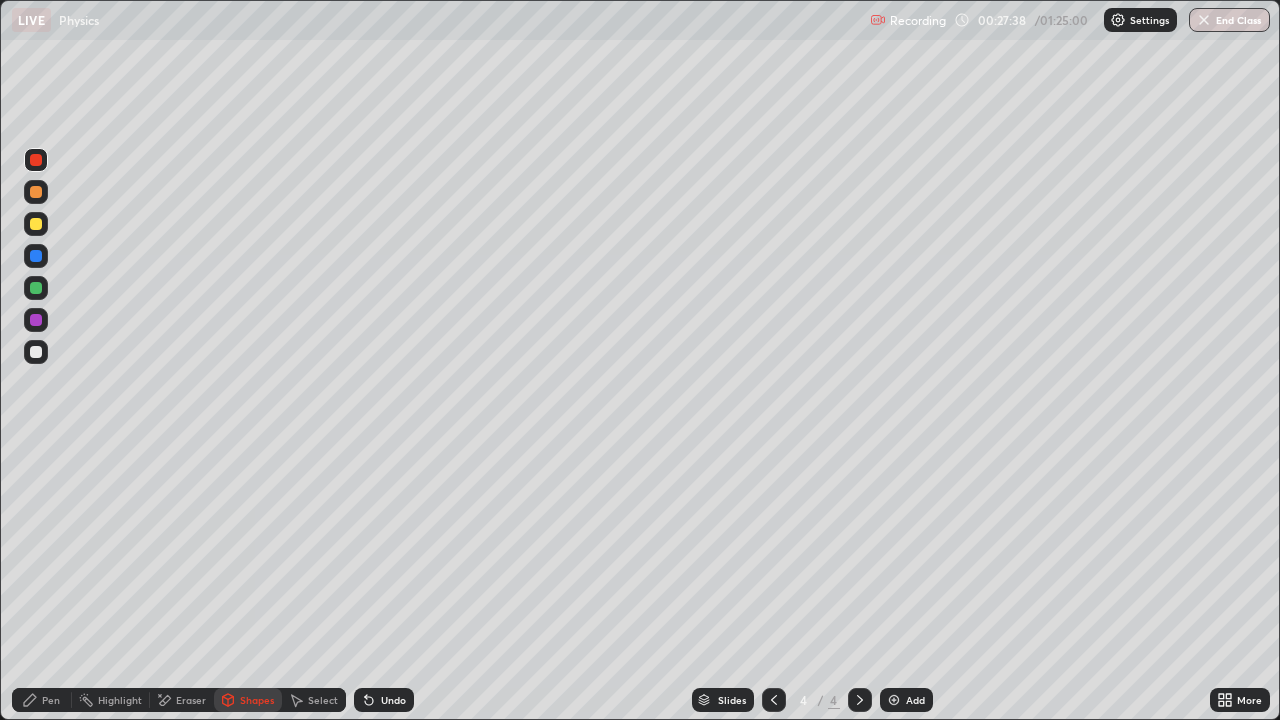 click 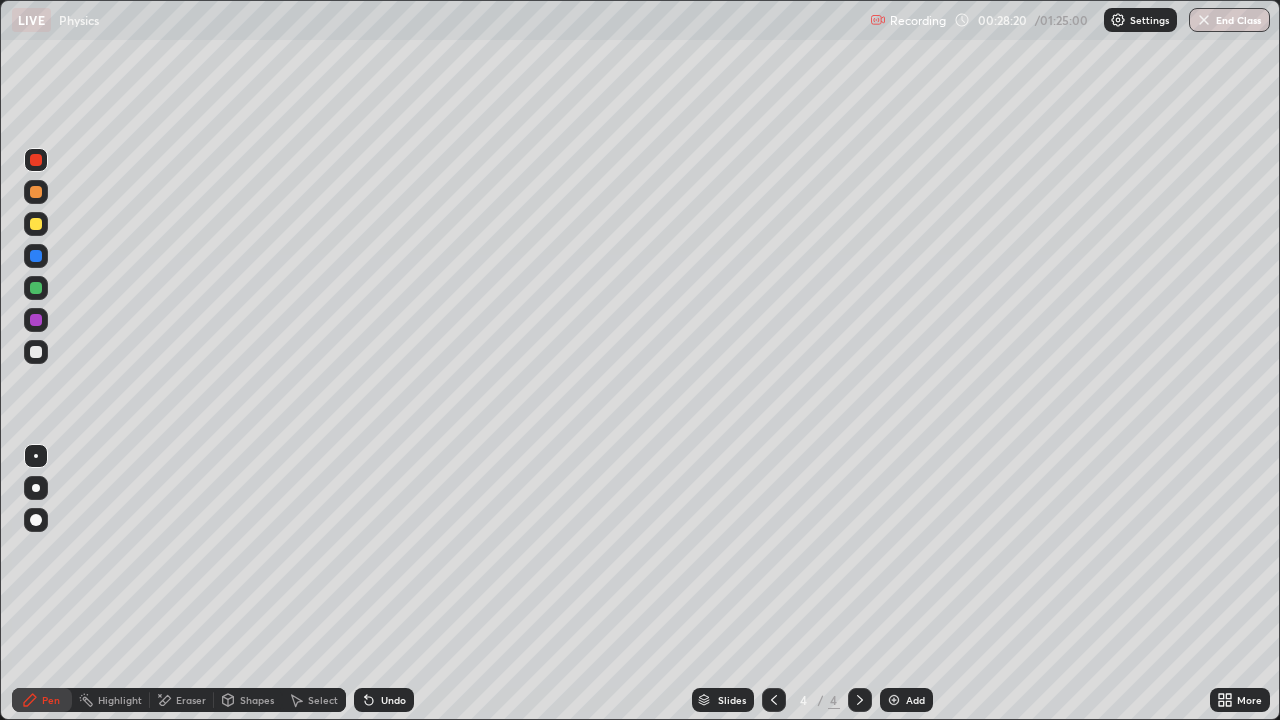 click at bounding box center (36, 352) 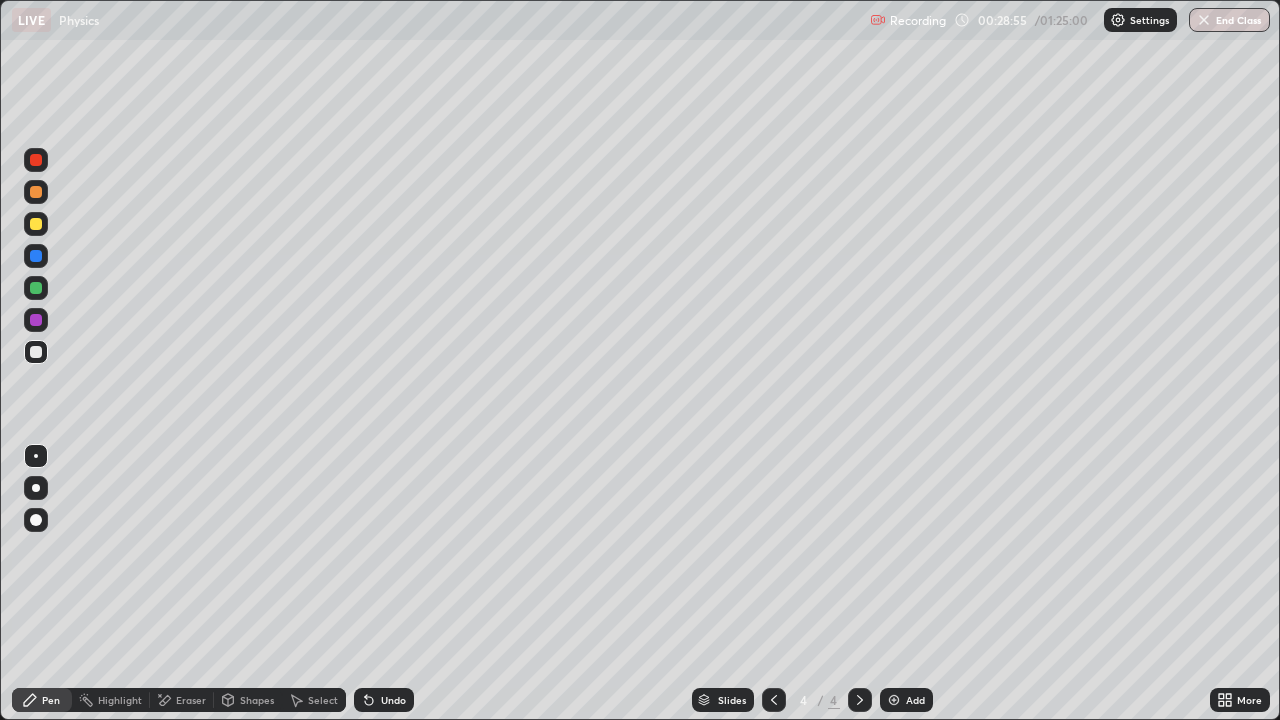 click on "Shapes" at bounding box center [248, 700] 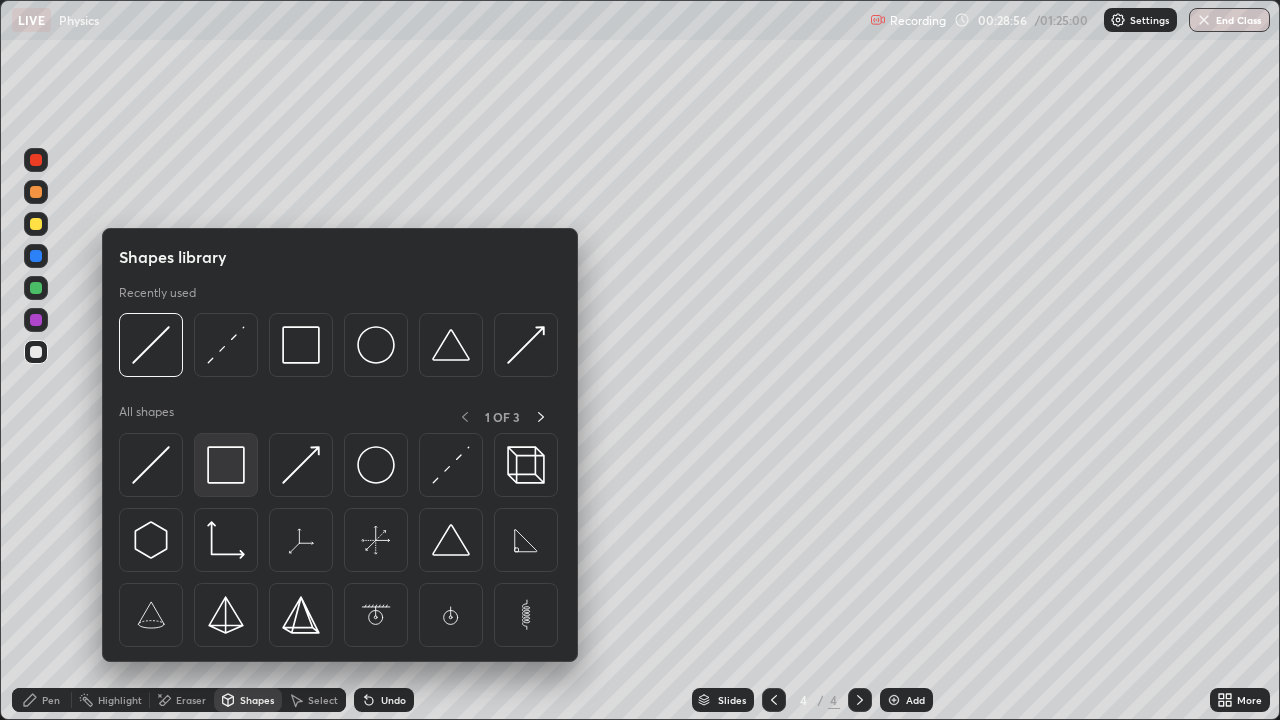 click at bounding box center [226, 465] 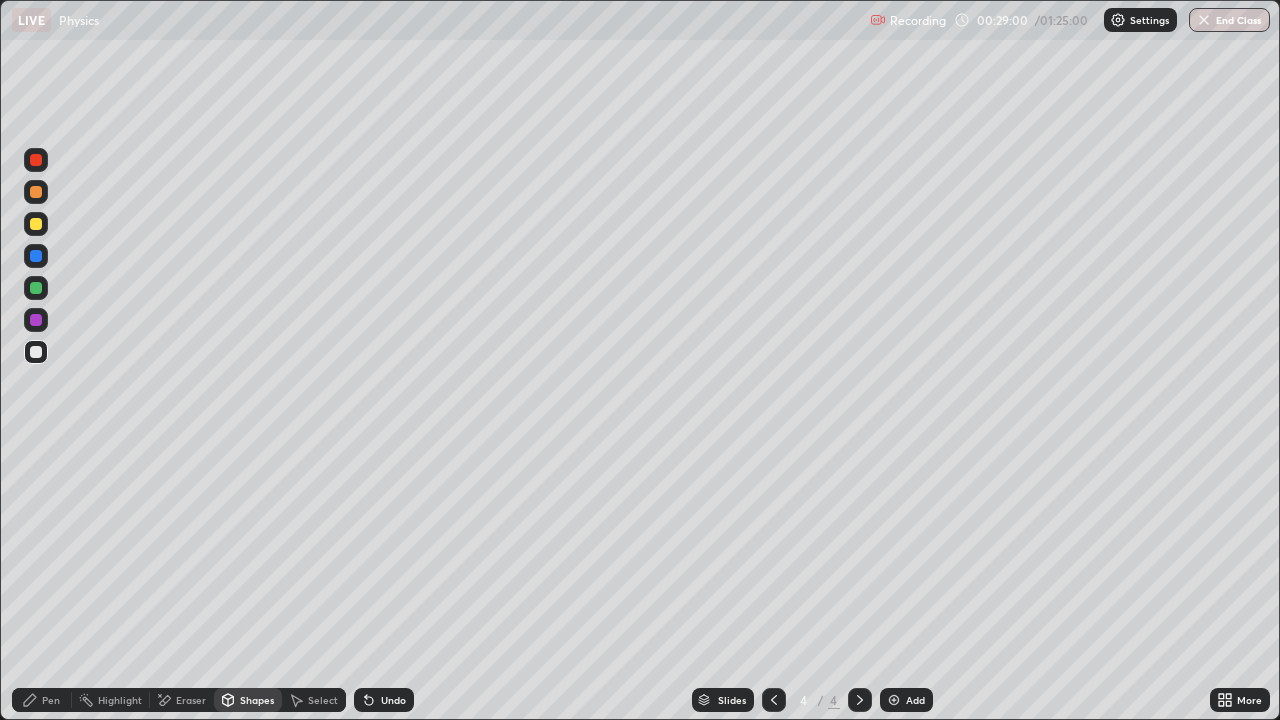 click on "Pen" at bounding box center [42, 700] 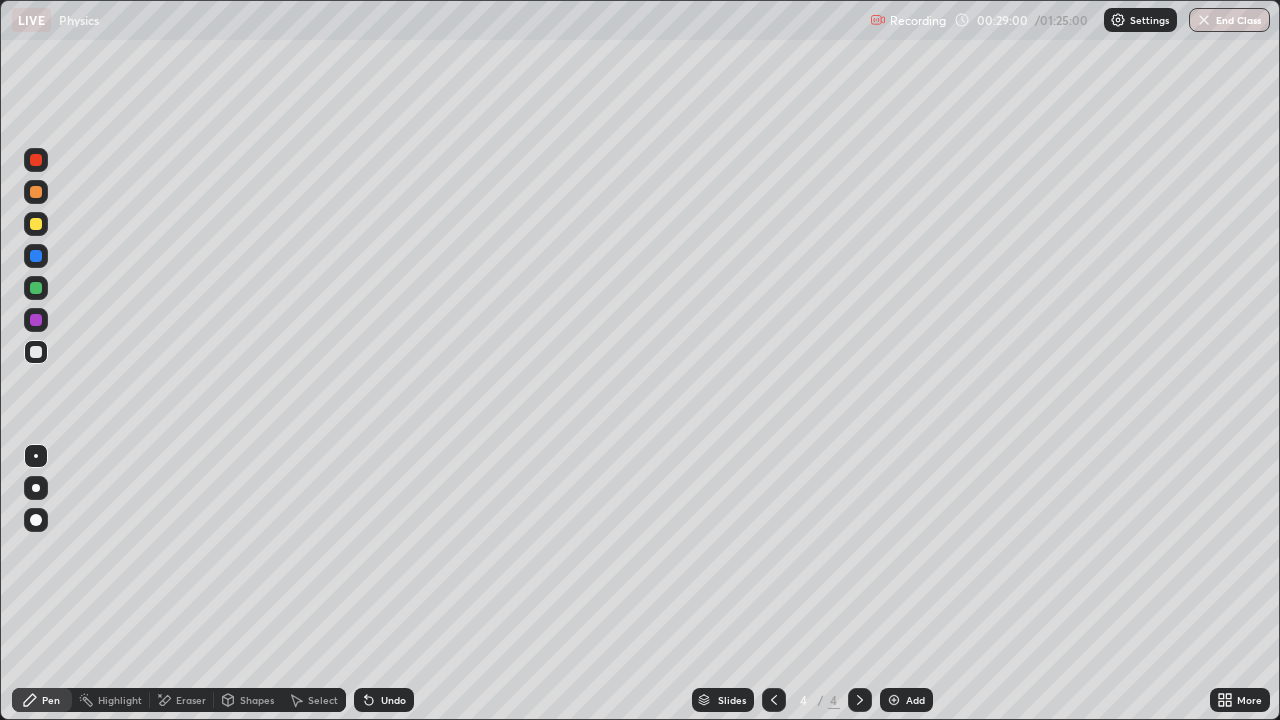 click at bounding box center [36, 456] 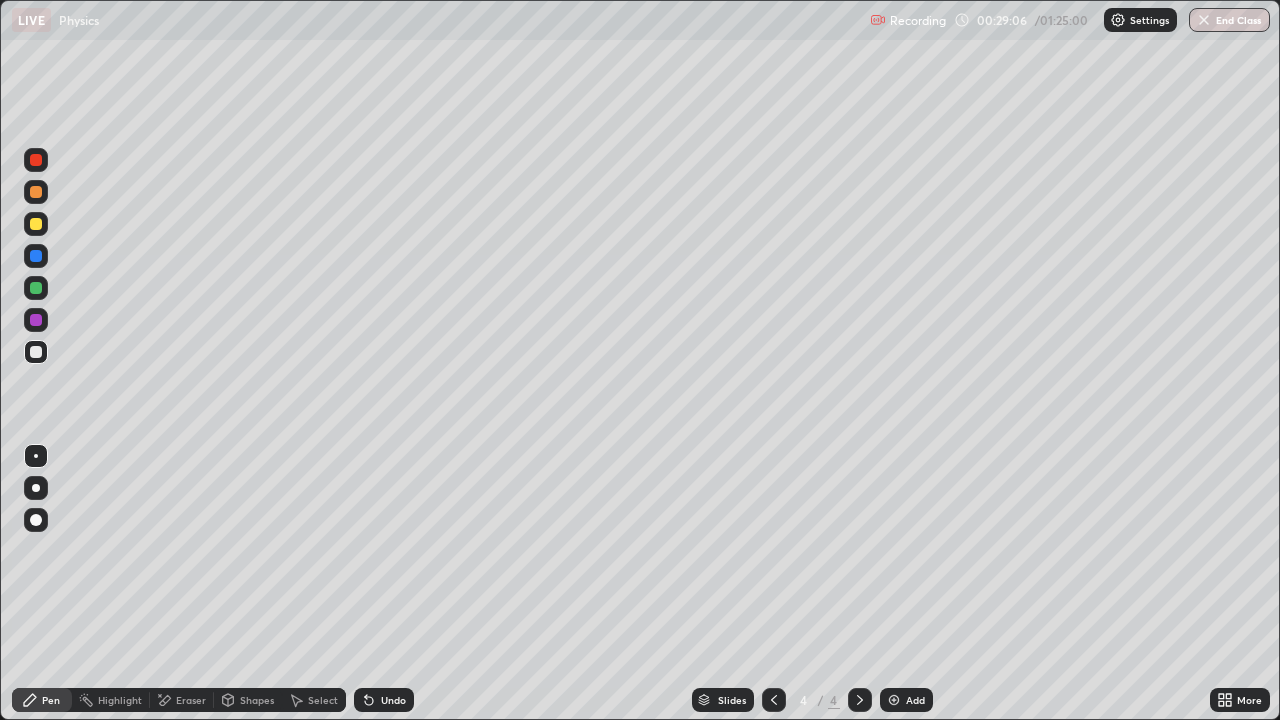 click on "Shapes" at bounding box center [257, 700] 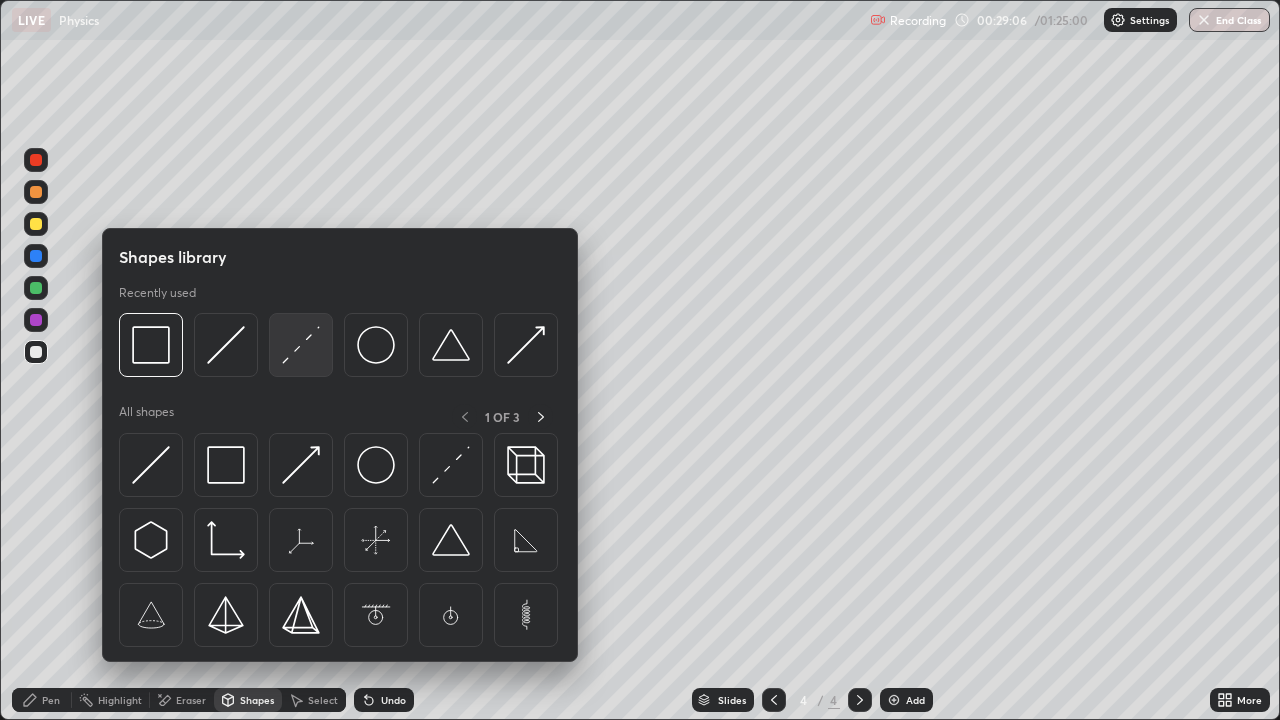 click at bounding box center (301, 345) 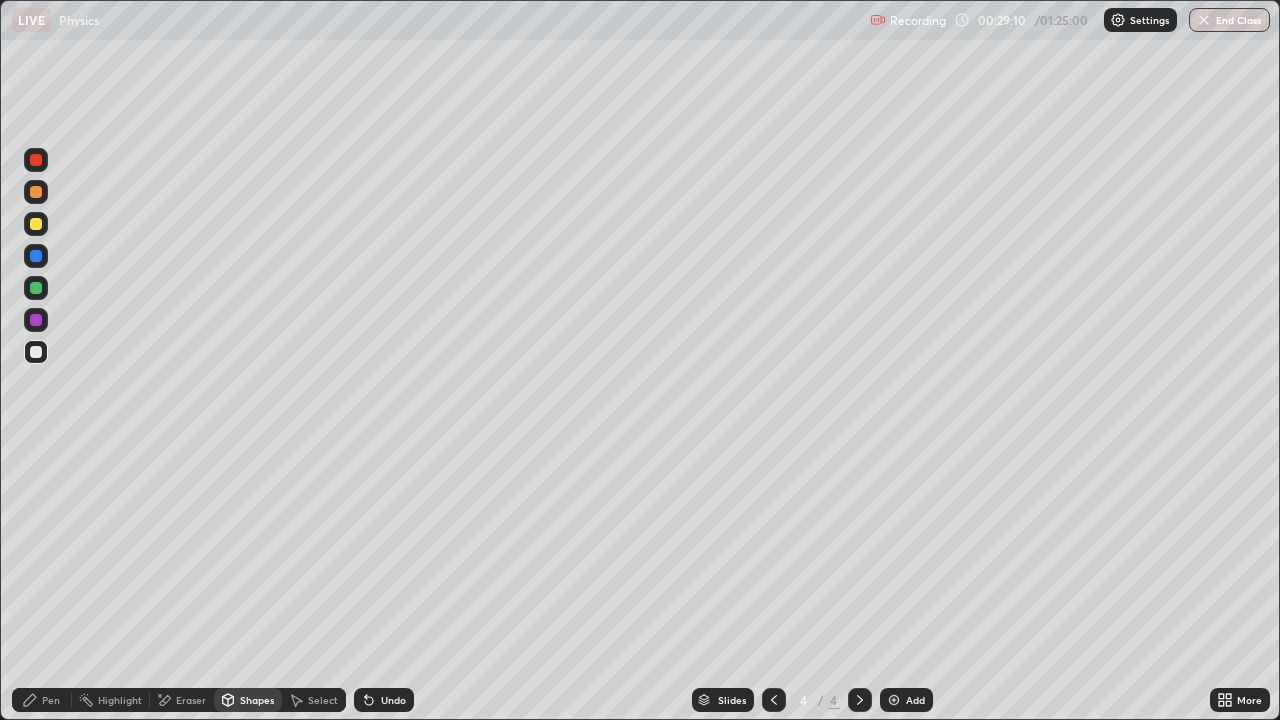 click on "Pen" at bounding box center (51, 700) 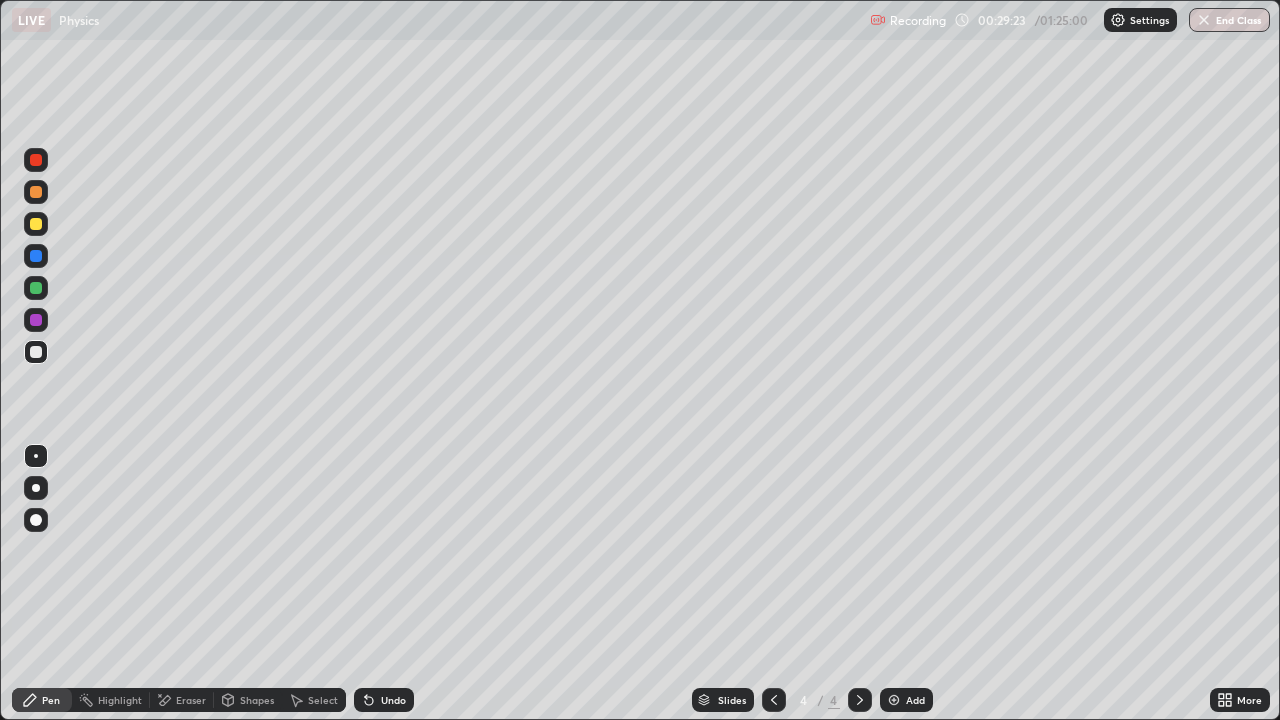 click at bounding box center (36, 352) 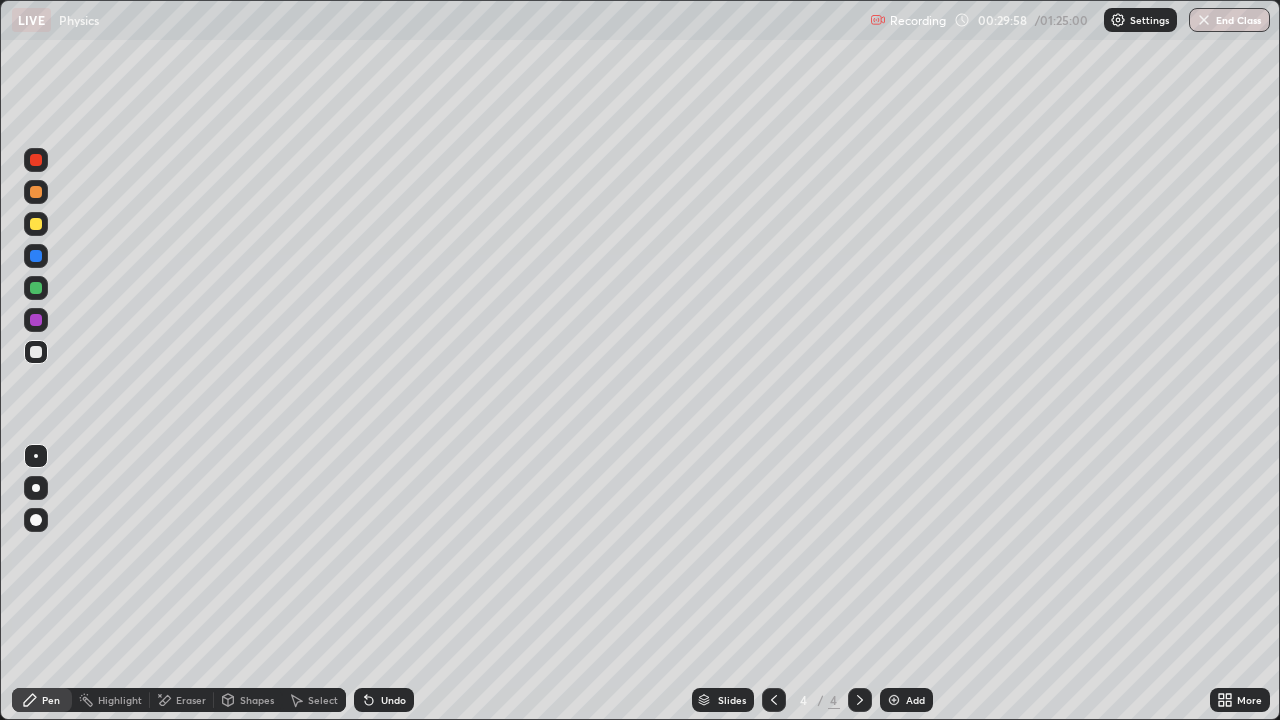 click at bounding box center (36, 520) 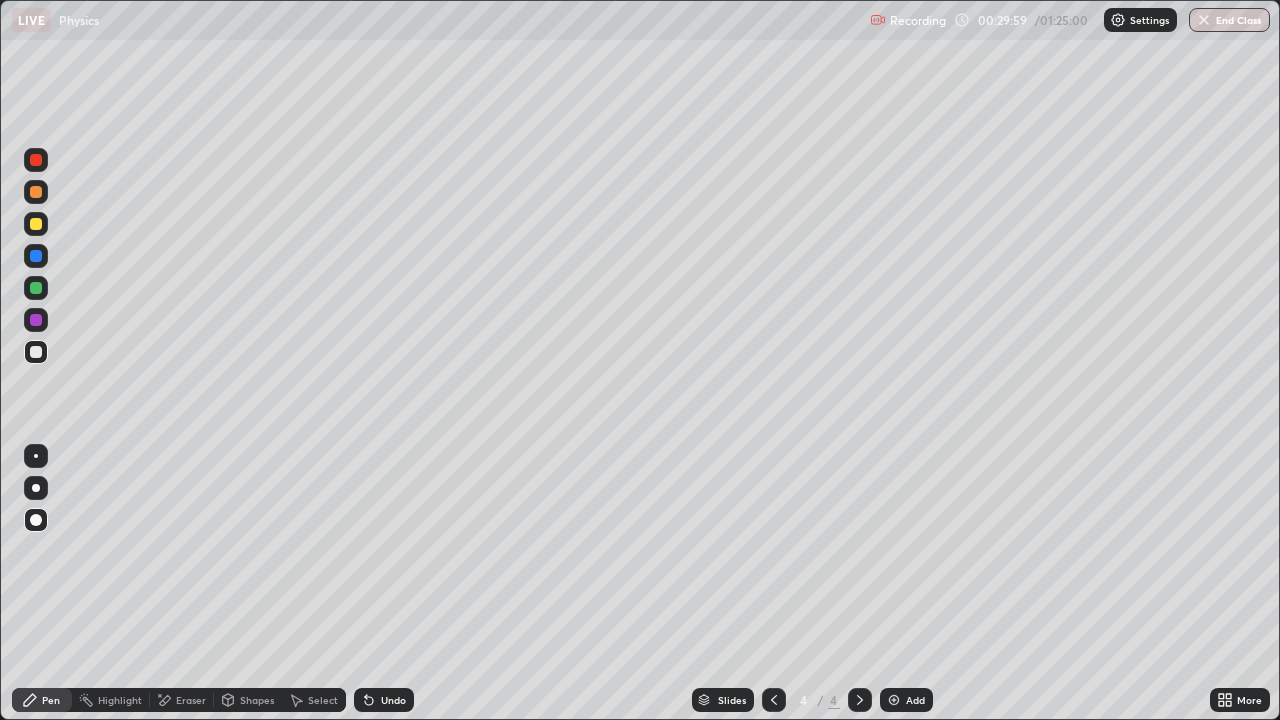 click at bounding box center (36, 224) 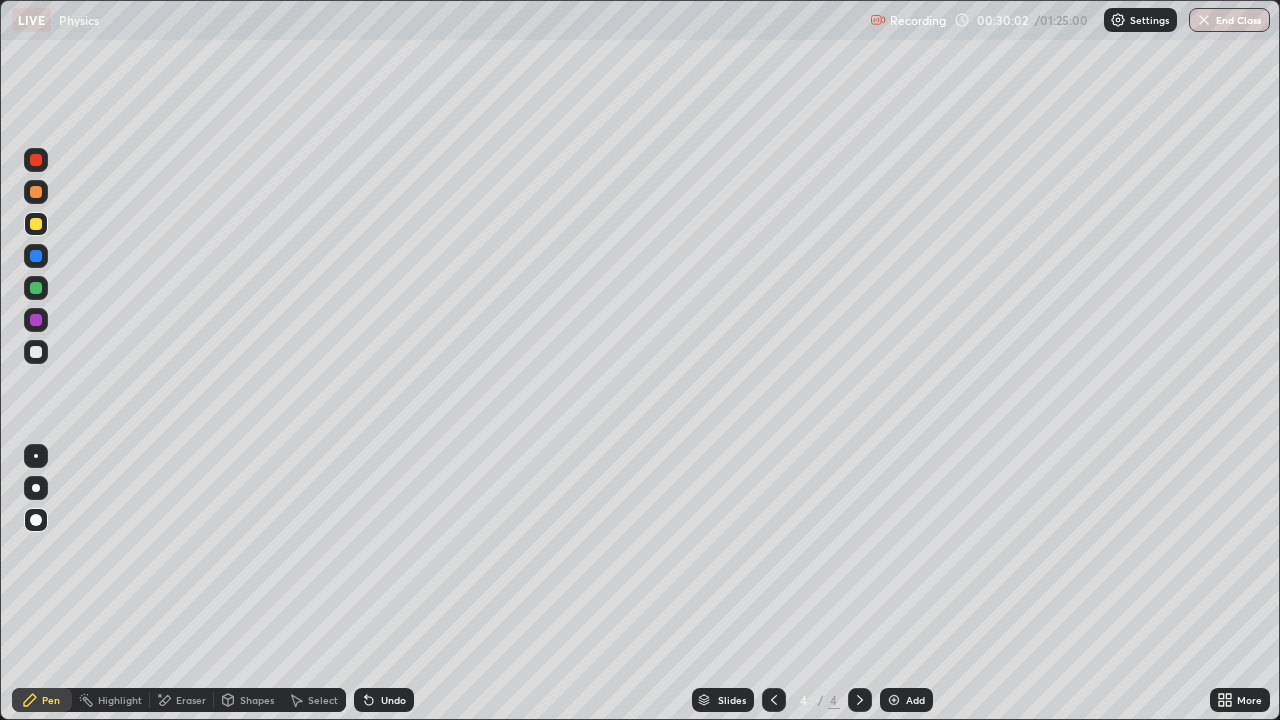 click 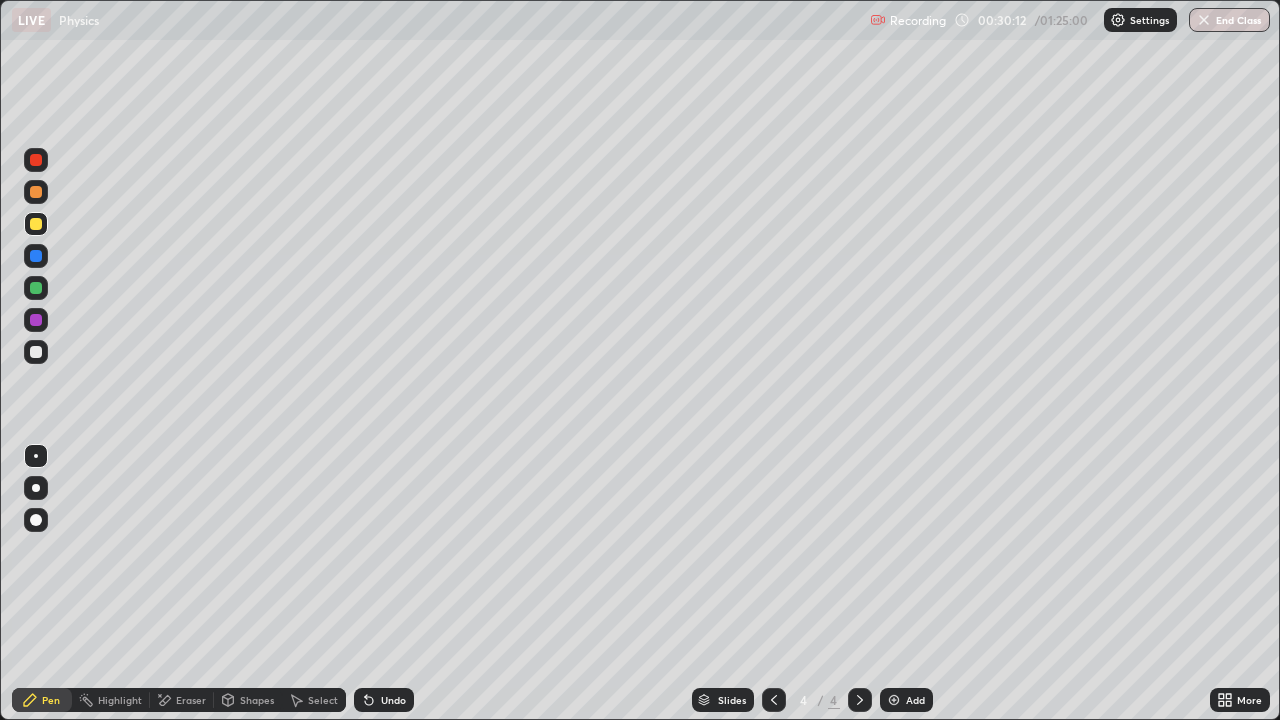 click at bounding box center [774, 700] 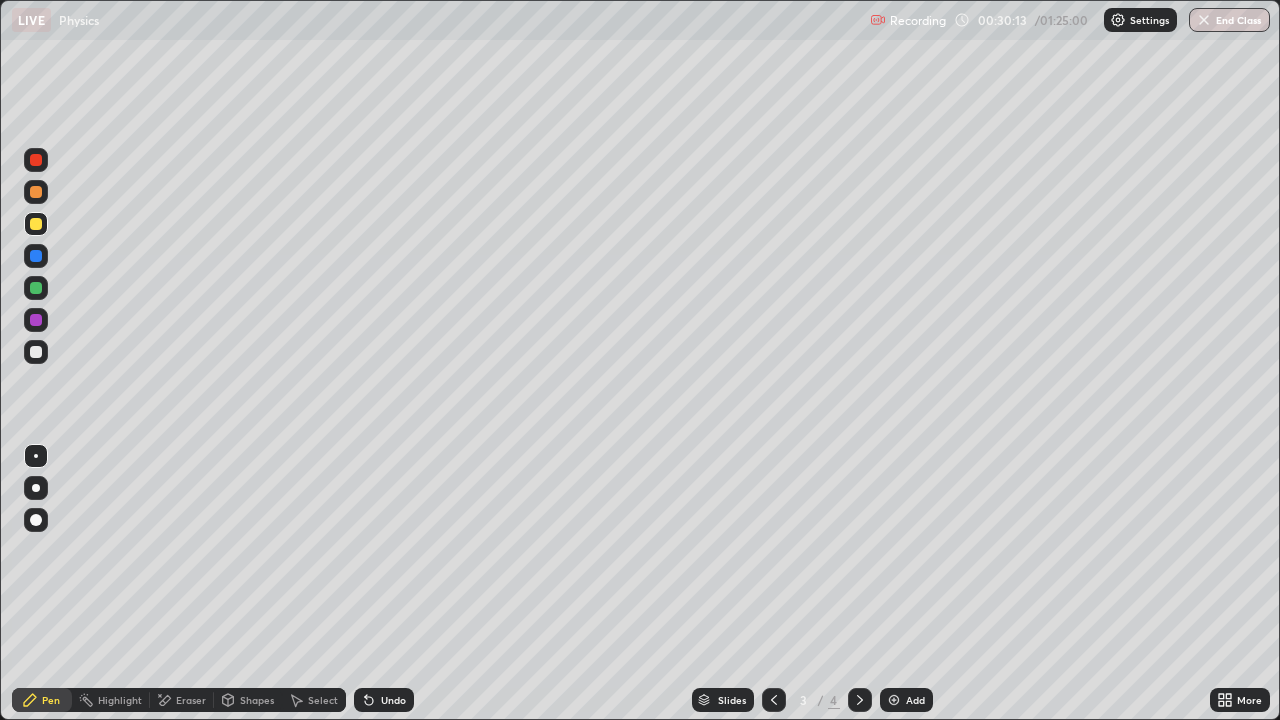 click 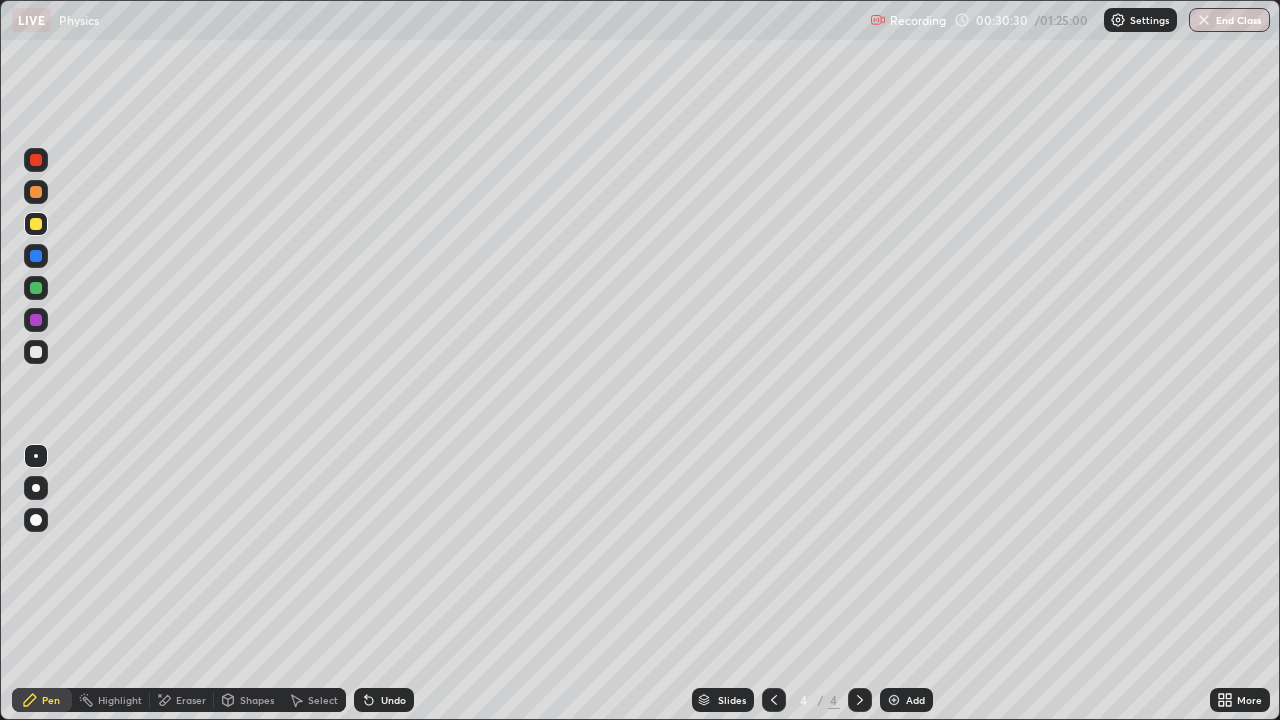 click on "Select" at bounding box center (323, 700) 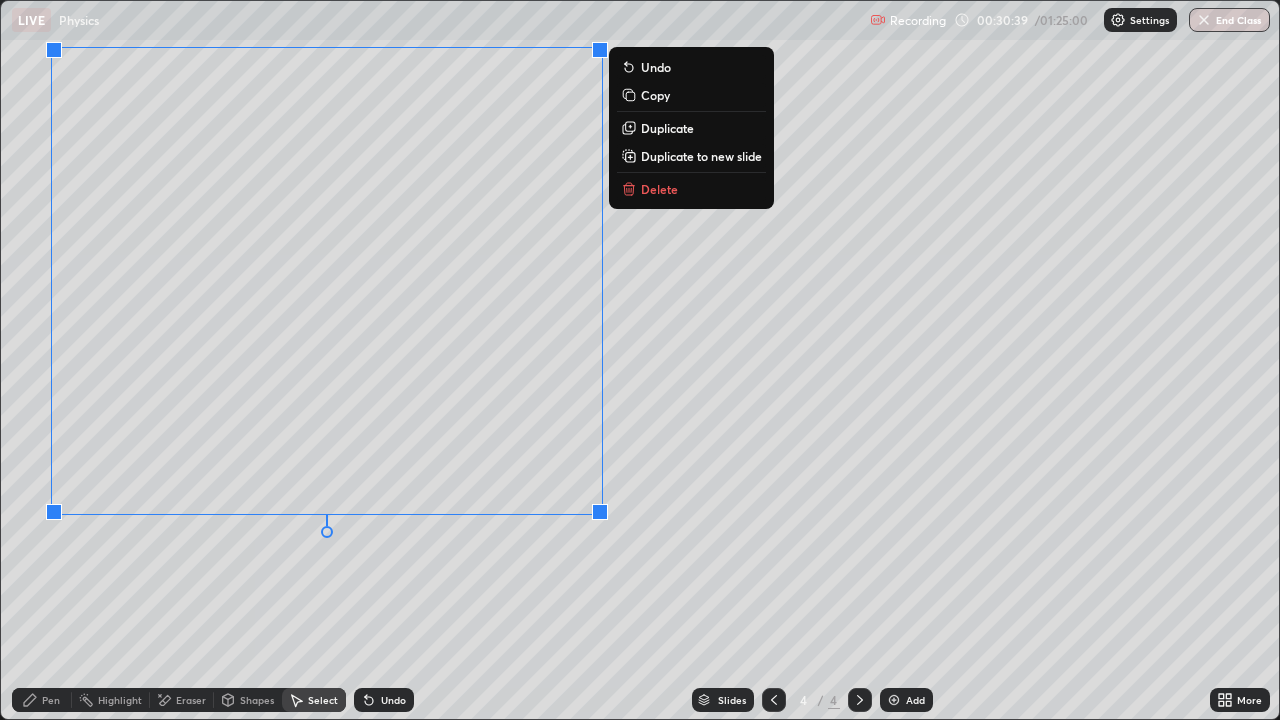 click on "0 ° Undo Copy Duplicate Duplicate to new slide Delete" at bounding box center (640, 360) 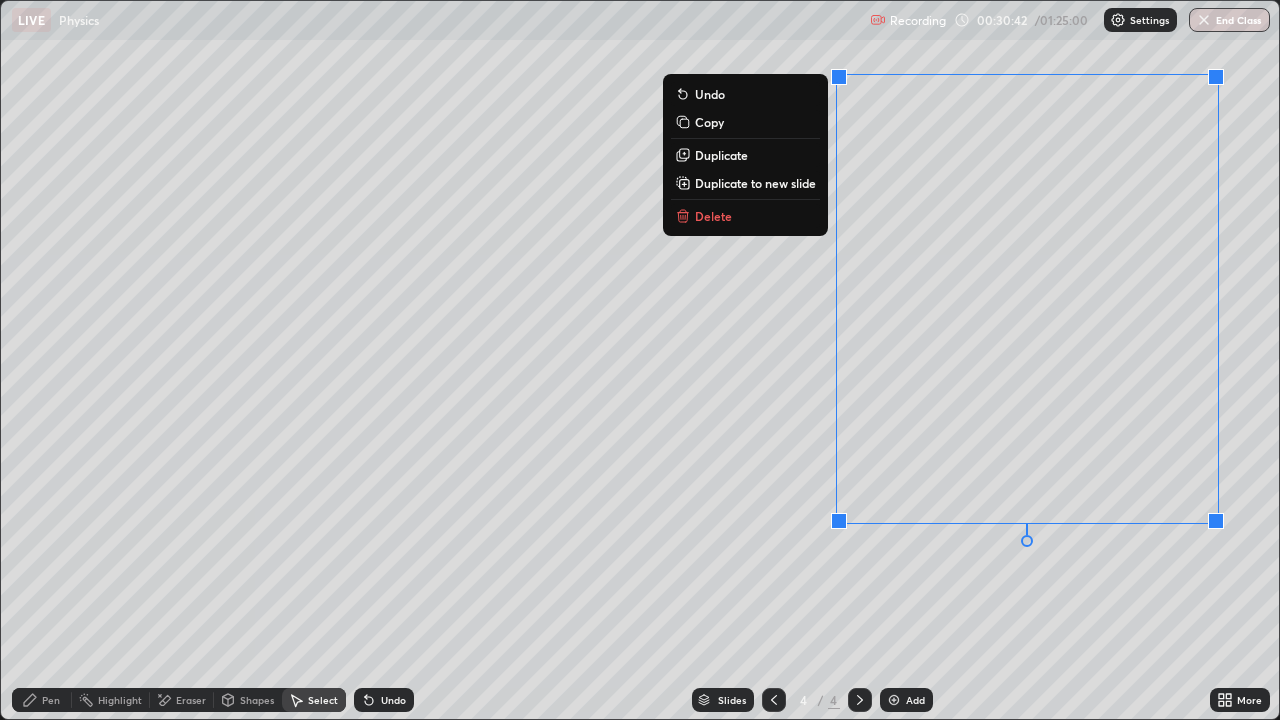 click on "Delete" at bounding box center [713, 216] 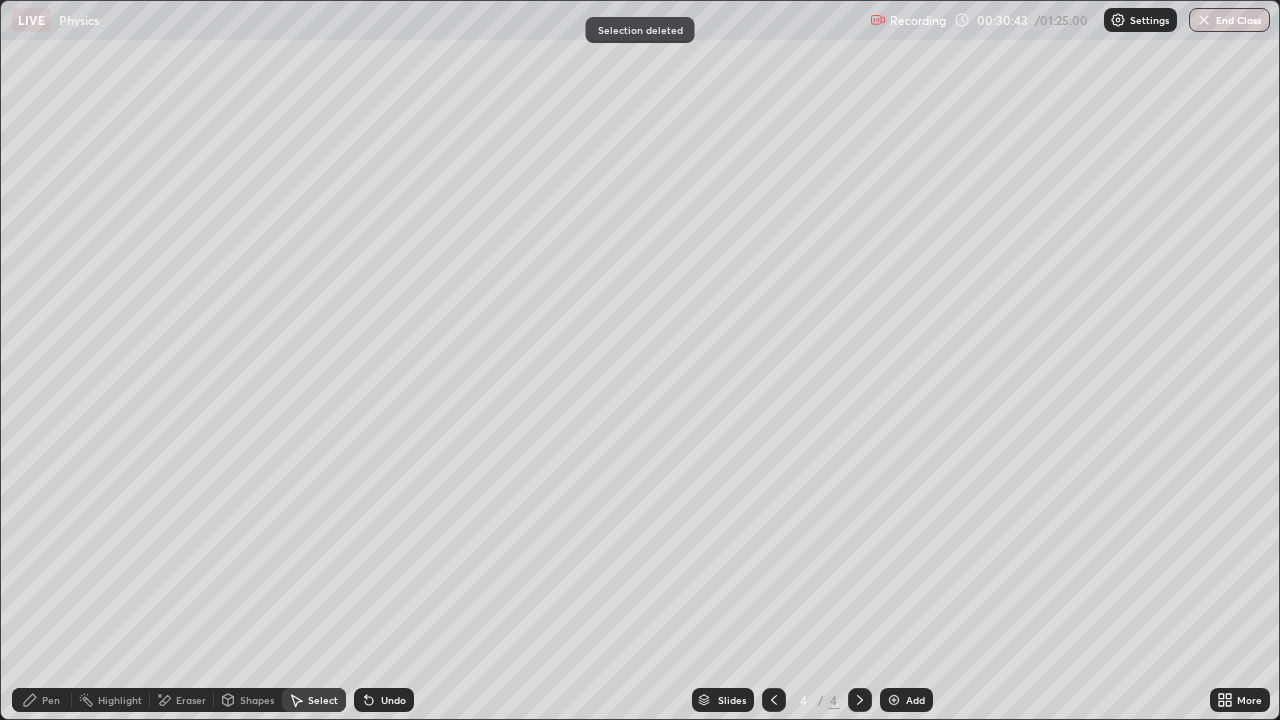 click on "Shapes" at bounding box center (248, 700) 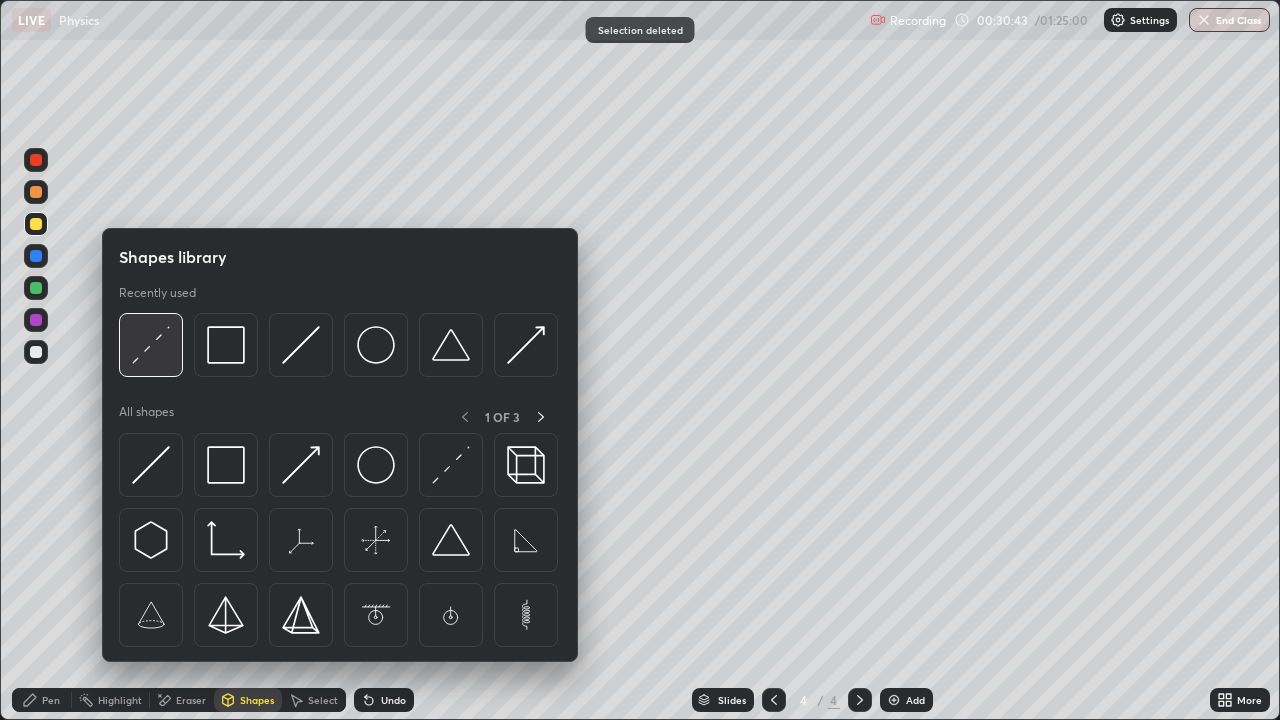 click at bounding box center (151, 345) 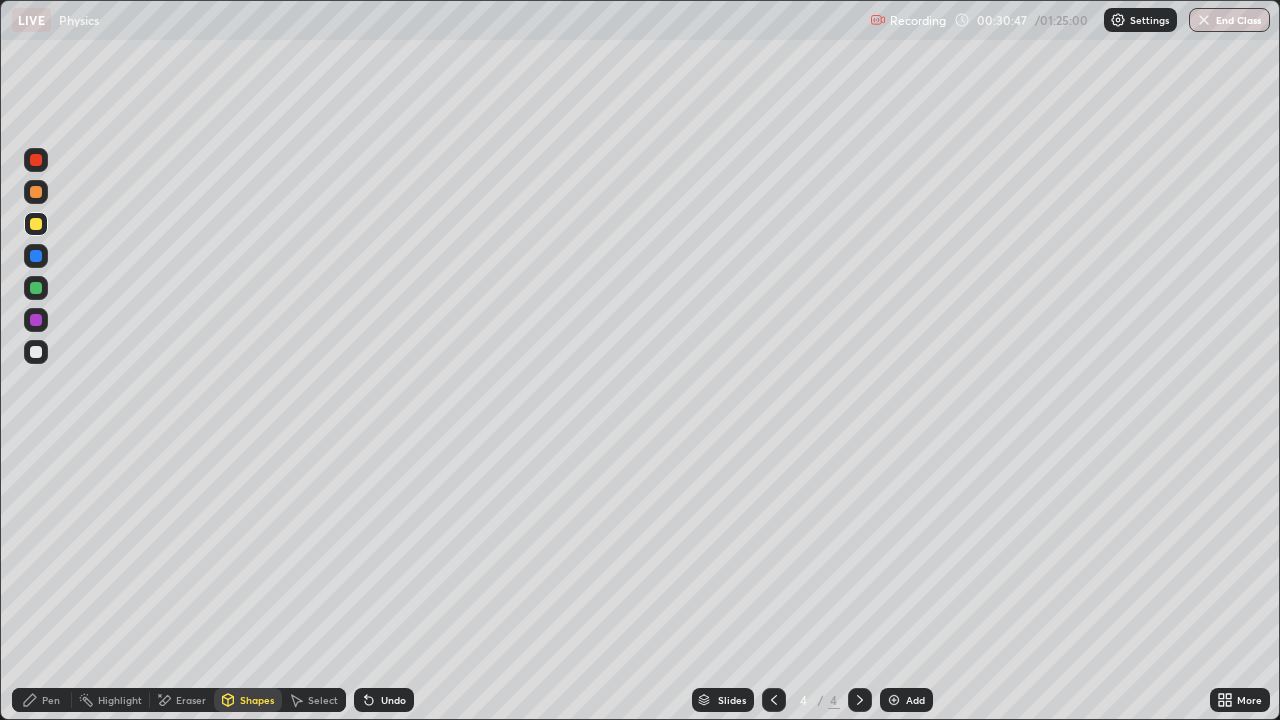 click on "Pen" at bounding box center (51, 700) 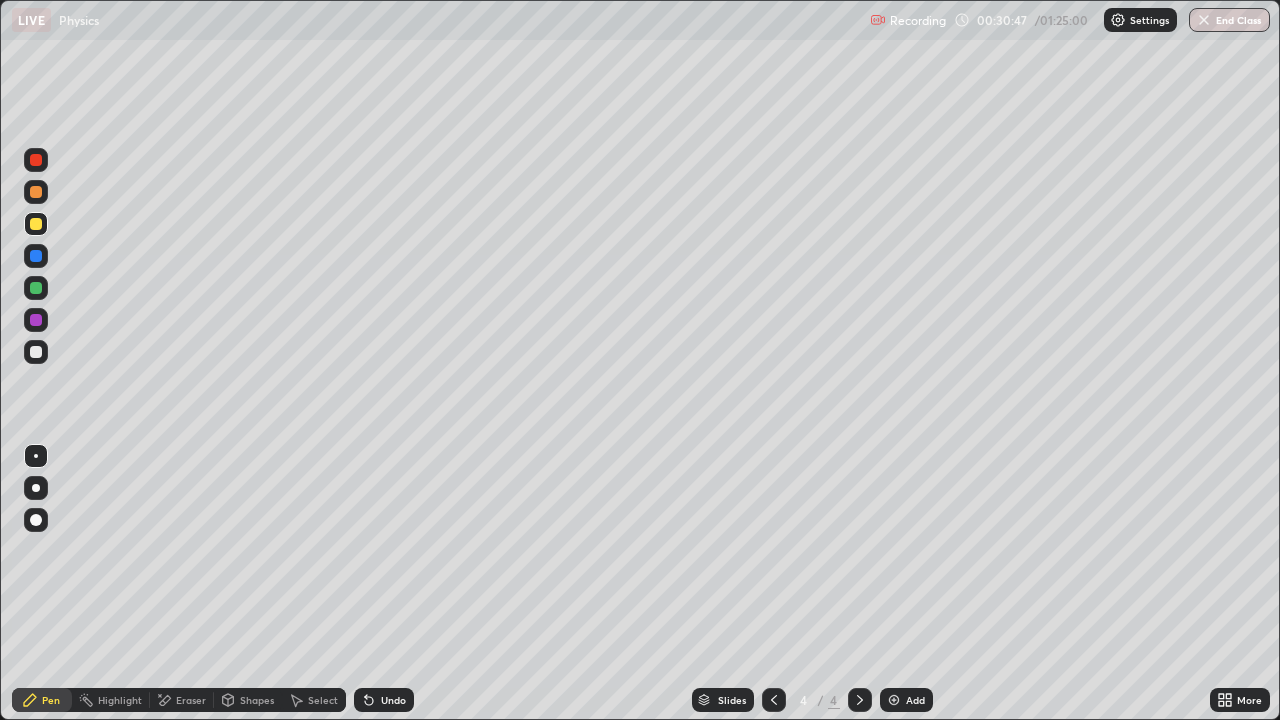 click at bounding box center (36, 456) 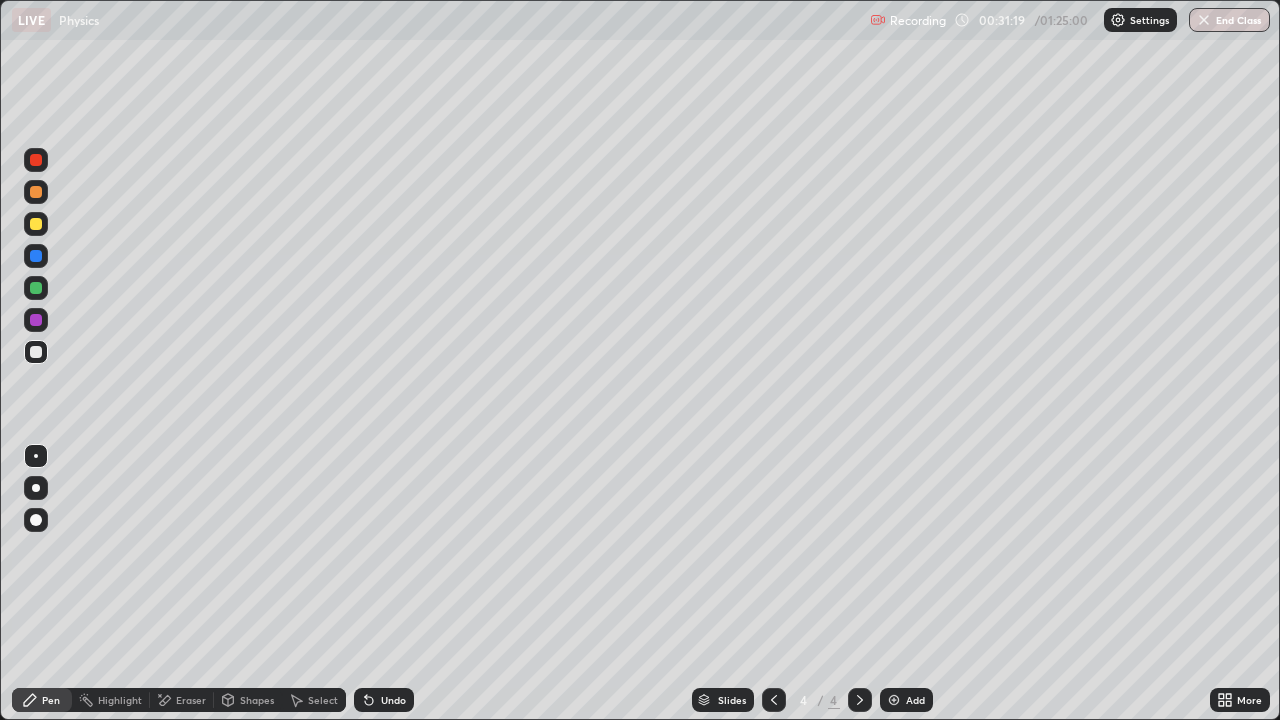click on "Shapes" at bounding box center [248, 700] 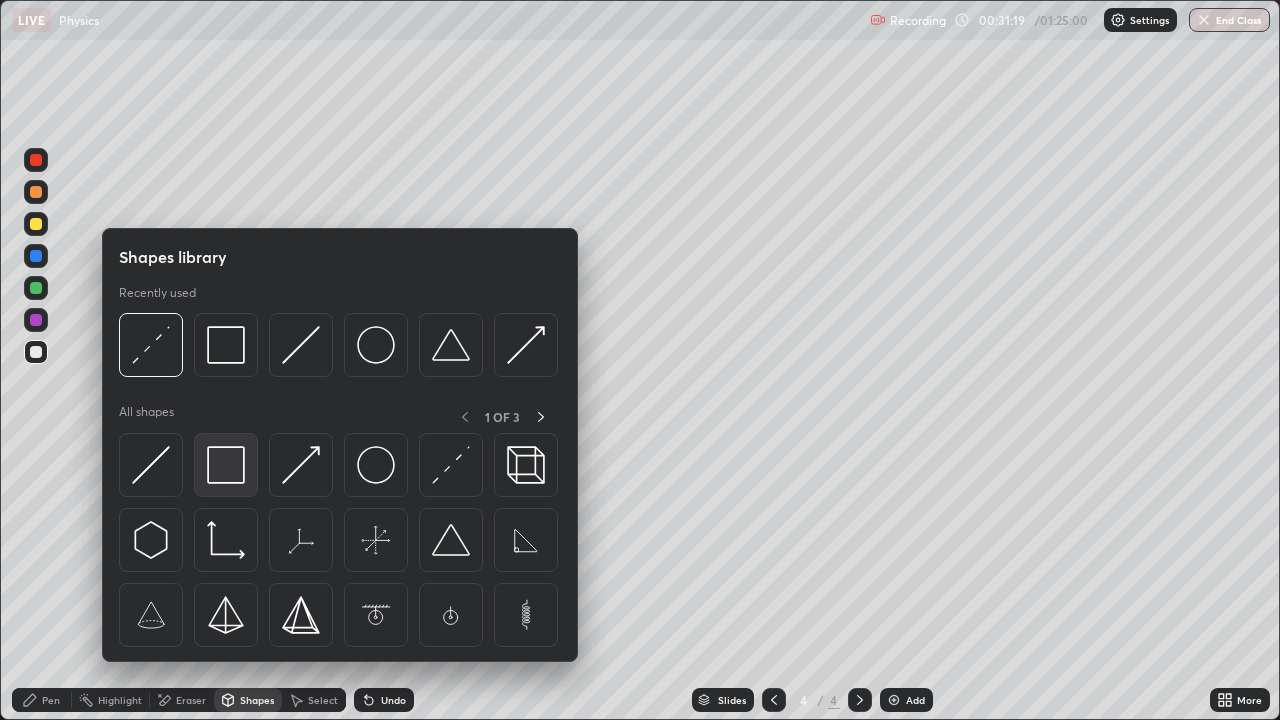 click at bounding box center (226, 465) 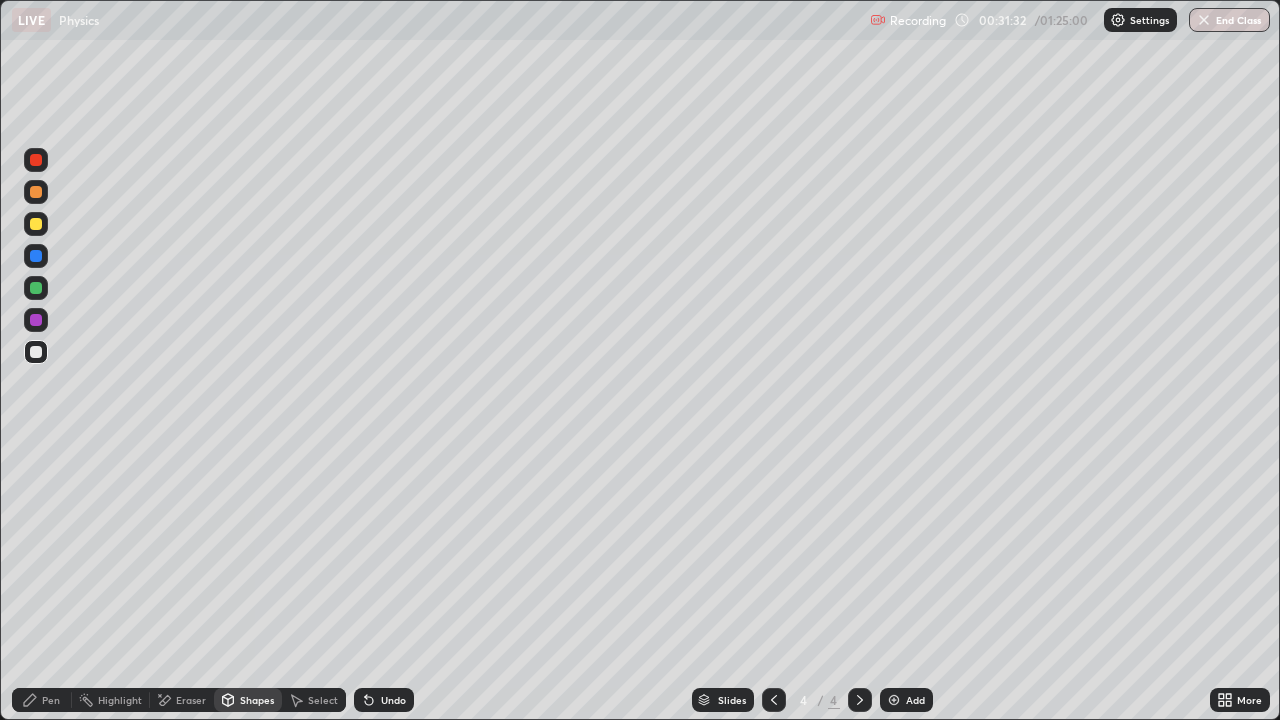 click on "Shapes" at bounding box center [257, 700] 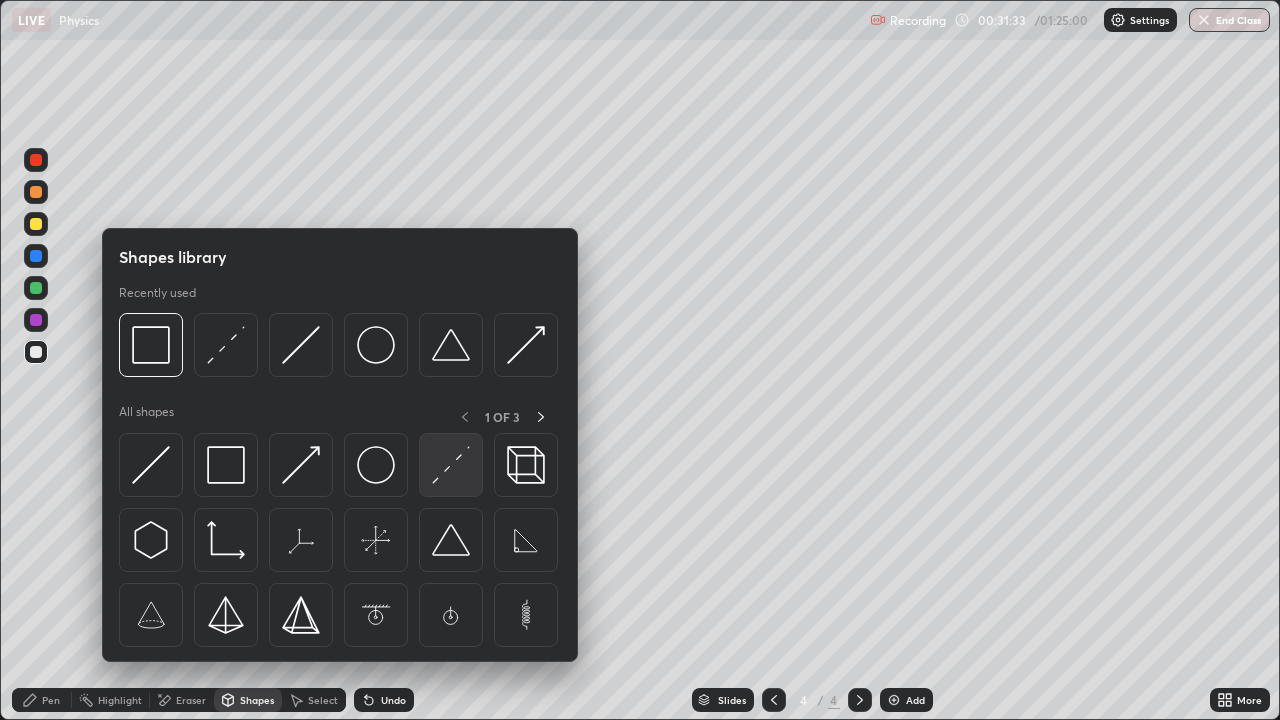 click at bounding box center [451, 465] 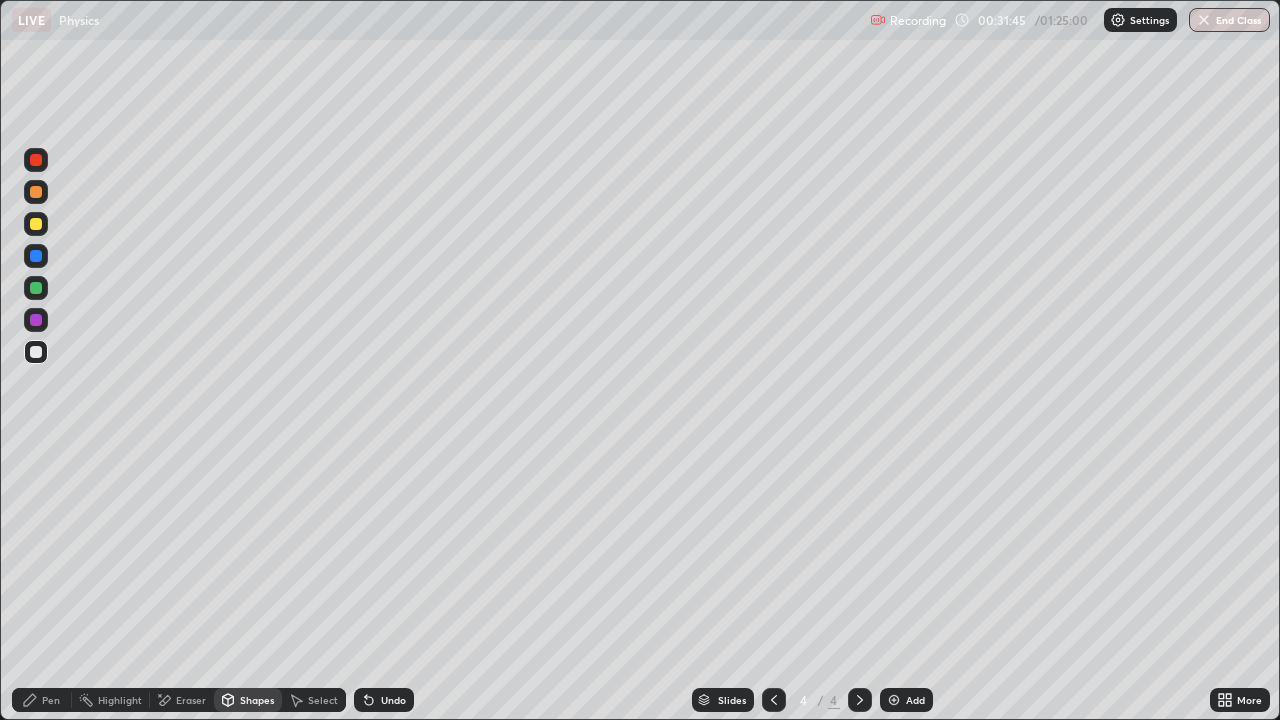click on "Shapes" at bounding box center (257, 700) 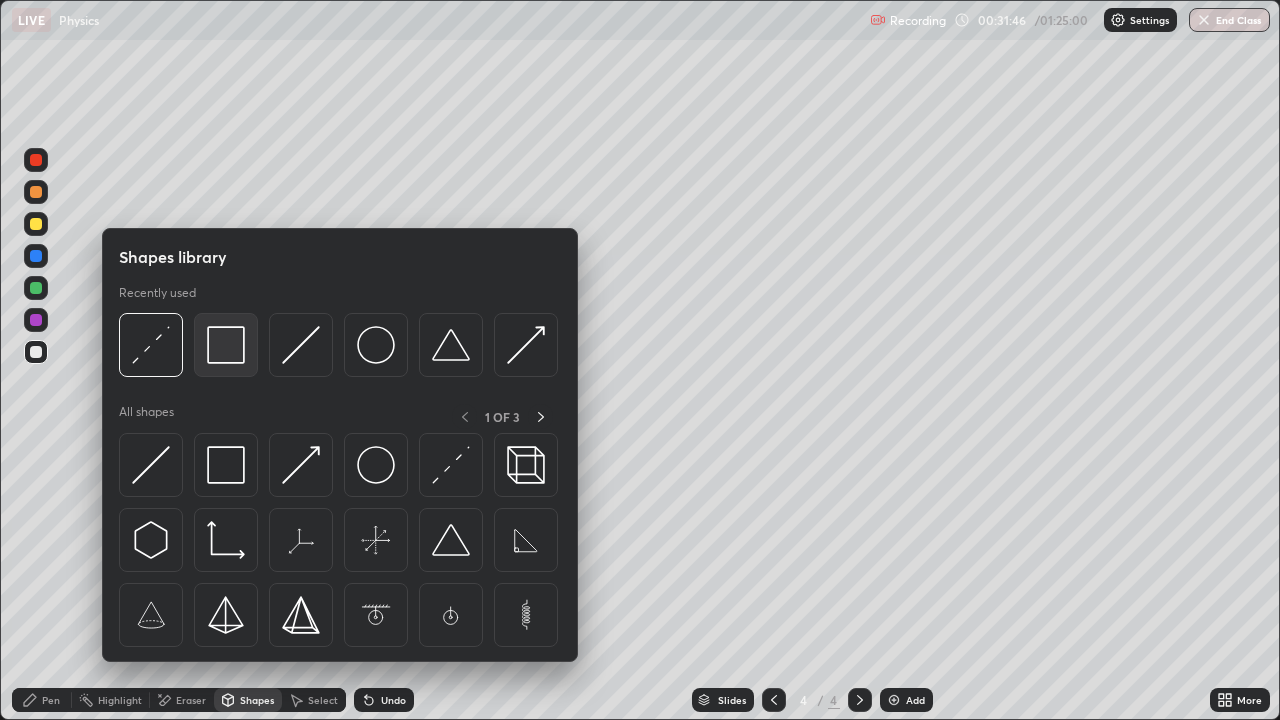 click at bounding box center (226, 345) 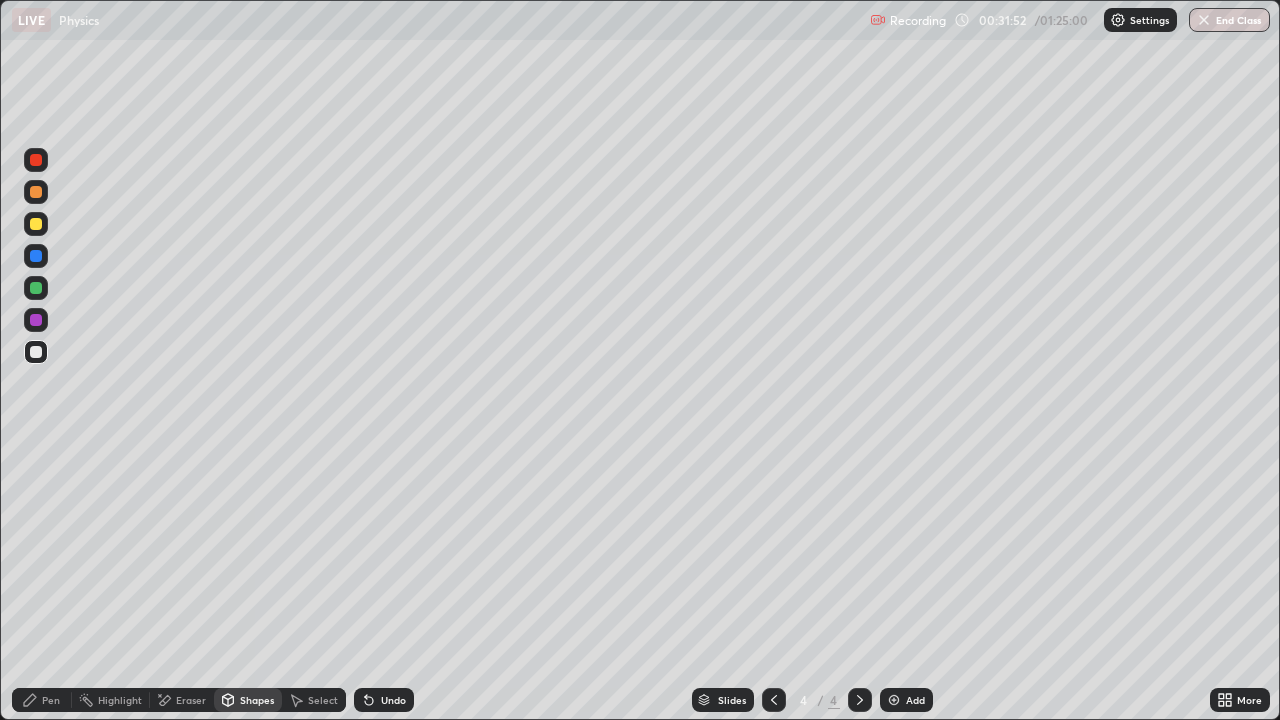 click on "Select" at bounding box center (323, 700) 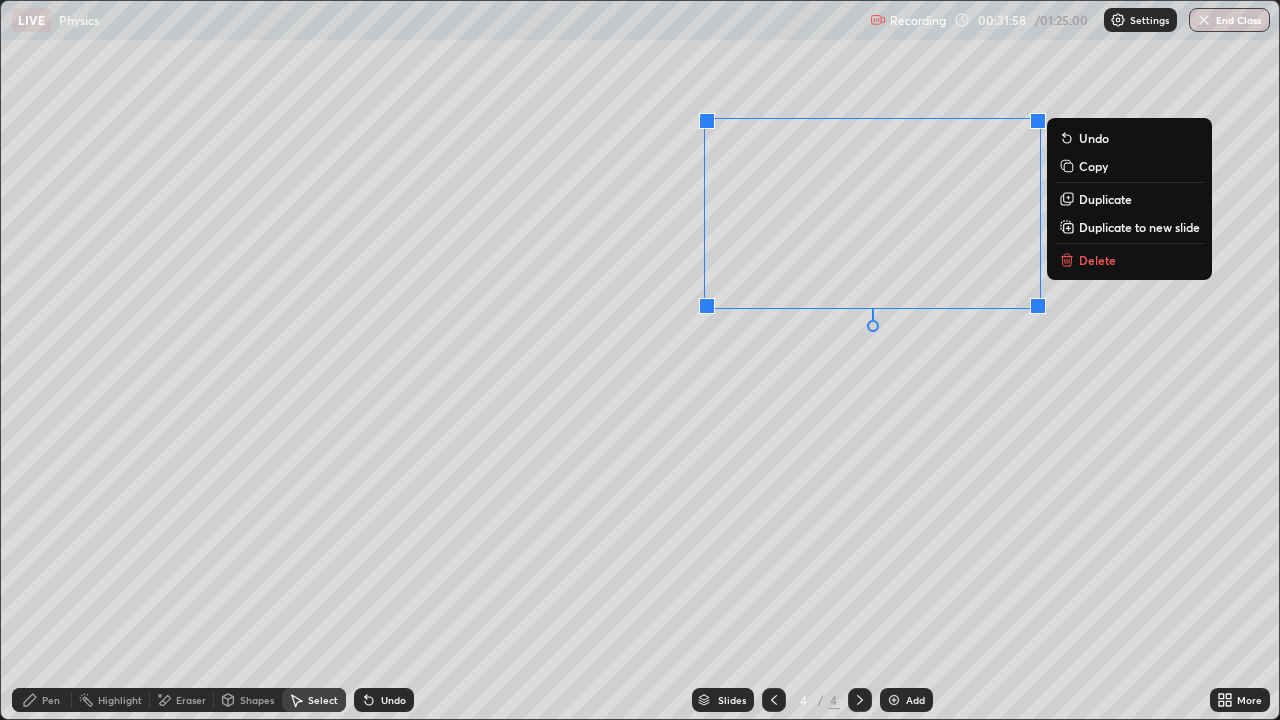 click on "0 ° Undo Copy Duplicate Duplicate to new slide Delete" at bounding box center (640, 360) 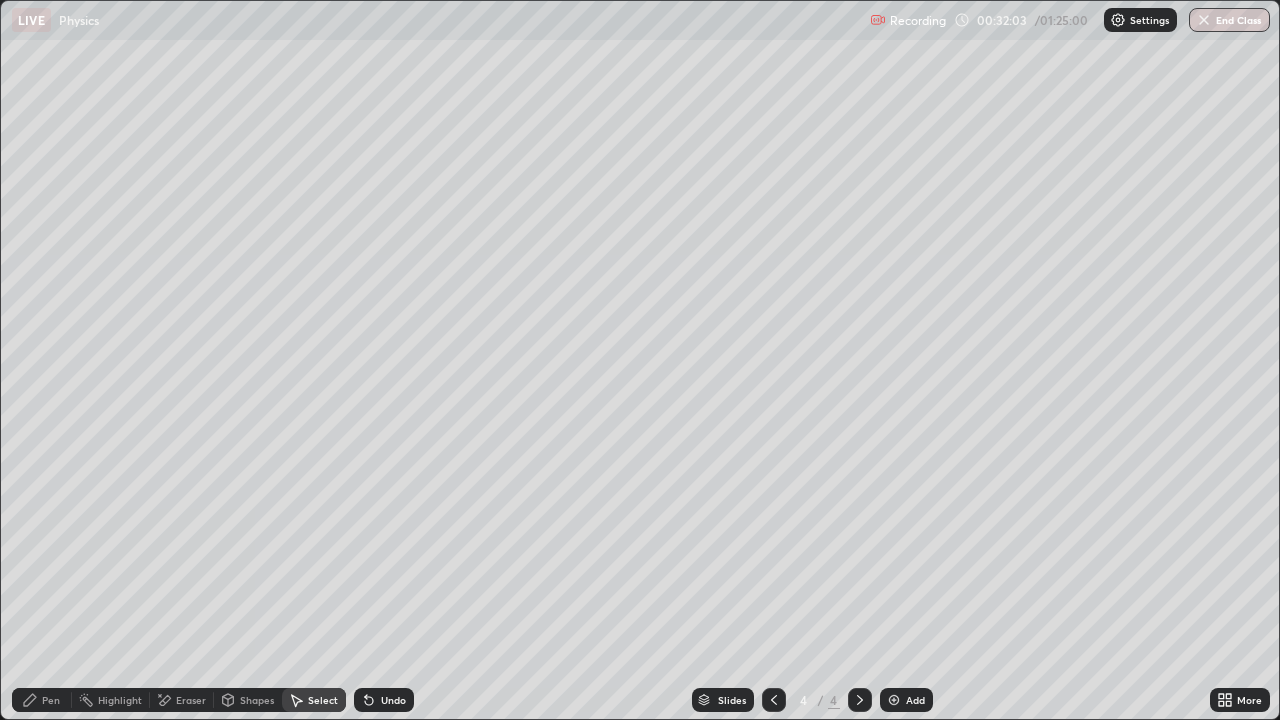 click 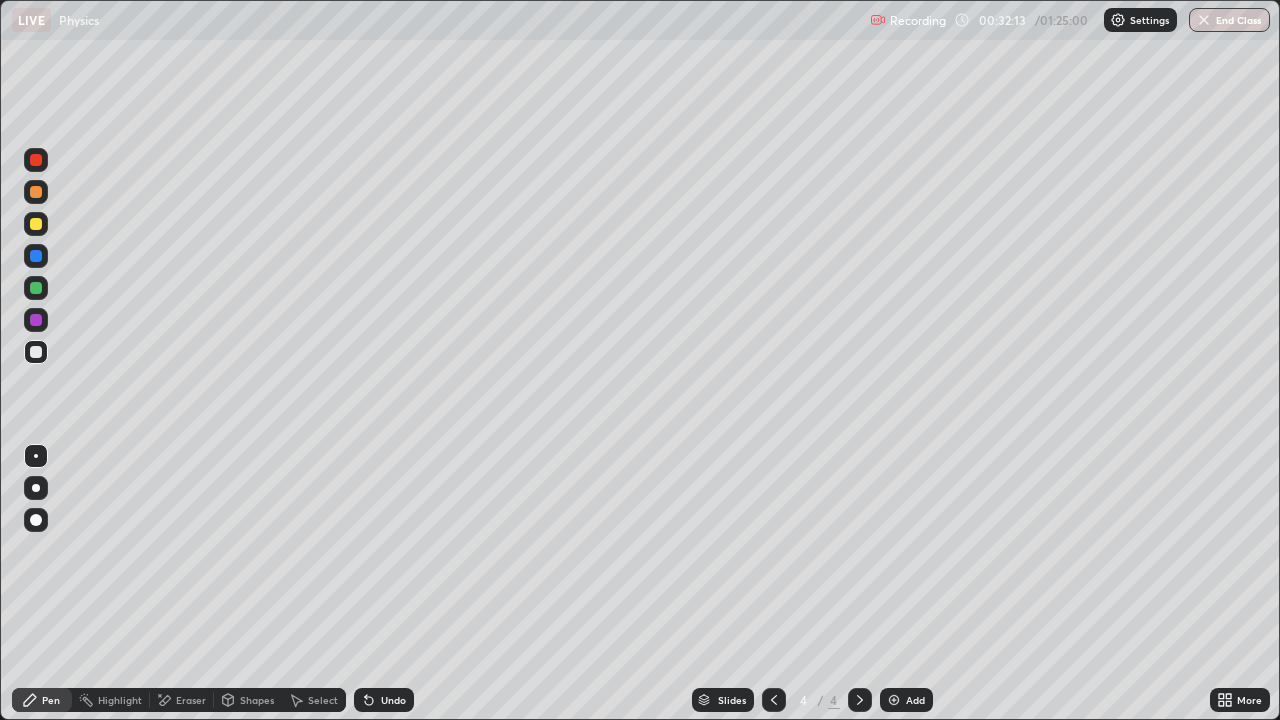 click on "Shapes" at bounding box center [257, 700] 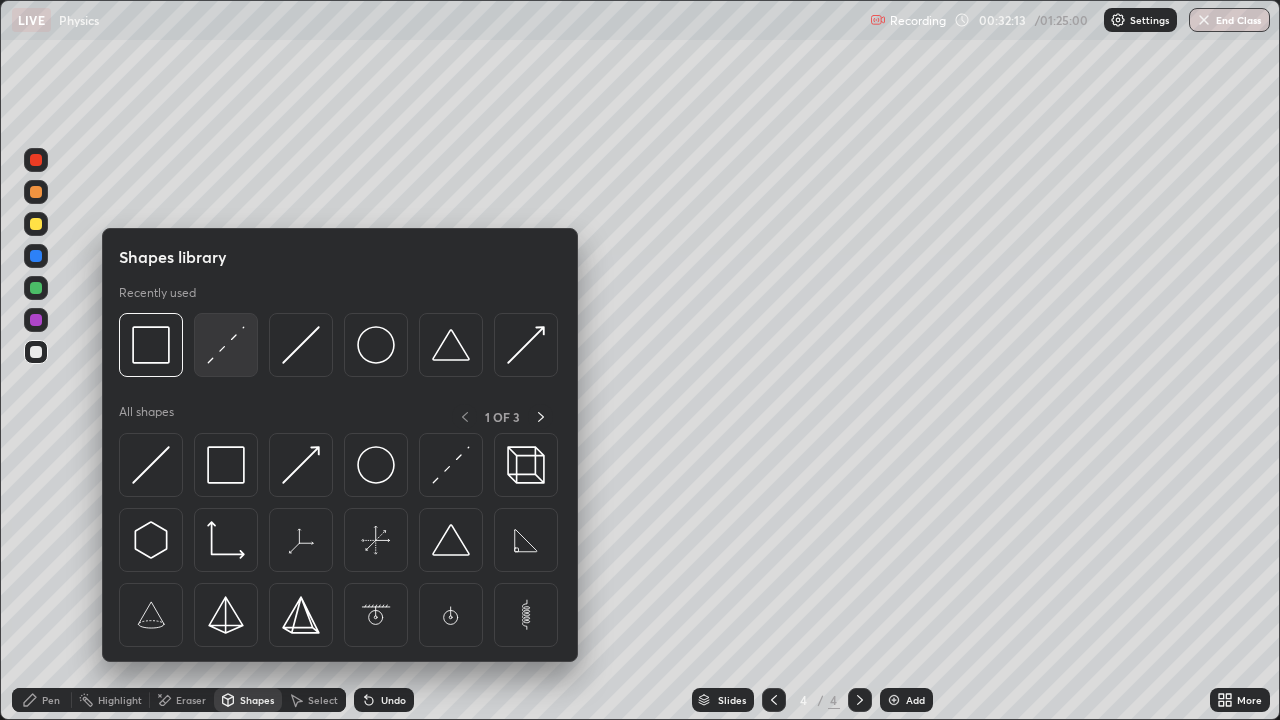 click at bounding box center (226, 345) 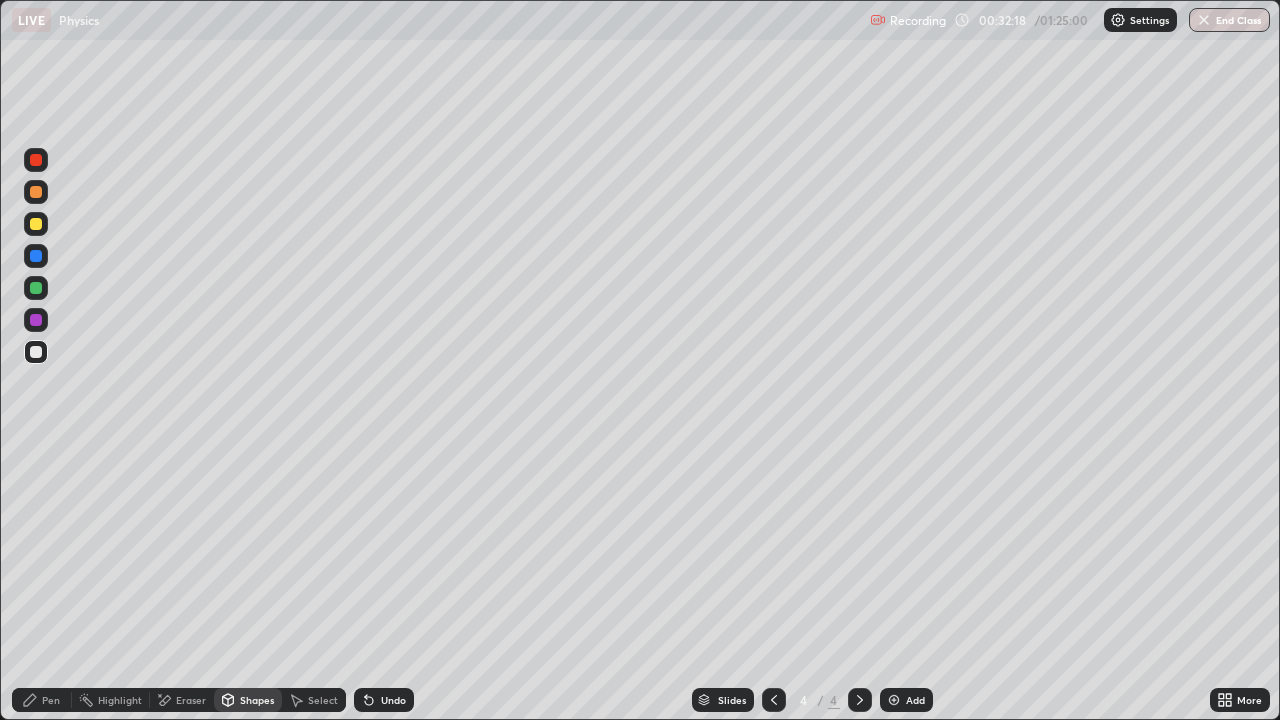 click 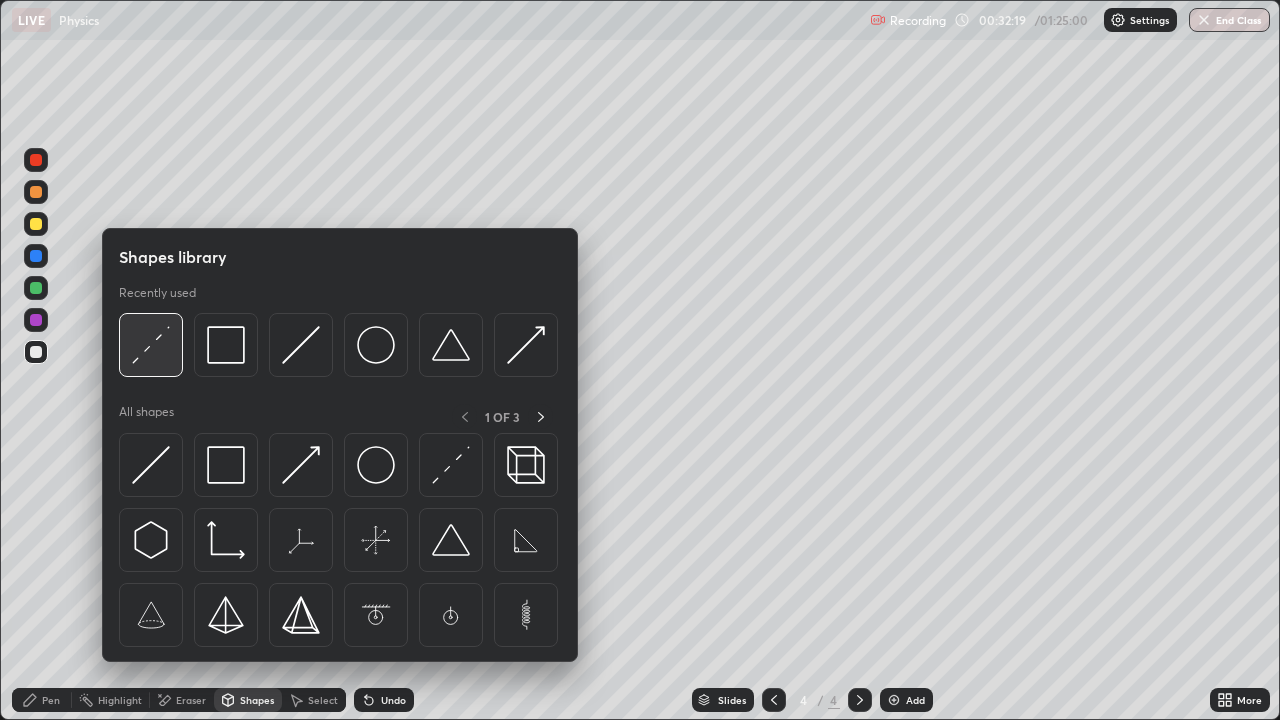 click at bounding box center (151, 345) 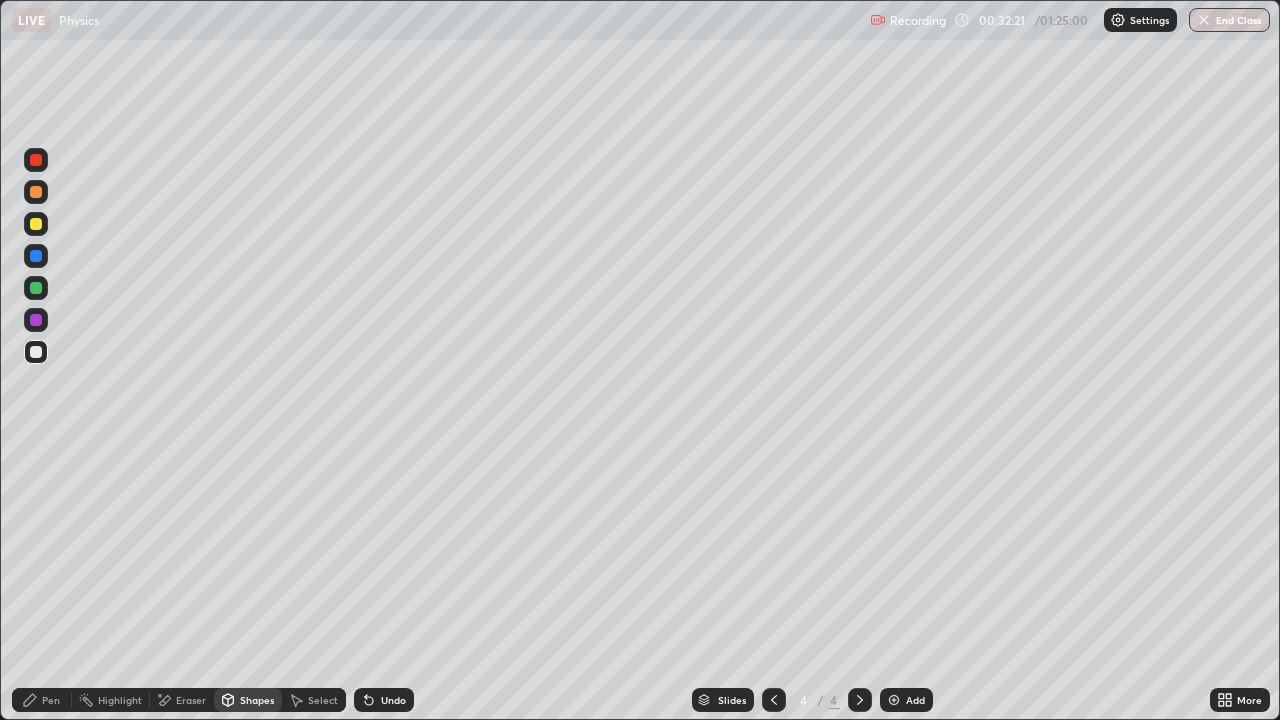 click 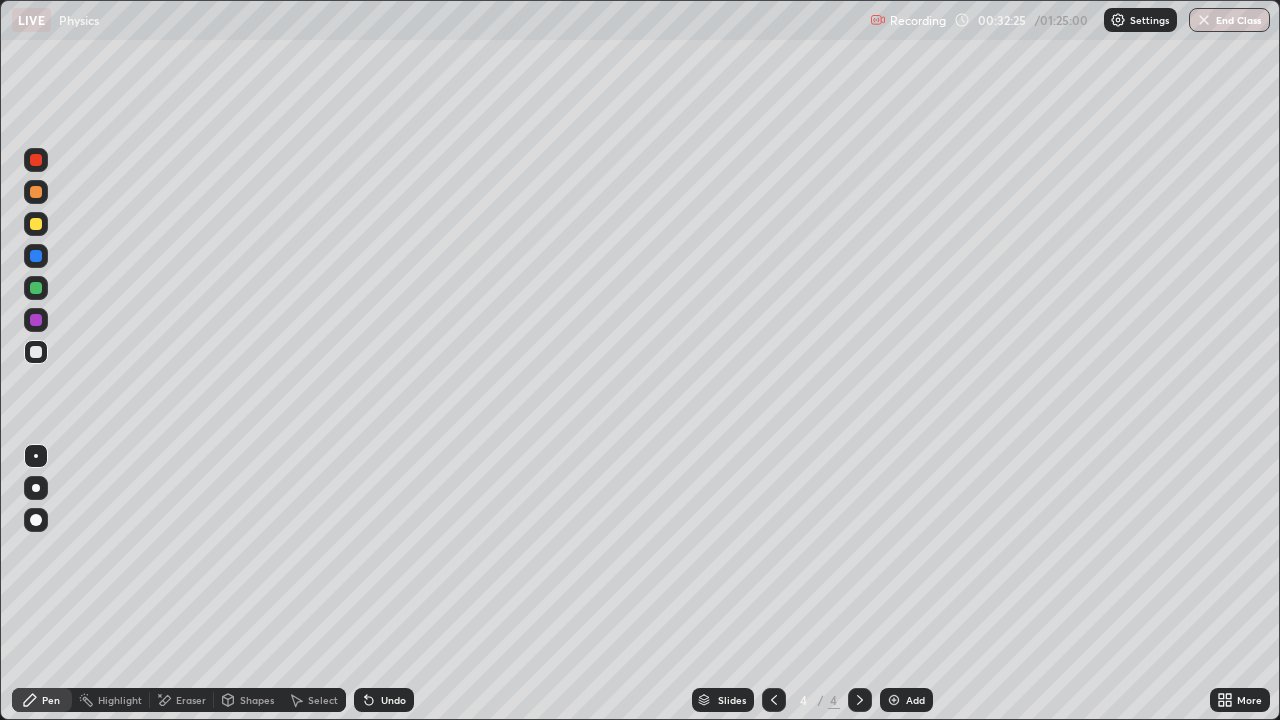 click on "Shapes" at bounding box center (257, 700) 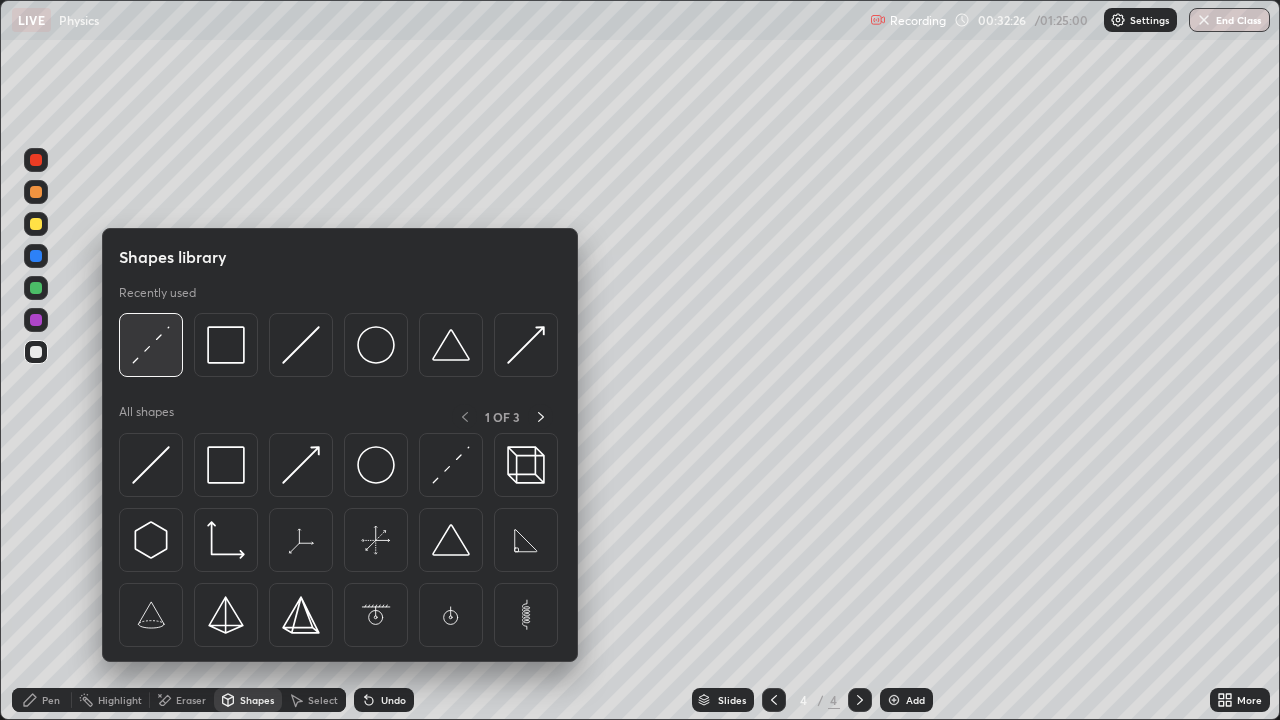 click at bounding box center [151, 345] 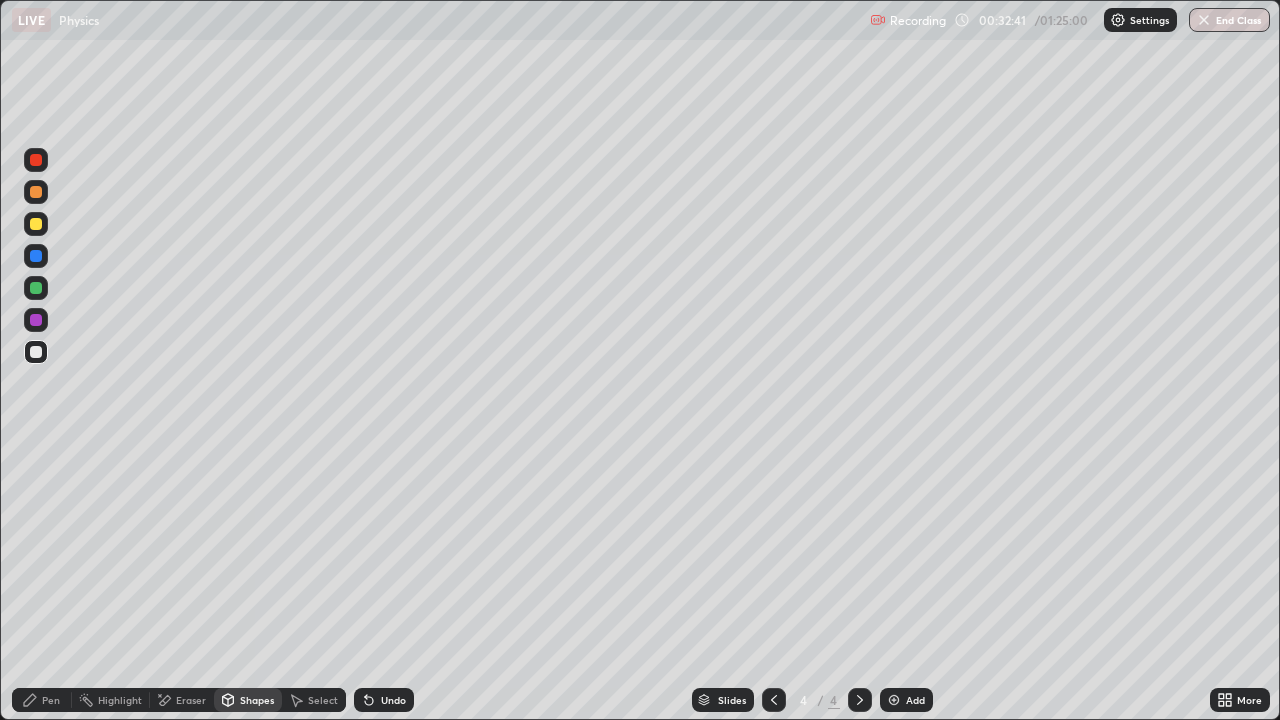 click on "Shapes" at bounding box center [257, 700] 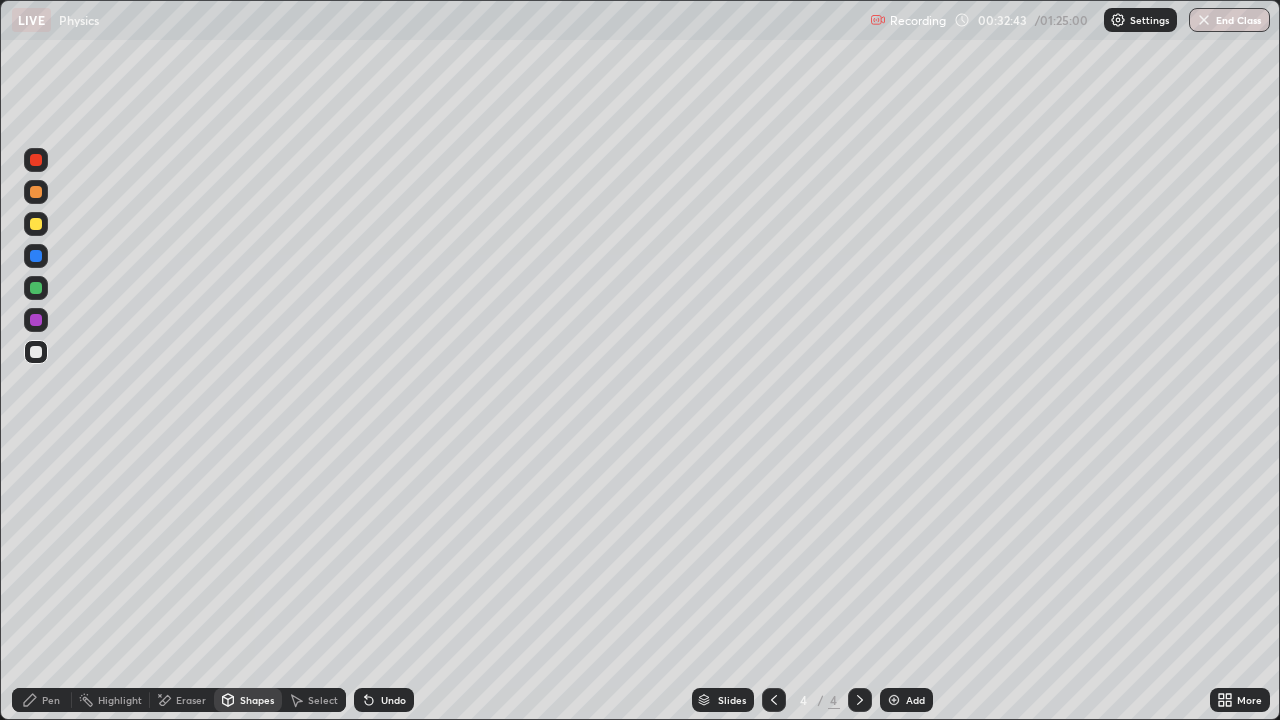 click on "Undo" at bounding box center [393, 700] 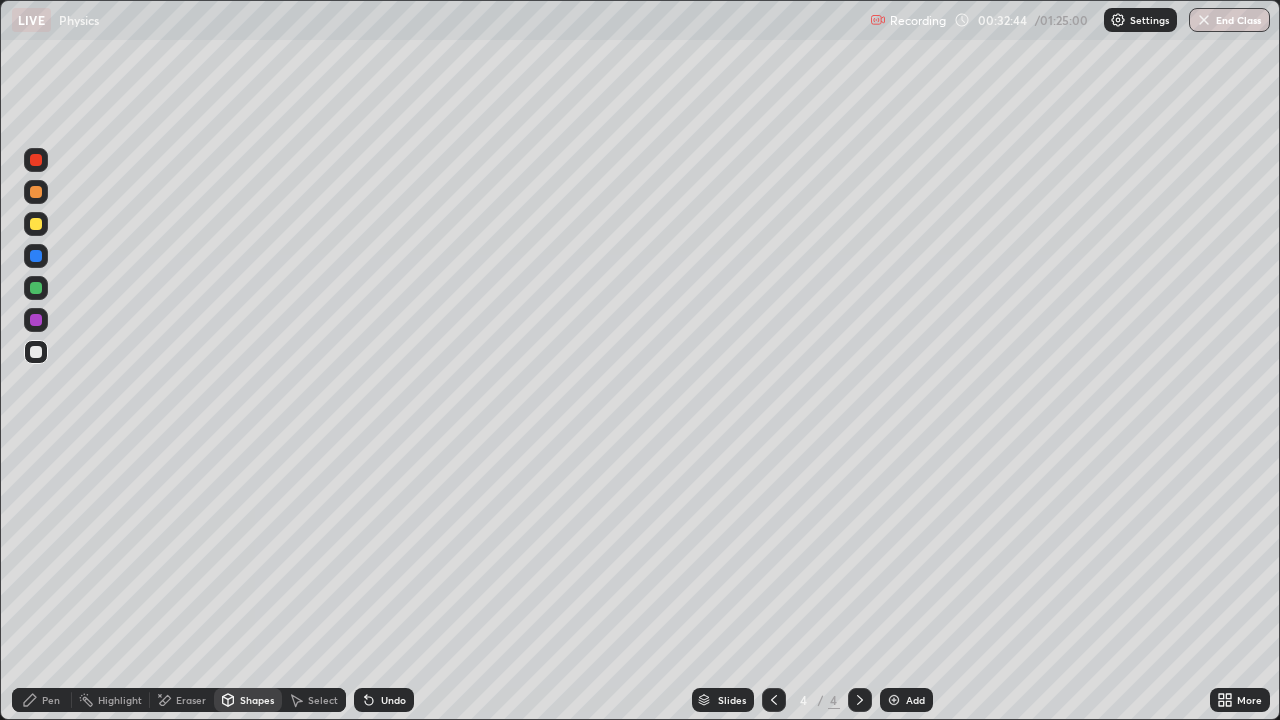 click on "Select" at bounding box center (323, 700) 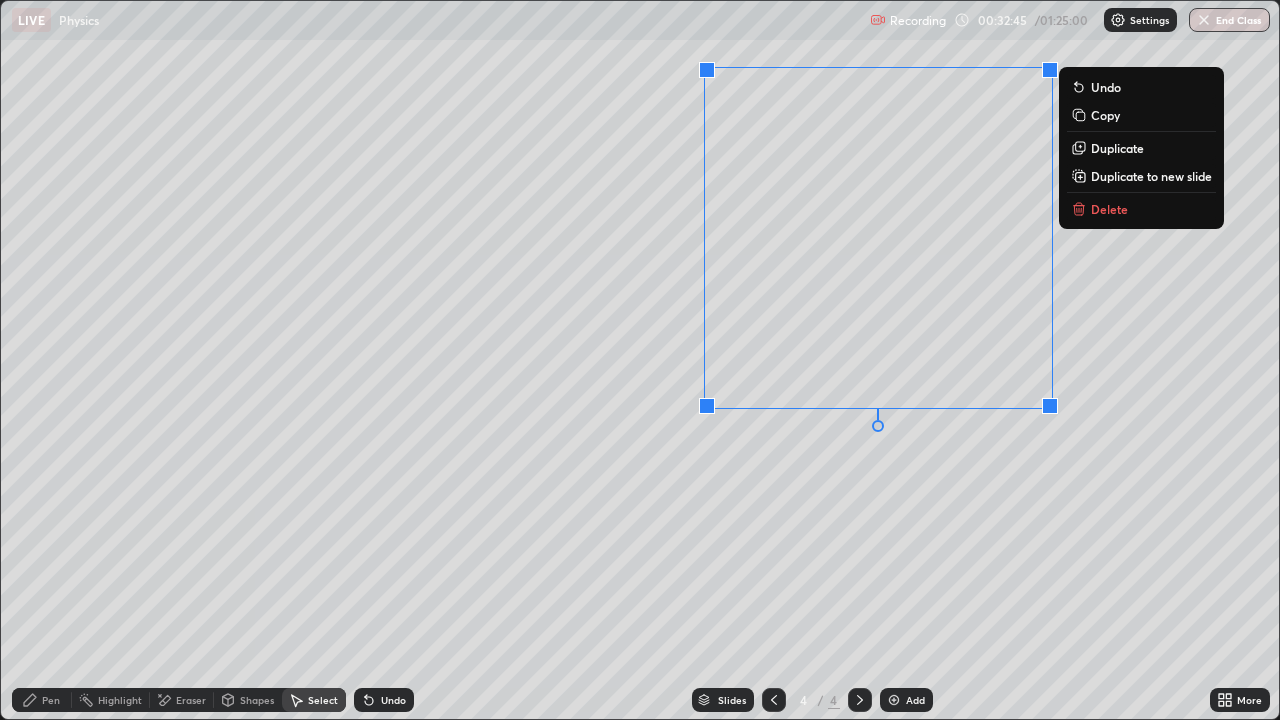 click on "0 ° Undo Copy Duplicate Duplicate to new slide Delete" at bounding box center (640, 360) 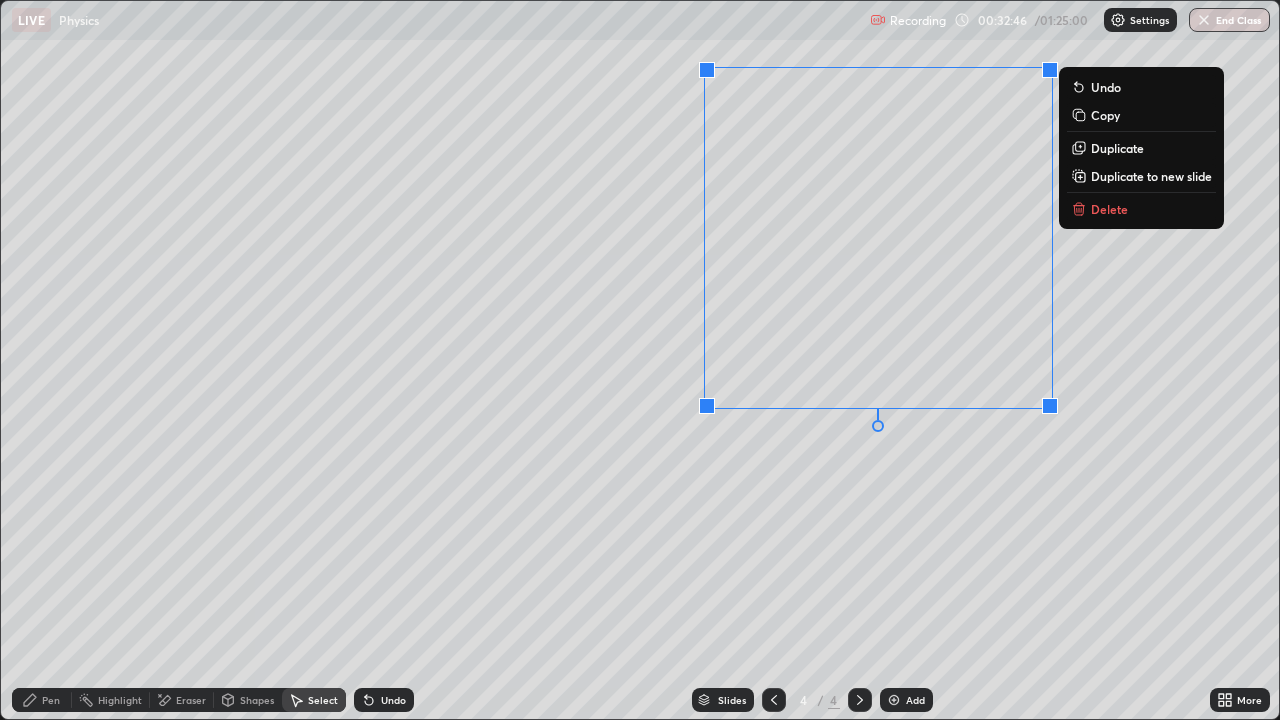 click on "0 ° Undo Copy Duplicate Duplicate to new slide Delete" at bounding box center (640, 360) 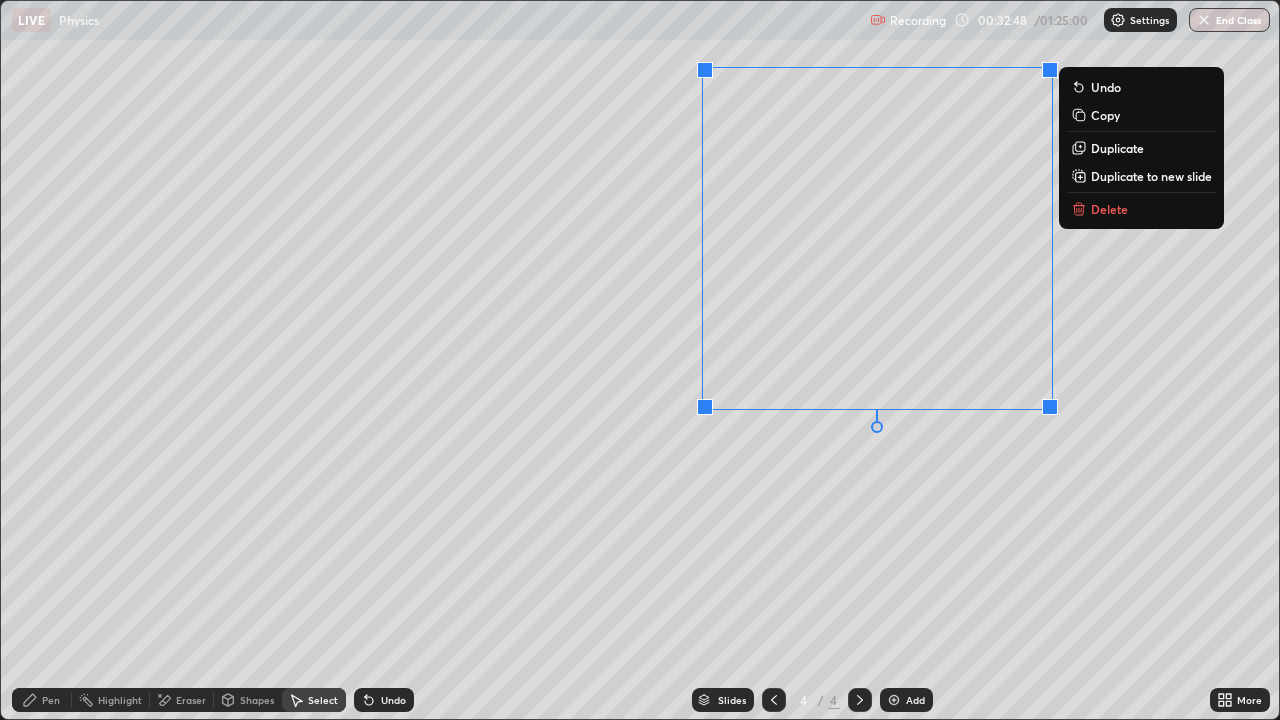 click on "0 ° Undo Copy Duplicate Duplicate to new slide Delete" at bounding box center (640, 360) 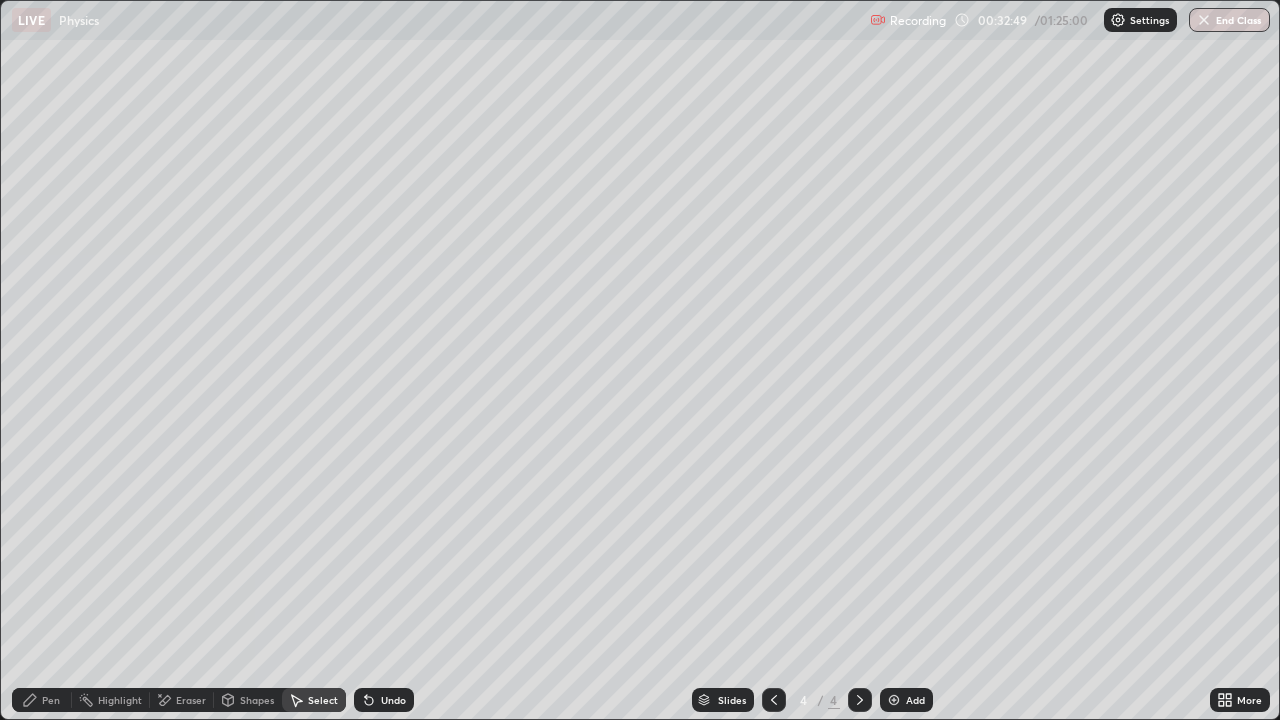 click on "Eraser" at bounding box center [191, 700] 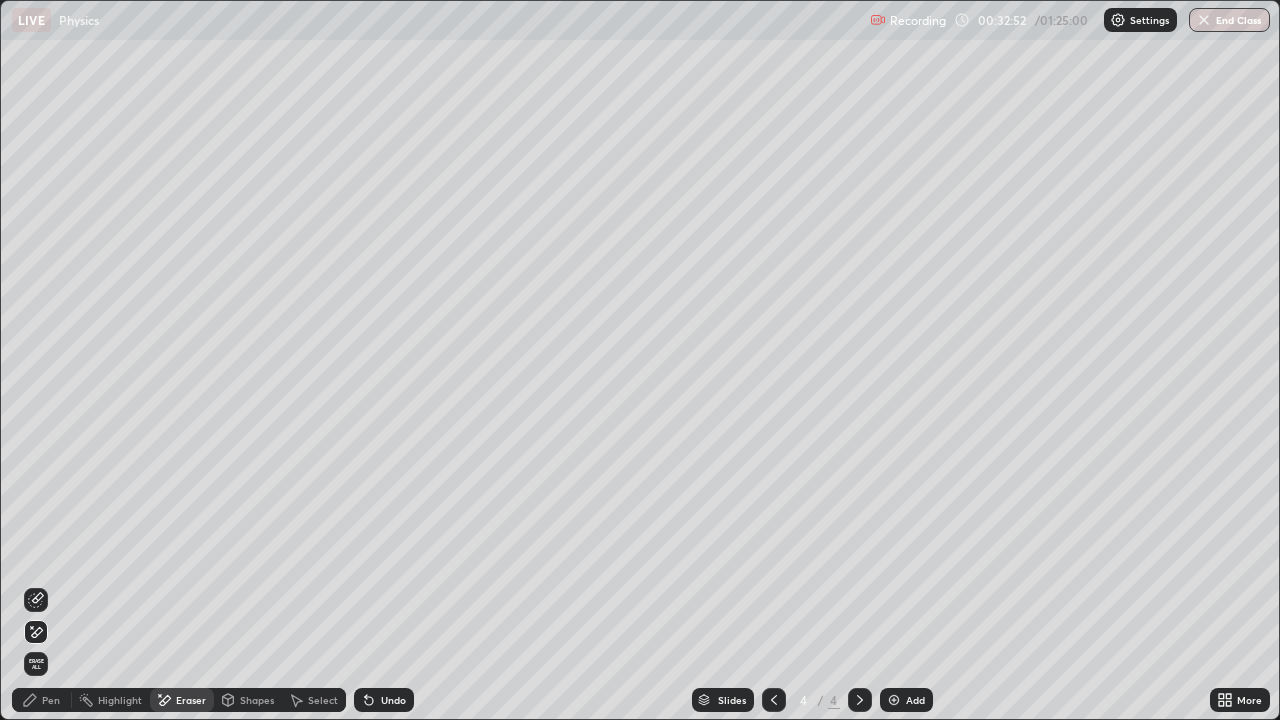 click on "Shapes" at bounding box center [257, 700] 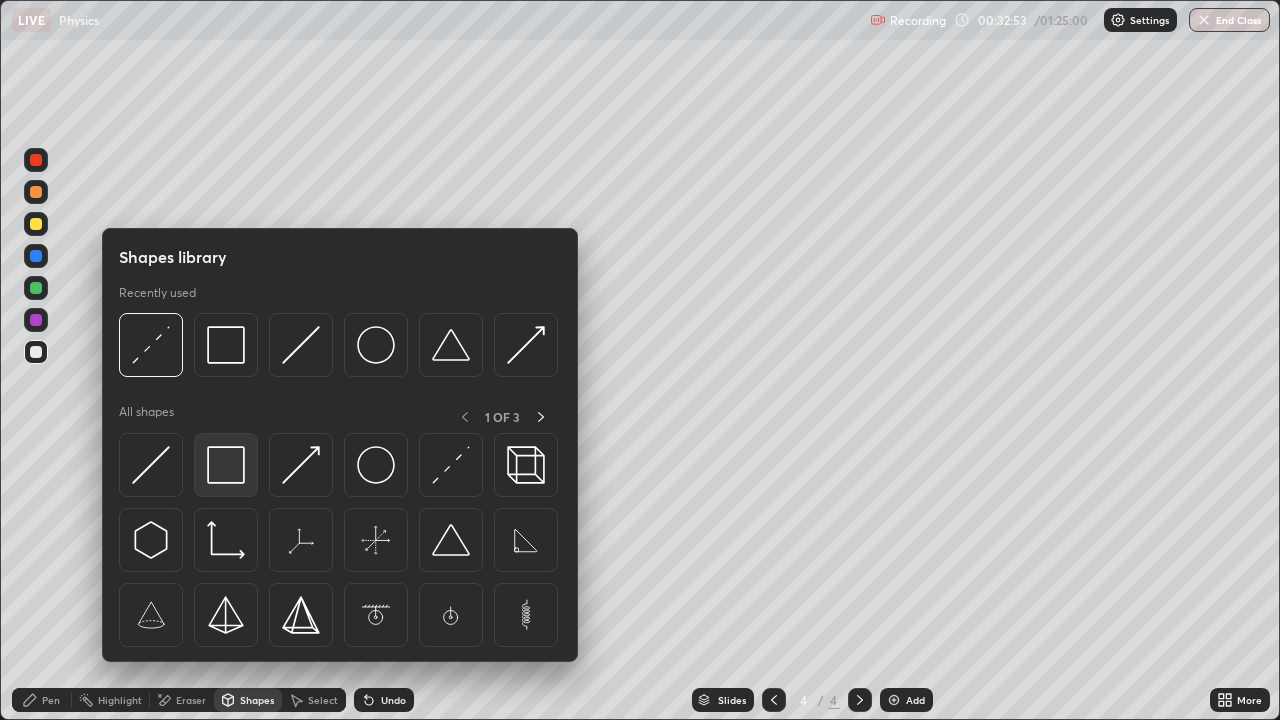 click at bounding box center [226, 465] 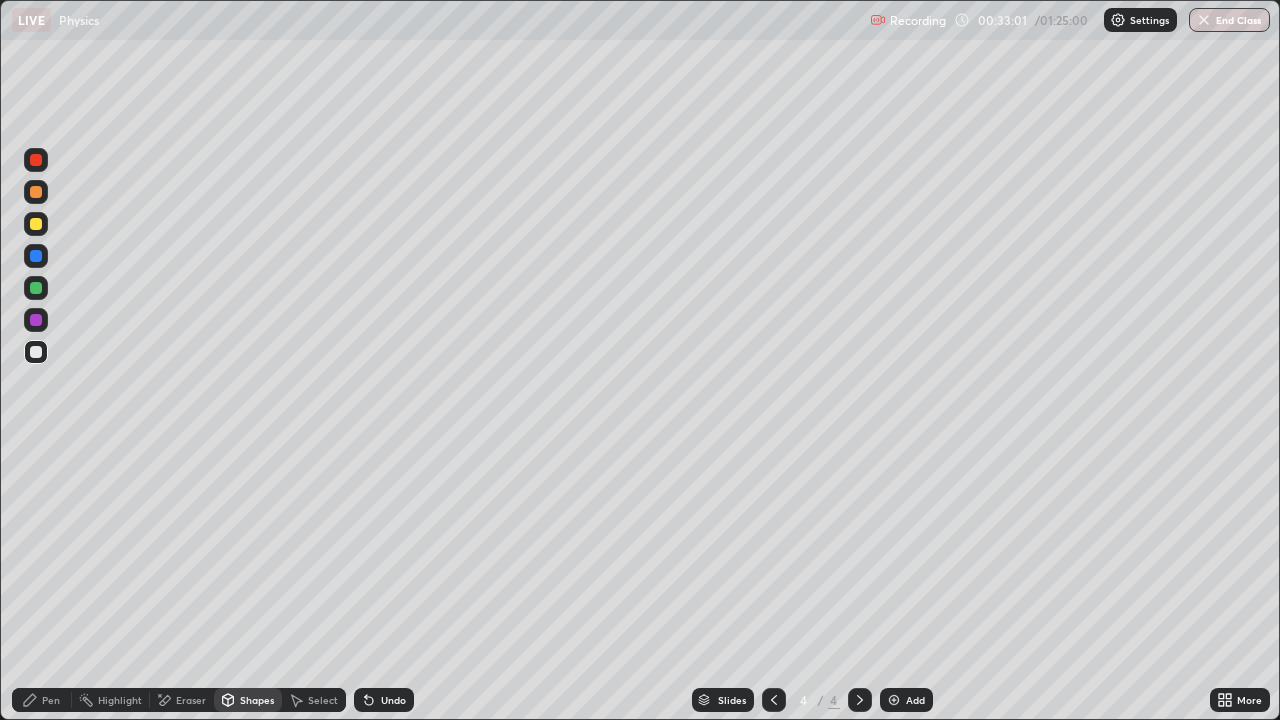 click on "Shapes" at bounding box center (257, 700) 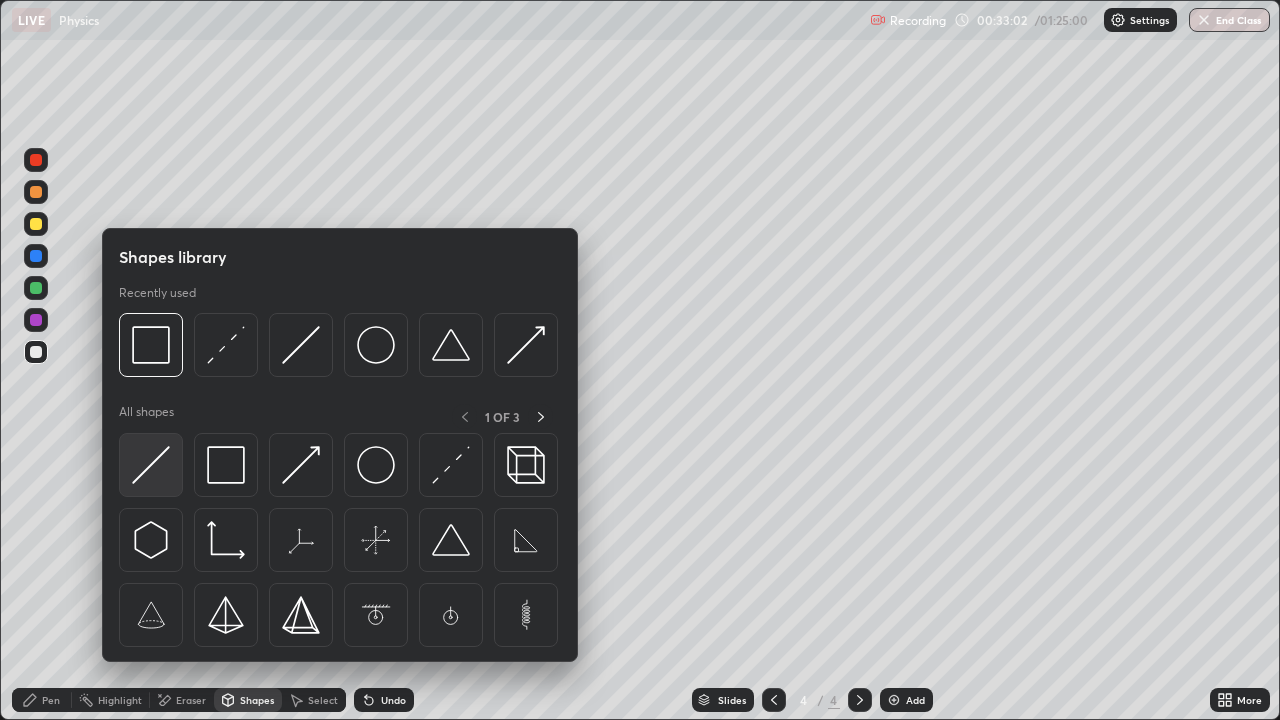 click at bounding box center [151, 465] 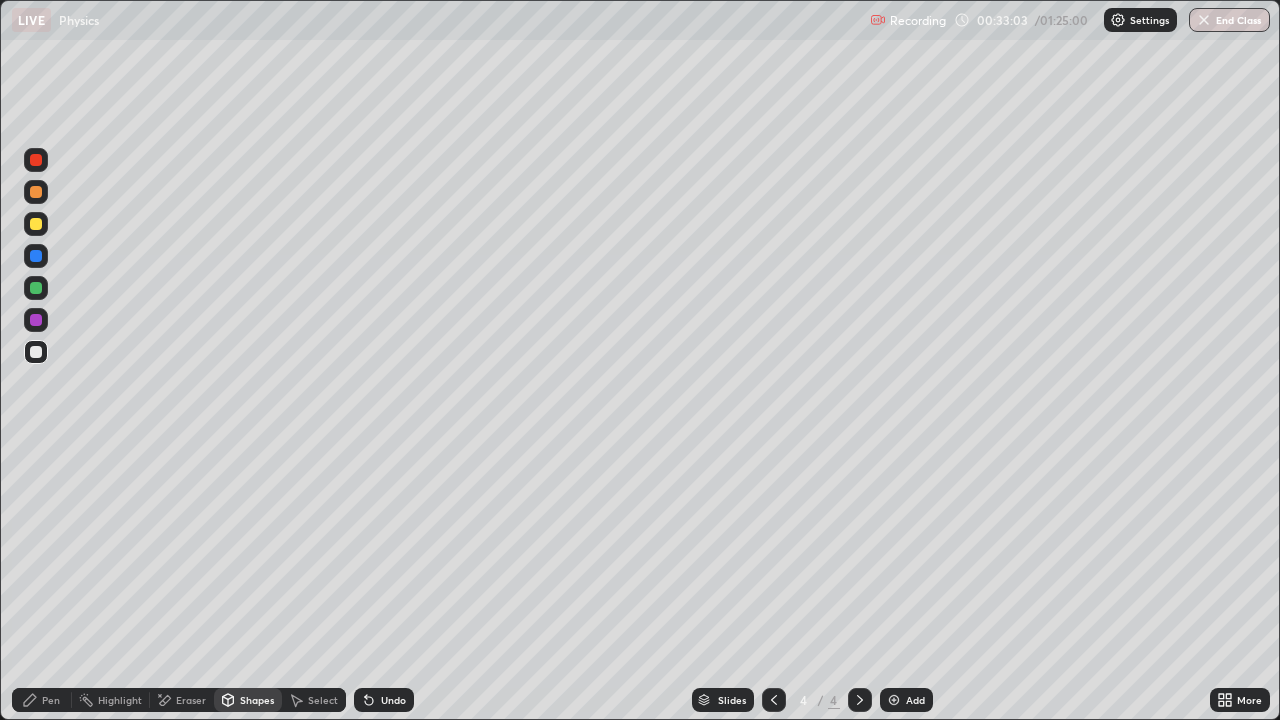 click at bounding box center (36, 288) 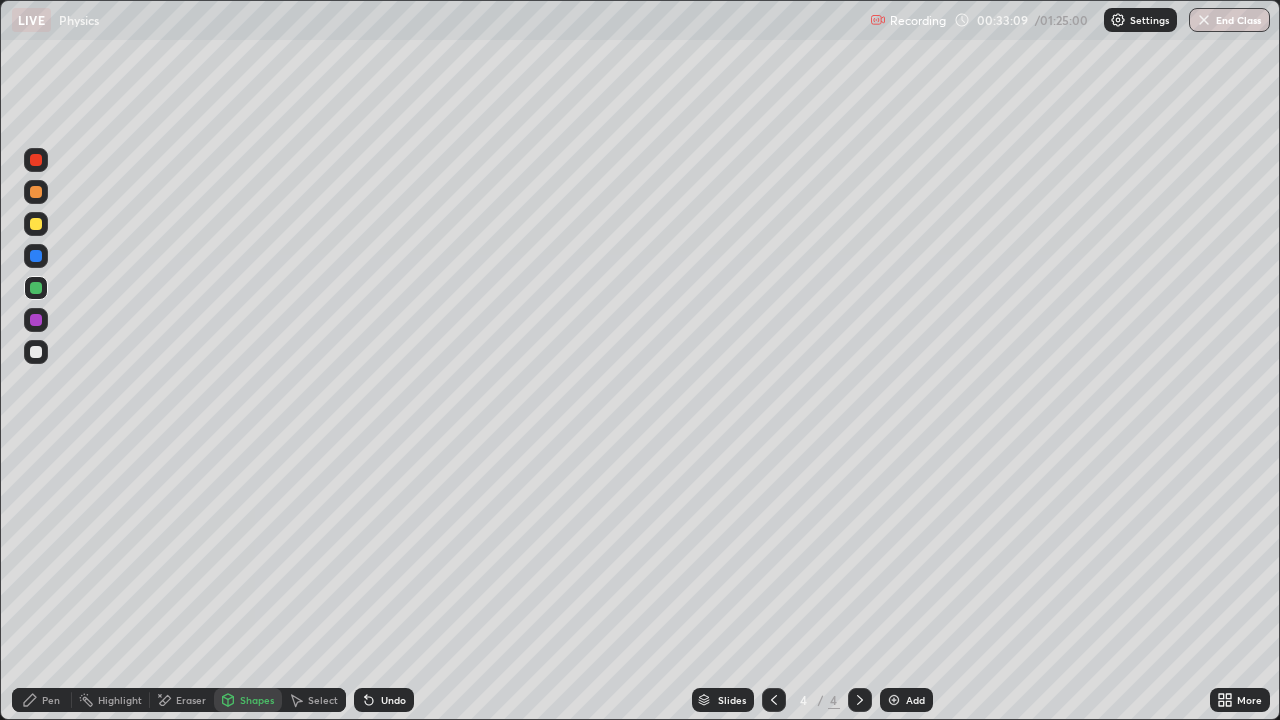 click on "Undo" at bounding box center [384, 700] 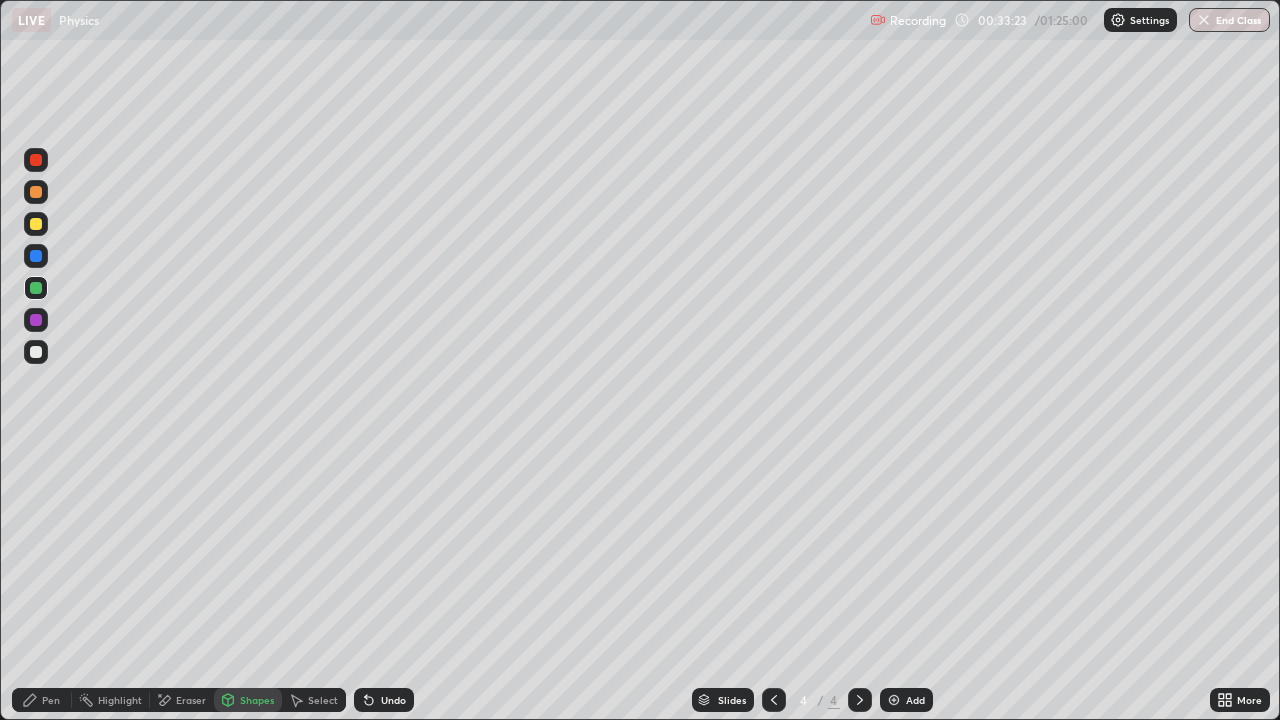 click 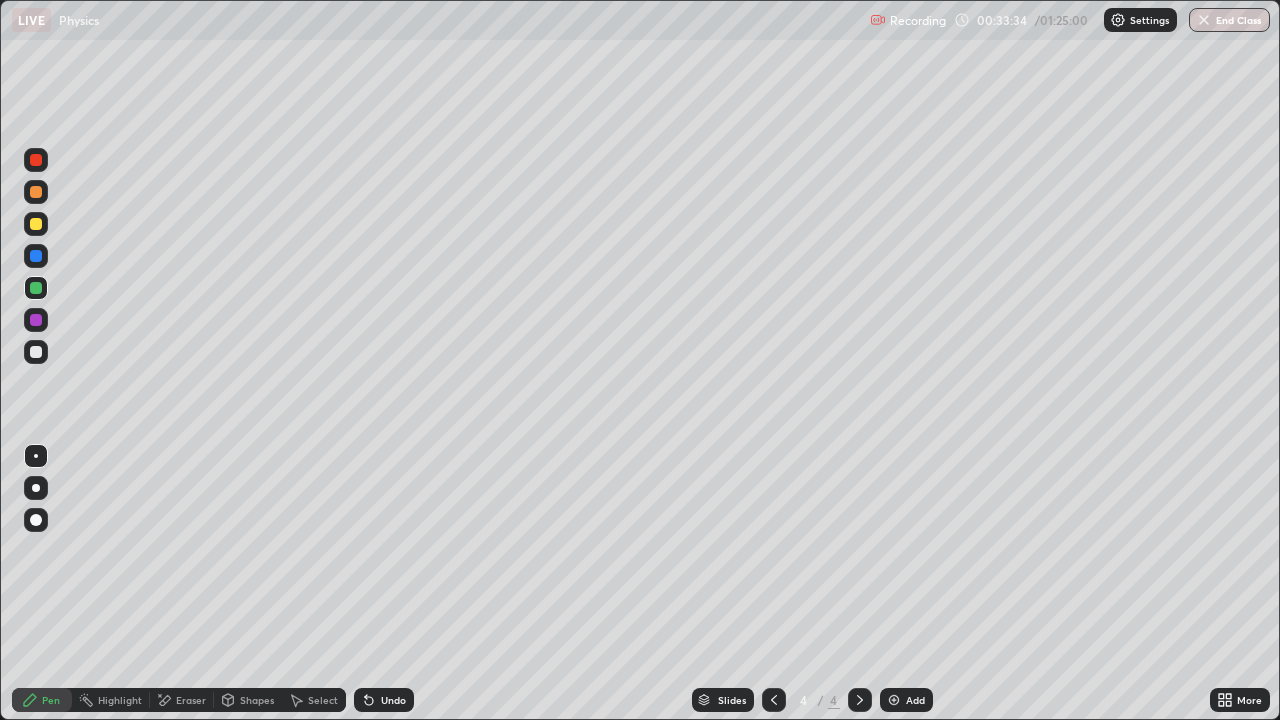 click on "Shapes" at bounding box center [257, 700] 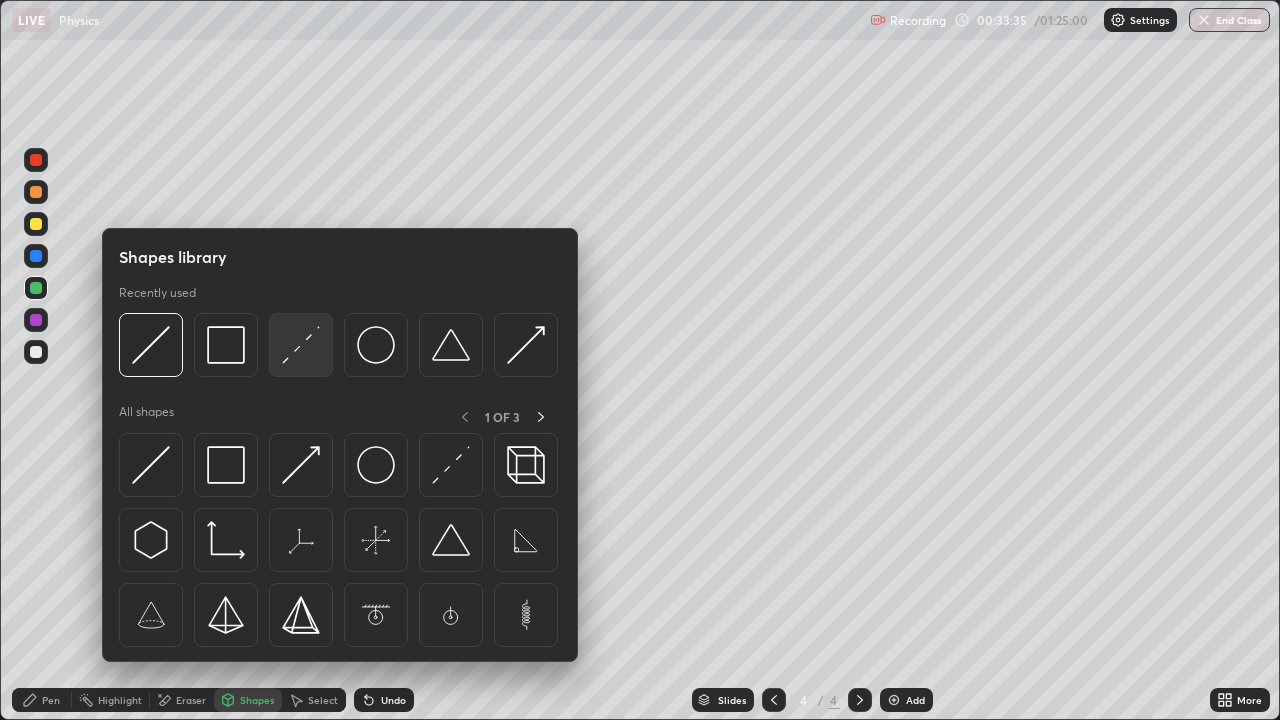 click at bounding box center [301, 345] 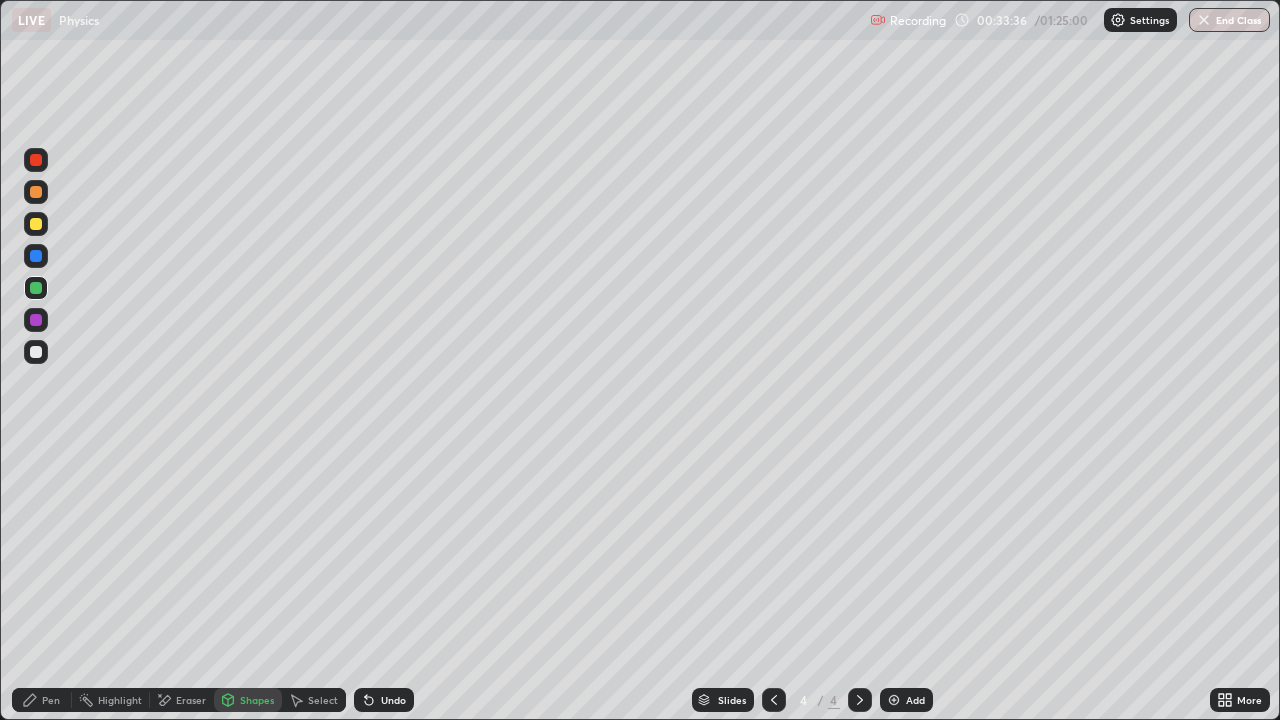 click at bounding box center (36, 224) 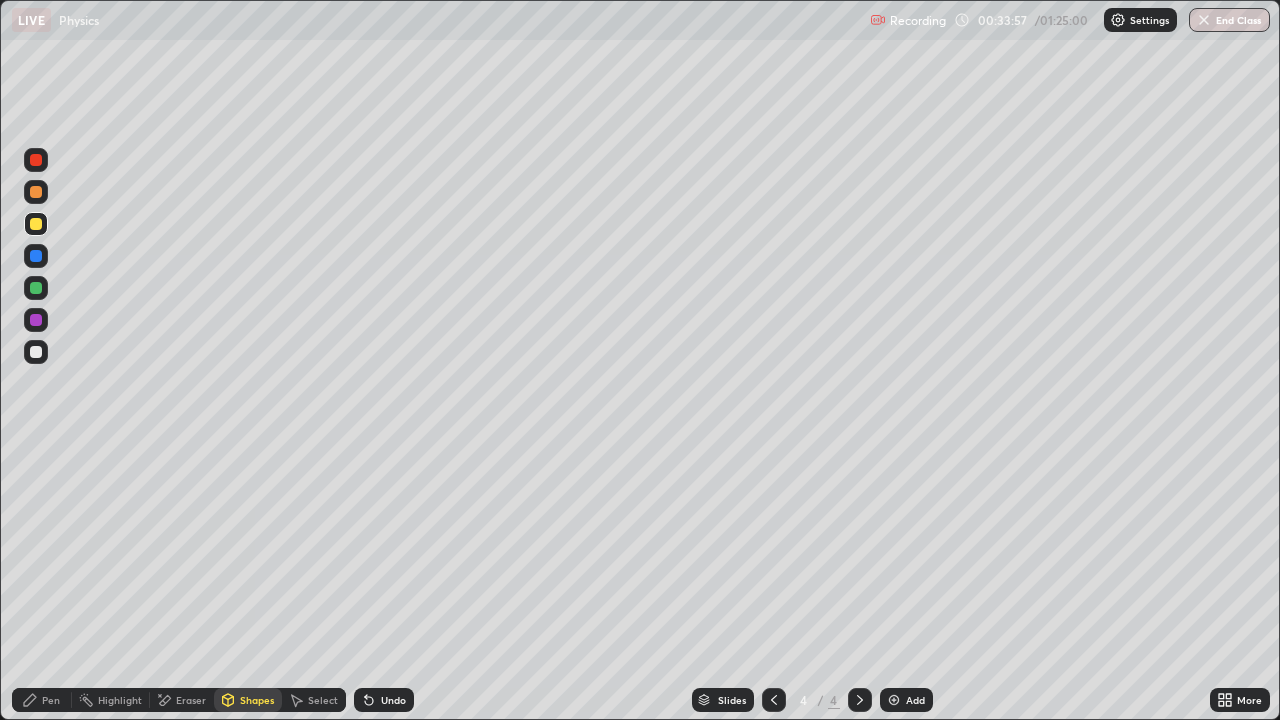 click 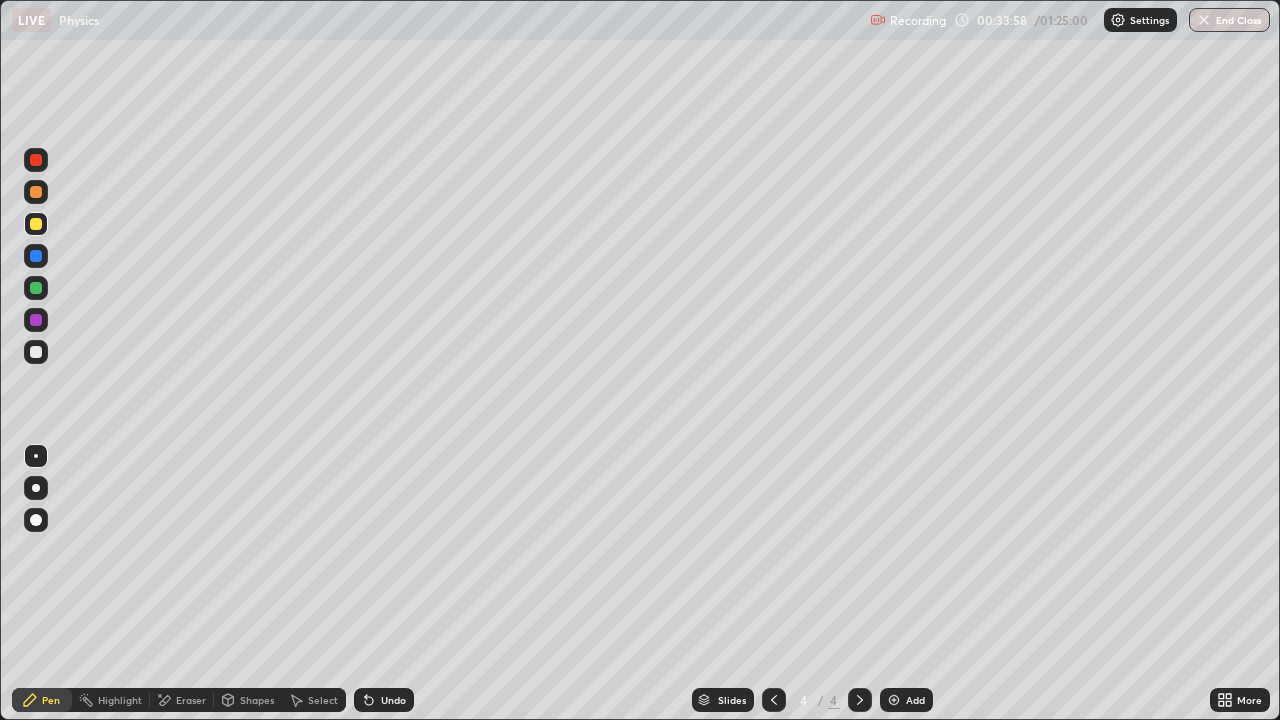 click at bounding box center (36, 456) 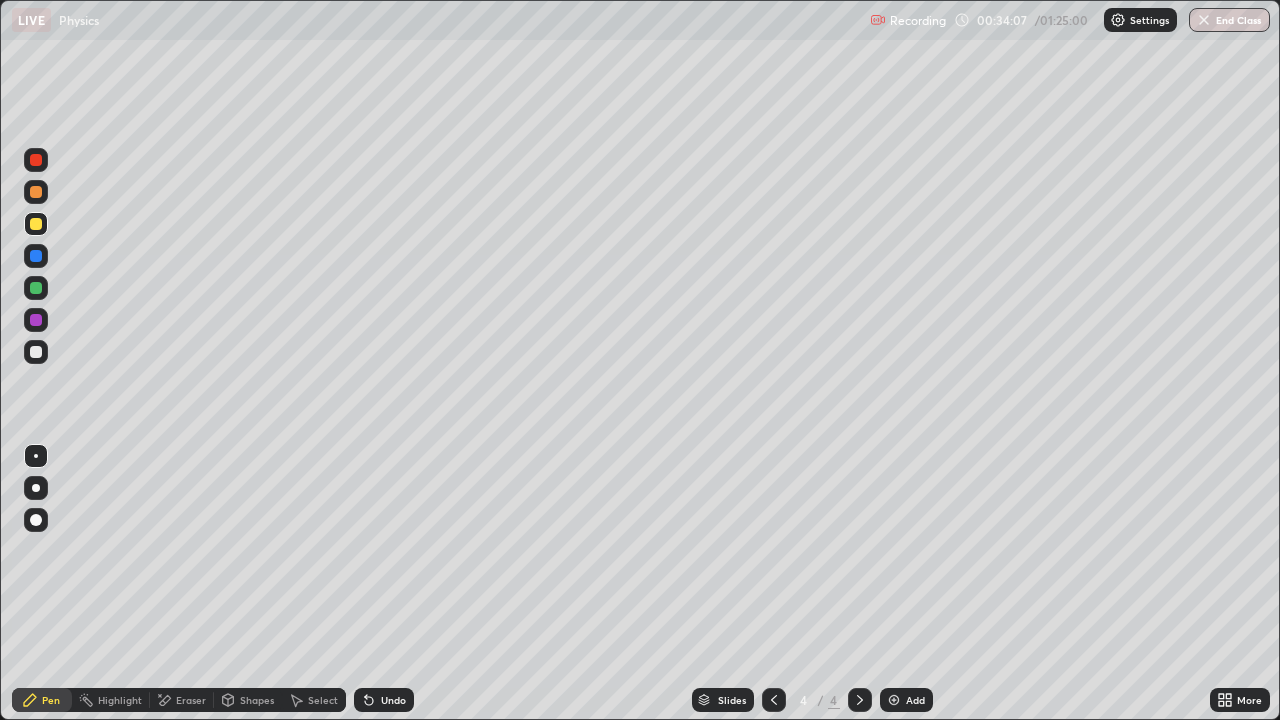click at bounding box center (36, 352) 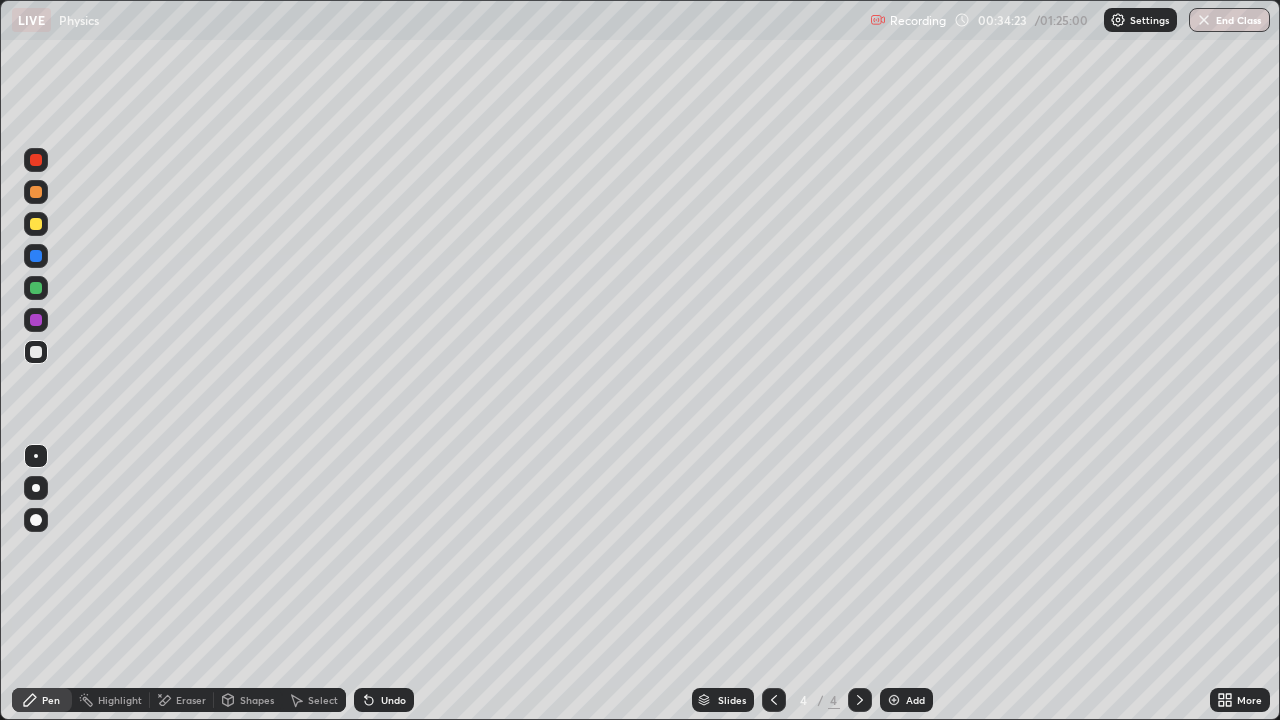 click on "Pen" at bounding box center [42, 700] 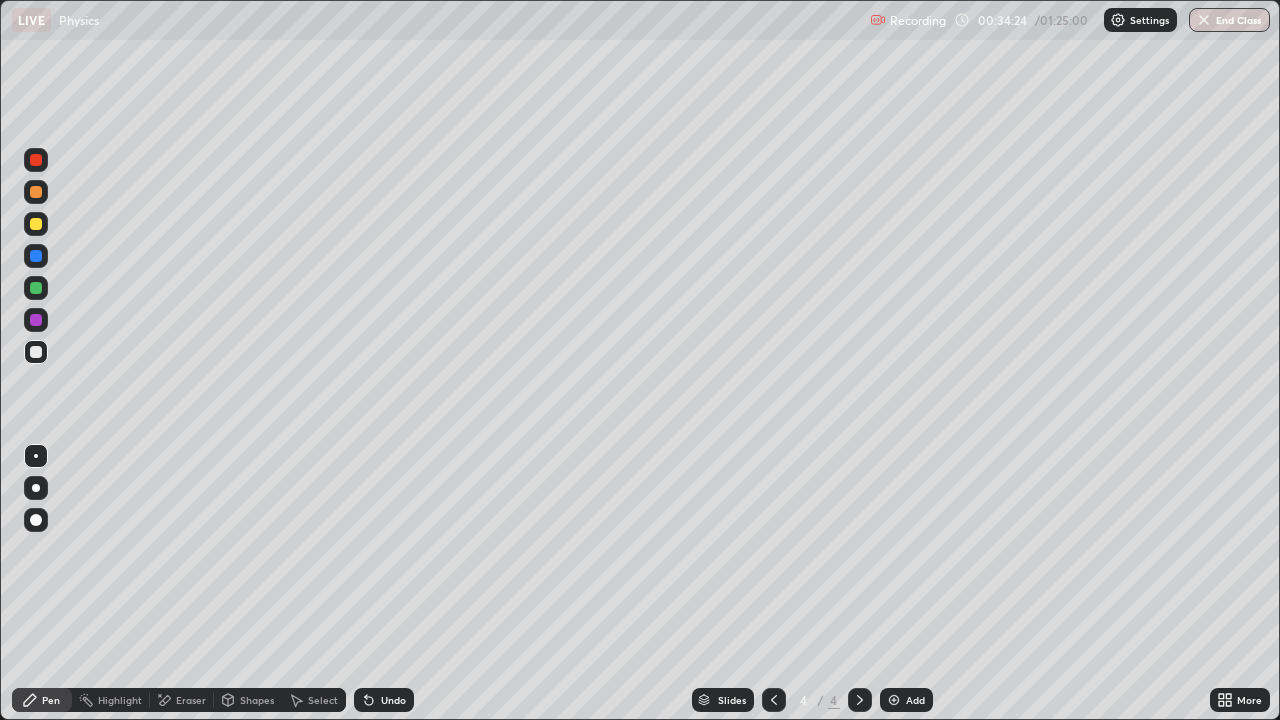 click at bounding box center [36, 352] 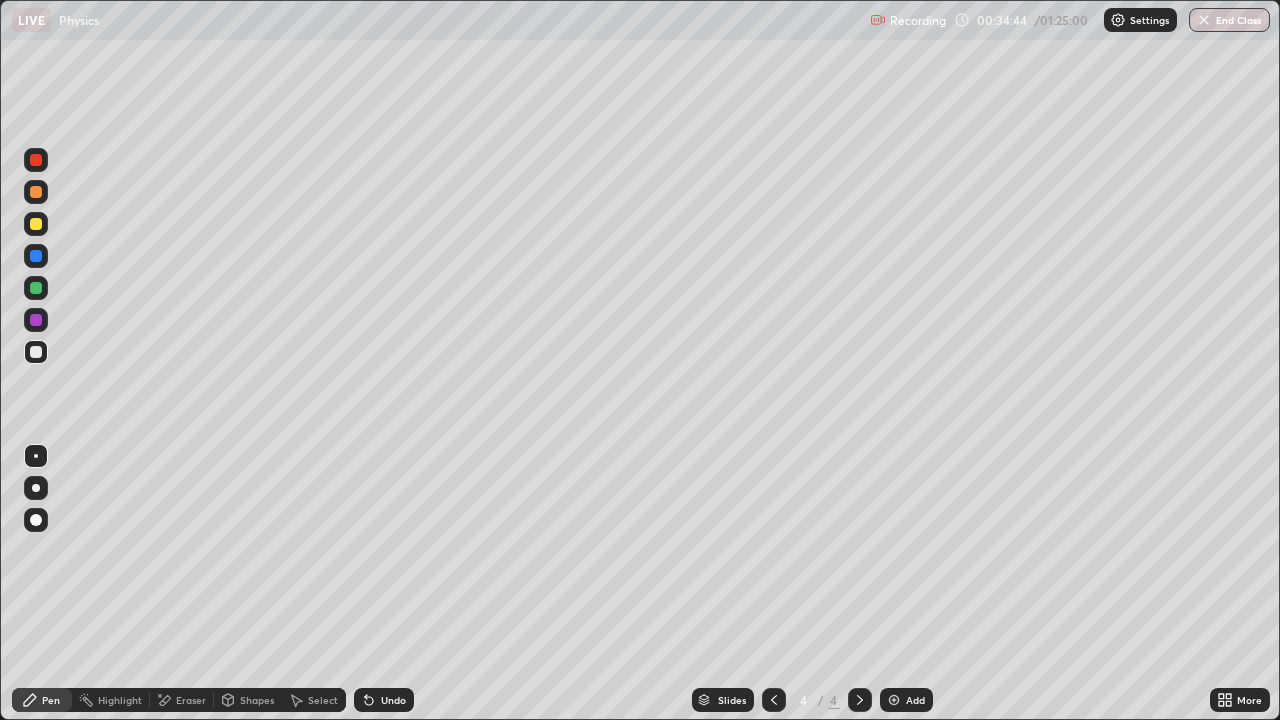 click on "Shapes" at bounding box center [248, 700] 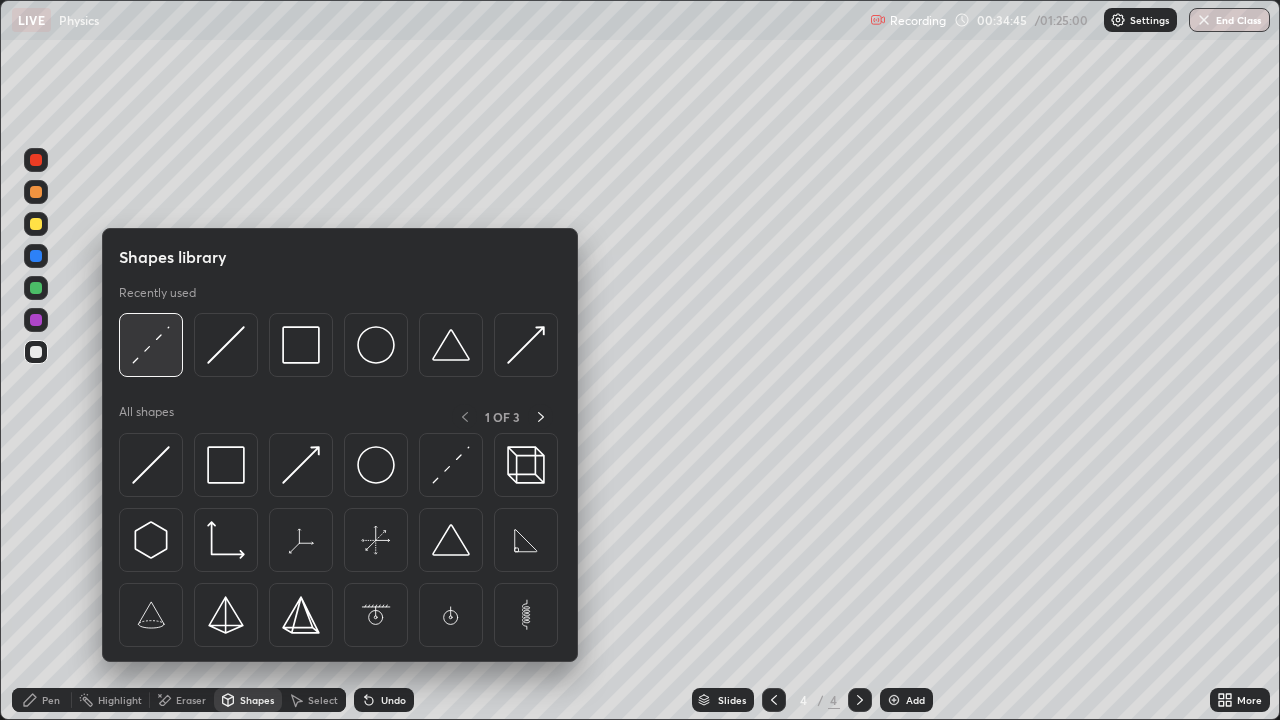 click at bounding box center (151, 345) 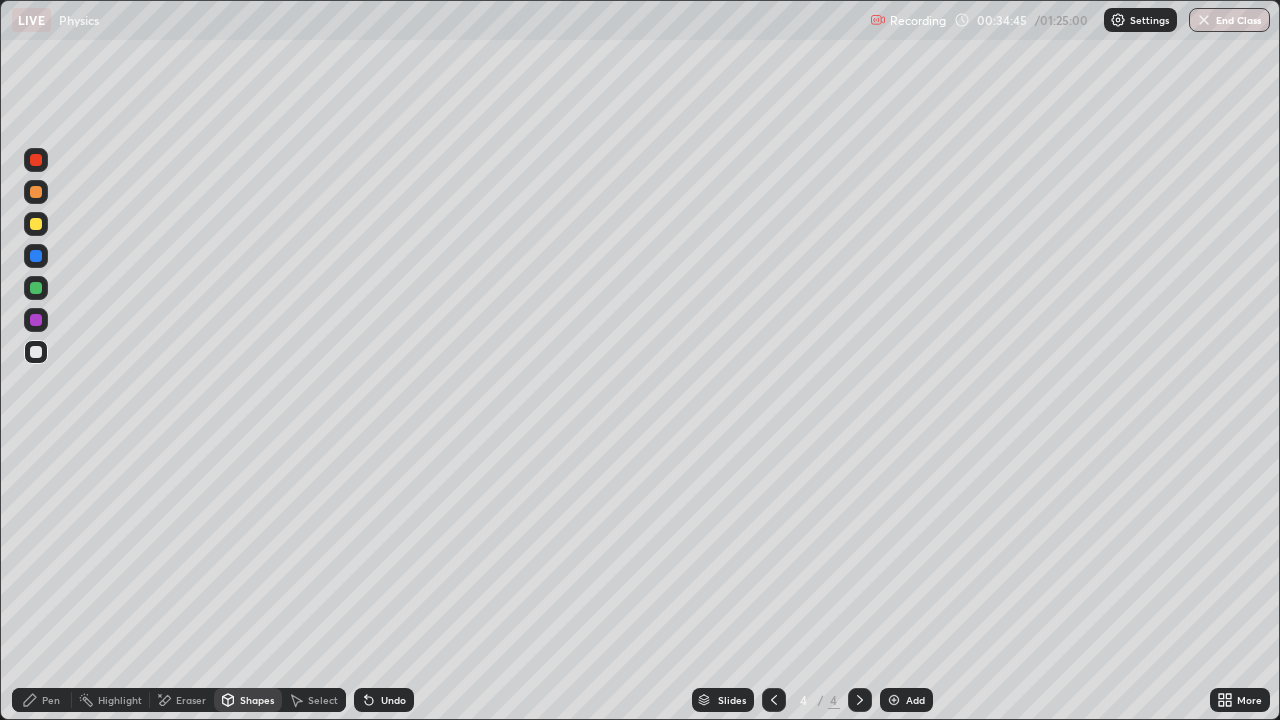 click on "Shapes" at bounding box center (257, 700) 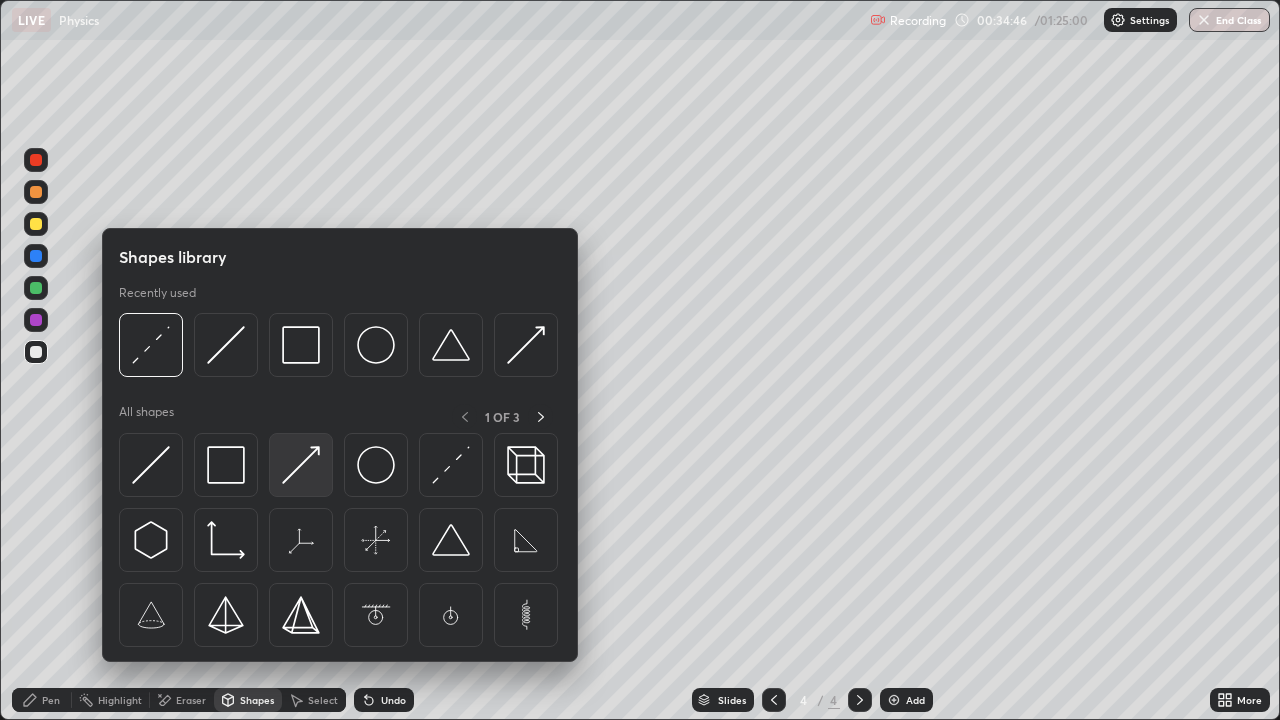 click at bounding box center [301, 465] 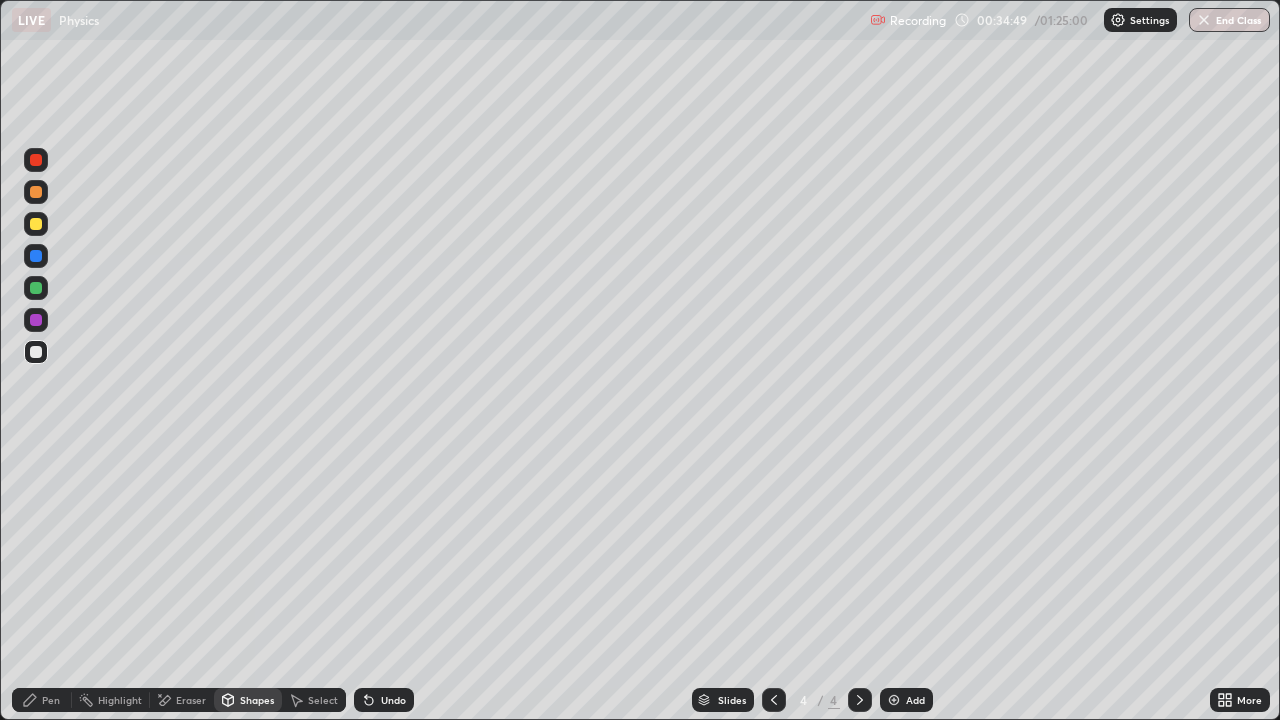 click on "Pen" at bounding box center (51, 700) 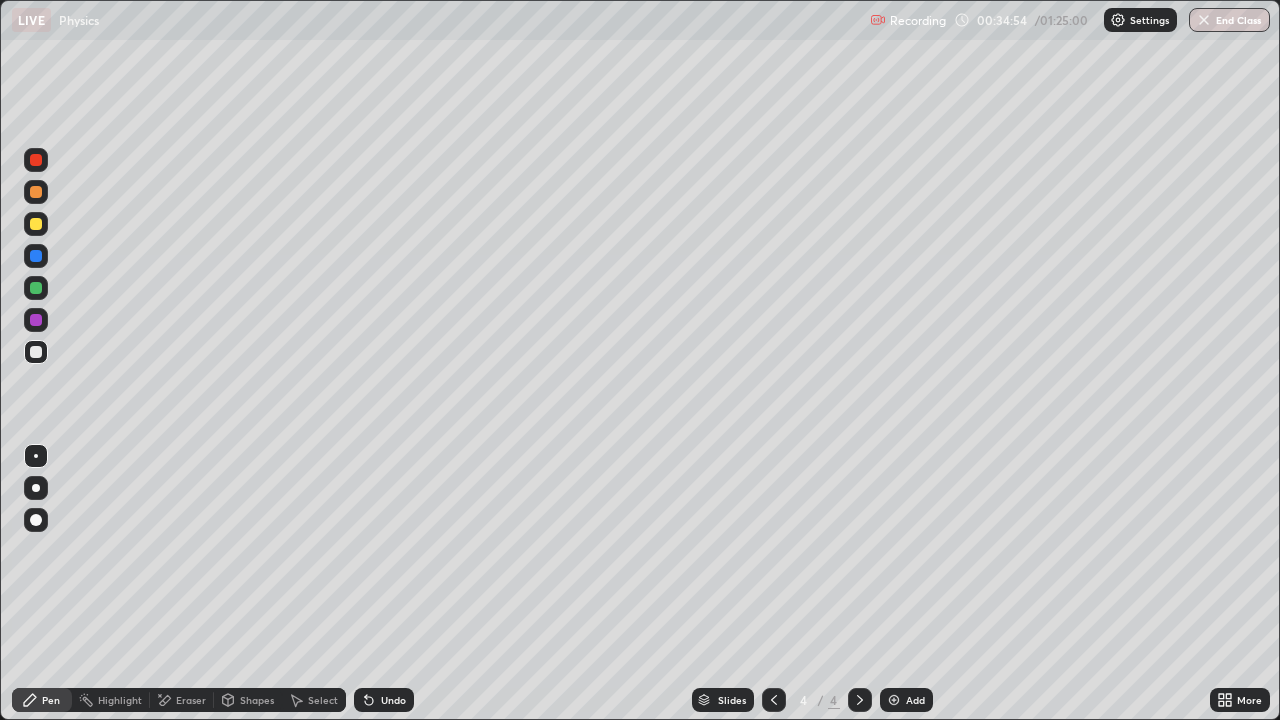 click on "Shapes" at bounding box center [257, 700] 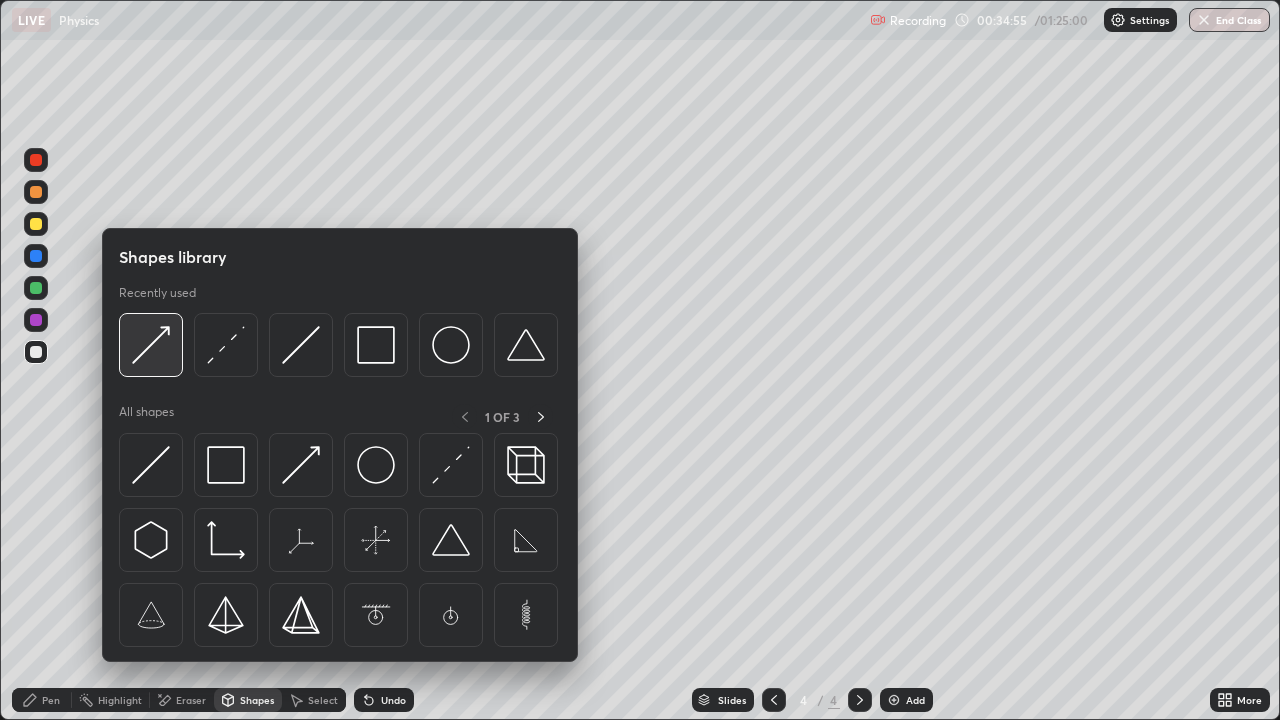 click at bounding box center (151, 345) 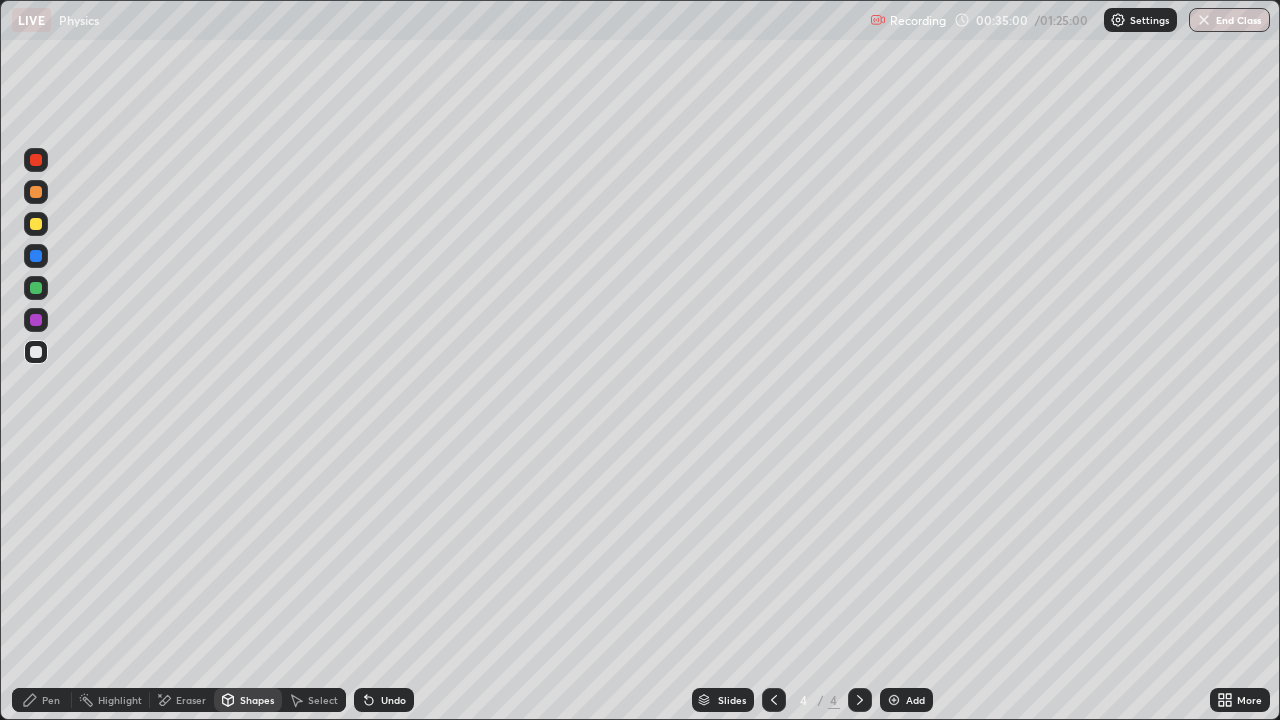 click on "Pen" at bounding box center (42, 700) 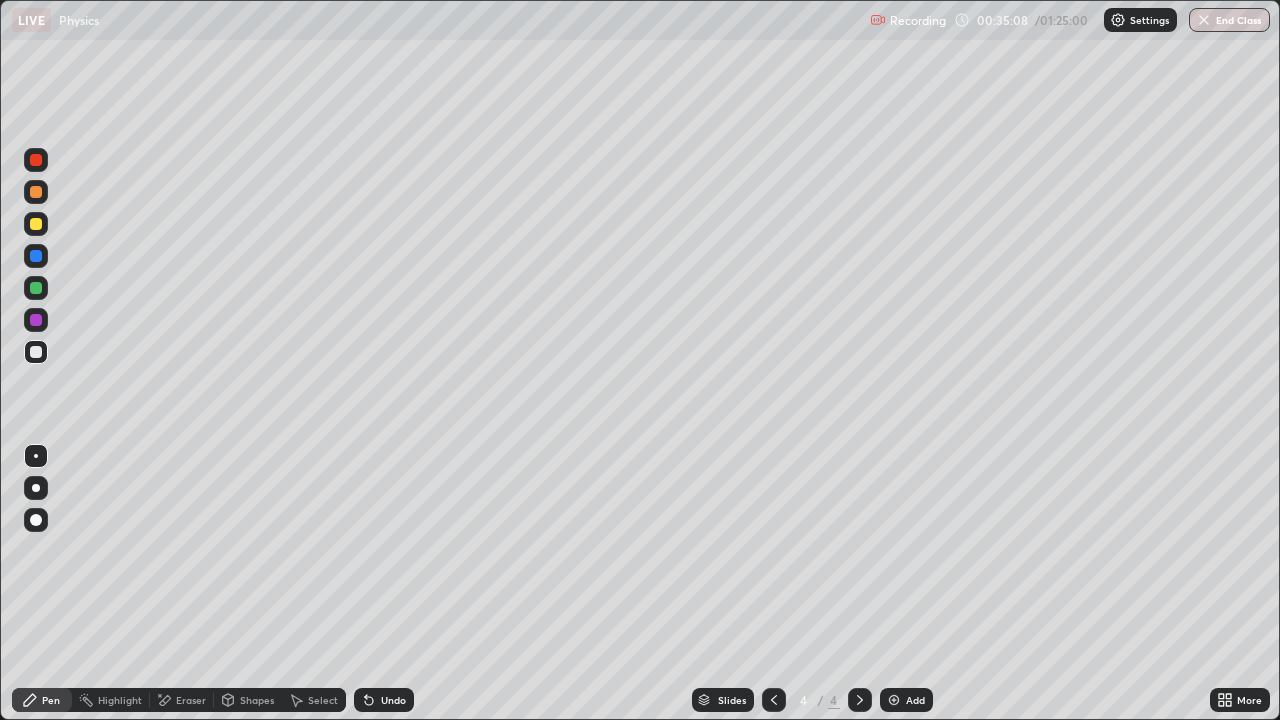 click at bounding box center (36, 224) 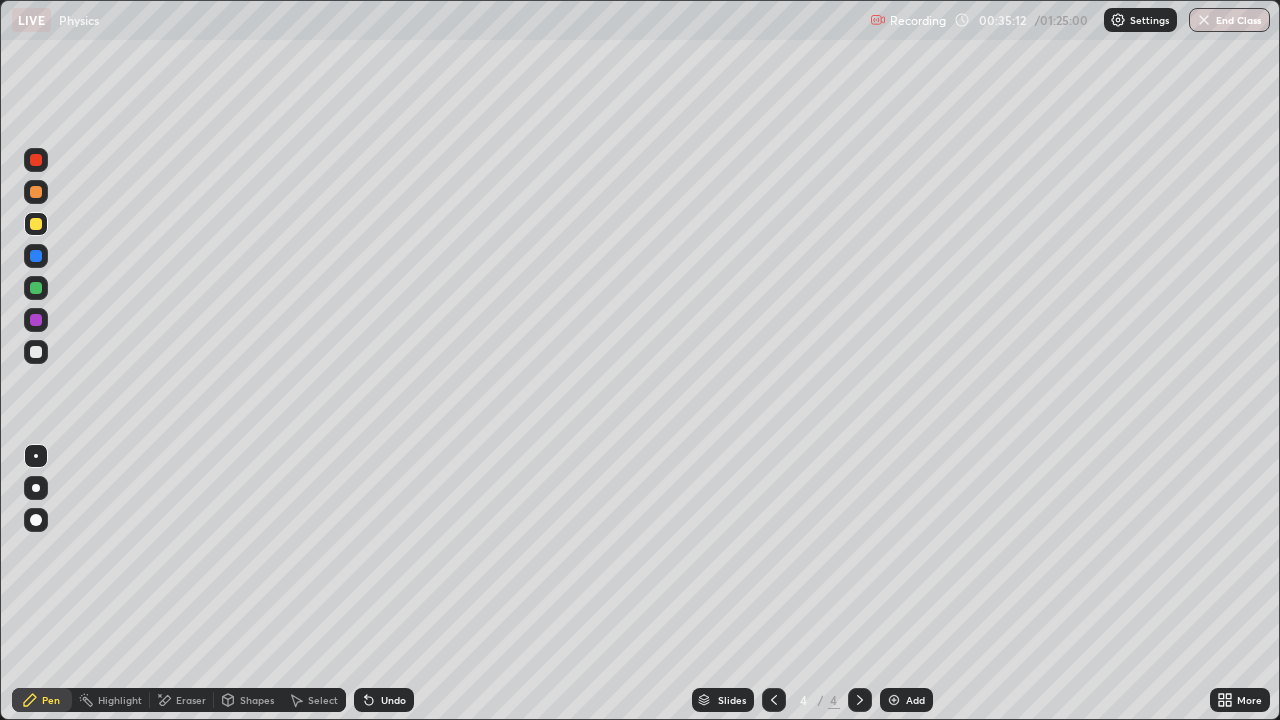 click on "Undo" at bounding box center [393, 700] 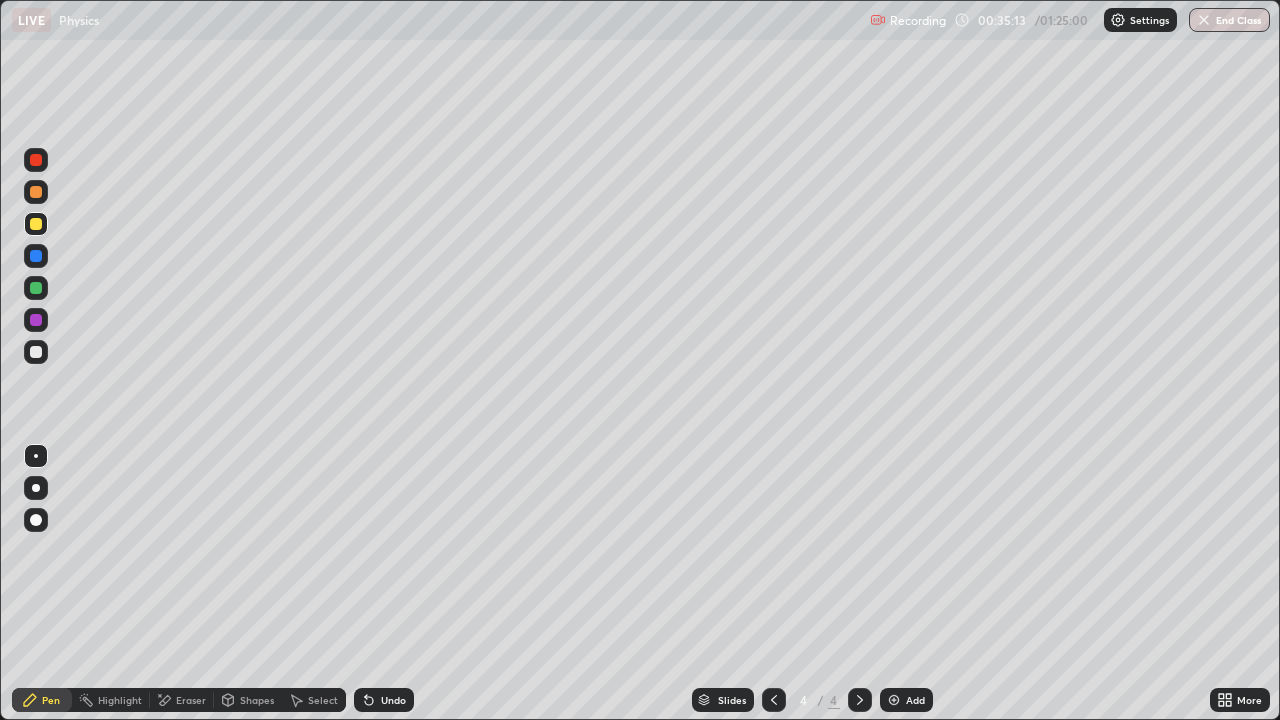 click at bounding box center (36, 160) 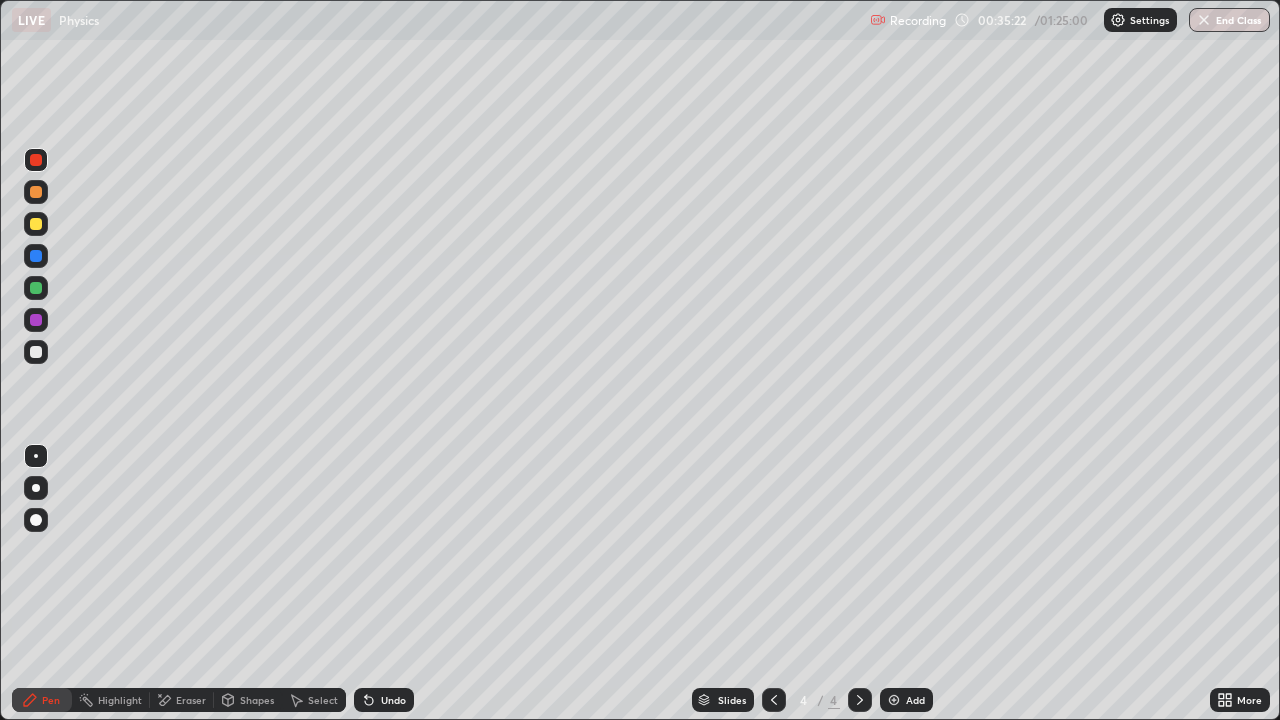 click on "Pen" at bounding box center (42, 700) 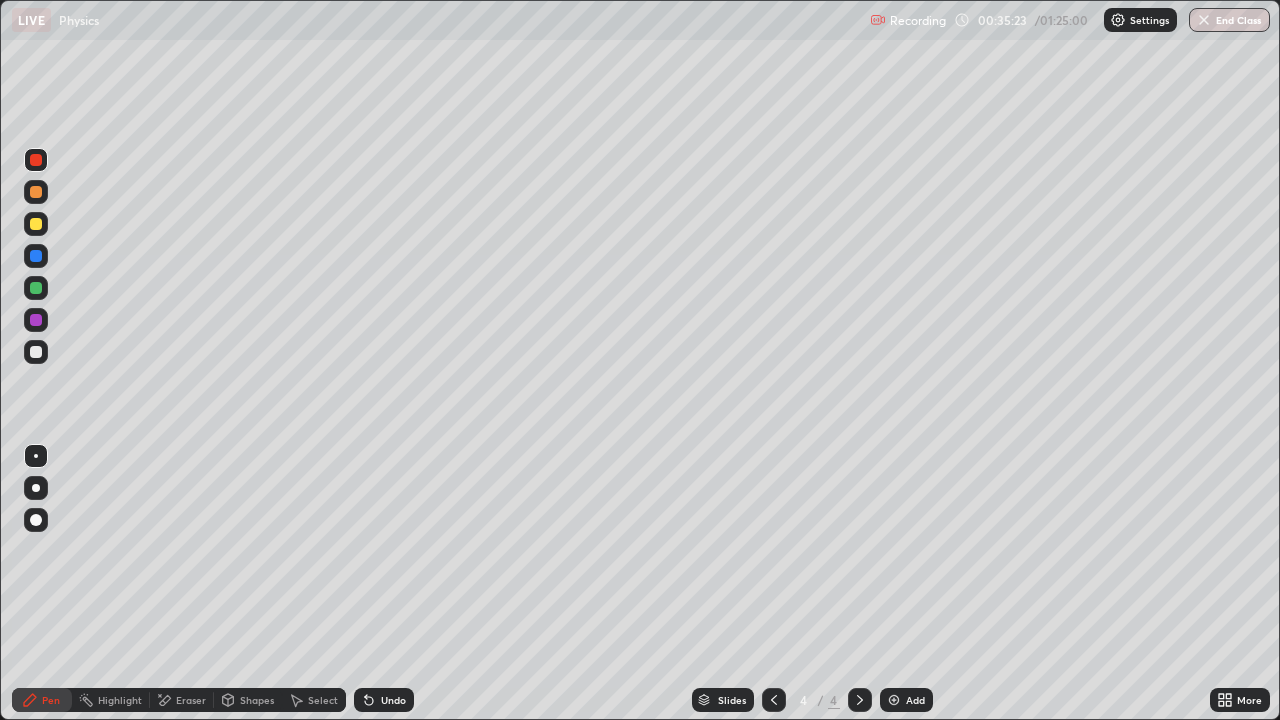 click at bounding box center [36, 456] 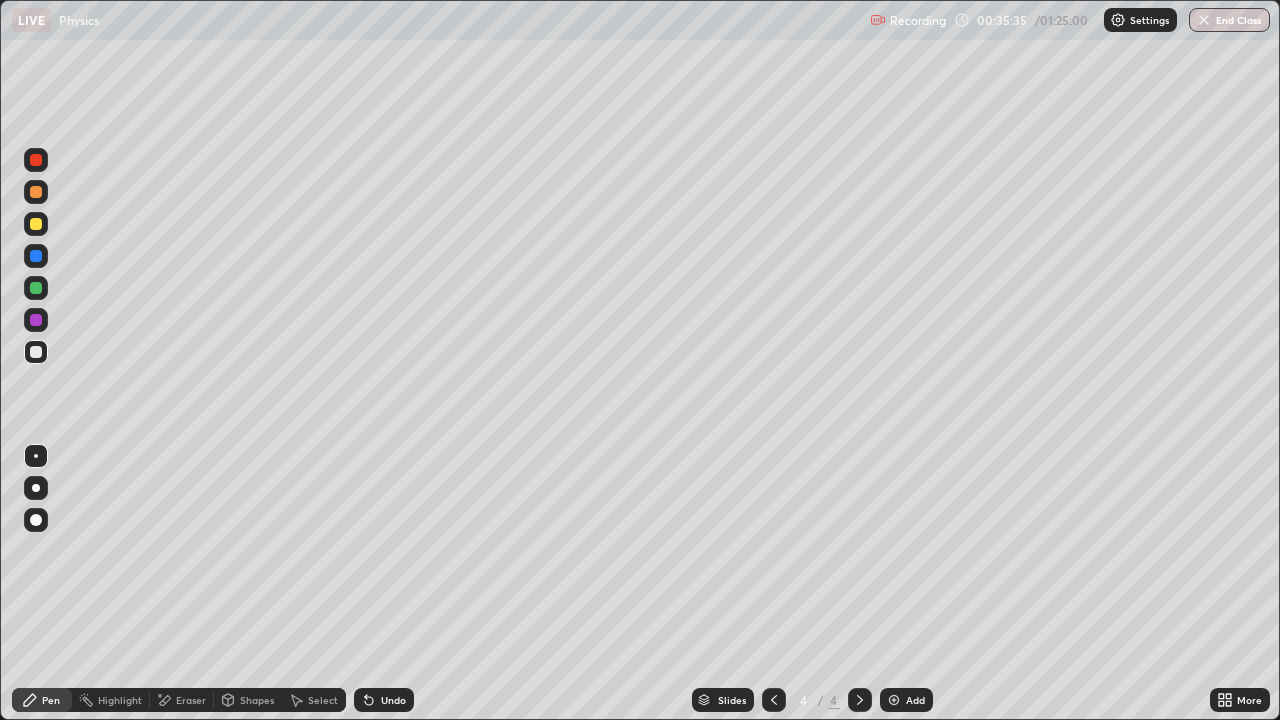 click on "Shapes" at bounding box center [257, 700] 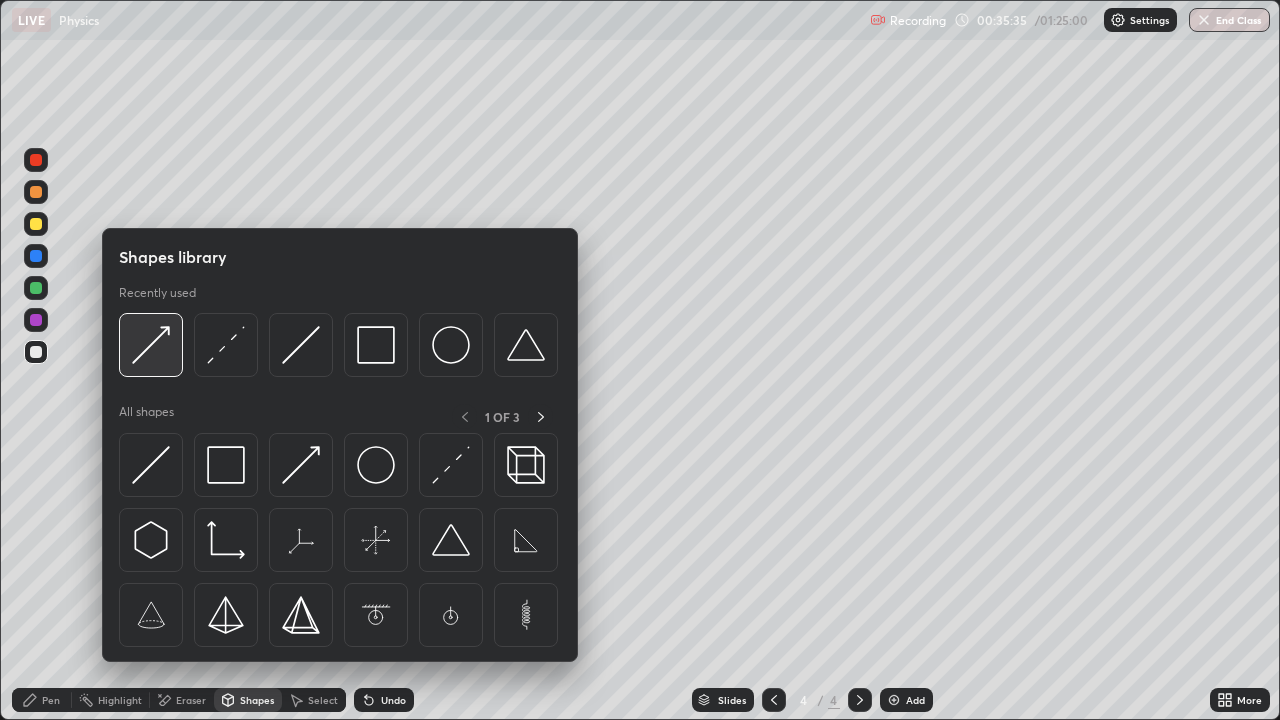 click at bounding box center (151, 345) 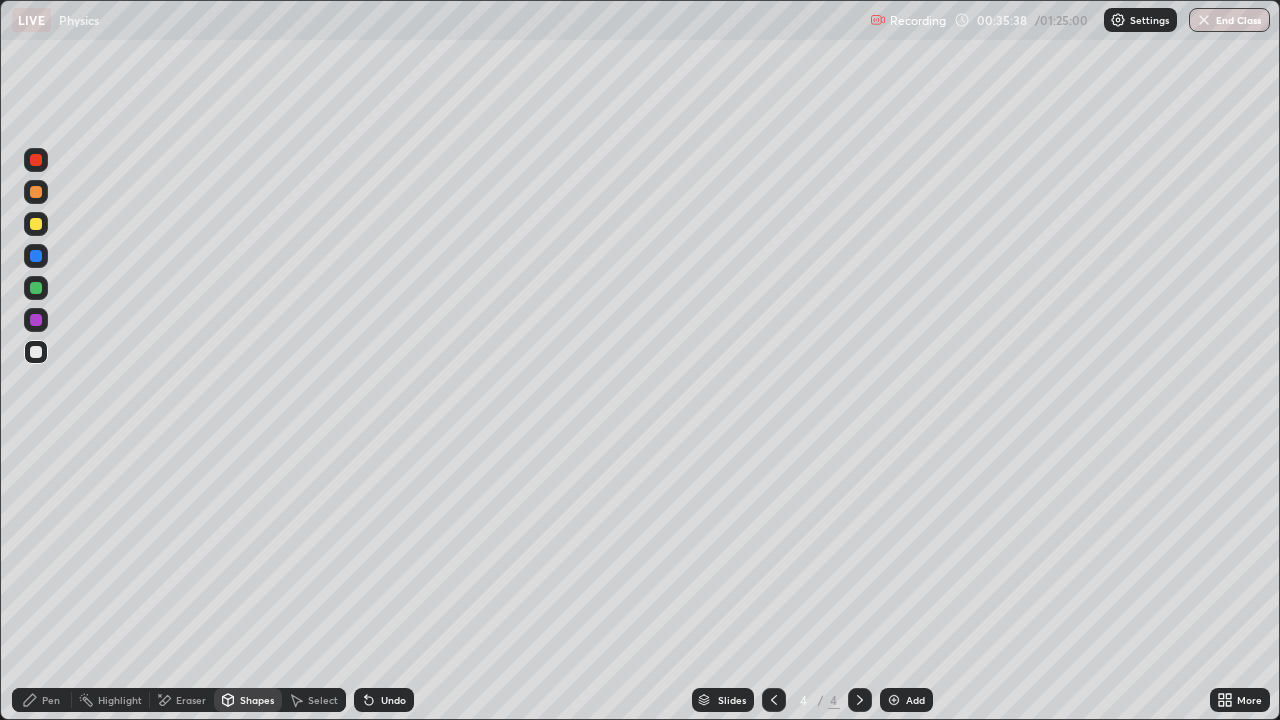 click on "Pen" at bounding box center [51, 700] 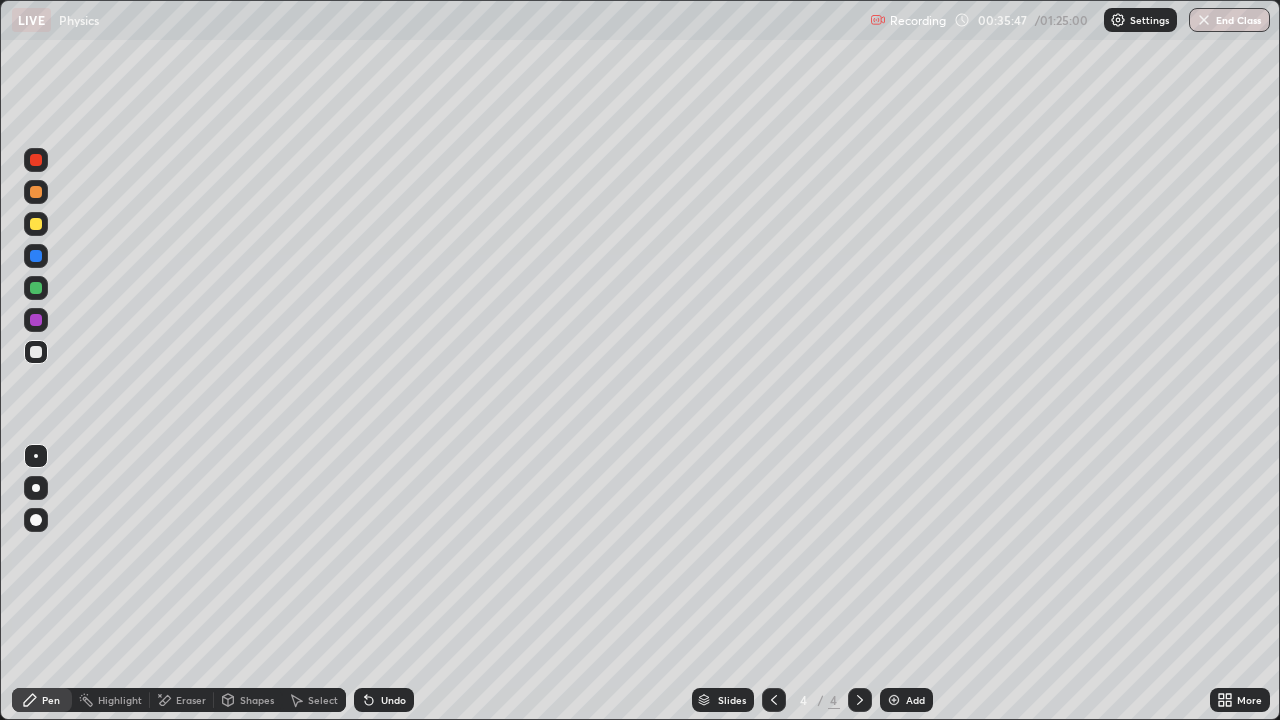click on "Eraser" at bounding box center (191, 700) 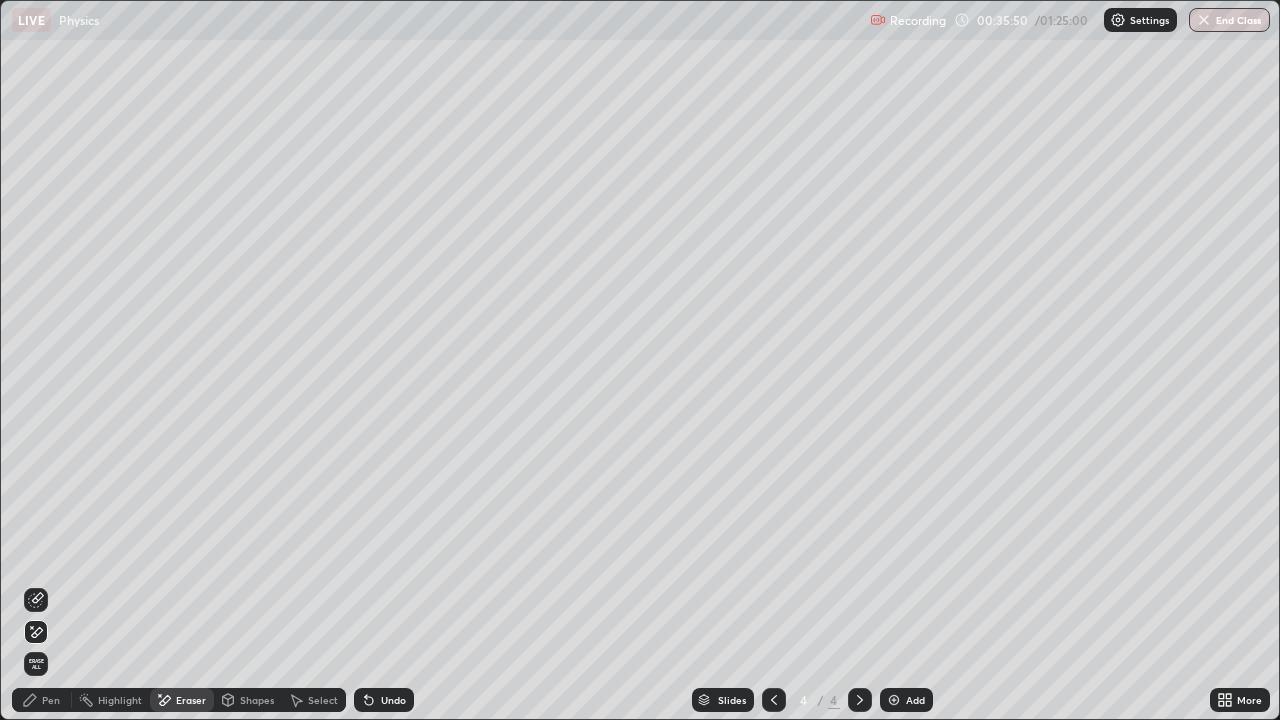 click on "Undo" at bounding box center (393, 700) 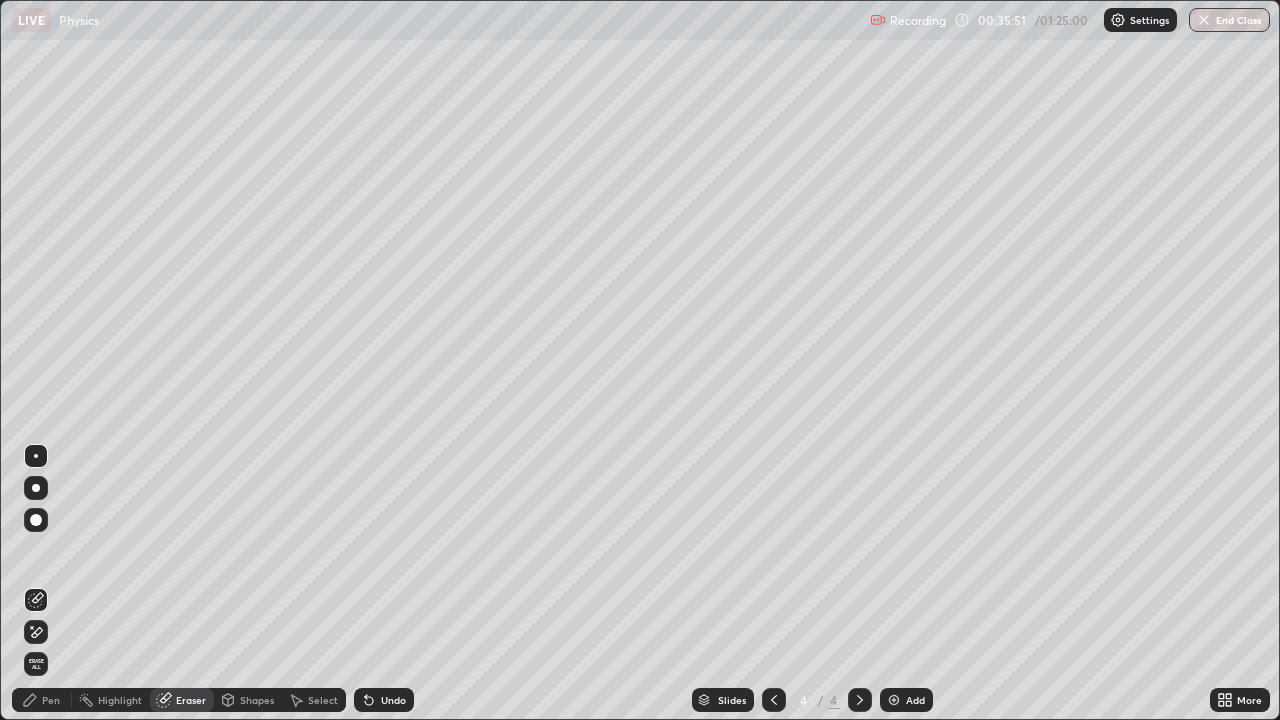 click on "Undo" at bounding box center [384, 700] 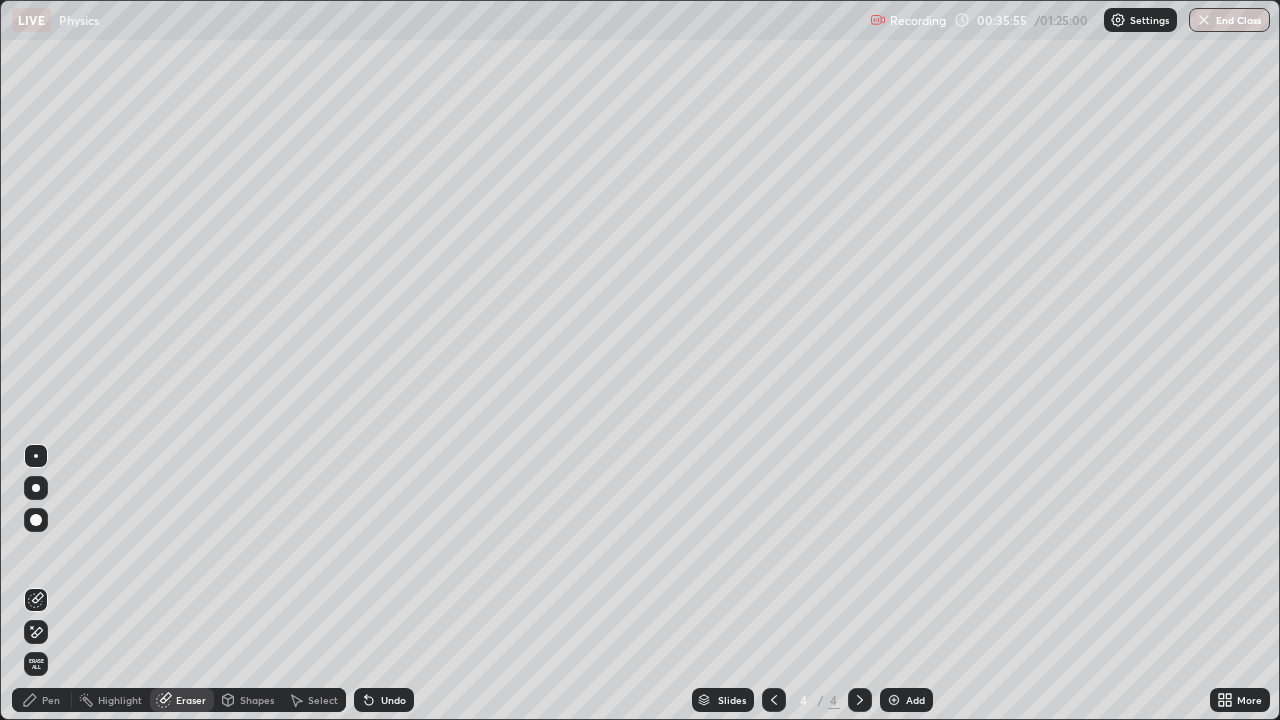 click on "Shapes" at bounding box center (257, 700) 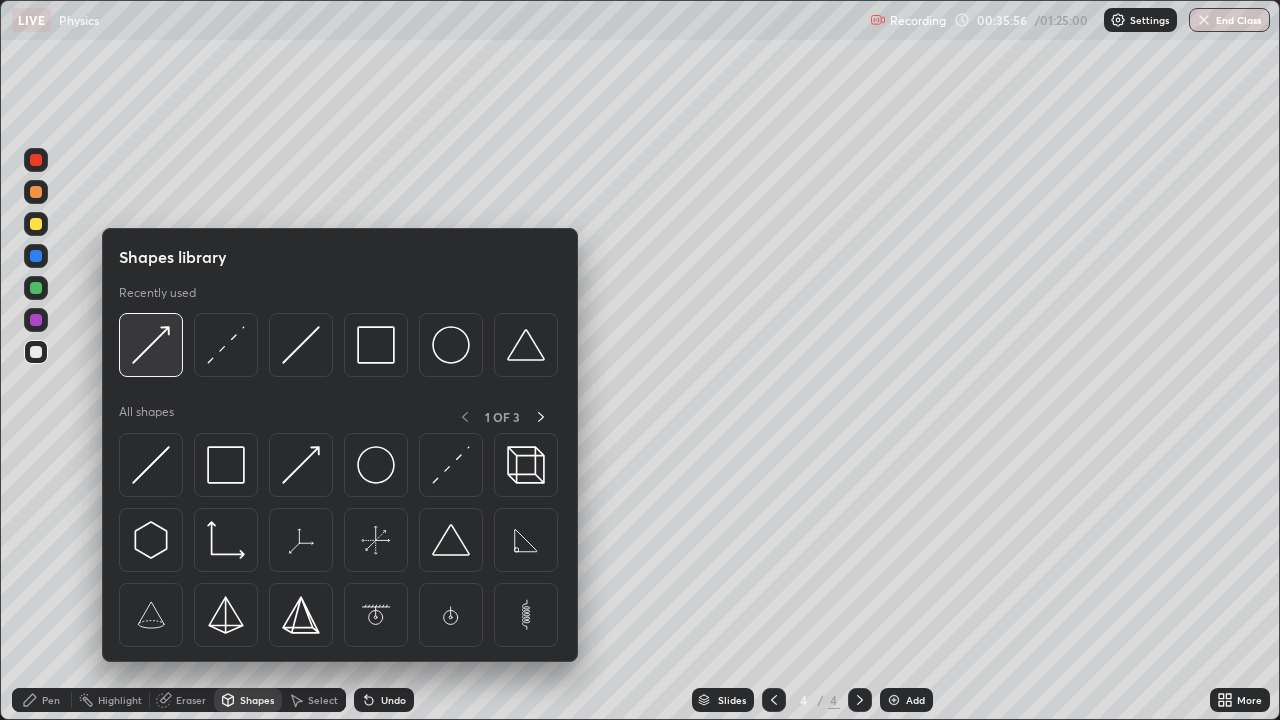 click at bounding box center (151, 345) 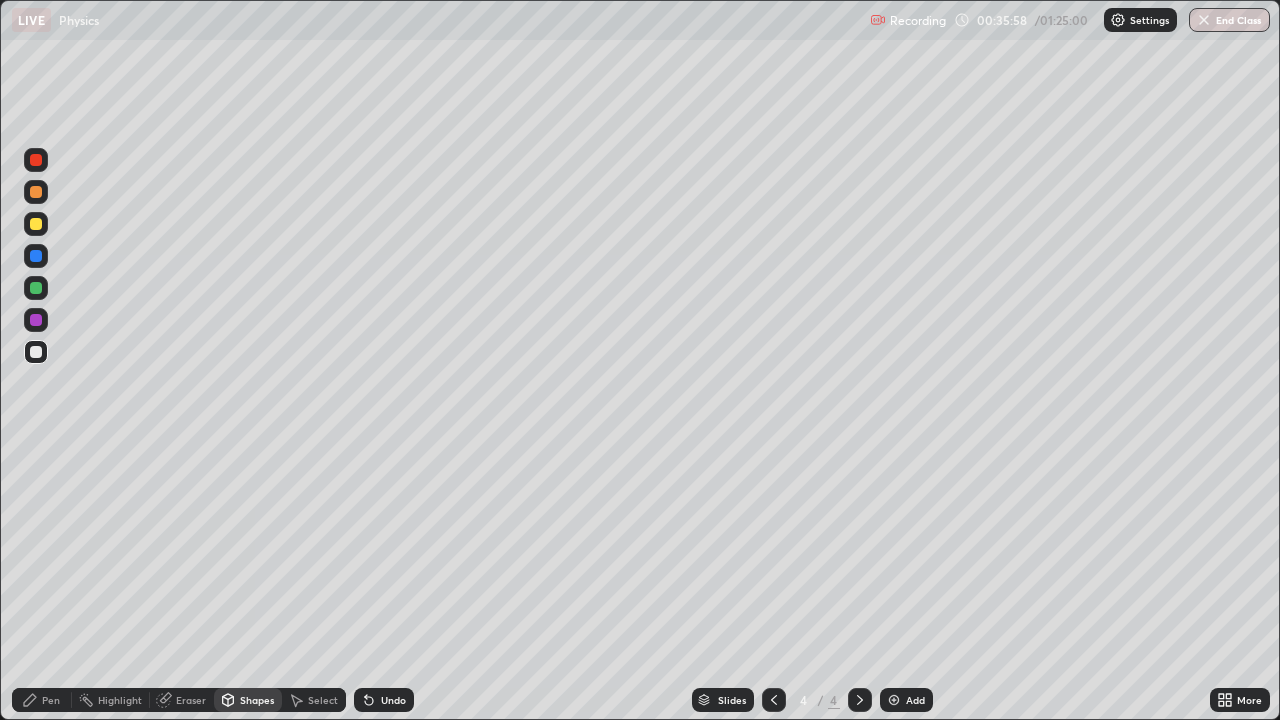 click on "Pen" at bounding box center [42, 700] 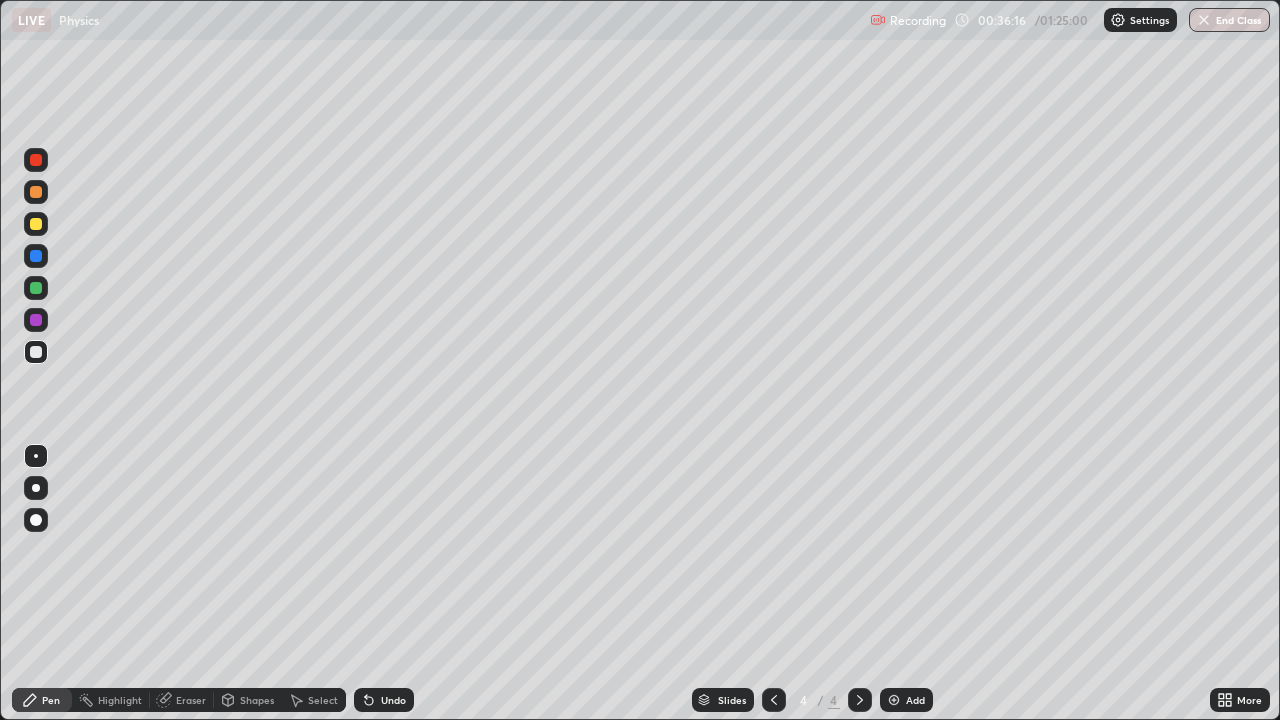 click on "Shapes" at bounding box center [257, 700] 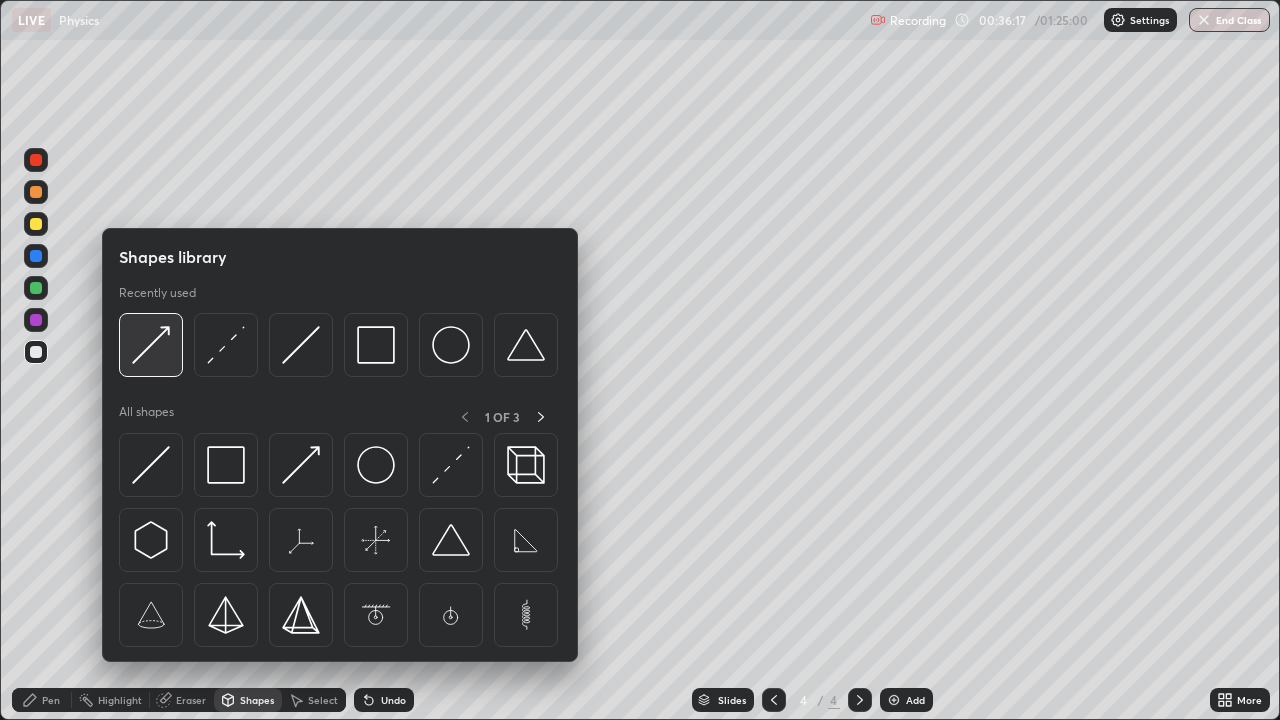 click at bounding box center [151, 345] 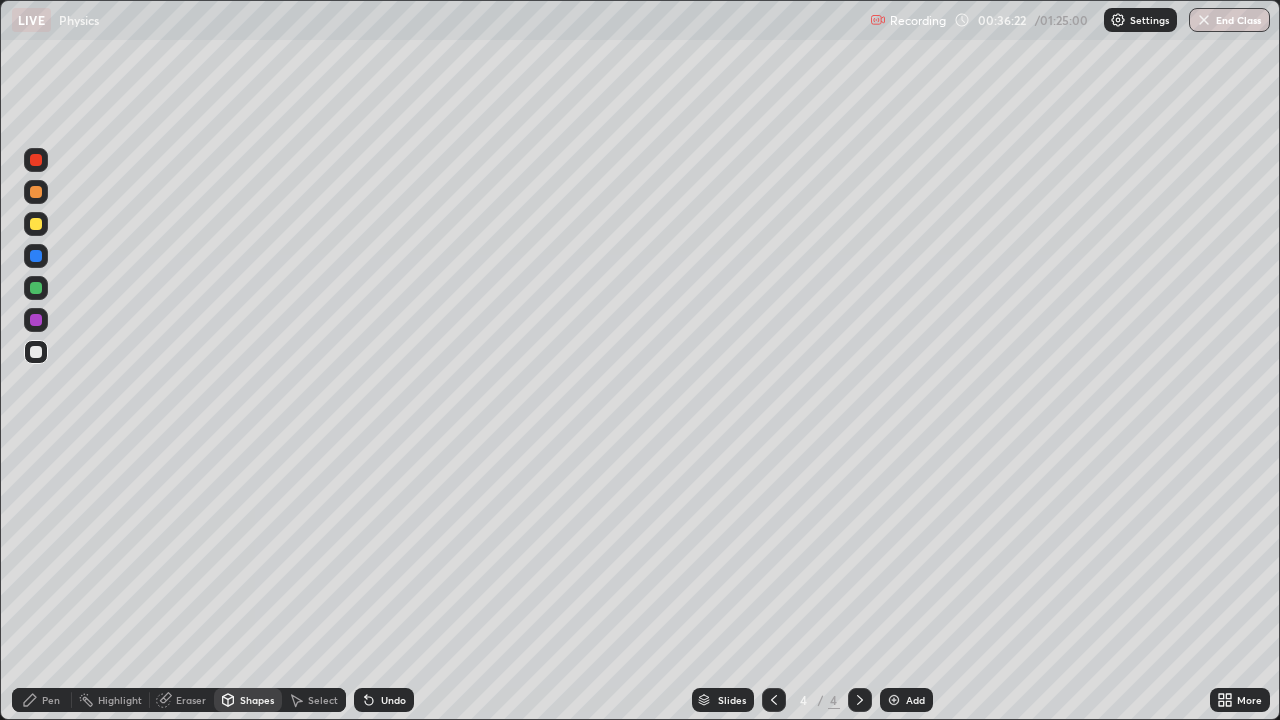 click on "Undo" at bounding box center [393, 700] 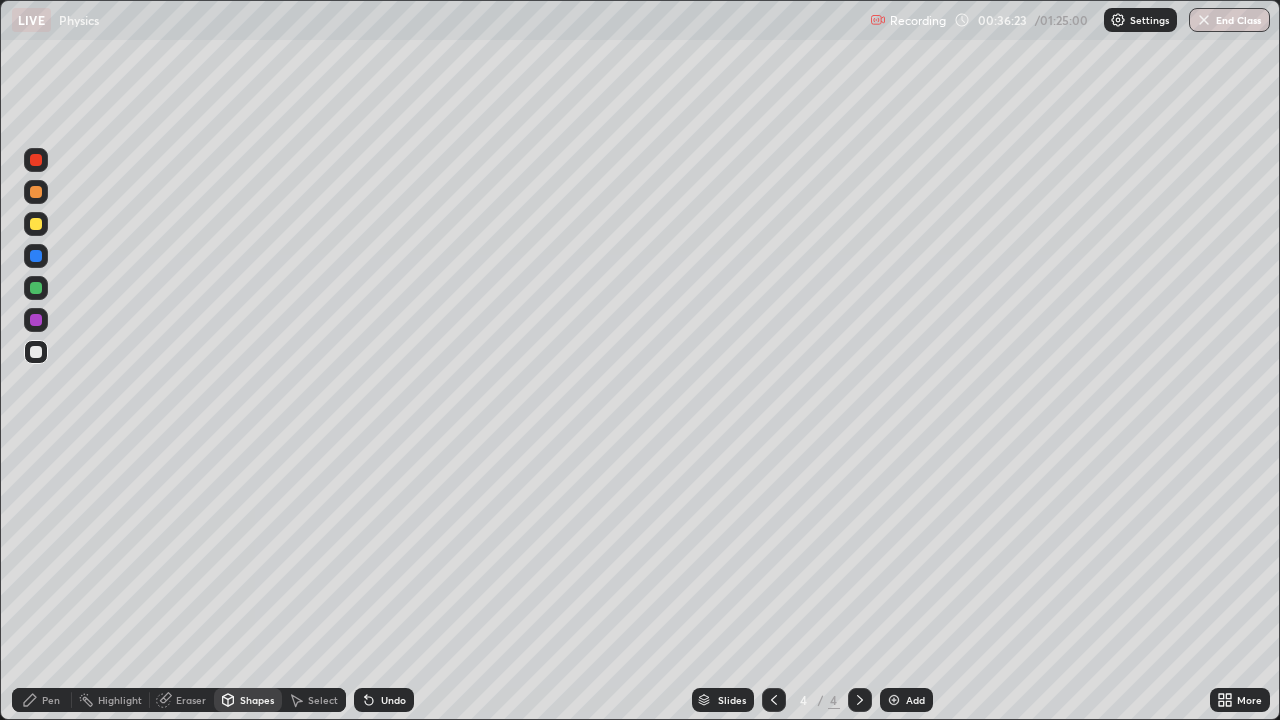 click at bounding box center (36, 160) 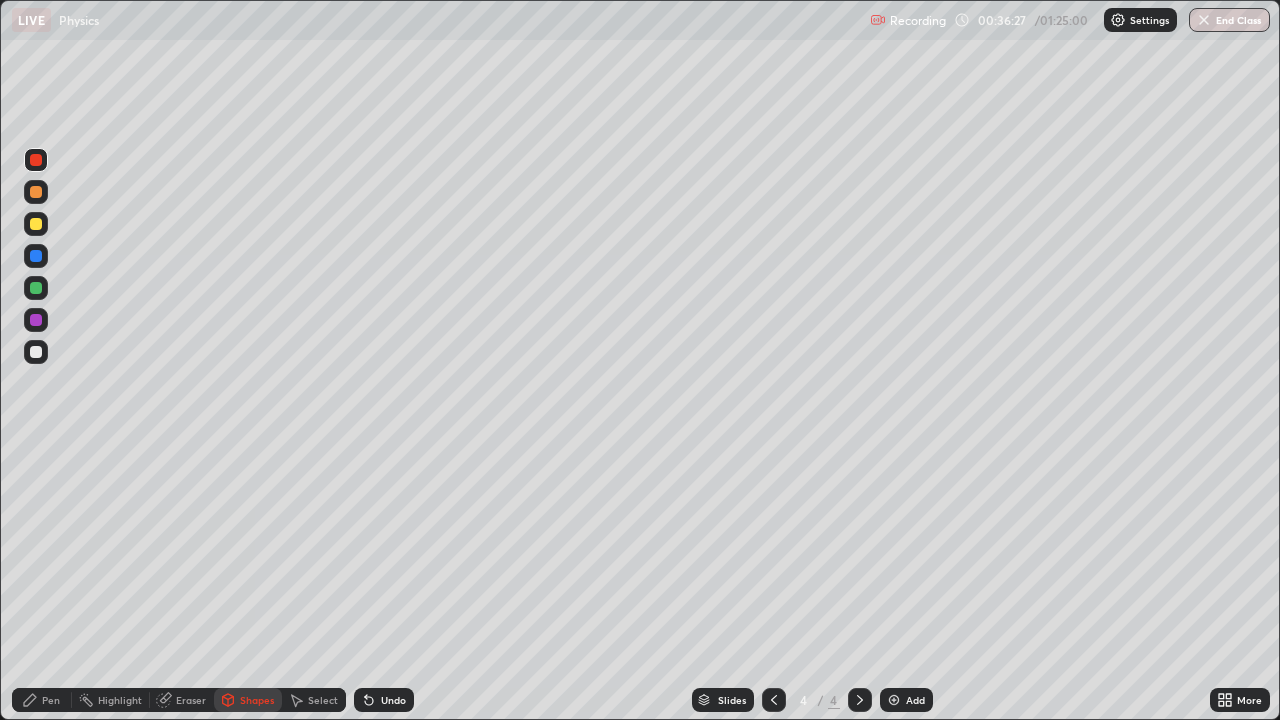 click on "Pen" at bounding box center [51, 700] 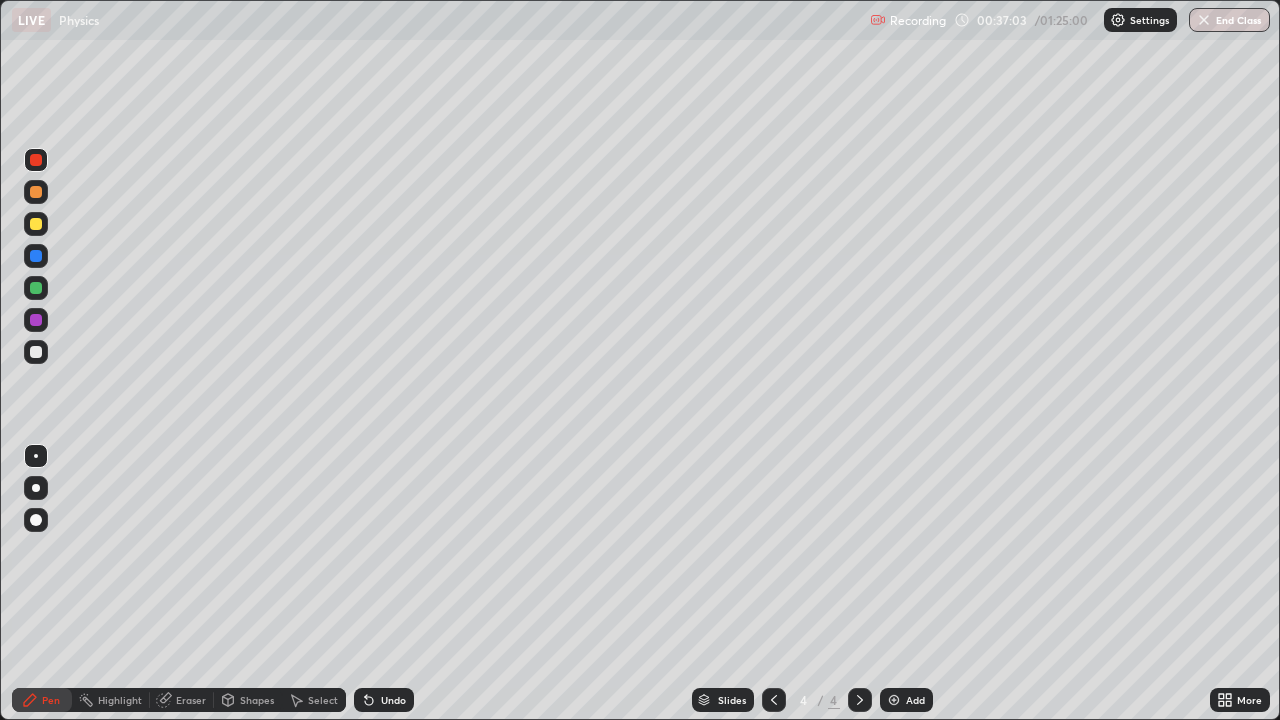 click on "Highlight" at bounding box center (120, 700) 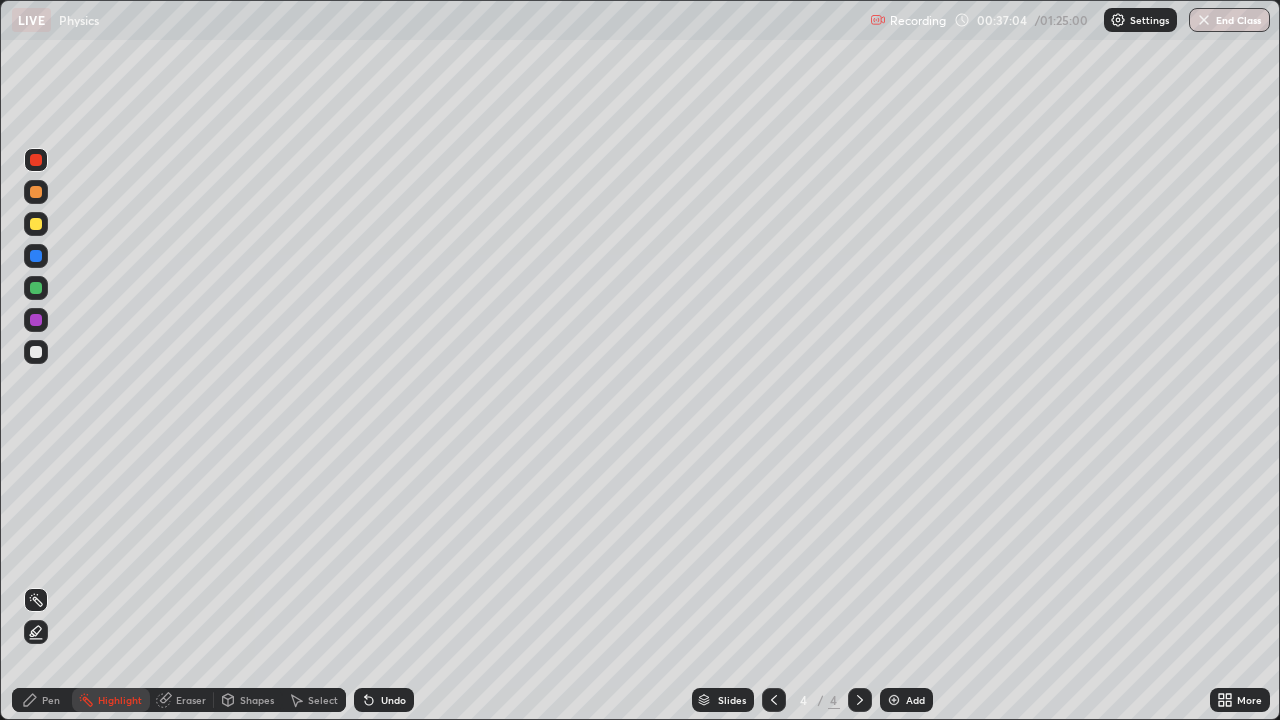 click 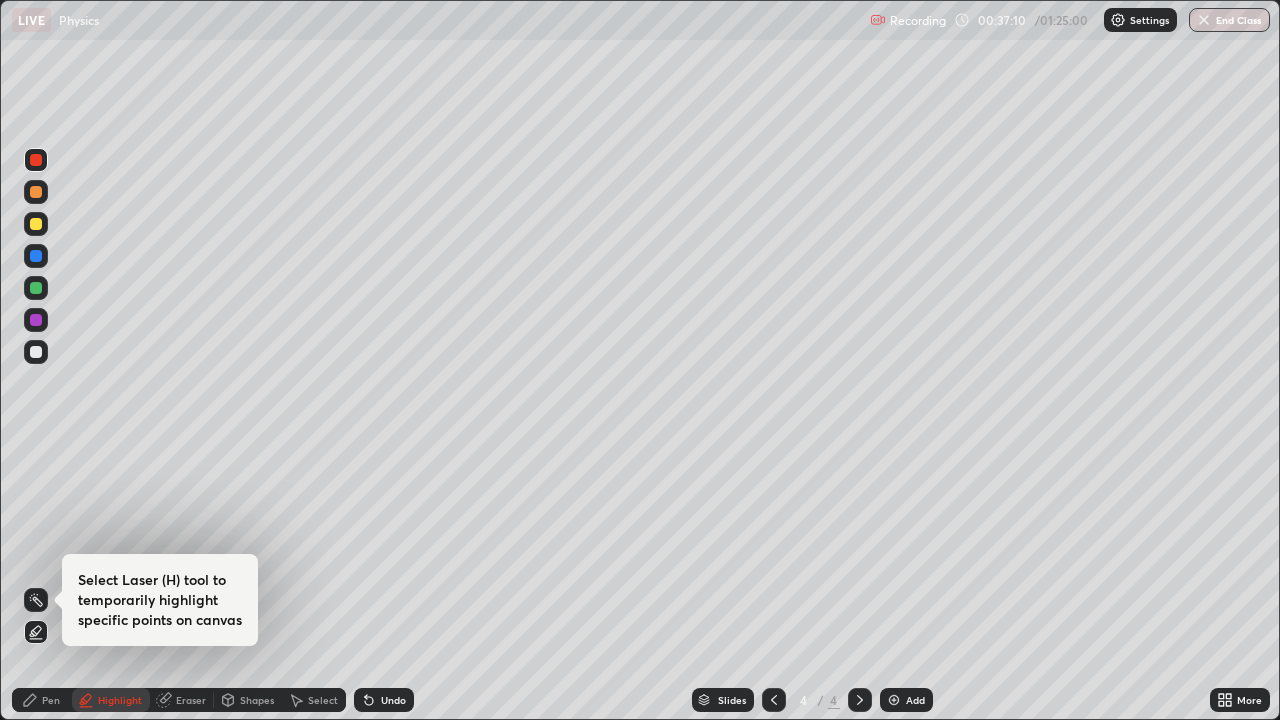 click on "Undo" at bounding box center [393, 700] 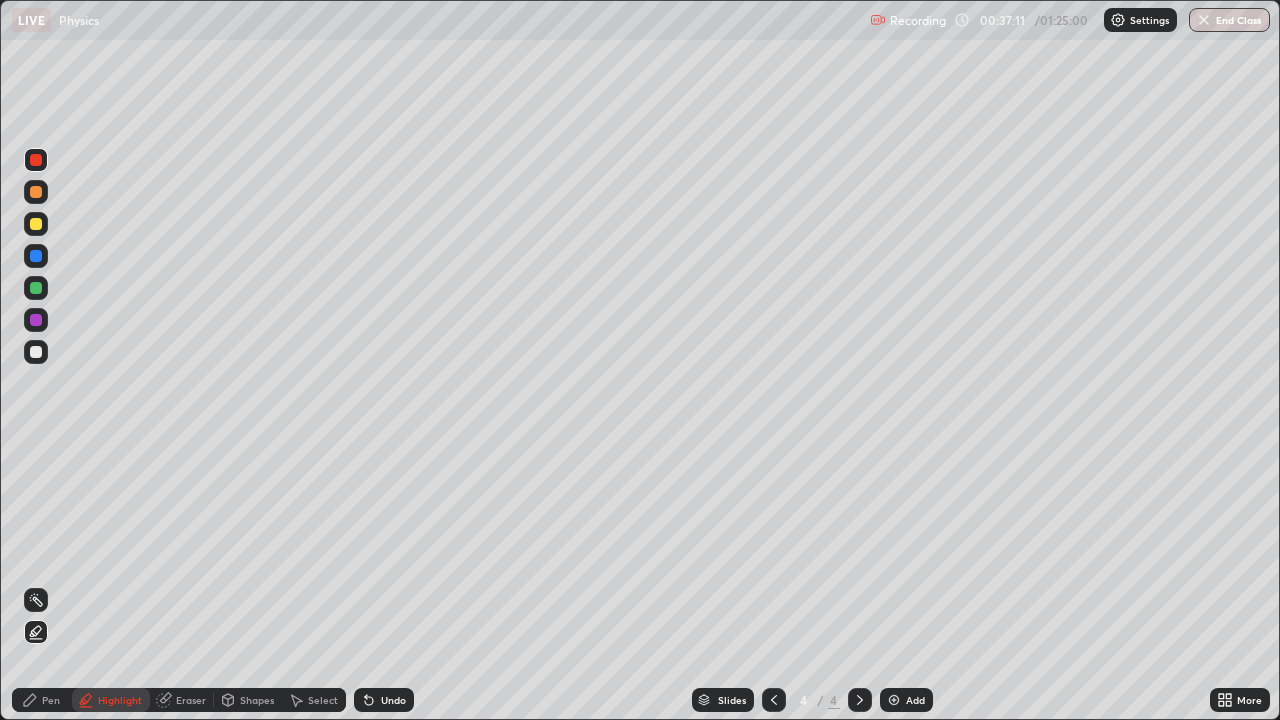 click at bounding box center [36, 352] 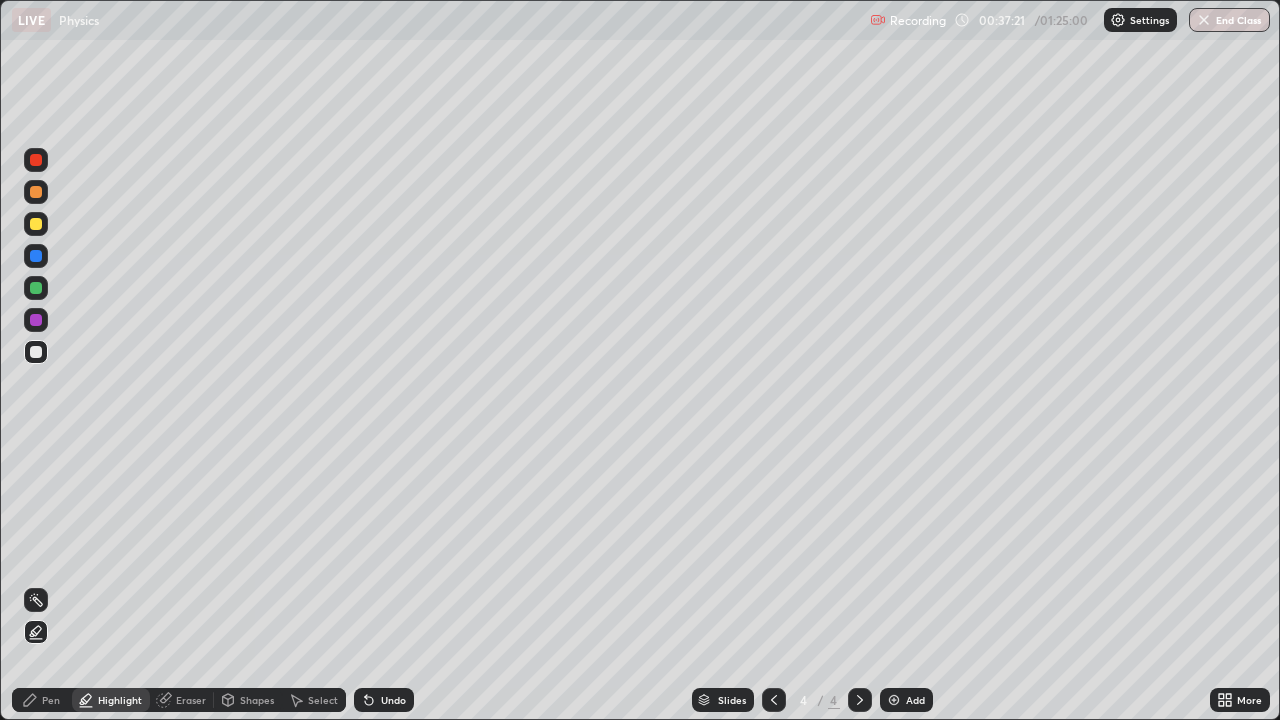 click at bounding box center [36, 160] 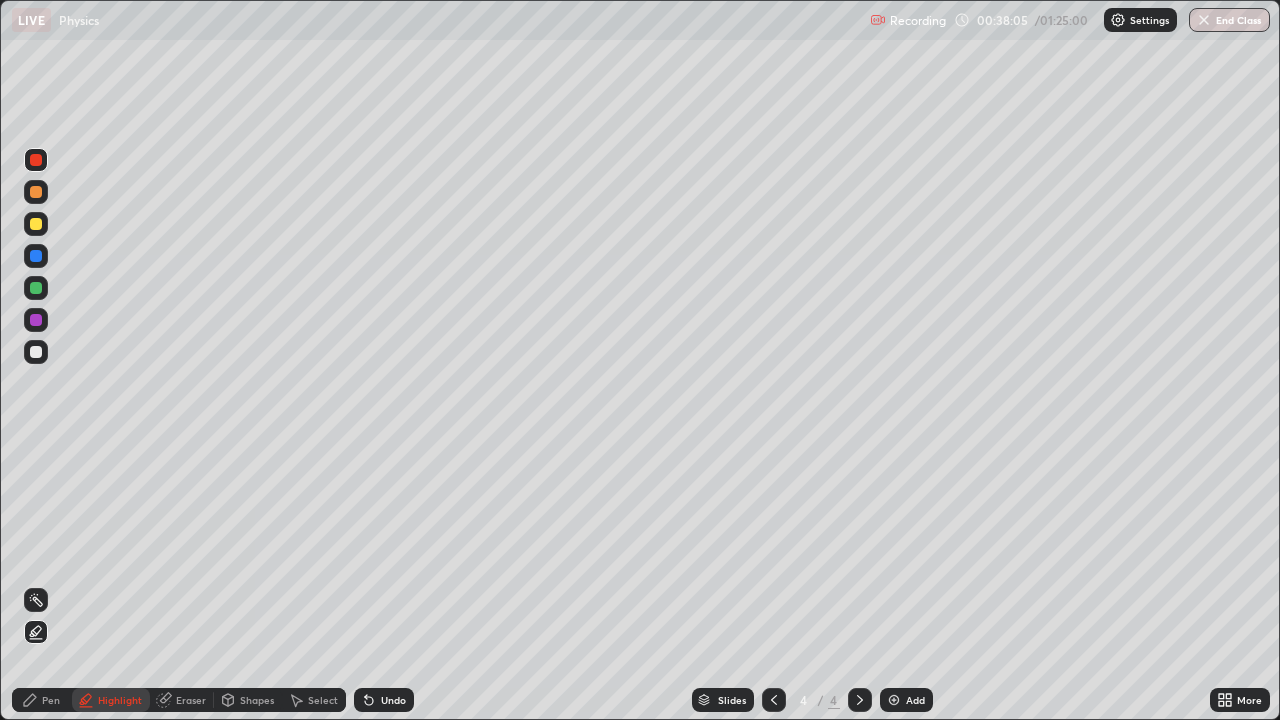 click on "Slides" at bounding box center [732, 700] 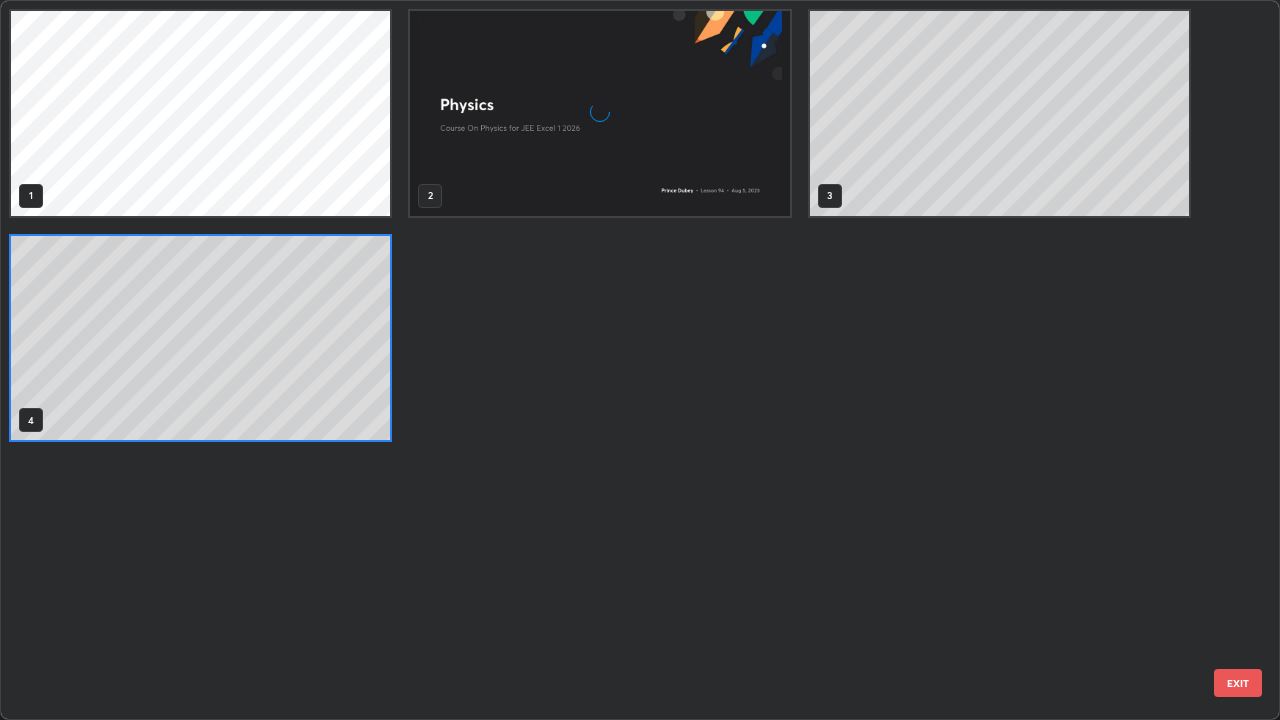 scroll, scrollTop: 7, scrollLeft: 11, axis: both 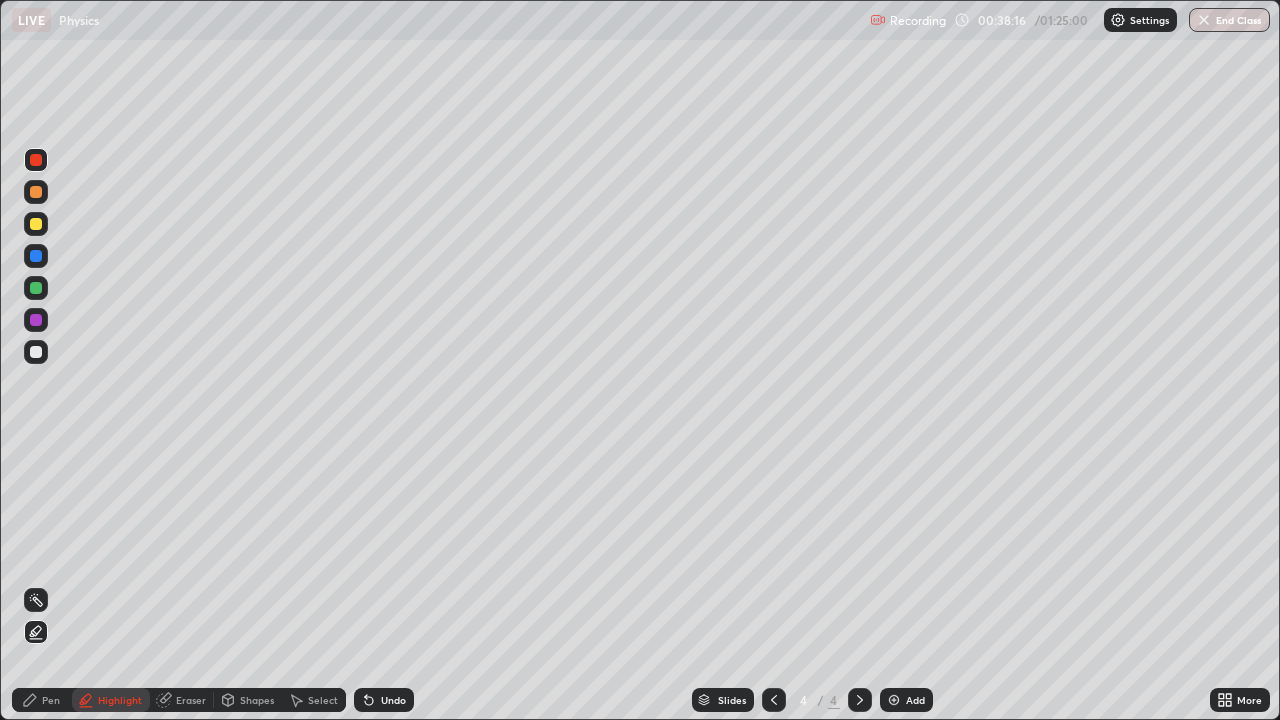 click 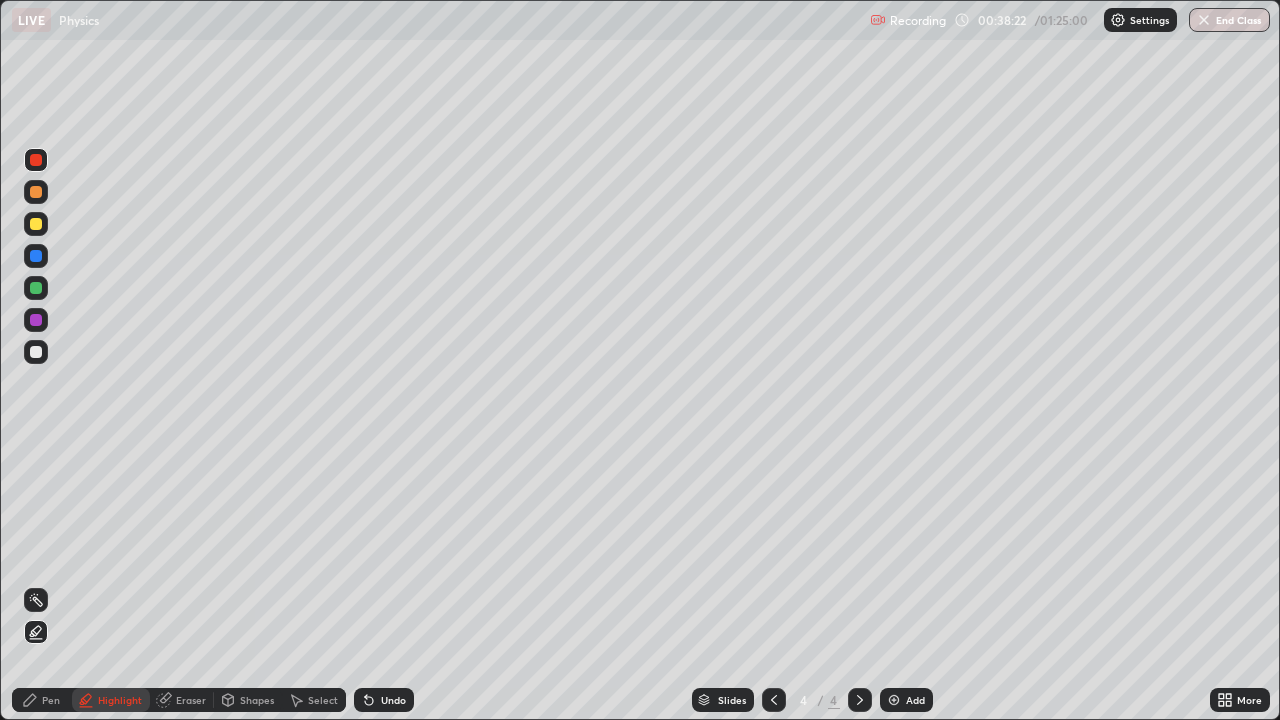 click on "Add" at bounding box center [915, 700] 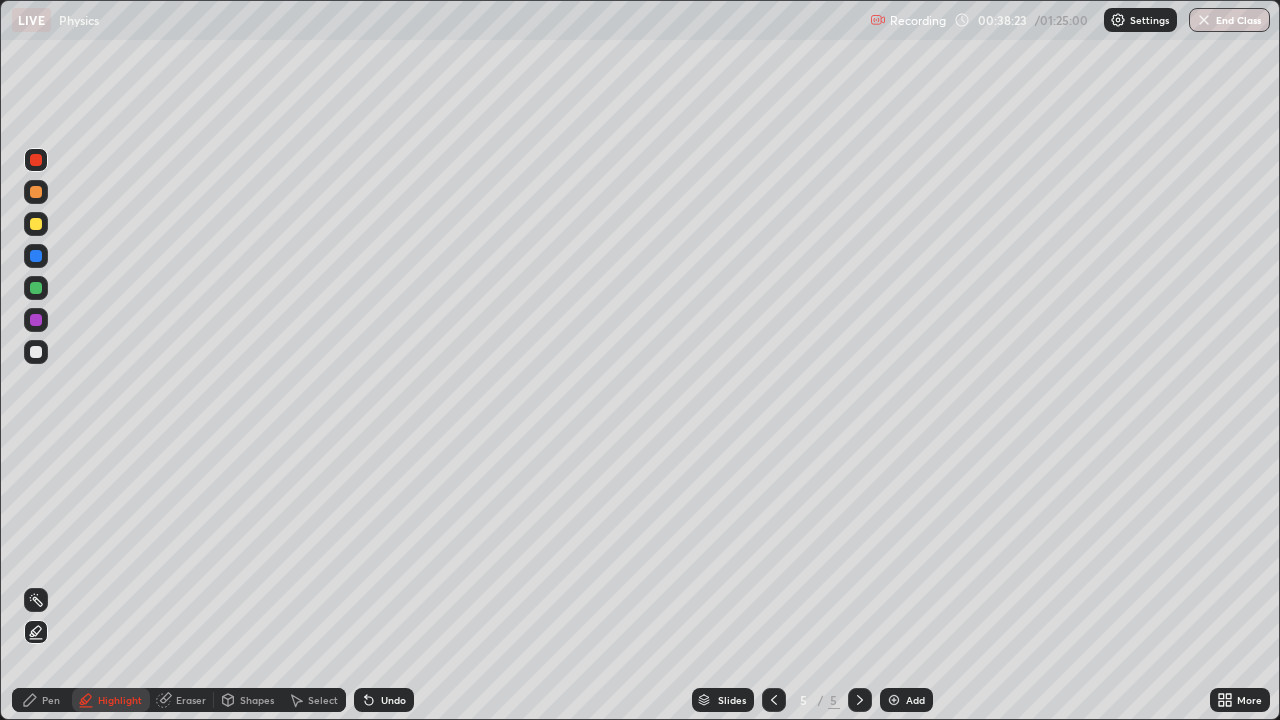 click at bounding box center [36, 352] 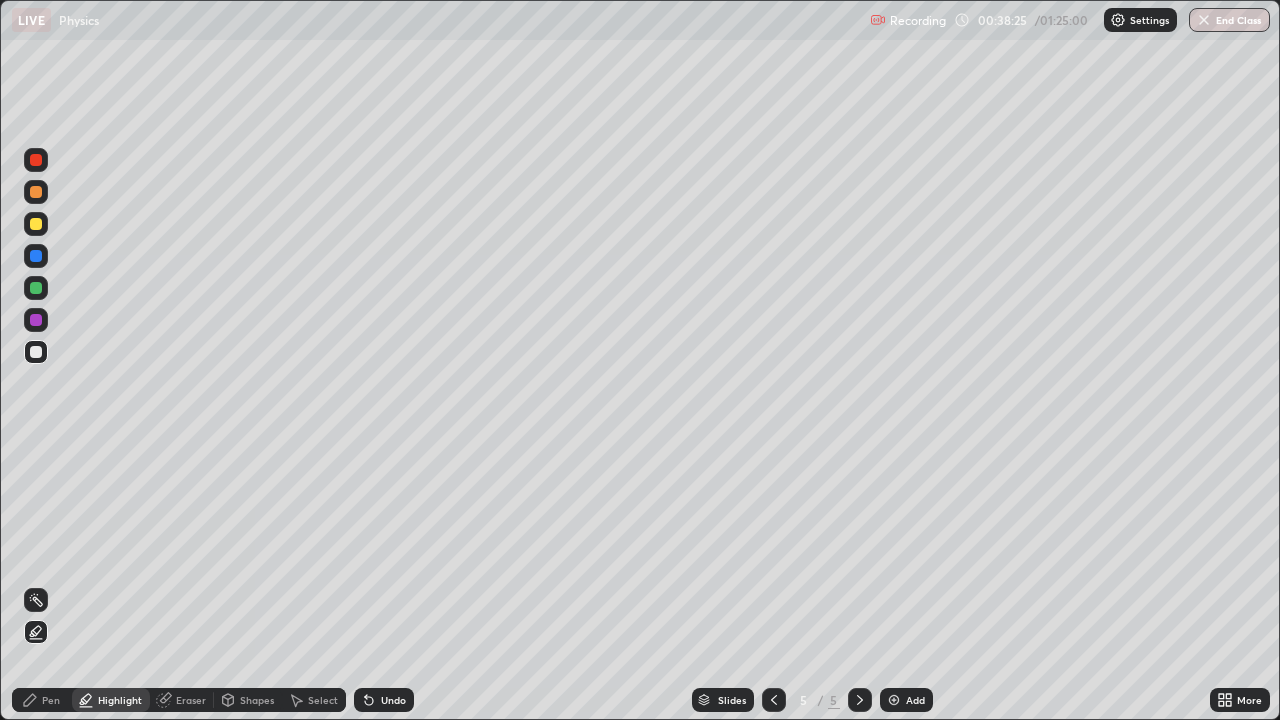 click on "Undo" at bounding box center (384, 700) 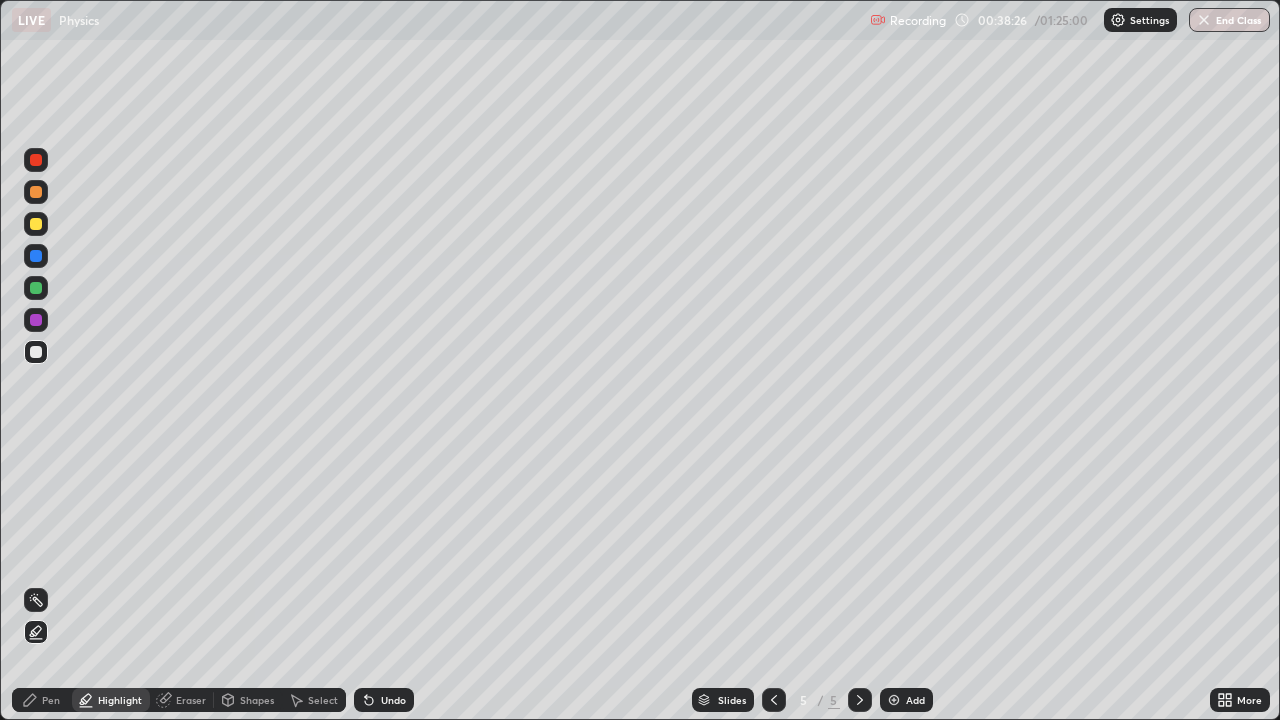 click on "Pen" at bounding box center (42, 700) 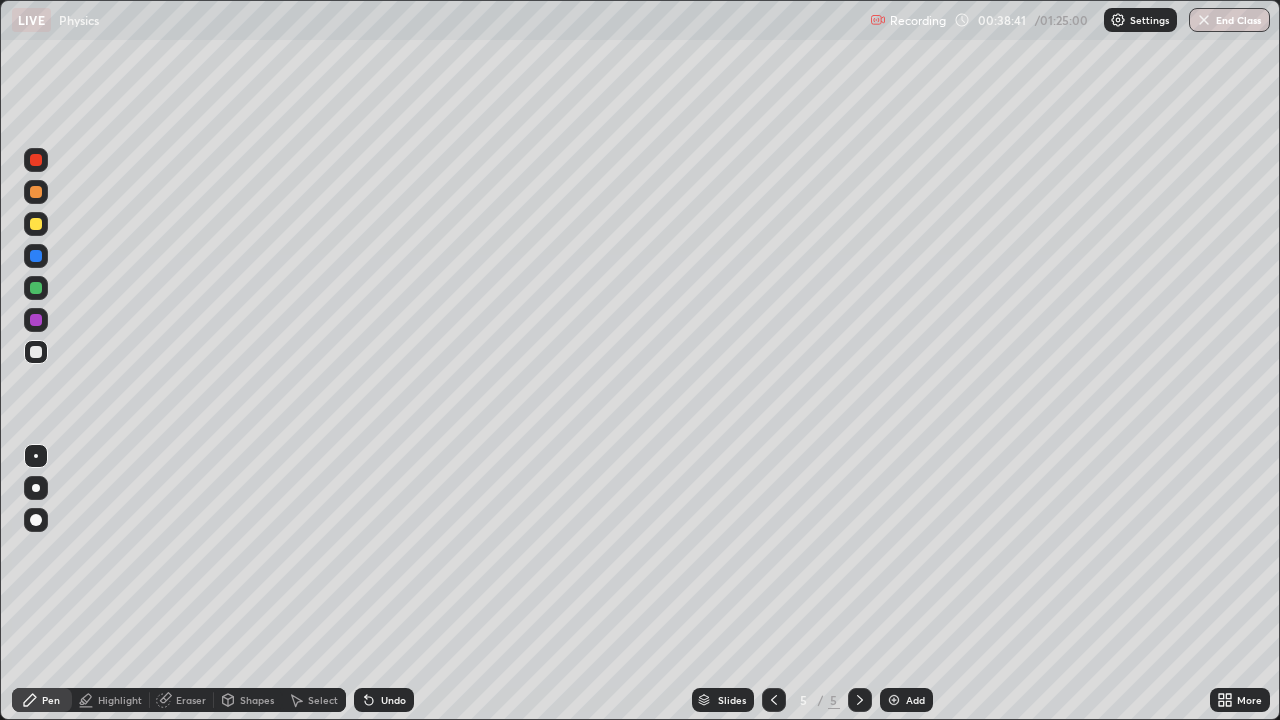 click on "Shapes" at bounding box center (257, 700) 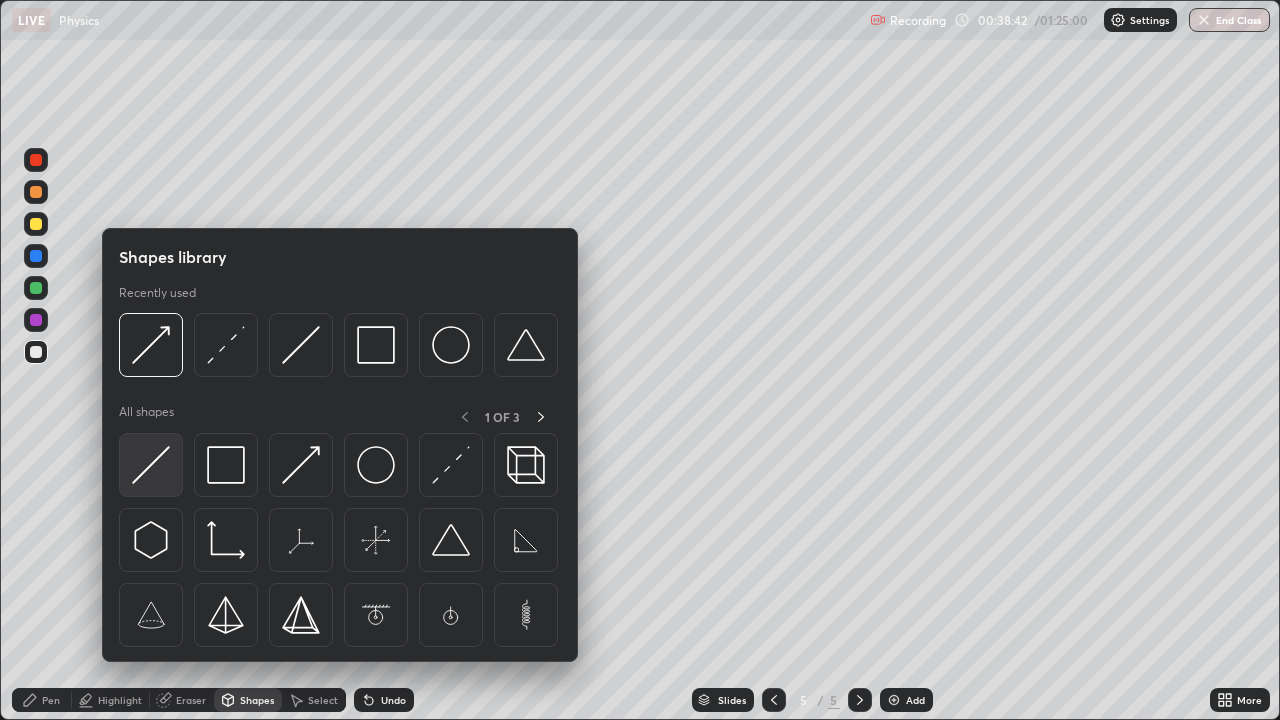 click at bounding box center [151, 465] 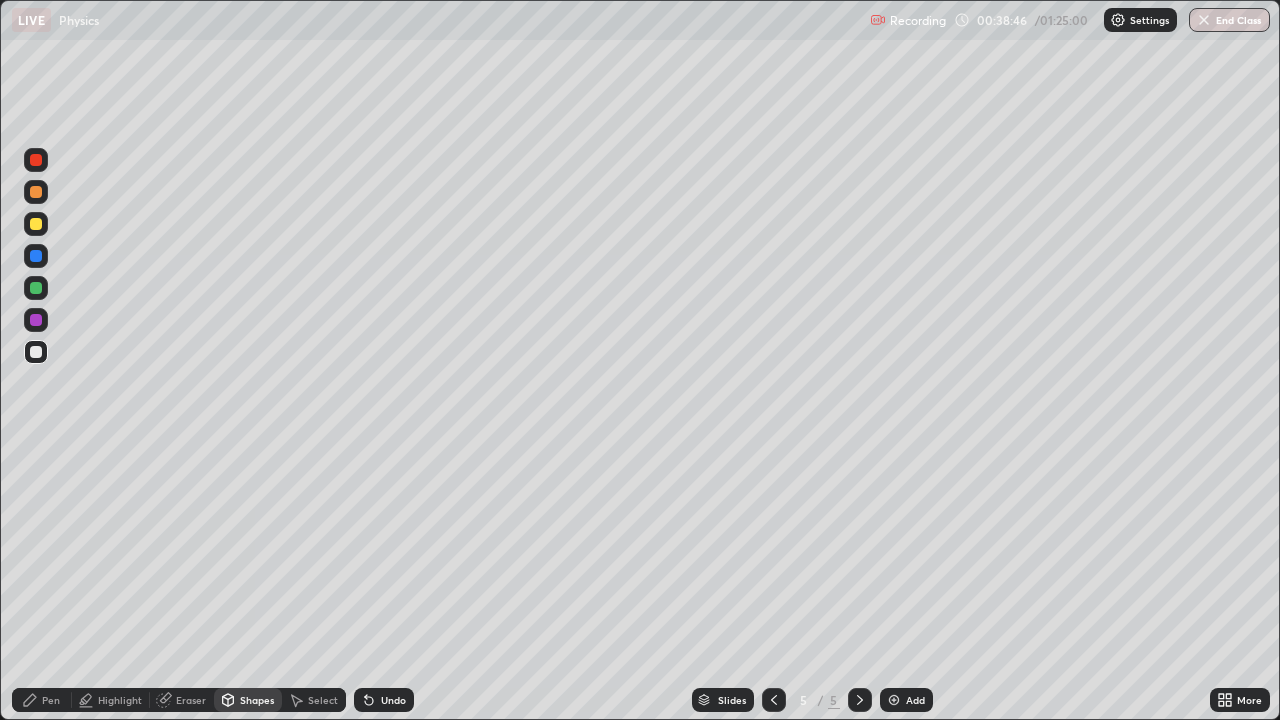 click on "Shapes" at bounding box center [257, 700] 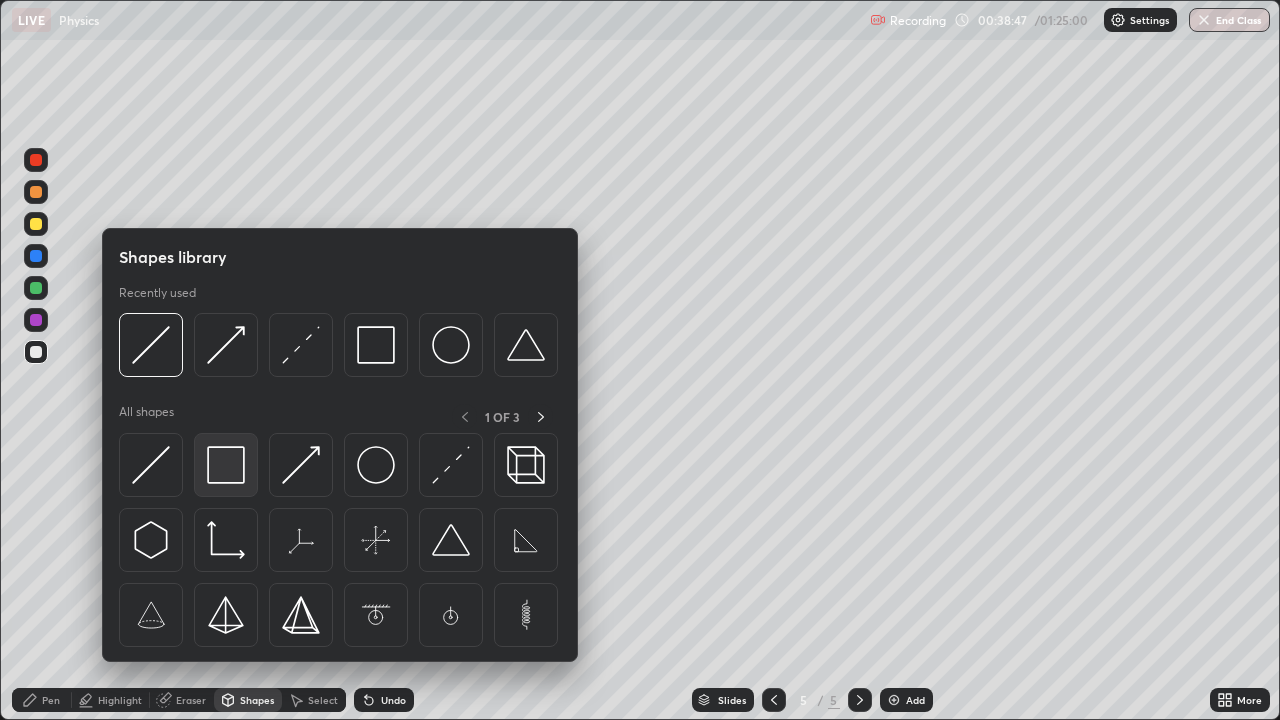 click at bounding box center [226, 465] 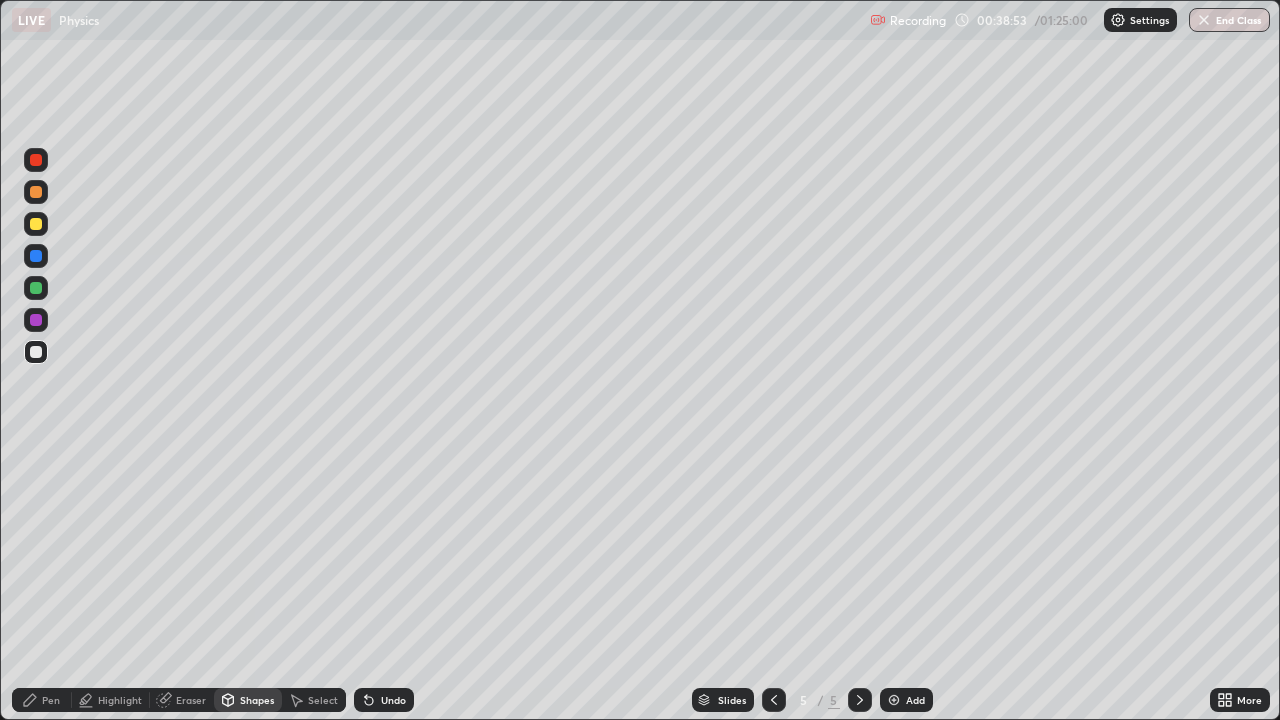 click on "Pen" at bounding box center [51, 700] 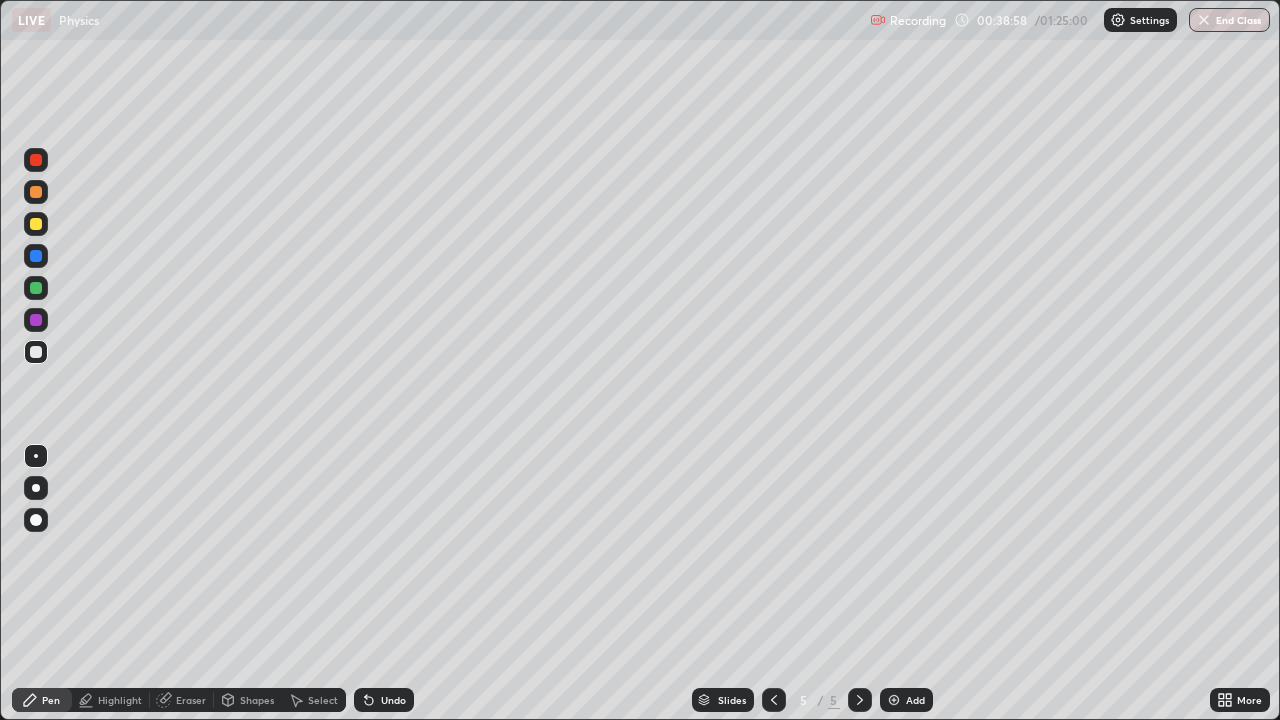 click on "Shapes" at bounding box center [257, 700] 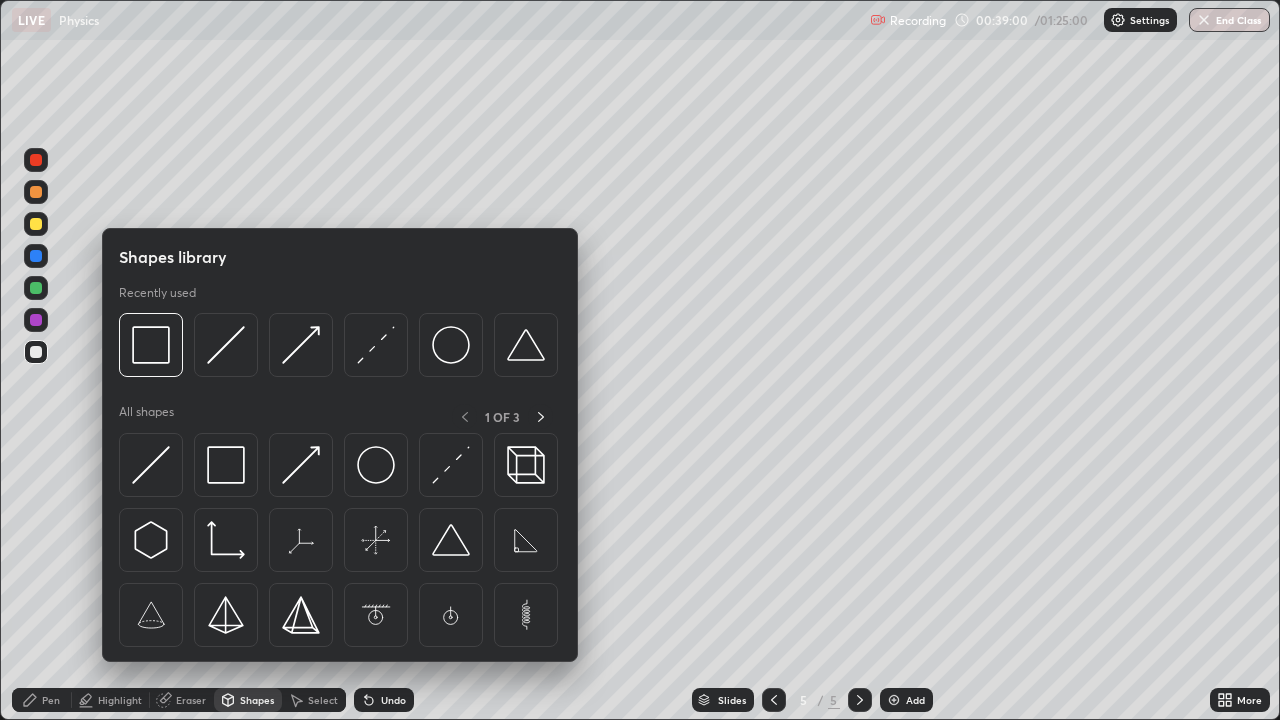 click on "Pen" at bounding box center (51, 700) 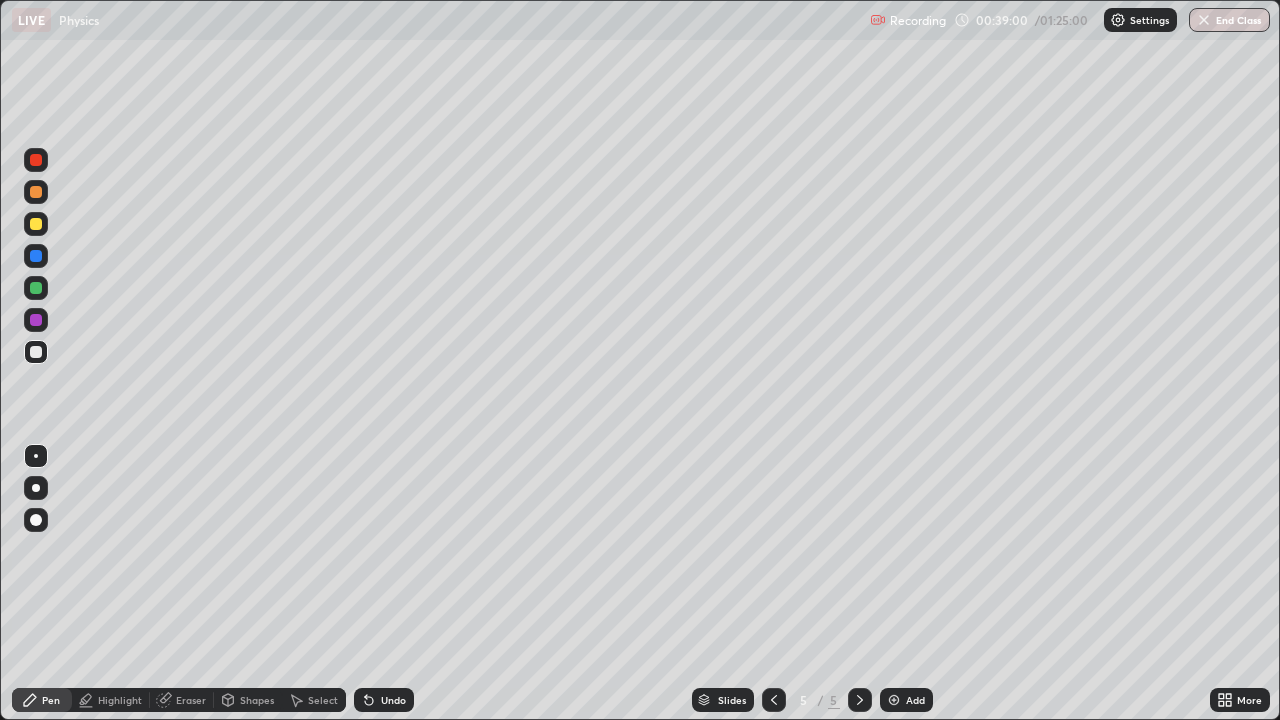 click on "Shapes" at bounding box center [257, 700] 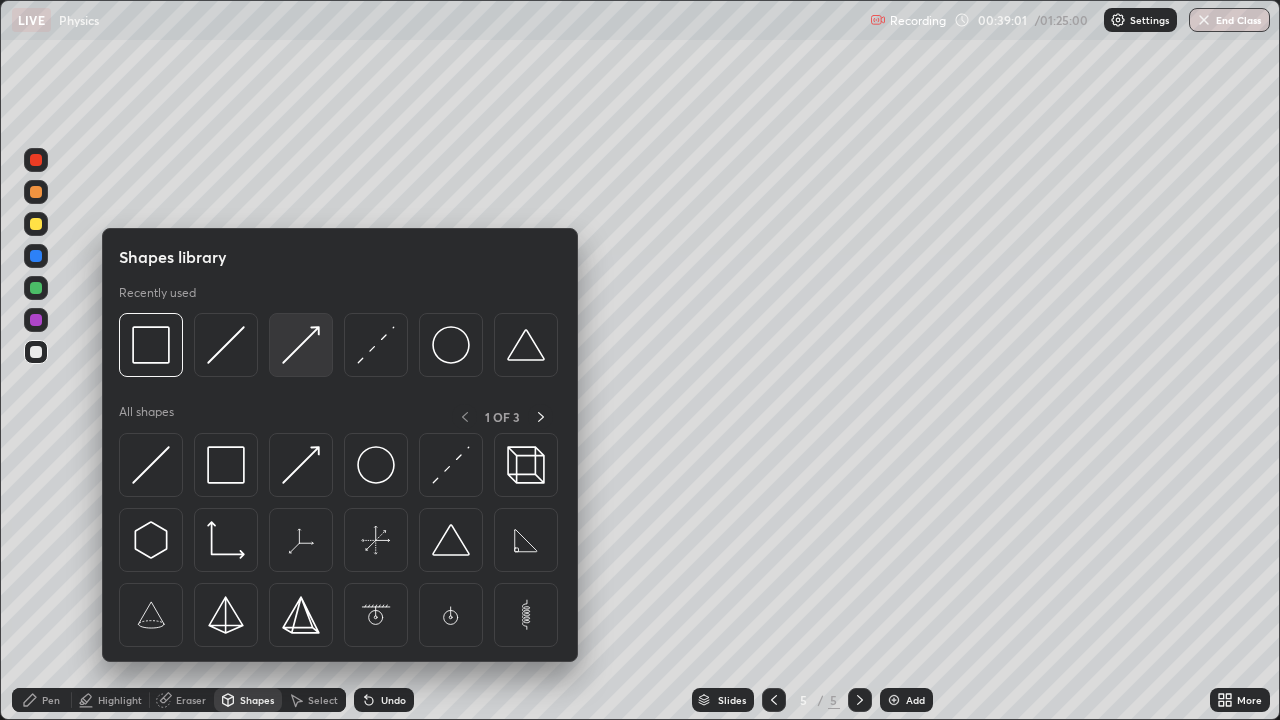 click at bounding box center (301, 345) 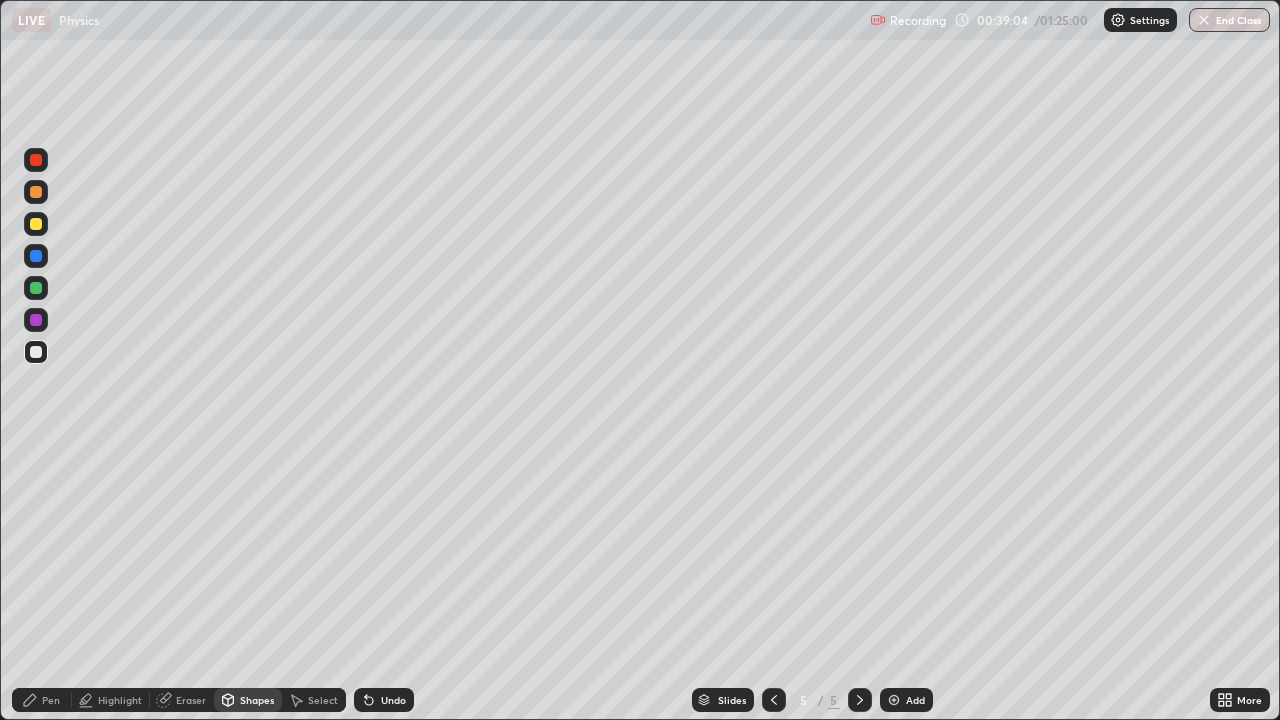 click on "Shapes" at bounding box center (257, 700) 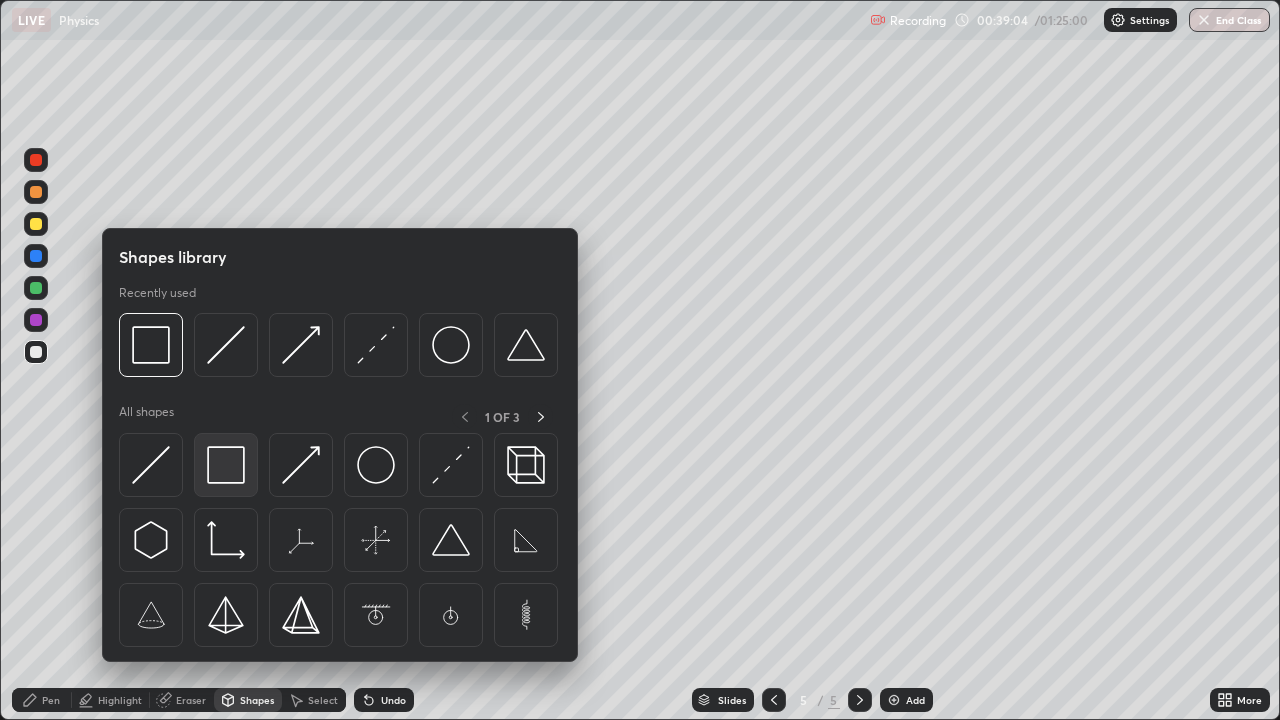 click at bounding box center [226, 465] 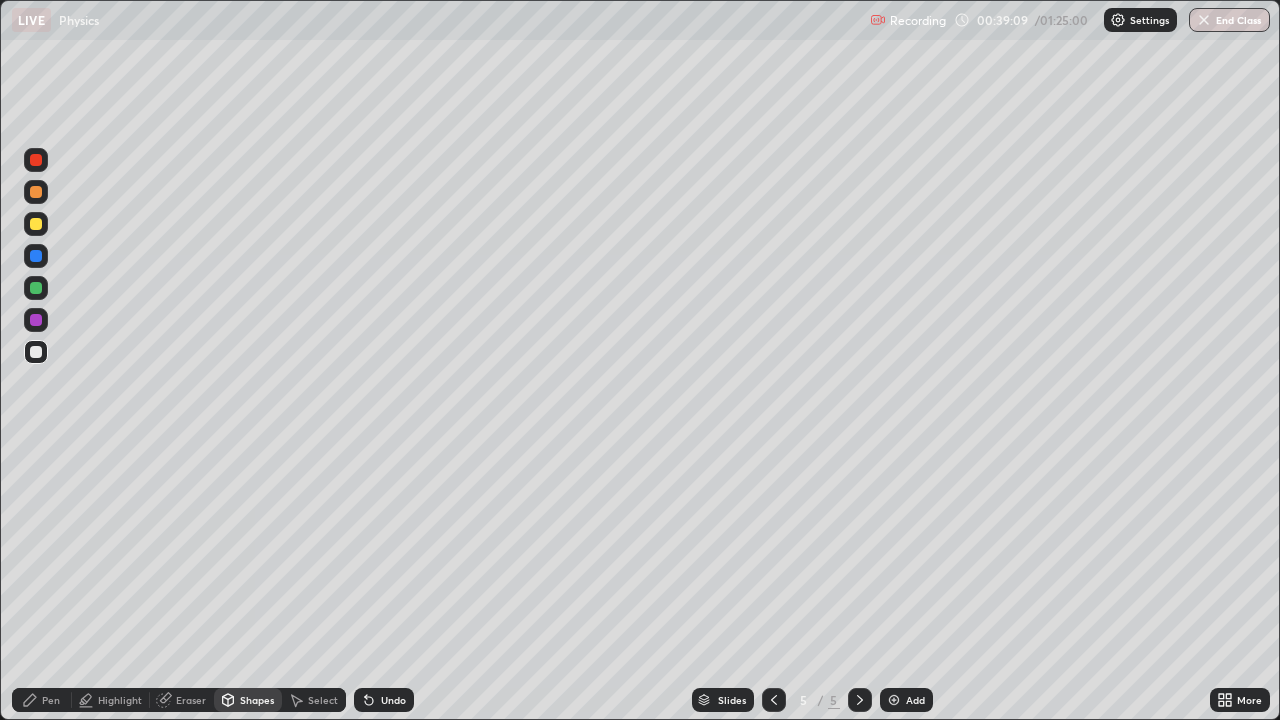 click 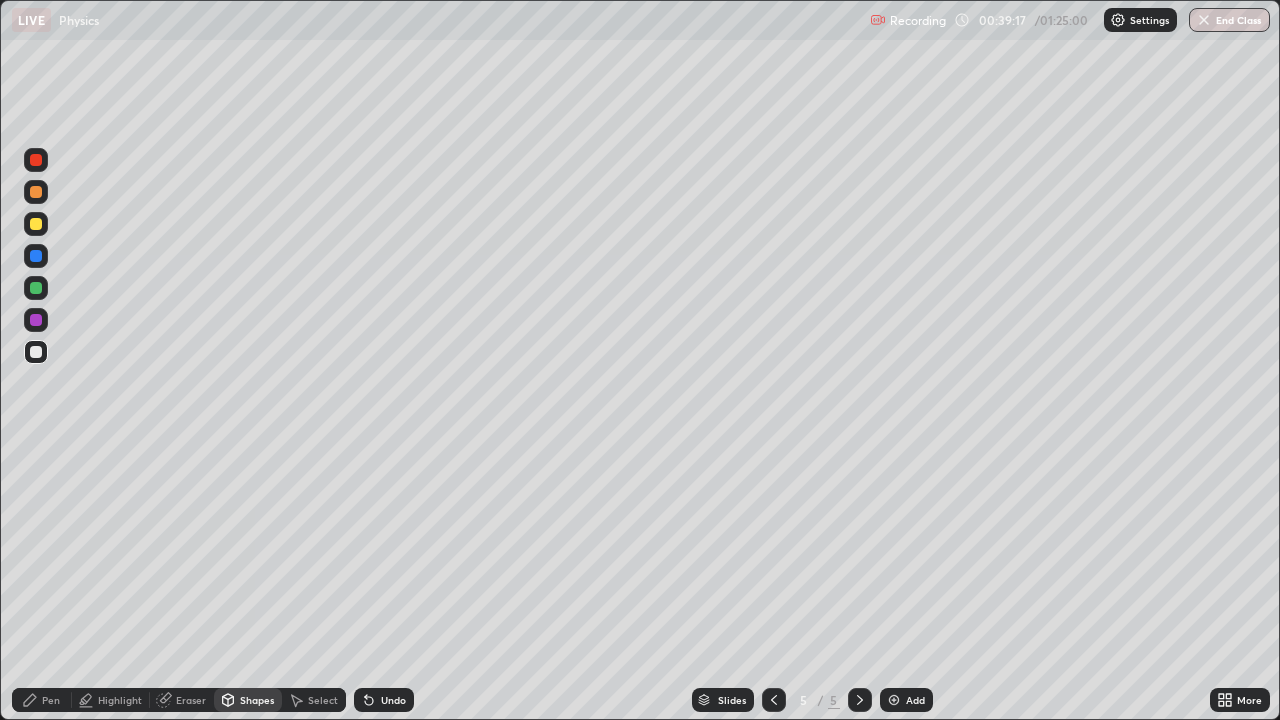 click on "Shapes" at bounding box center (257, 700) 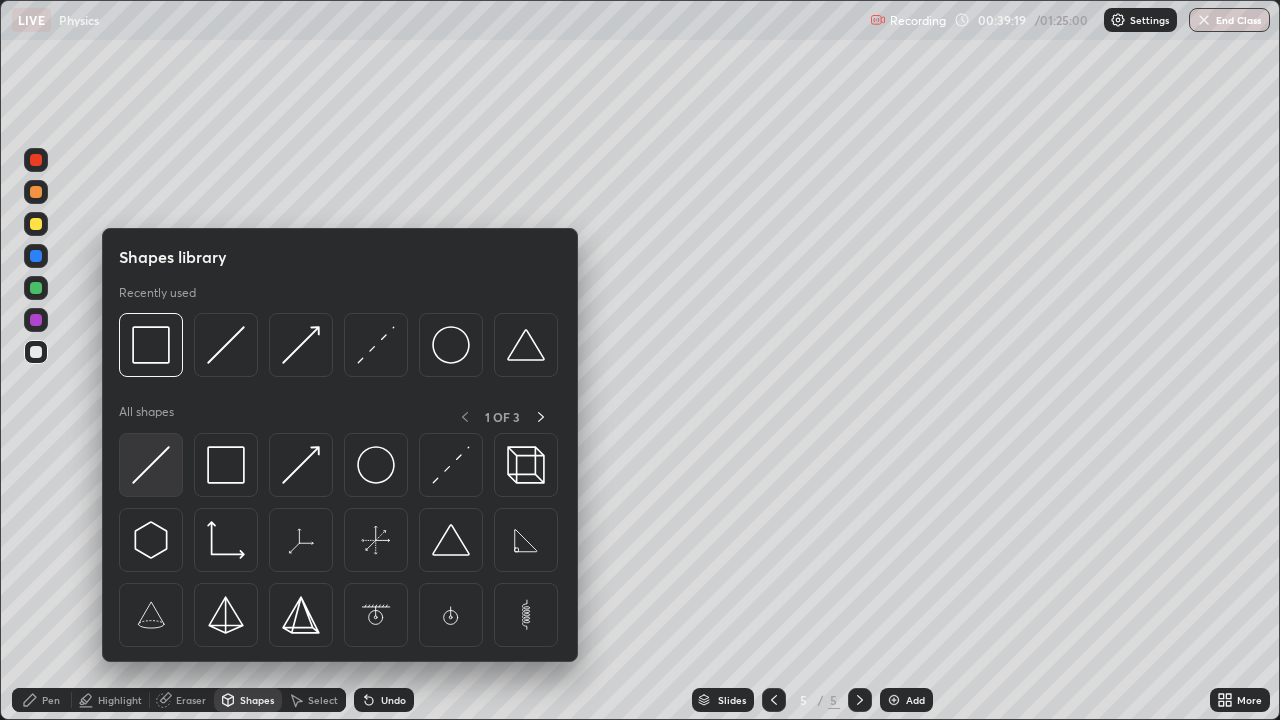 click at bounding box center [151, 465] 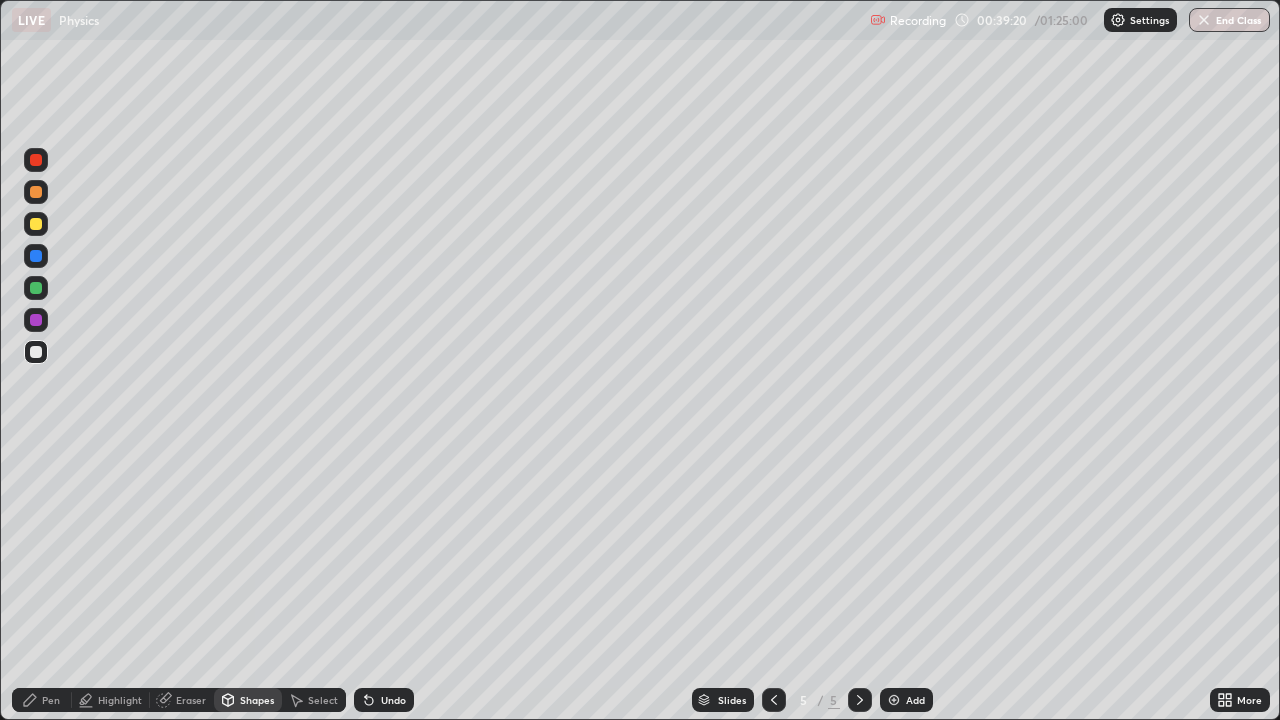 click at bounding box center [36, 352] 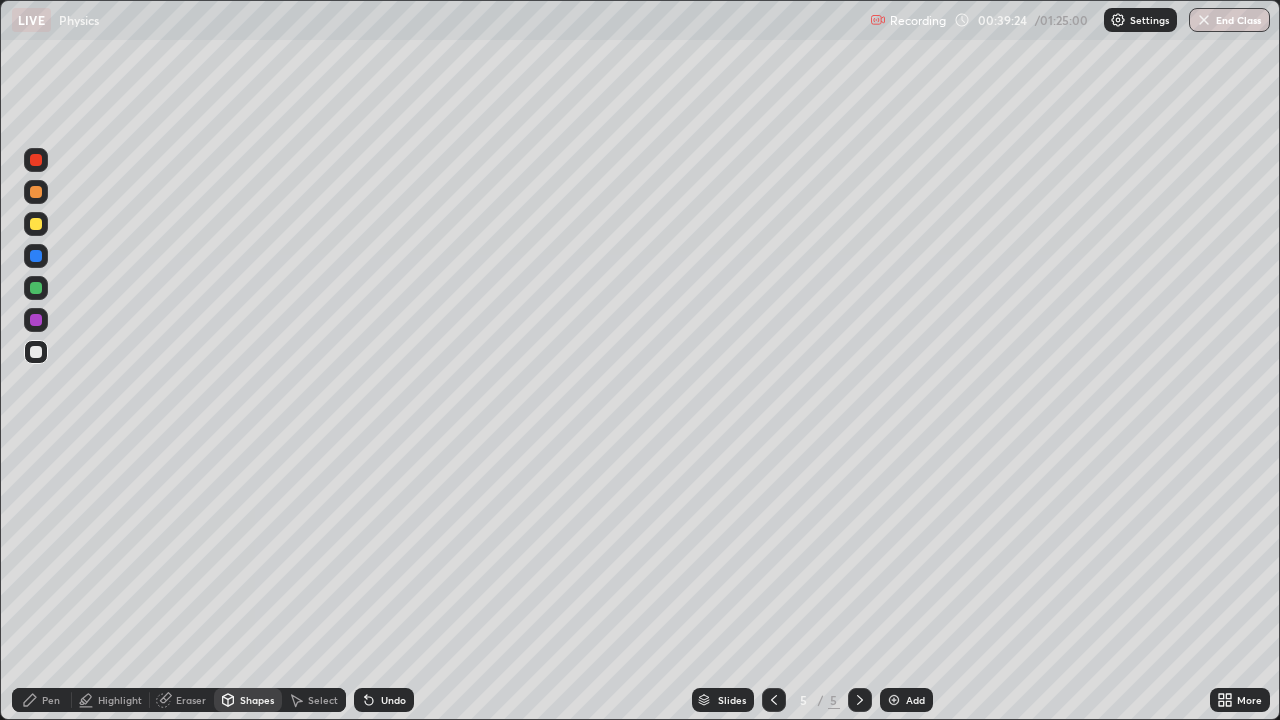 click on "Pen" at bounding box center [51, 700] 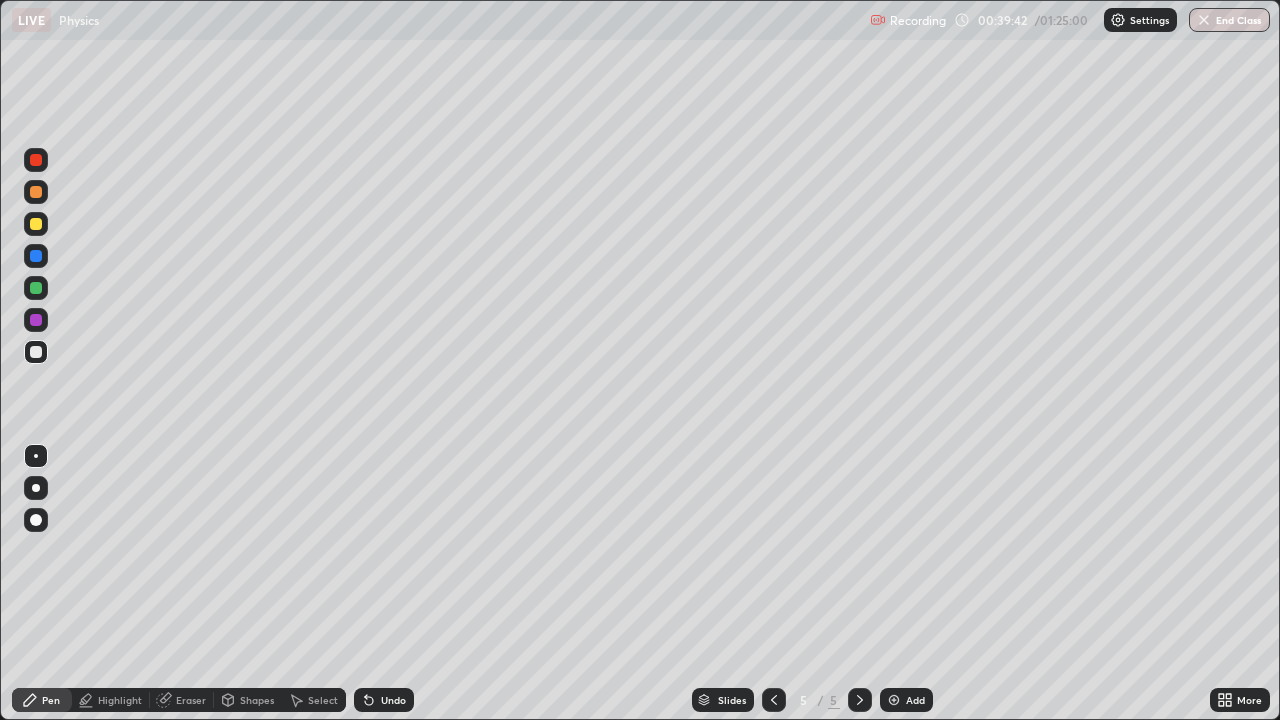 click on "Shapes" at bounding box center [257, 700] 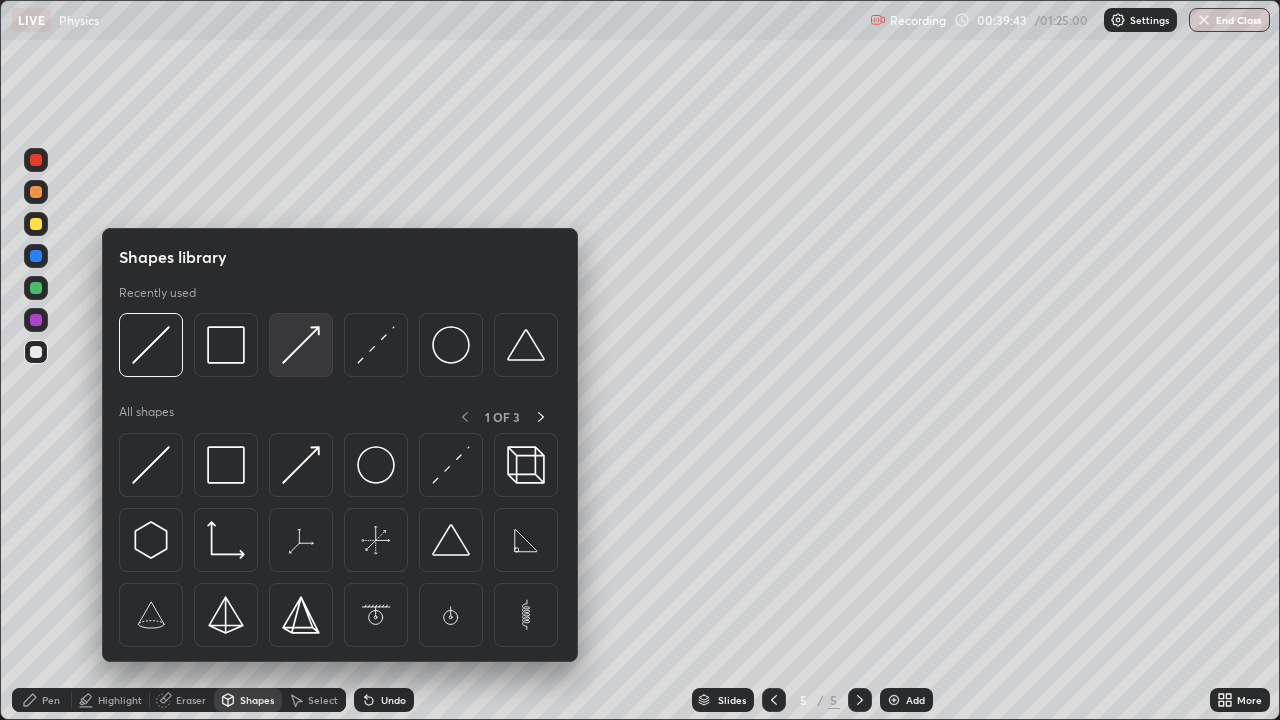 click at bounding box center [301, 345] 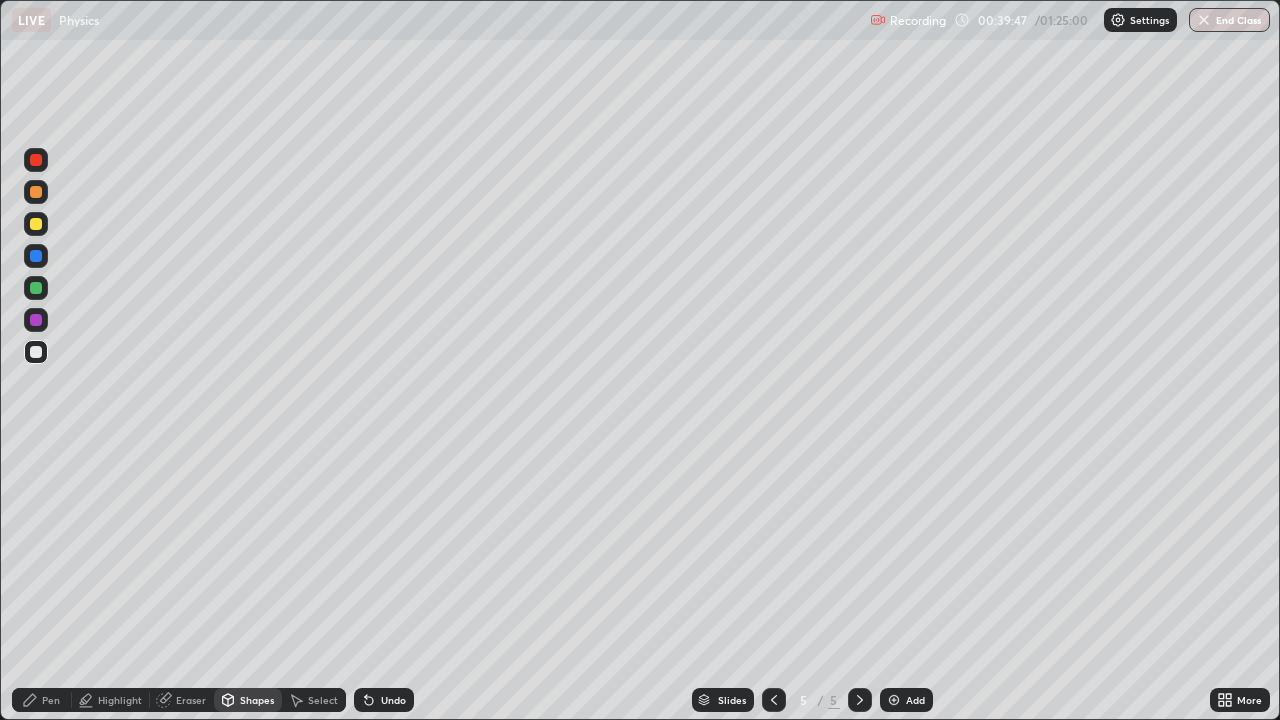 click on "Pen" at bounding box center (42, 700) 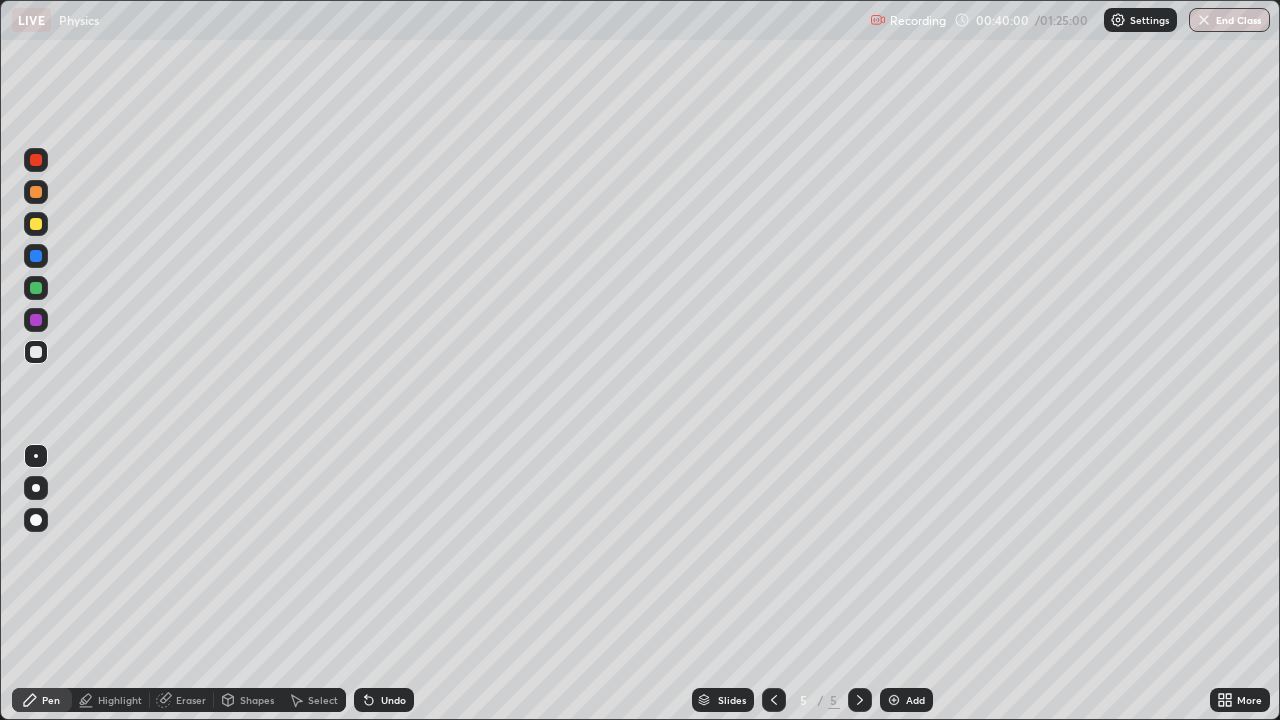 click at bounding box center [36, 352] 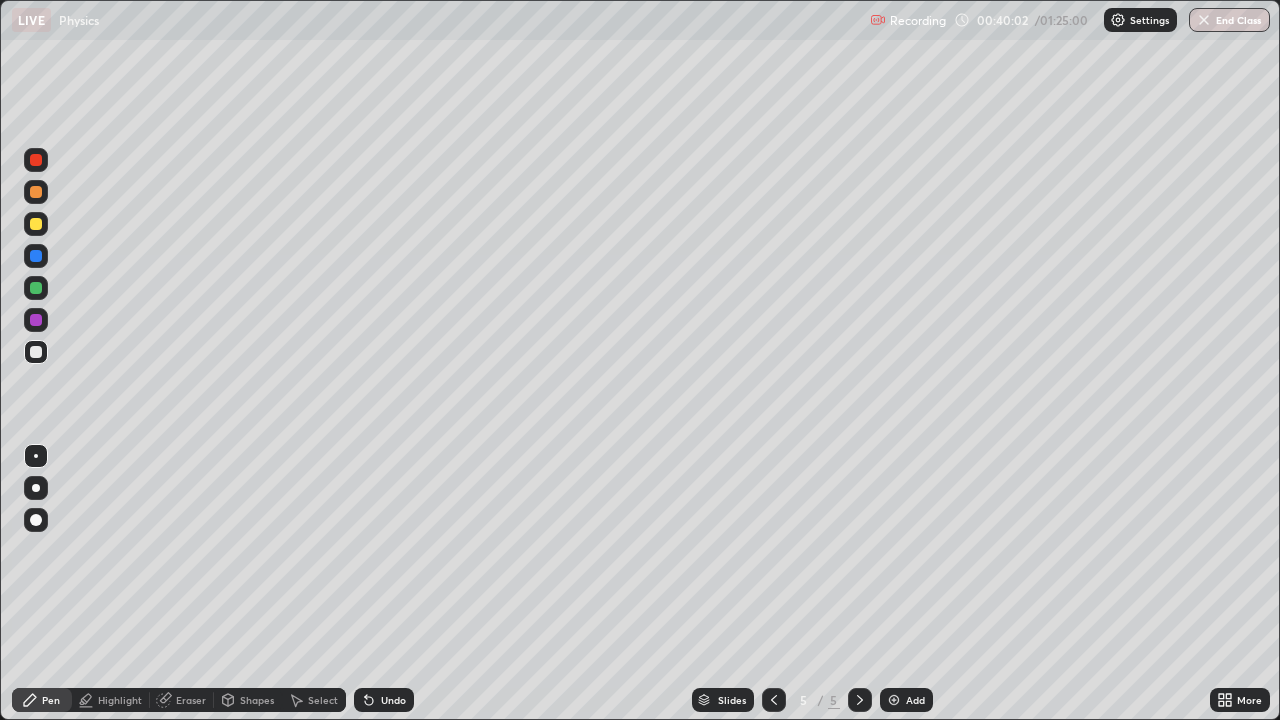click on "Select" at bounding box center [323, 700] 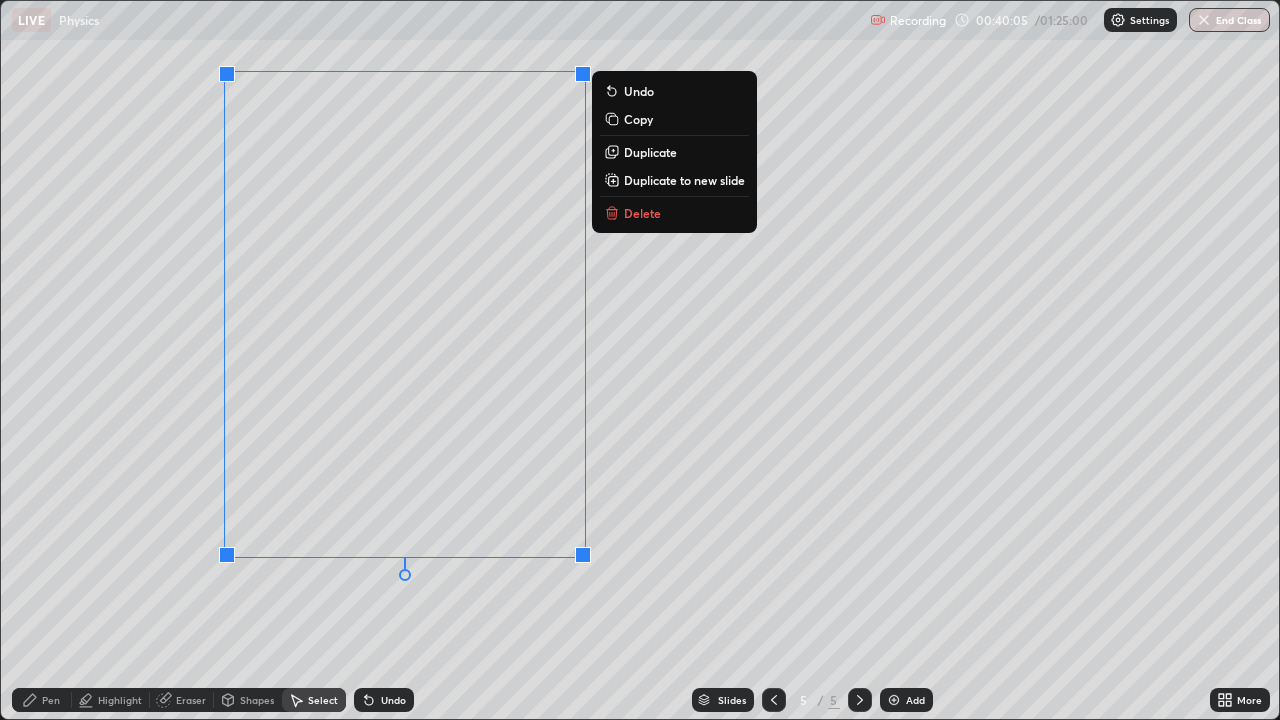 click on "0 ° Undo Copy Duplicate Duplicate to new slide Delete" at bounding box center [640, 360] 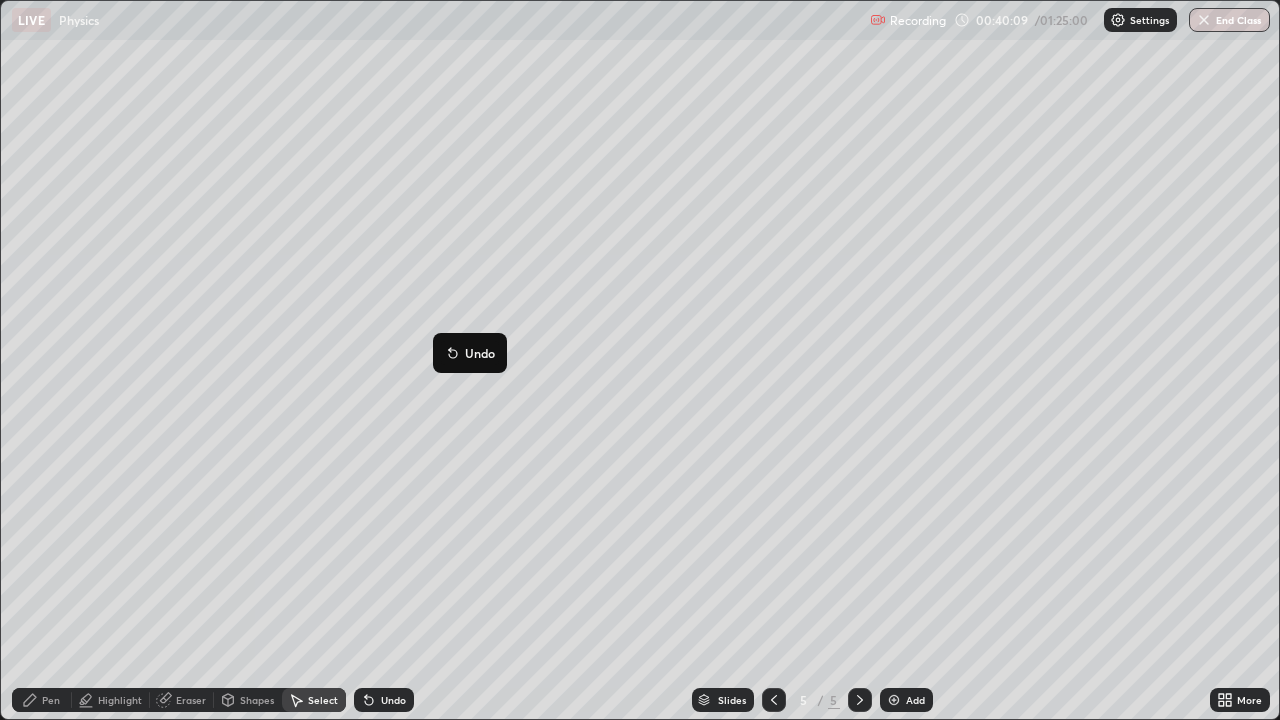 click on "0 ° Undo Copy Duplicate Duplicate to new slide Delete" at bounding box center [640, 360] 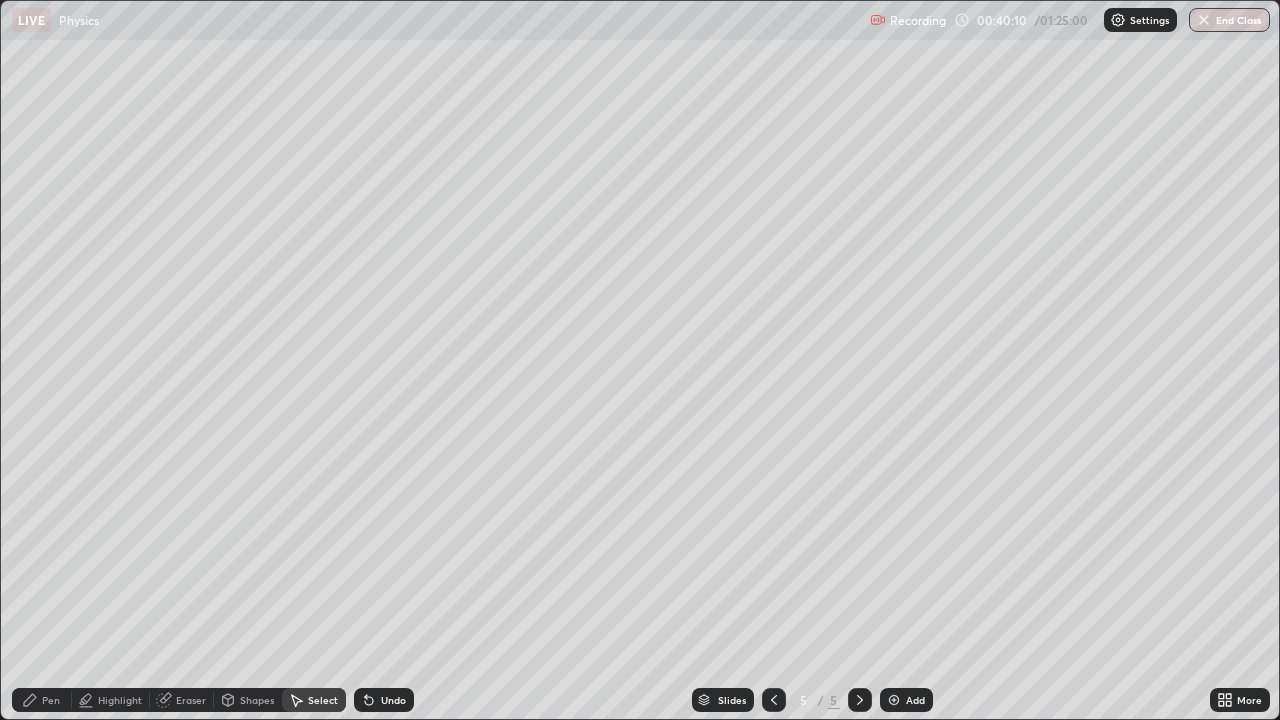 click 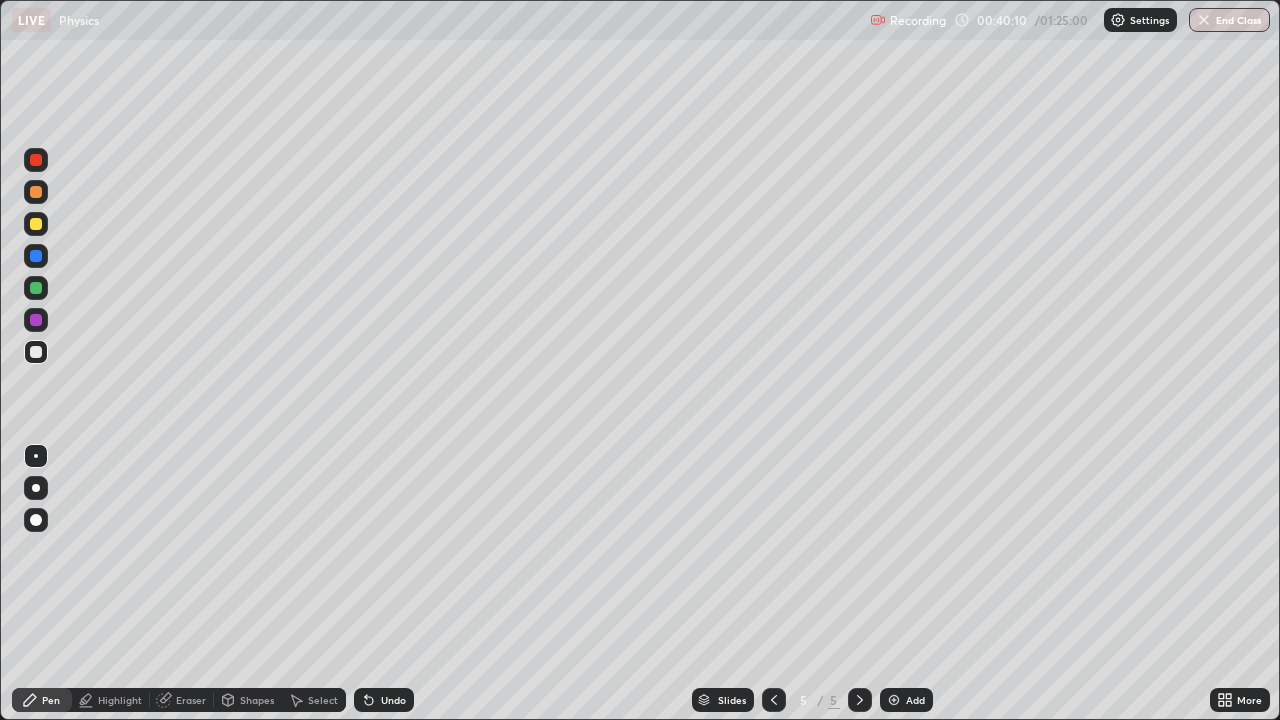 click at bounding box center (36, 456) 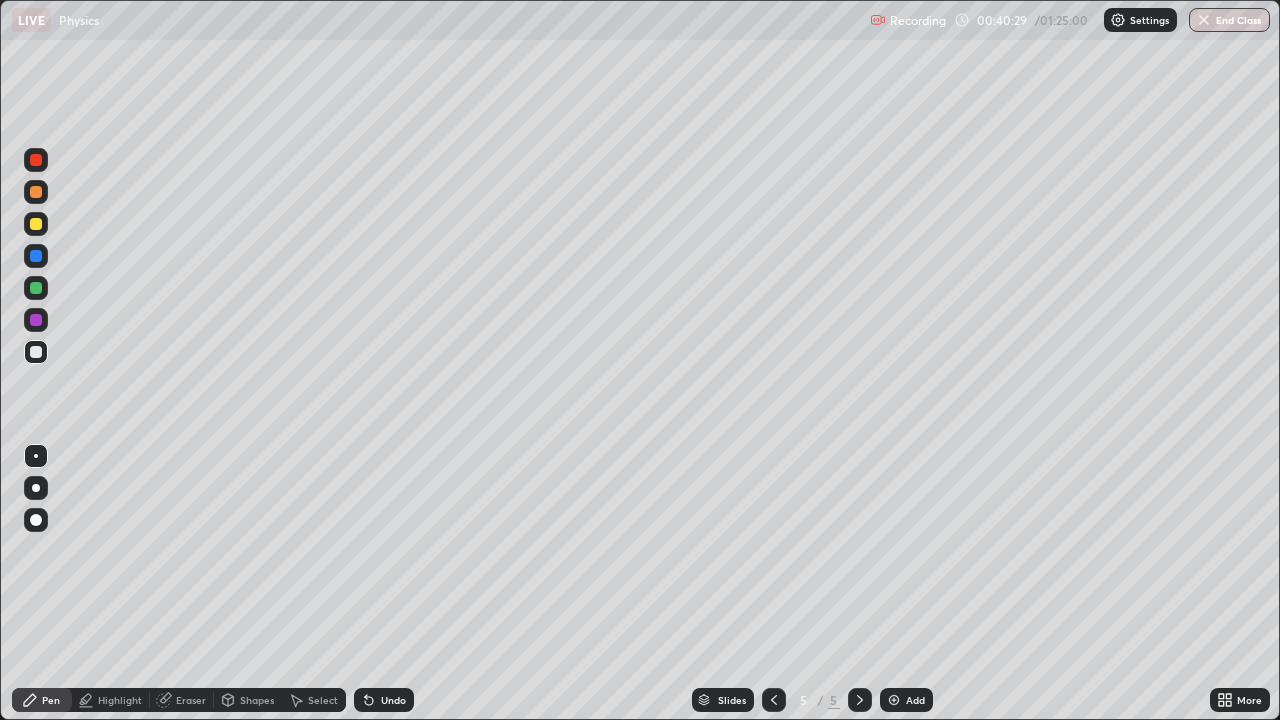 click 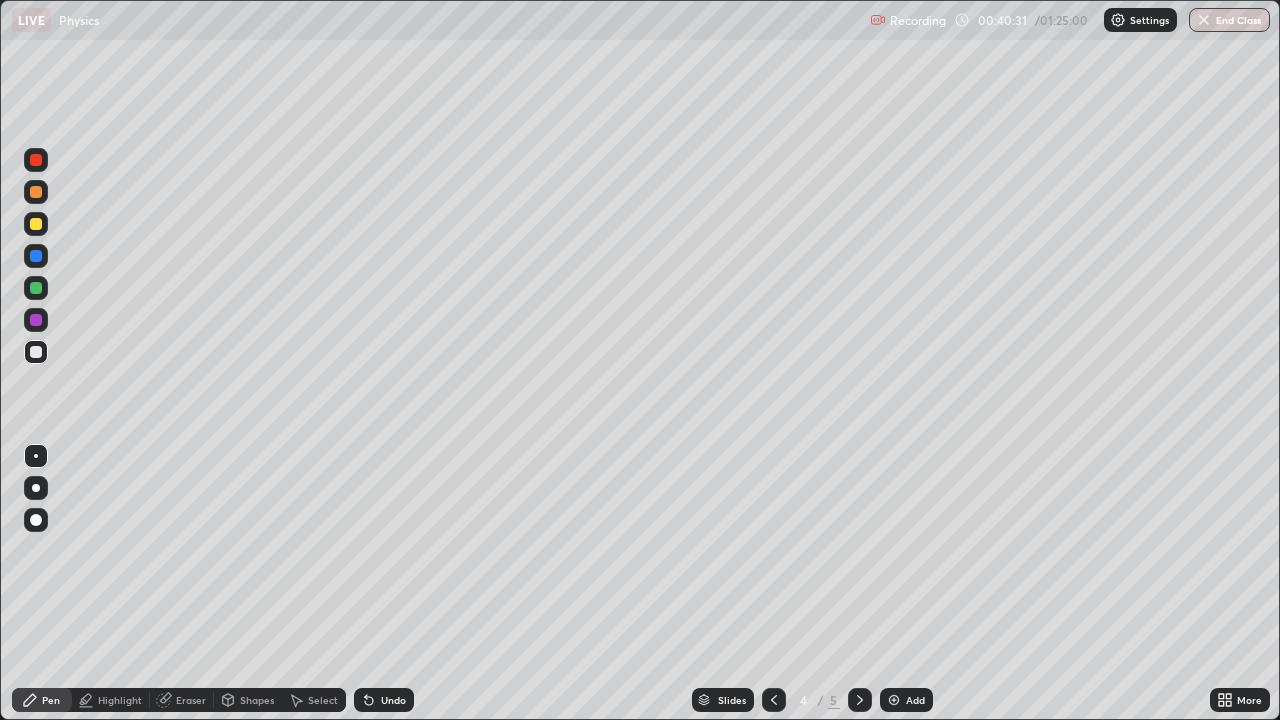 click at bounding box center [860, 700] 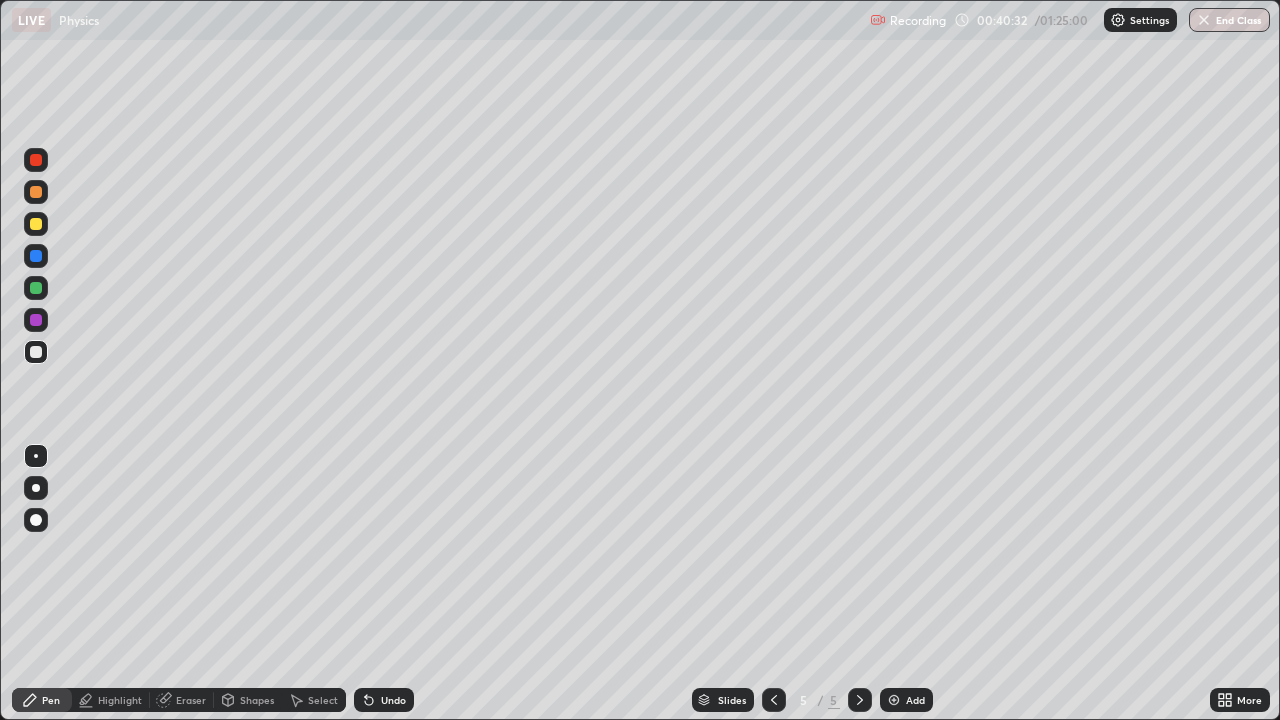 click 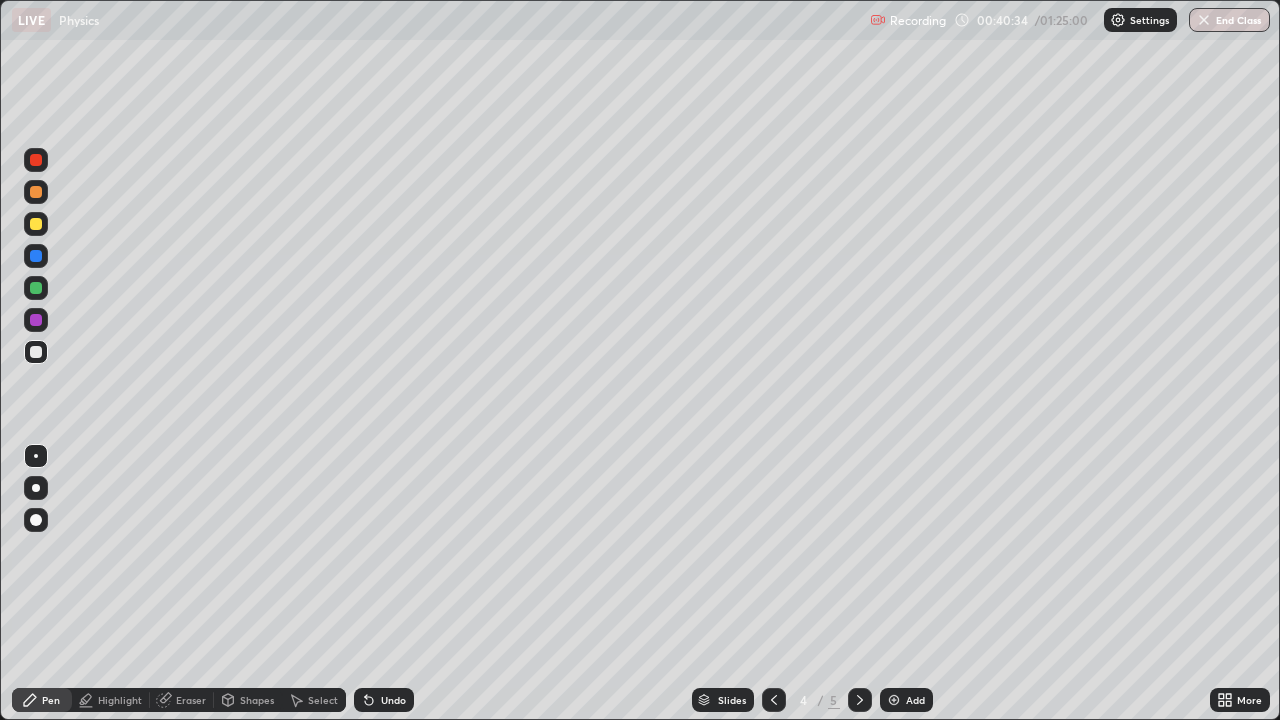 click 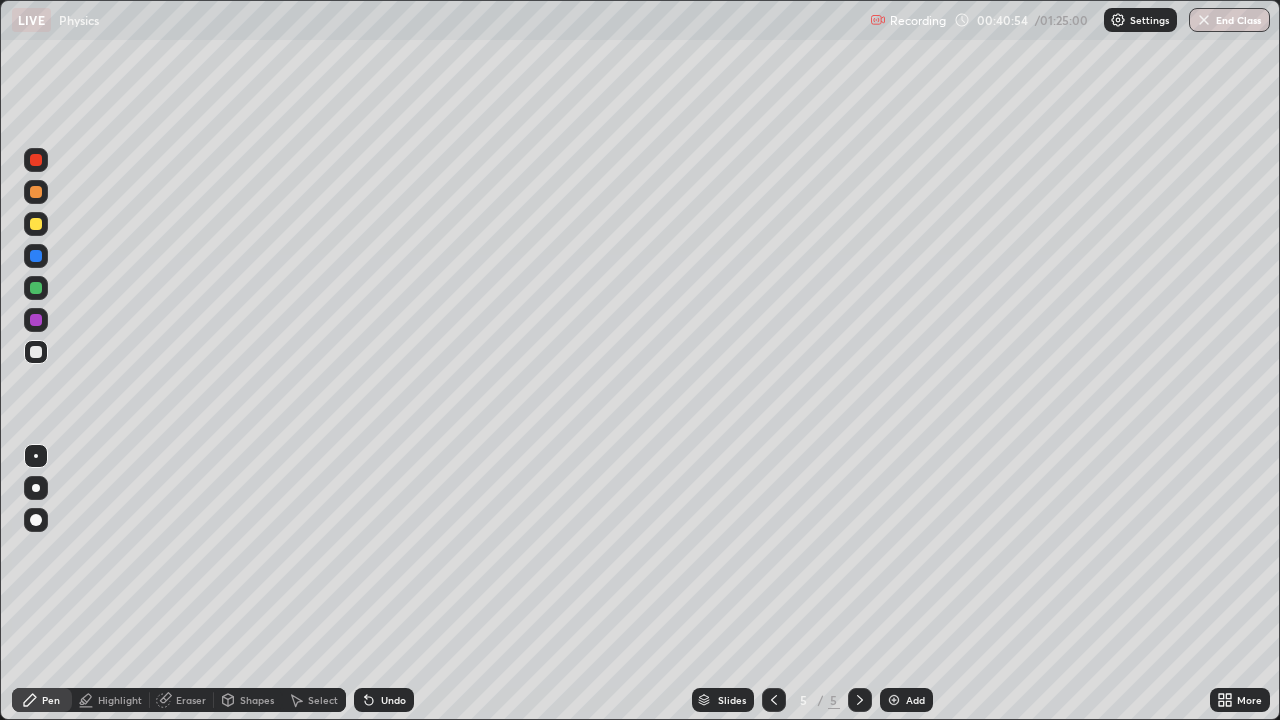 click on "Shapes" at bounding box center (257, 700) 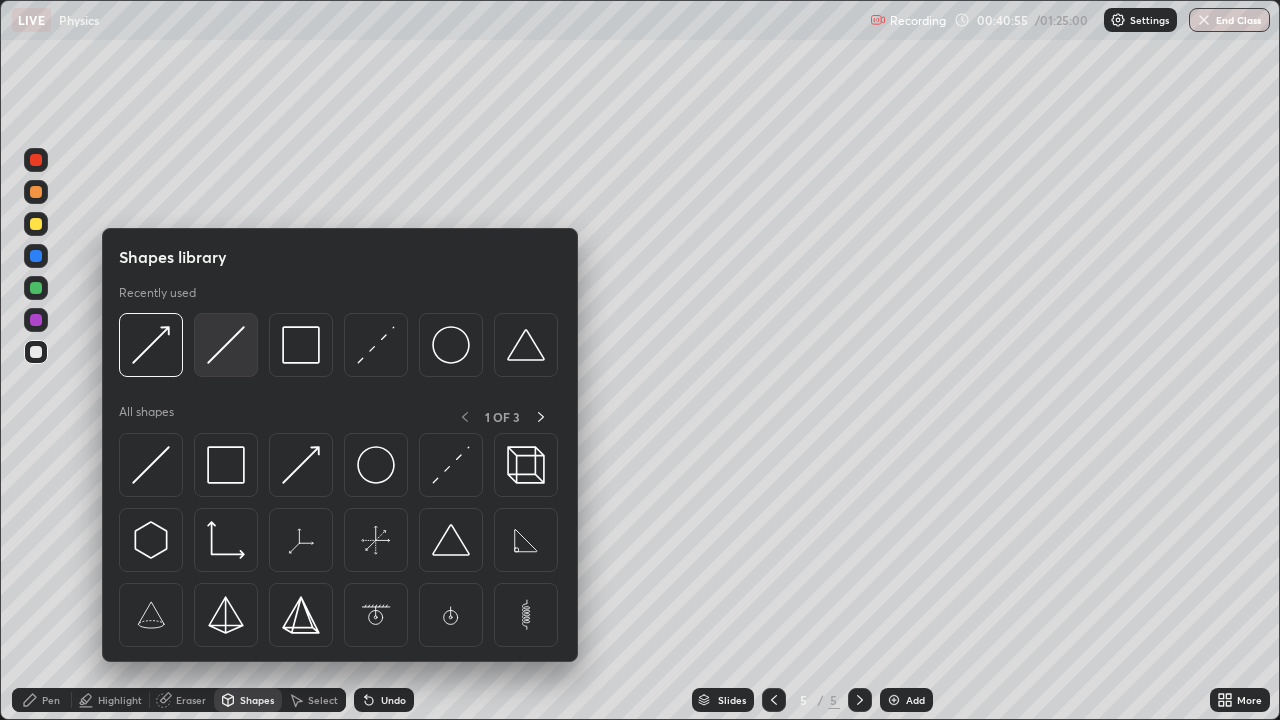 click at bounding box center [226, 345] 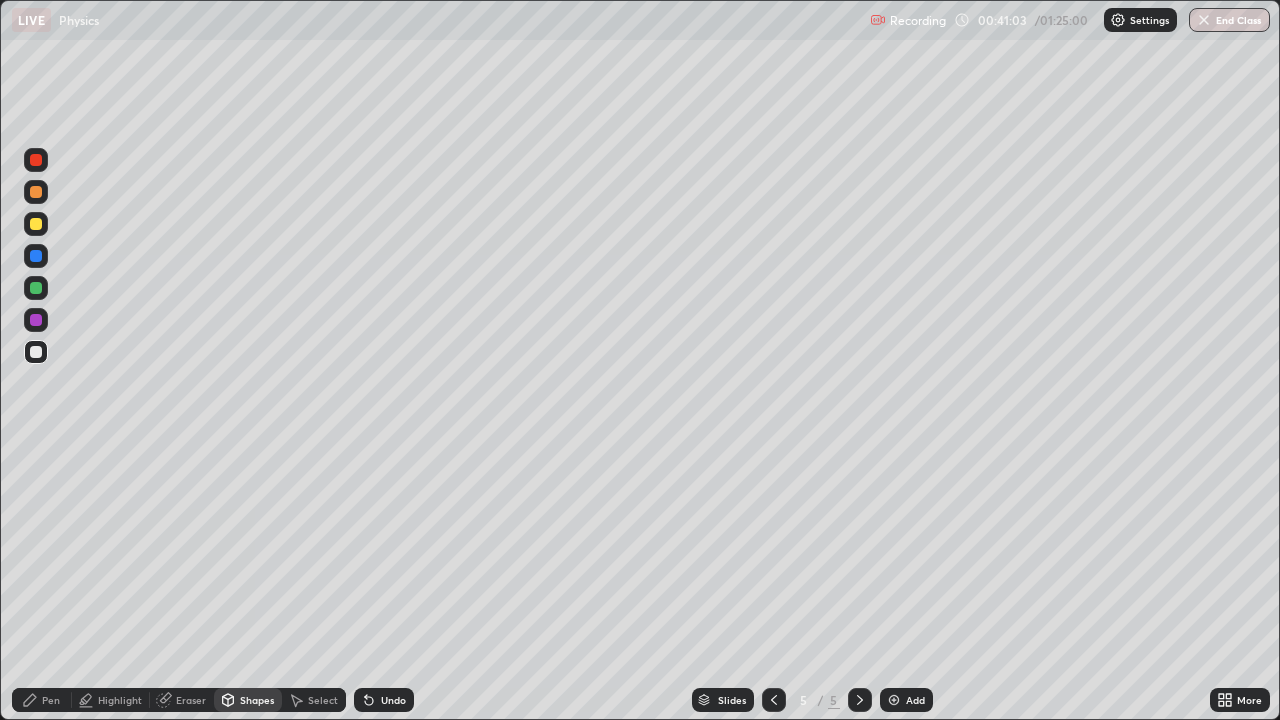 click on "Eraser" at bounding box center [182, 700] 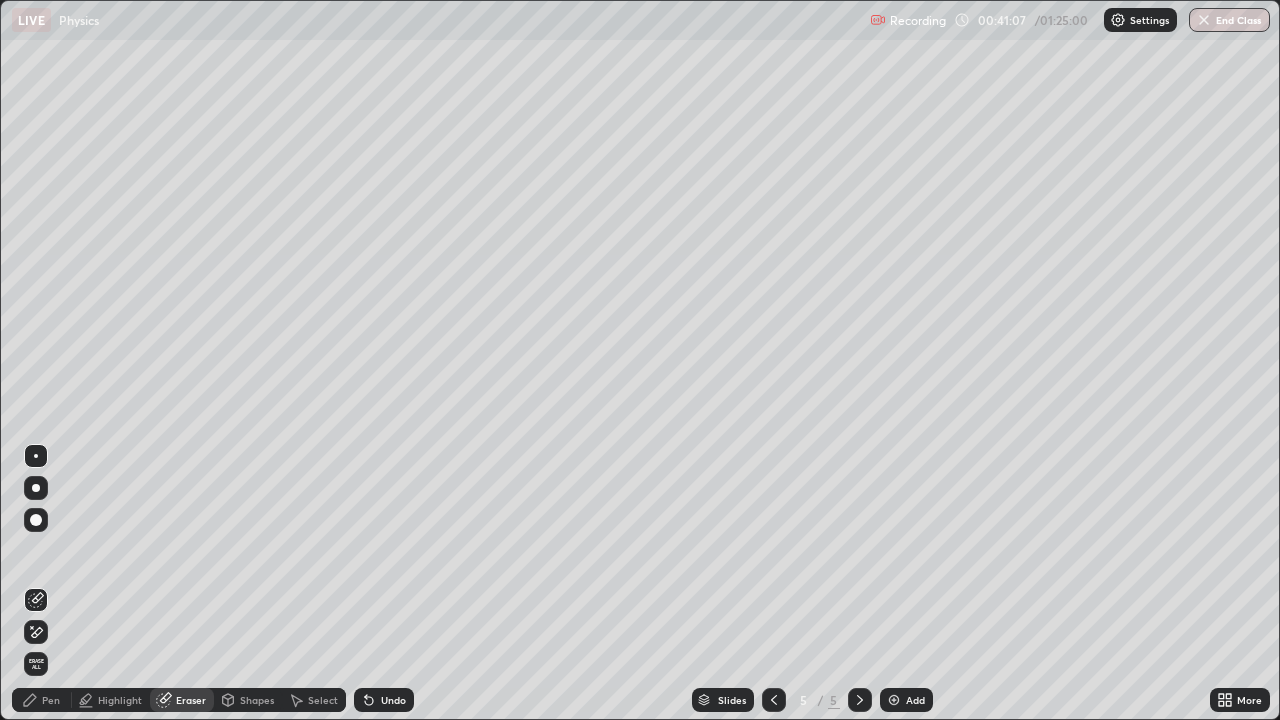 click on "Pen" at bounding box center (42, 700) 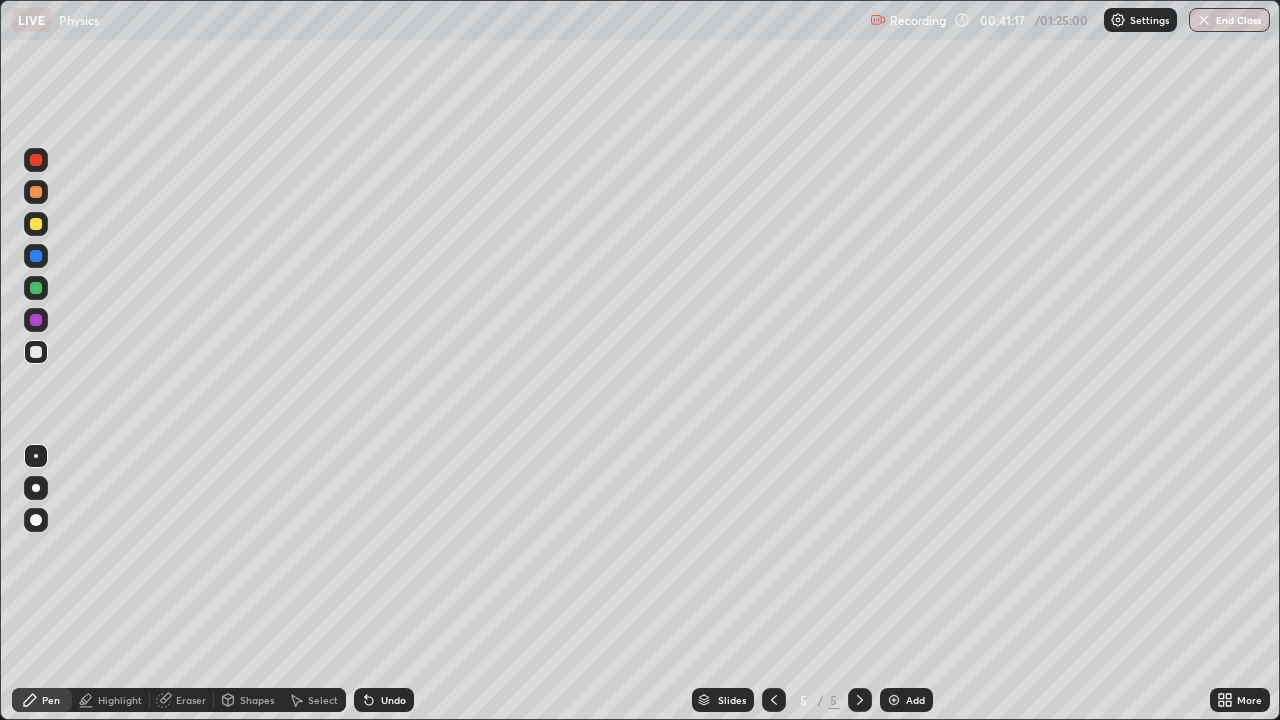 click 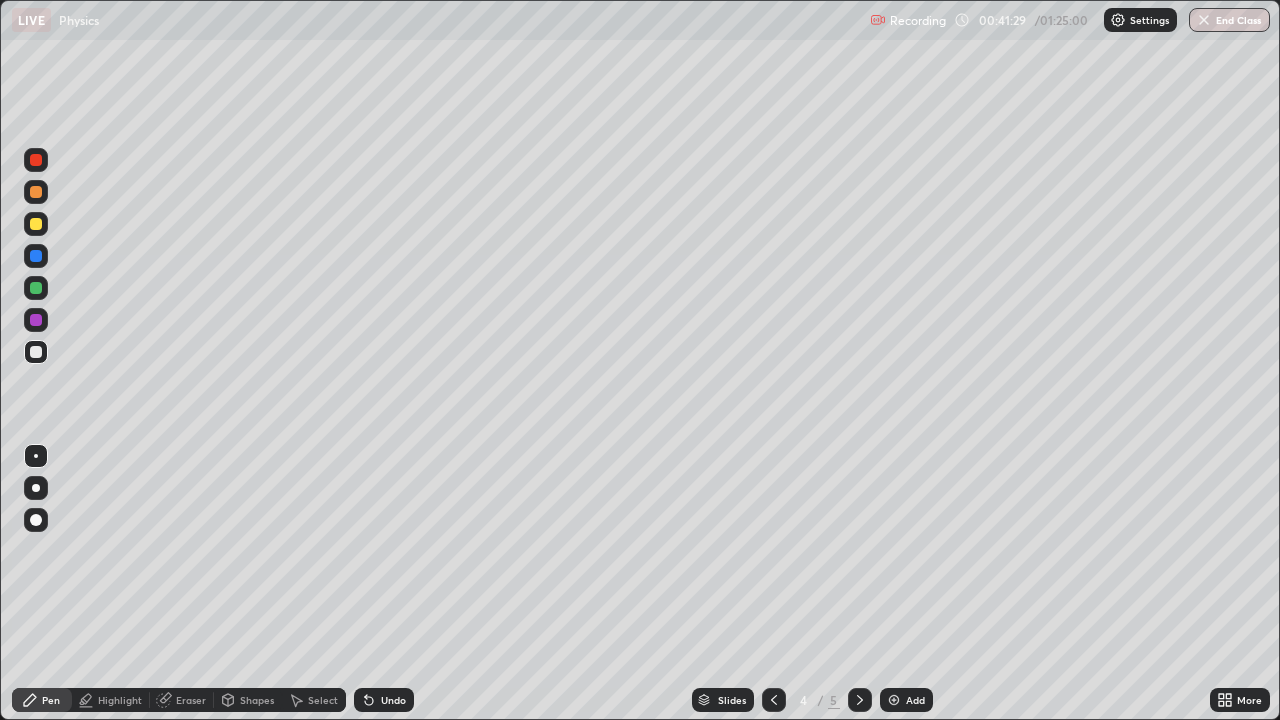 click at bounding box center (774, 700) 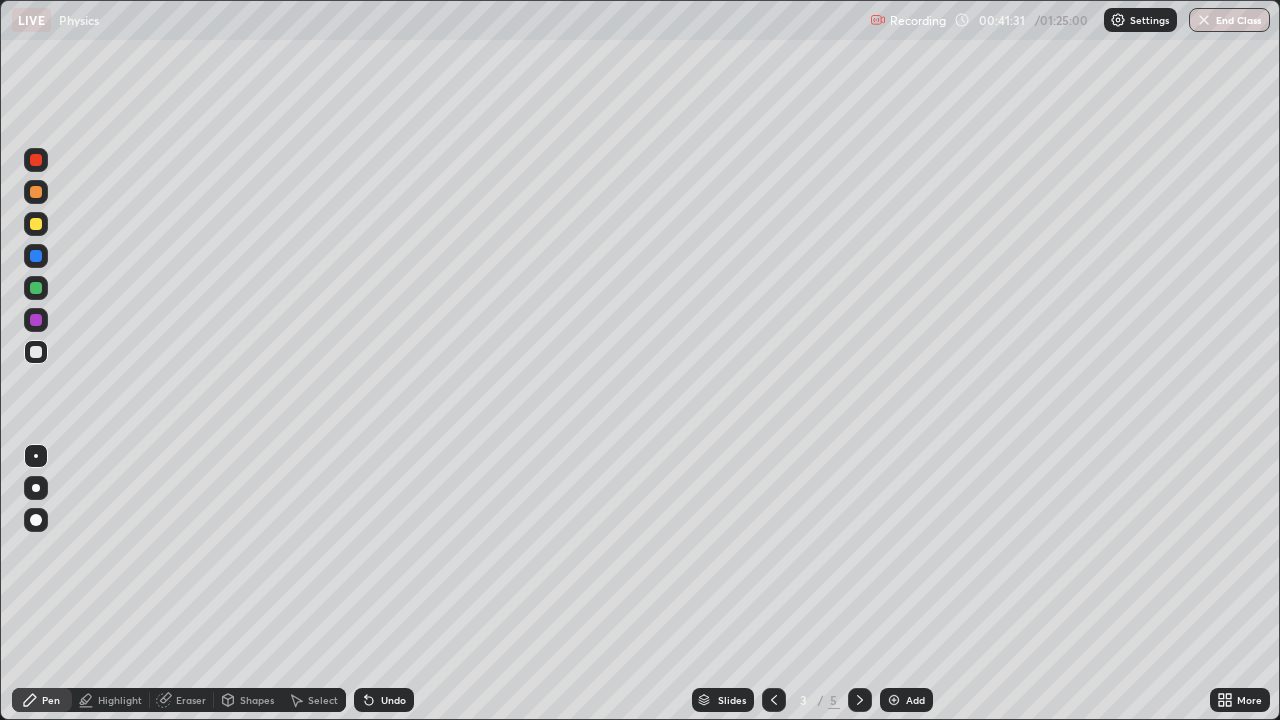 click 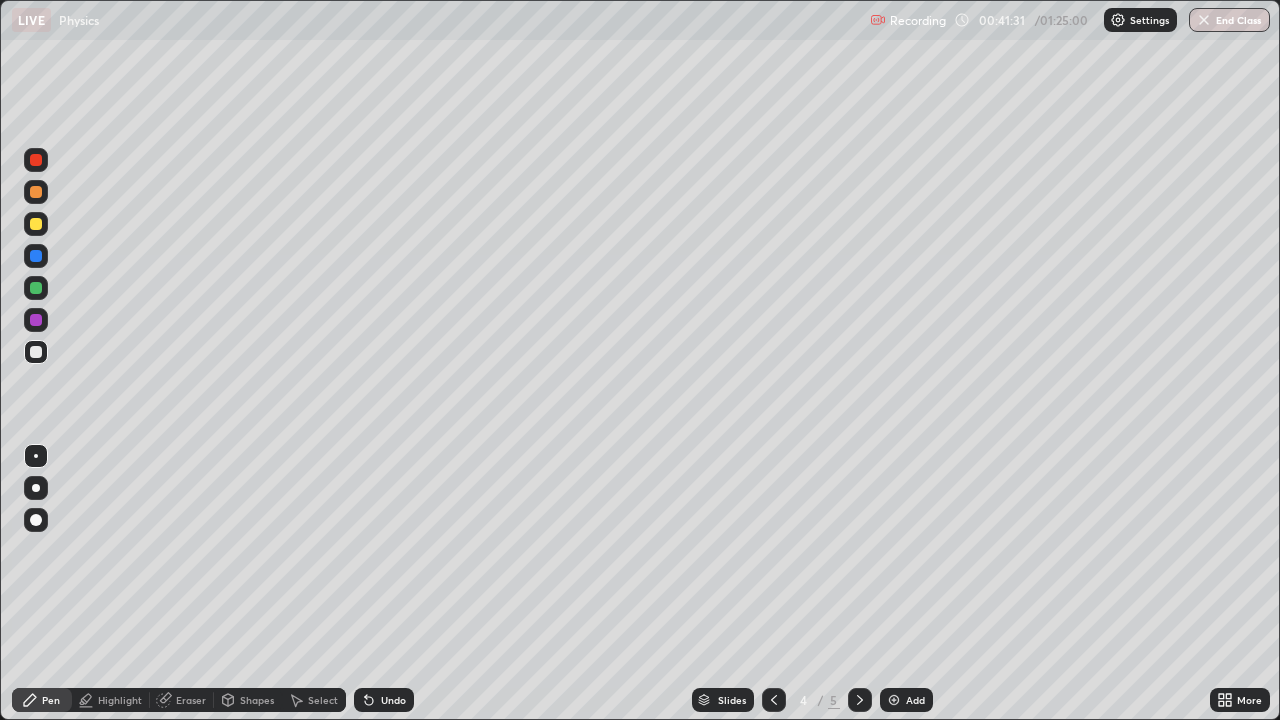 click 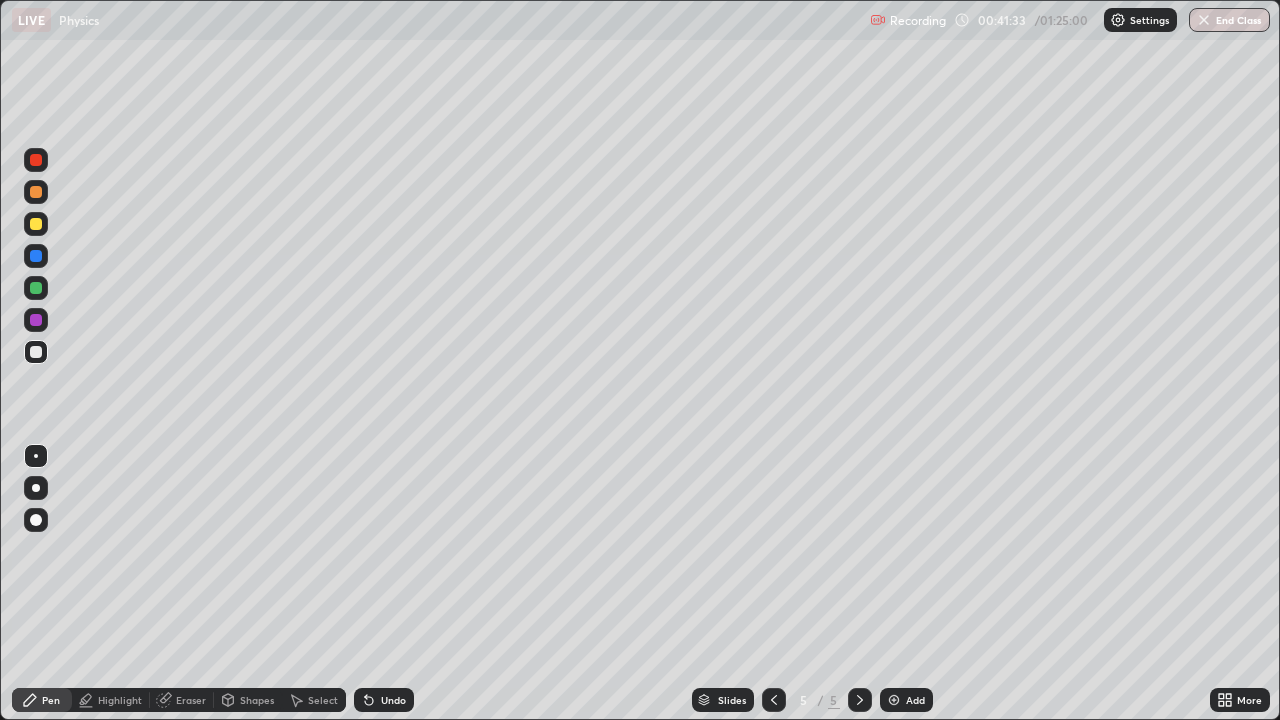 click on "Shapes" at bounding box center [257, 700] 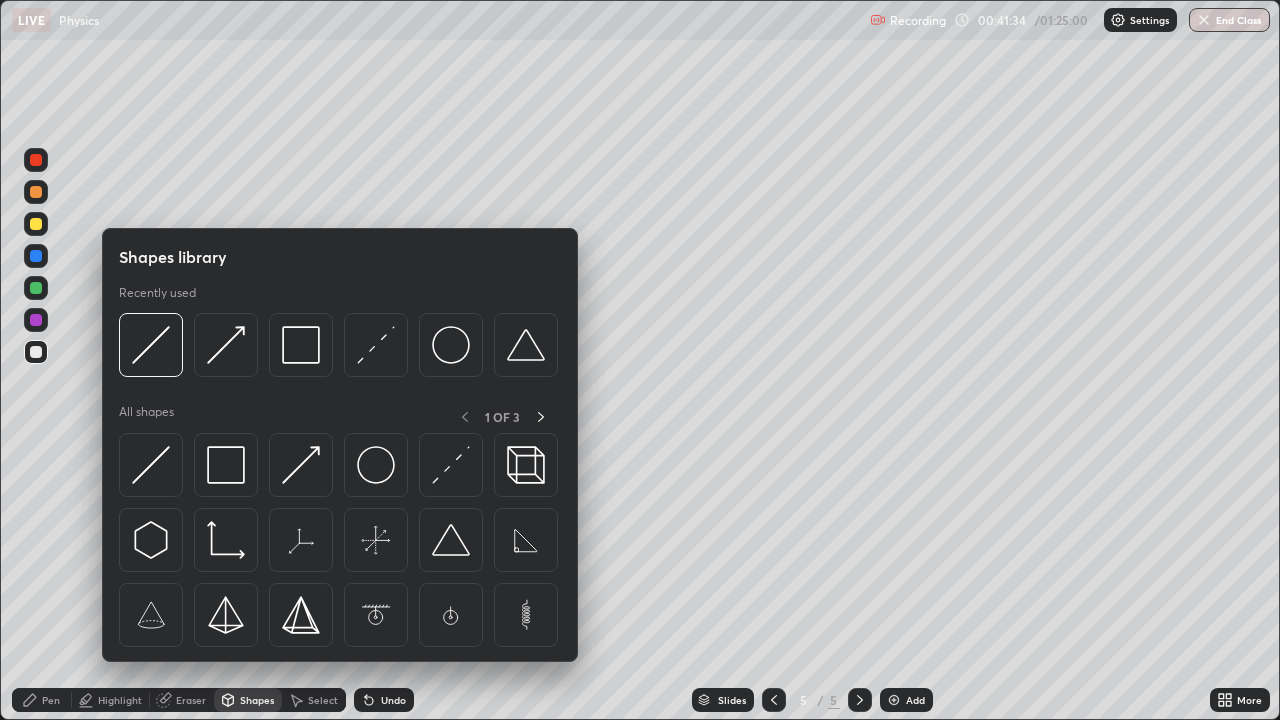 click 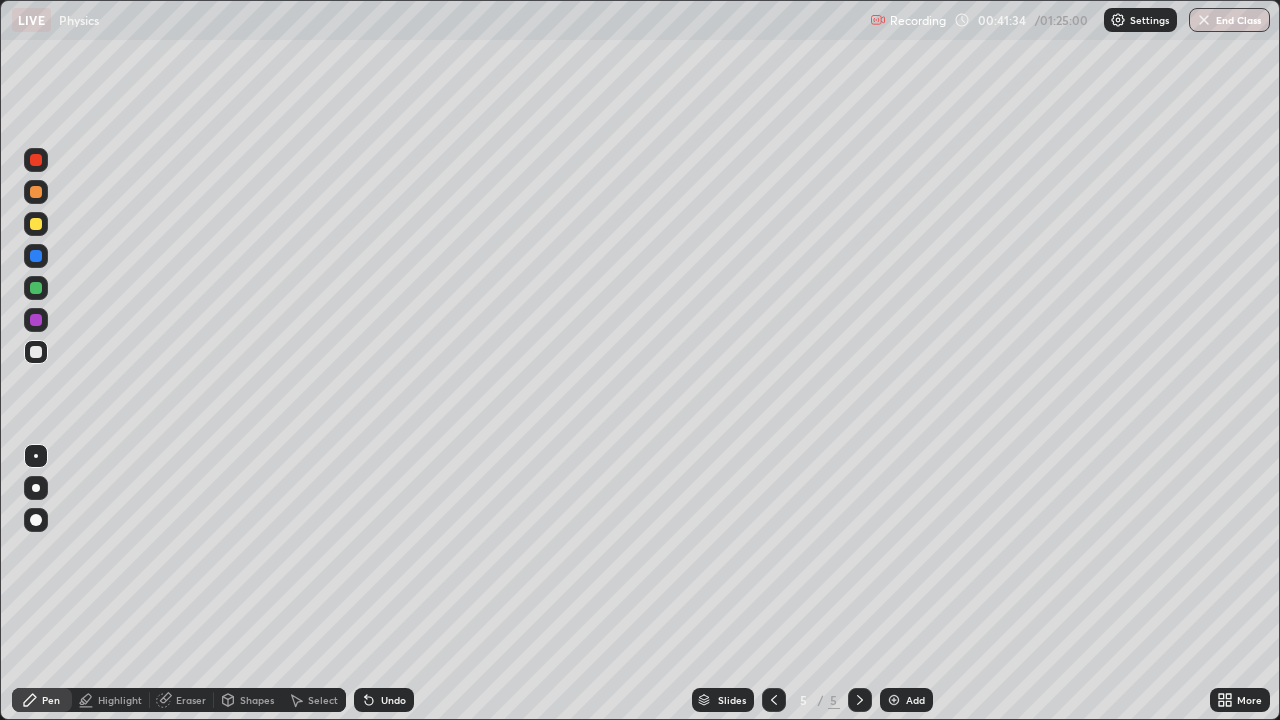 click on "Eraser" at bounding box center (191, 700) 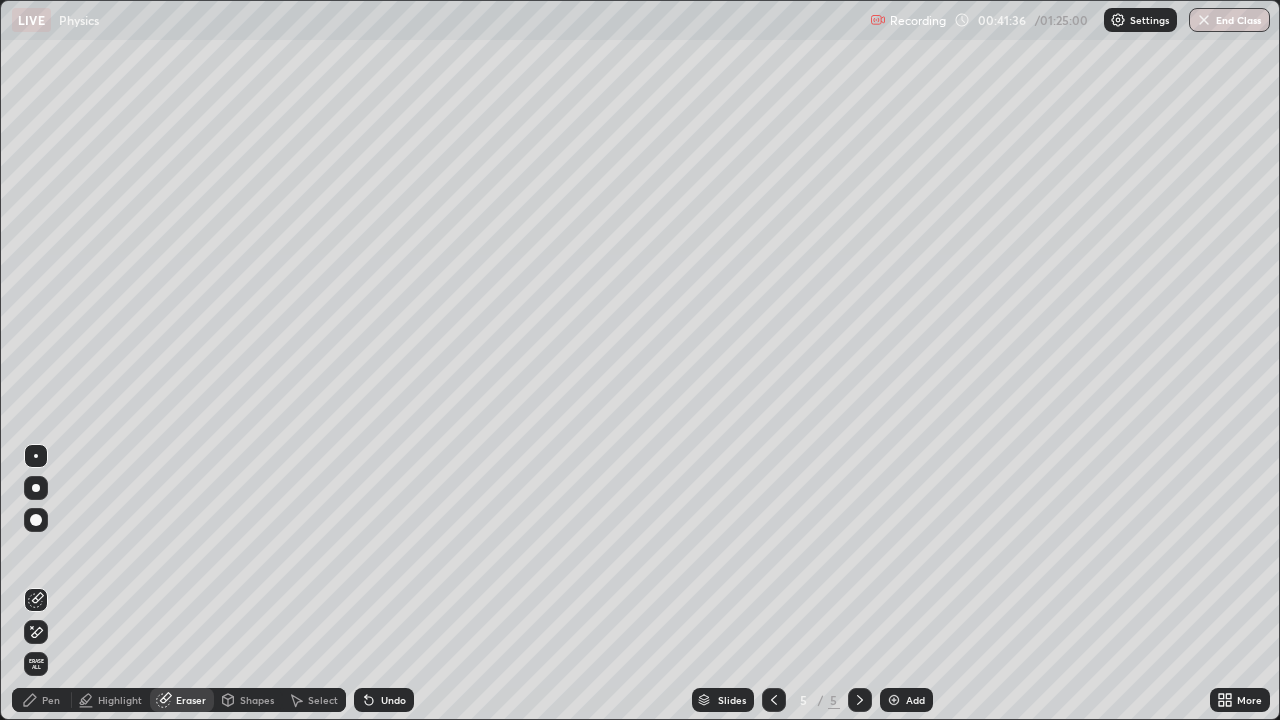 click 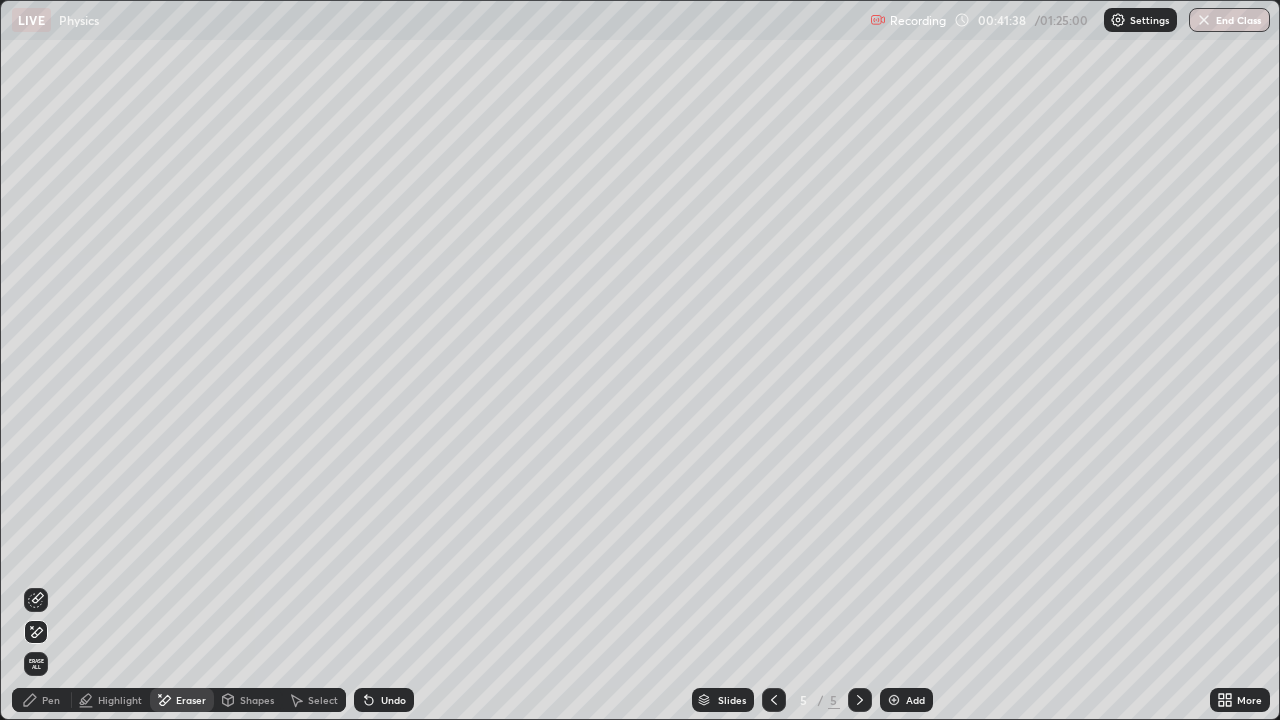 click on "Shapes" at bounding box center (257, 700) 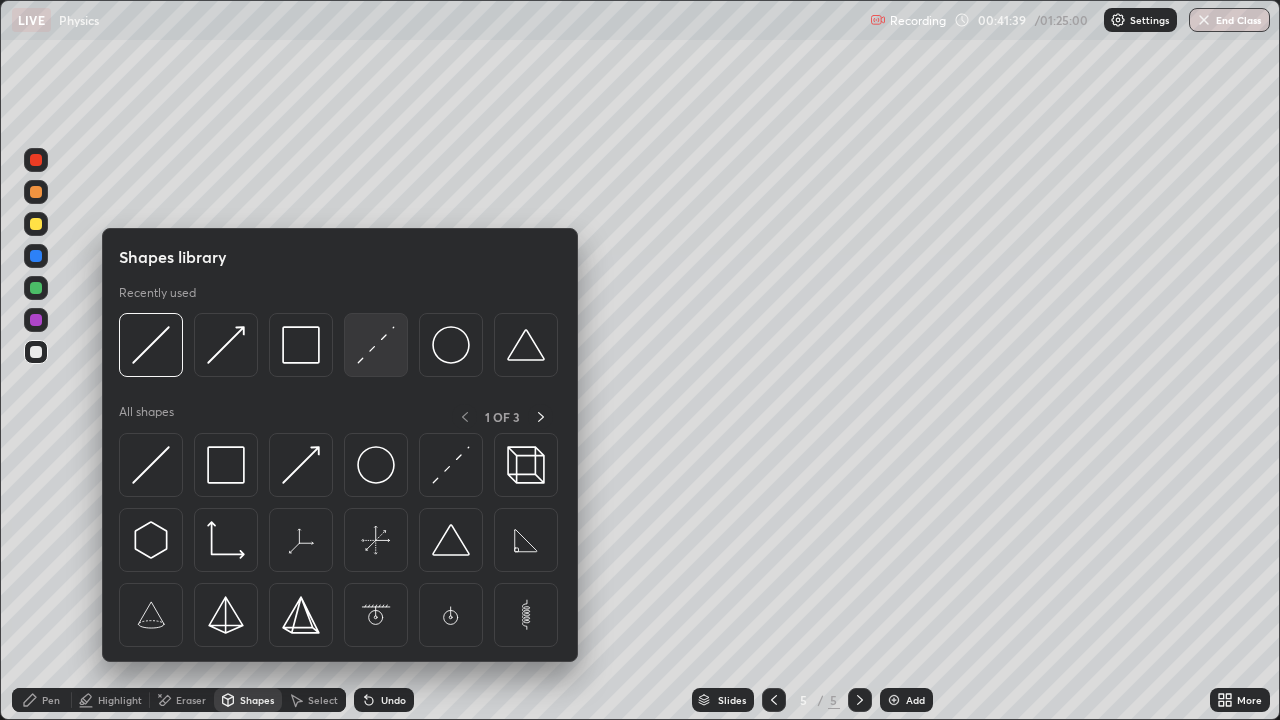 click at bounding box center (376, 345) 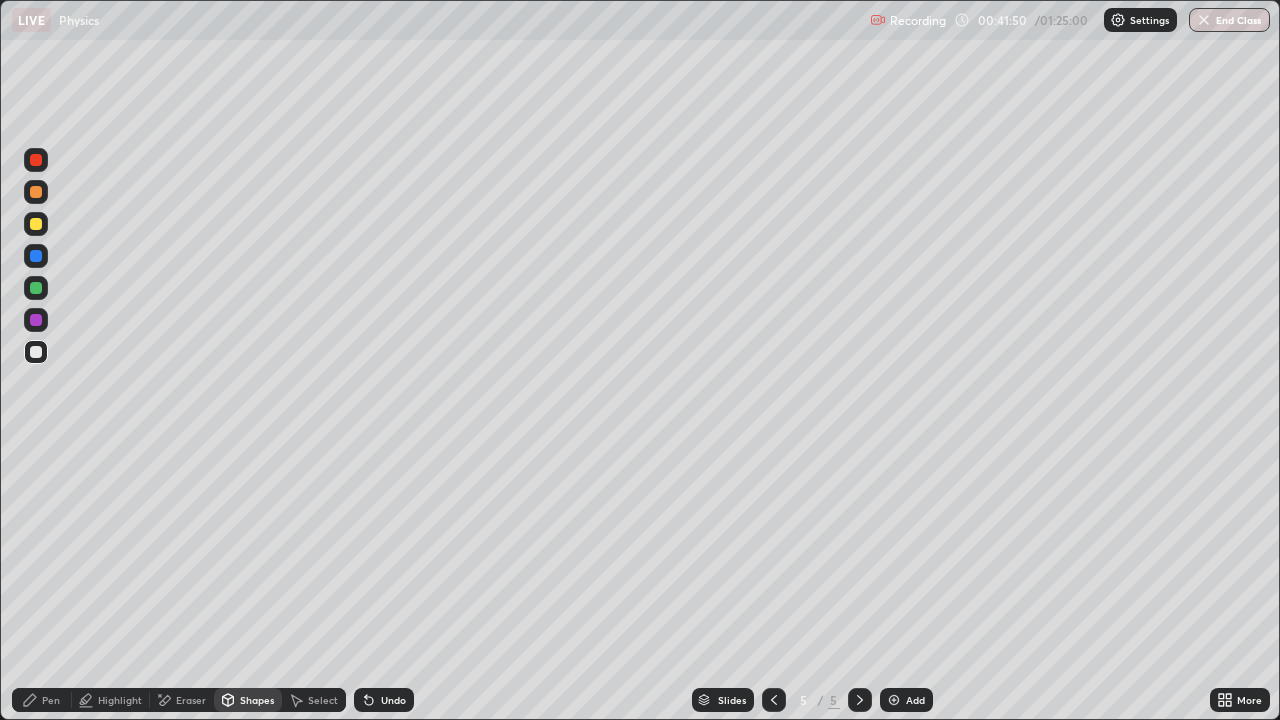 click on "Shapes" at bounding box center [257, 700] 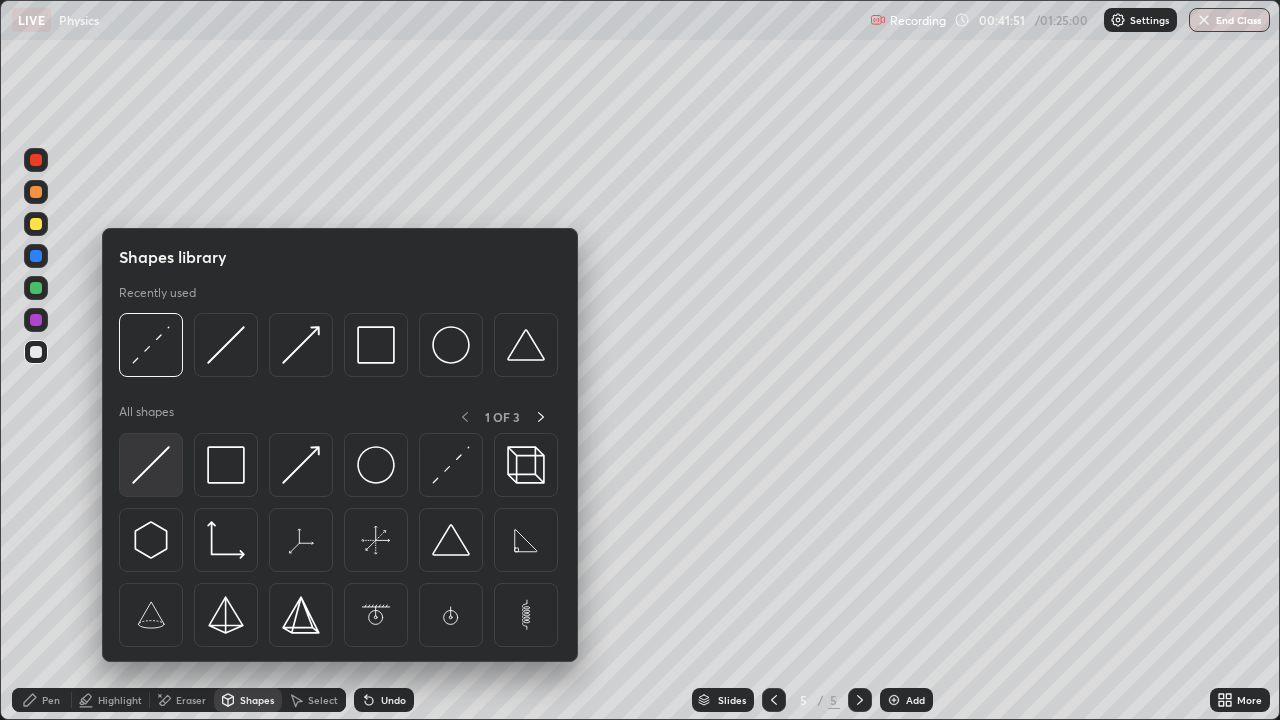 click at bounding box center [151, 465] 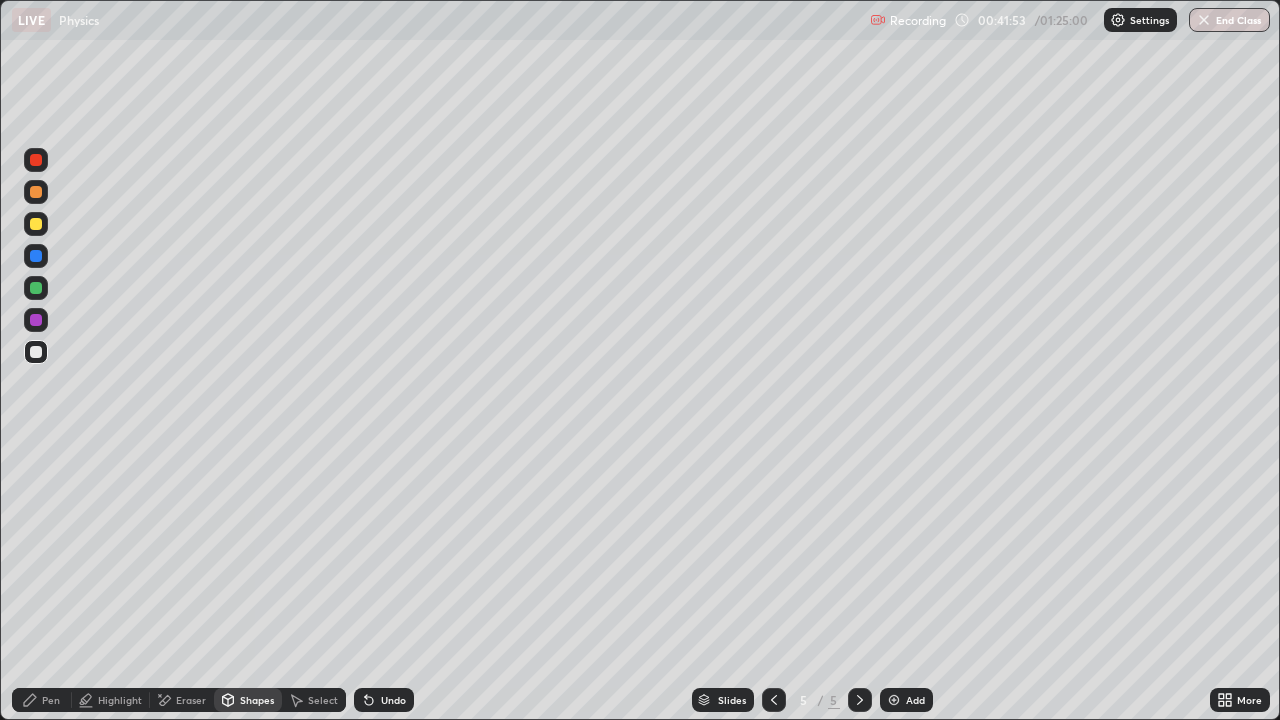click at bounding box center [36, 288] 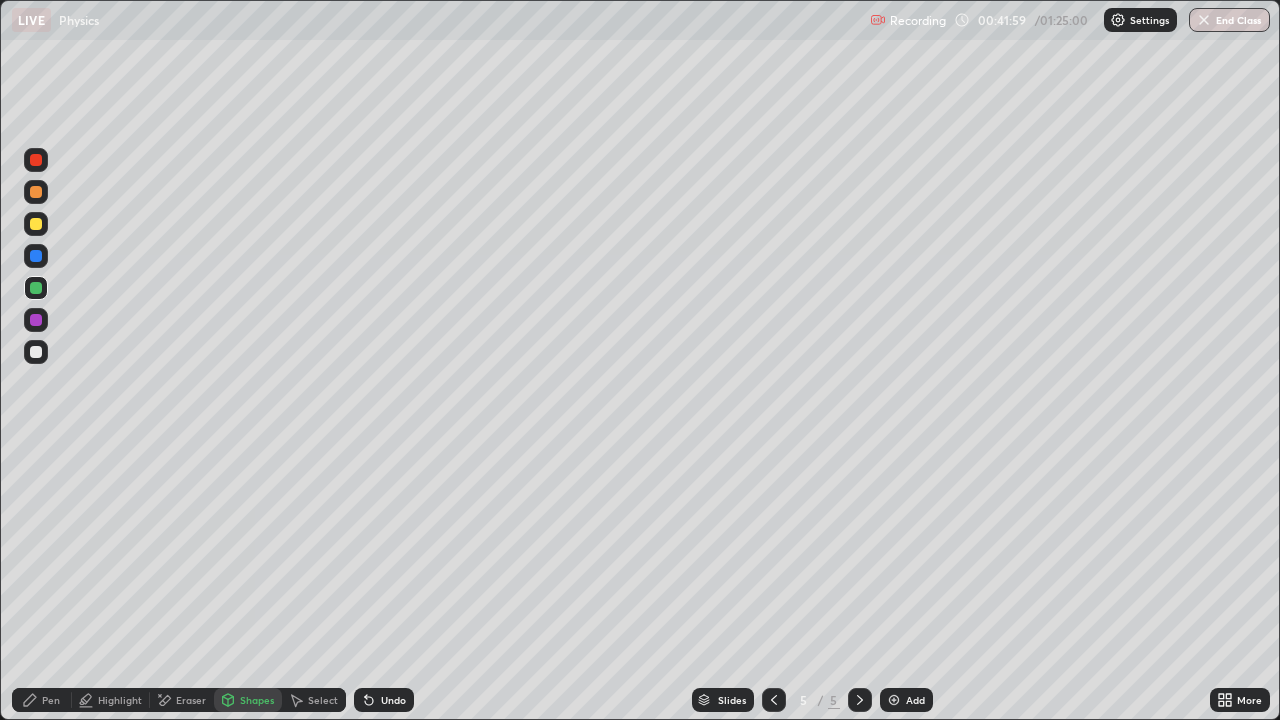 click 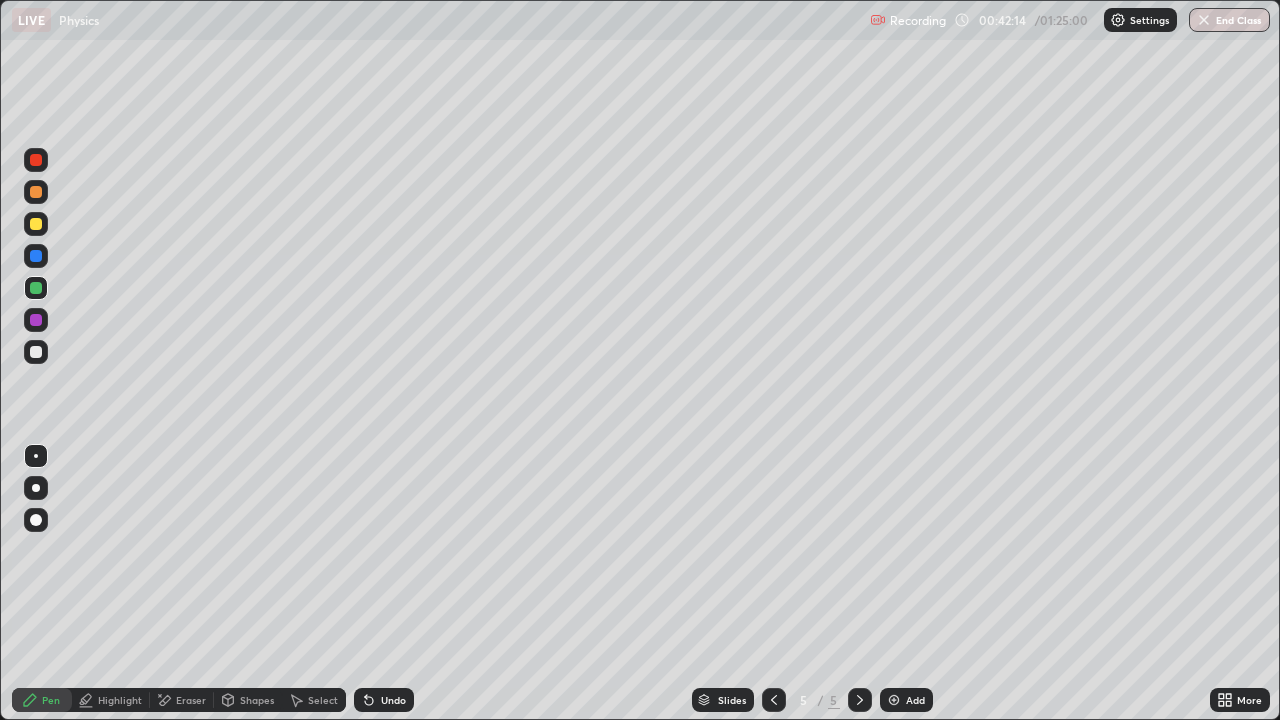 click on "Shapes" at bounding box center [257, 700] 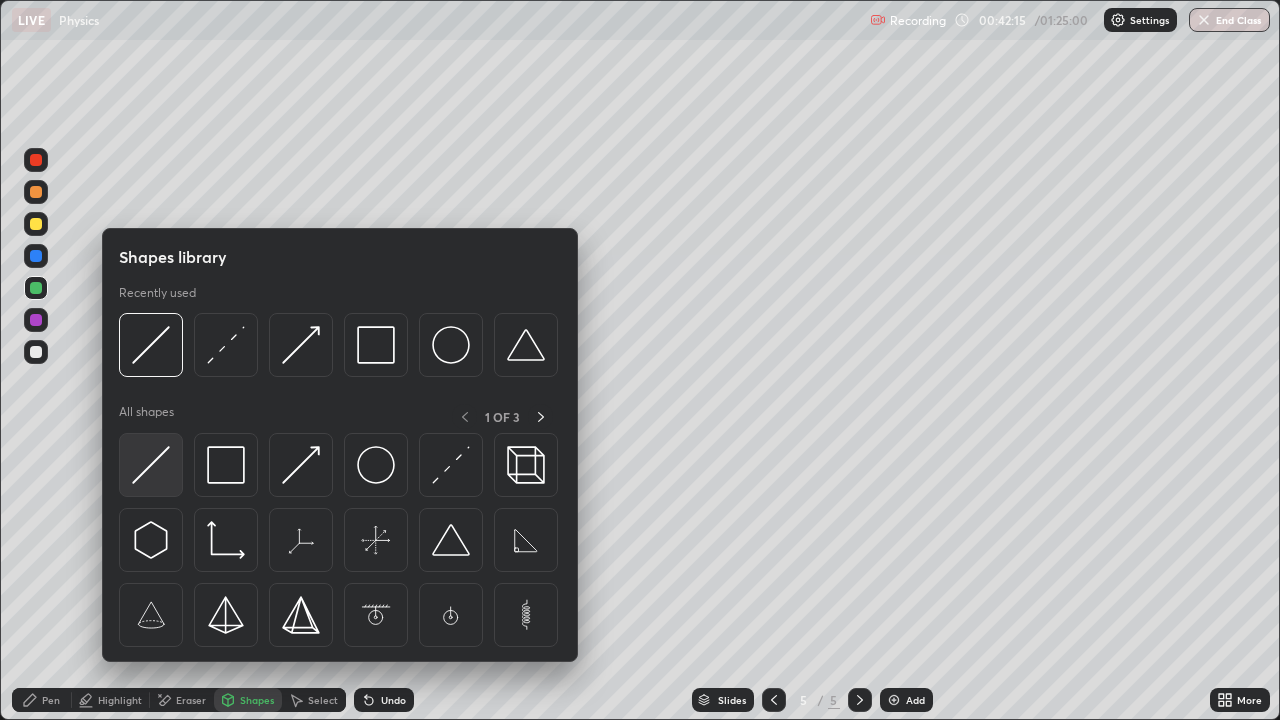 click at bounding box center (151, 465) 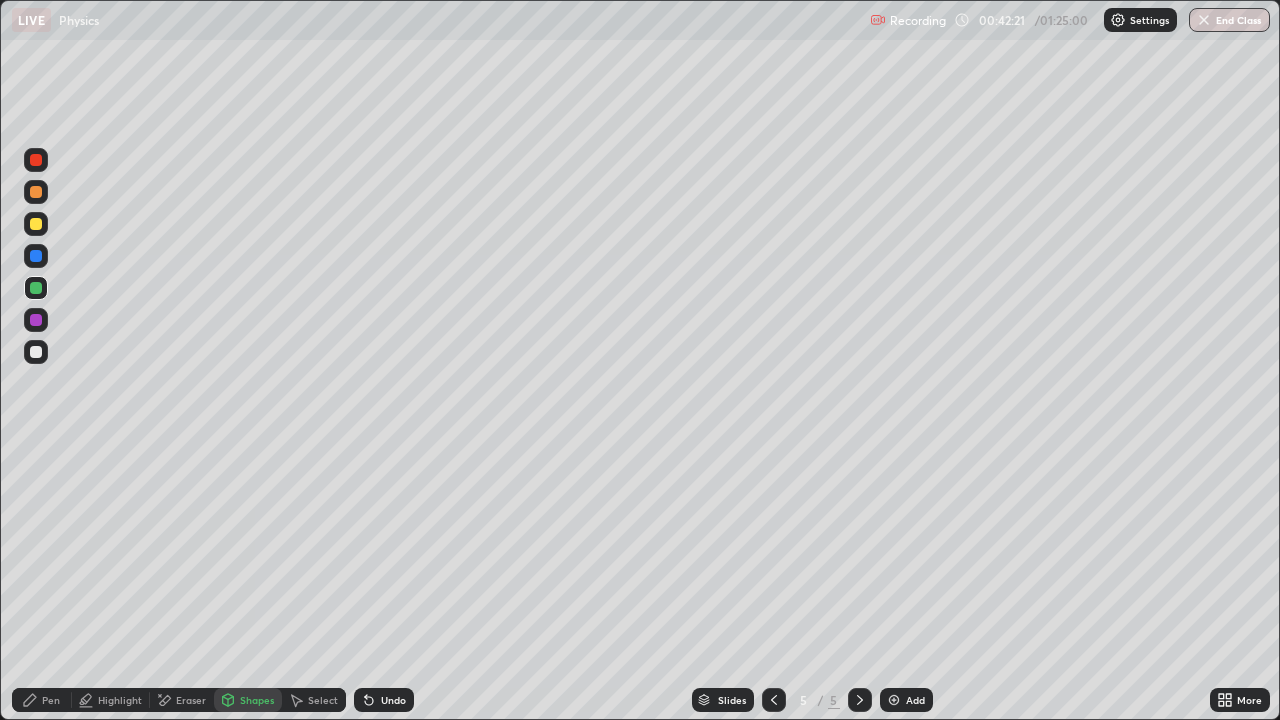 click 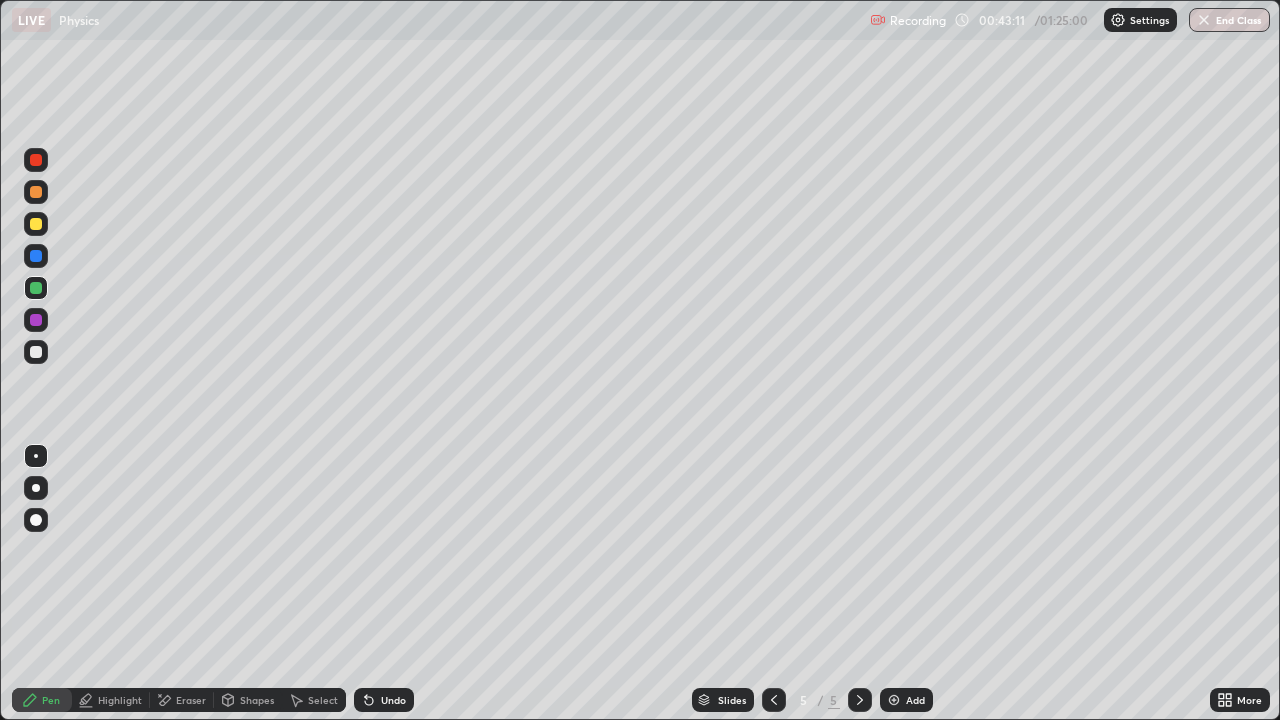 click at bounding box center [36, 224] 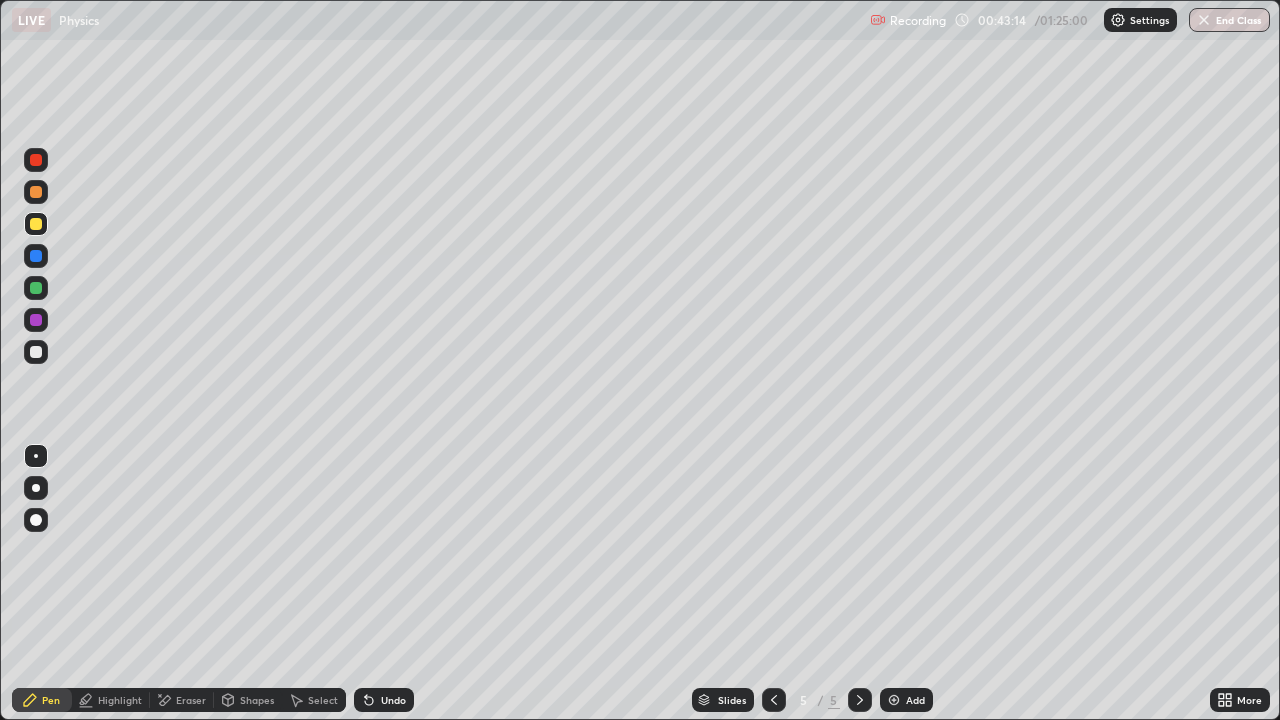 click on "Undo" at bounding box center [384, 700] 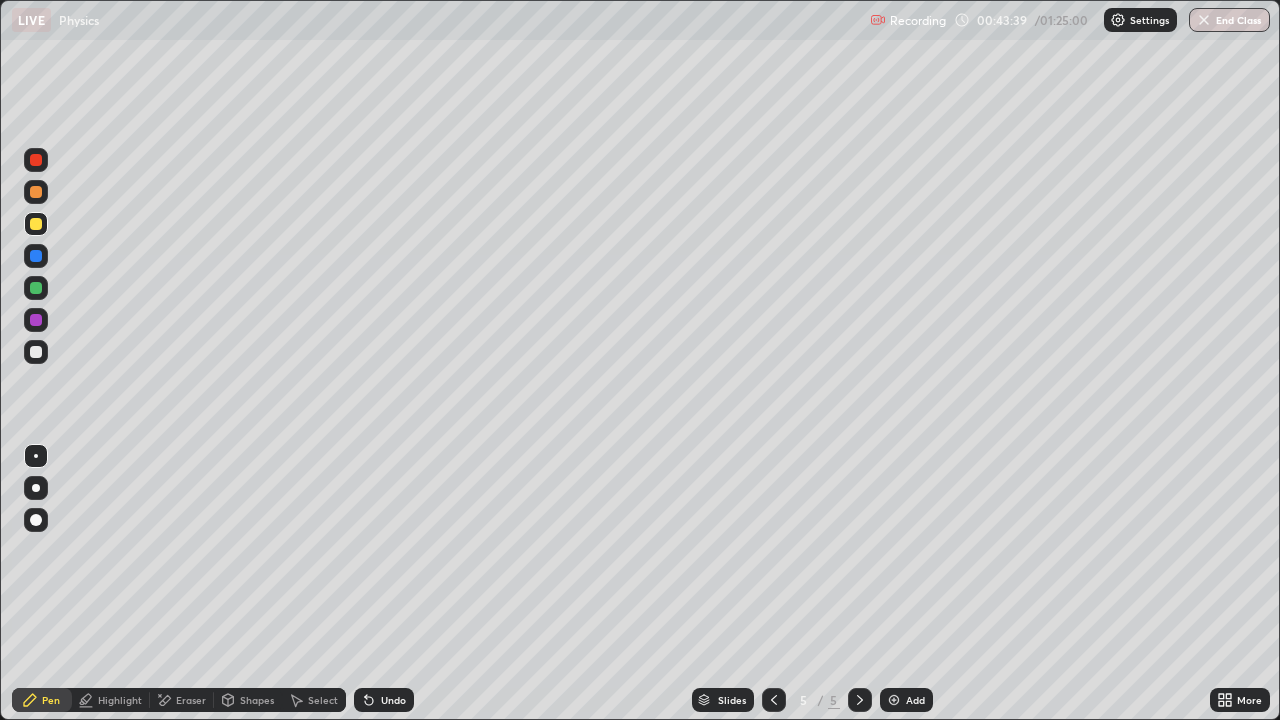 click on "Slides" at bounding box center (732, 700) 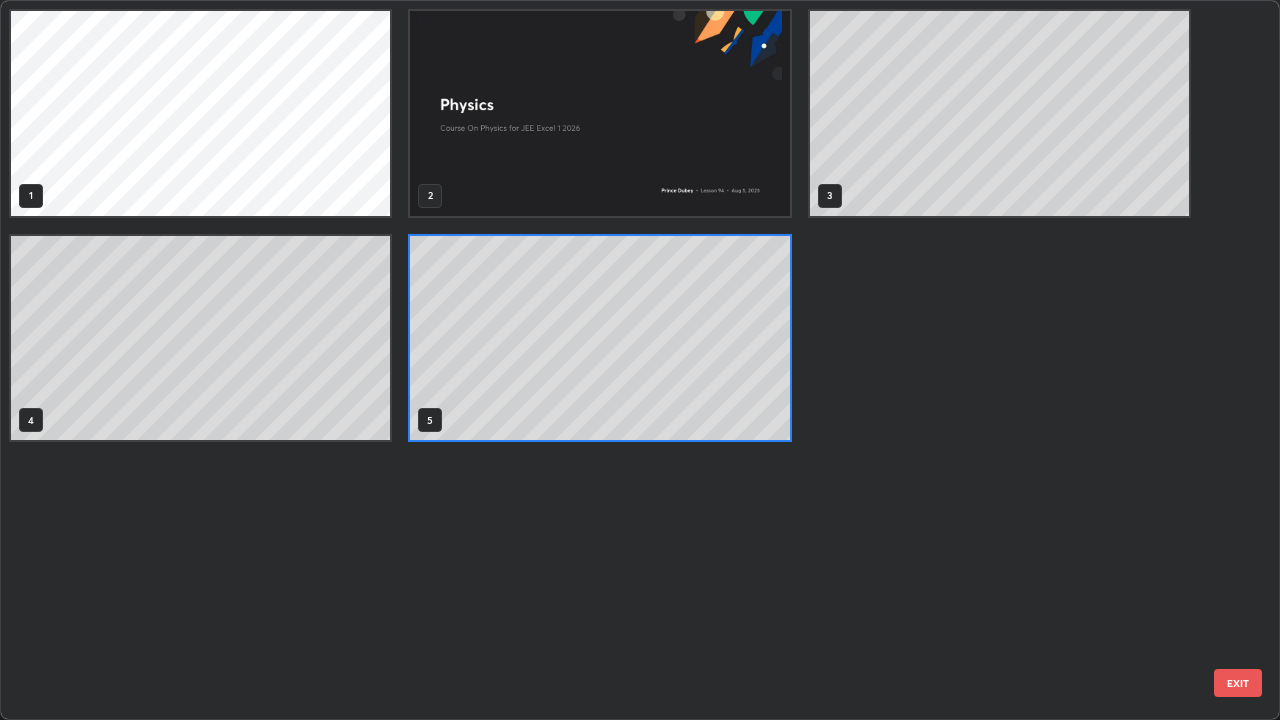 scroll, scrollTop: 7, scrollLeft: 11, axis: both 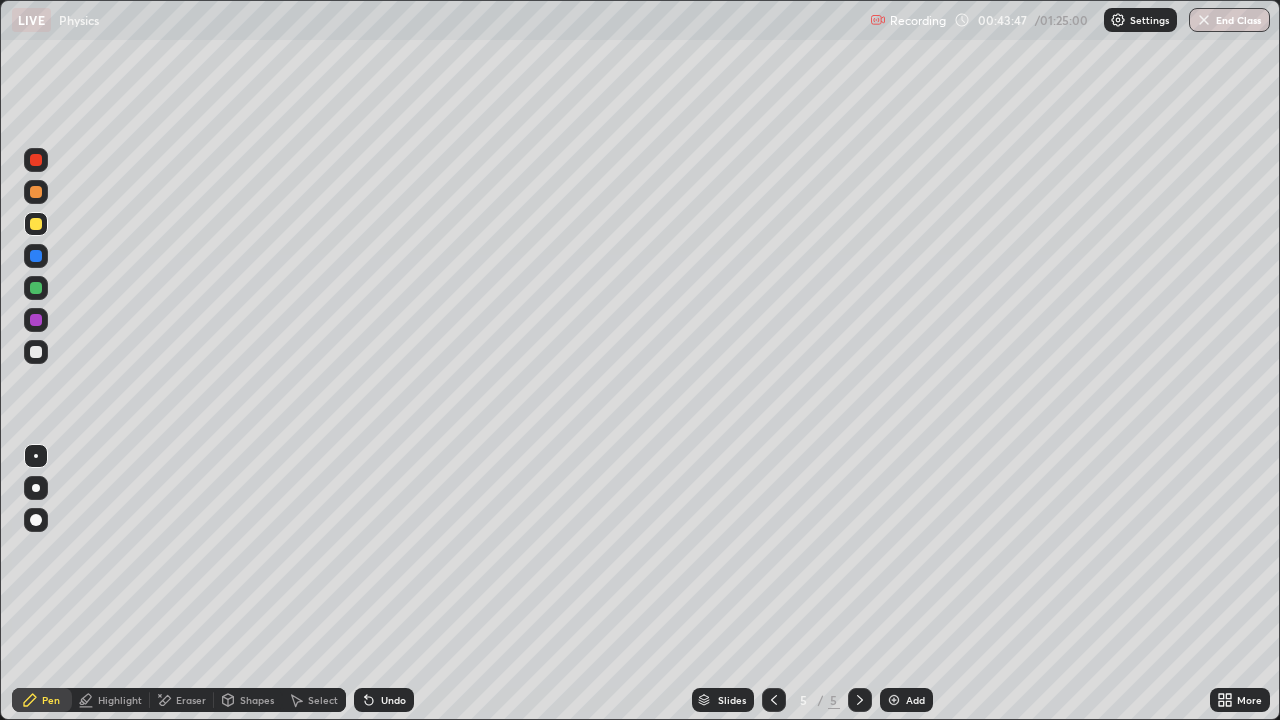 click on "Select" at bounding box center (323, 700) 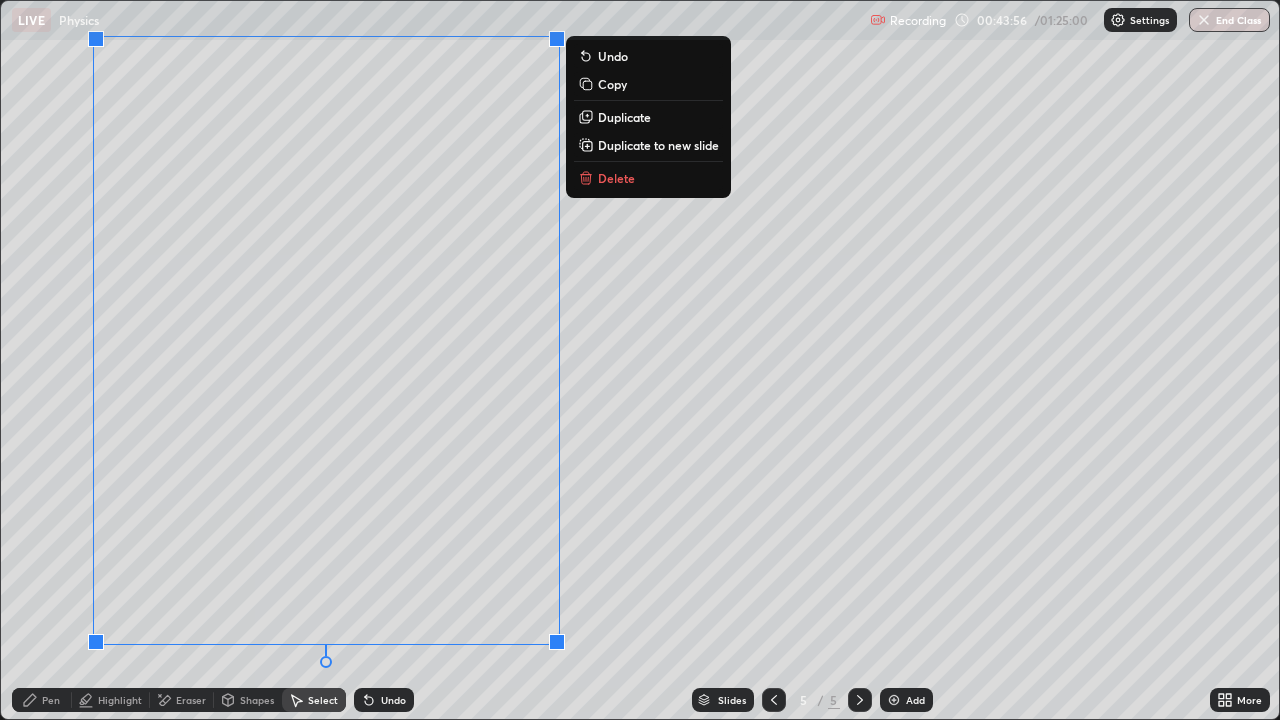 click on "Pen" at bounding box center [42, 700] 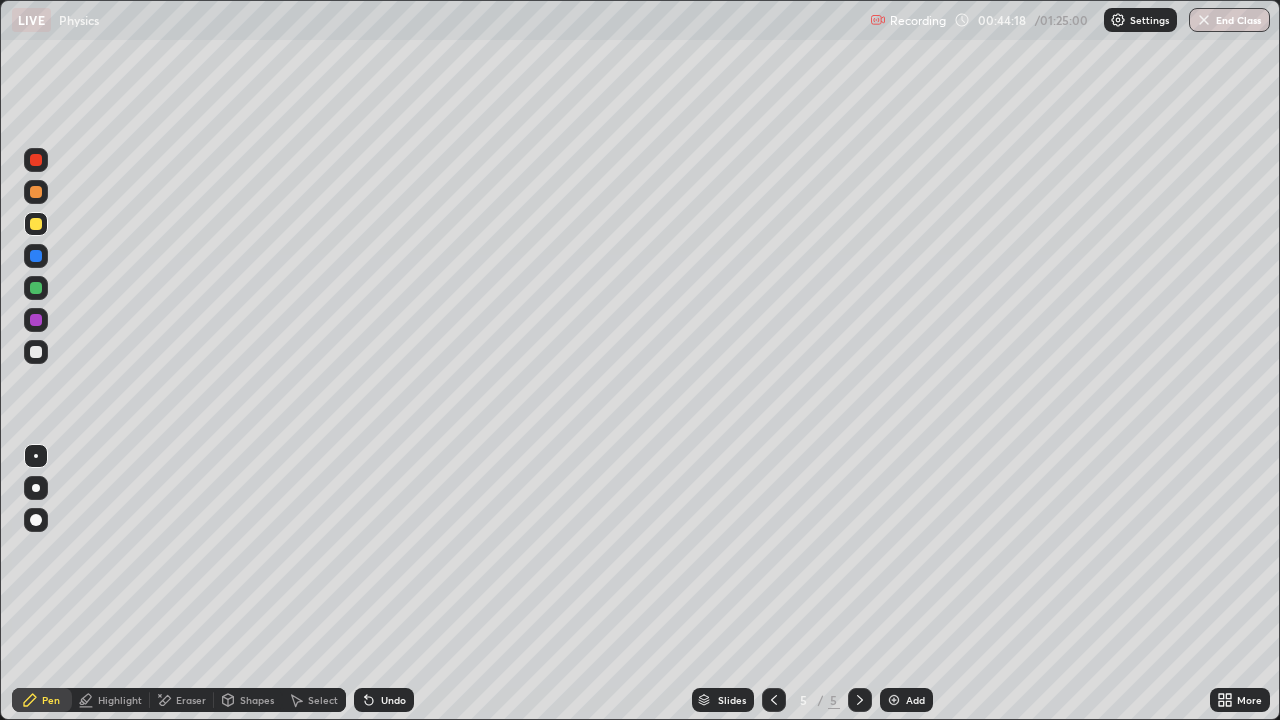 click at bounding box center (36, 456) 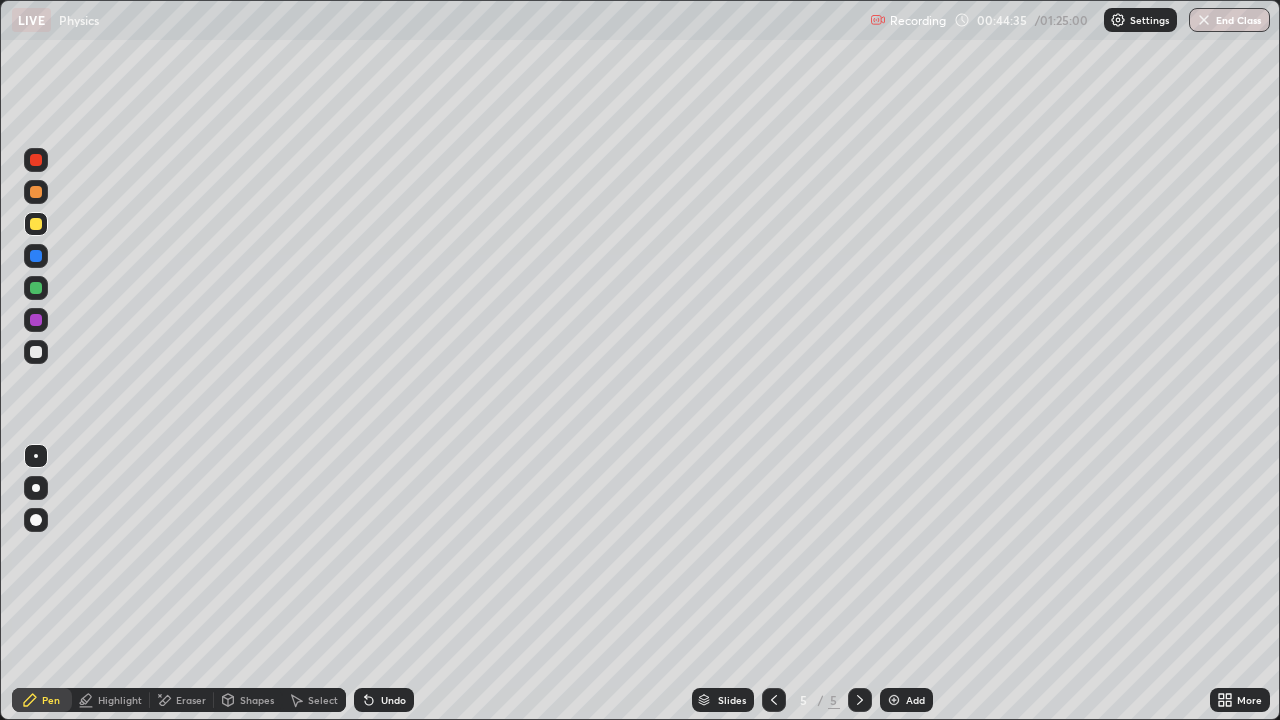 click on "Shapes" at bounding box center [257, 700] 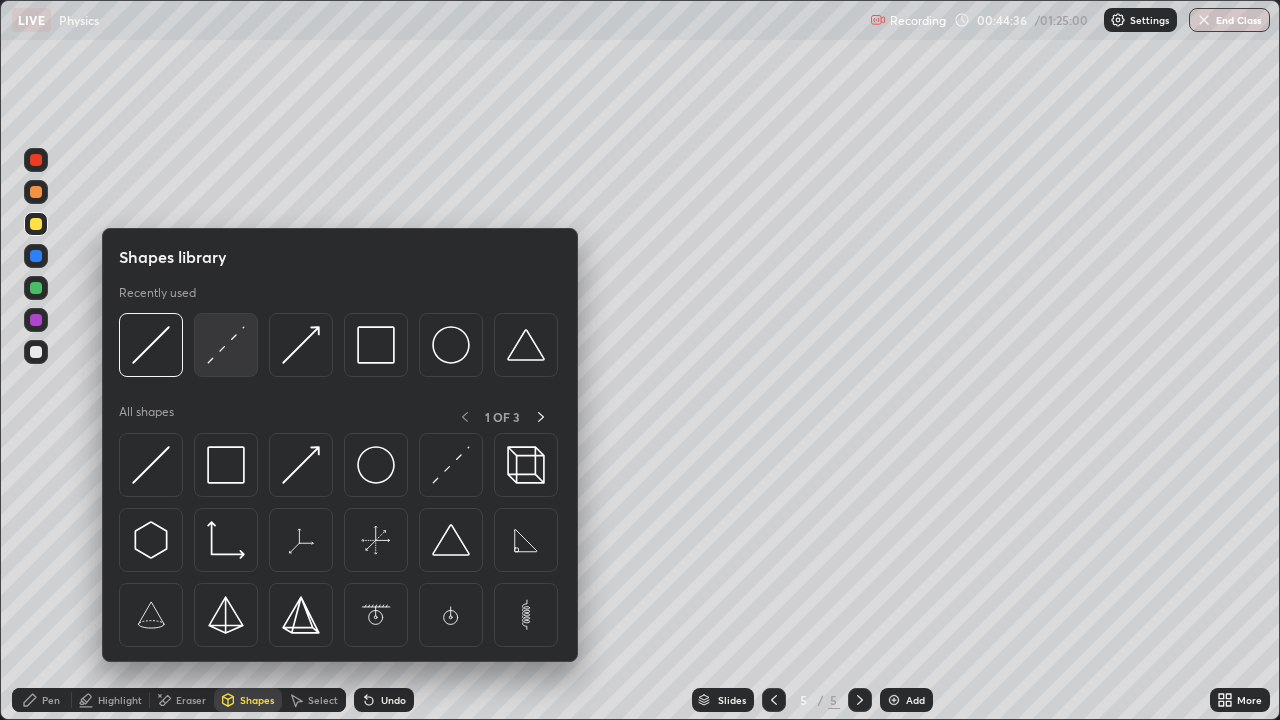 click at bounding box center (226, 345) 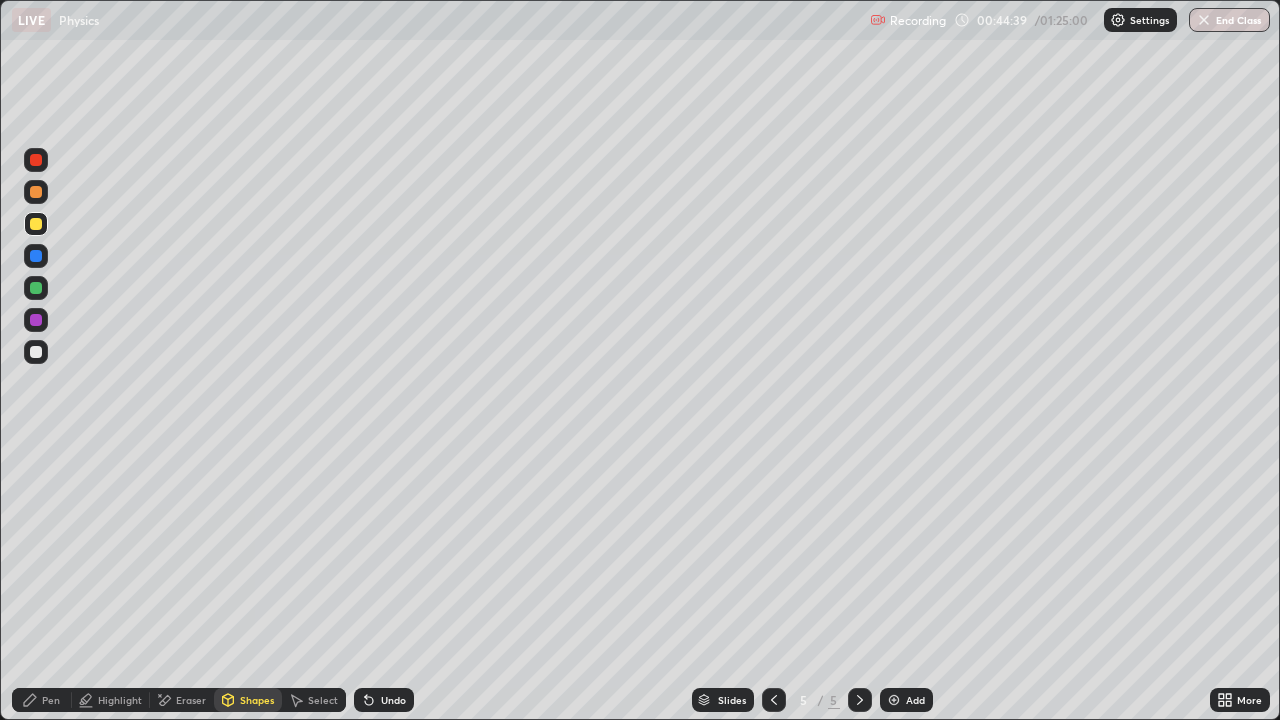 click on "Pen" at bounding box center (42, 700) 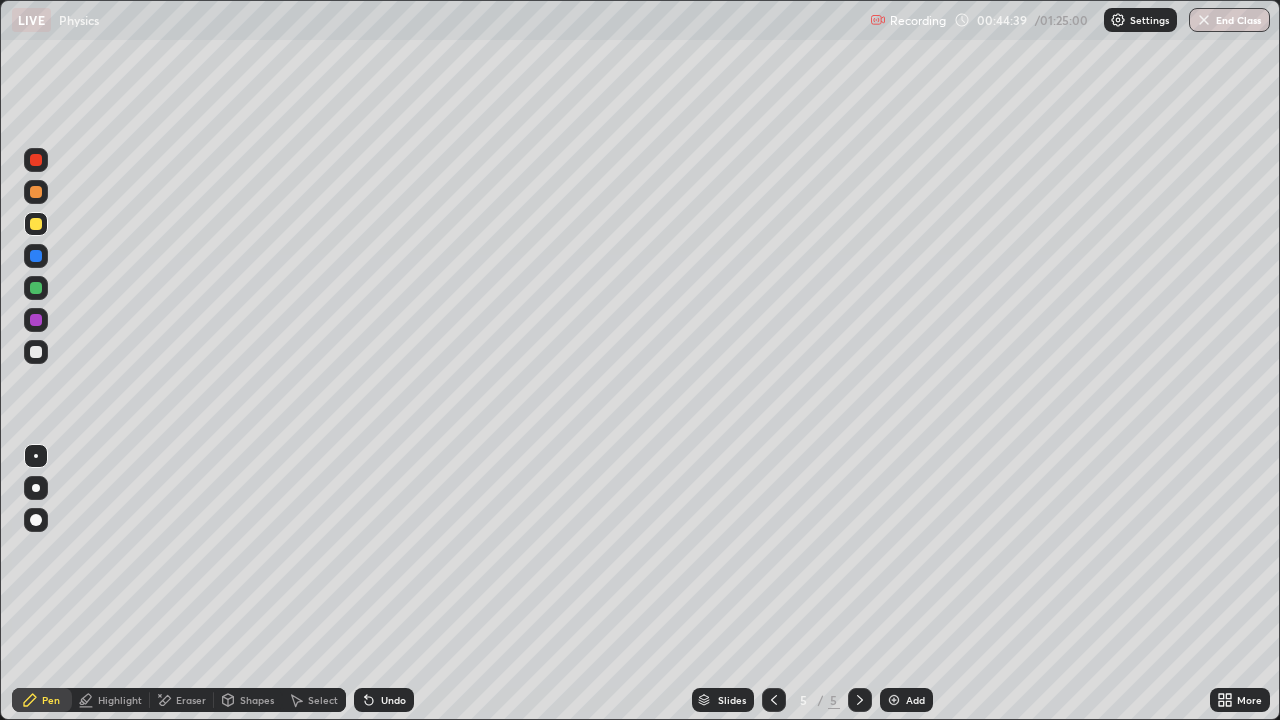 click at bounding box center (36, 456) 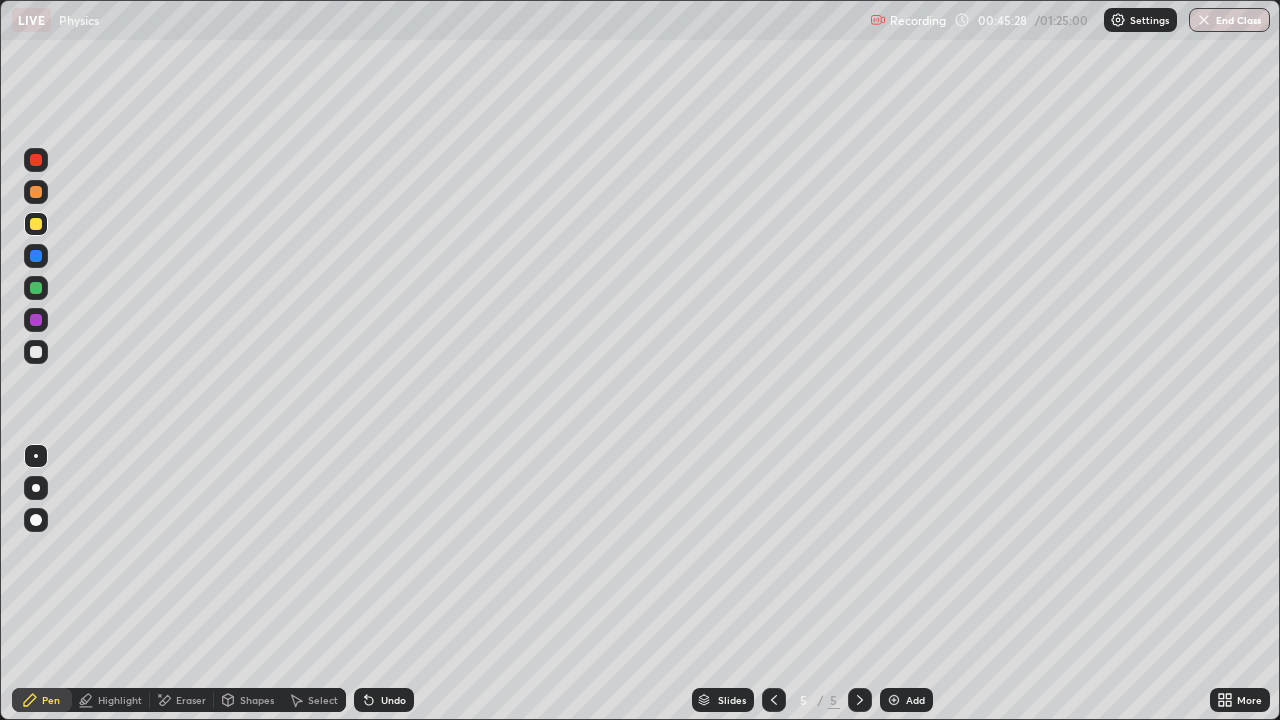 click at bounding box center [36, 456] 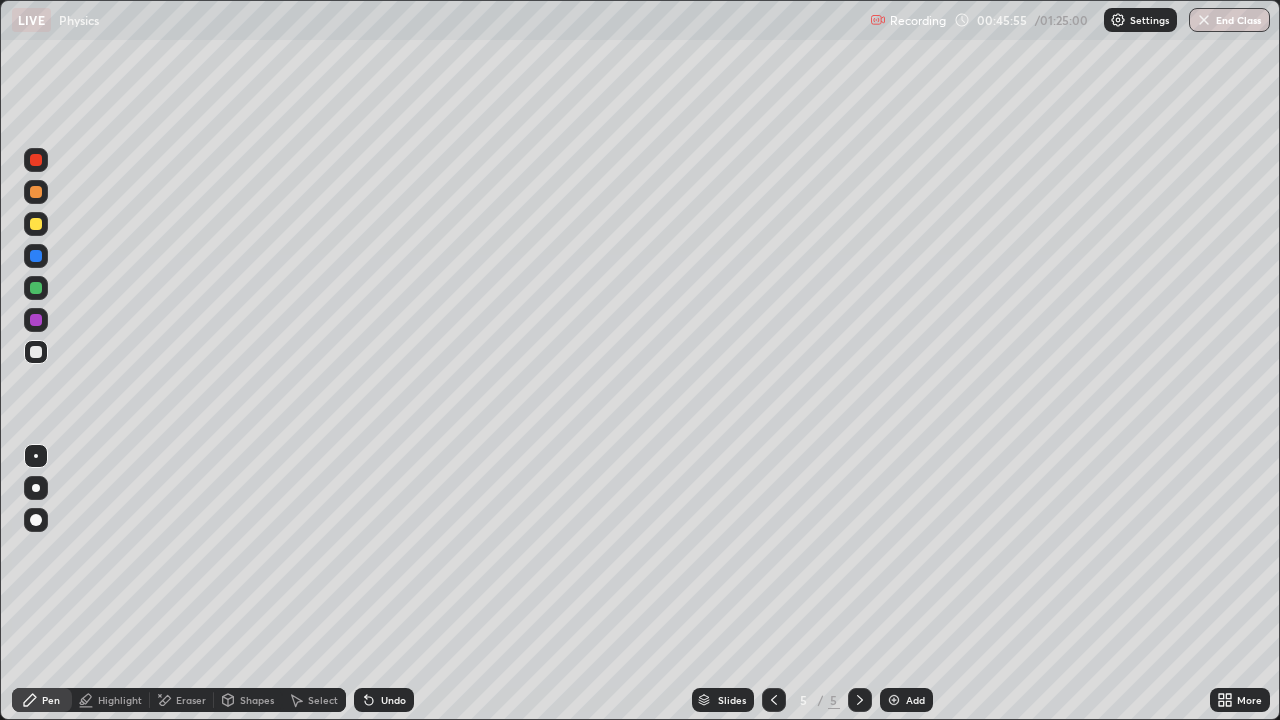 click on "Settings" at bounding box center (1149, 20) 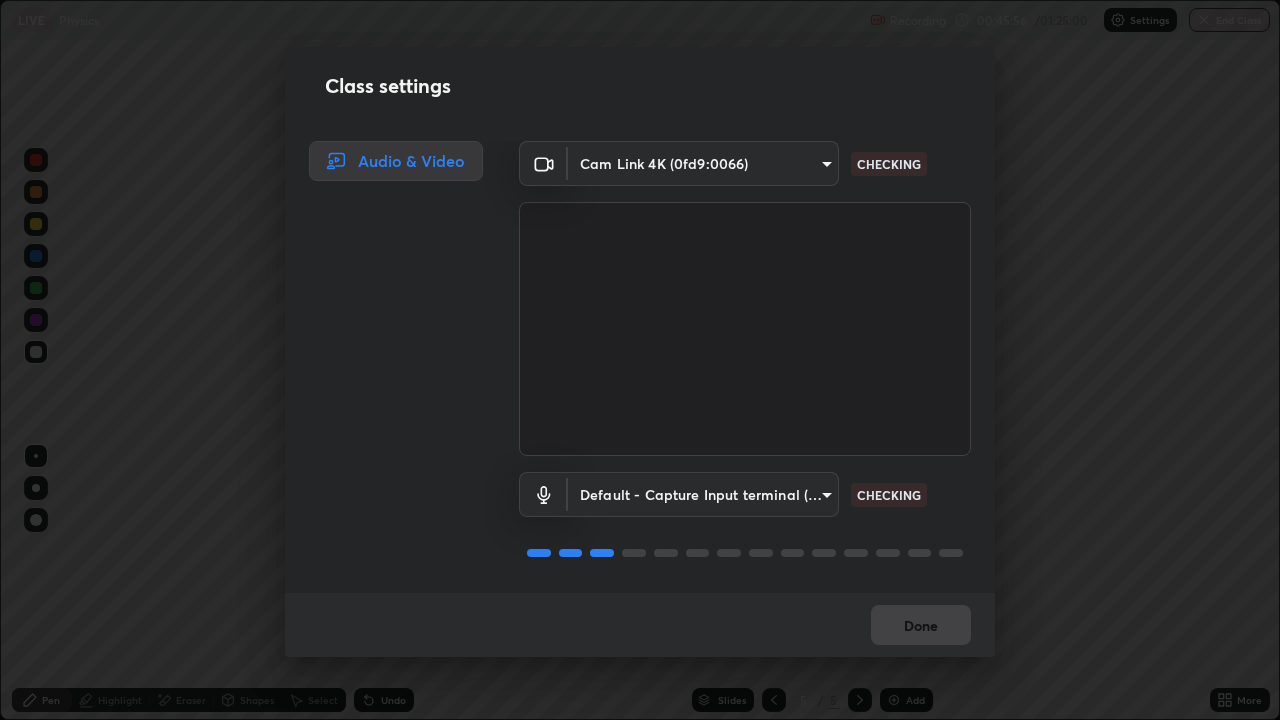 click on "Erase all LIVE Physics Recording 00:45:56 /  01:25:00 Settings End Class Setting up your live class Physics • L94 of Course On Physics for JEE Excel 1 2026 [FIRST] [LAST] Pen Highlight Eraser Shapes Select Undo Slides 5 / 5 Add More Enable hand raising Enable raise hand to speak to learners. Once enabled, chat will be turned off temporarily. Enable x   No doubts shared Encourage your learners to ask a doubt for better clarity Report an issue Reason for reporting Buffering Chat not working Audio - Video sync issue Educator video quality low ​ Attach an image Report Class settings Audio & Video Cam Link 4K (0fd9:0066) 2996d7093f1f008bc81b2c6533138efd04bdba2ff39ecd53a05379c4b28ff3ae CHECKING Default - Capture Input terminal (Digital Array MIC) default CHECKING Done" at bounding box center (640, 360) 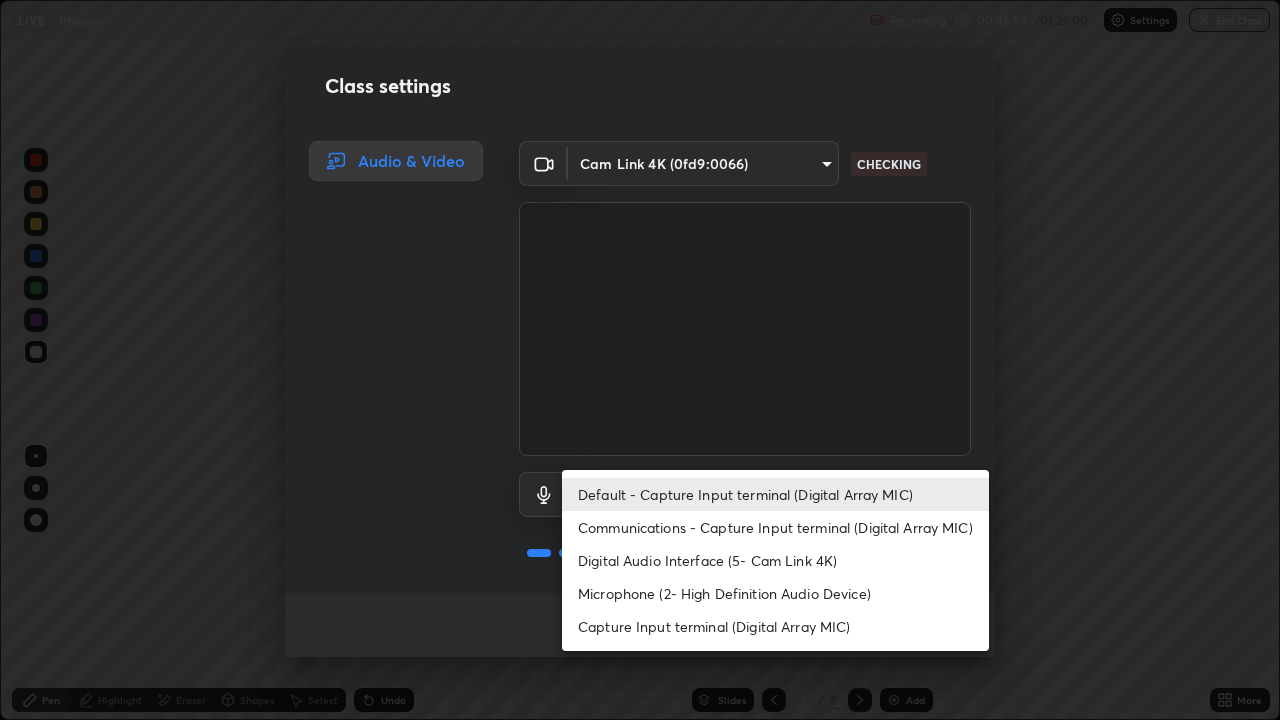 click on "Microphone (2- High Definition Audio Device)" at bounding box center [775, 593] 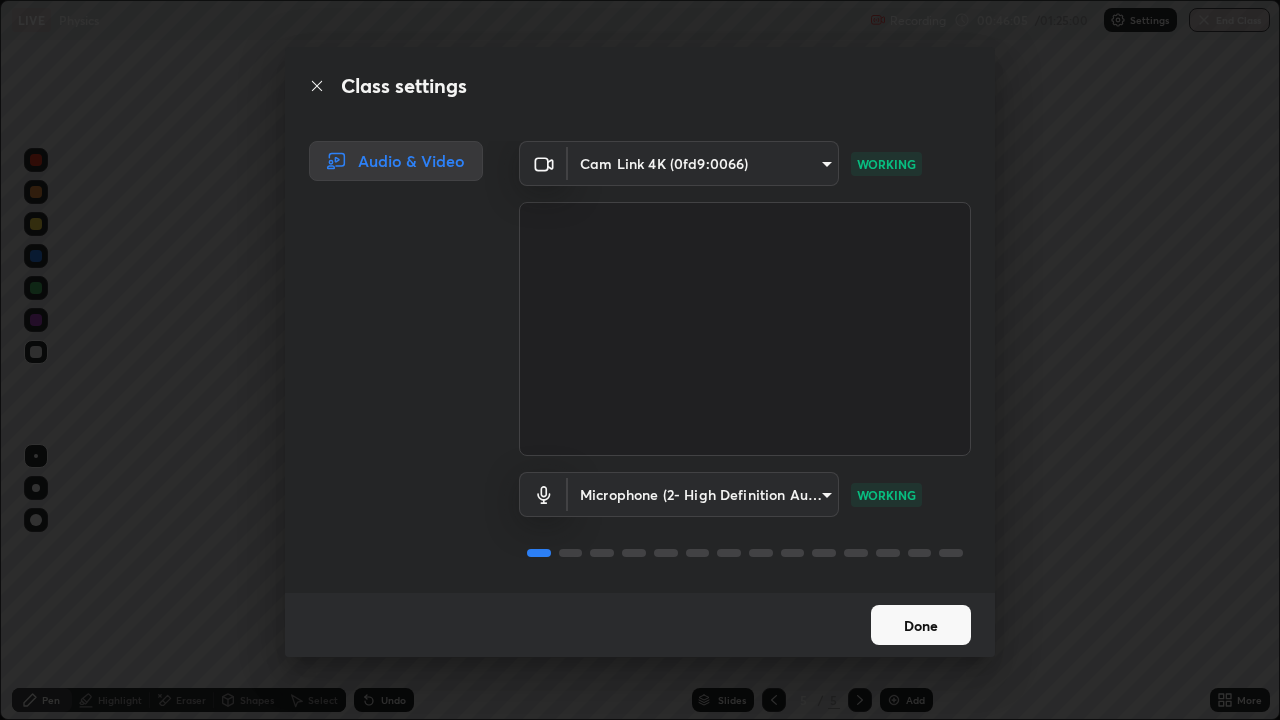 click on "Done" at bounding box center (921, 625) 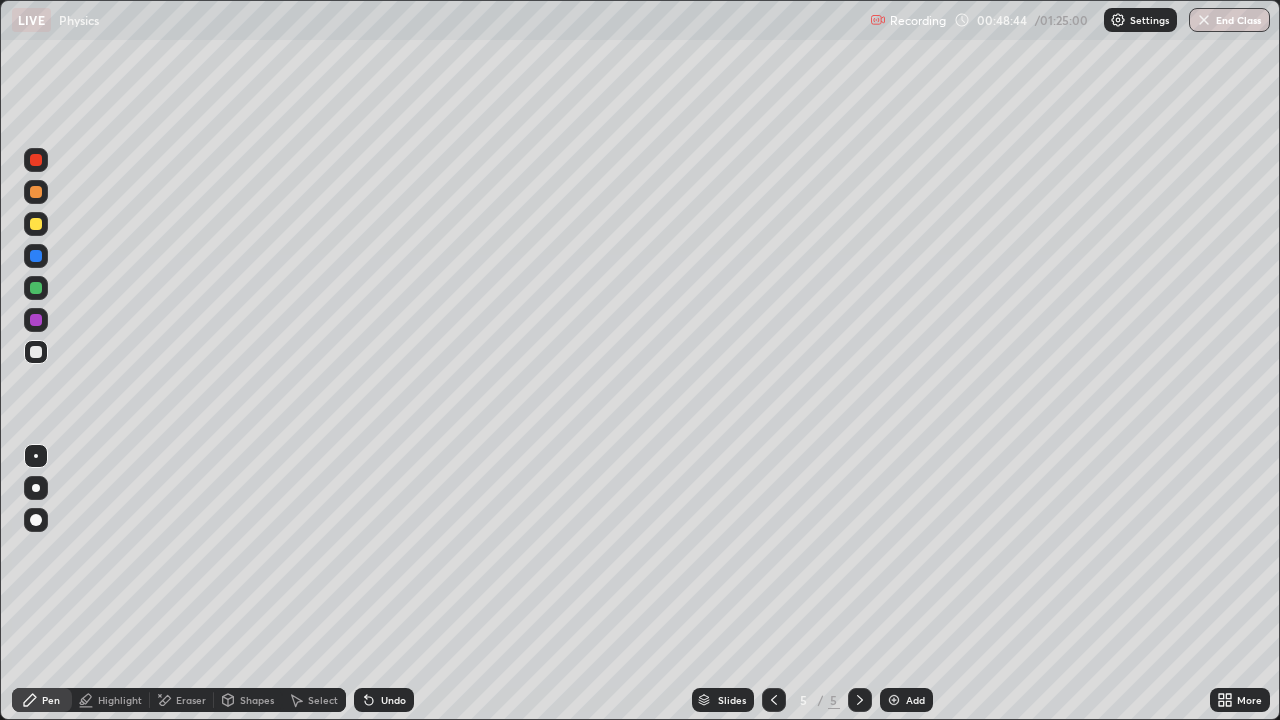click at bounding box center (36, 352) 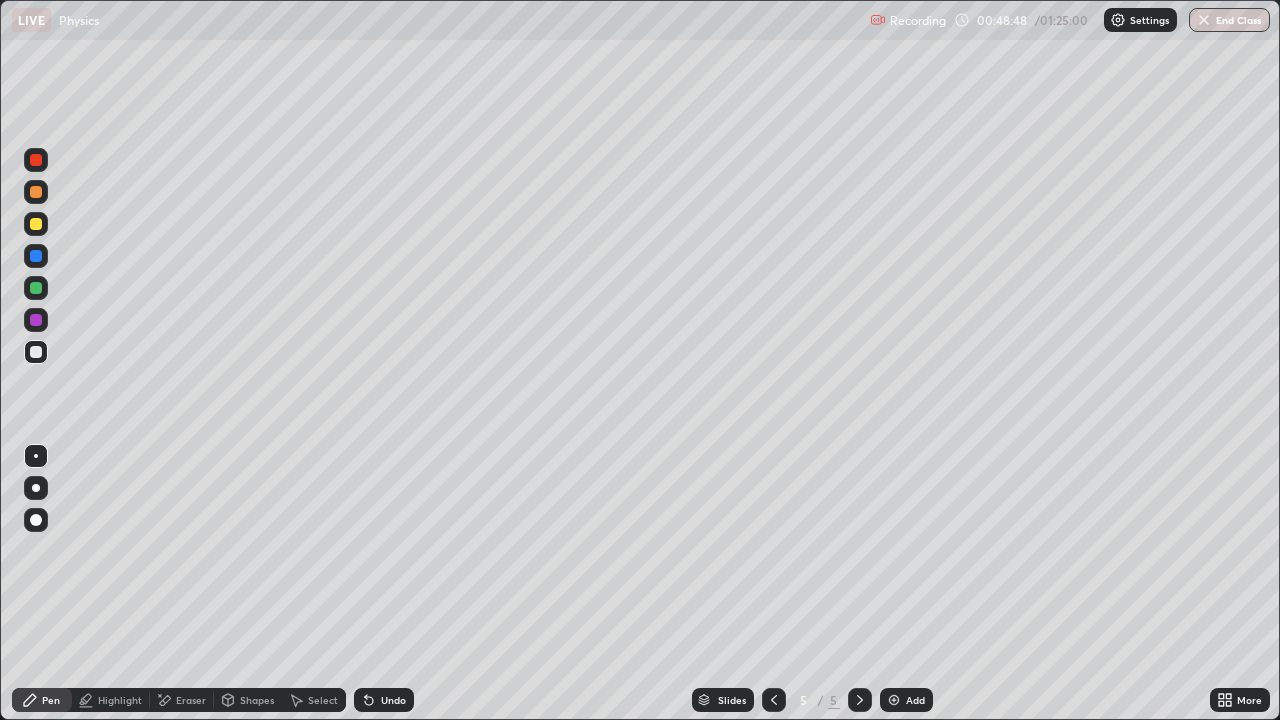 click on "Settings" at bounding box center [1149, 20] 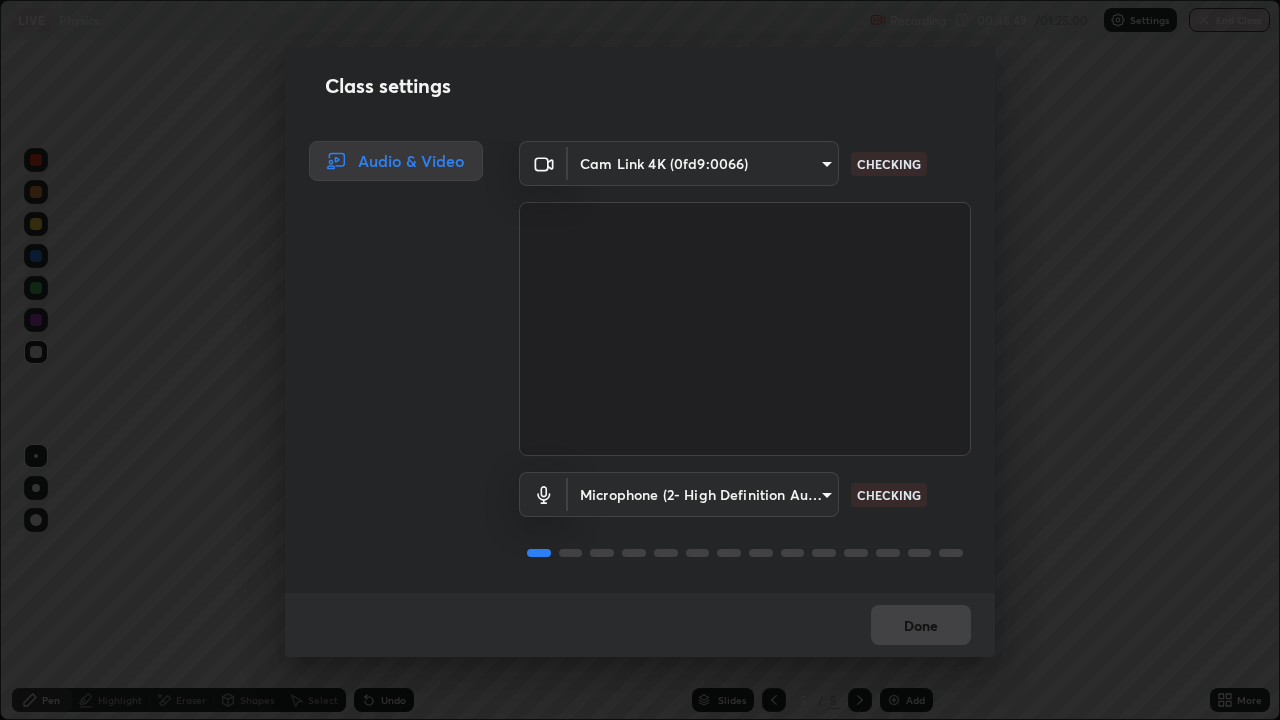 click on "Erase all LIVE Physics Recording 00:48:49 /  01:25:00 Settings End Class Setting up your live class Physics • L94 of Course On Physics for JEE Excel 1 2026 [FIRST] [LAST] Pen Highlight Eraser Shapes Select Undo Slides 5 / 5 Add More Enable hand raising Enable raise hand to speak to learners. Once enabled, chat will be turned off temporarily. Enable x   No doubts shared Encourage your learners to ask a doubt for better clarity Report an issue Reason for reporting Buffering Chat not working Audio - Video sync issue Educator video quality low ​ Attach an image Report Class settings Audio & Video Cam Link 4K (0fd9:0066) 2996d7093f1f008bc81b2c6533138efd04bdba2ff39ecd53a05379c4b28ff3ae CHECKING Microphone (2- High Definition Audio Device) 3102d51534fca1b400fb0d3746106497aa8ac5456baf4b16accf4f197984d52f CHECKING Done" at bounding box center (640, 360) 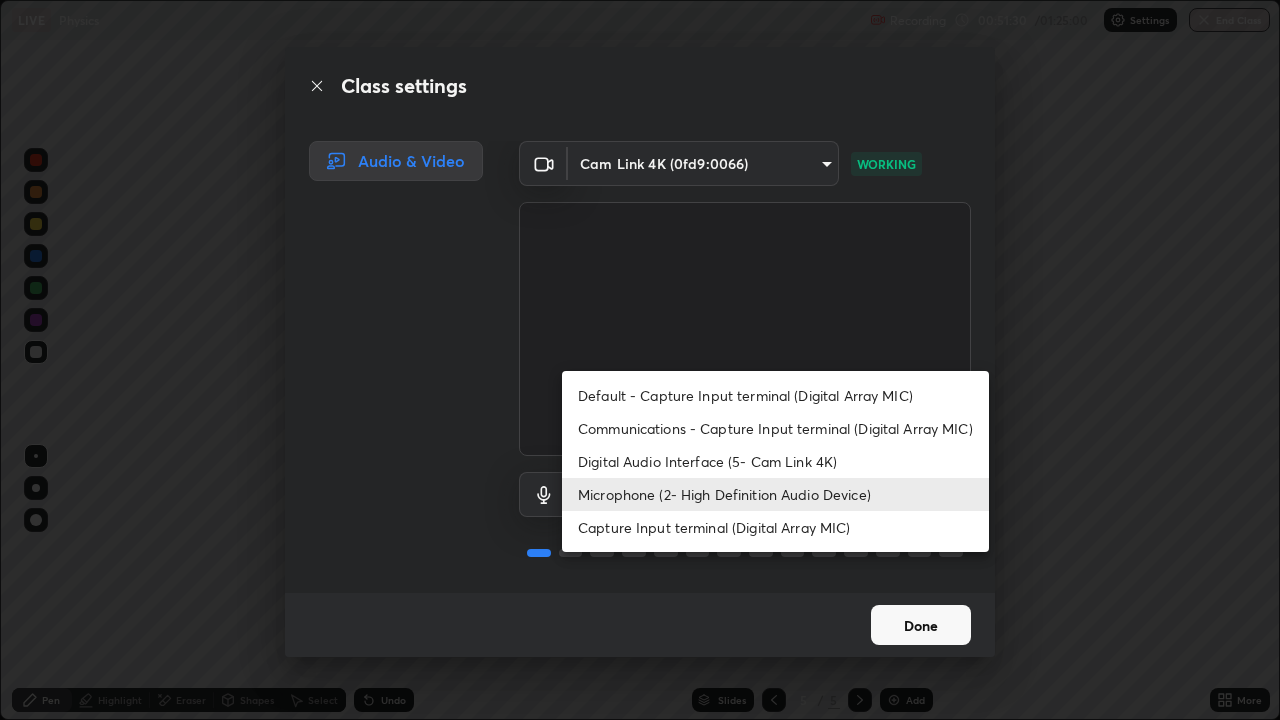 click on "Communications - Capture Input terminal (Digital Array MIC)" at bounding box center [775, 428] 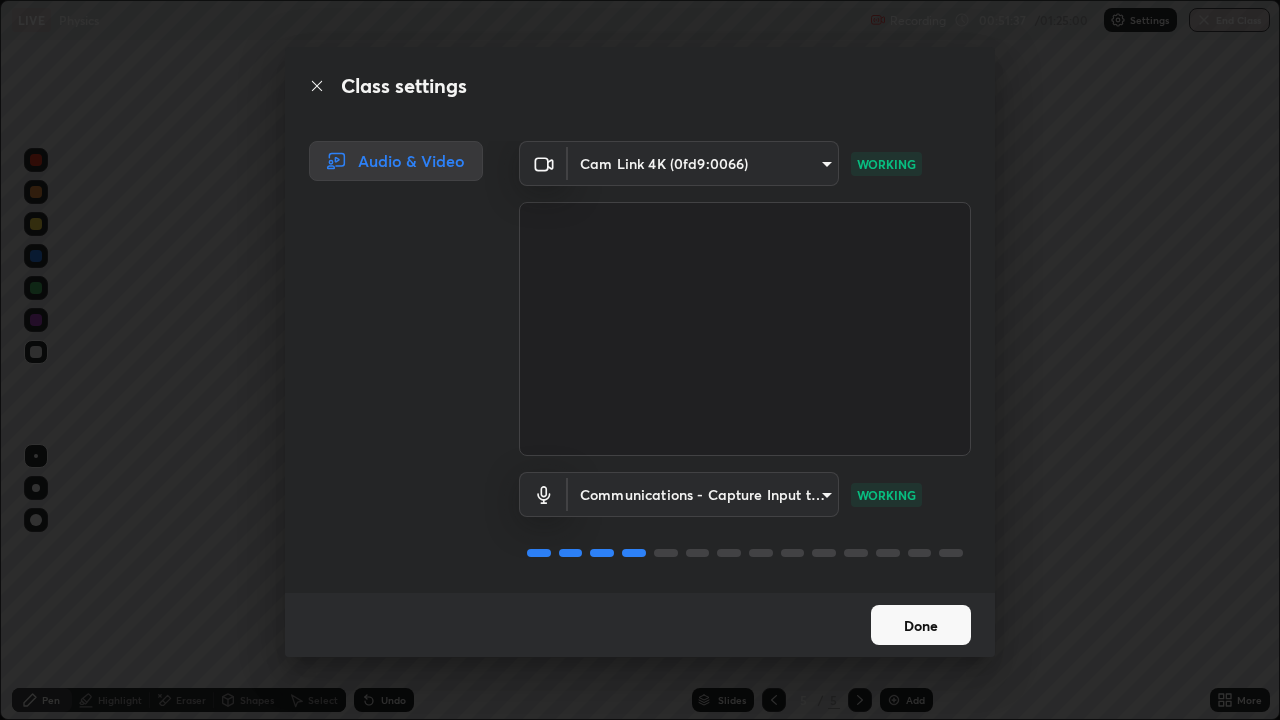 click on "Done" at bounding box center (921, 625) 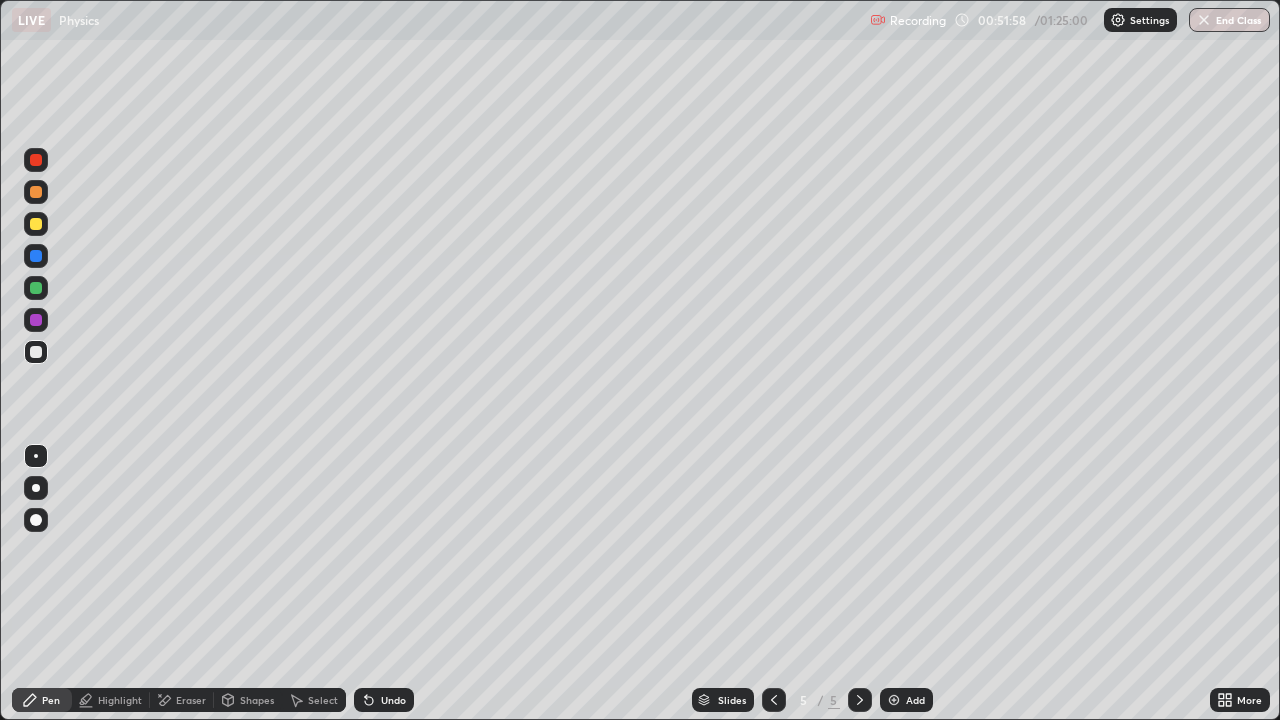 click on "Shapes" at bounding box center [248, 700] 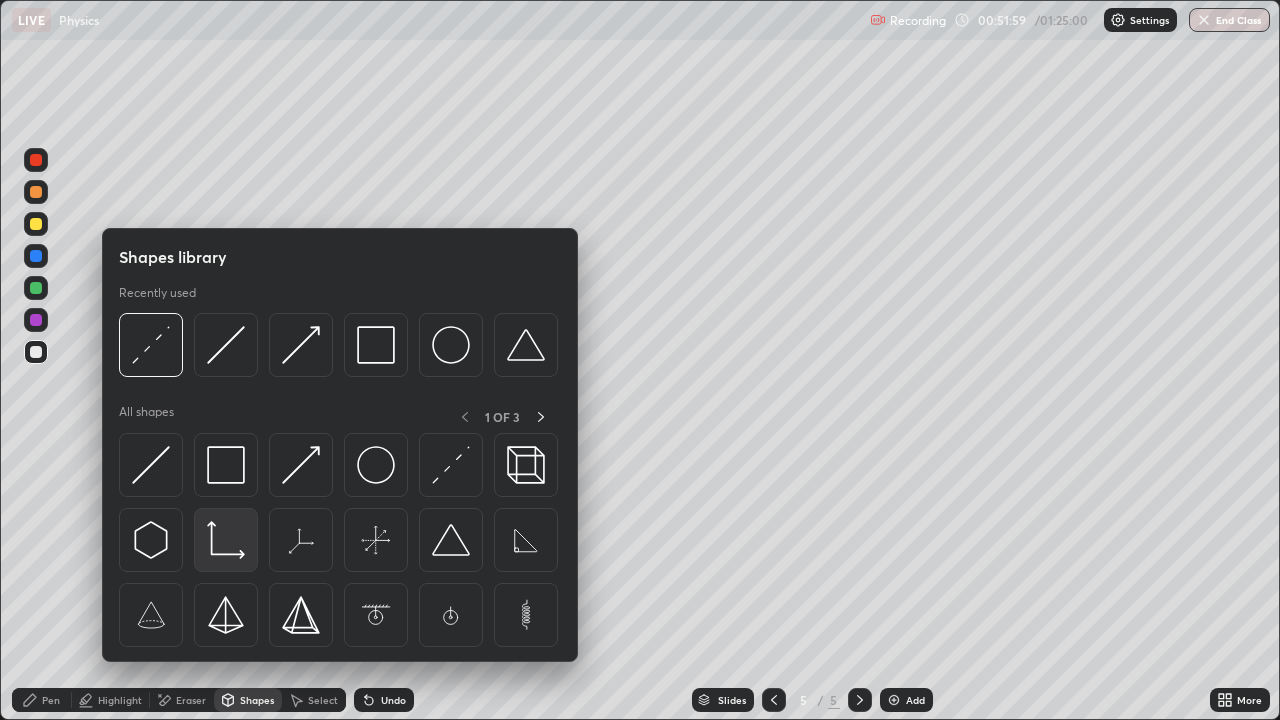 click at bounding box center (226, 540) 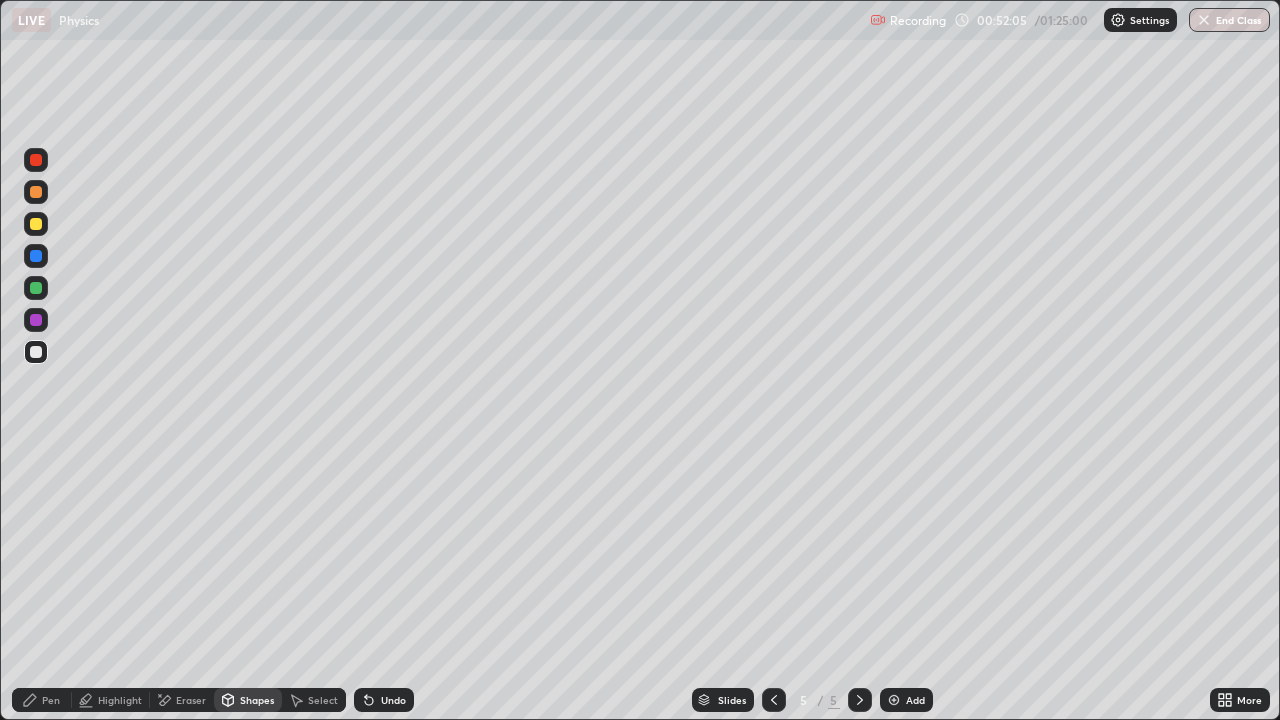 click on "Shapes" at bounding box center [257, 700] 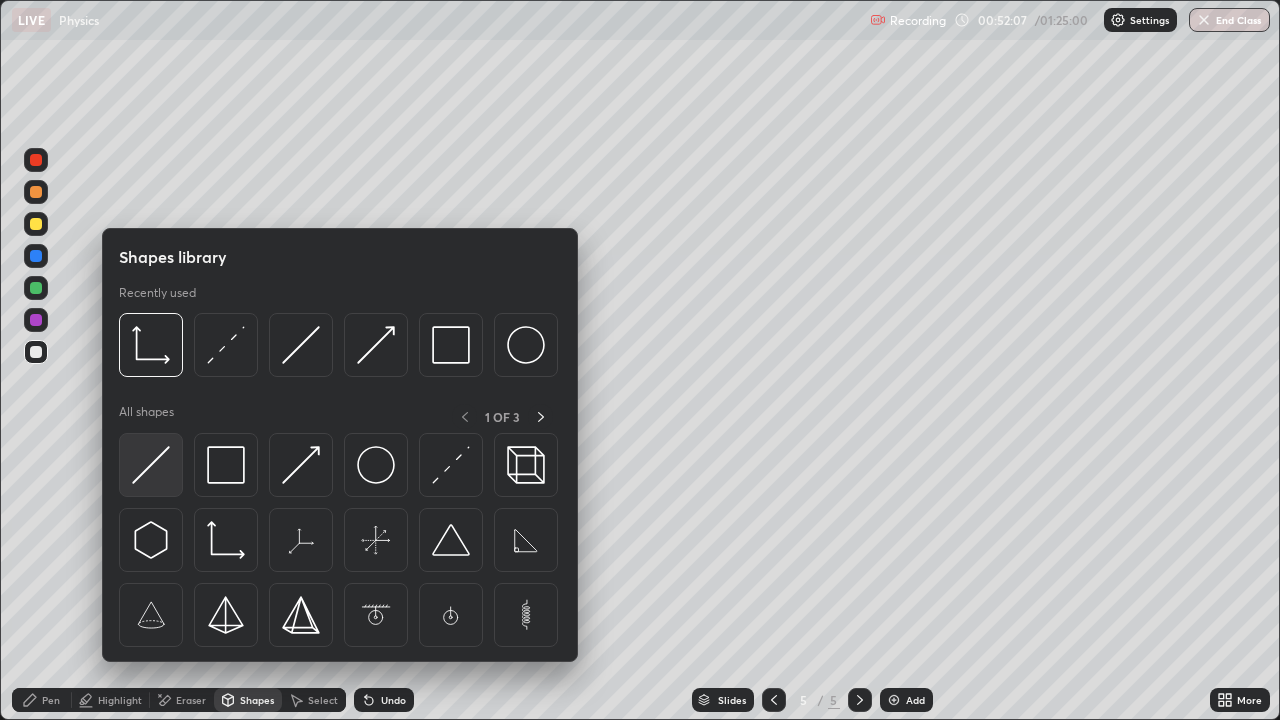 click at bounding box center (151, 465) 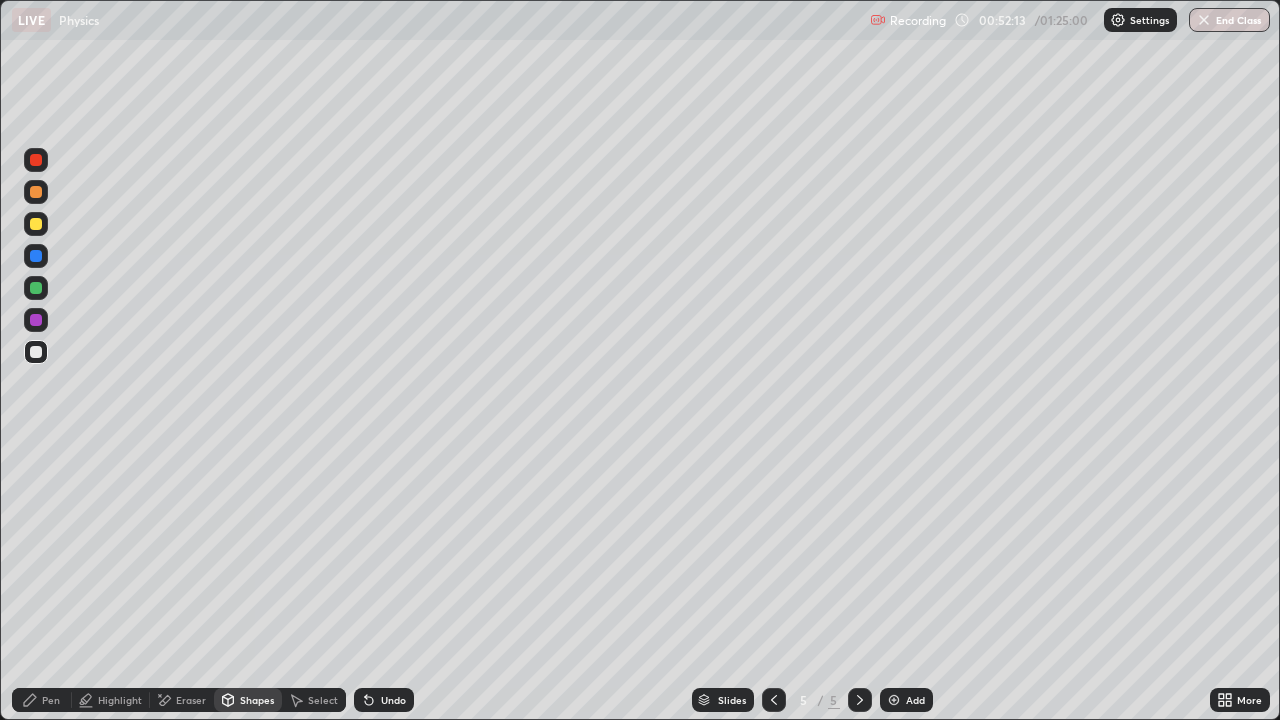 click on "Pen" at bounding box center (42, 700) 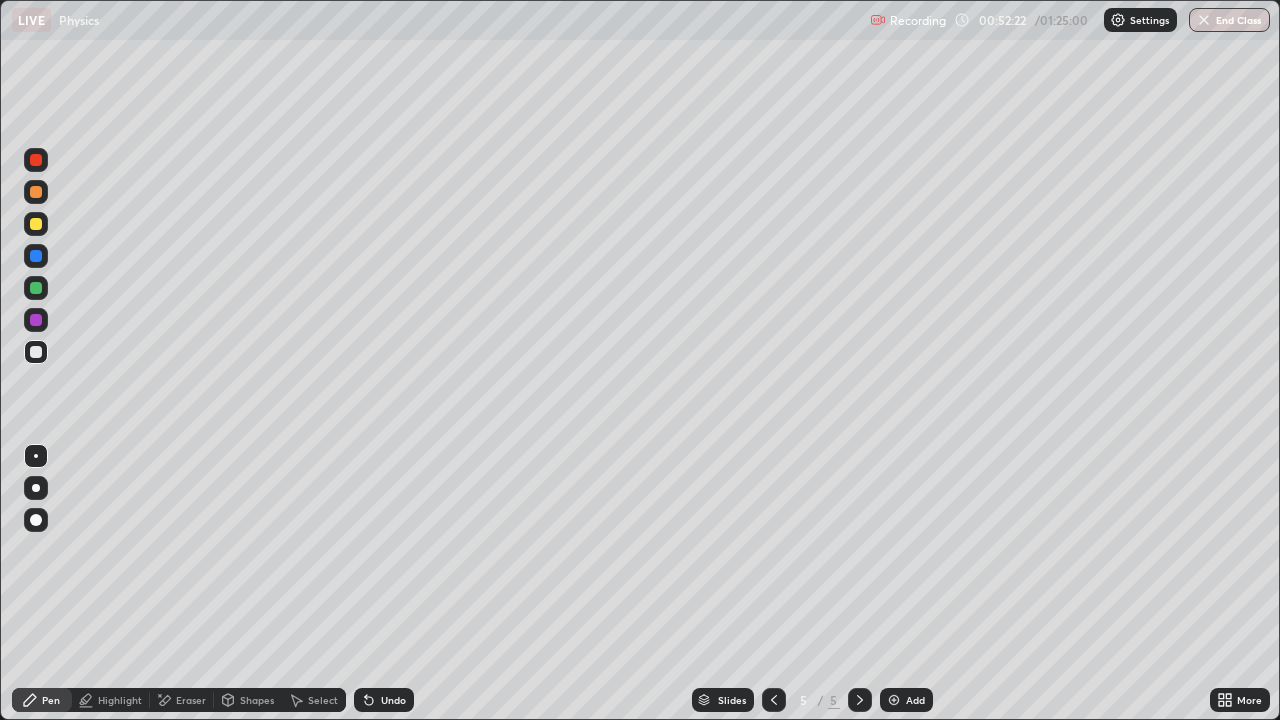 click on "Shapes" at bounding box center [257, 700] 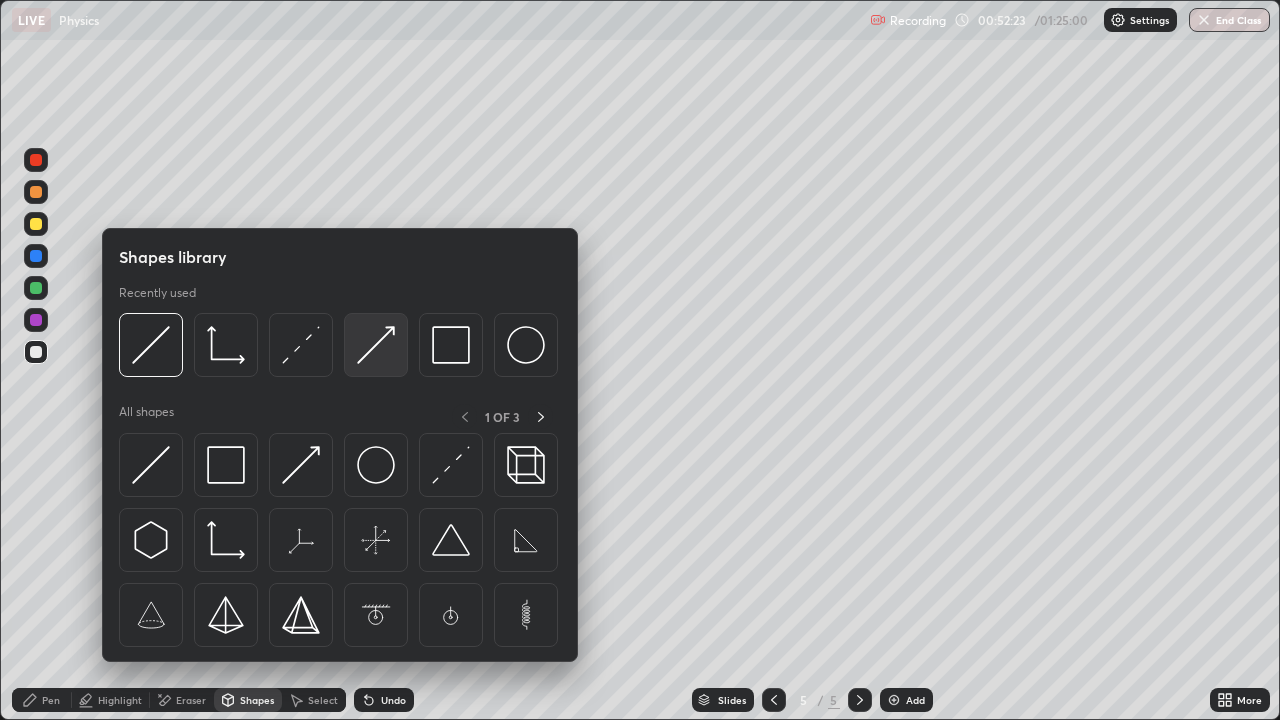 click at bounding box center [376, 345] 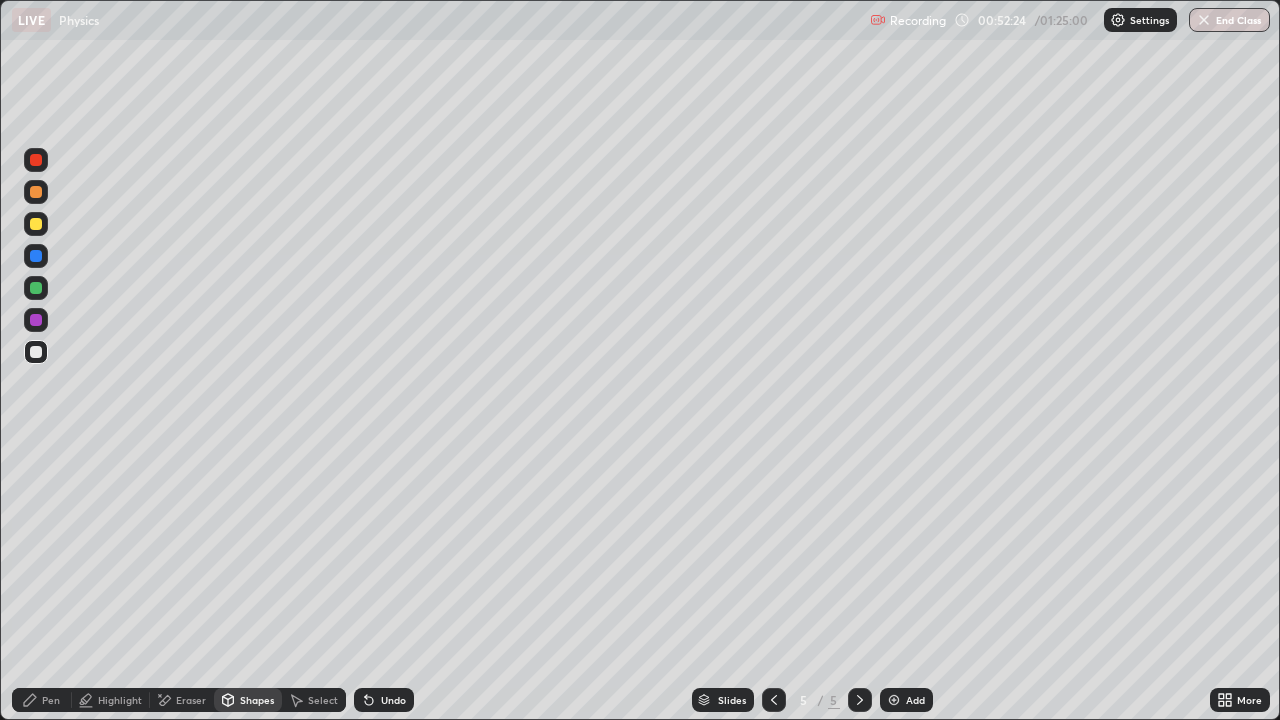 click at bounding box center [36, 288] 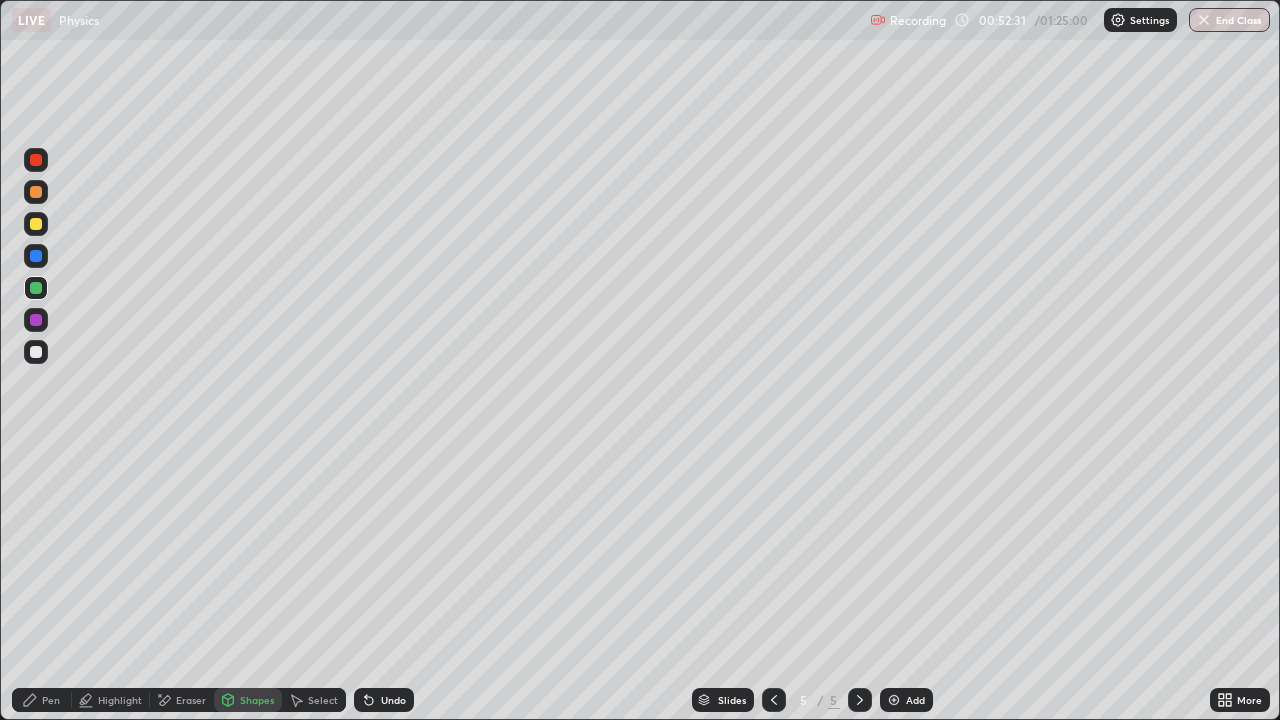 click on "Undo" at bounding box center [393, 700] 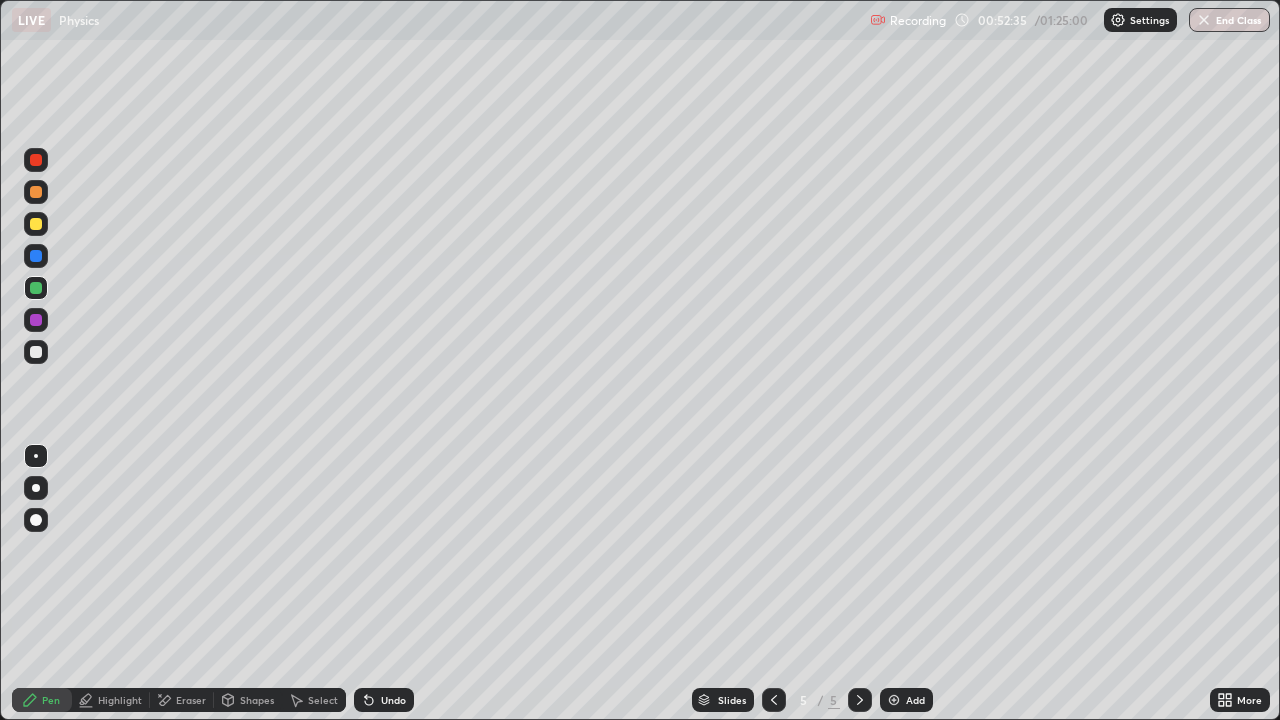 click on "Shapes" at bounding box center [257, 700] 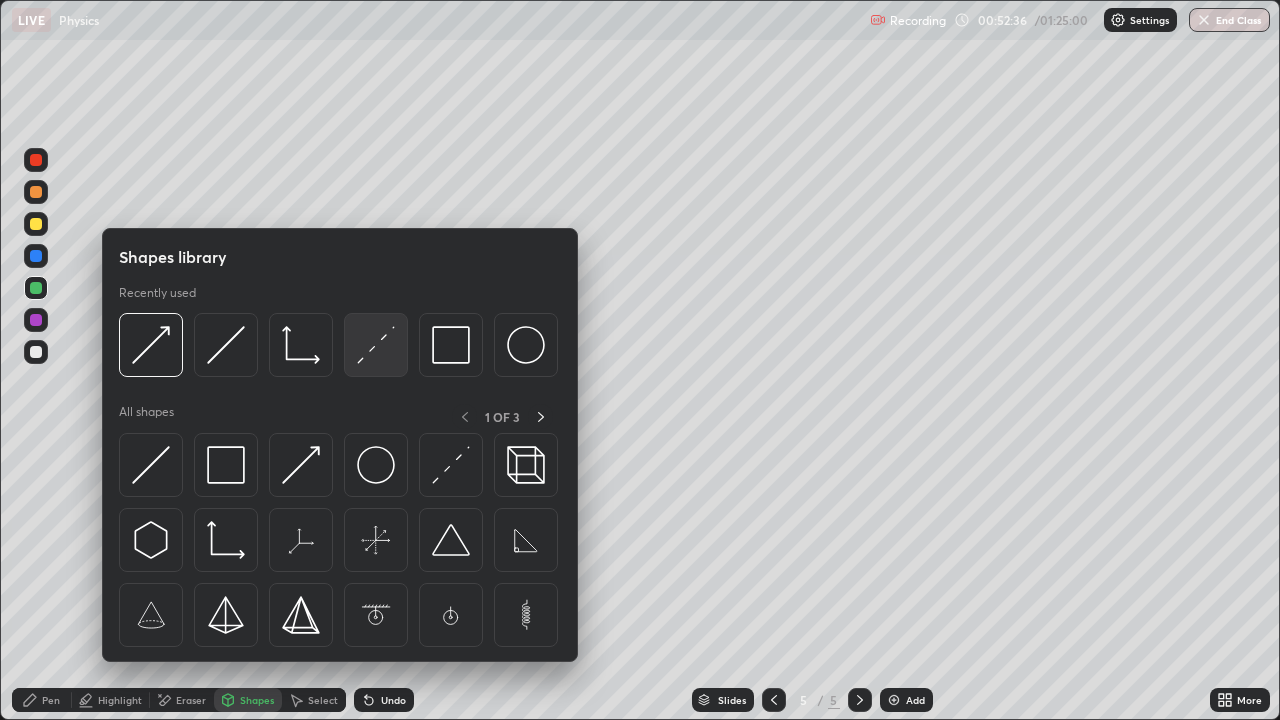 click at bounding box center (376, 345) 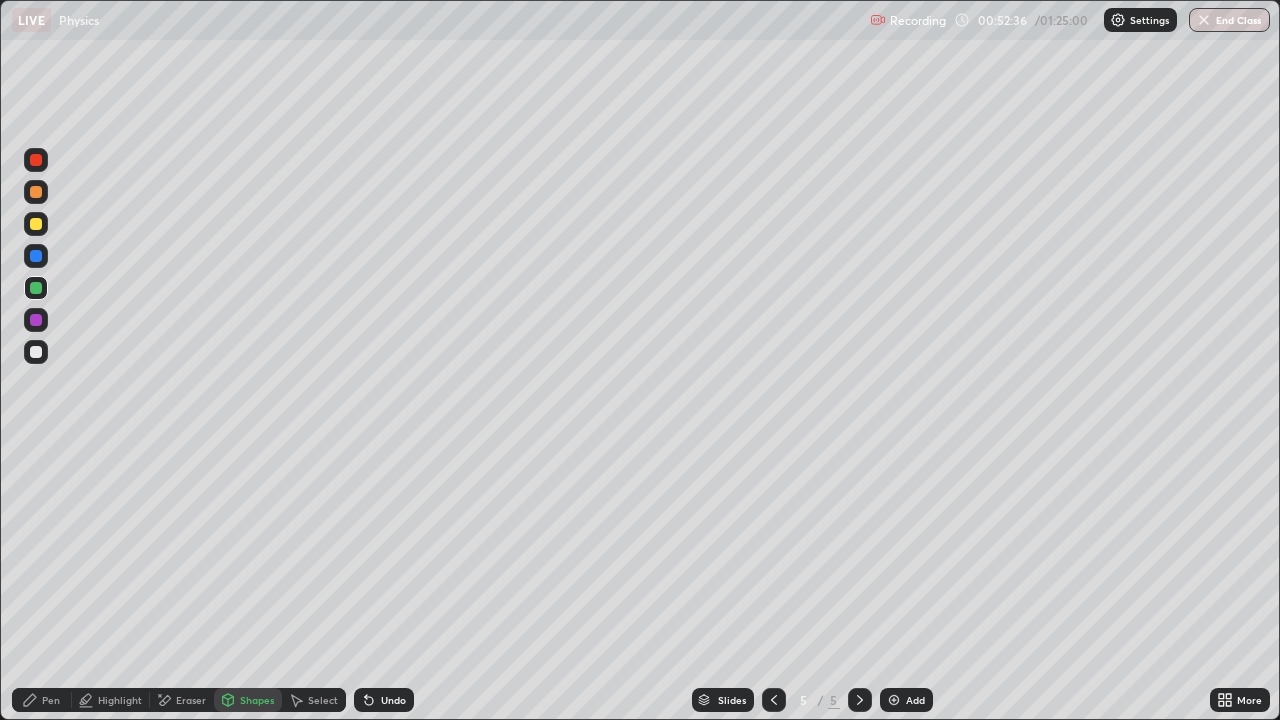 click at bounding box center (36, 352) 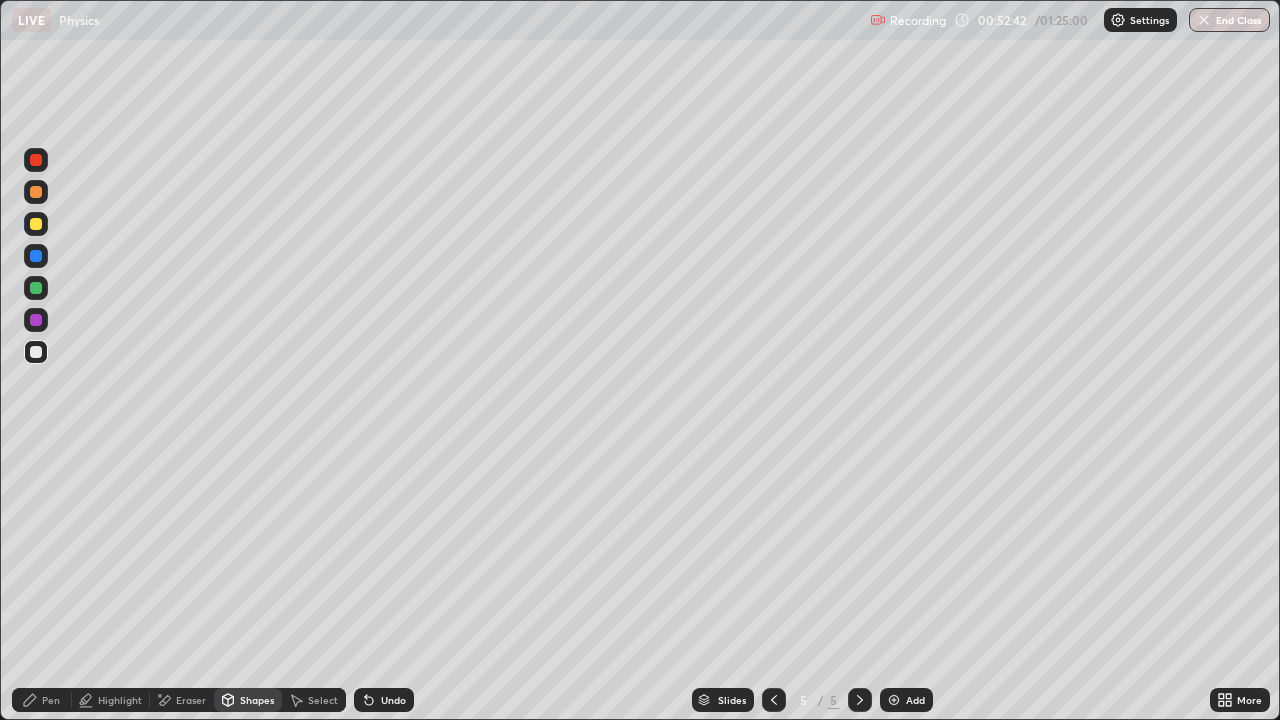 click on "Undo" at bounding box center (393, 700) 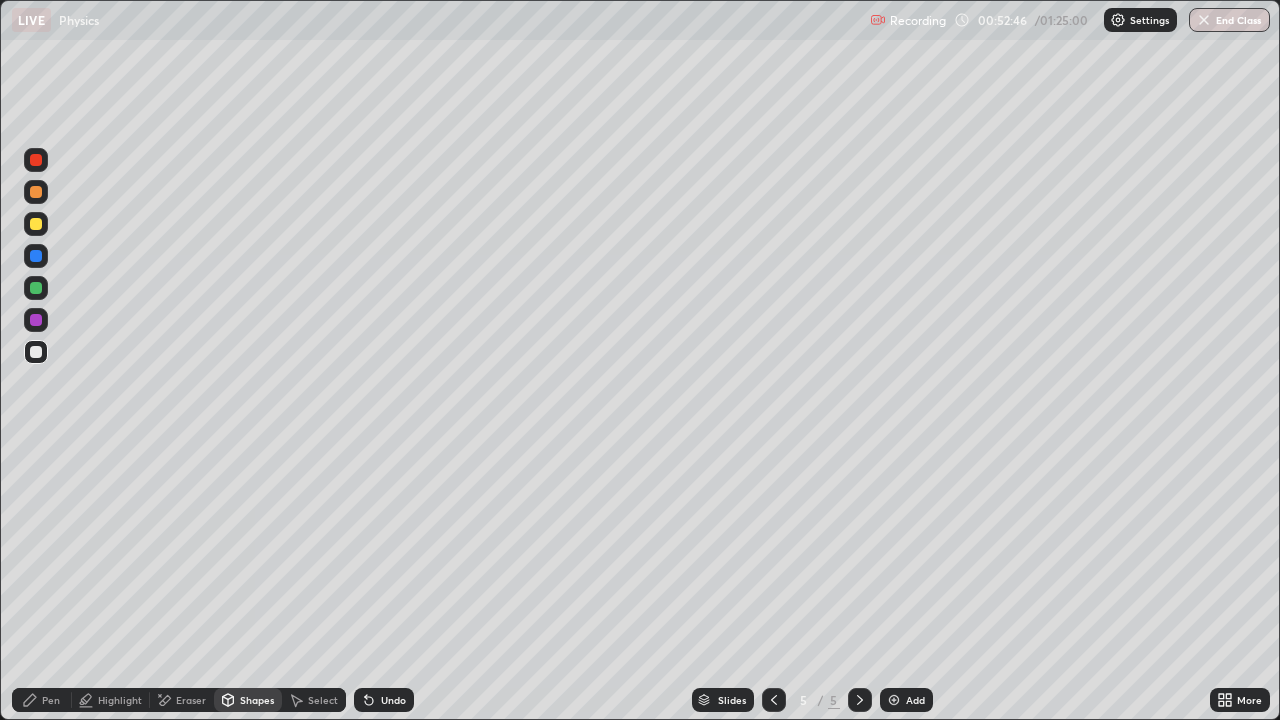 click on "Undo" at bounding box center [393, 700] 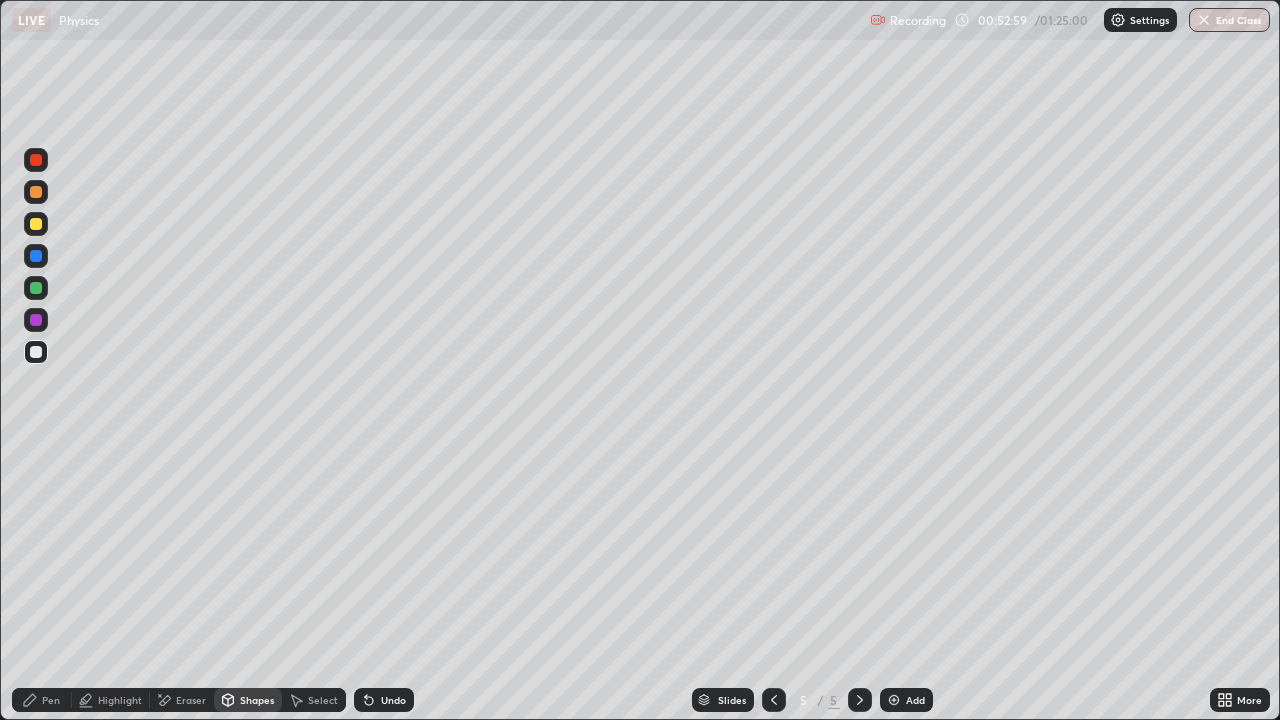 click on "Shapes" at bounding box center [257, 700] 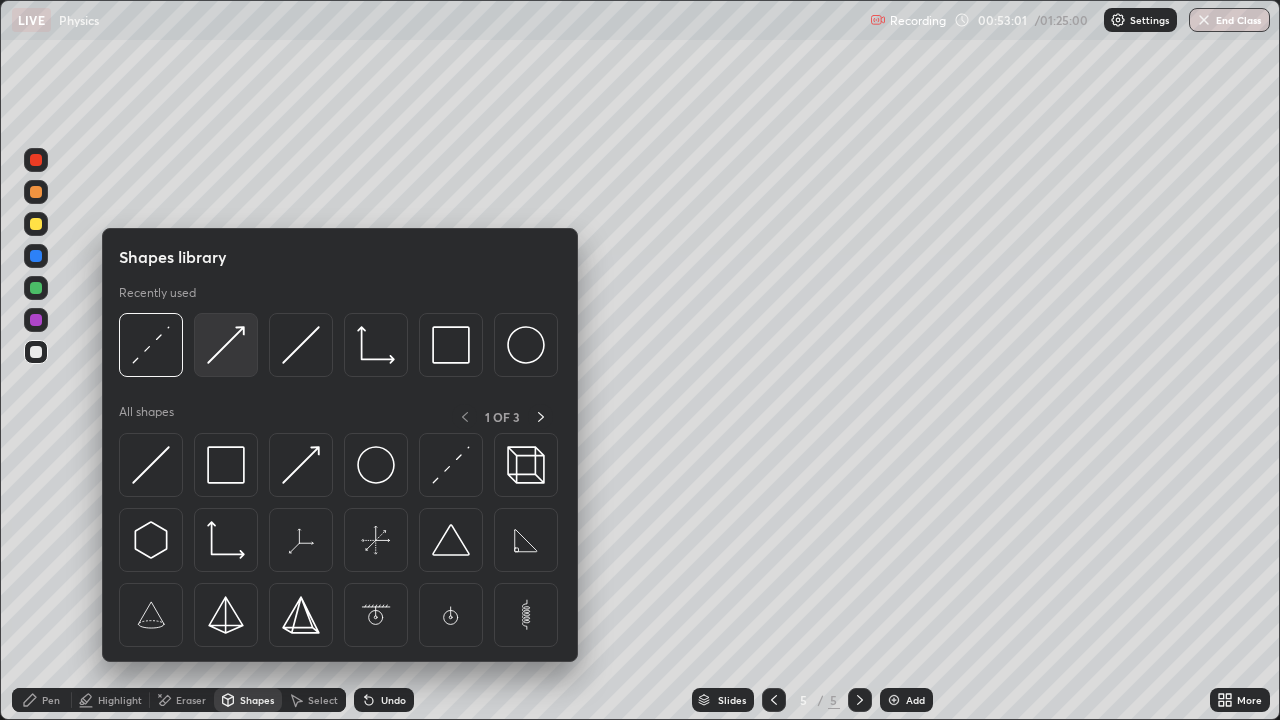 click at bounding box center [226, 345] 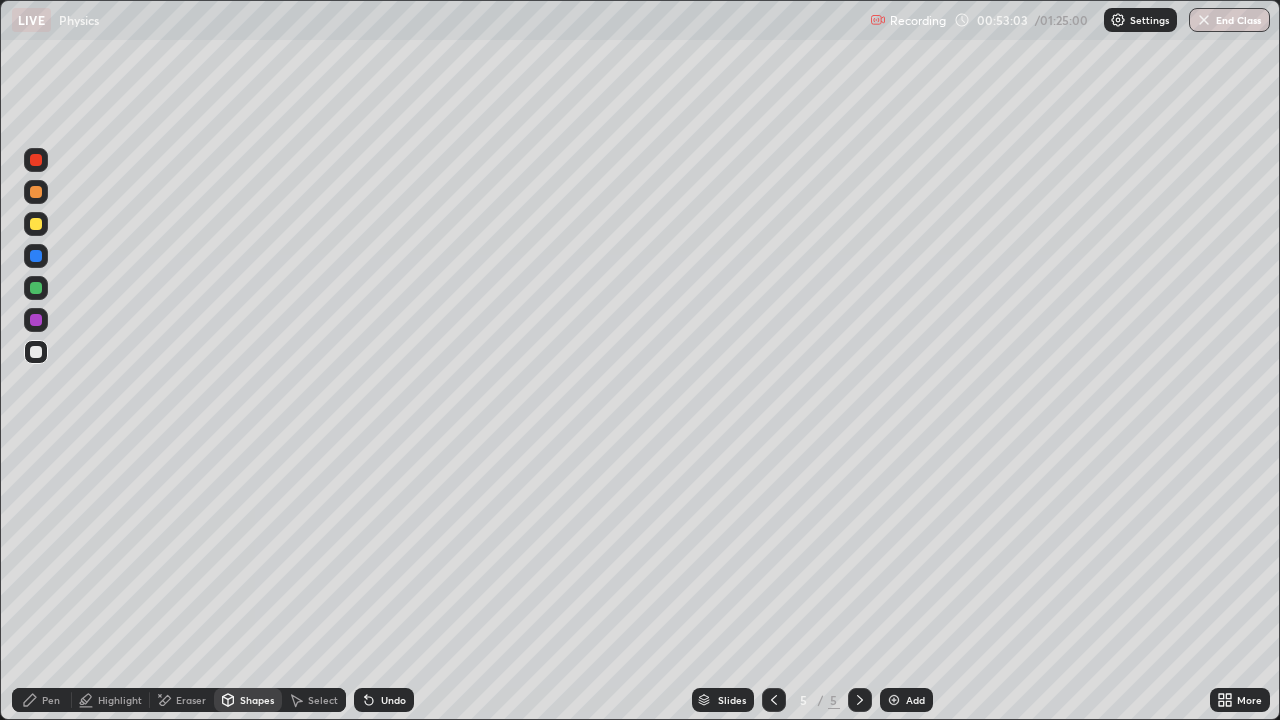 click at bounding box center [36, 288] 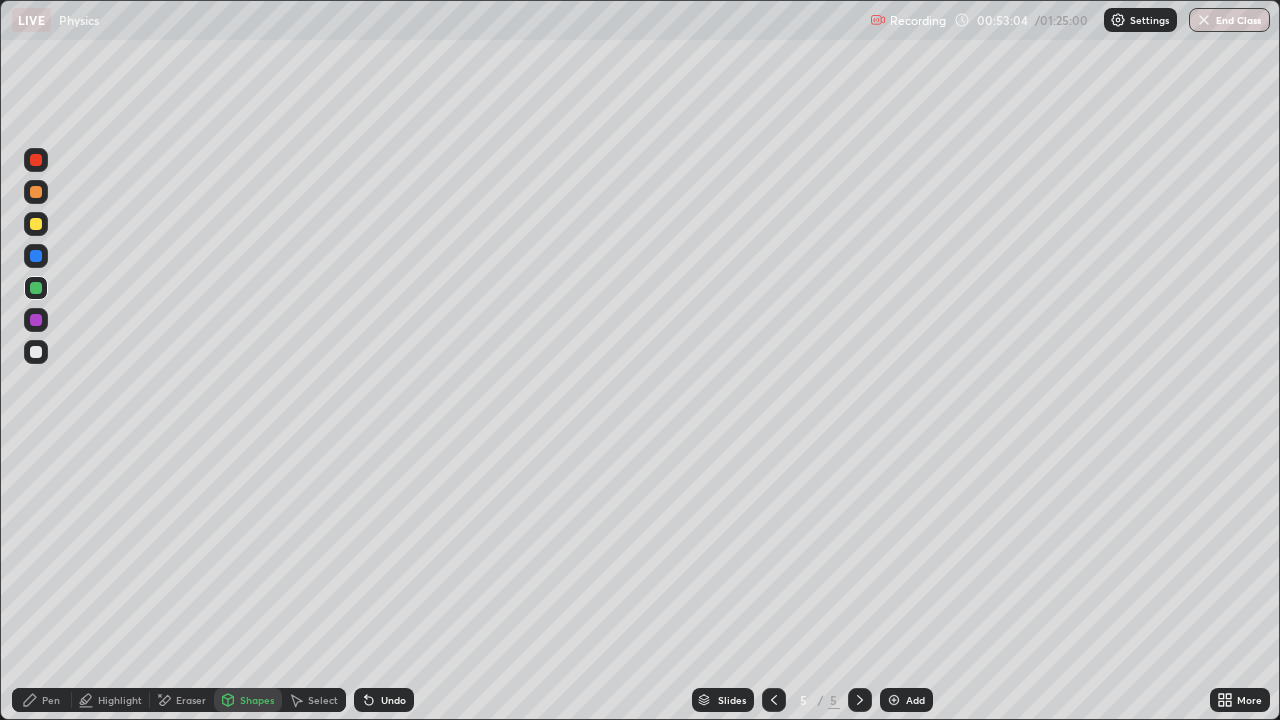 click at bounding box center (36, 288) 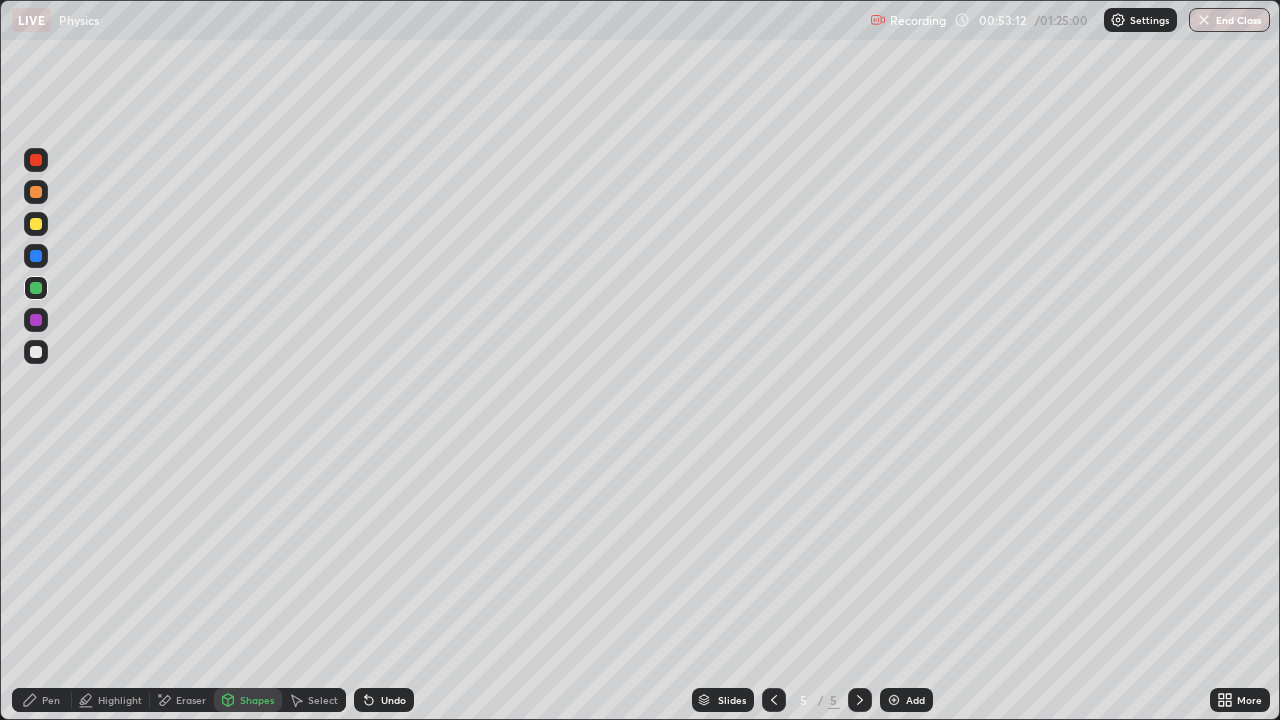 click on "Pen" at bounding box center [42, 700] 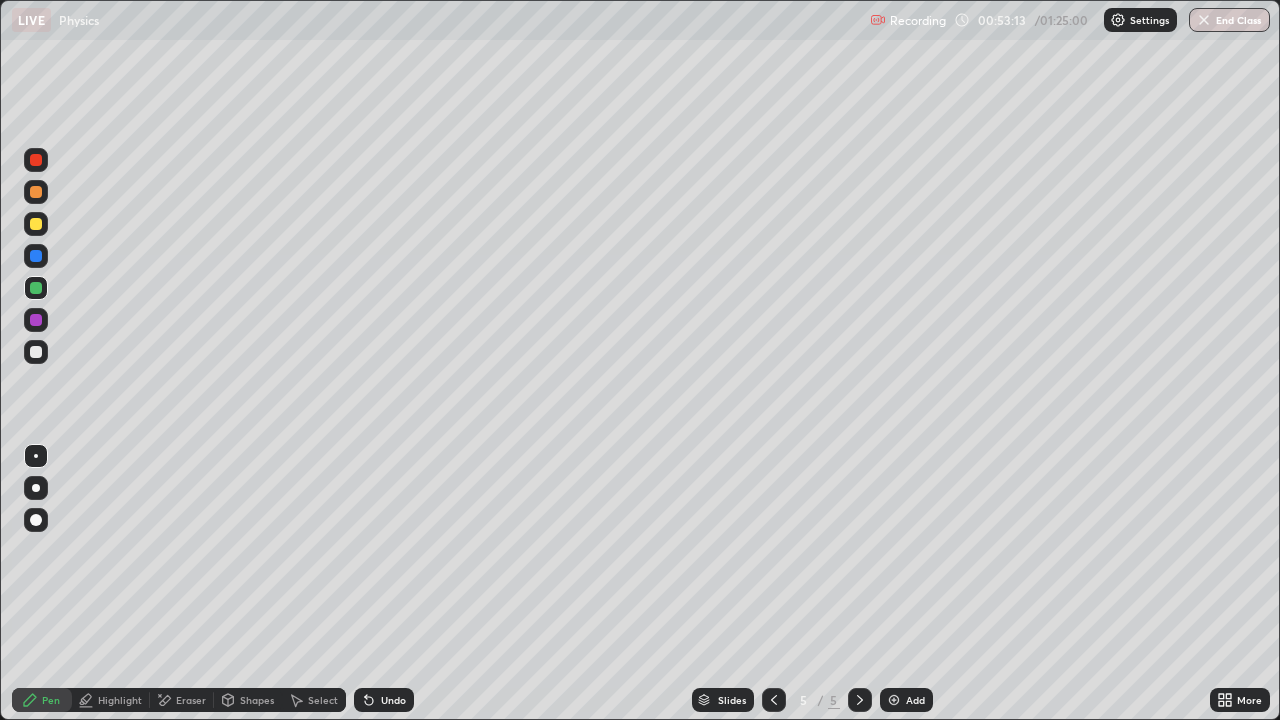 click at bounding box center (36, 456) 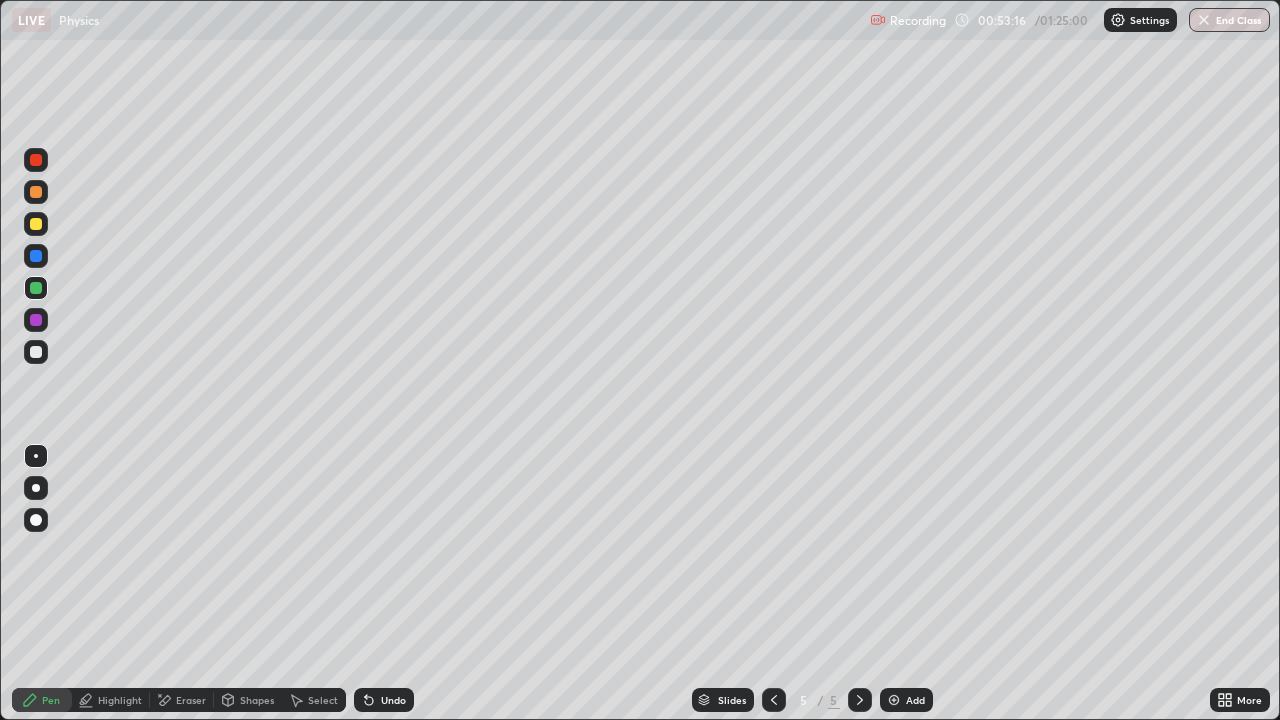 click at bounding box center [36, 352] 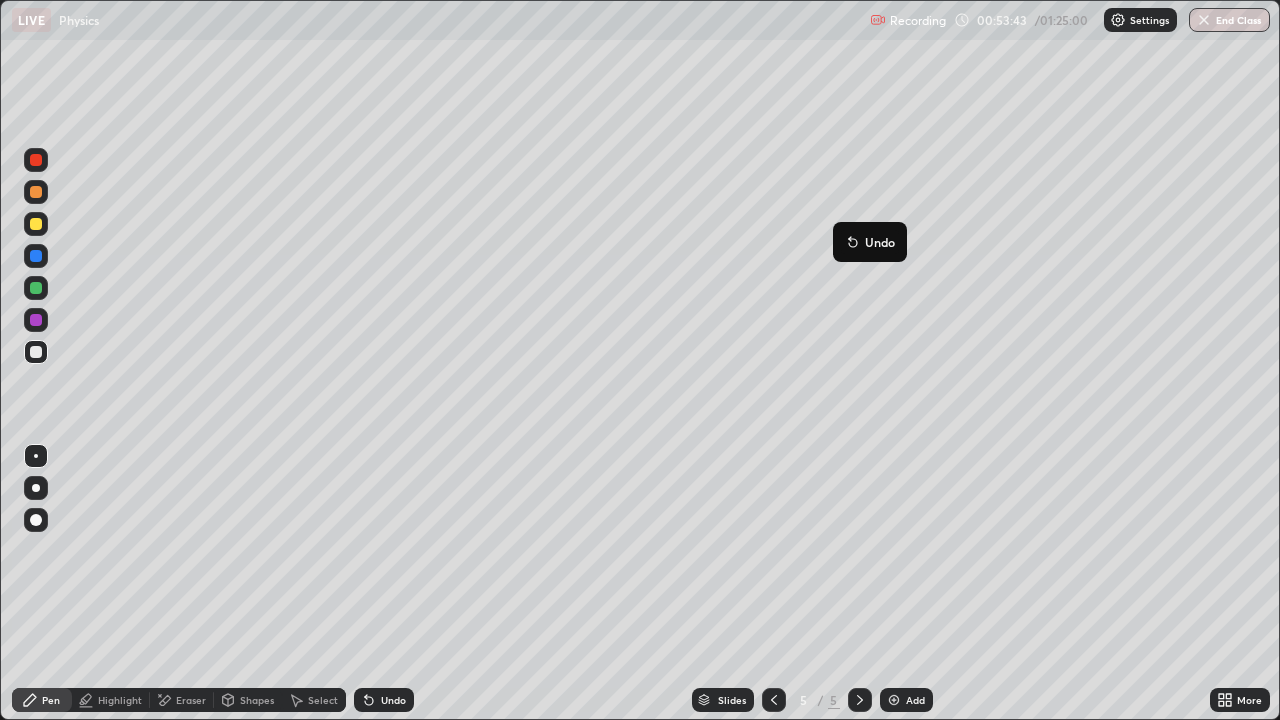click on "Shapes" at bounding box center [257, 700] 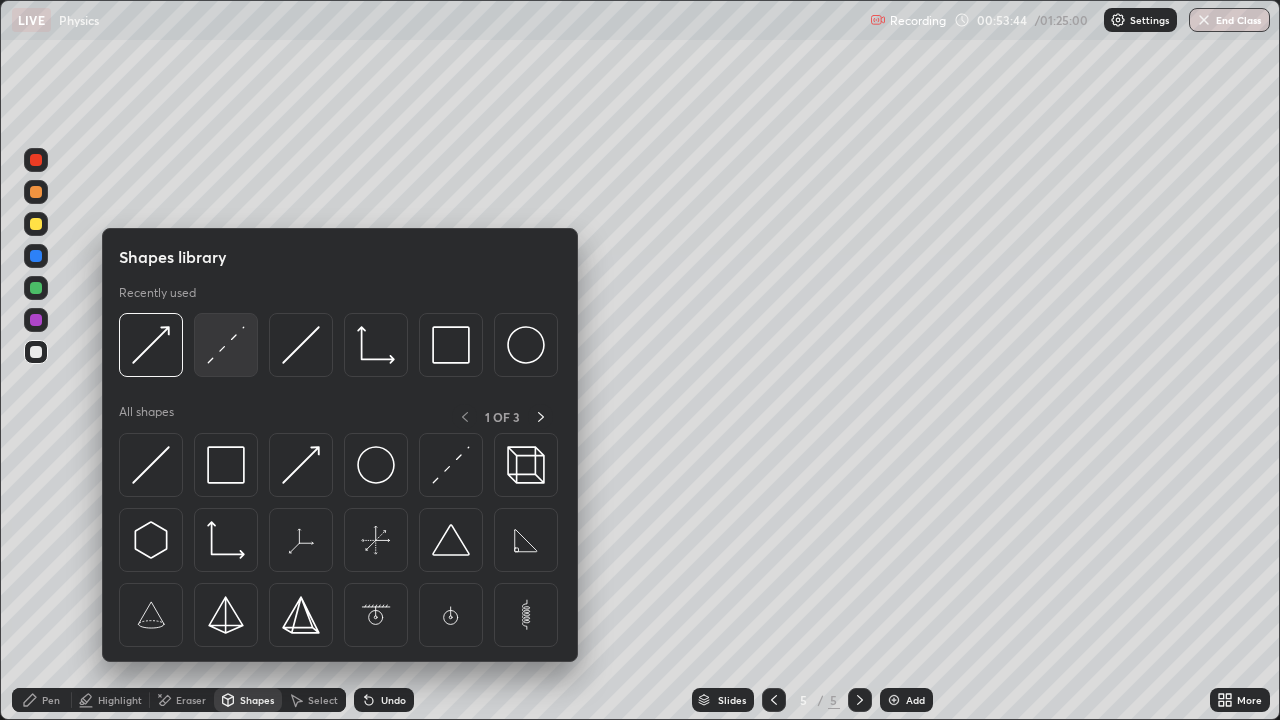 click at bounding box center (226, 345) 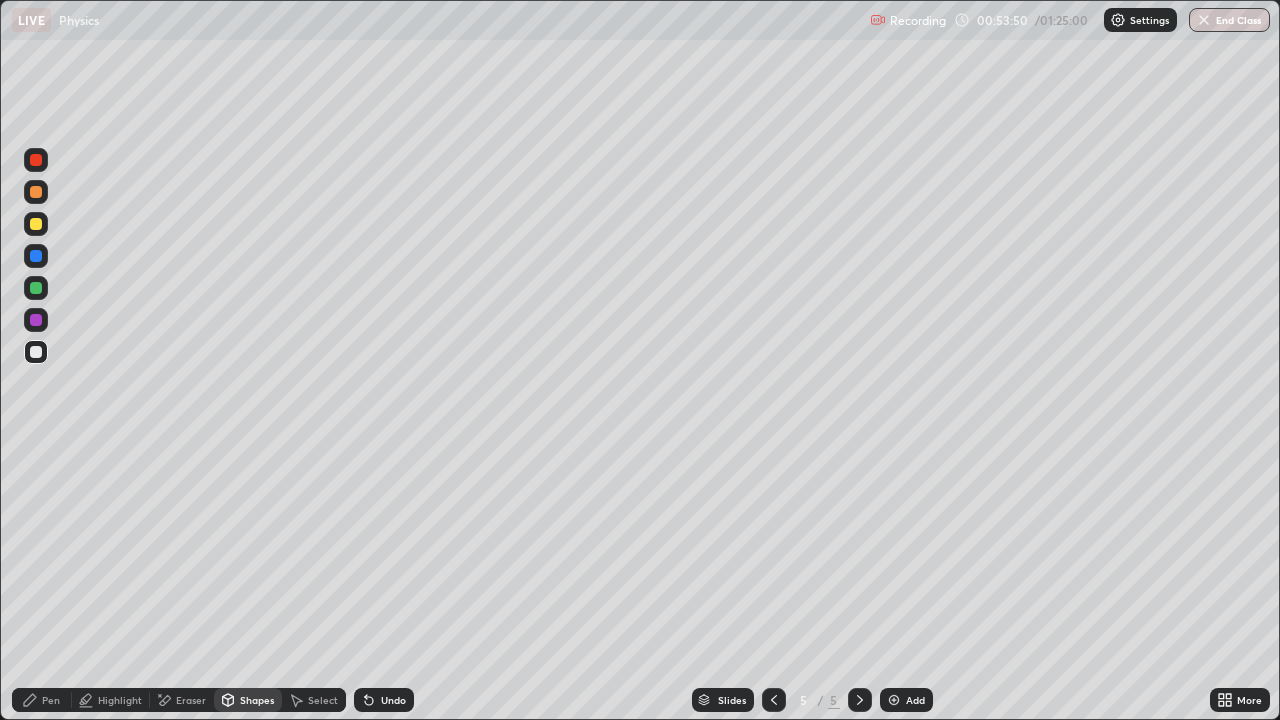 click on "Pen" at bounding box center [51, 700] 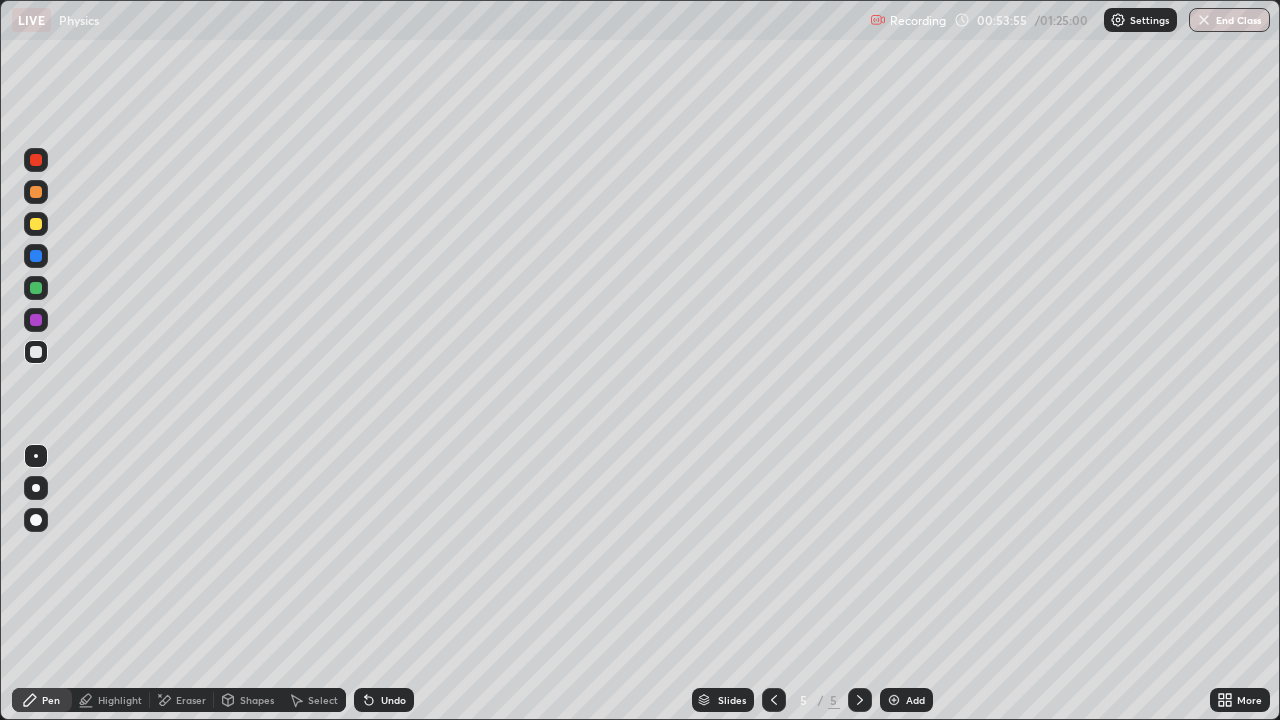 click on "Shapes" at bounding box center [257, 700] 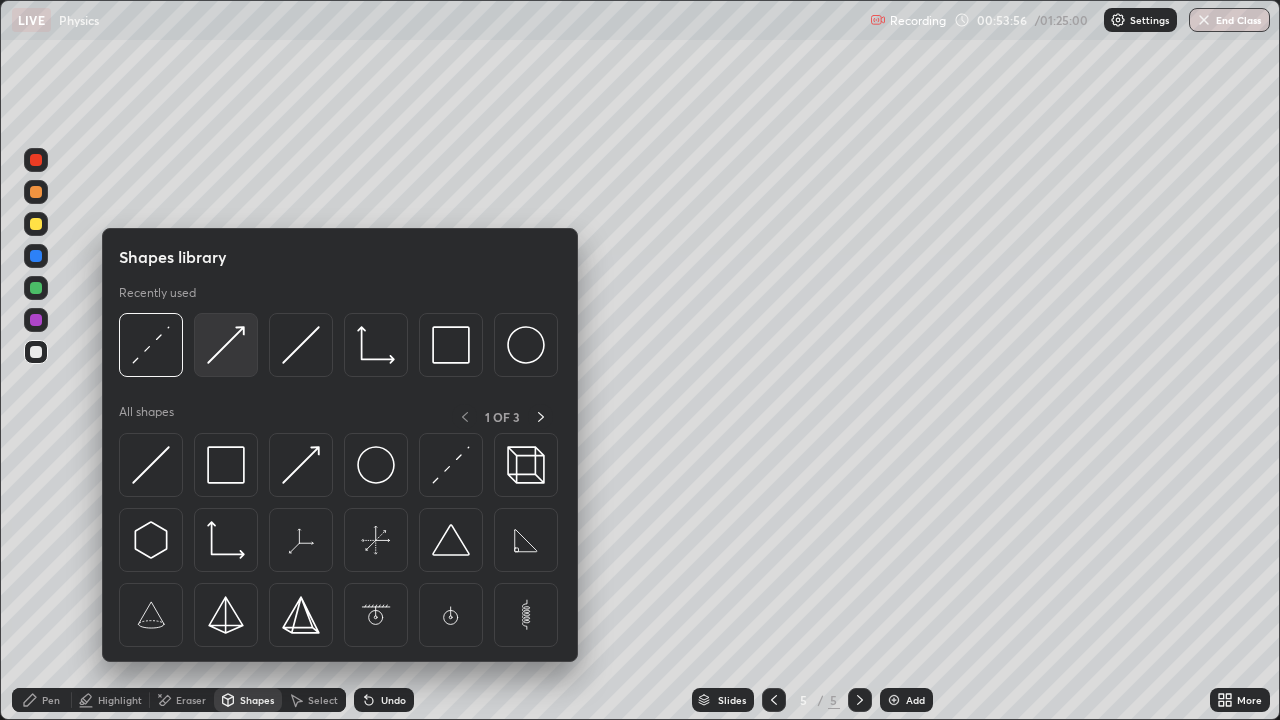 click at bounding box center [226, 345] 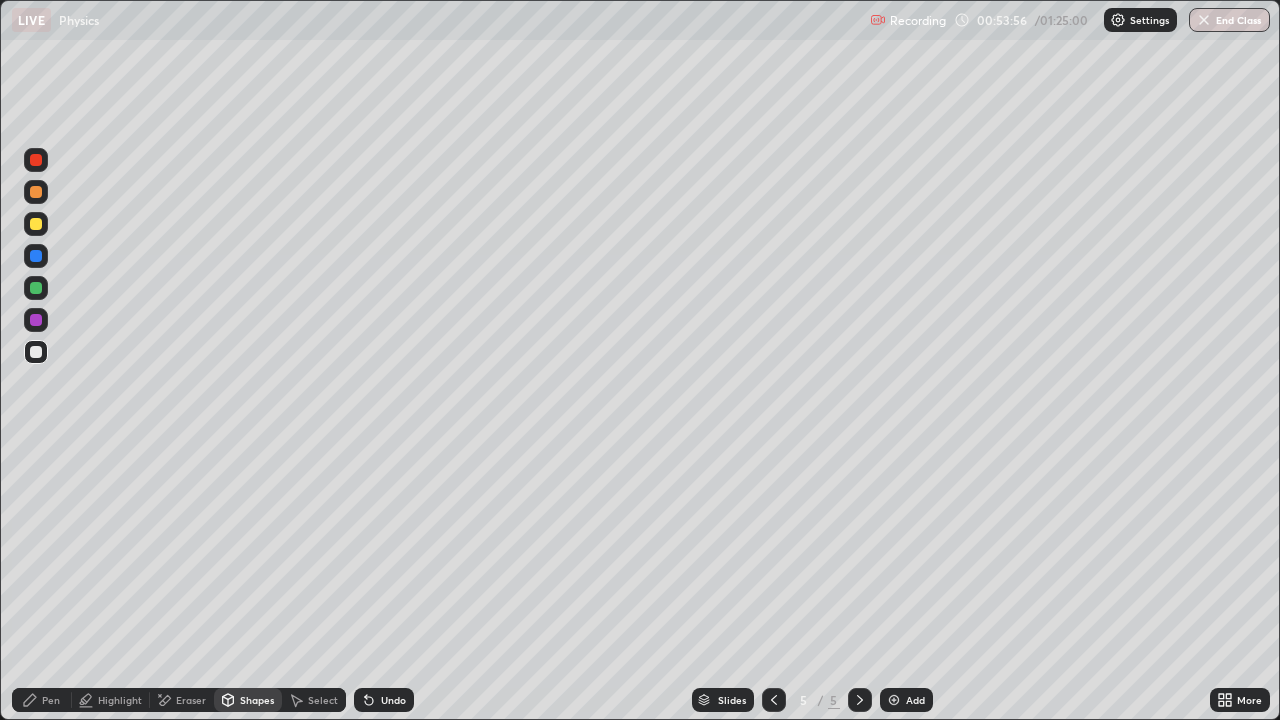 click at bounding box center [36, 288] 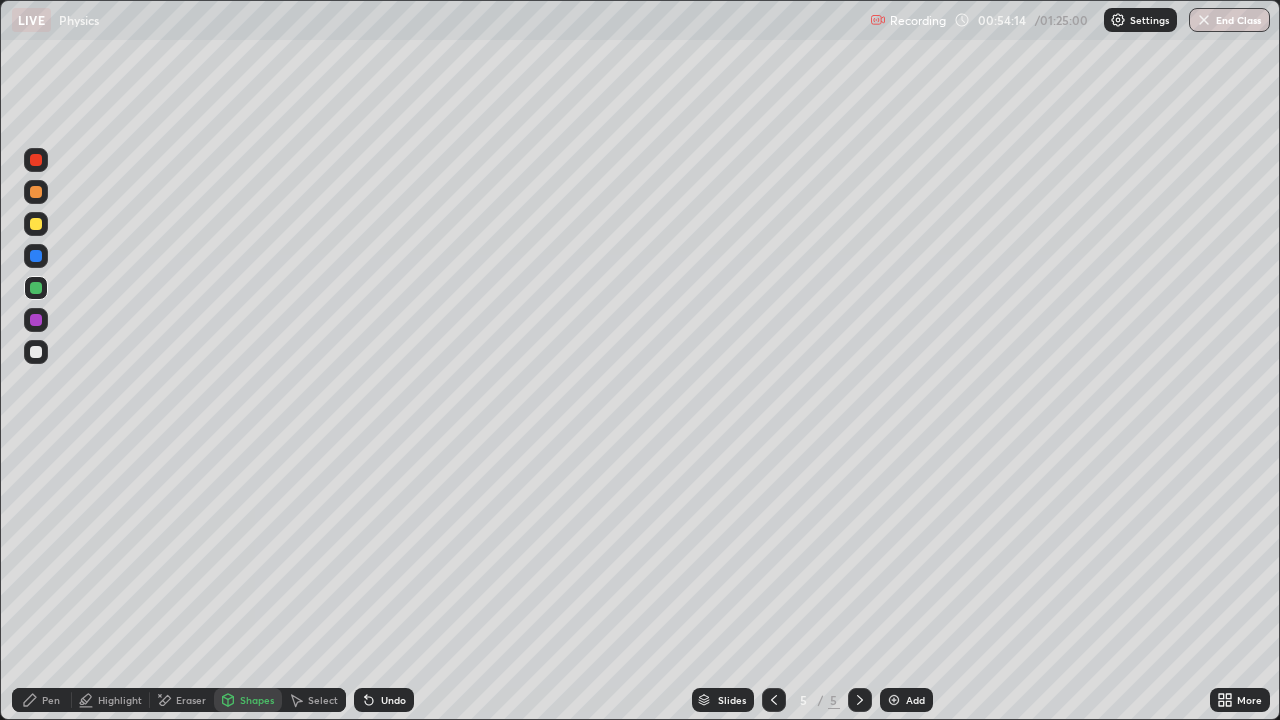 click on "Pen" at bounding box center (42, 700) 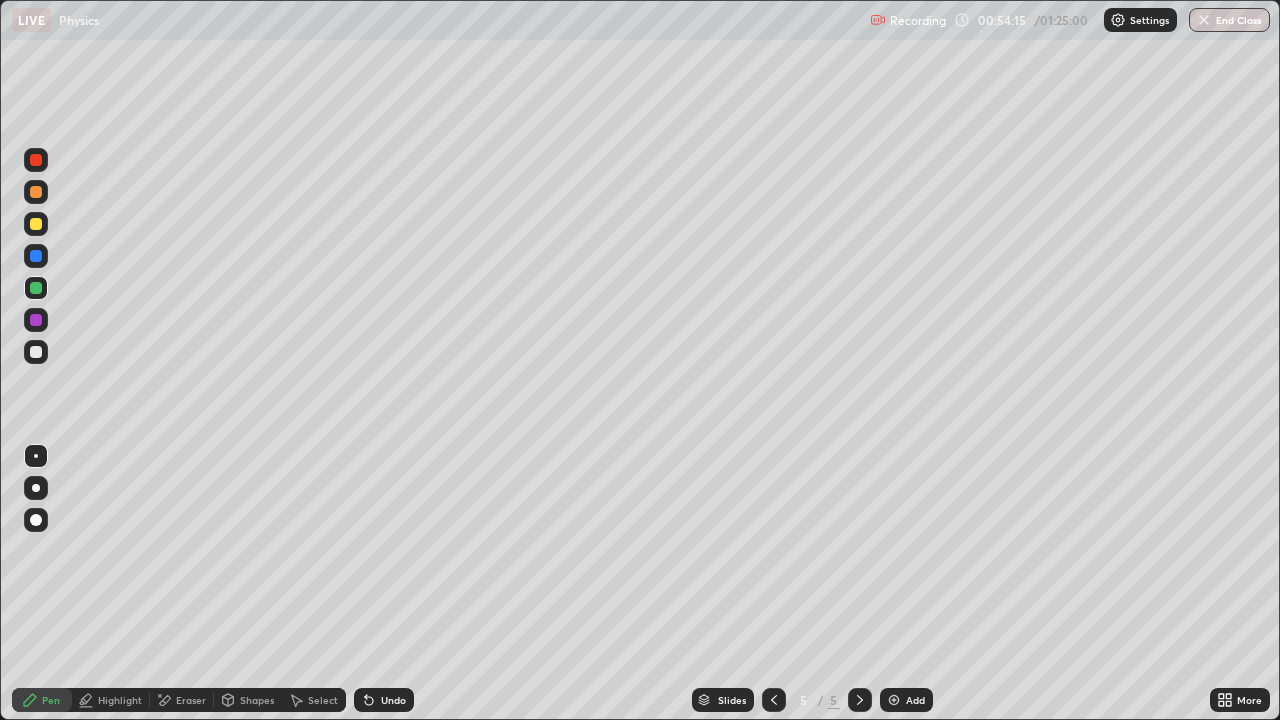 click at bounding box center (36, 456) 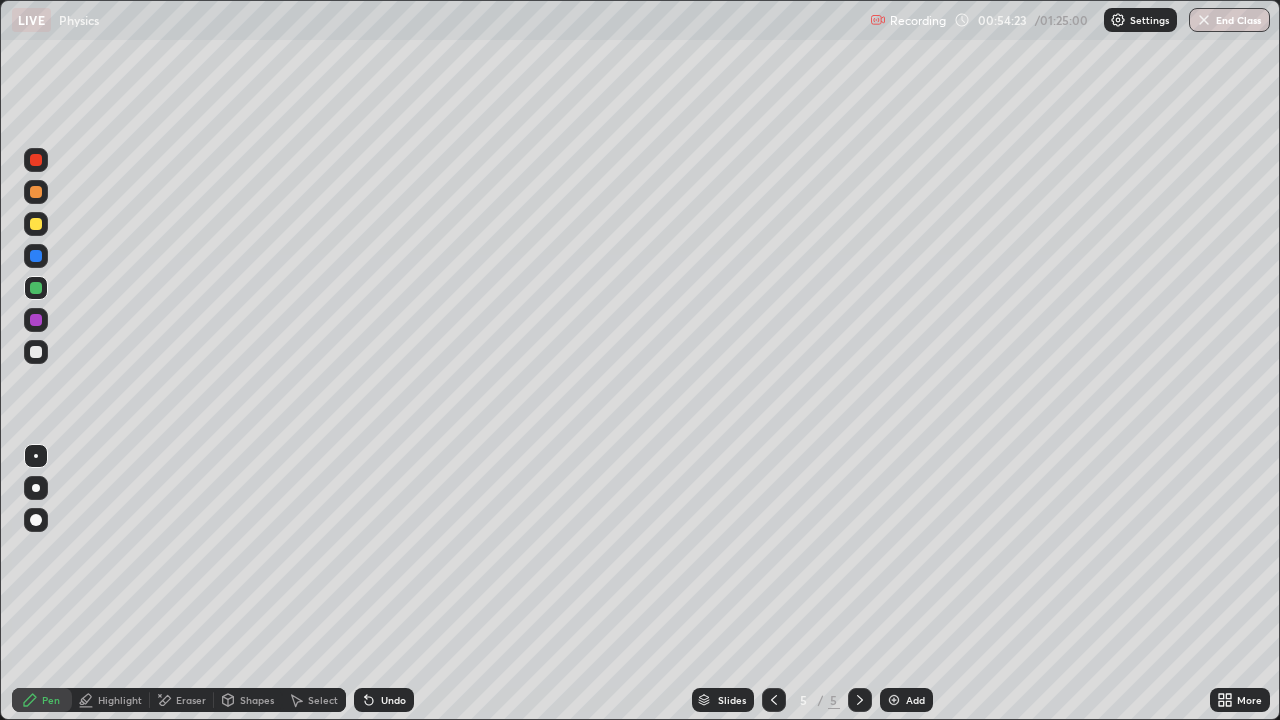 click at bounding box center (36, 352) 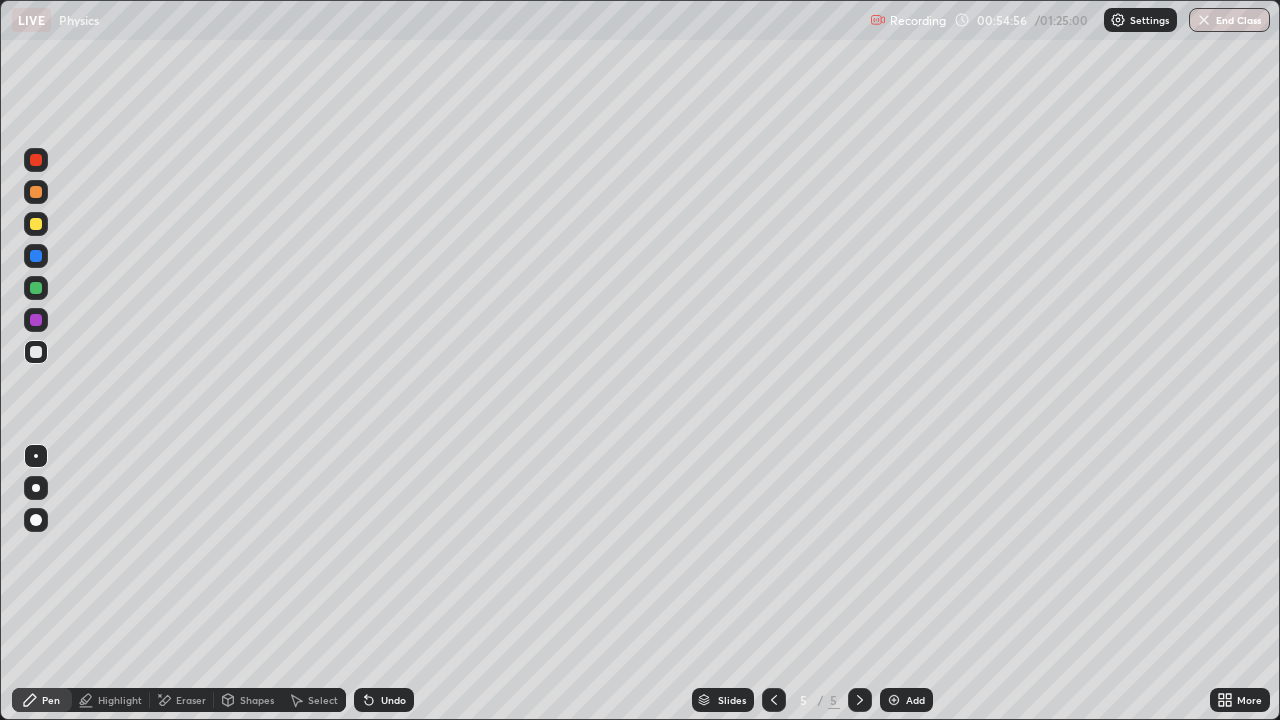 click on "Shapes" at bounding box center (248, 700) 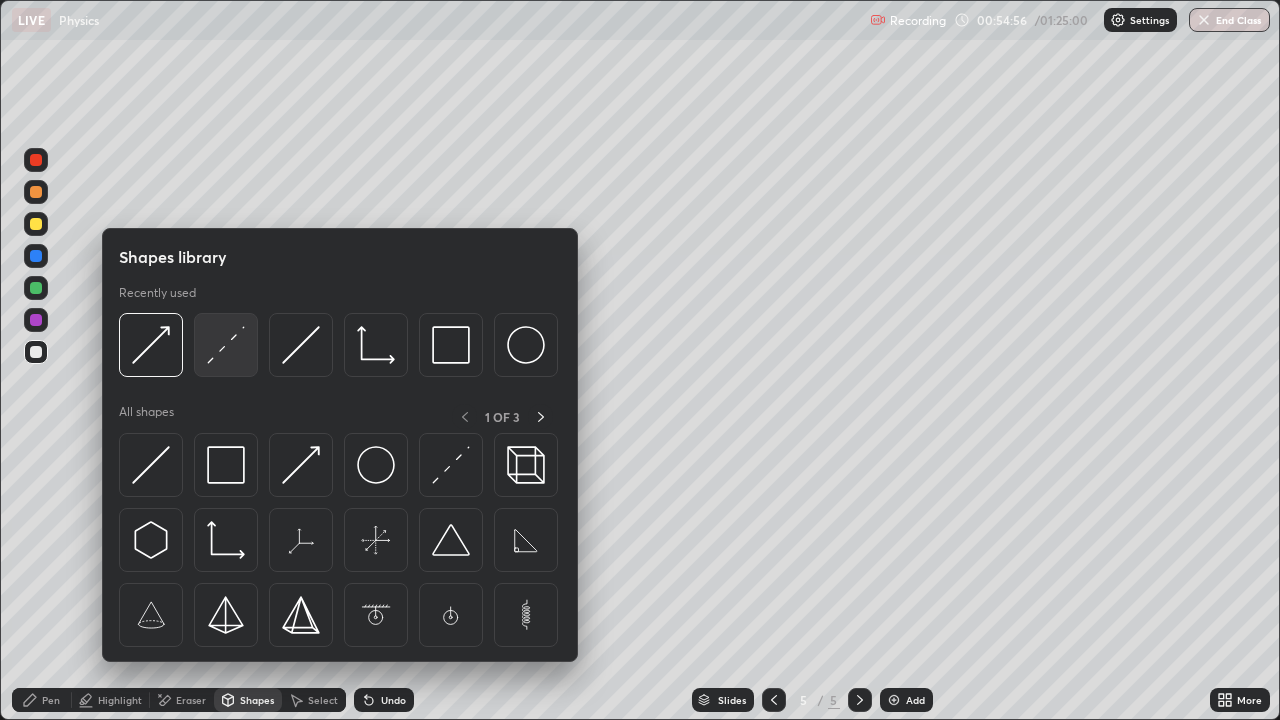 click at bounding box center [226, 345] 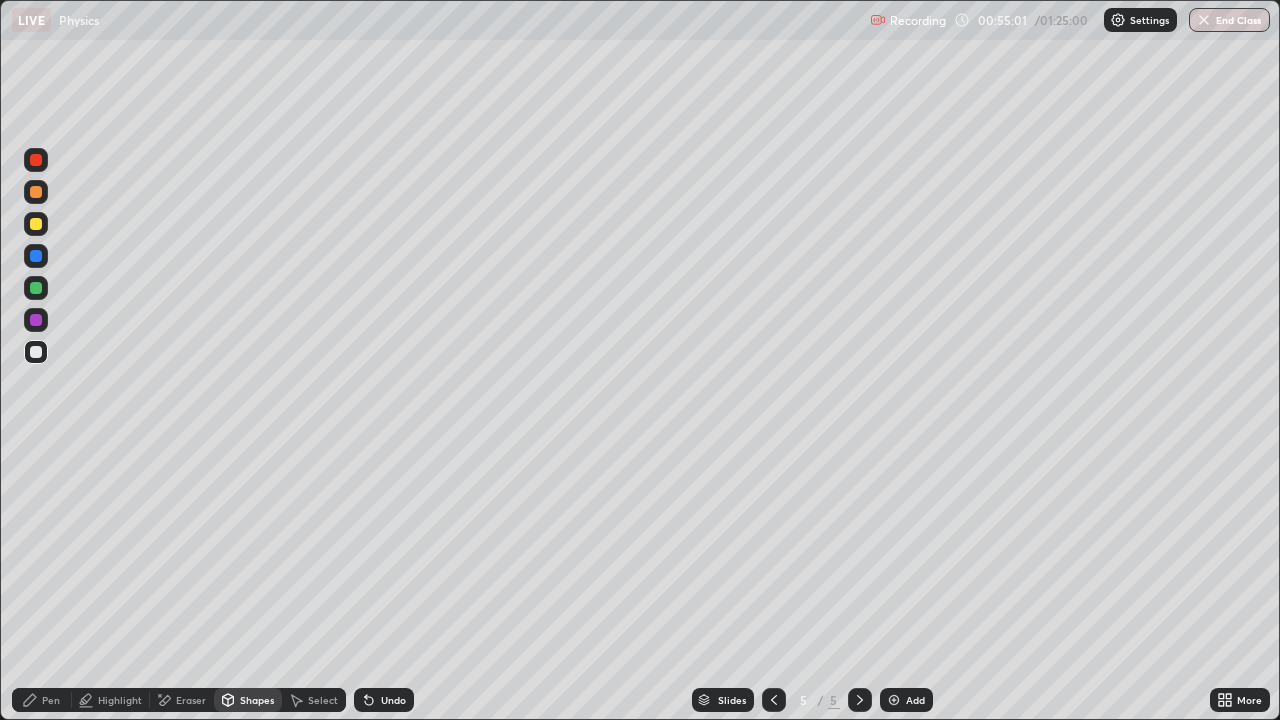 click on "Undo" at bounding box center (393, 700) 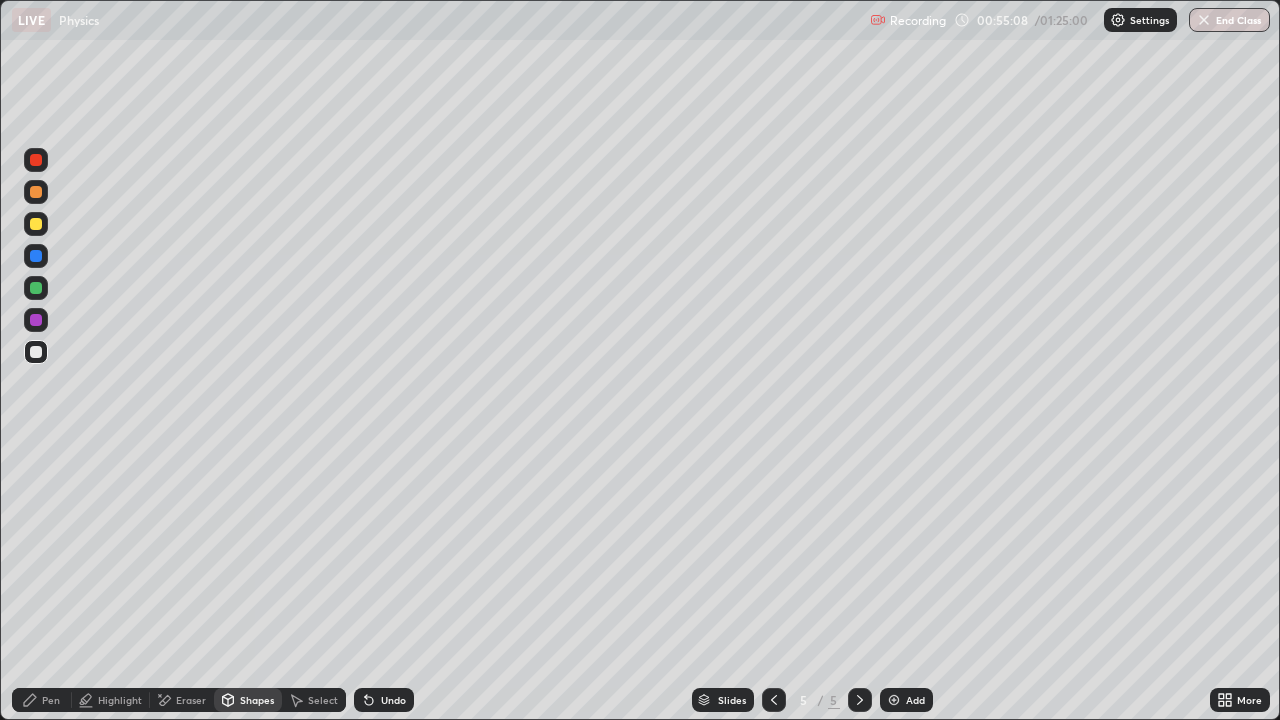 click 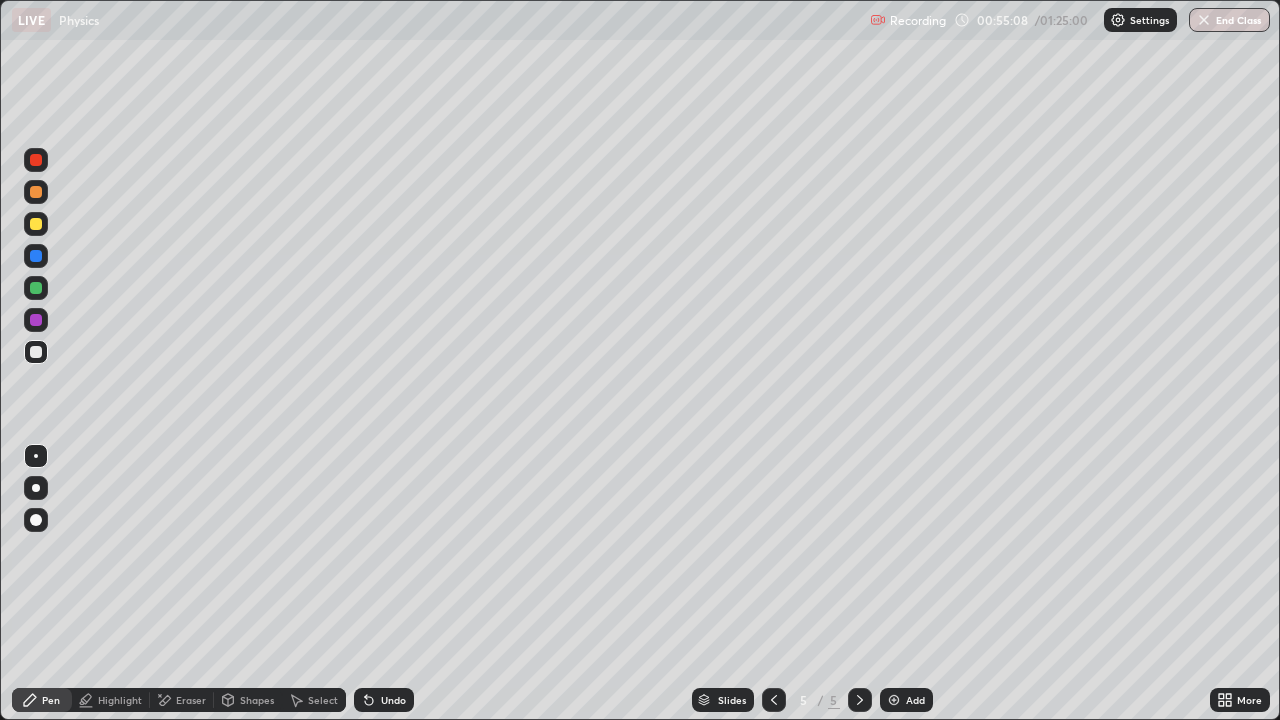 click at bounding box center (36, 456) 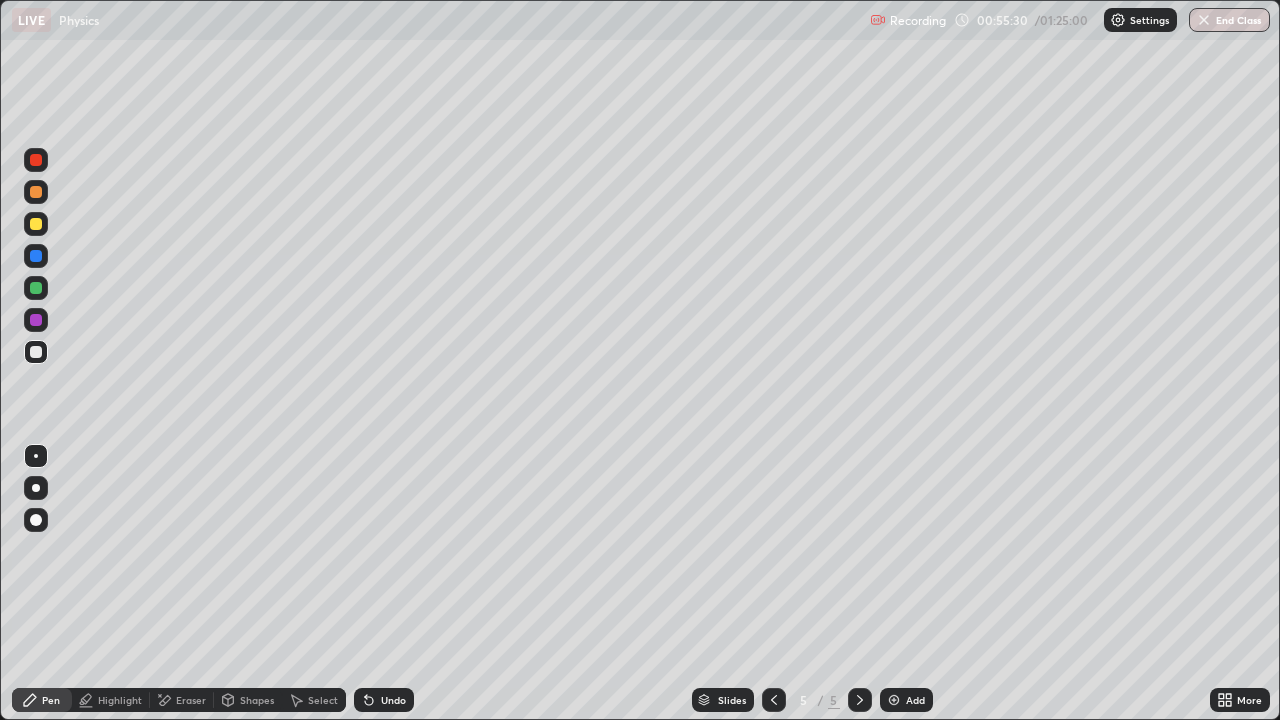 click on "Shapes" at bounding box center [257, 700] 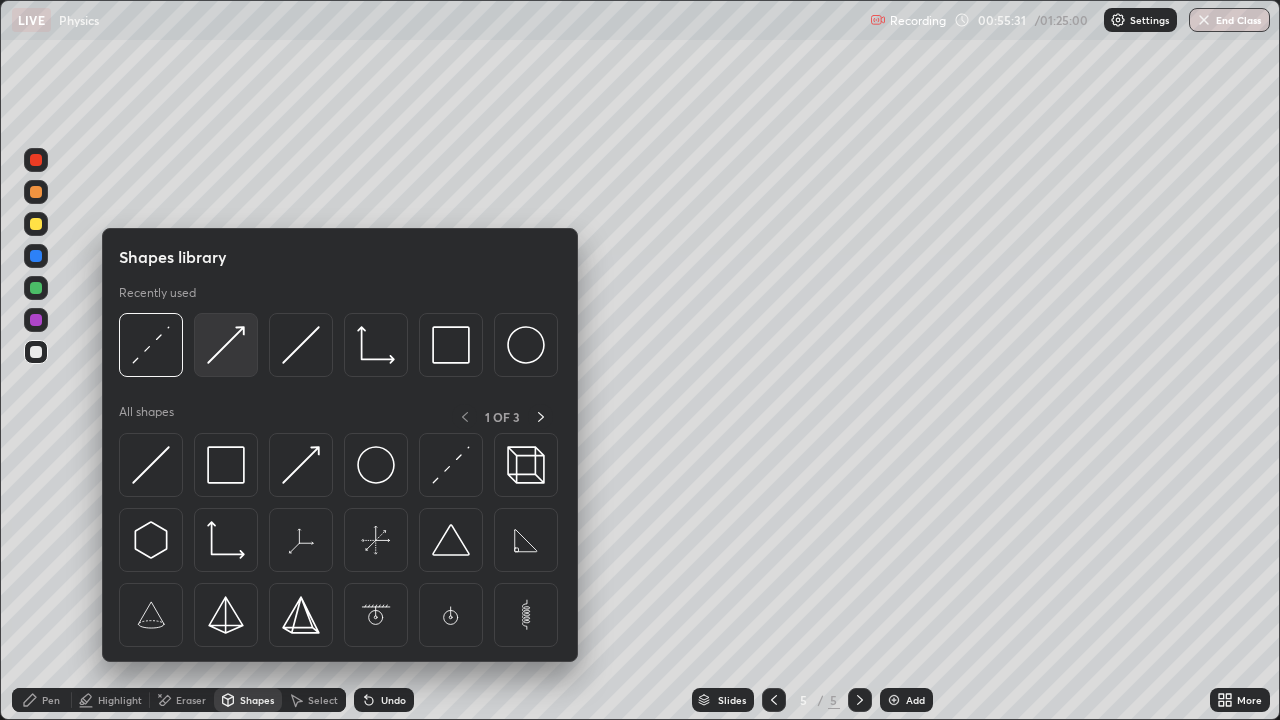click at bounding box center (226, 345) 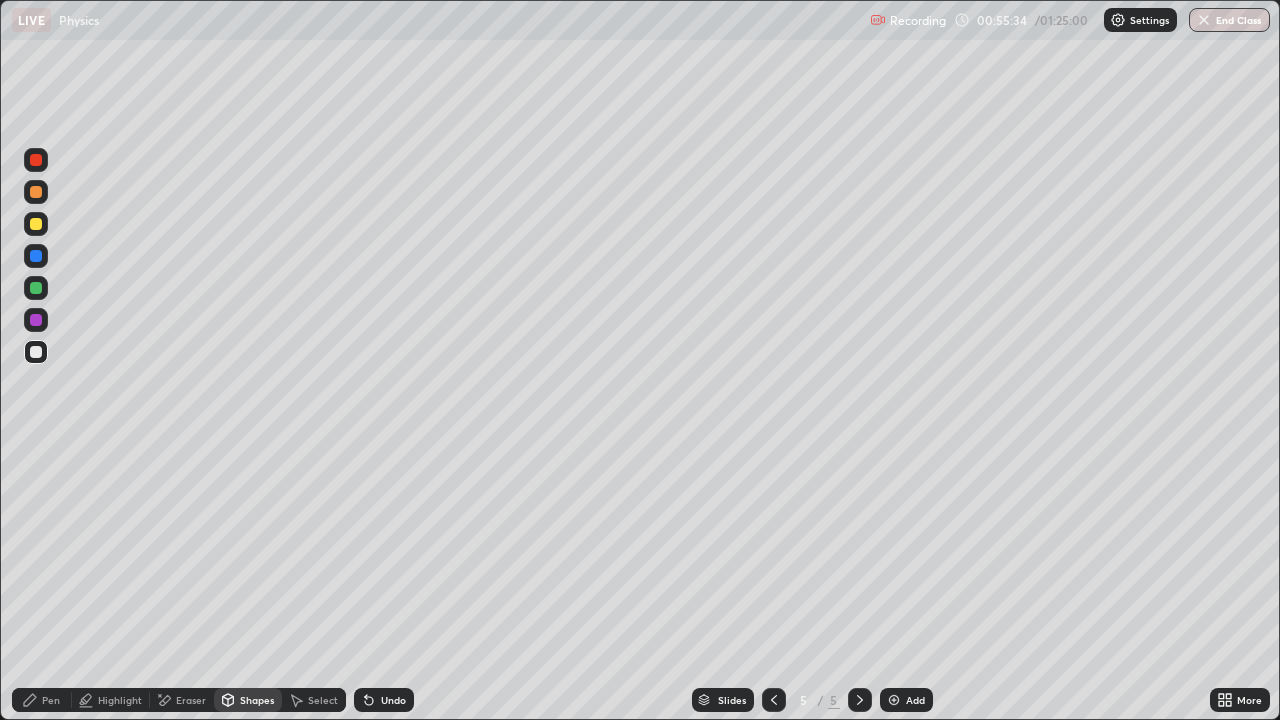 click at bounding box center (36, 160) 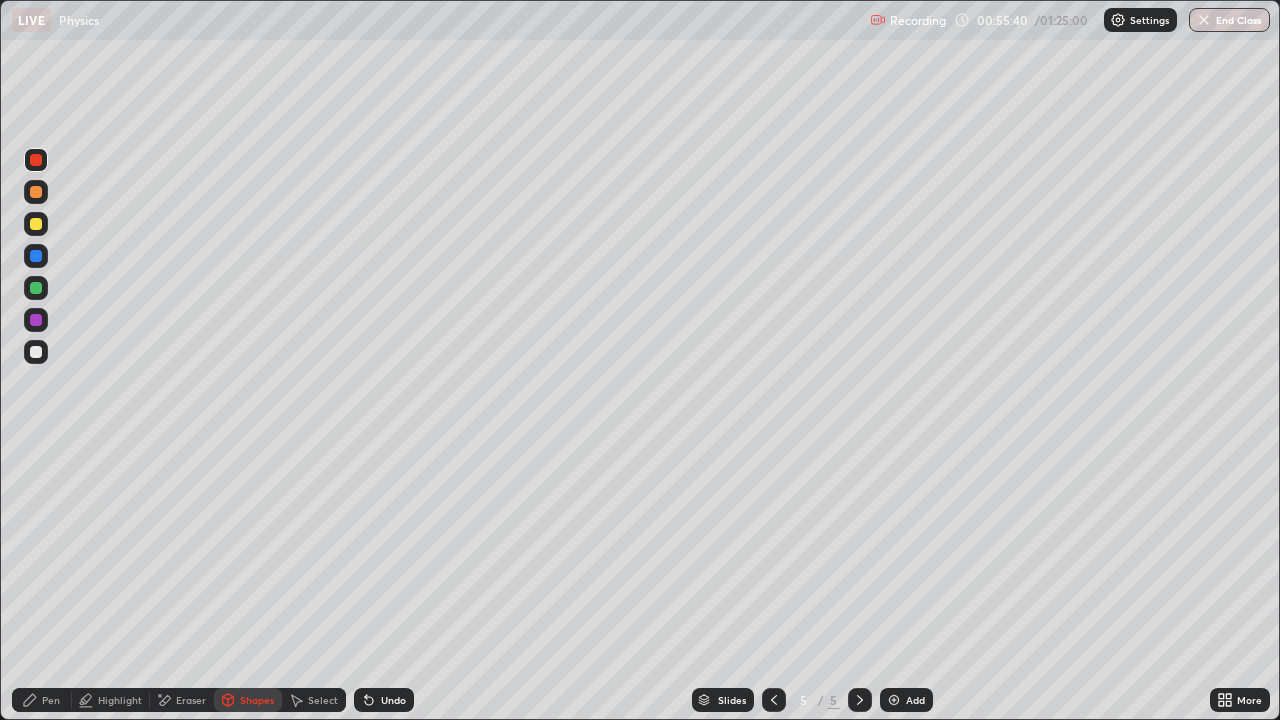 click at bounding box center [36, 224] 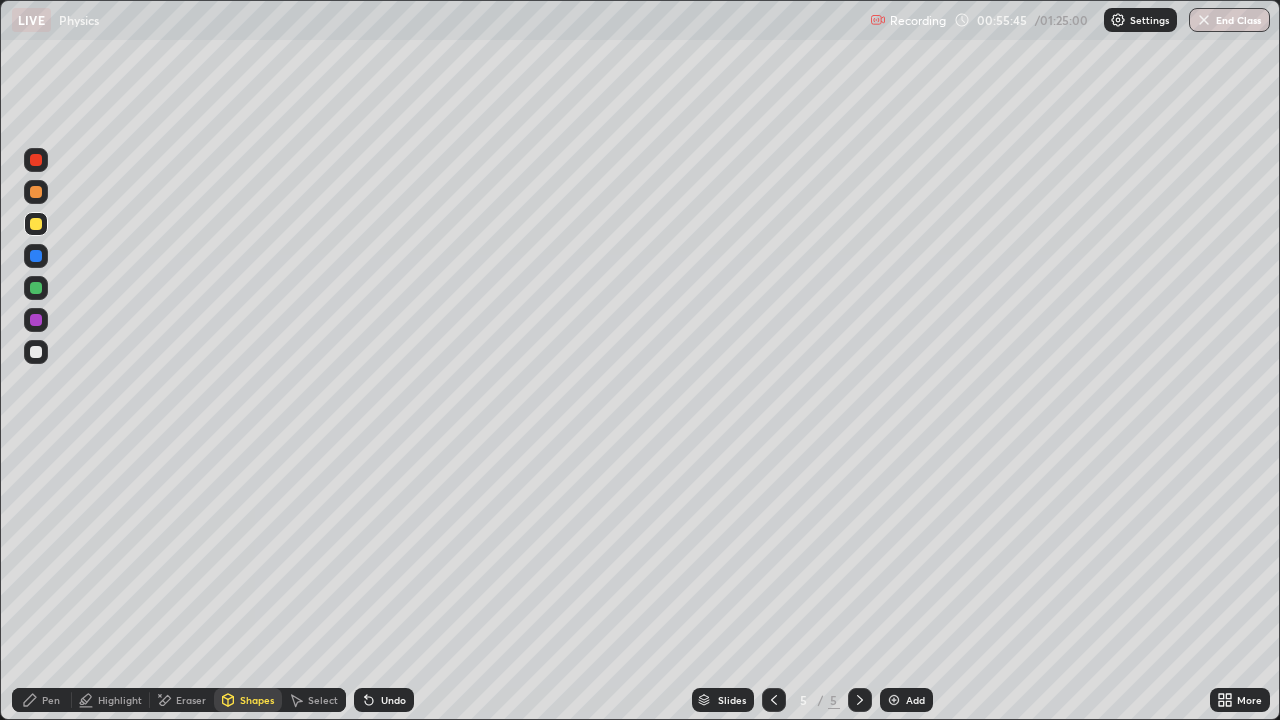 click on "Pen" at bounding box center (51, 700) 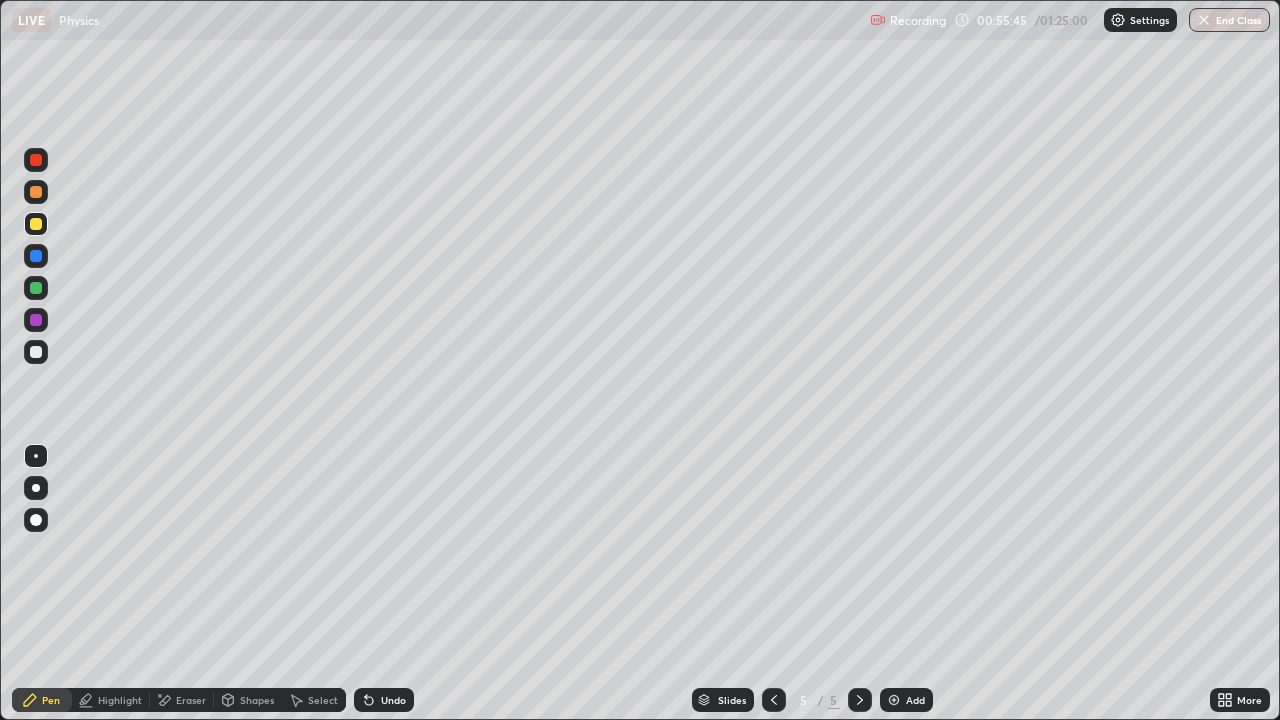 click at bounding box center [36, 456] 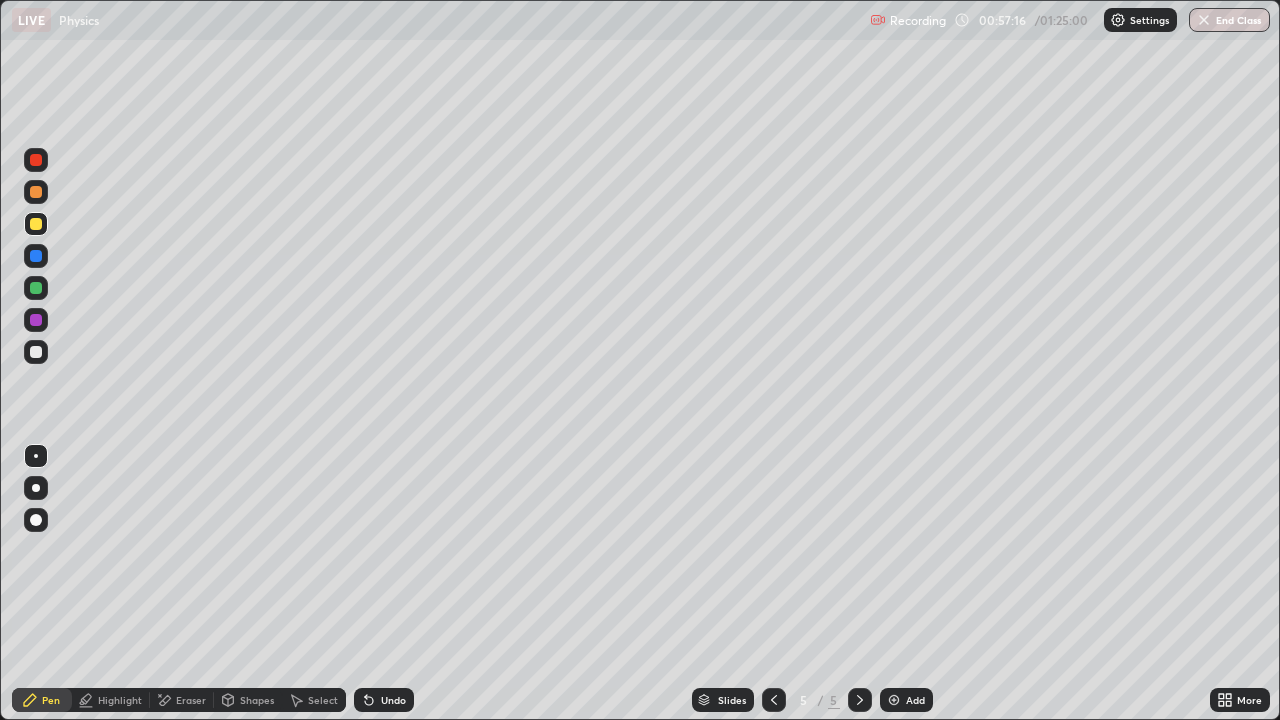 click on "Slides" at bounding box center [723, 700] 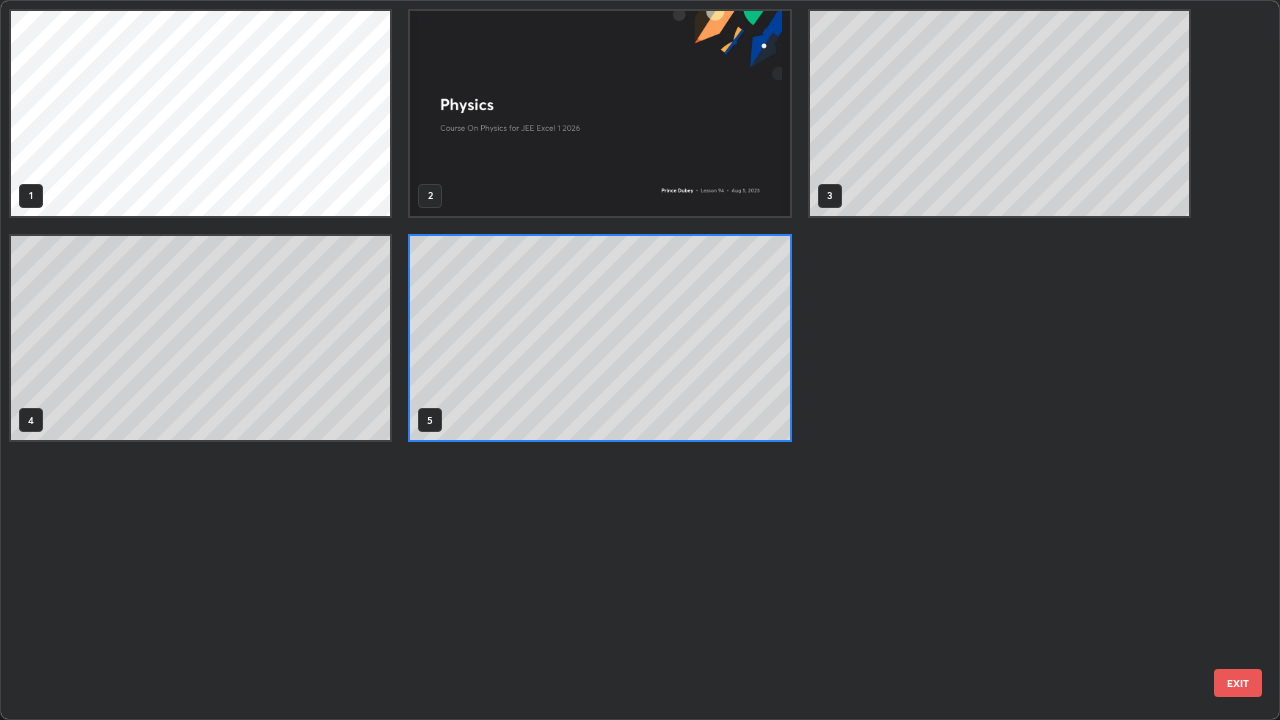 scroll, scrollTop: 7, scrollLeft: 11, axis: both 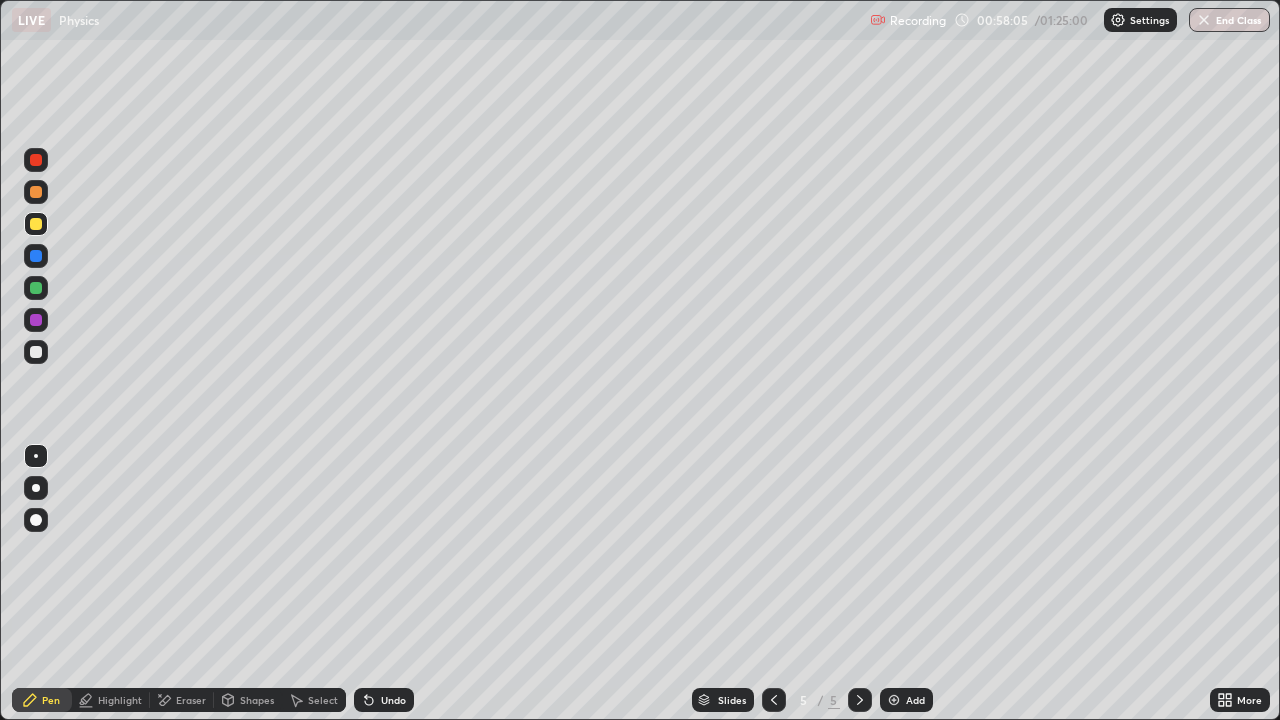 click on "Add" at bounding box center [915, 700] 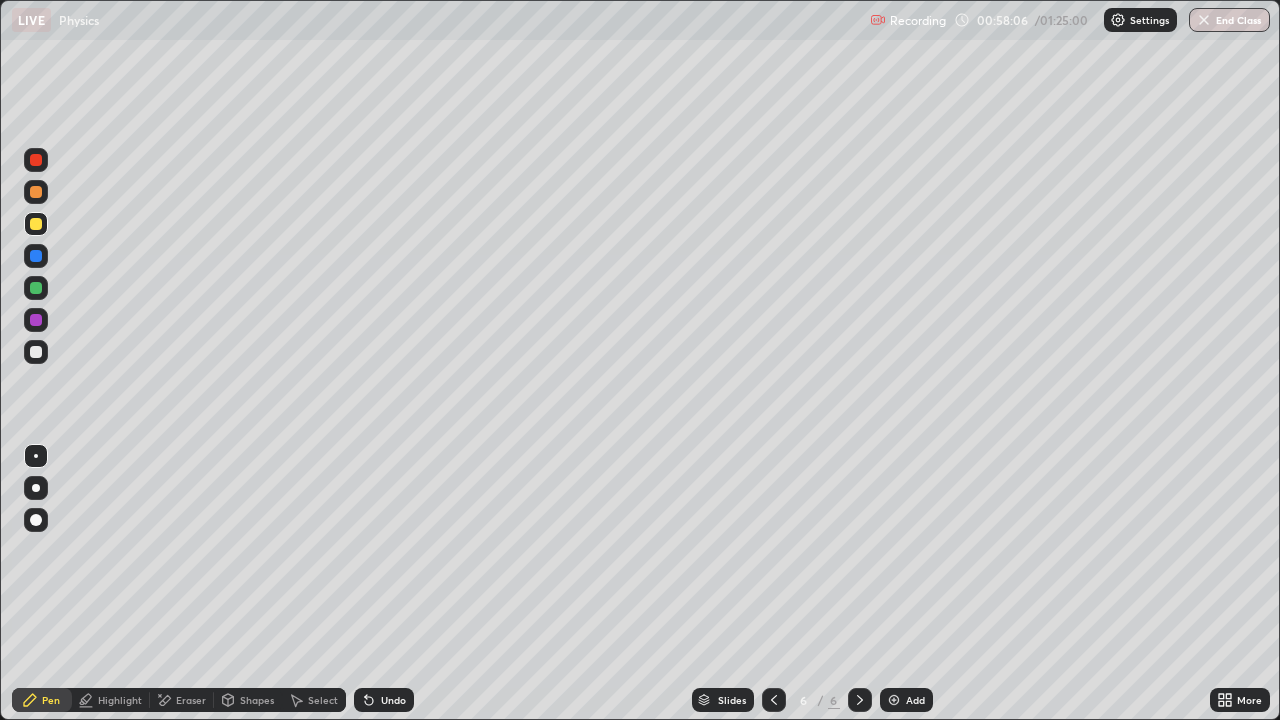 click at bounding box center (36, 352) 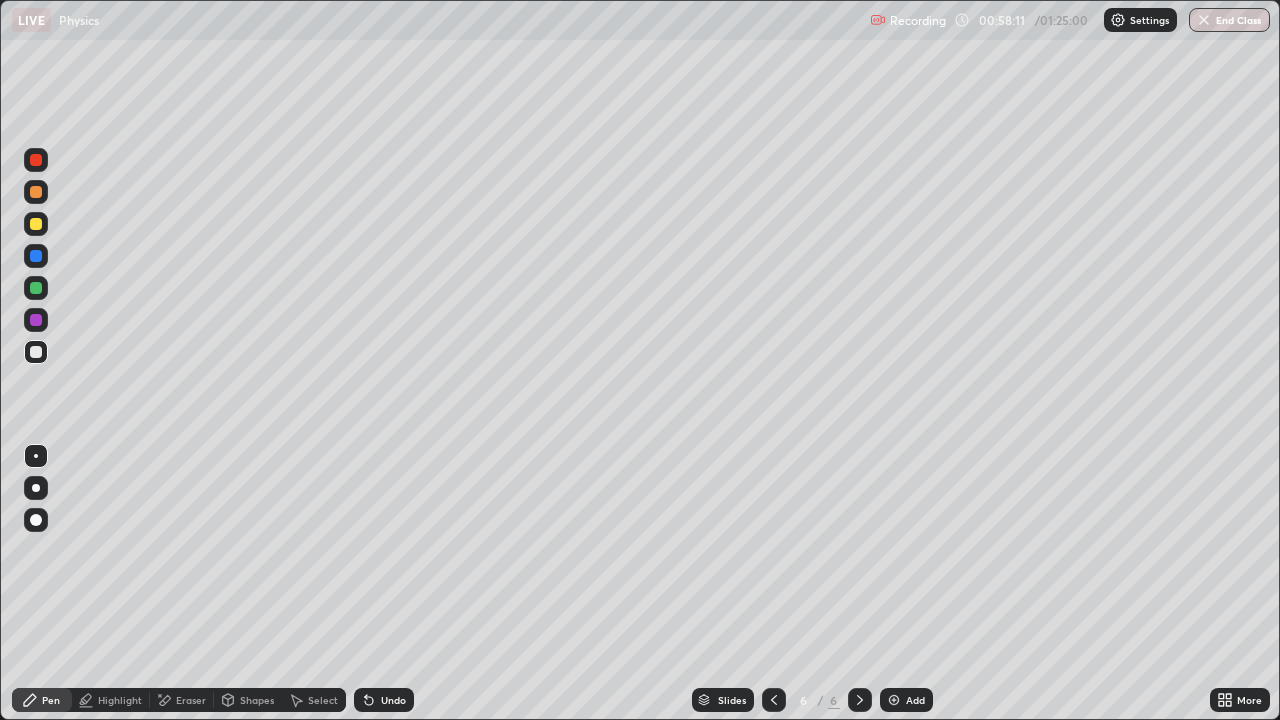 click on "Shapes" at bounding box center (257, 700) 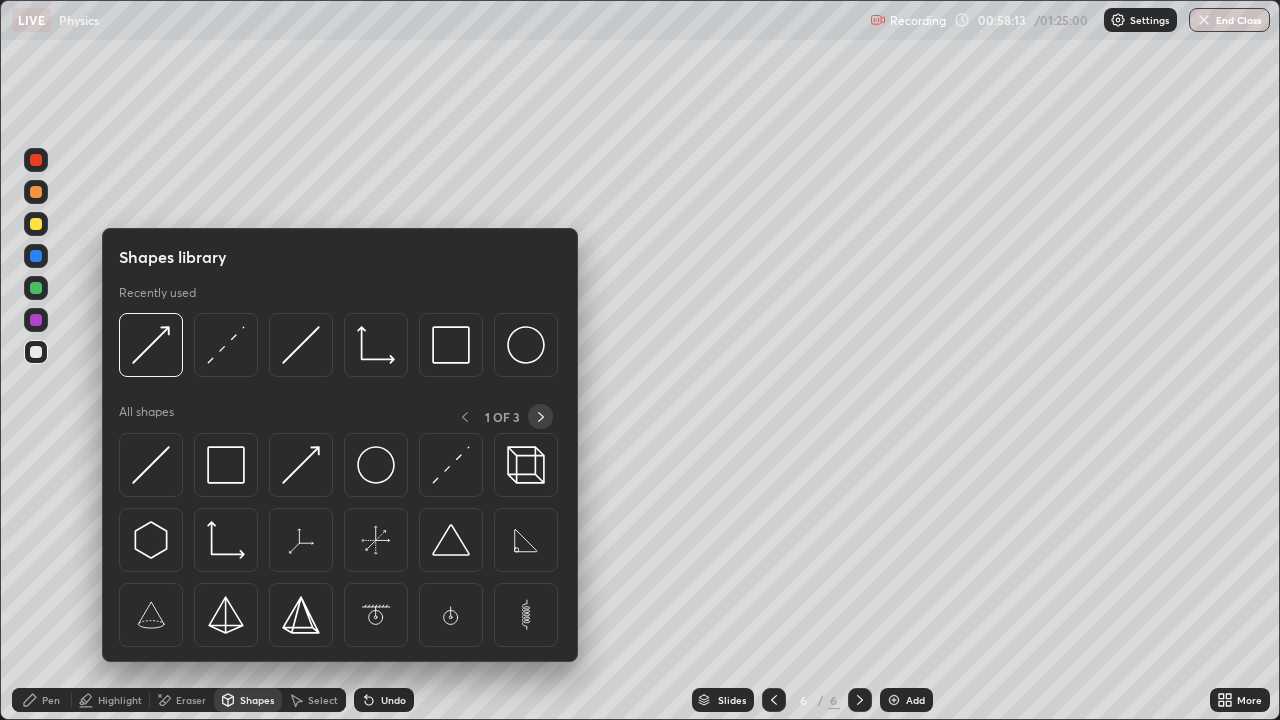 click 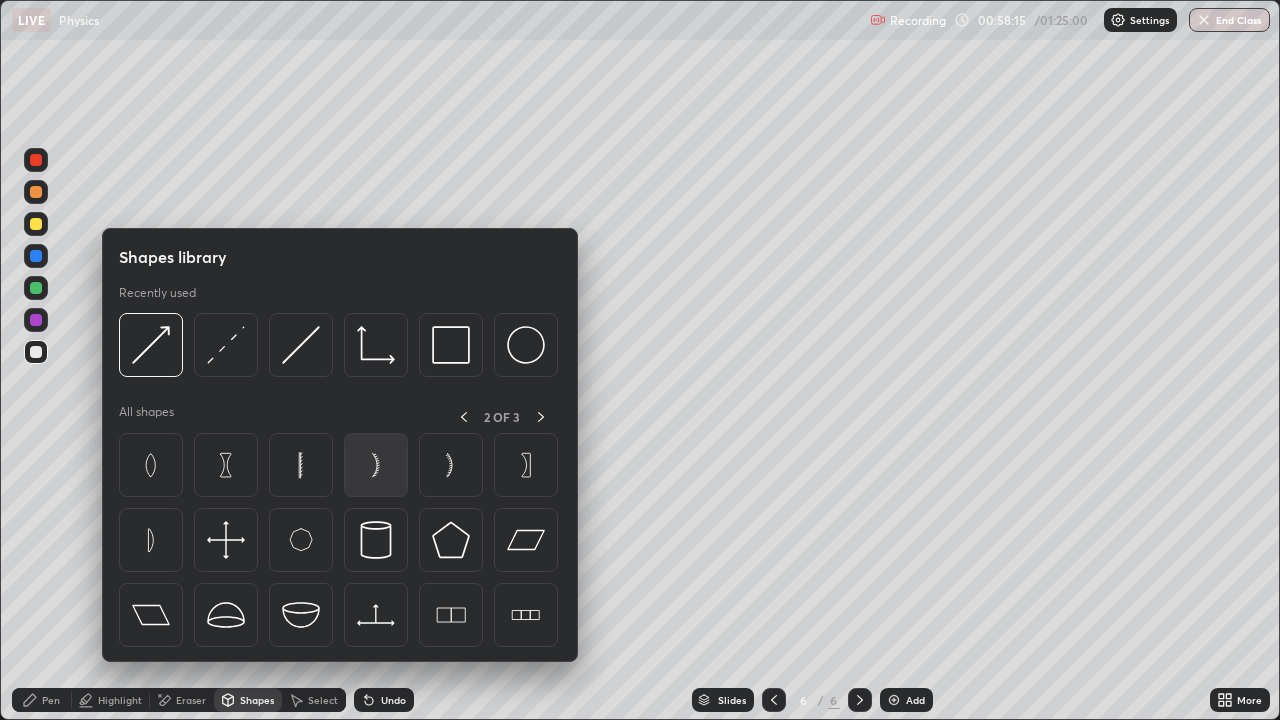 click at bounding box center [376, 465] 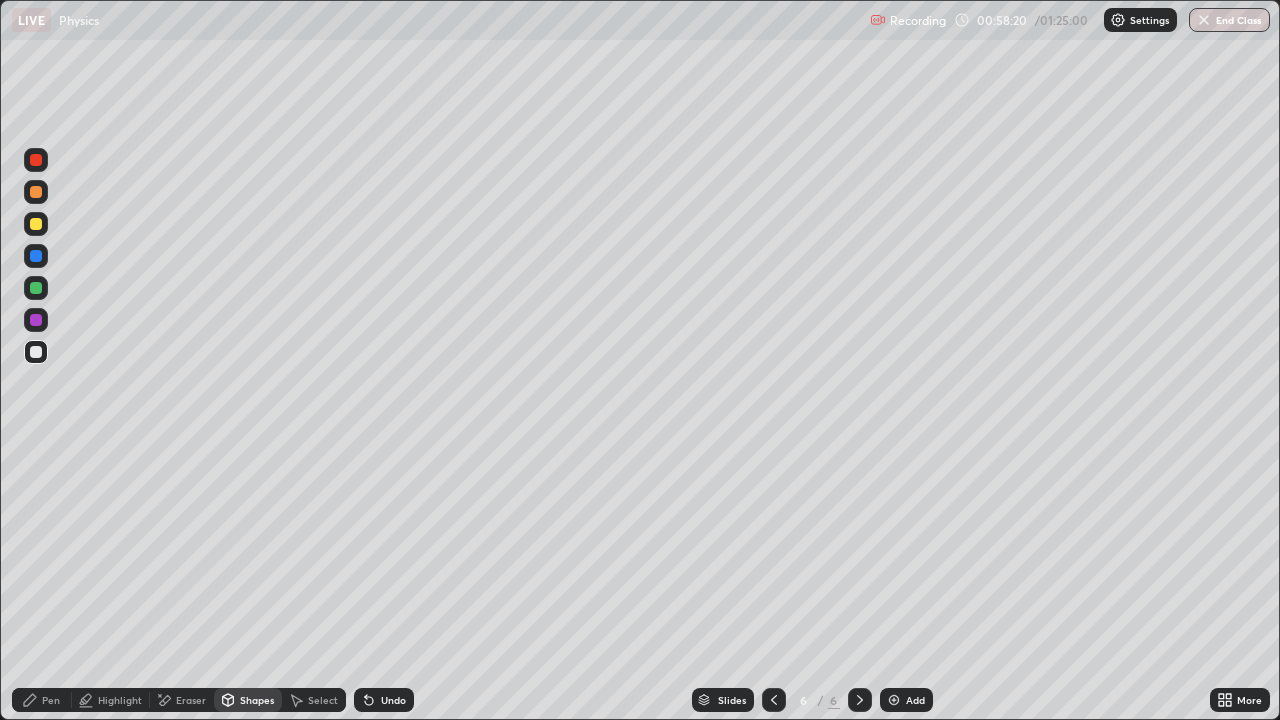 click on "Select" at bounding box center [323, 700] 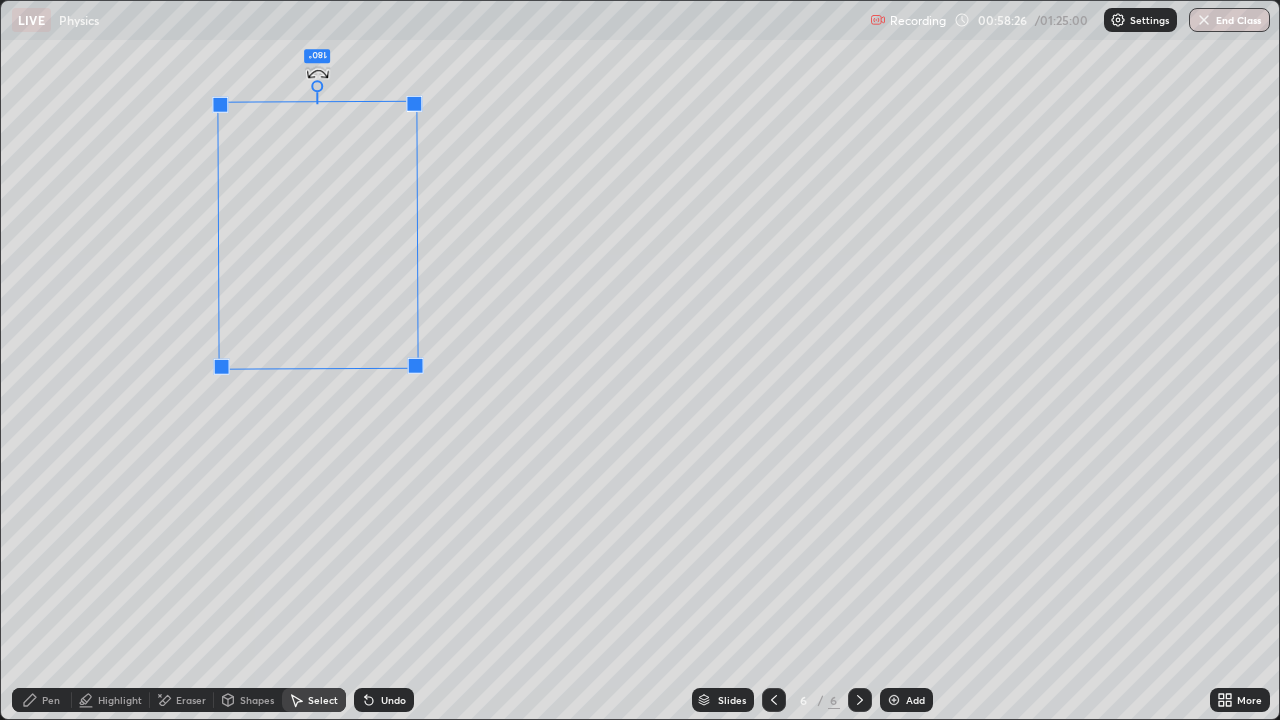 click on "180 ° Undo Copy Duplicate Duplicate to new slide Delete" at bounding box center (640, 360) 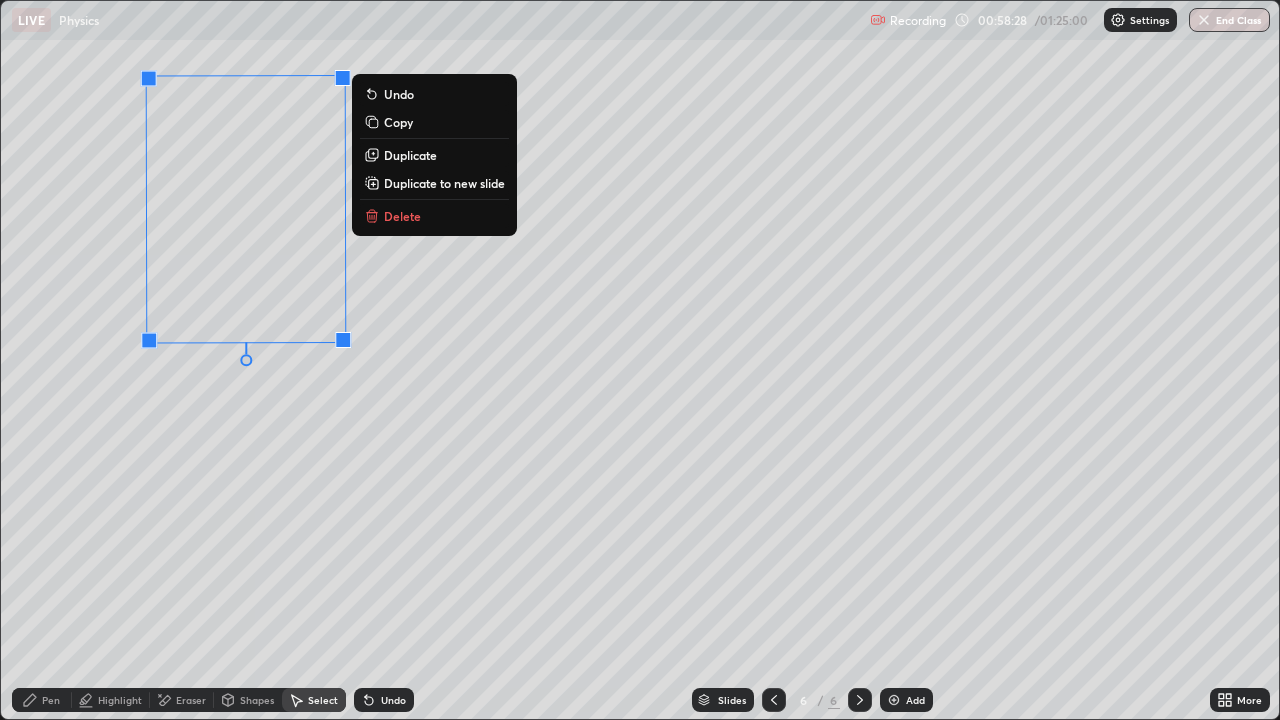 click on "180 ° Undo Copy Duplicate Duplicate to new slide Delete" at bounding box center (640, 360) 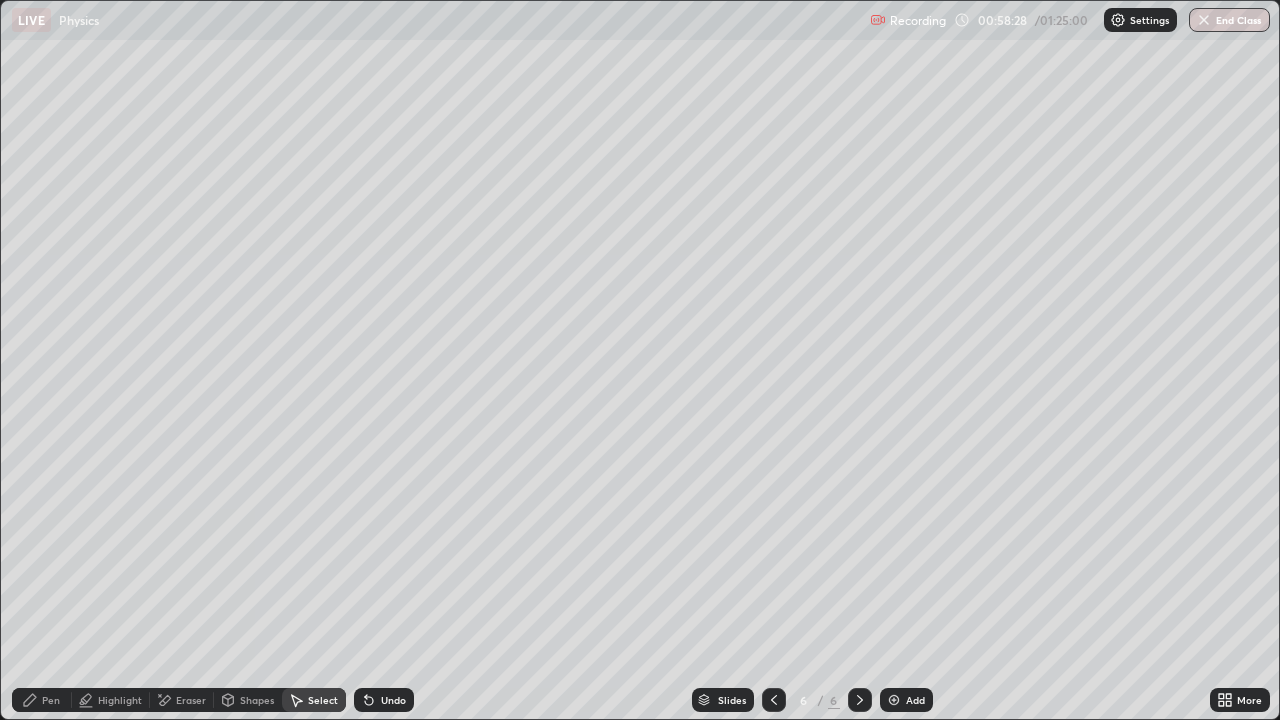click on "Shapes" at bounding box center (257, 700) 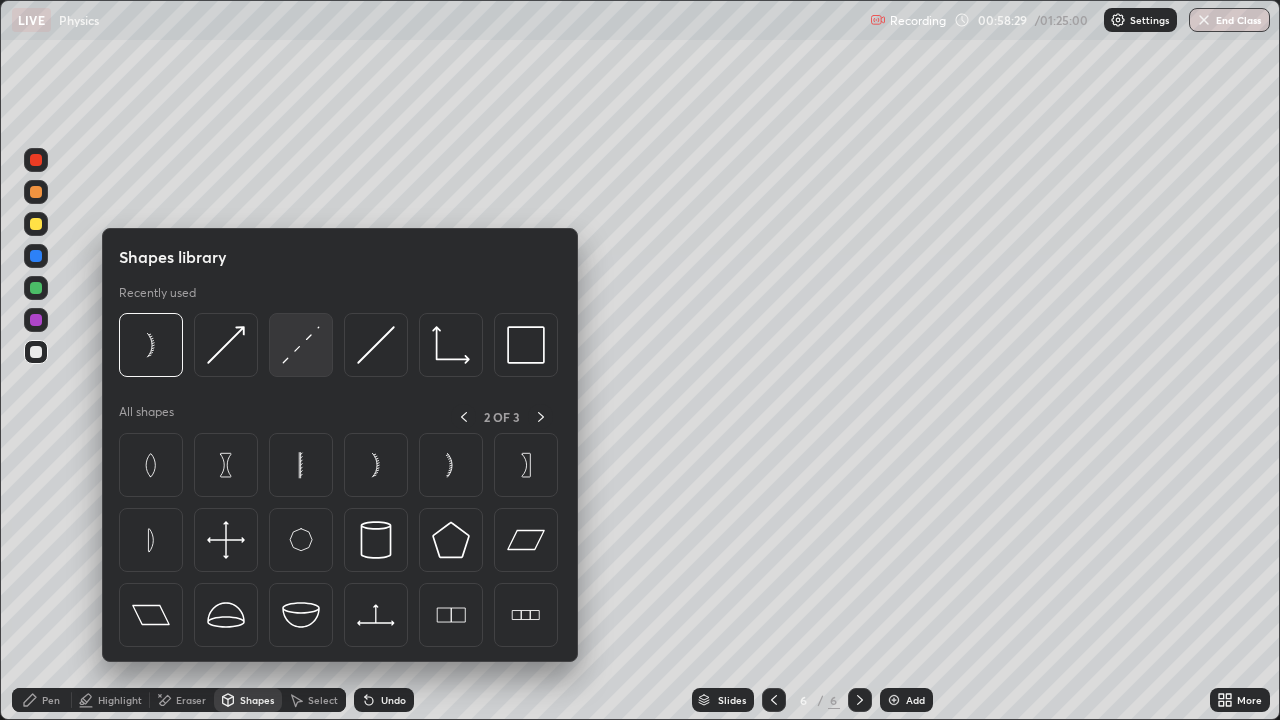 click at bounding box center (301, 345) 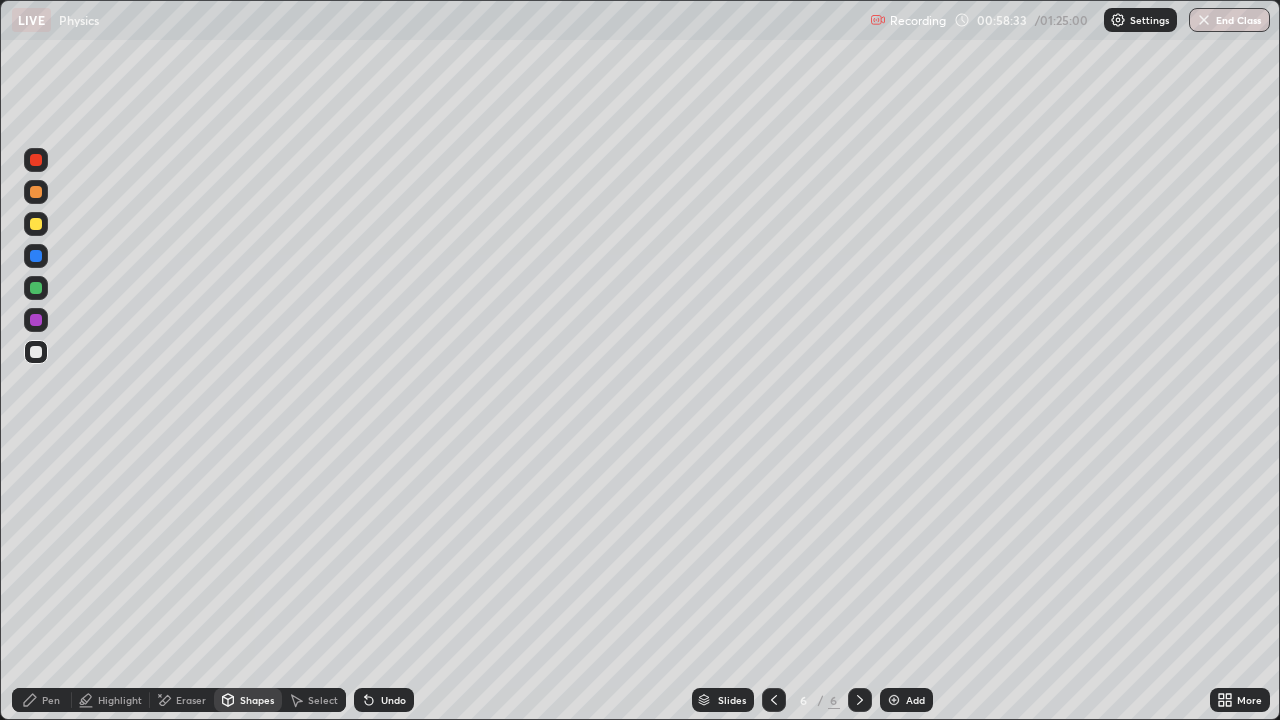 click on "Pen" at bounding box center (51, 700) 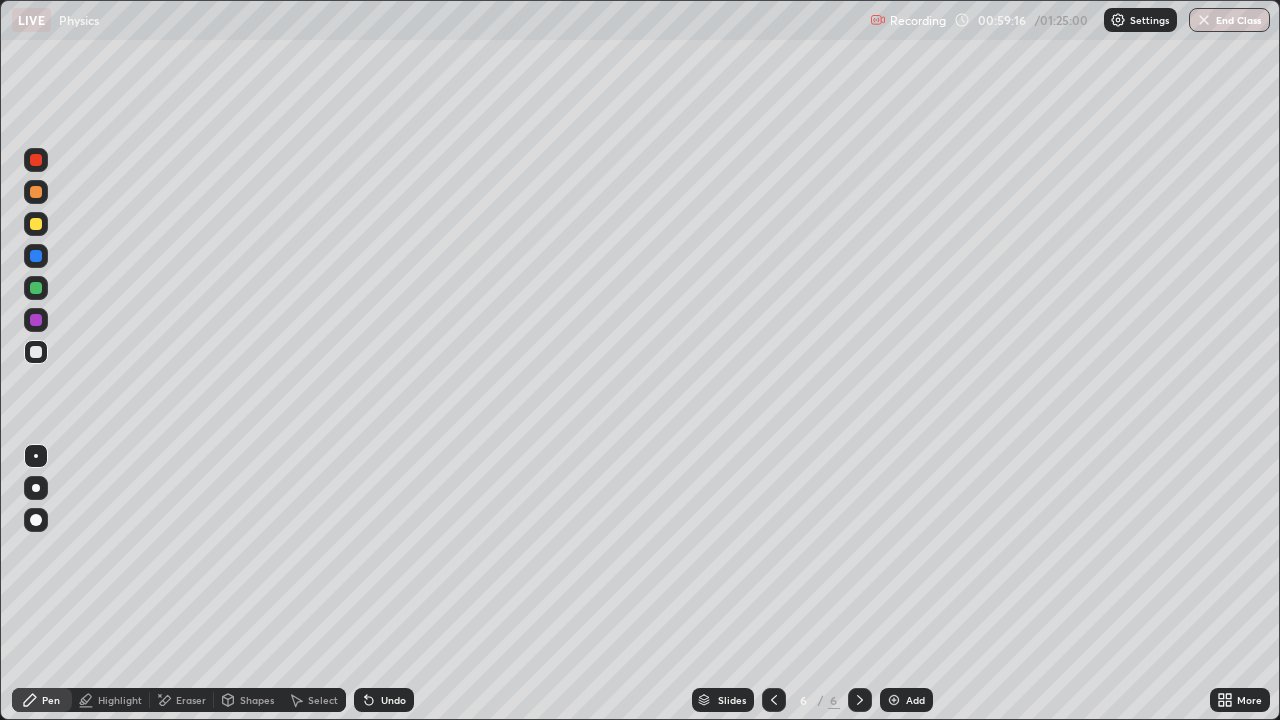 click on "Undo" at bounding box center (393, 700) 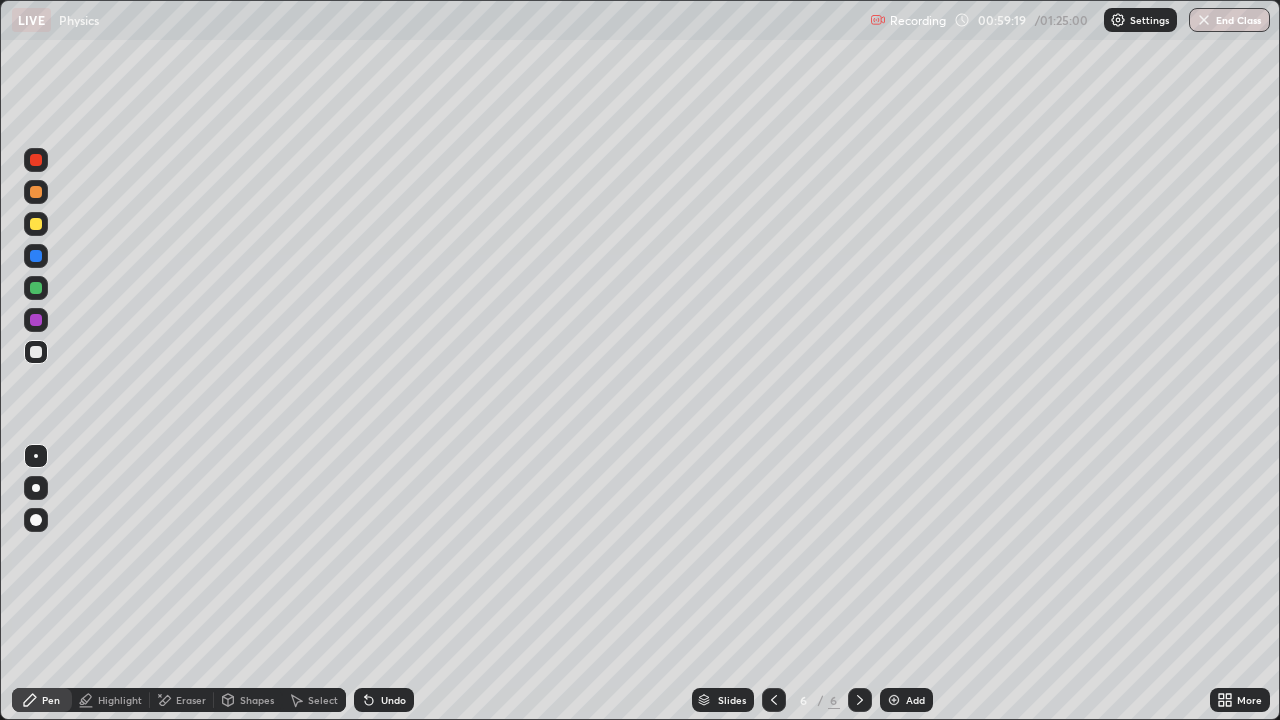 click on "Undo" at bounding box center (384, 700) 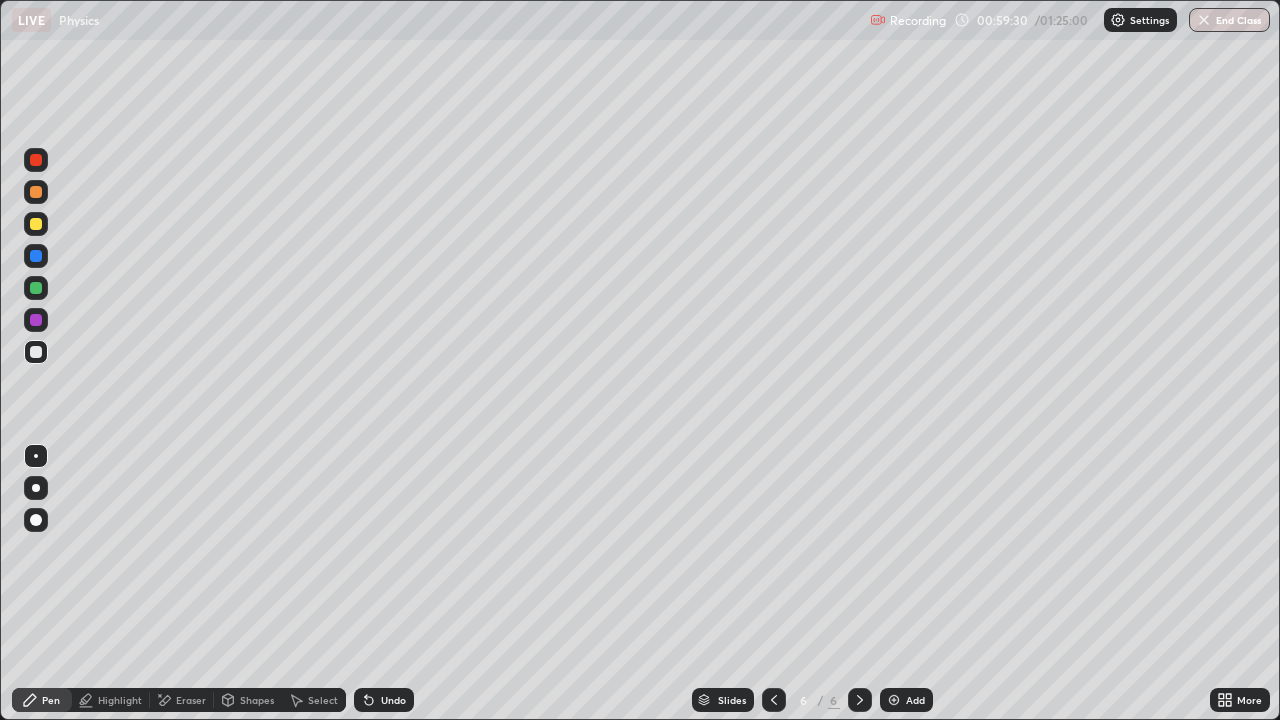 click at bounding box center (36, 352) 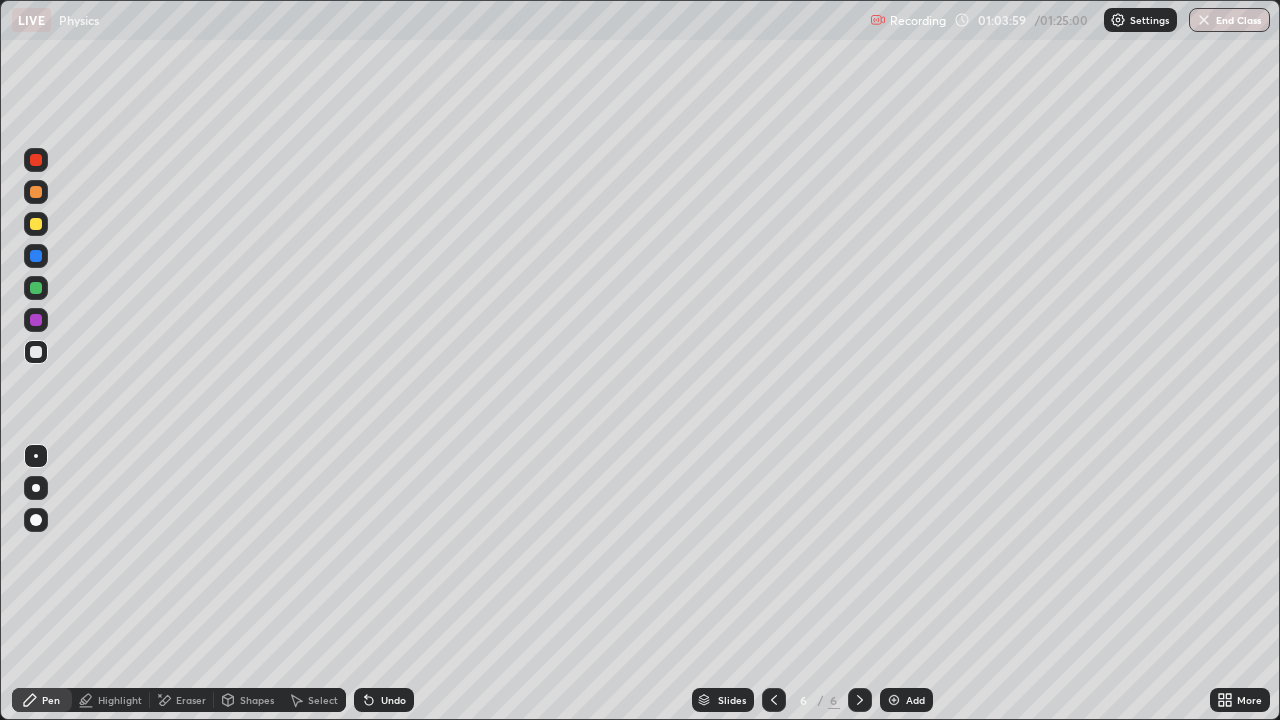 click on "Slides" at bounding box center [723, 700] 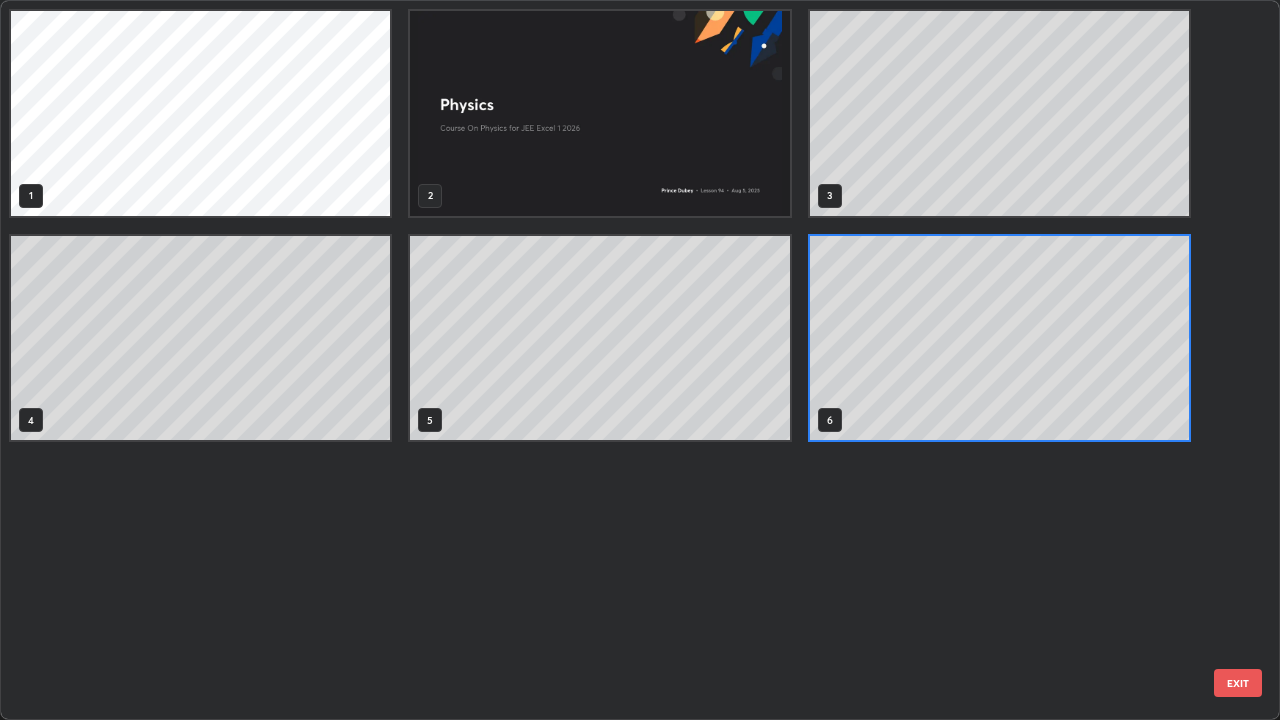 scroll, scrollTop: 7, scrollLeft: 11, axis: both 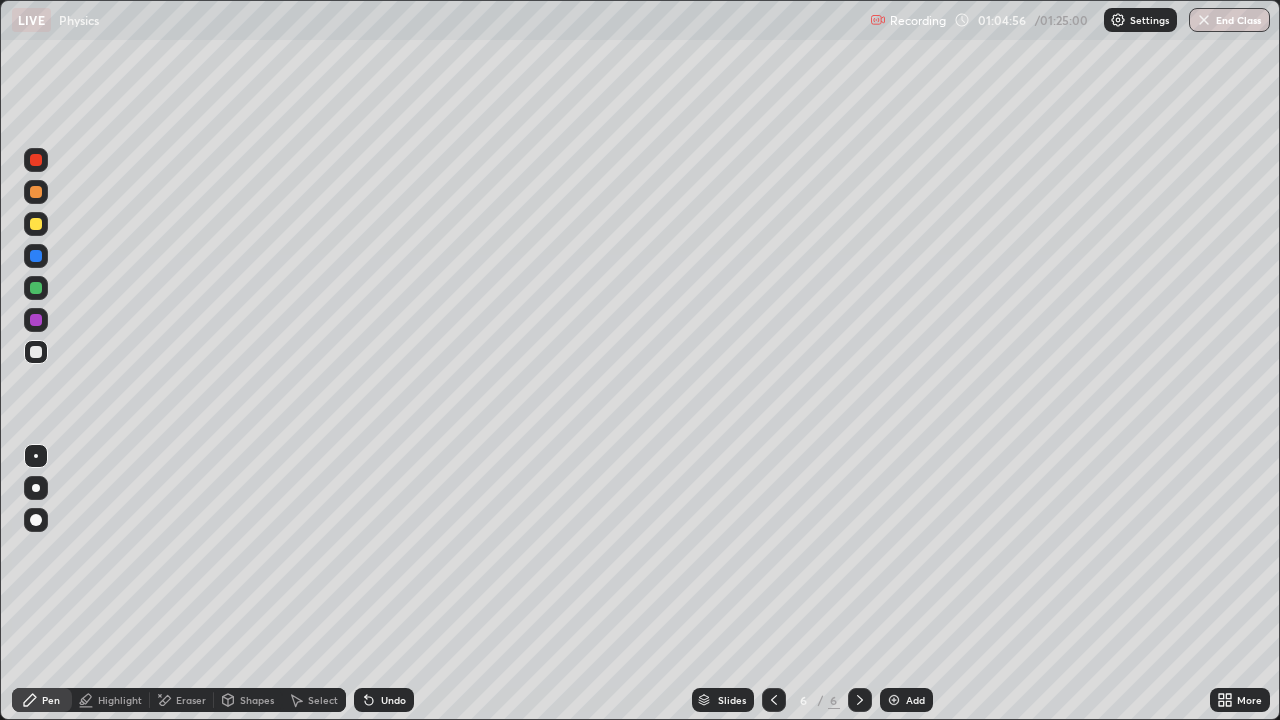 click on "Shapes" at bounding box center (257, 700) 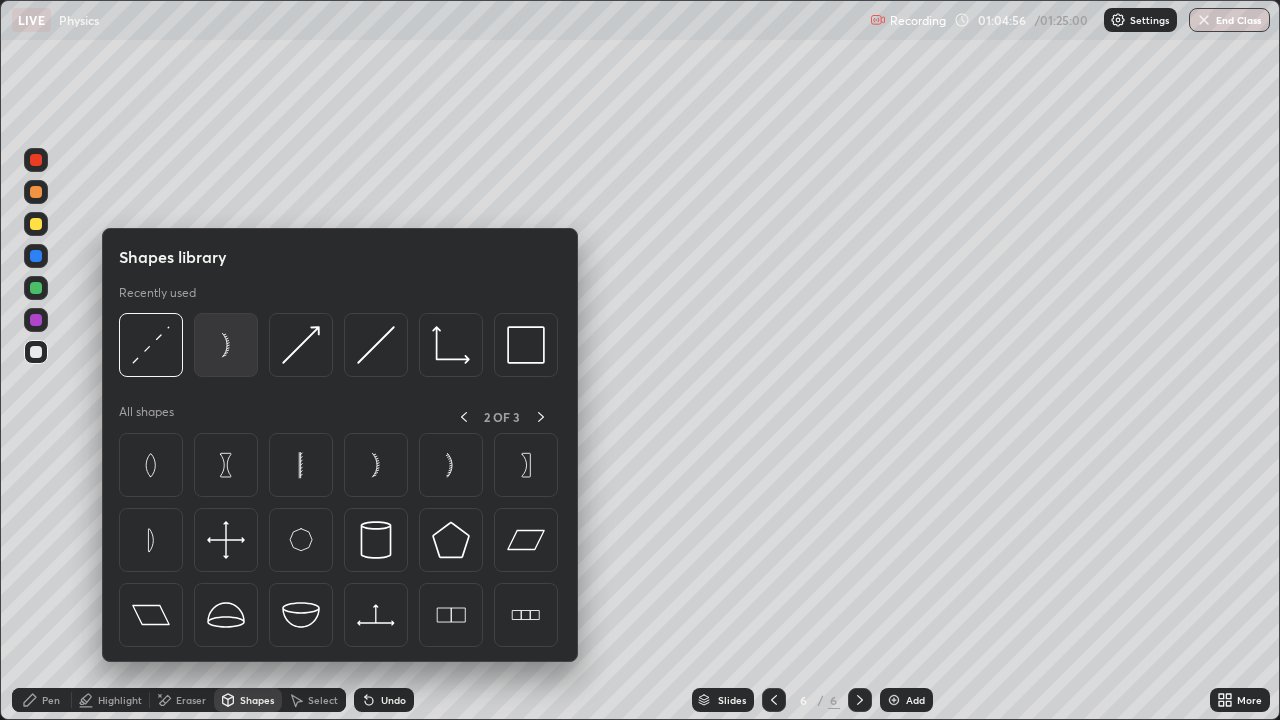 click at bounding box center [226, 345] 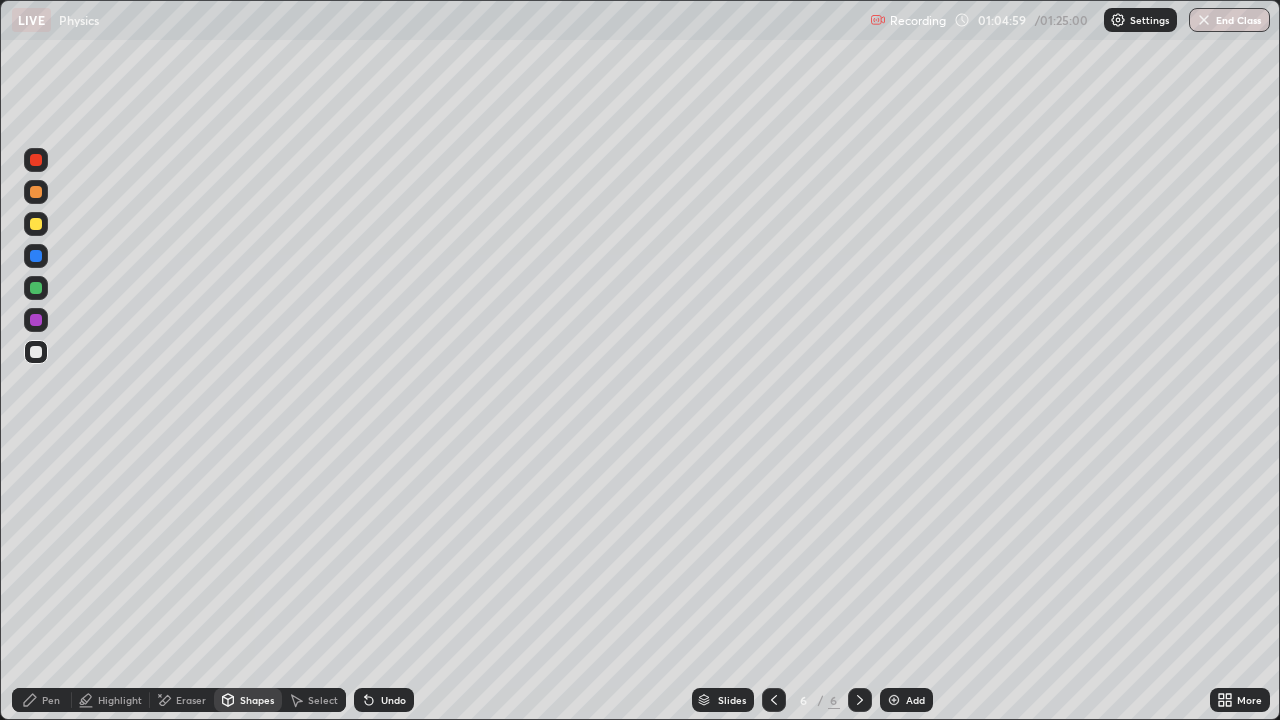 click on "Shapes" at bounding box center [257, 700] 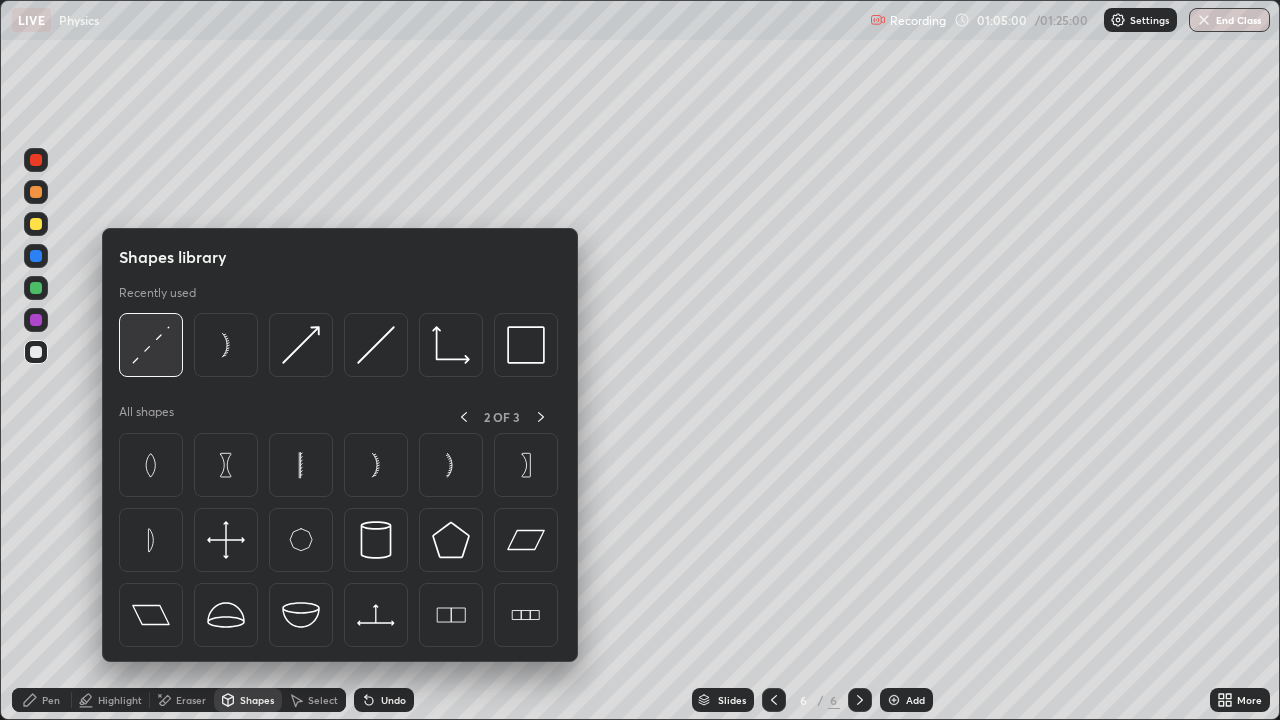 click at bounding box center (151, 345) 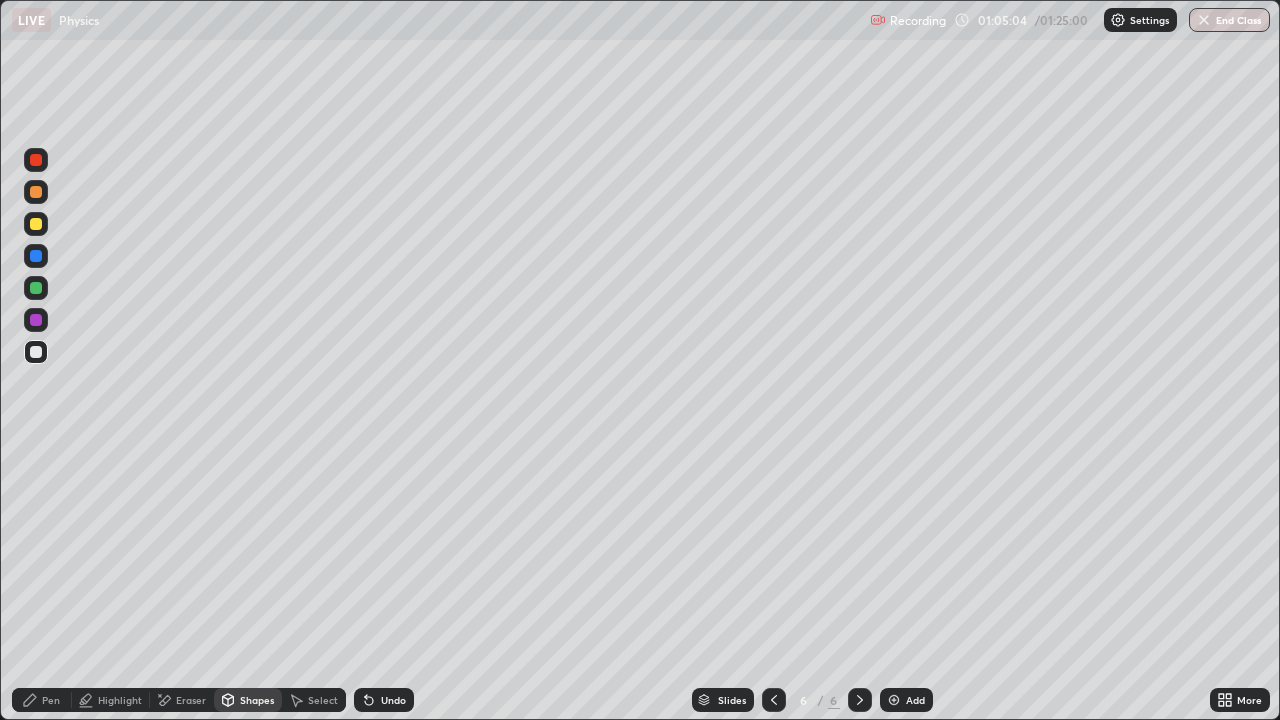 click on "Pen" at bounding box center [42, 700] 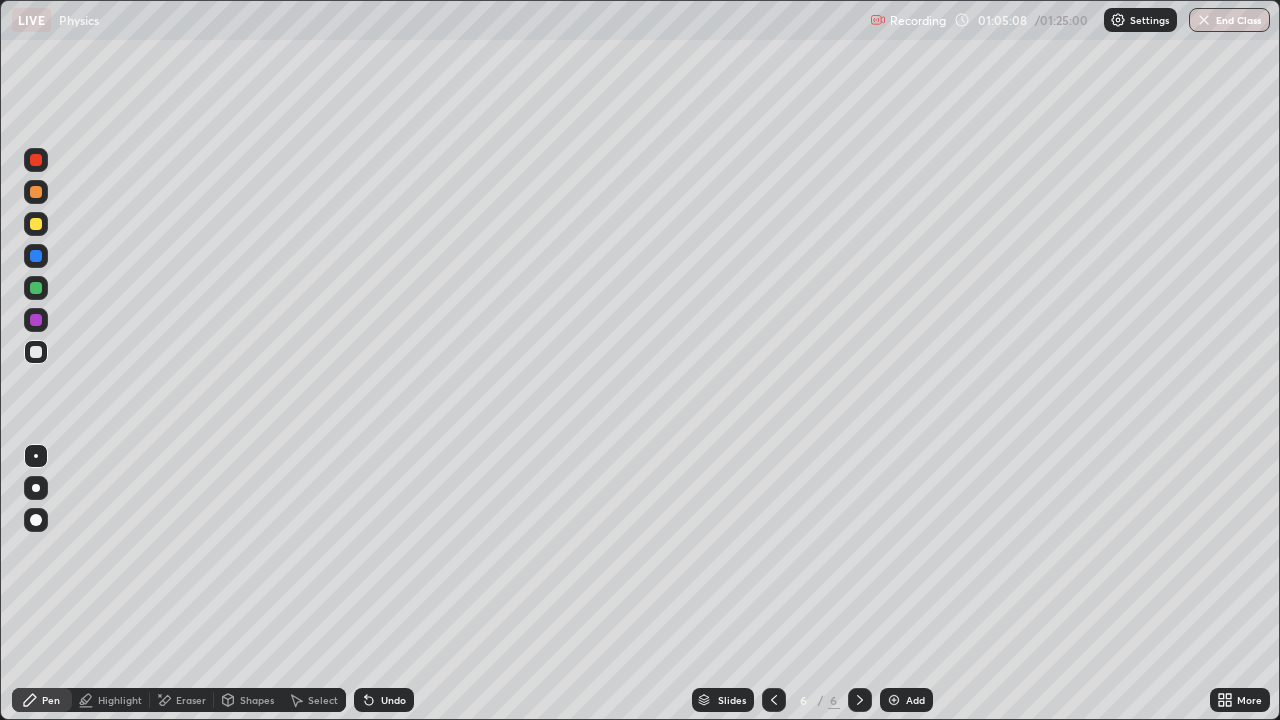 click on "Shapes" at bounding box center (257, 700) 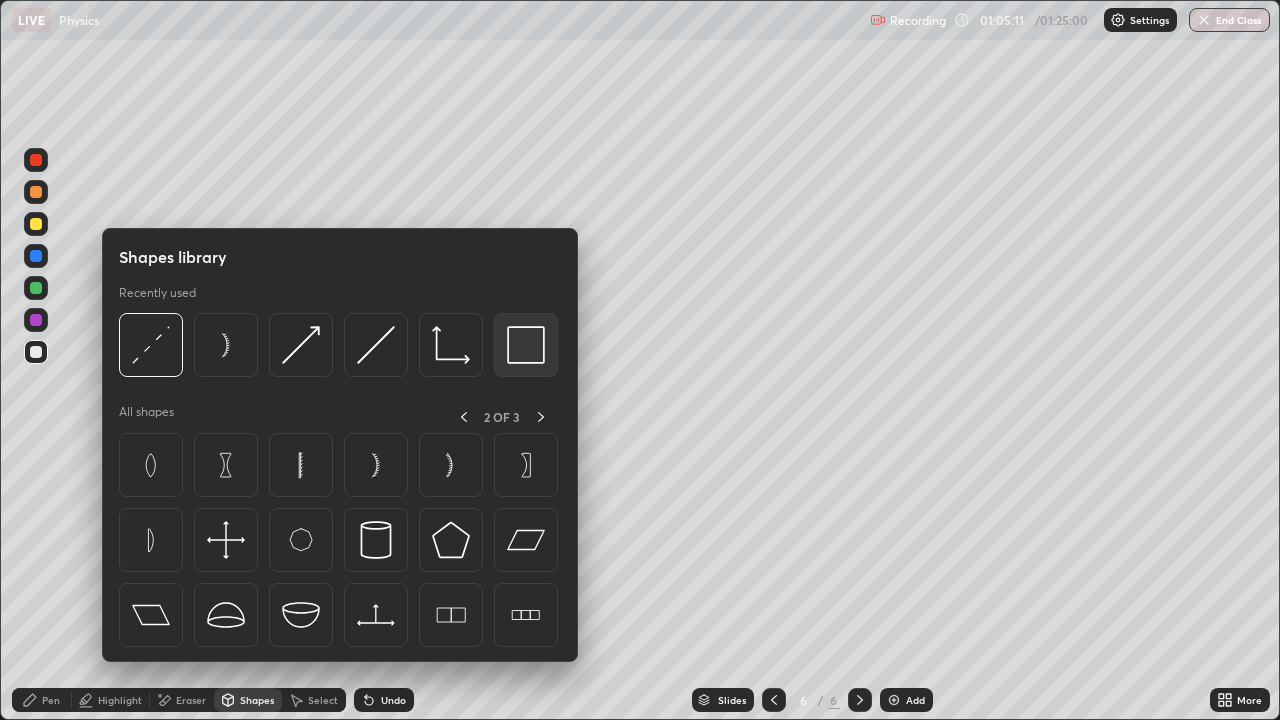click at bounding box center [526, 345] 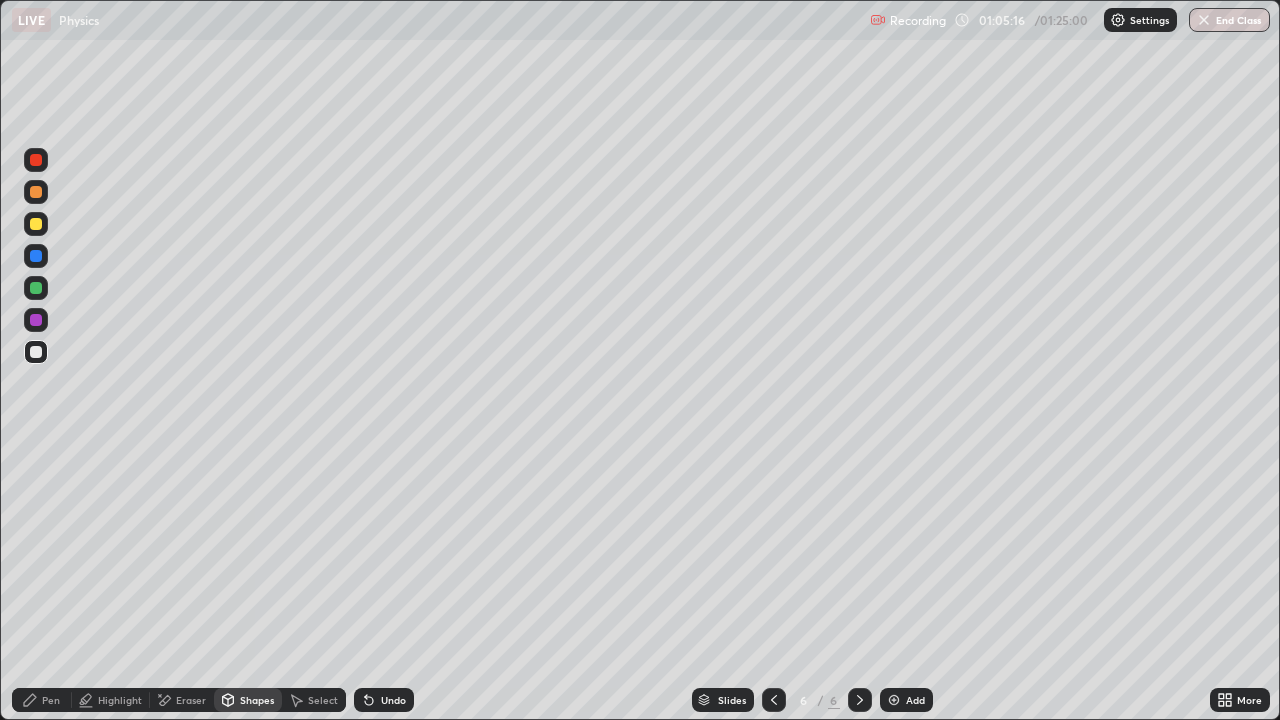 click on "Pen" at bounding box center (51, 700) 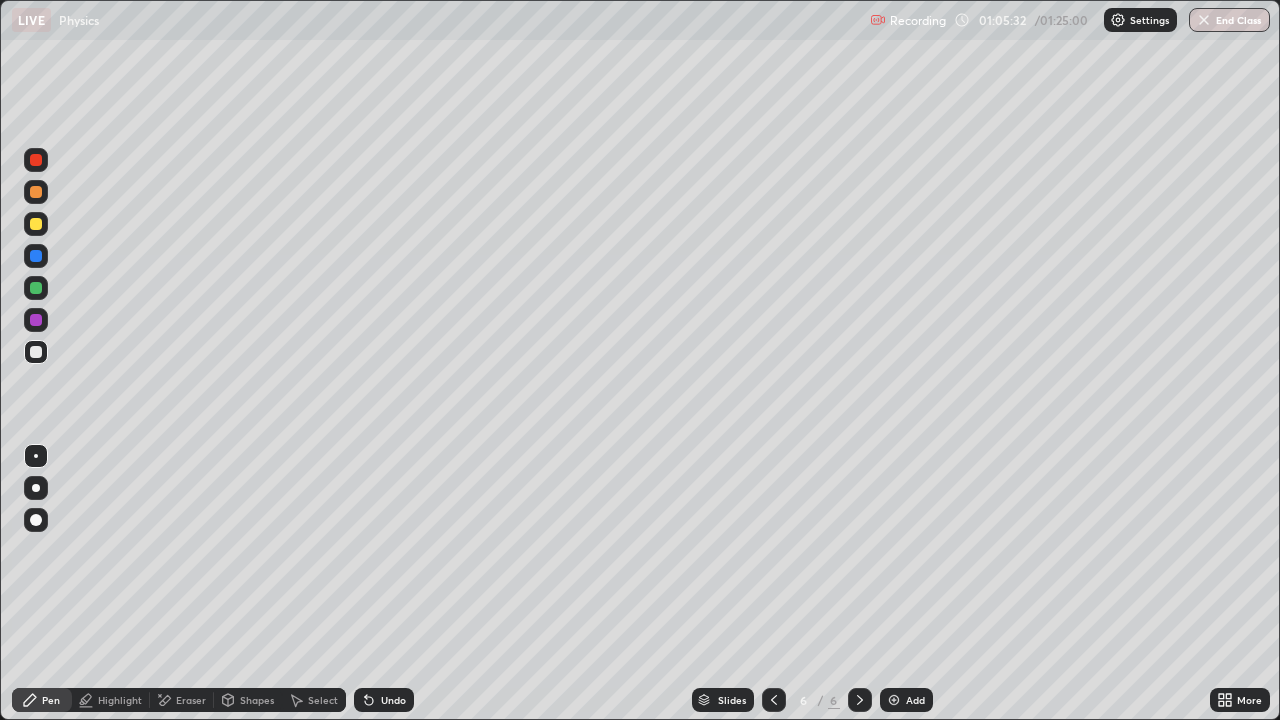 click on "Undo" at bounding box center [384, 700] 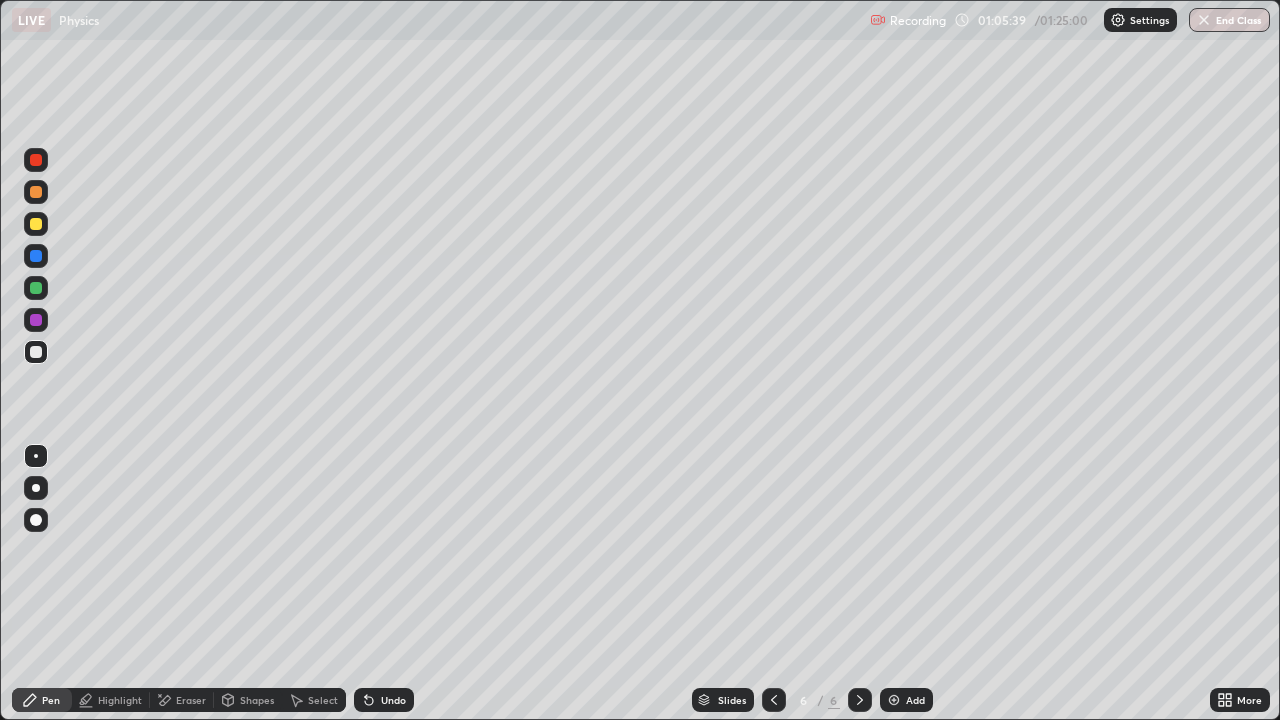 click on "Shapes" at bounding box center [257, 700] 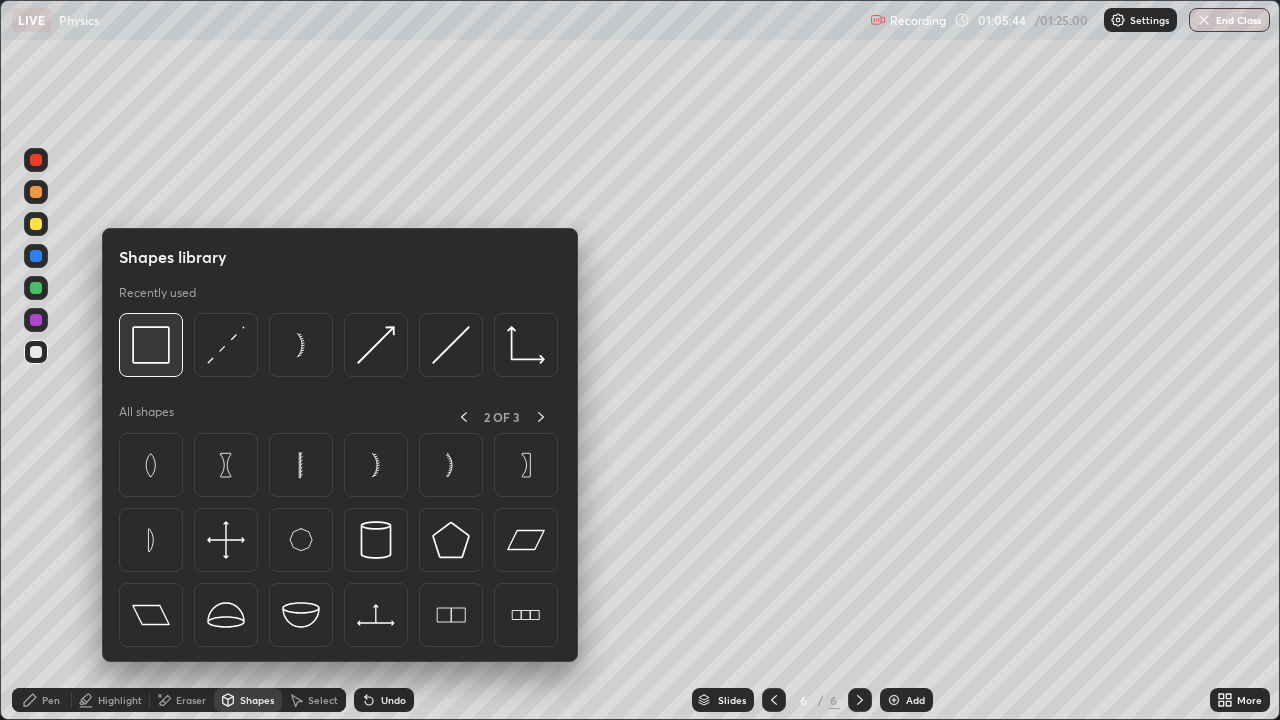 click at bounding box center (151, 345) 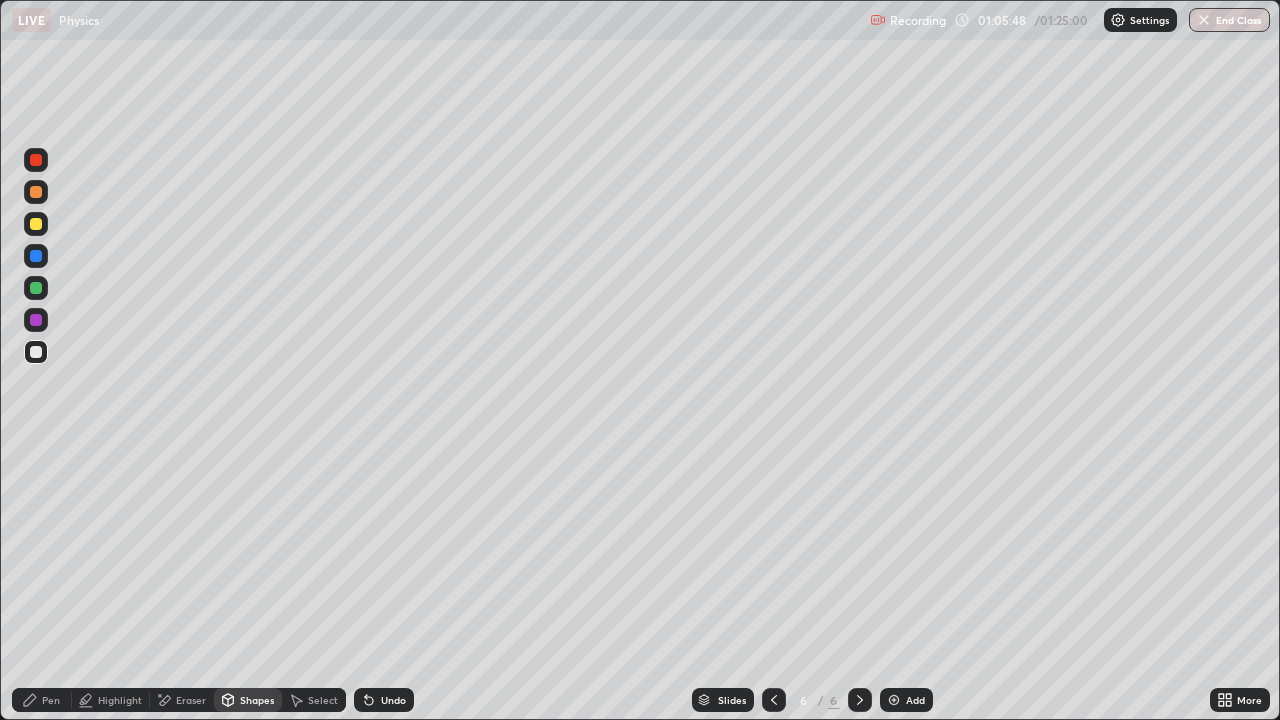 click on "Undo" at bounding box center [393, 700] 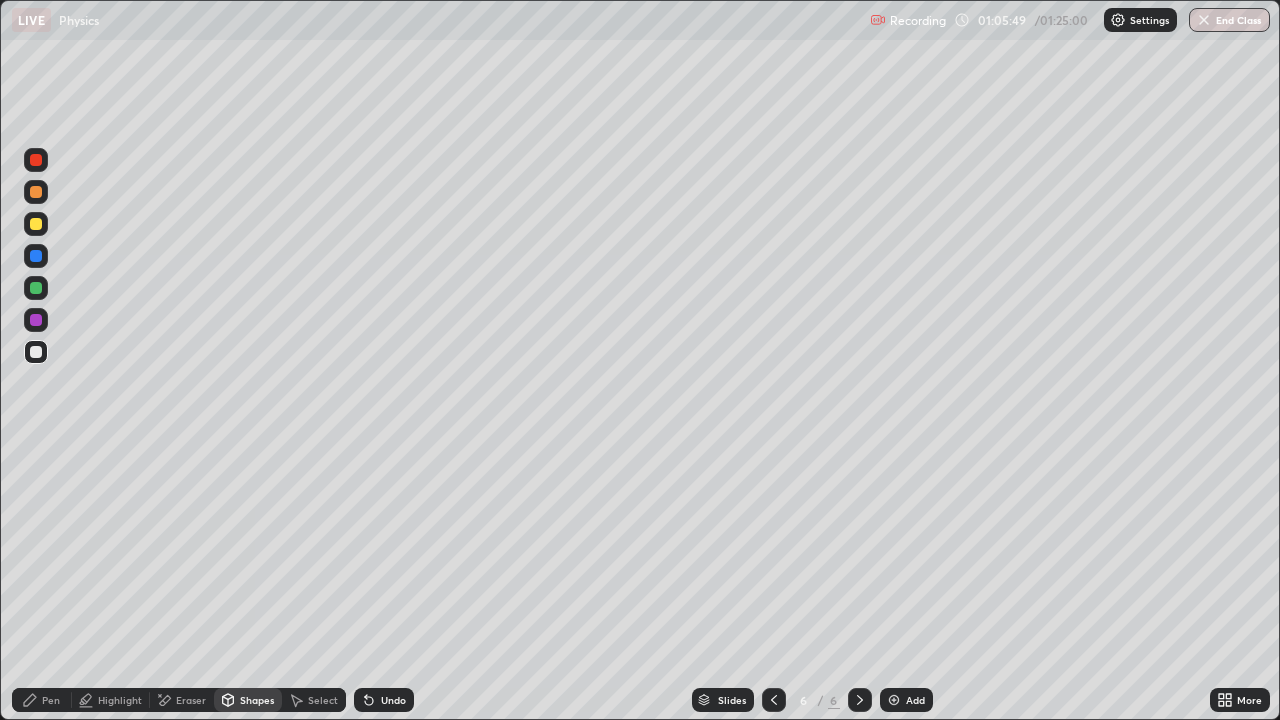 click at bounding box center (36, 192) 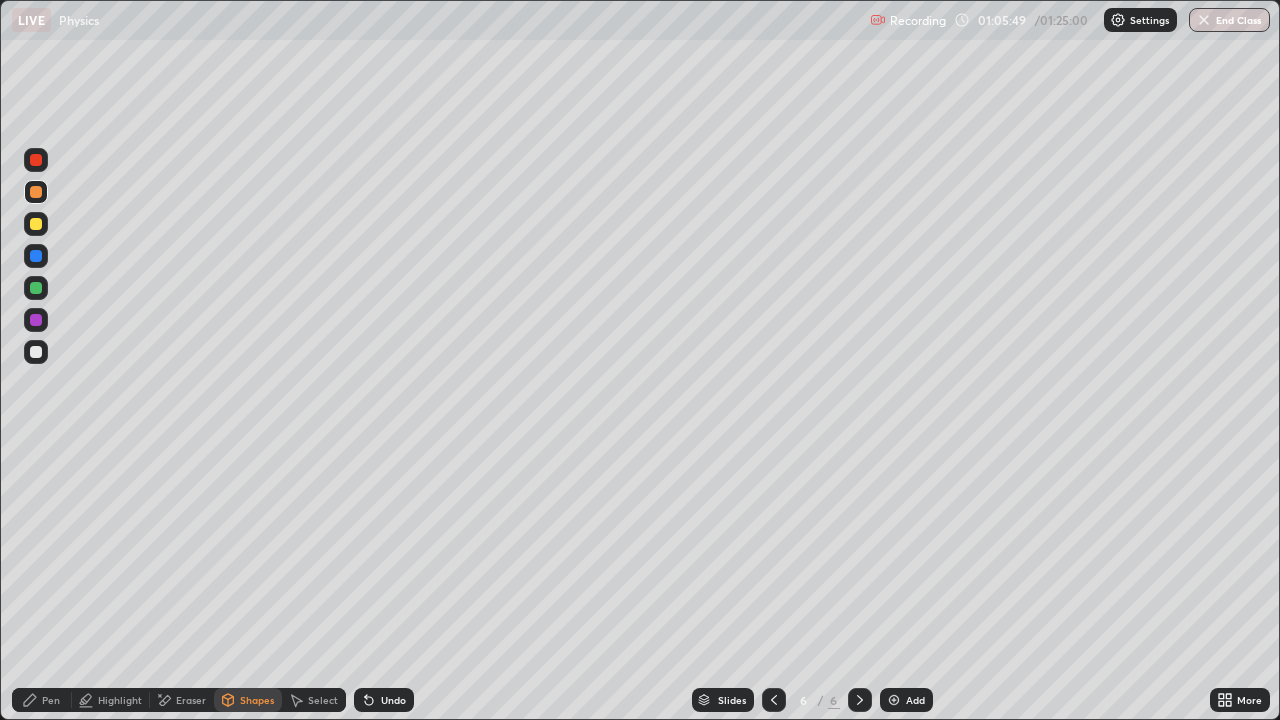 click at bounding box center [36, 160] 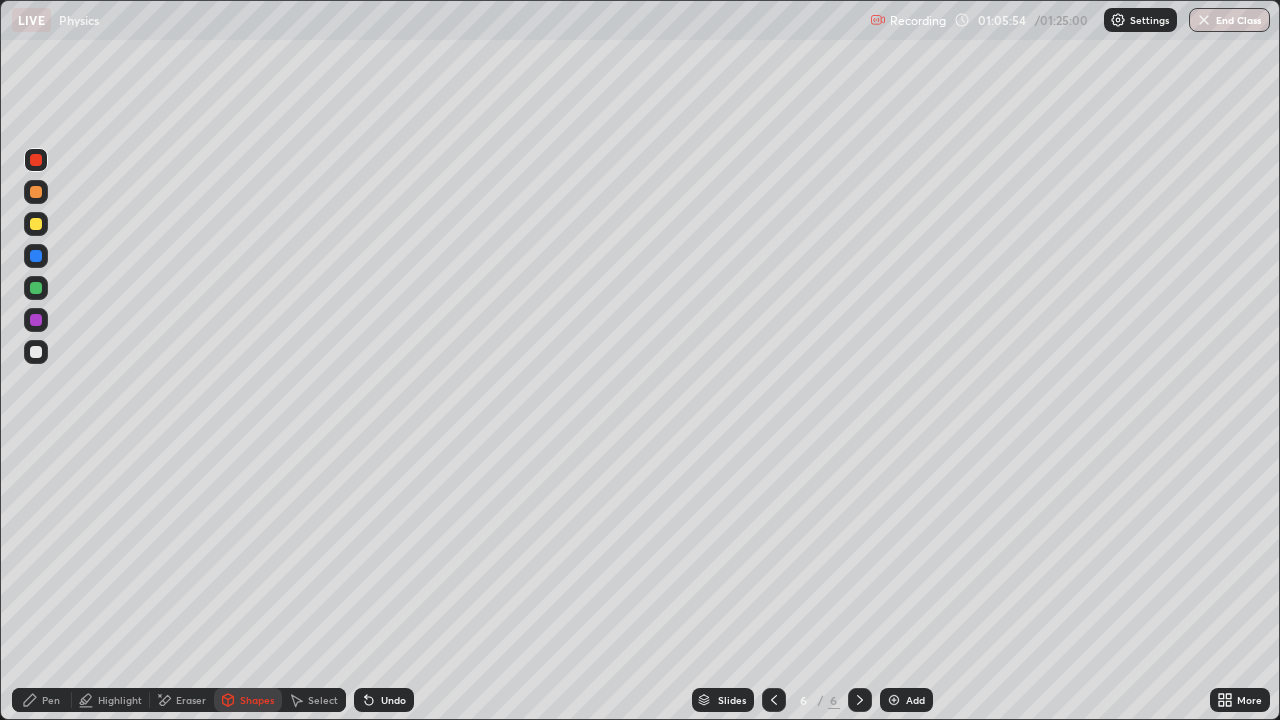 click on "Pen" at bounding box center [51, 700] 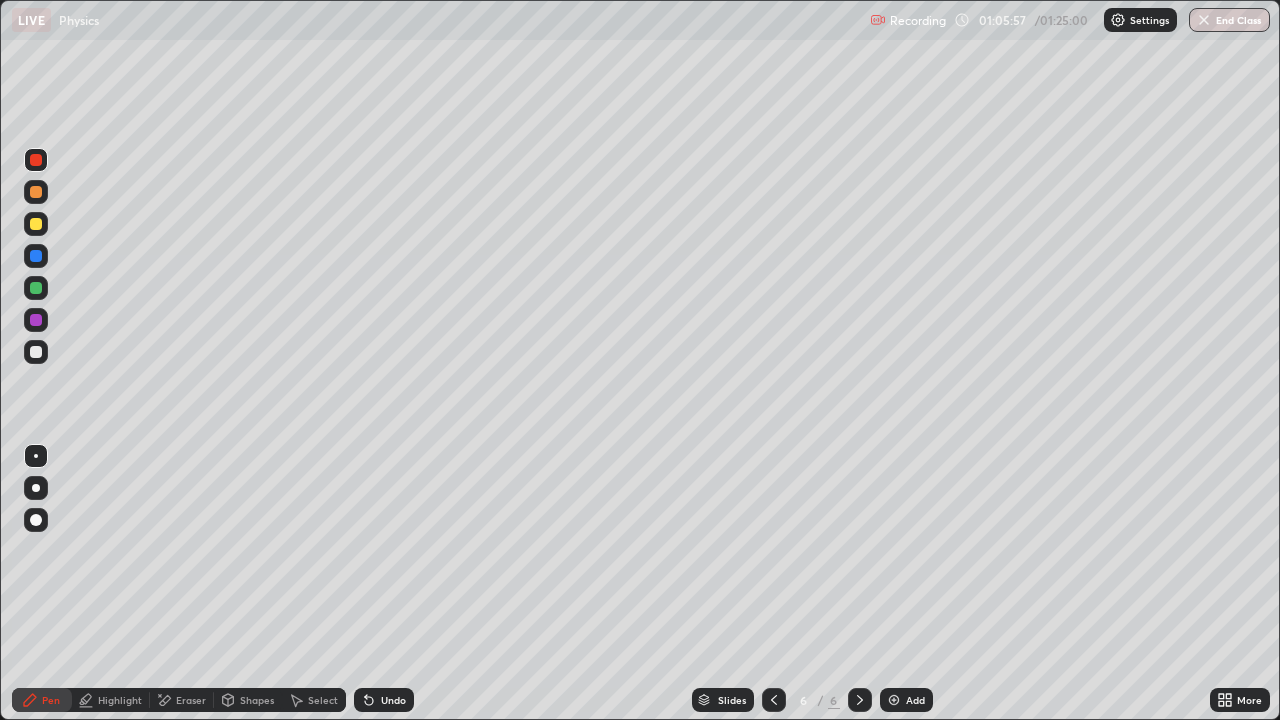 click at bounding box center (36, 352) 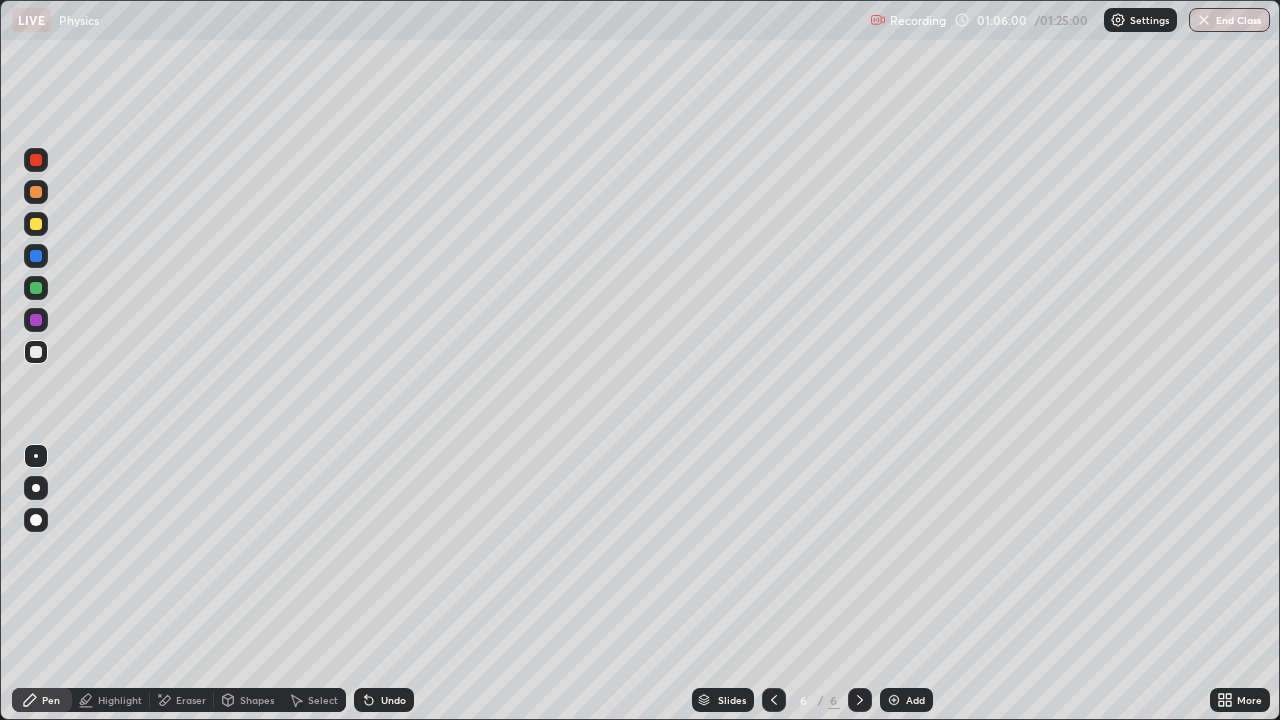 click at bounding box center (36, 160) 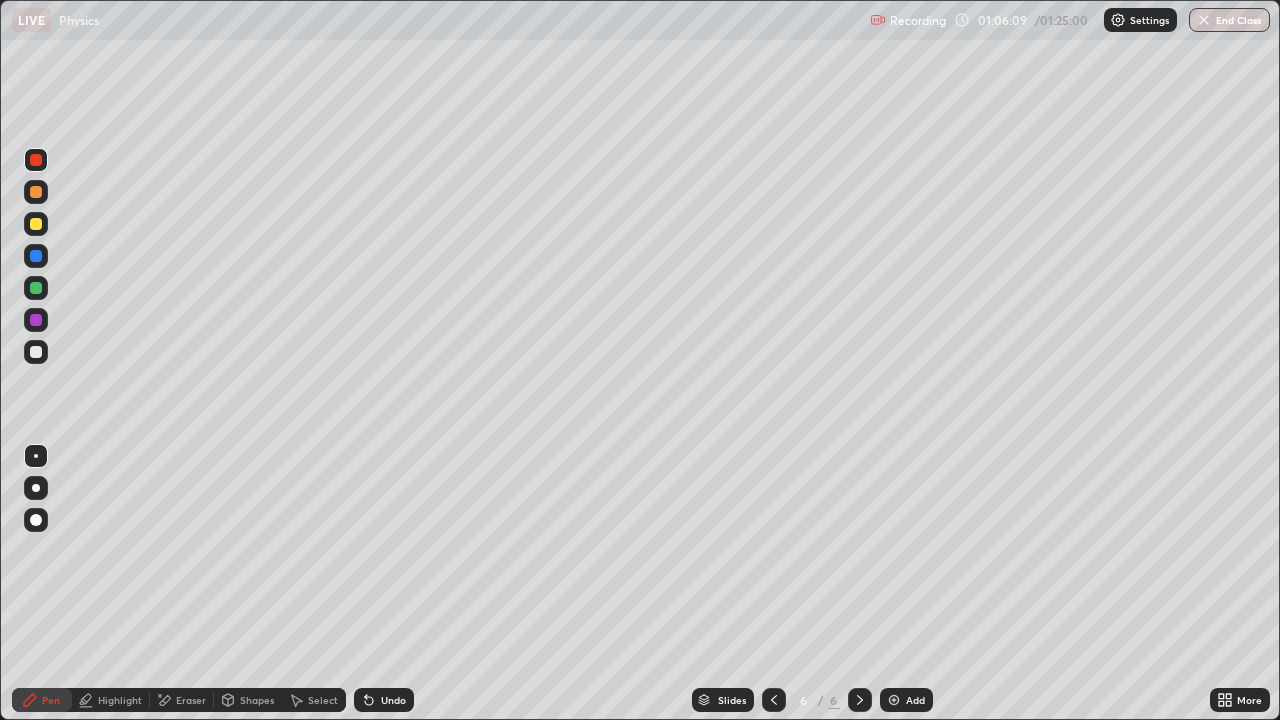 click at bounding box center (36, 352) 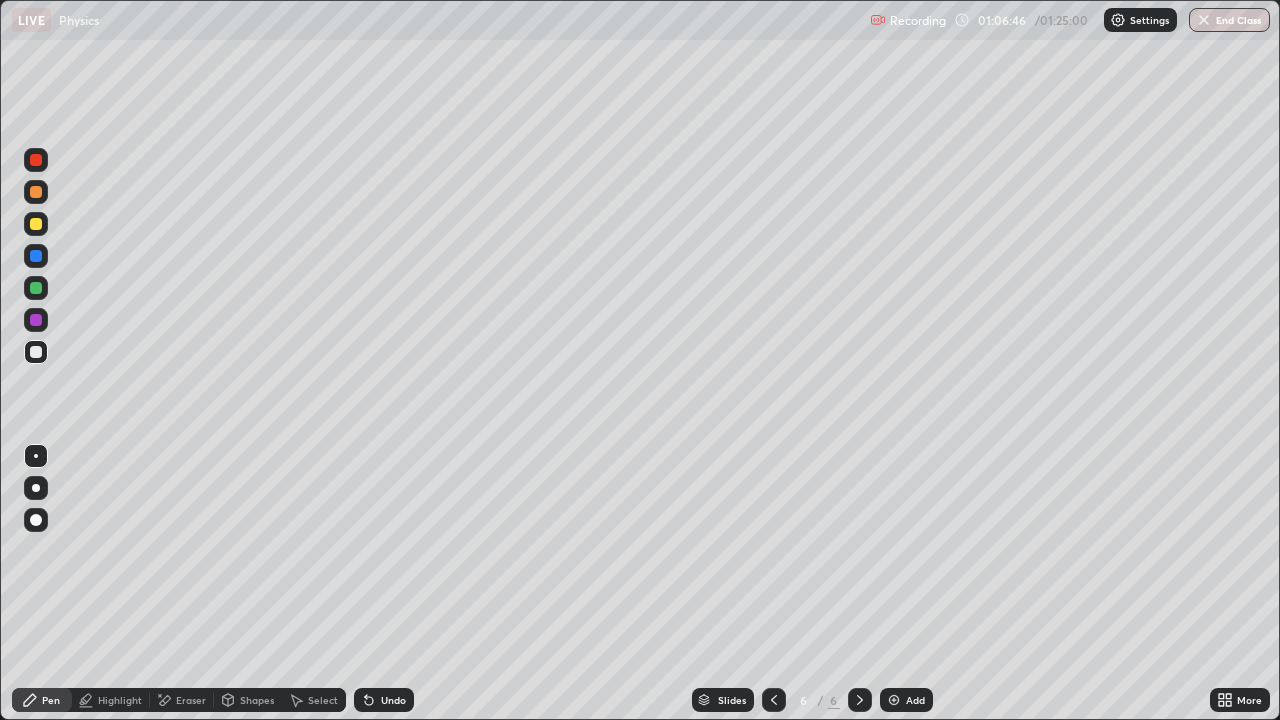 click on "Shapes" at bounding box center [257, 700] 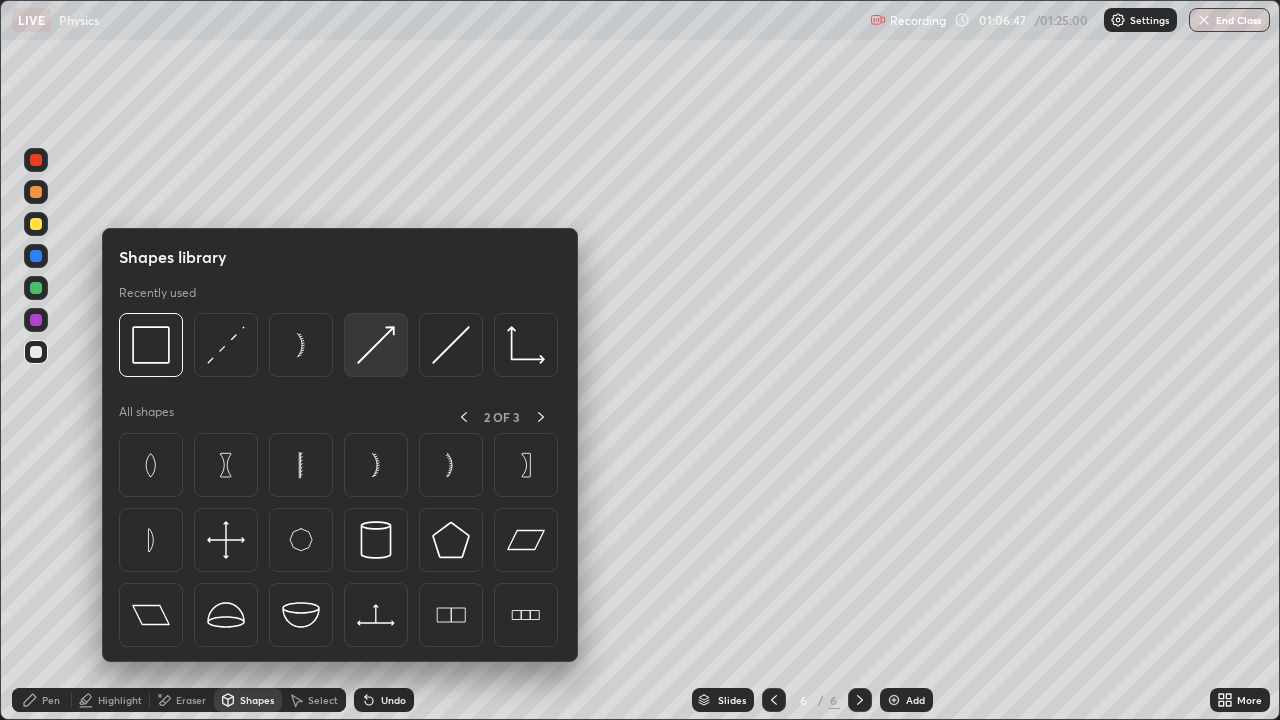 click at bounding box center [376, 345] 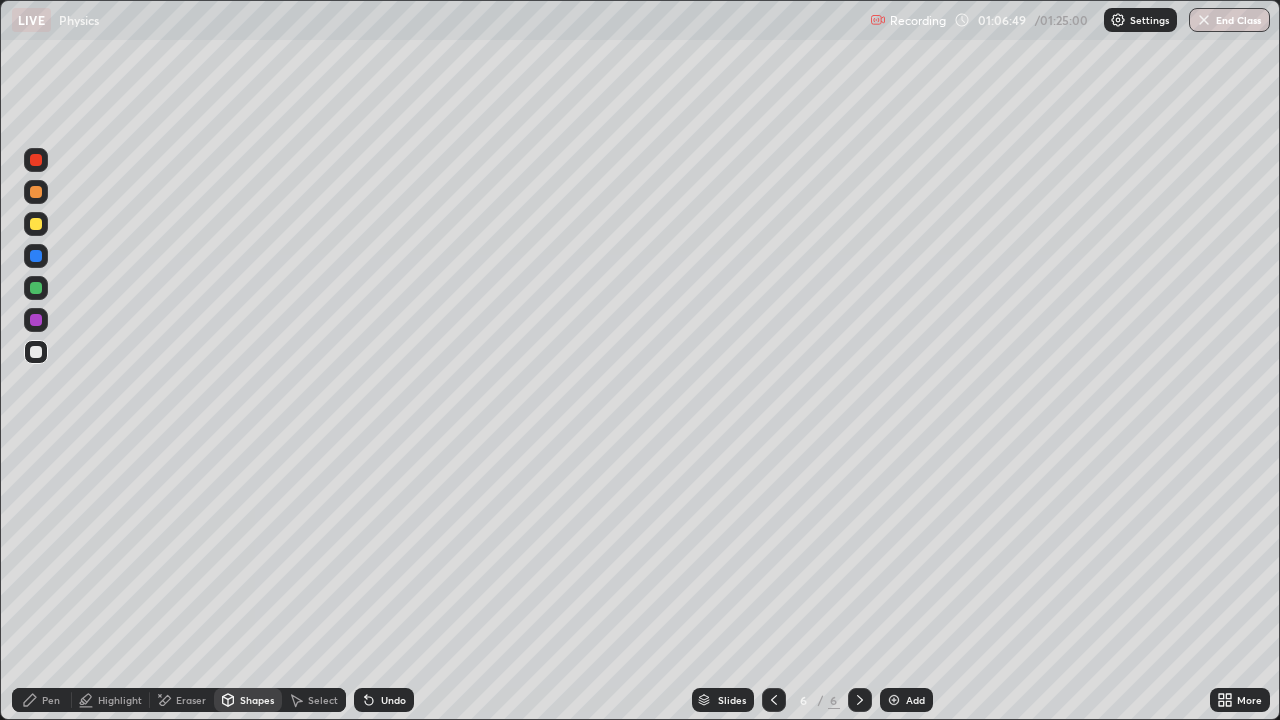 click on "Pen" at bounding box center (51, 700) 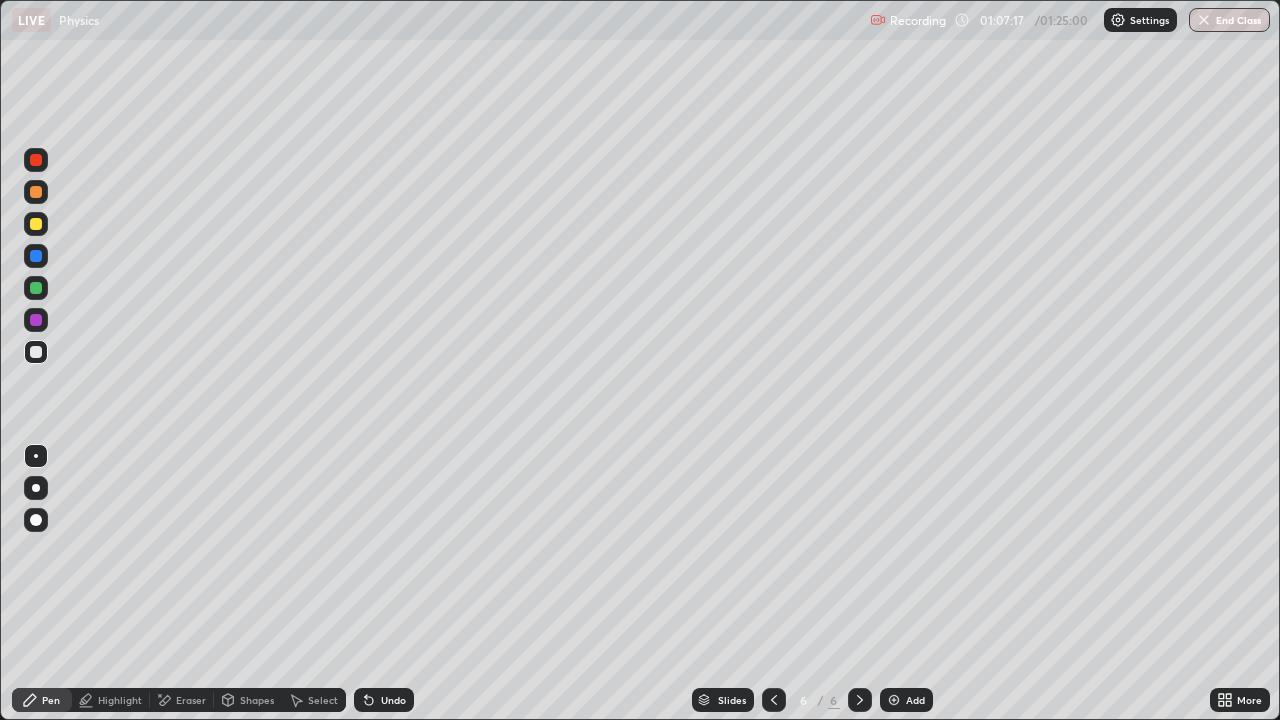 click 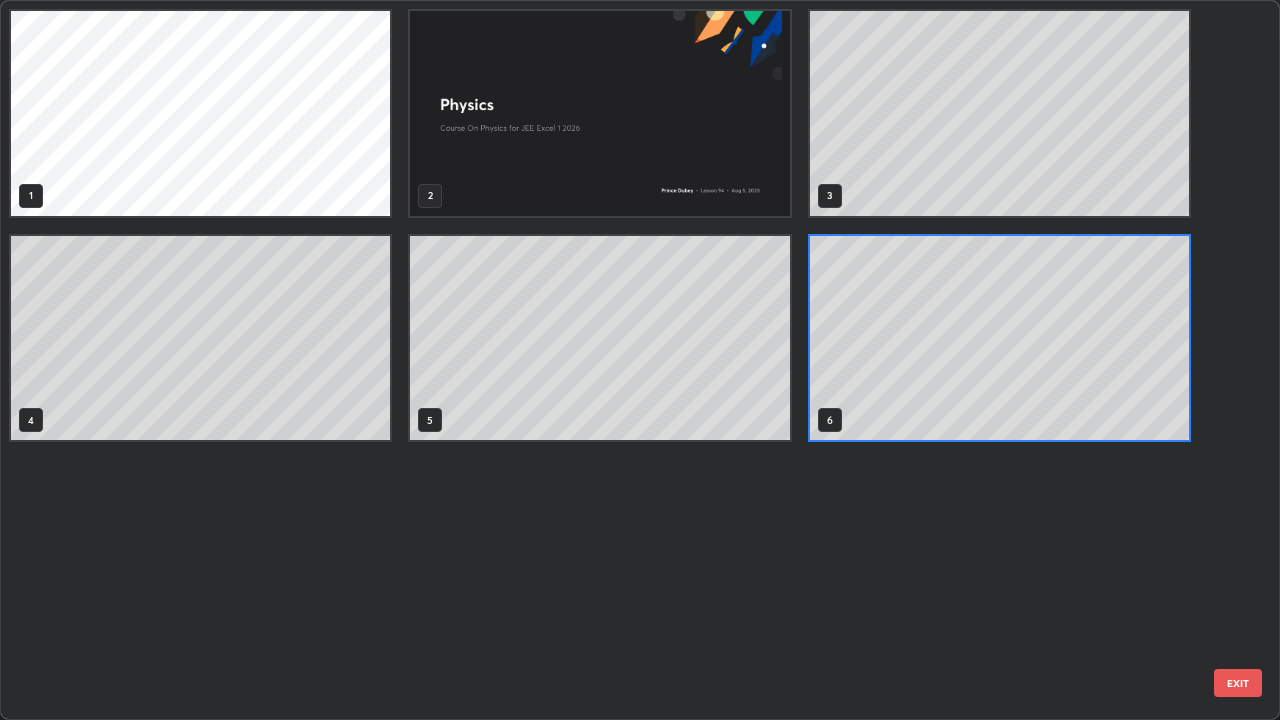 scroll, scrollTop: 7, scrollLeft: 11, axis: both 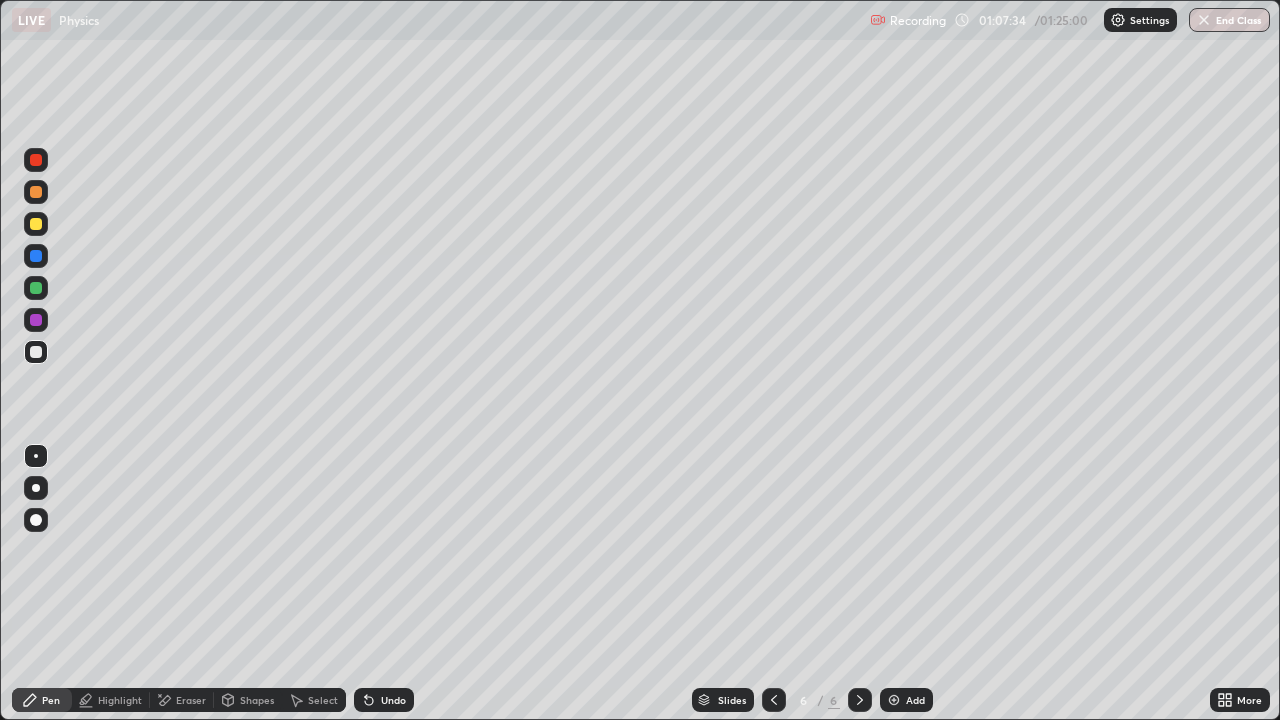 click on "Add" at bounding box center [915, 700] 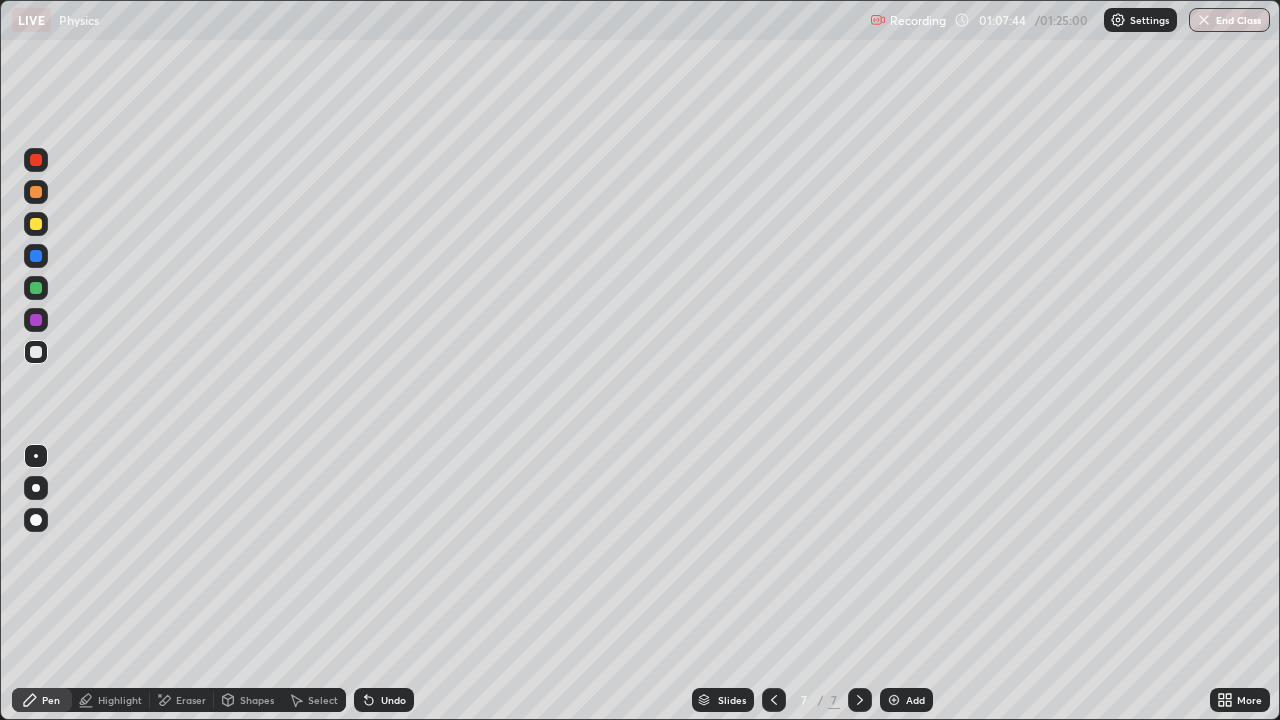 click at bounding box center [36, 352] 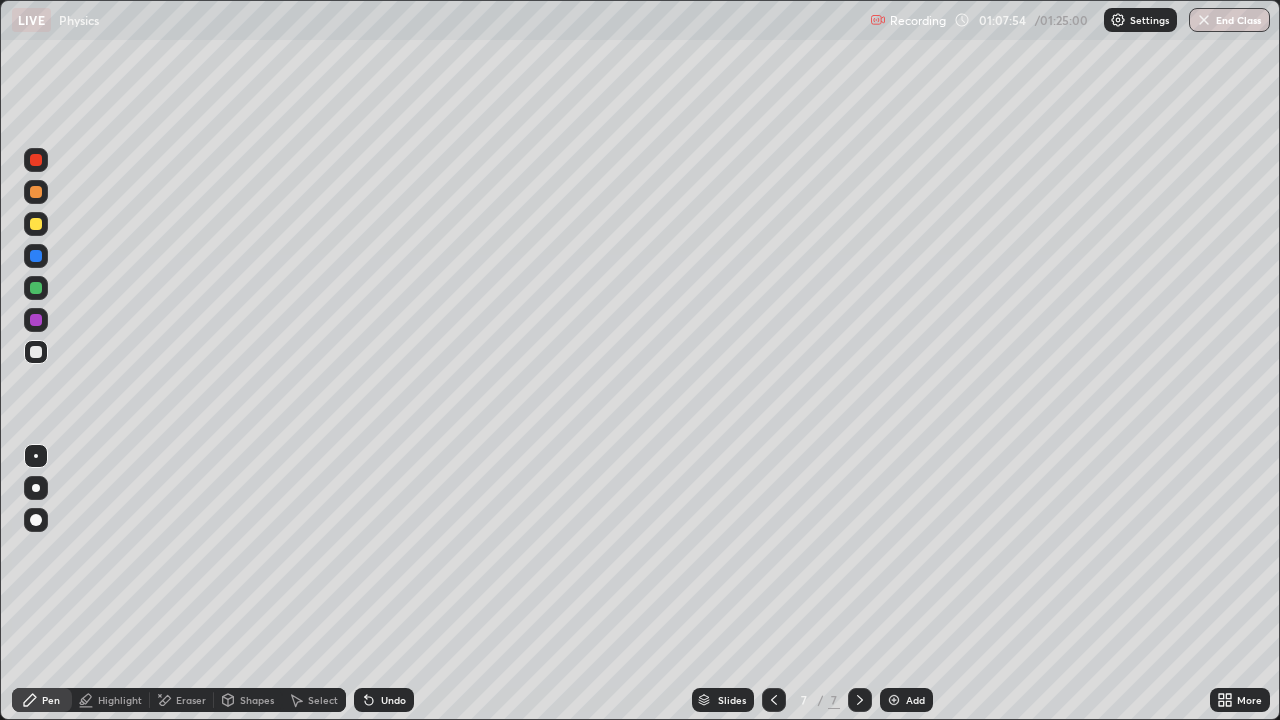 click on "Shapes" at bounding box center [248, 700] 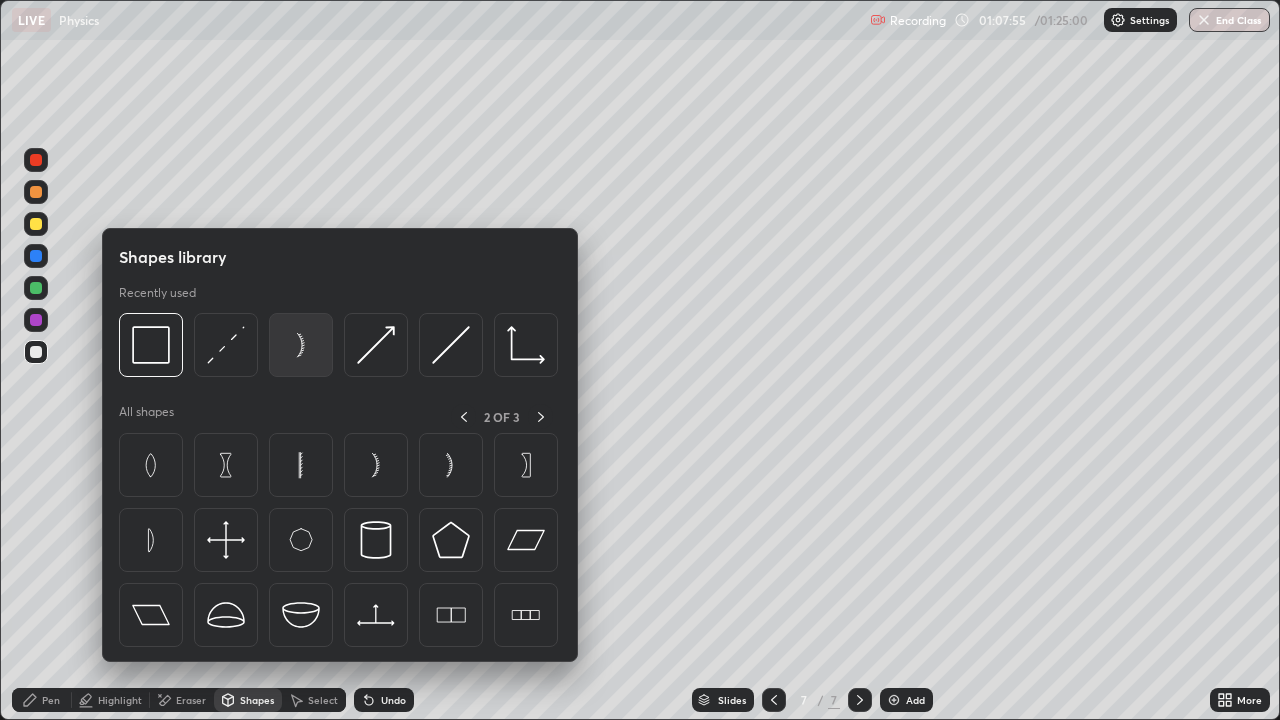 click at bounding box center (301, 345) 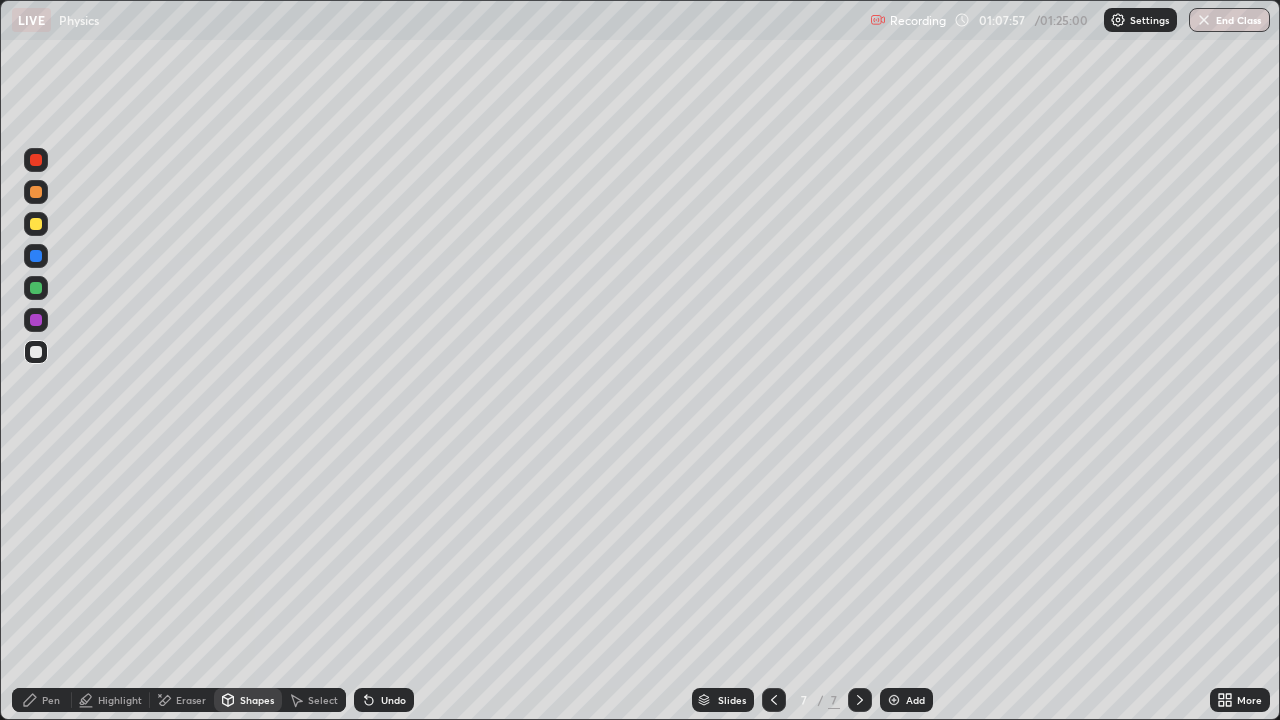 click on "Shapes" at bounding box center (257, 700) 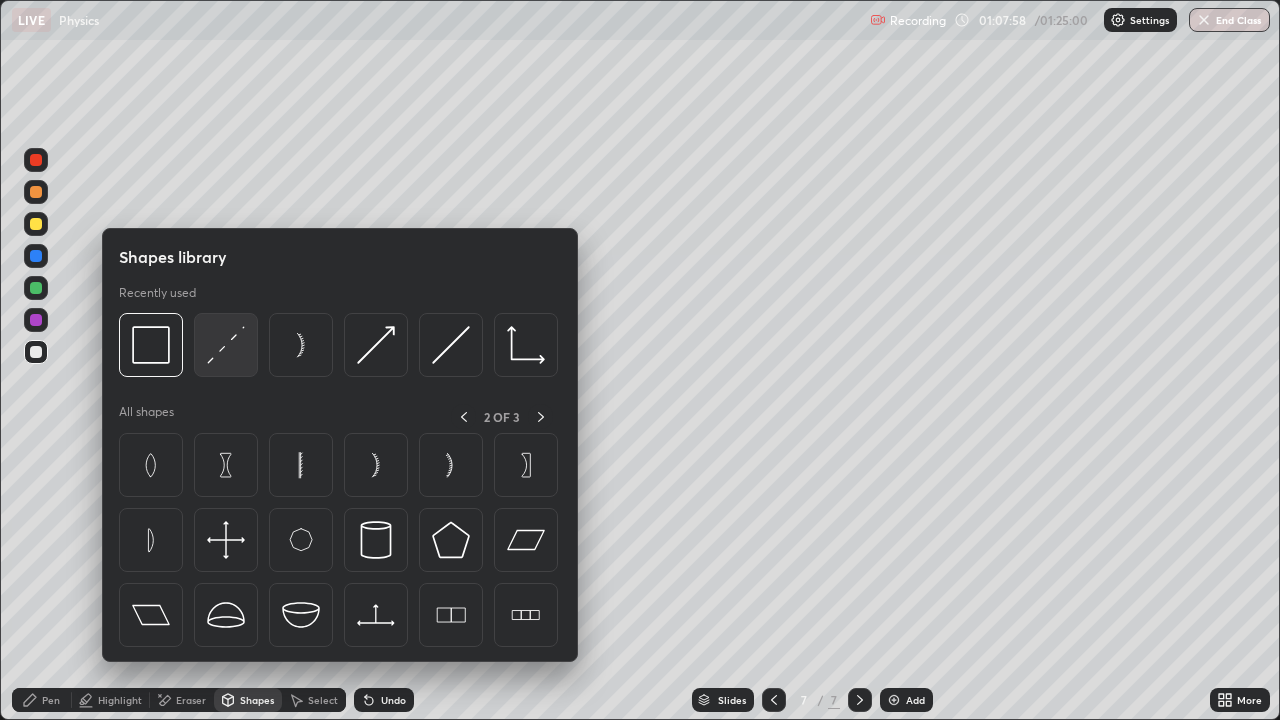 click at bounding box center (226, 345) 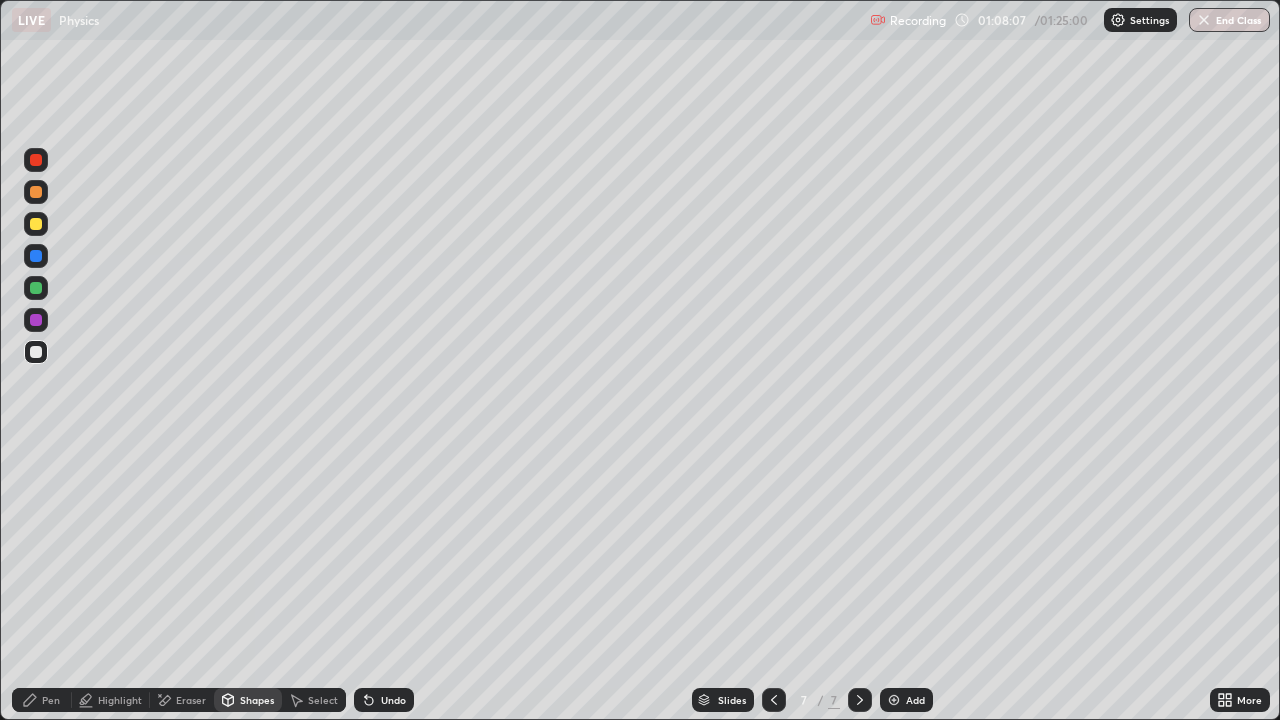 click on "Shapes" at bounding box center [248, 700] 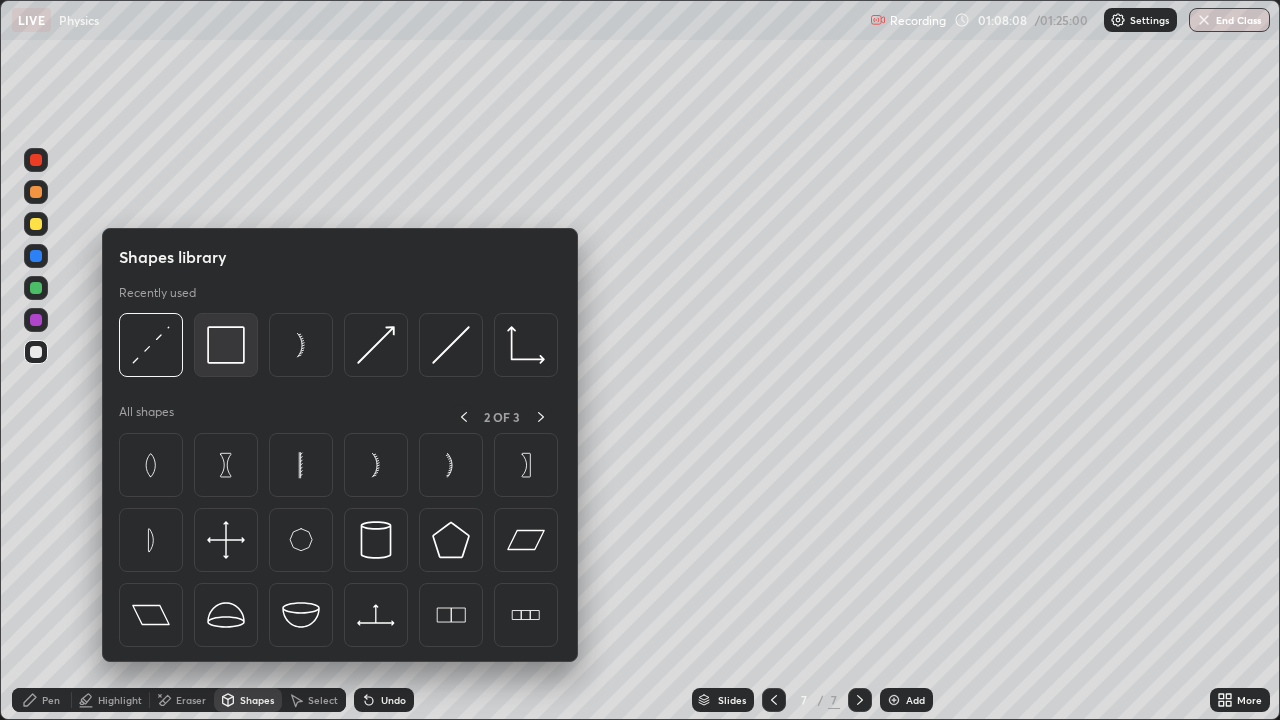 click at bounding box center [226, 345] 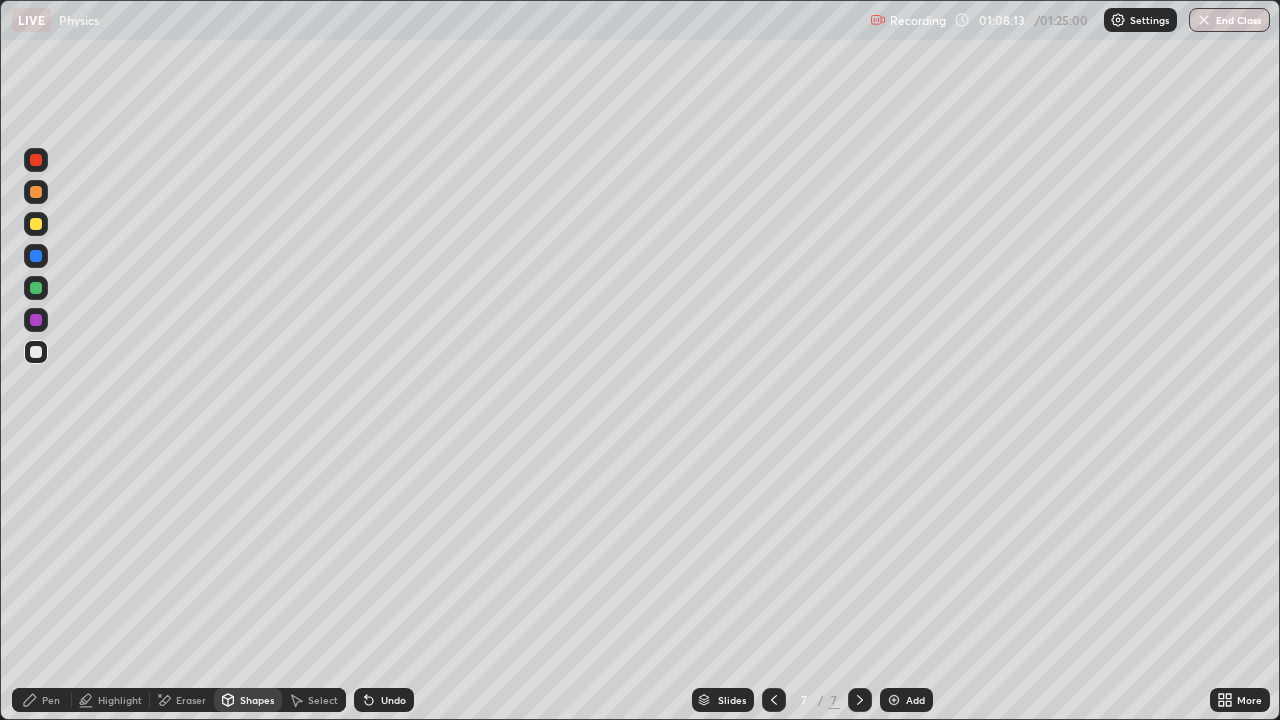 click on "Pen" at bounding box center [42, 700] 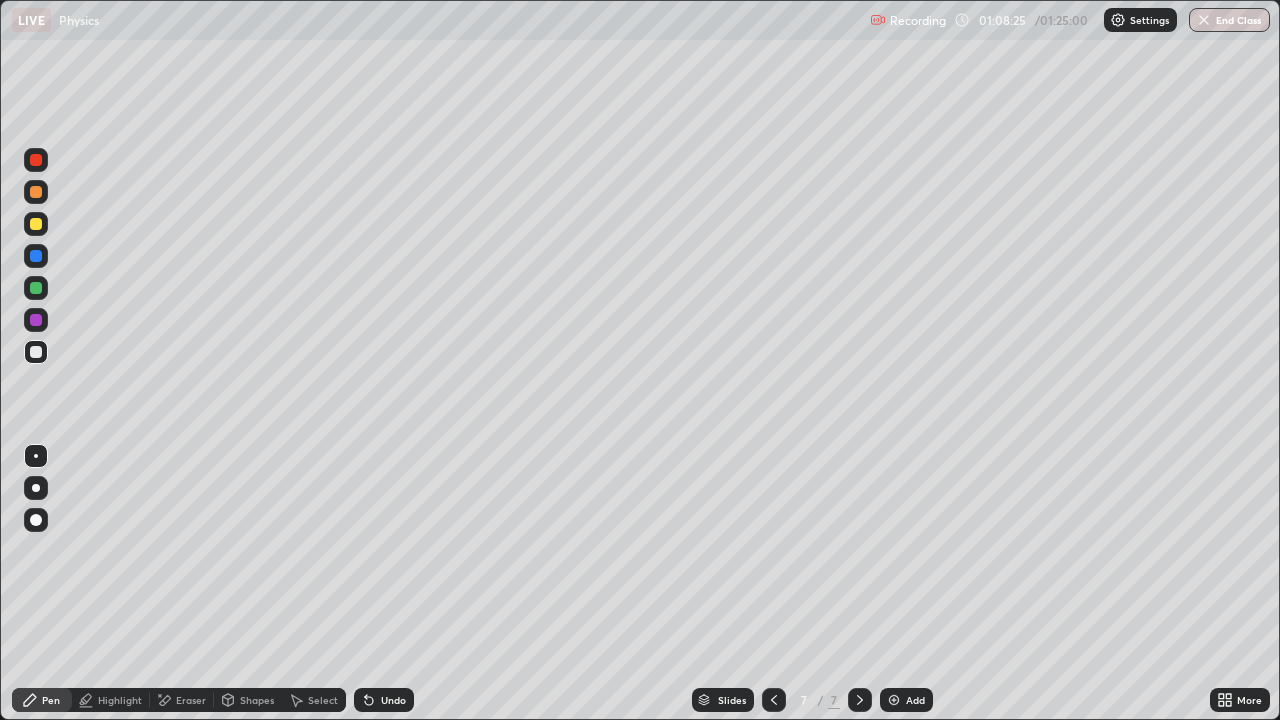 click on "Eraser" at bounding box center (191, 700) 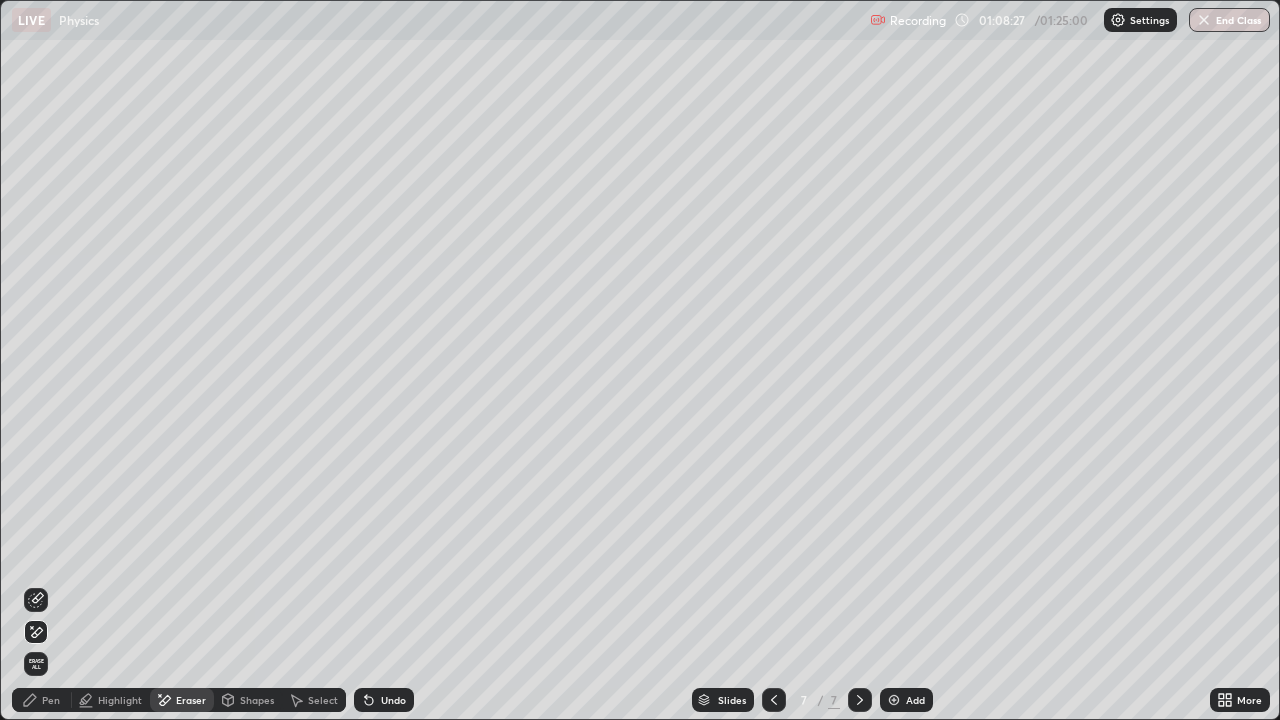 click on "Pen" at bounding box center [51, 700] 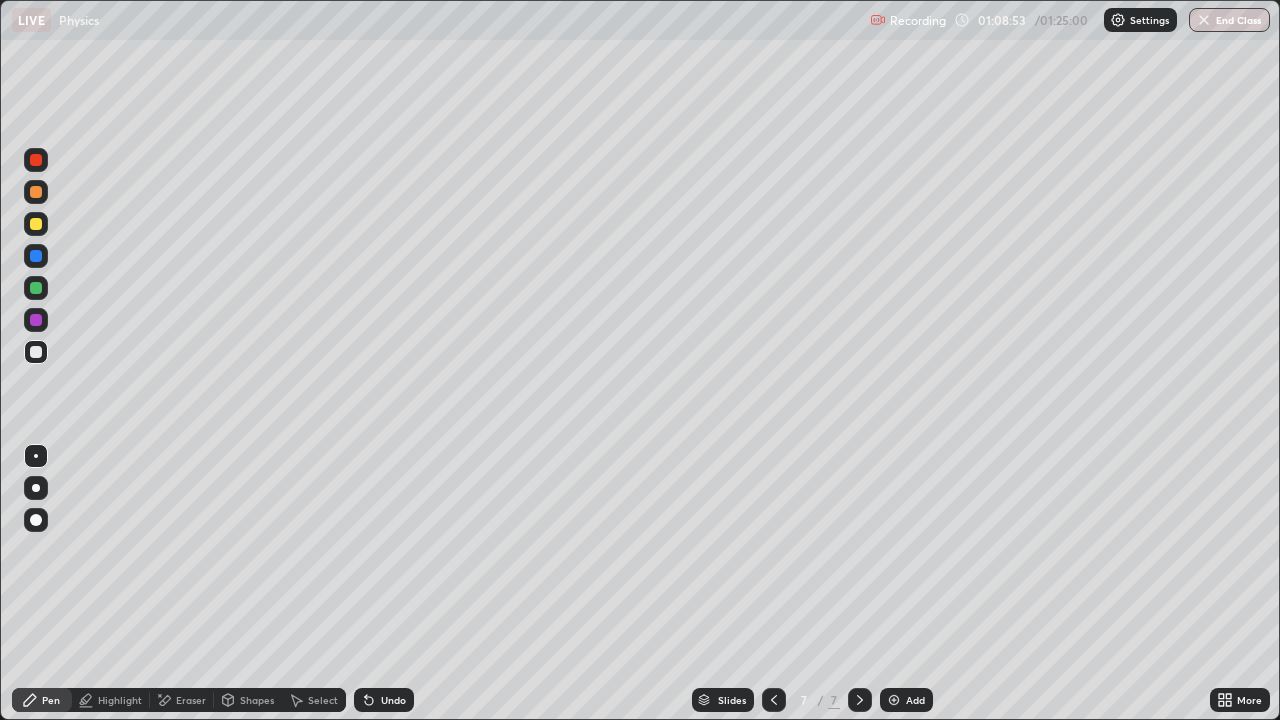 click at bounding box center (36, 224) 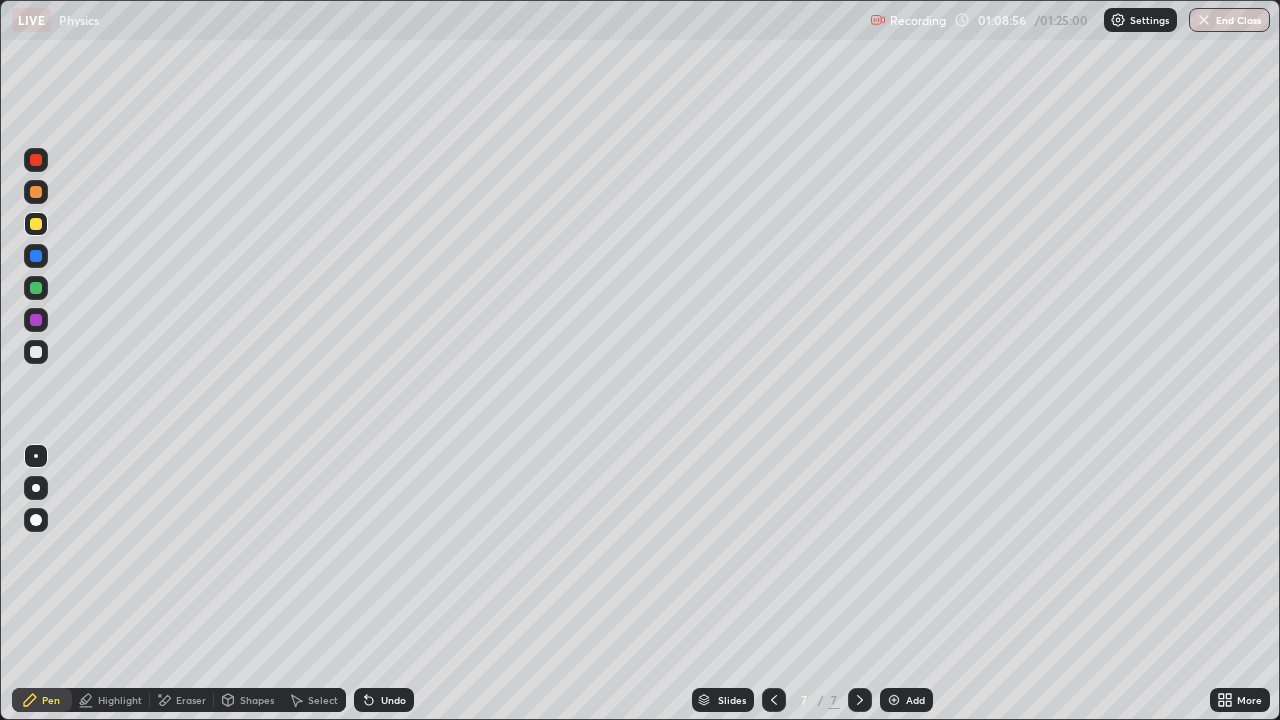 click at bounding box center (36, 160) 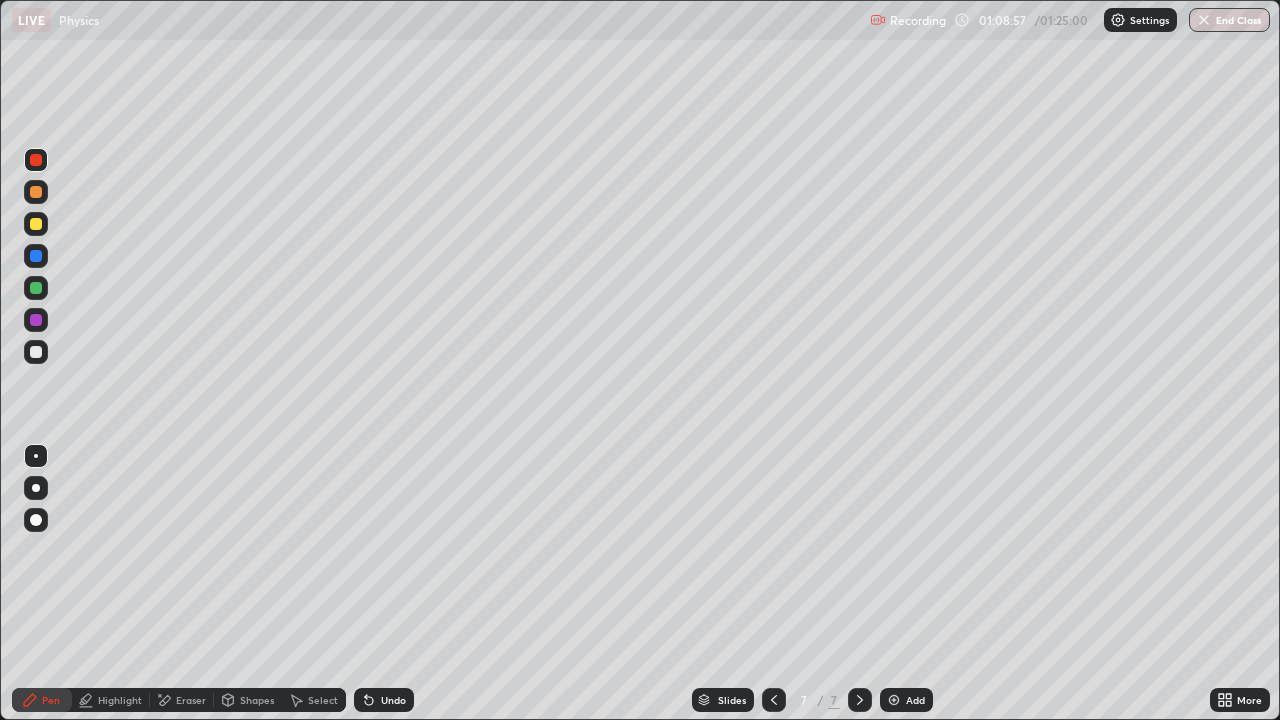 click at bounding box center [36, 224] 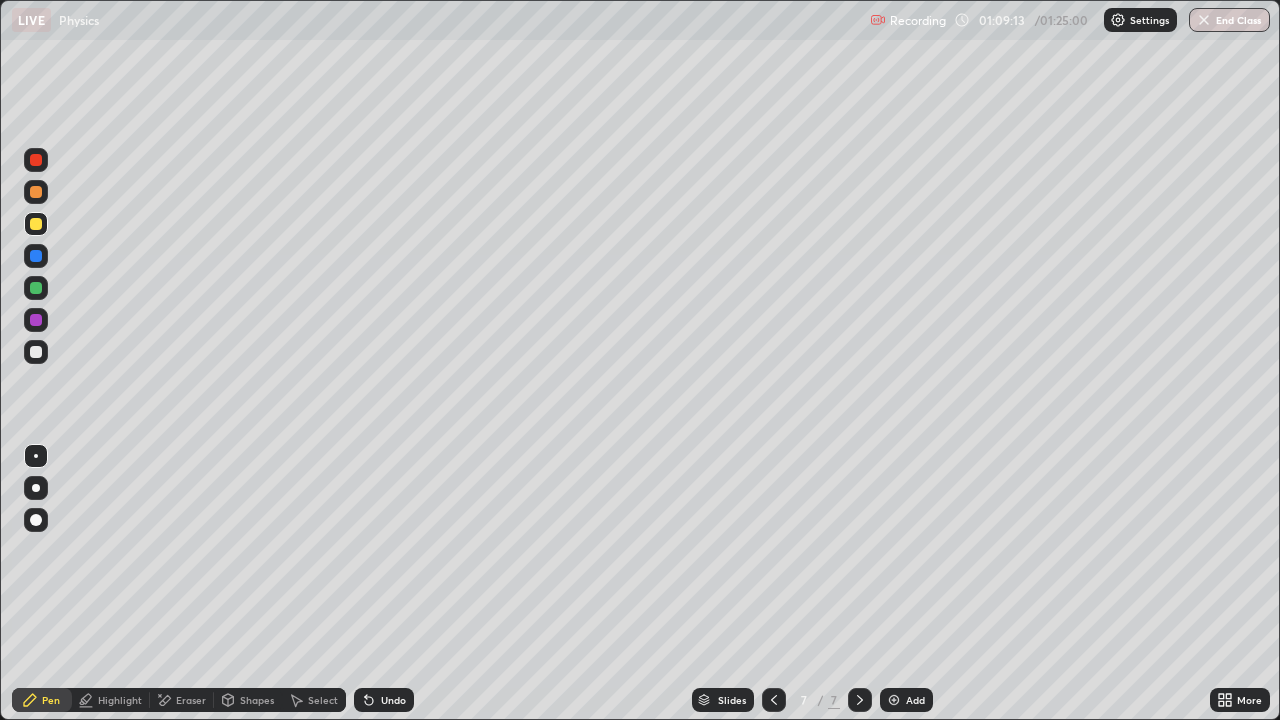 click on "Shapes" at bounding box center [248, 700] 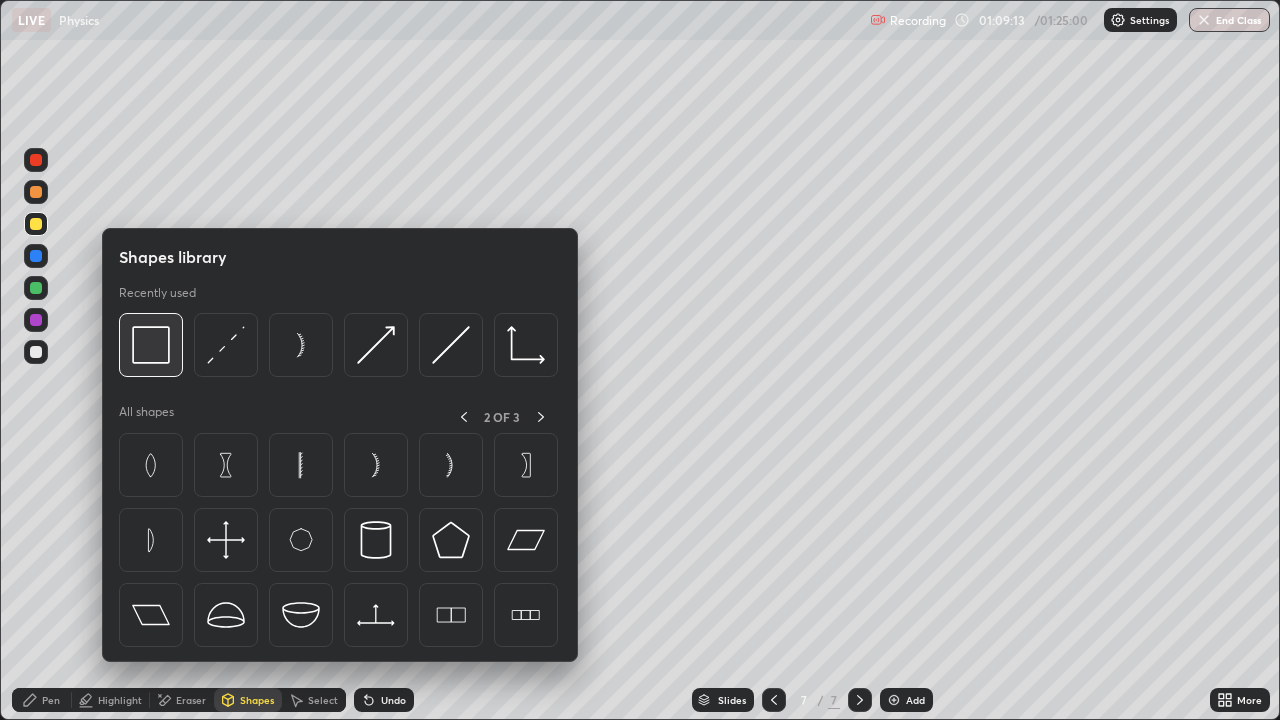 click at bounding box center [151, 345] 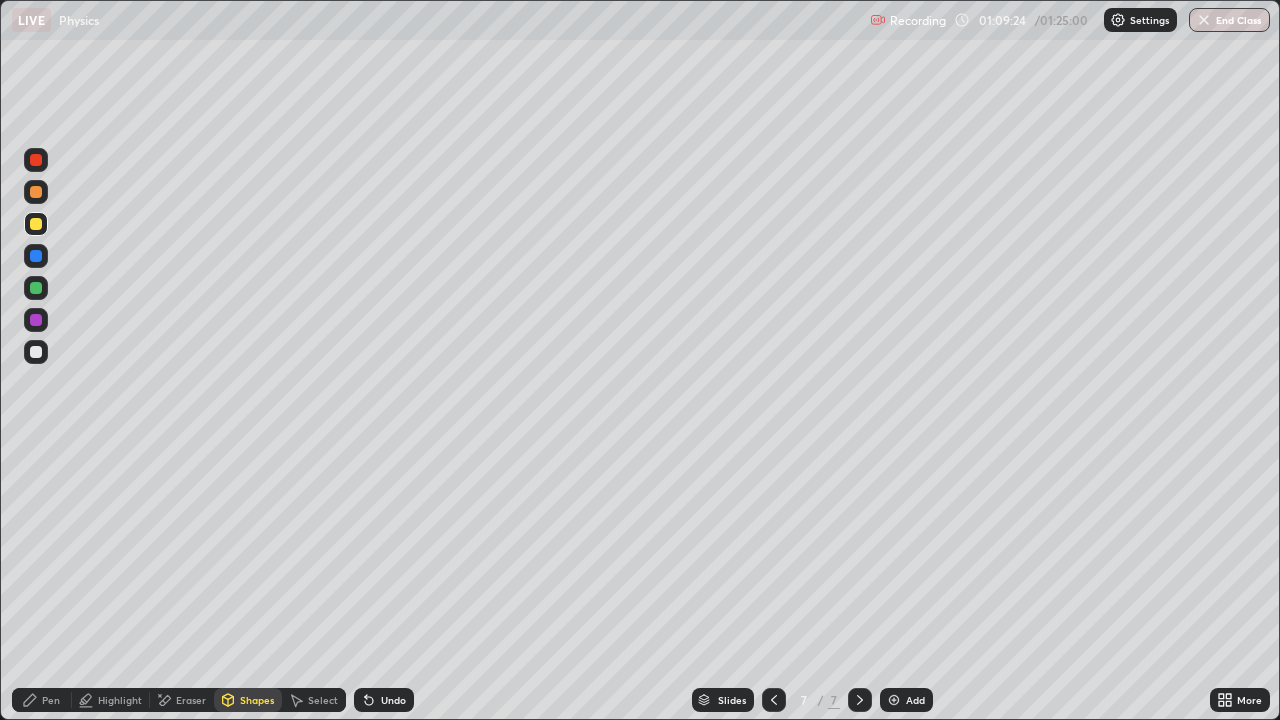 click at bounding box center [36, 224] 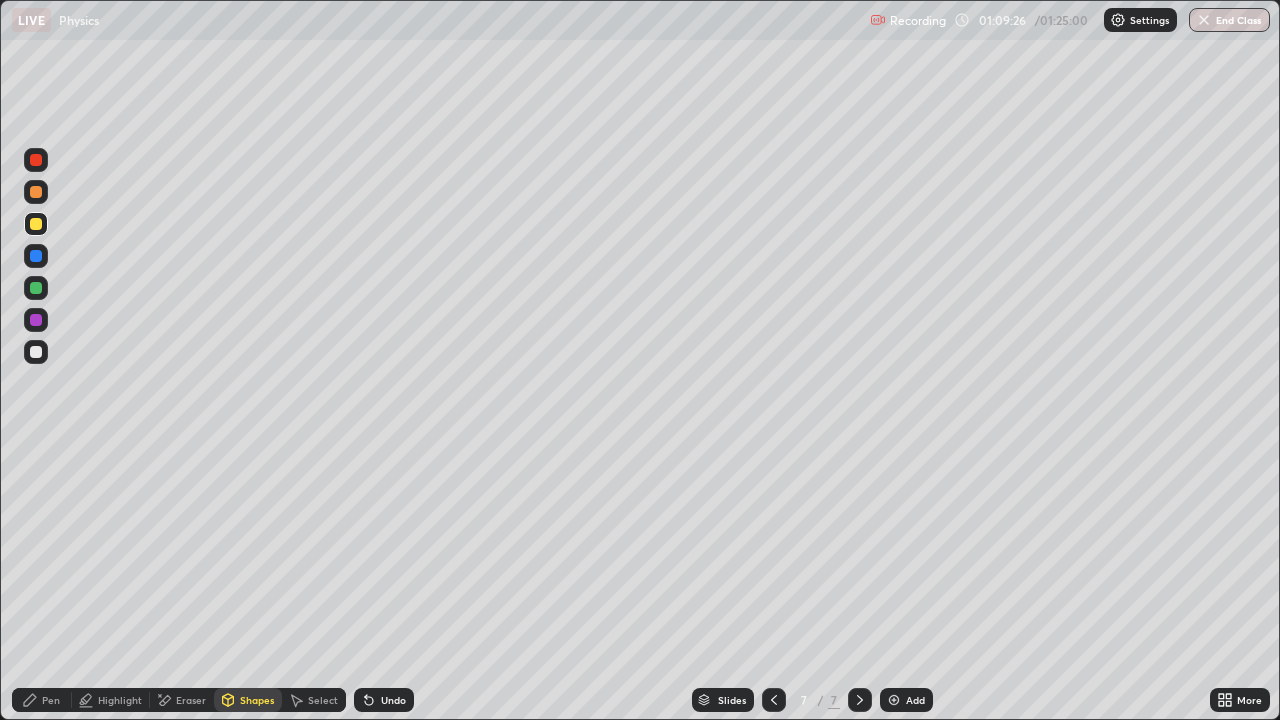 click on "Undo" at bounding box center [393, 700] 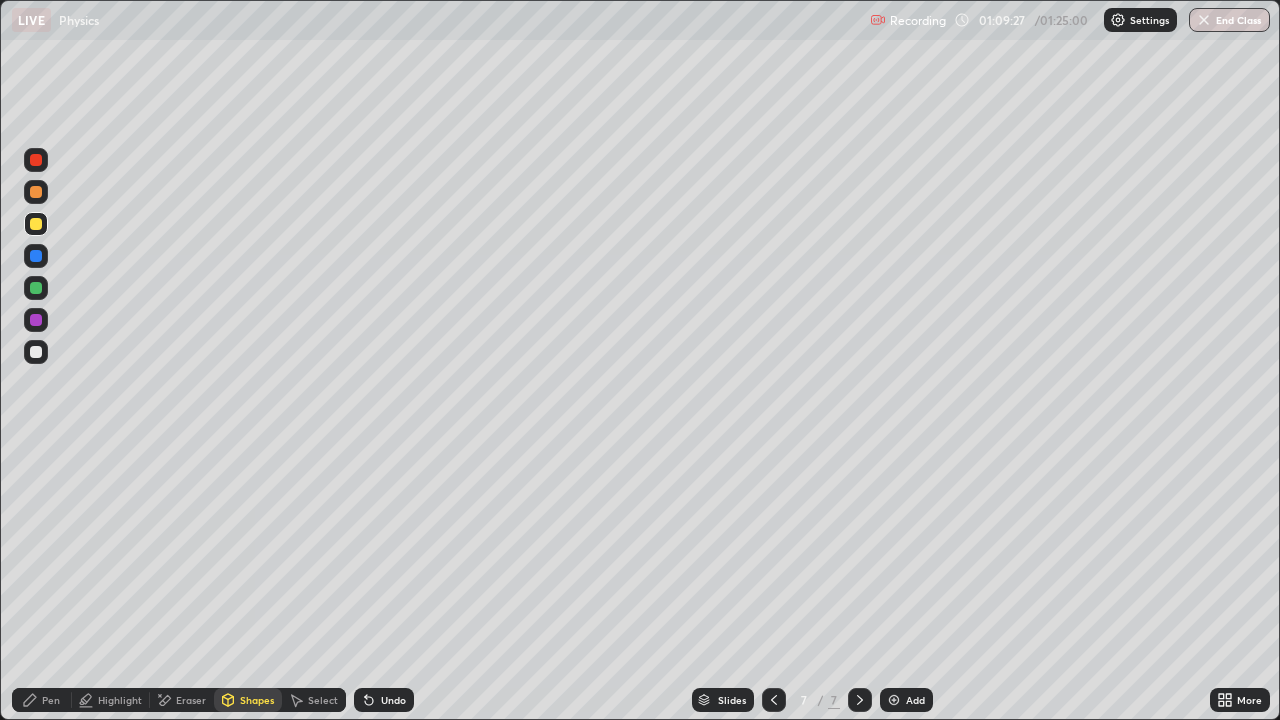 click on "Pen" at bounding box center [42, 700] 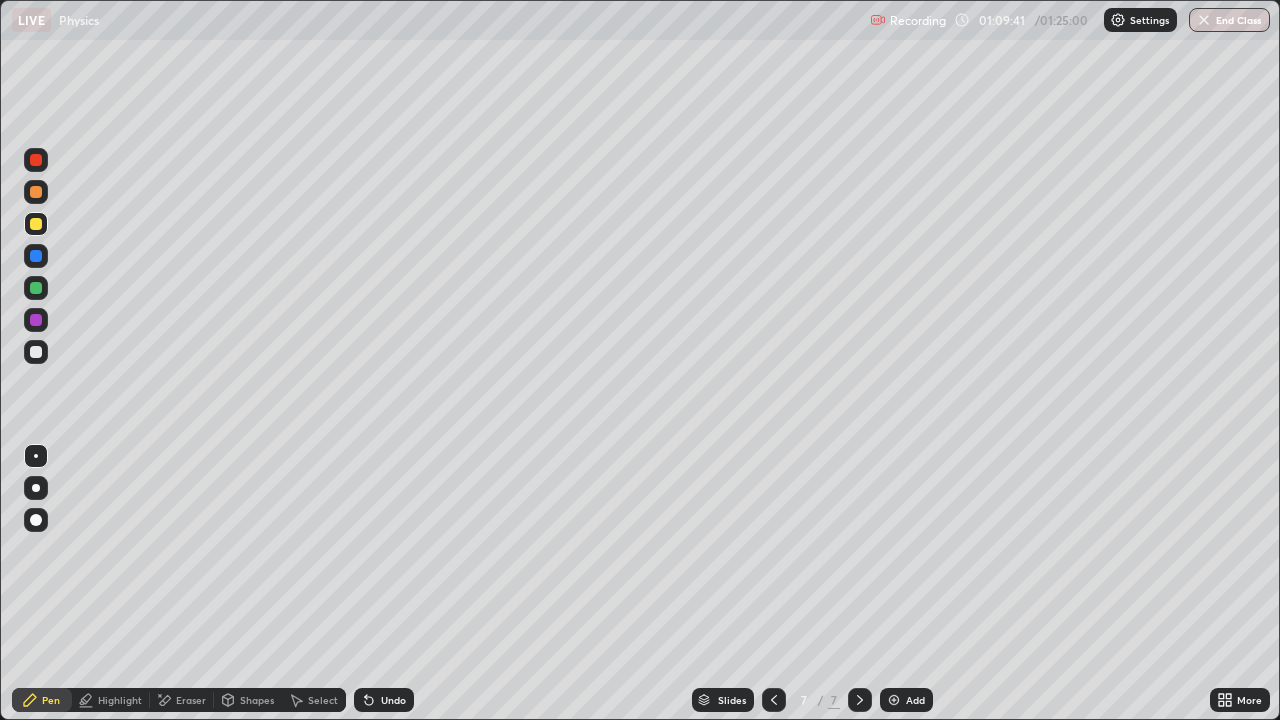 click at bounding box center (36, 352) 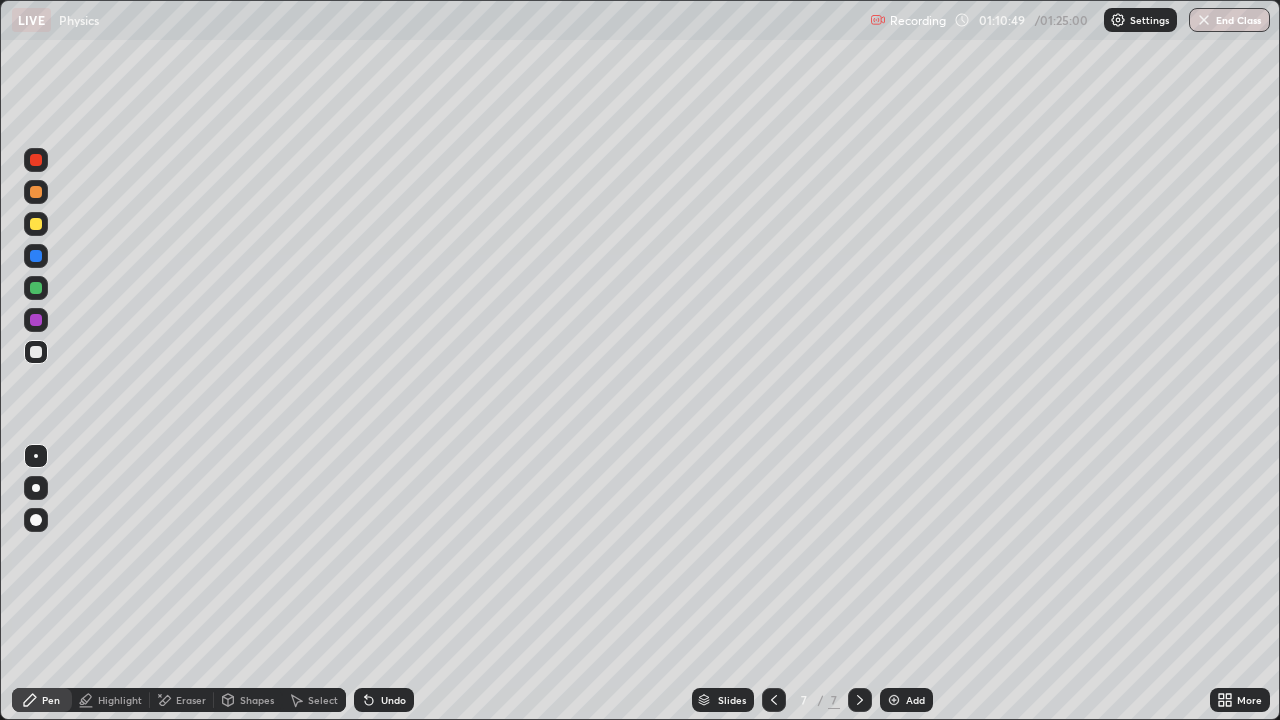 click on "Shapes" at bounding box center (257, 700) 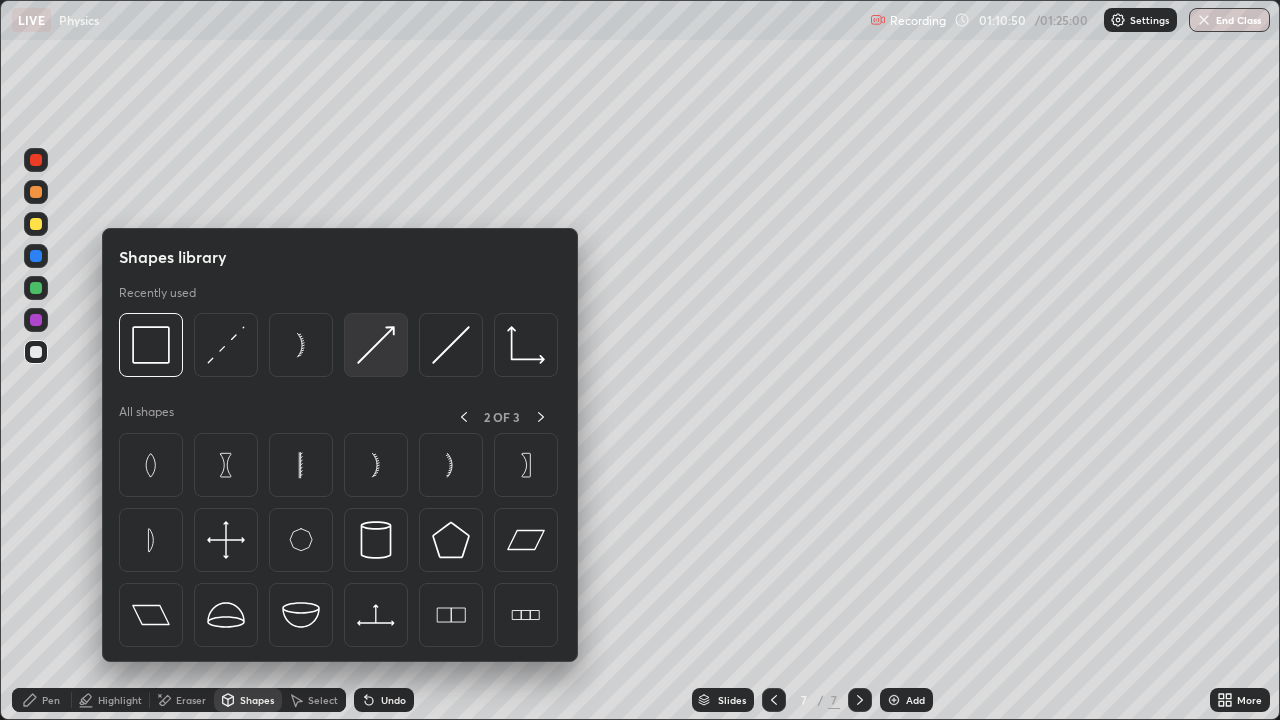 click at bounding box center [376, 345] 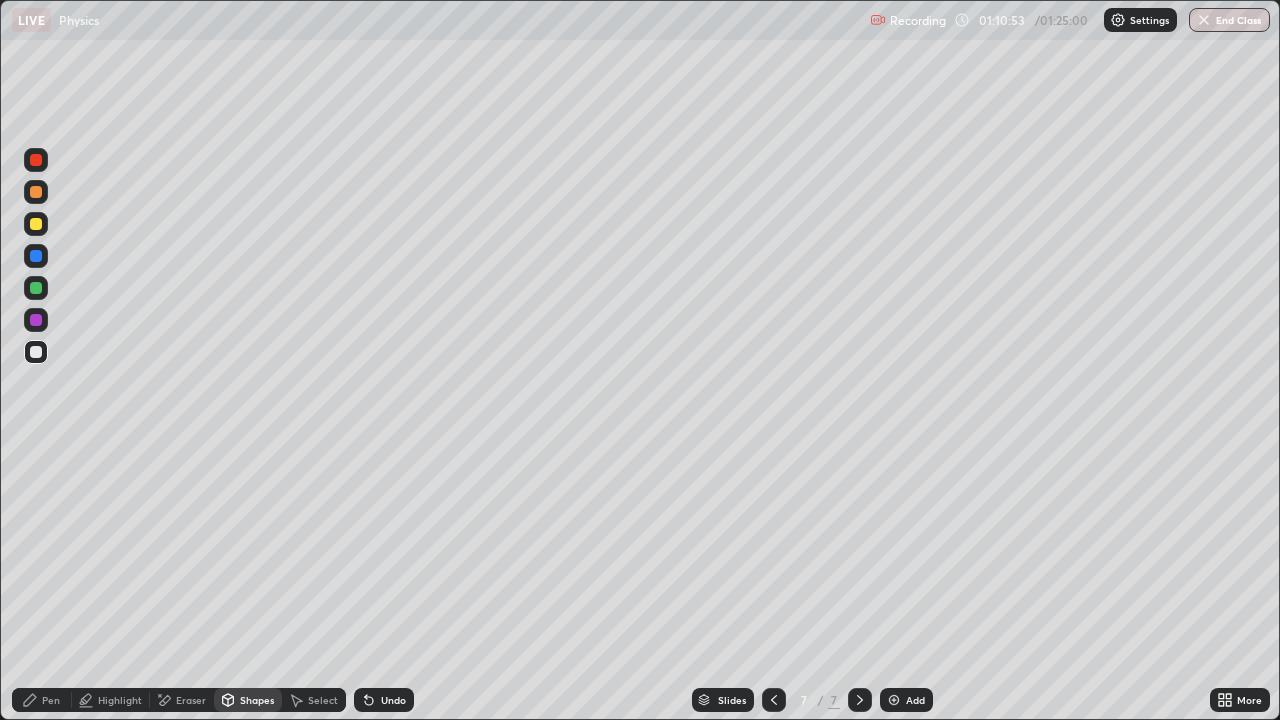 click 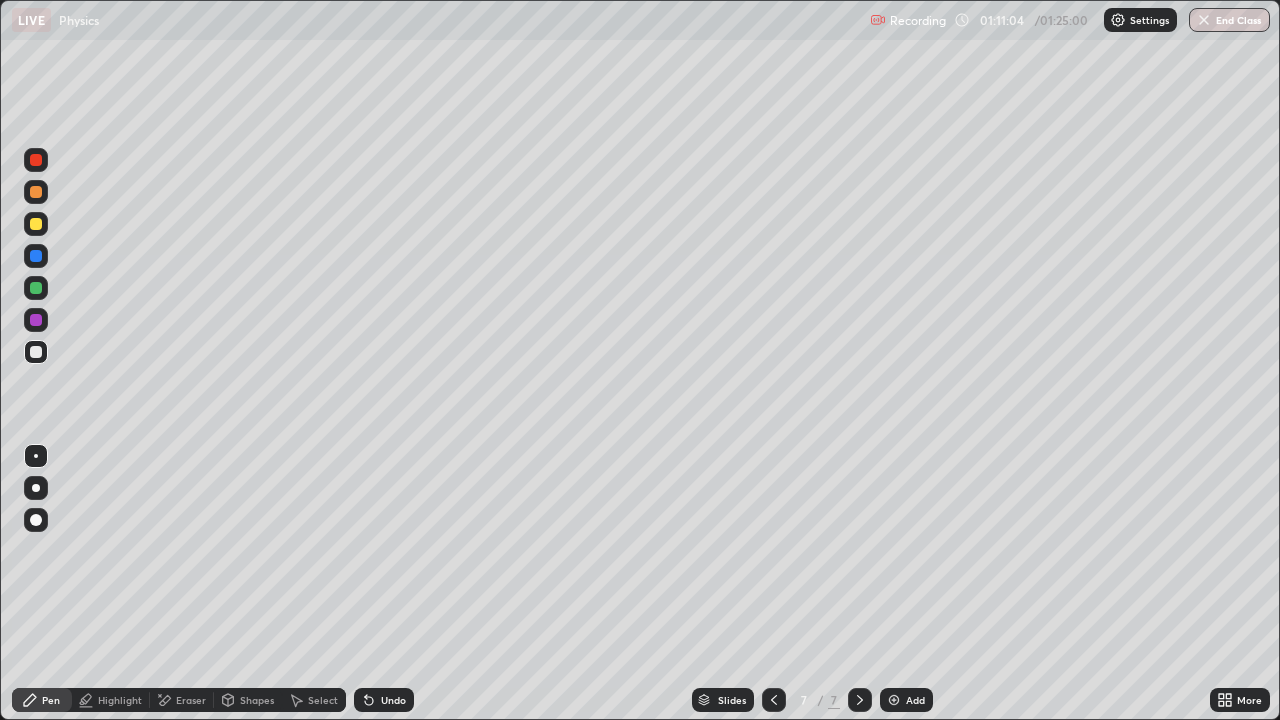 click on "Shapes" at bounding box center [257, 700] 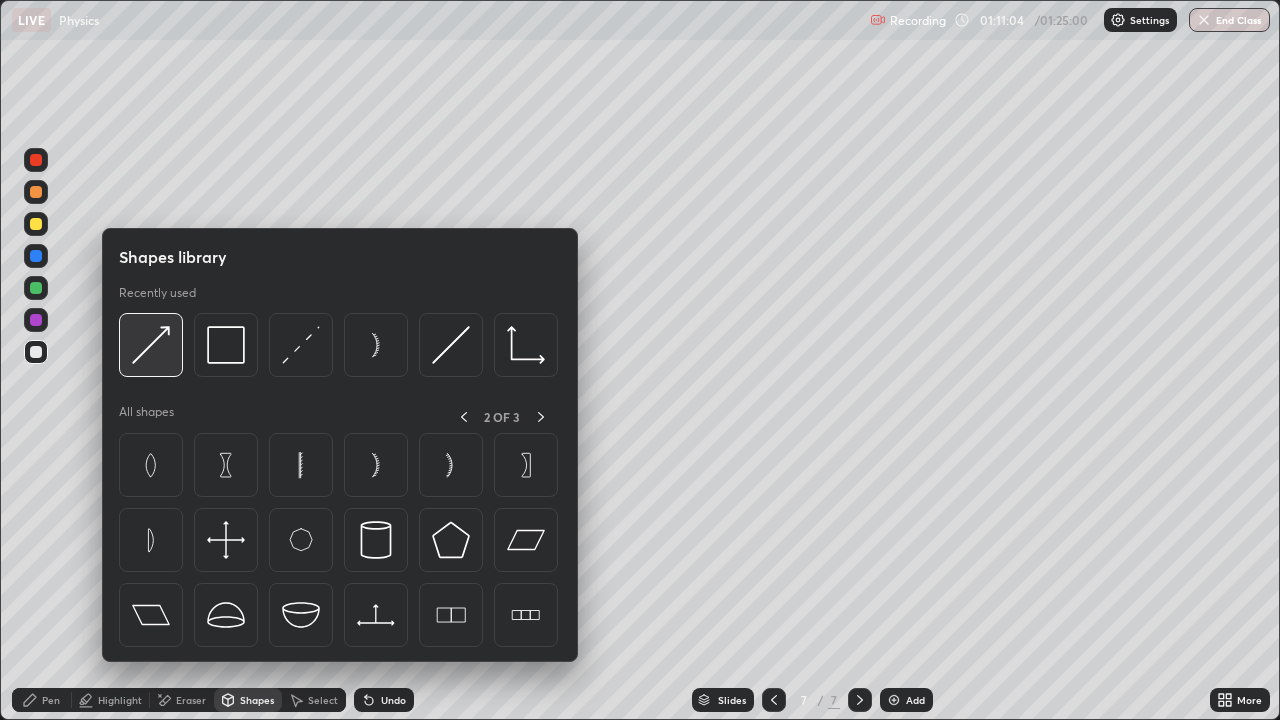 click at bounding box center [151, 345] 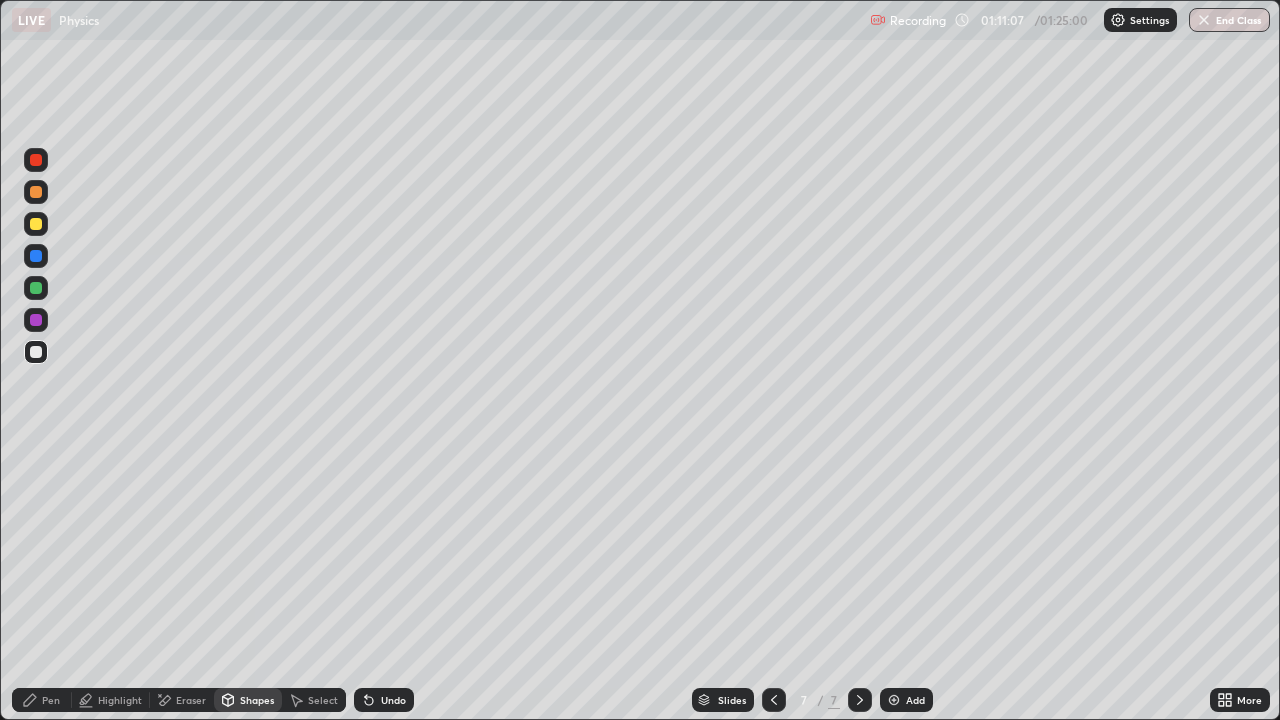 click 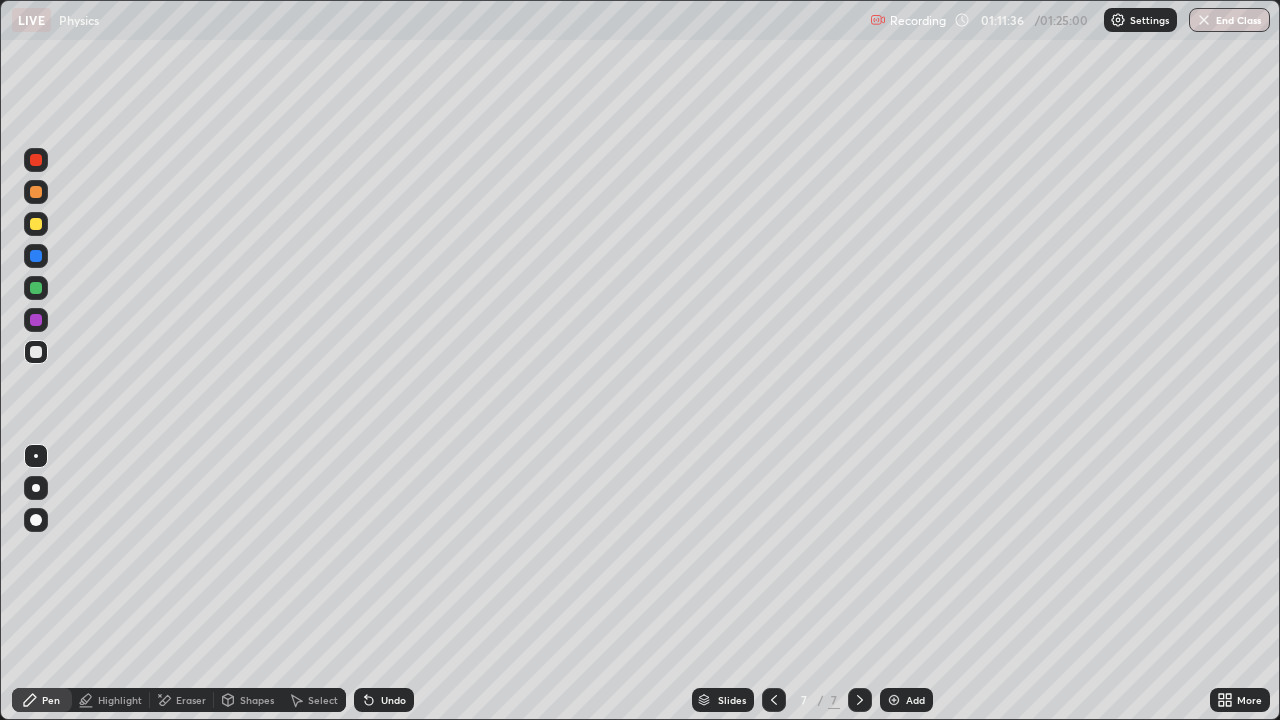 click on "Shapes" at bounding box center (248, 700) 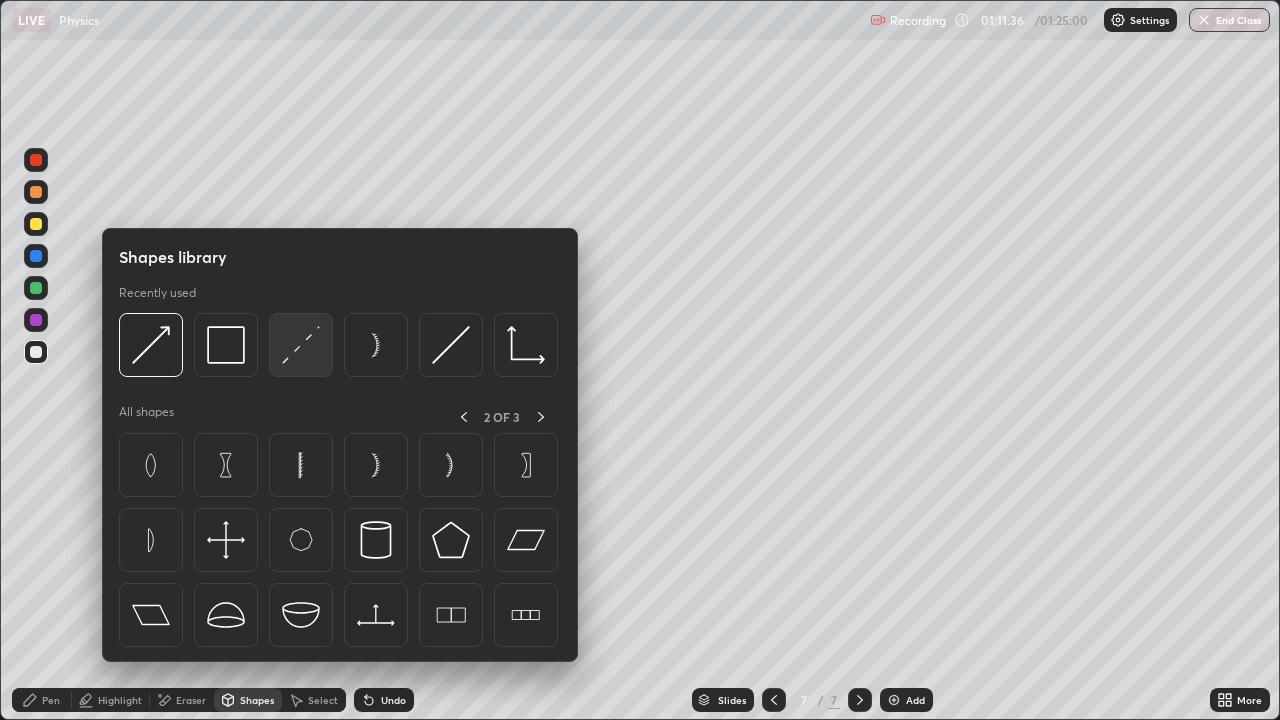 click at bounding box center (301, 345) 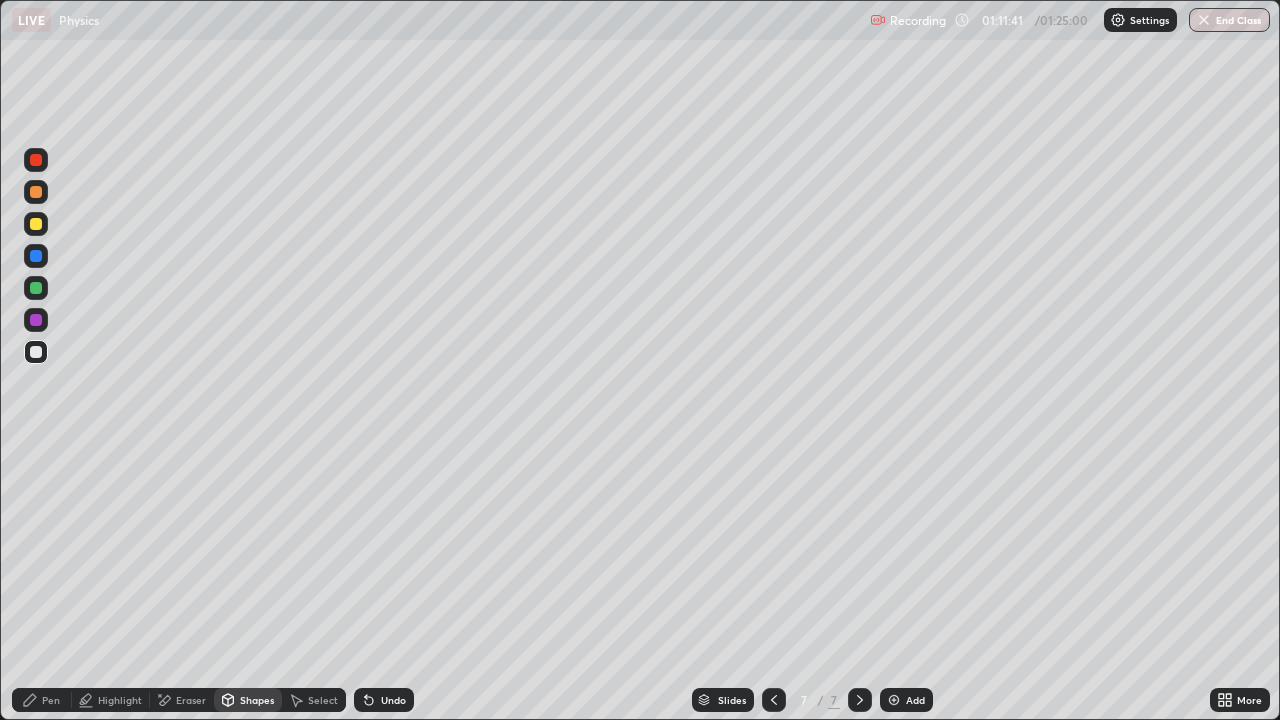 click on "Slides" at bounding box center [732, 700] 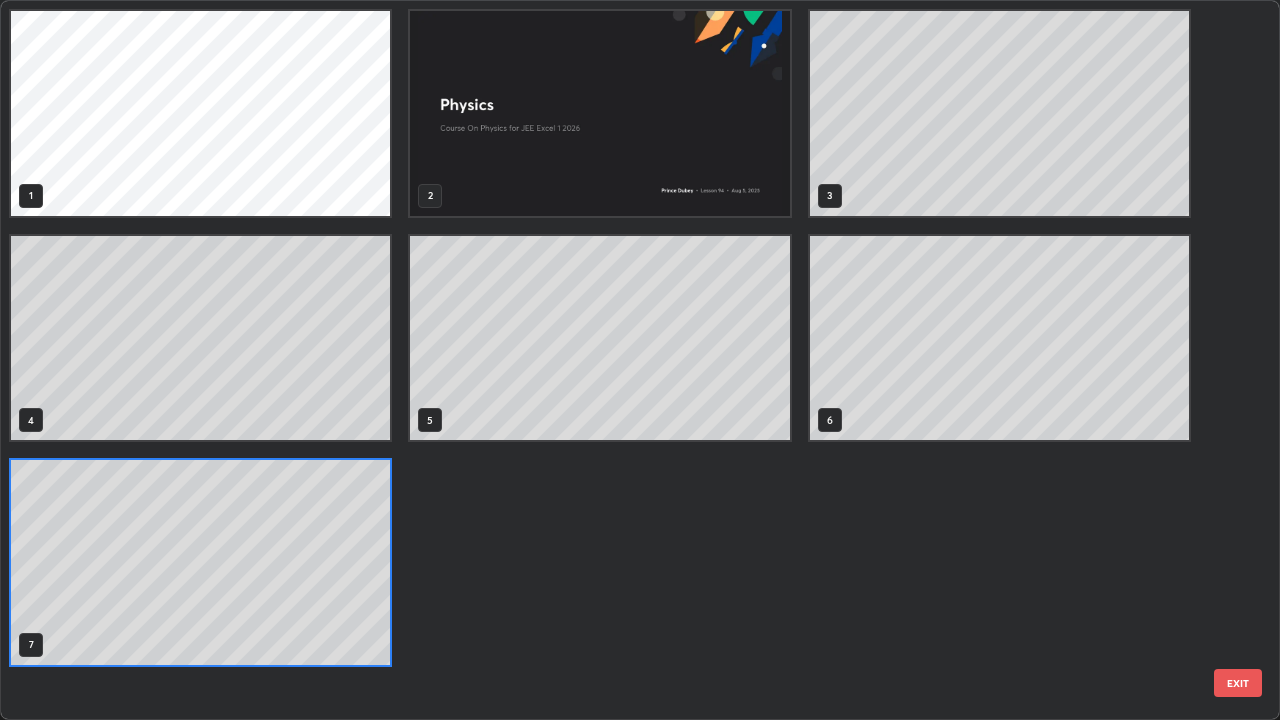 scroll, scrollTop: 7, scrollLeft: 11, axis: both 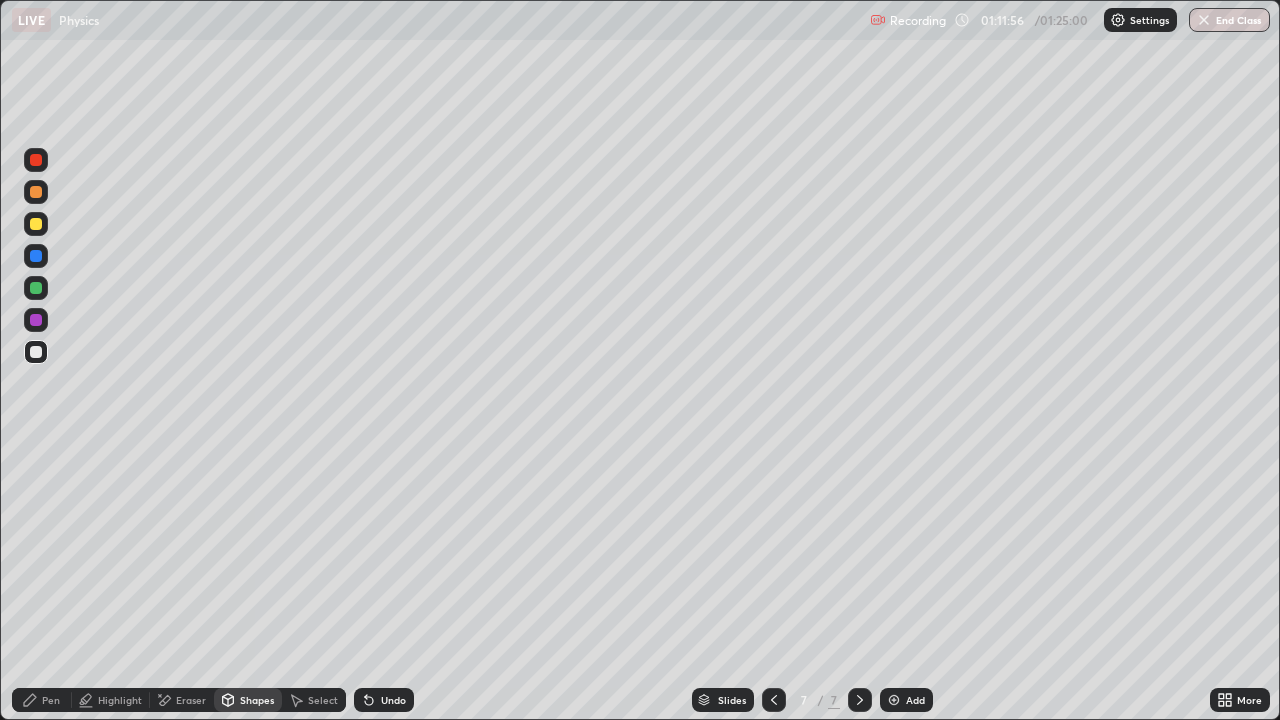click at bounding box center [36, 352] 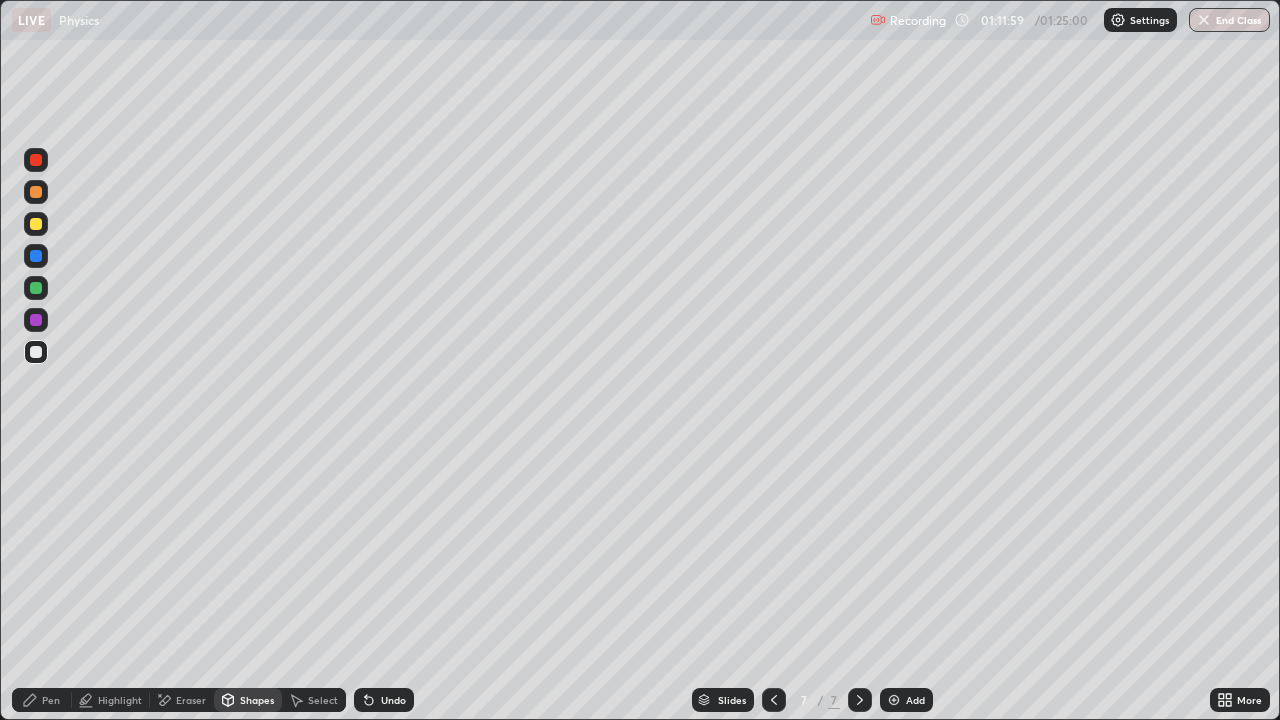 click on "Undo" at bounding box center [393, 700] 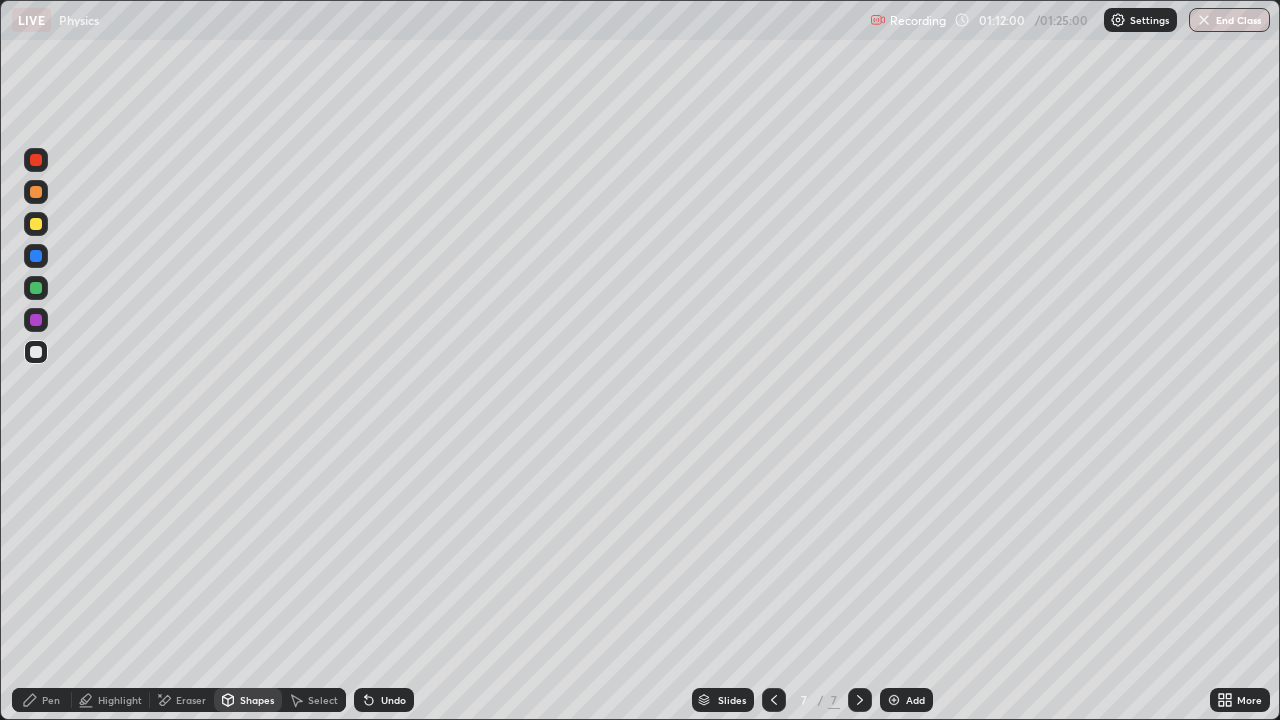 click on "Pen" at bounding box center [51, 700] 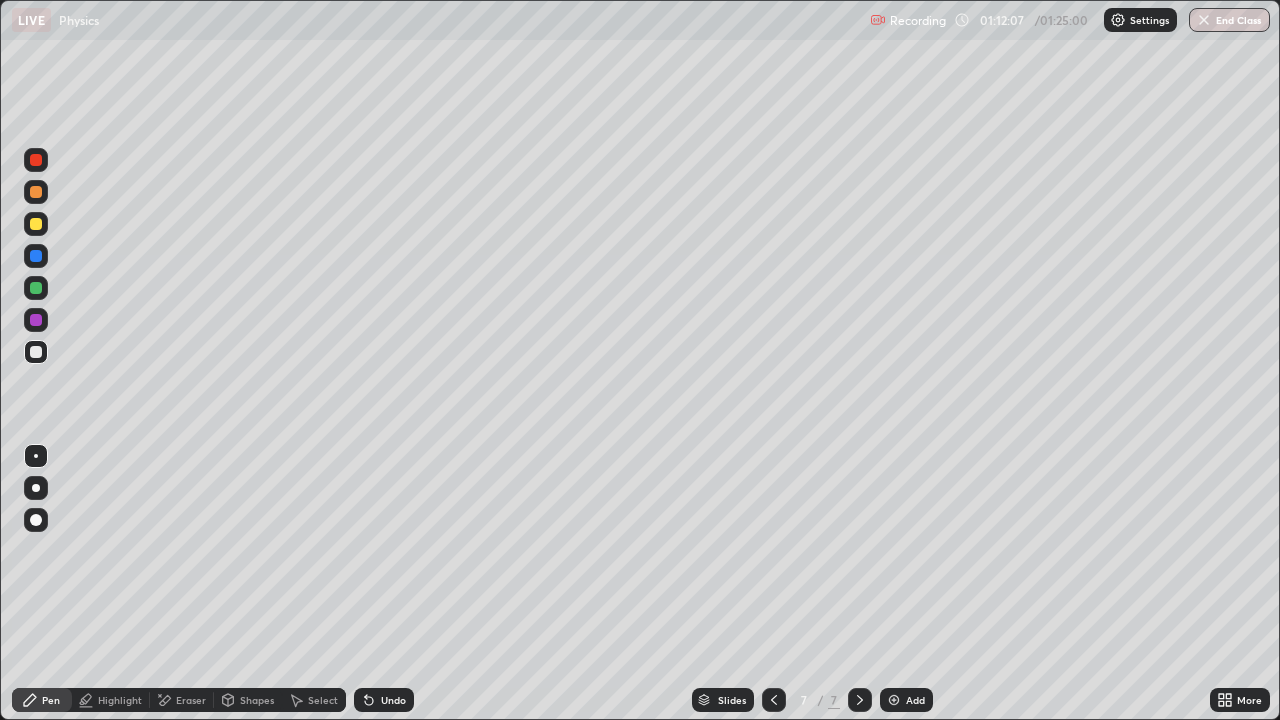 click on "Shapes" at bounding box center [257, 700] 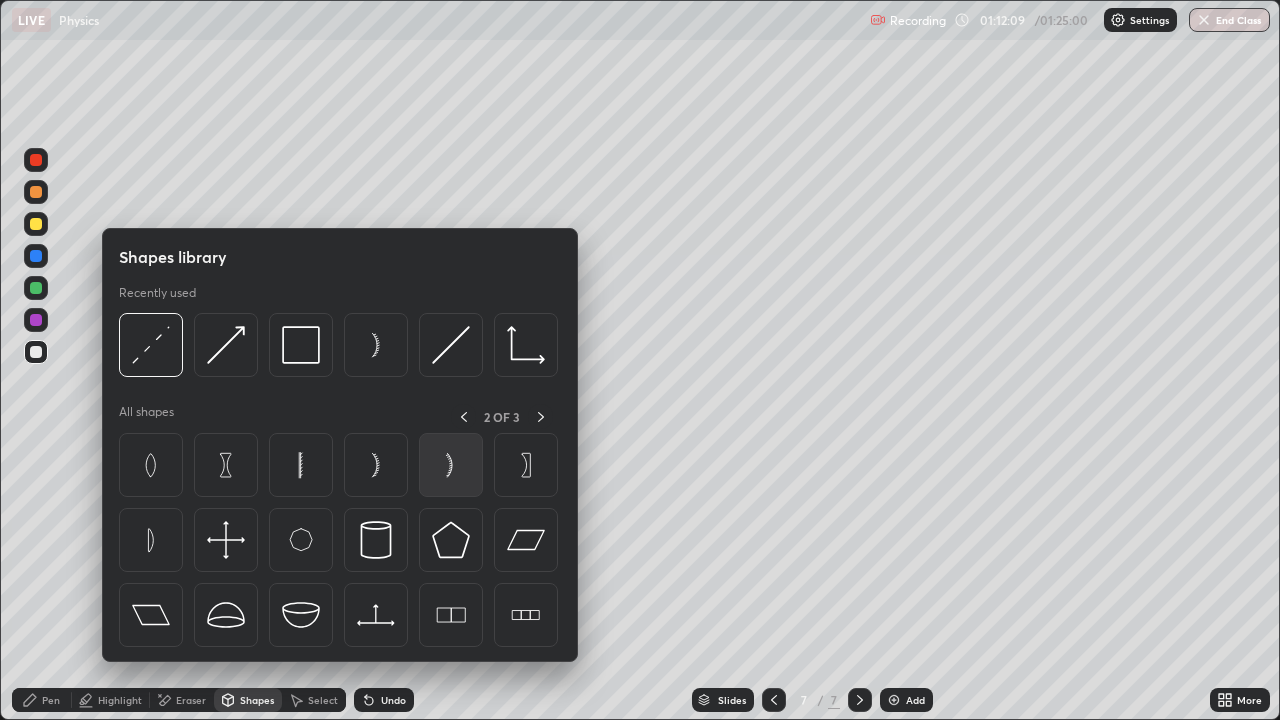 click at bounding box center [451, 465] 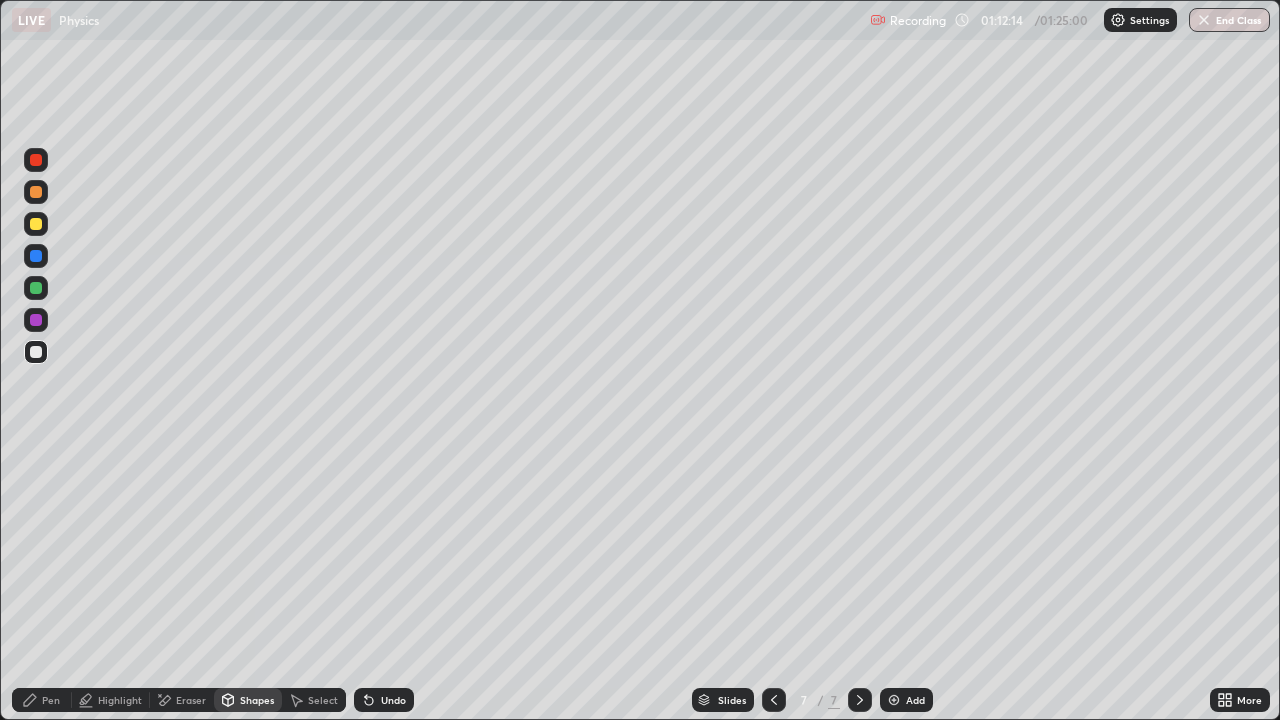 click on "Select" at bounding box center (323, 700) 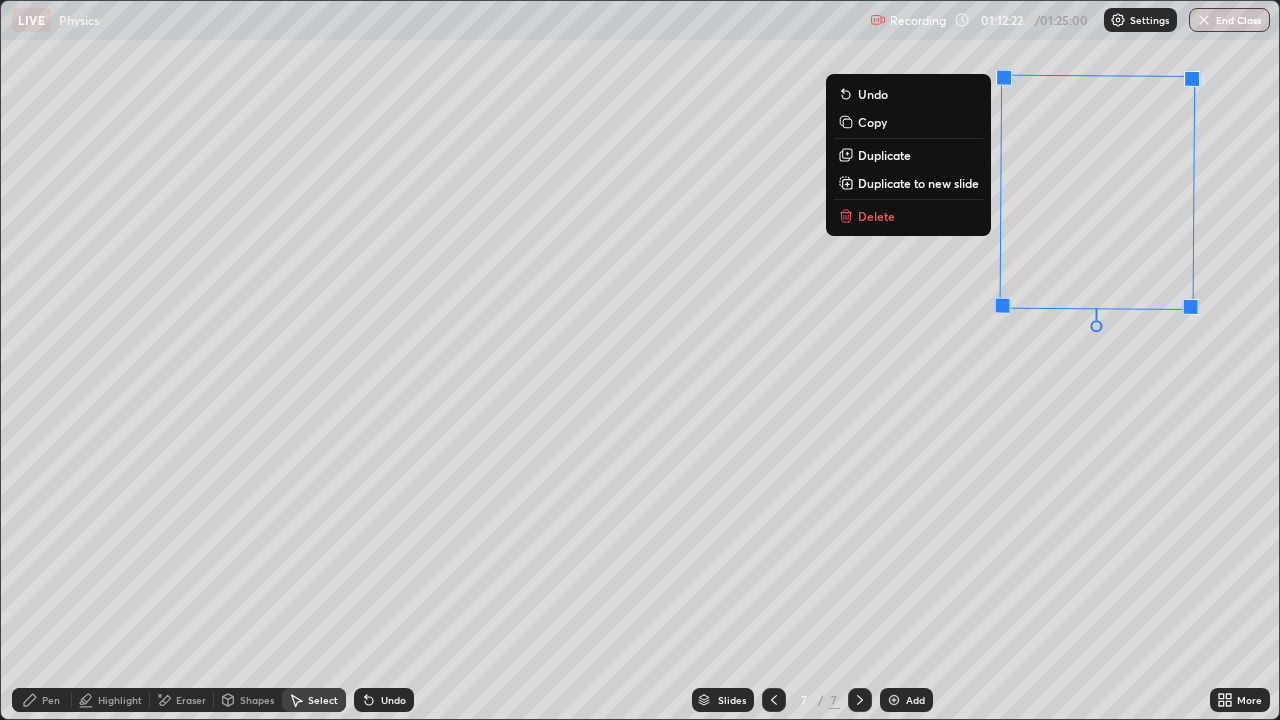 click on "180 ° Undo Copy Duplicate Duplicate to new slide Delete" at bounding box center (640, 360) 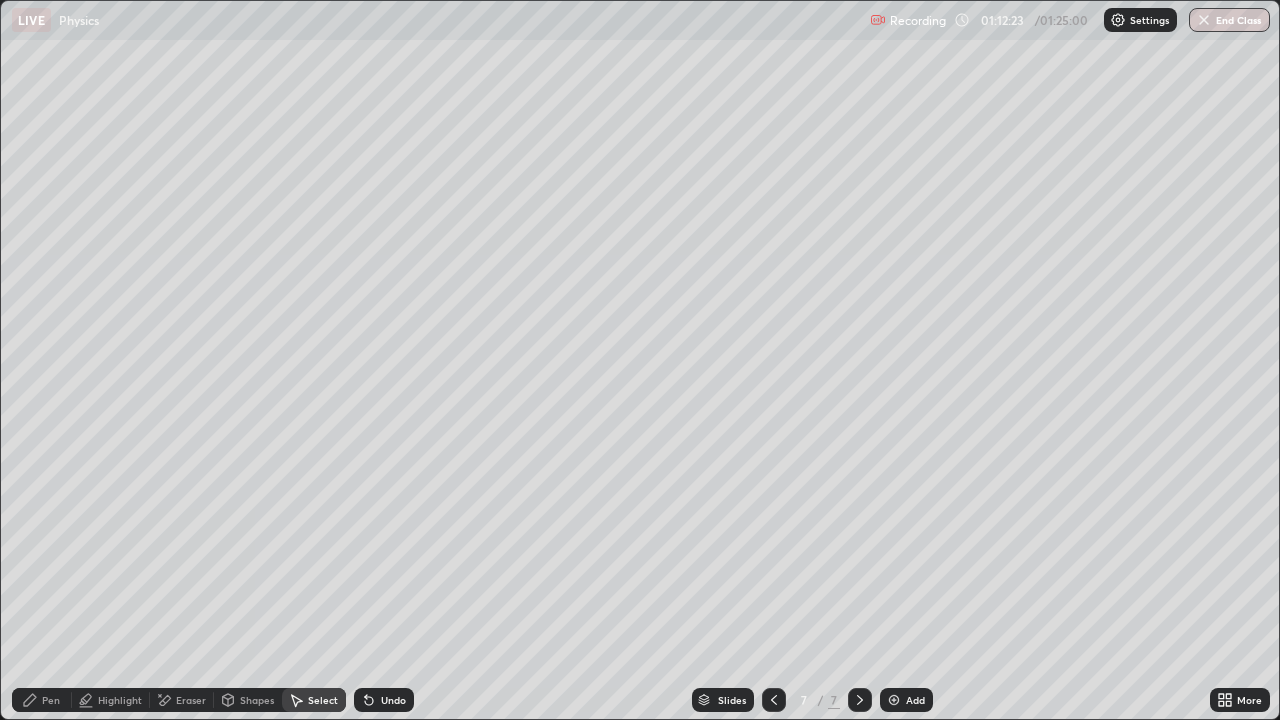 click on "Shapes" at bounding box center (257, 700) 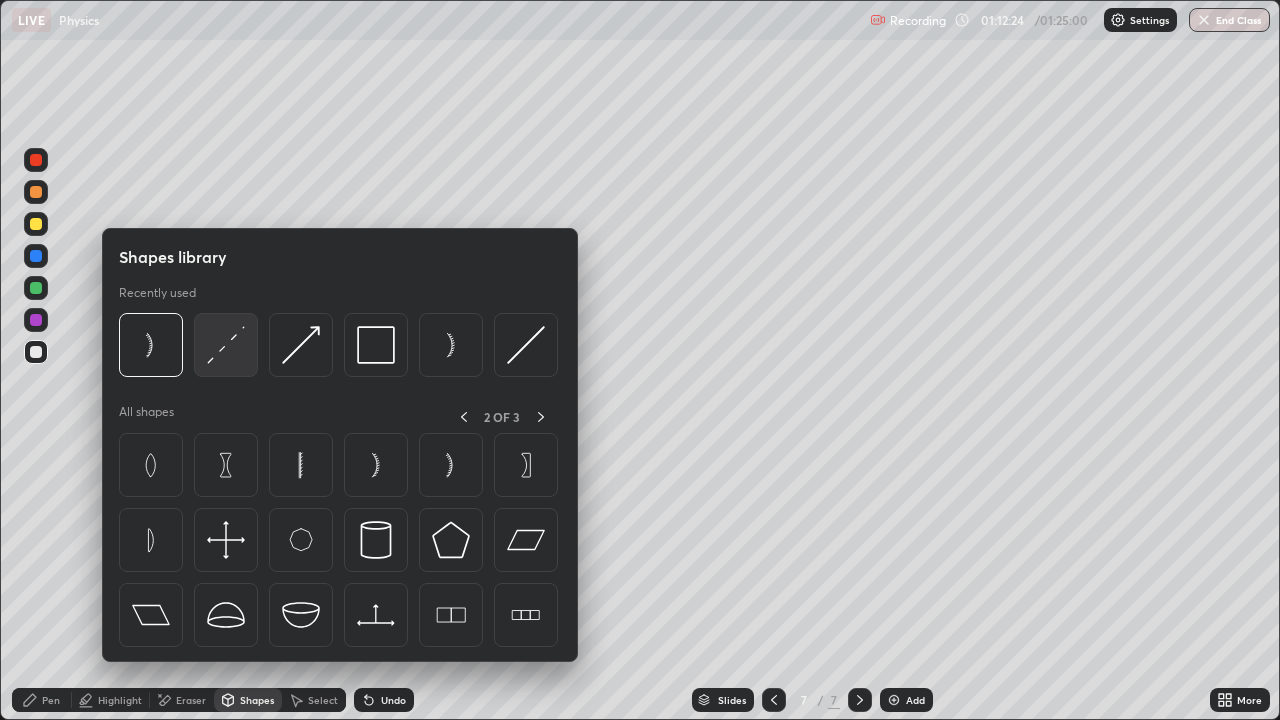 click at bounding box center (226, 345) 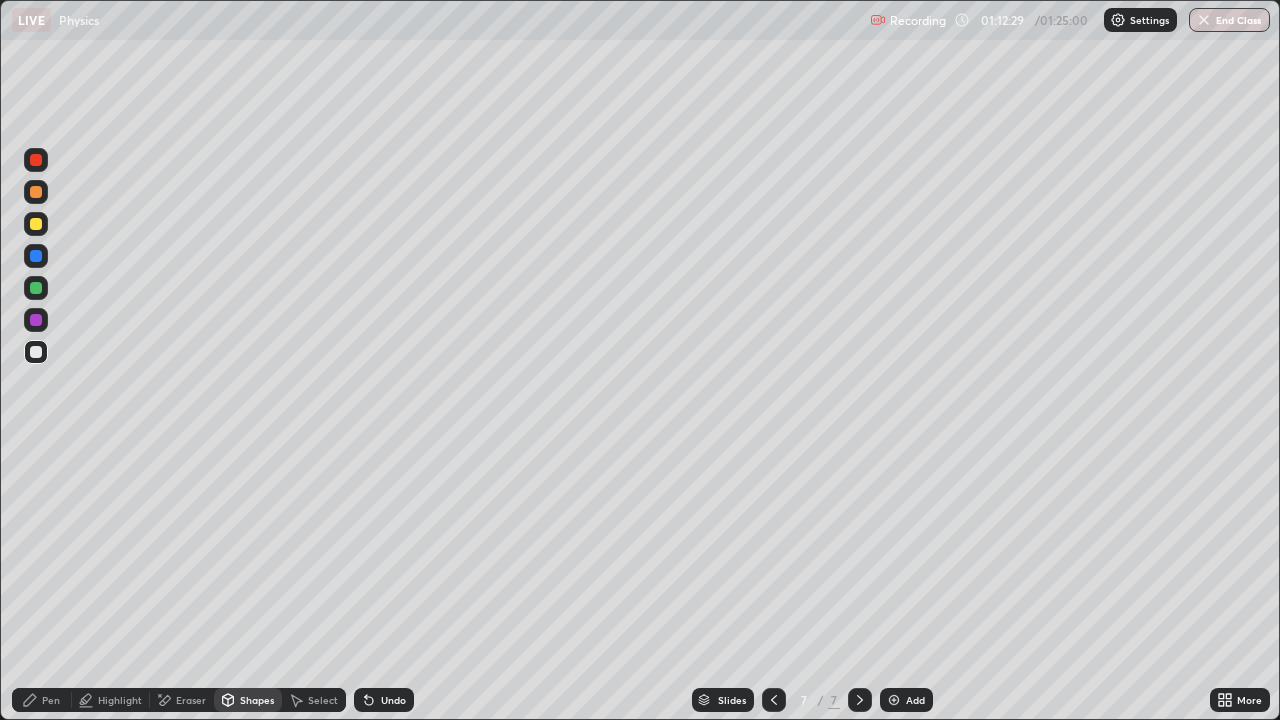 click 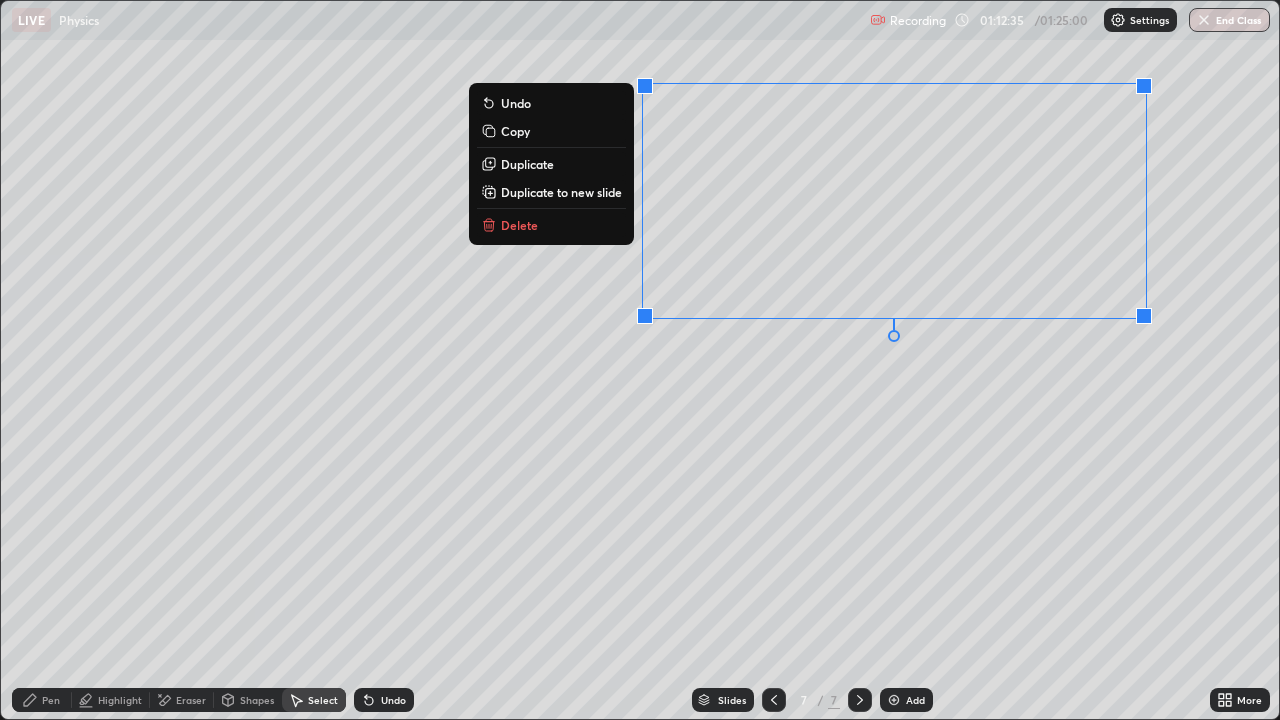 click on "0 ° Undo Copy Duplicate Duplicate to new slide Delete" at bounding box center [640, 360] 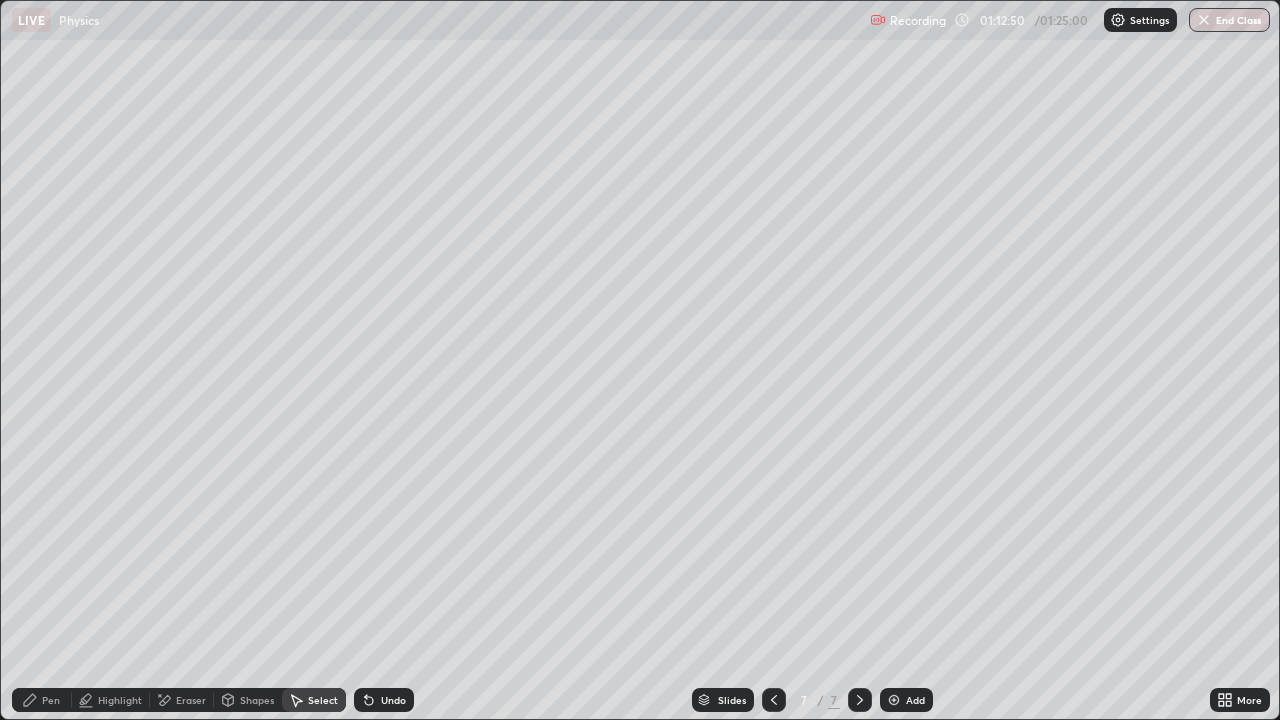 click on "Eraser" at bounding box center [191, 700] 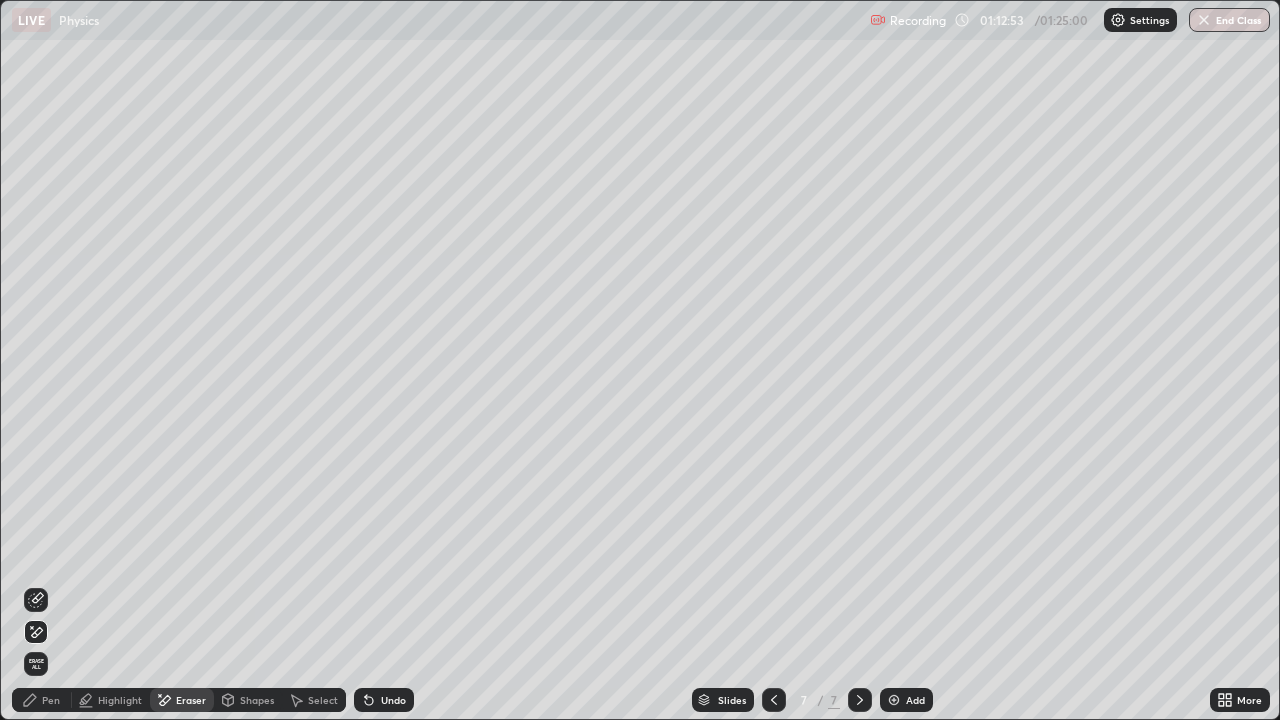 click on "Pen" at bounding box center [51, 700] 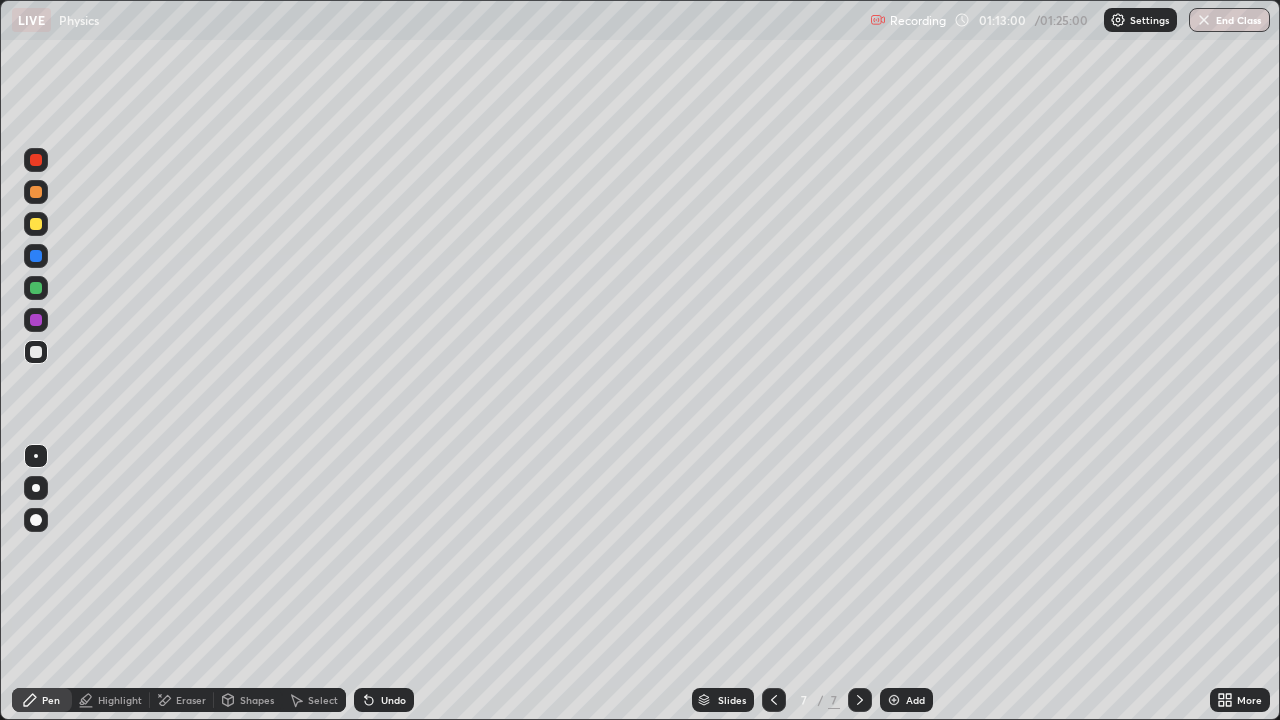 click 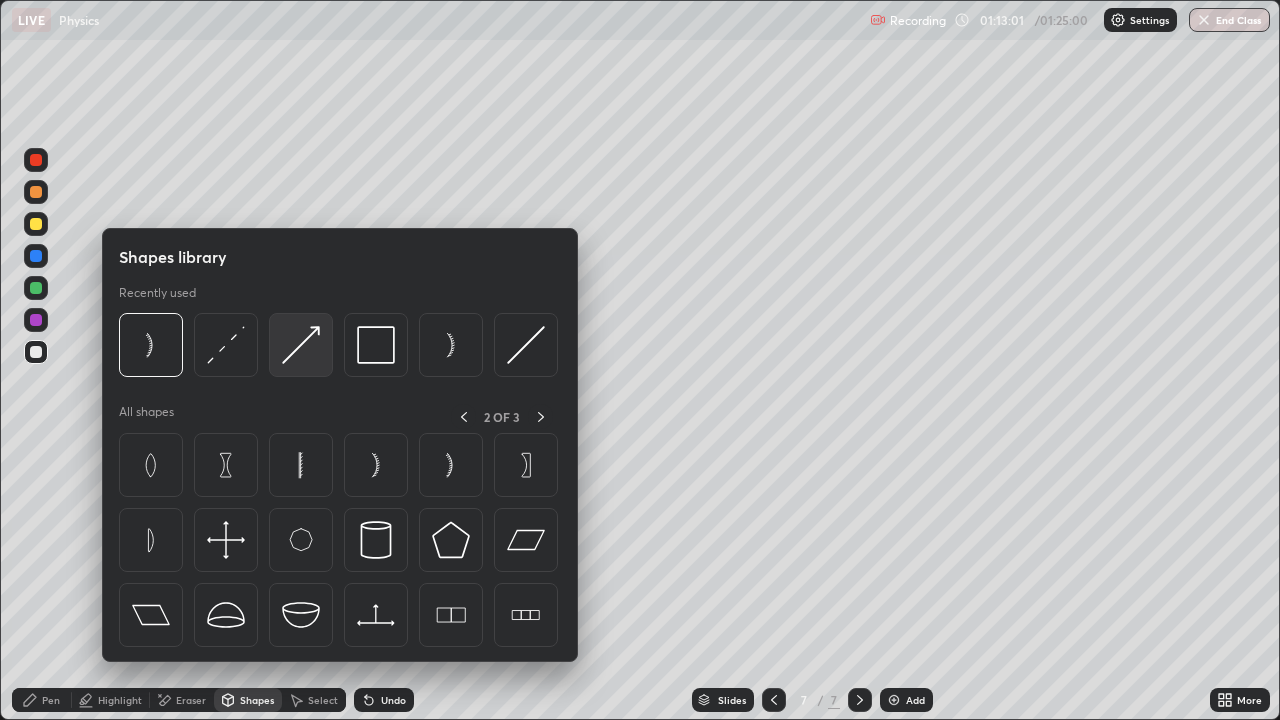 click at bounding box center (301, 345) 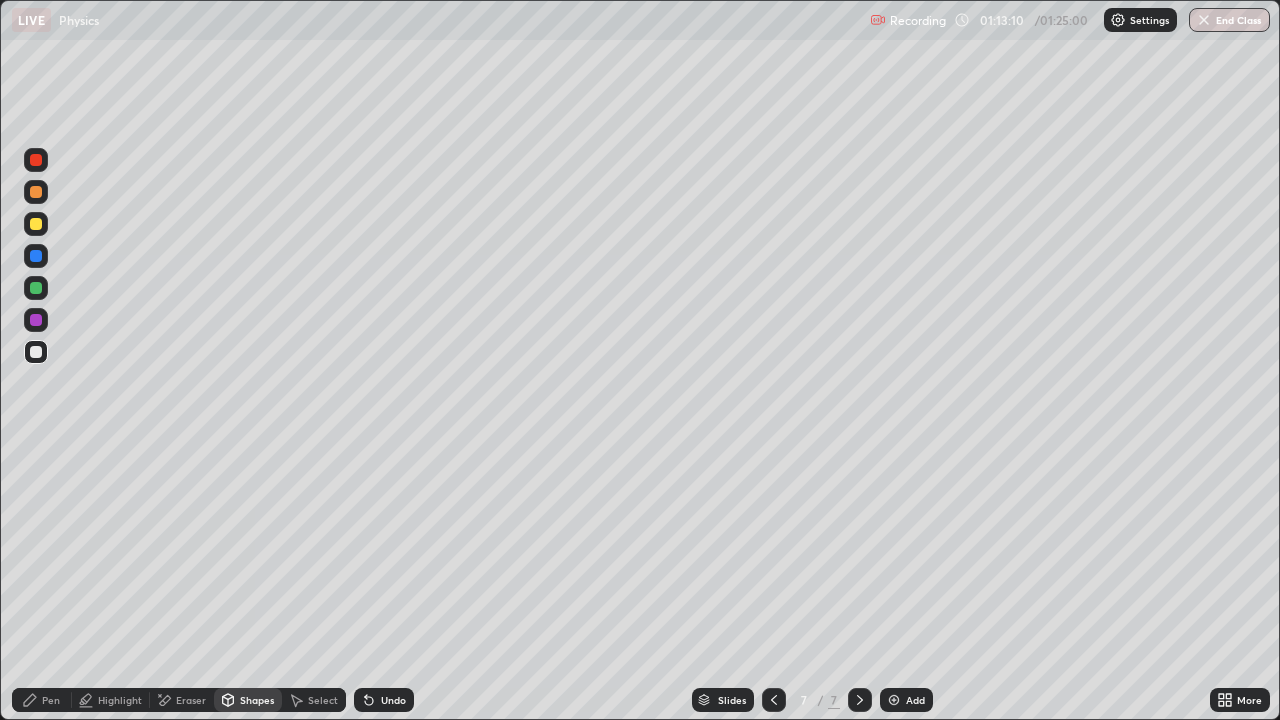 click on "Pen" at bounding box center [51, 700] 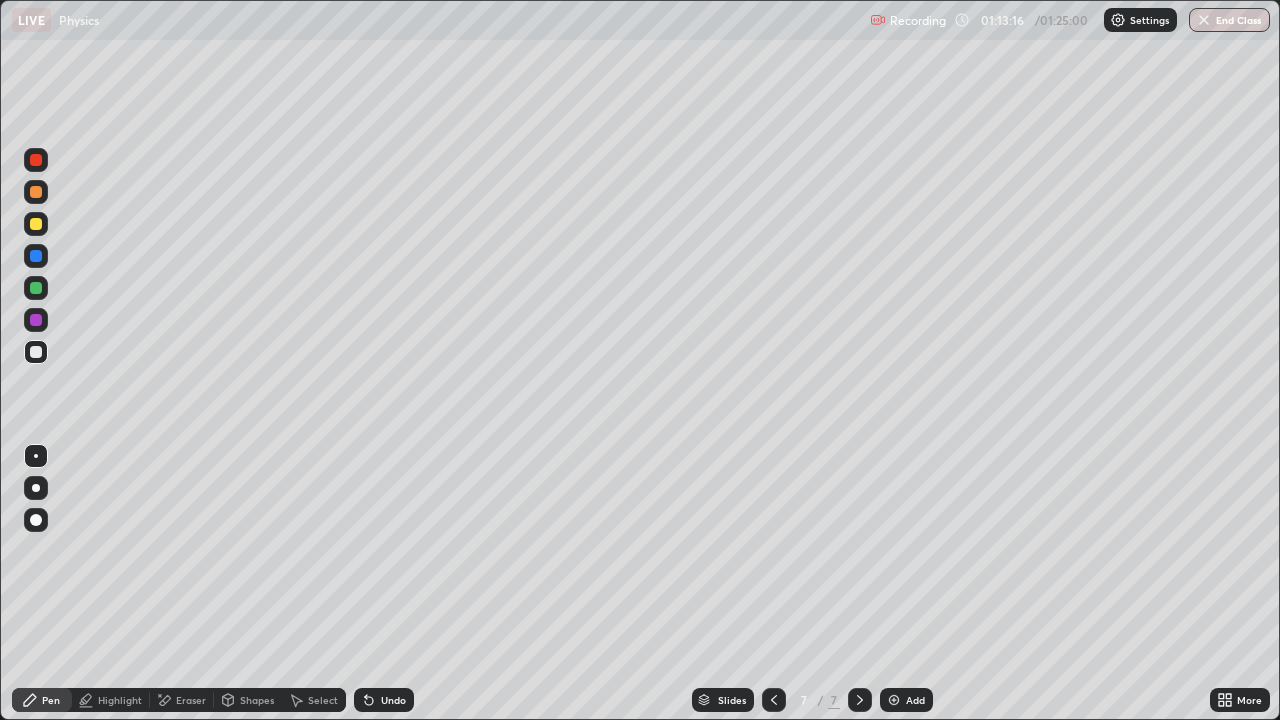 click on "Shapes" at bounding box center [248, 700] 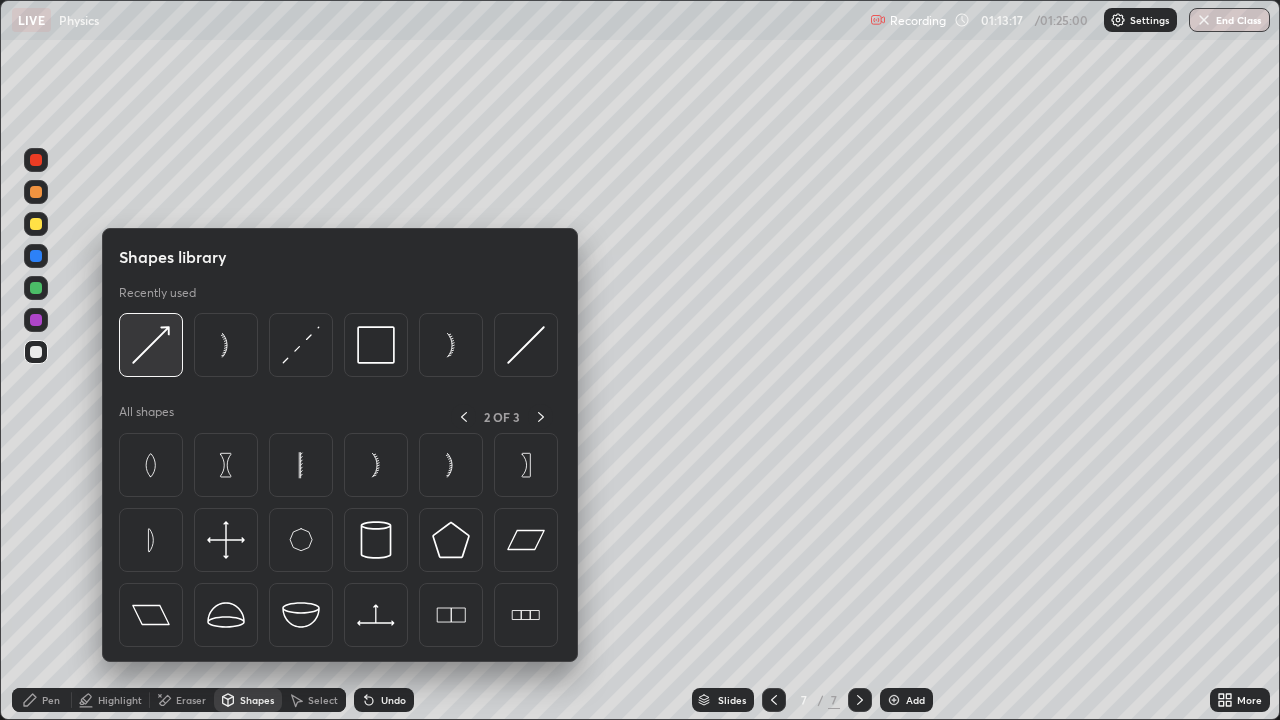 click at bounding box center (151, 345) 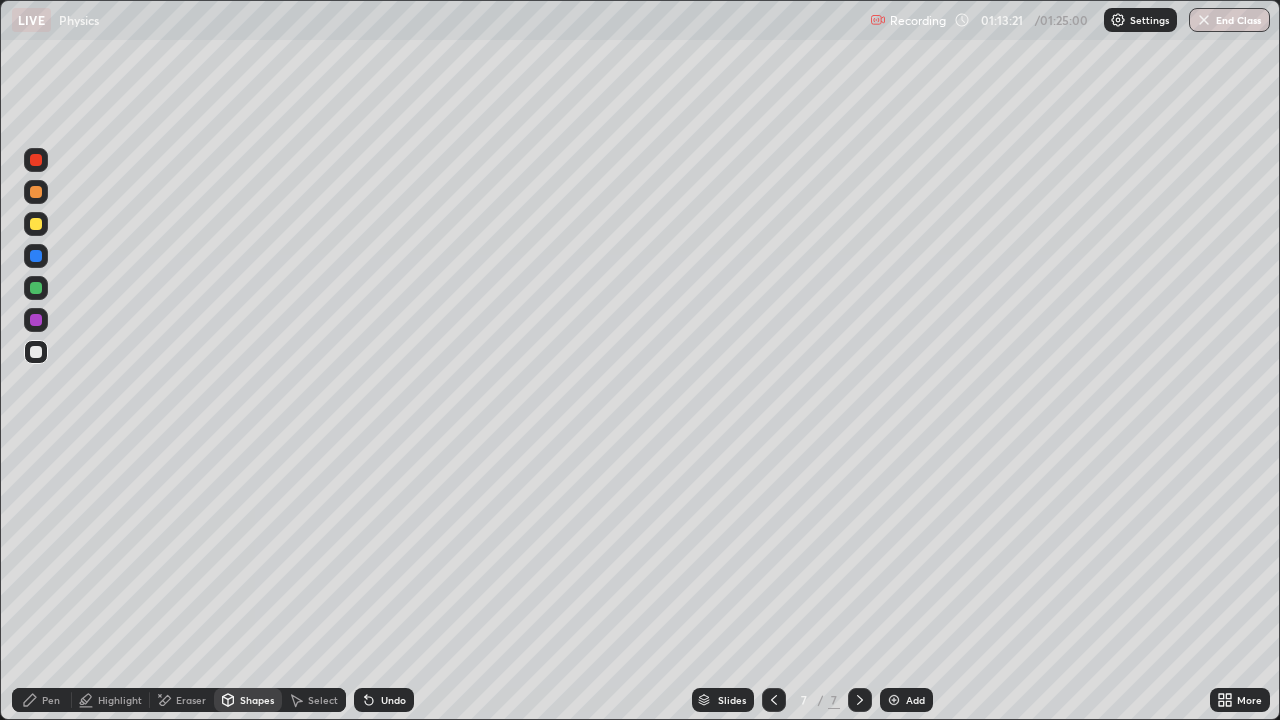 click on "Pen" at bounding box center (51, 700) 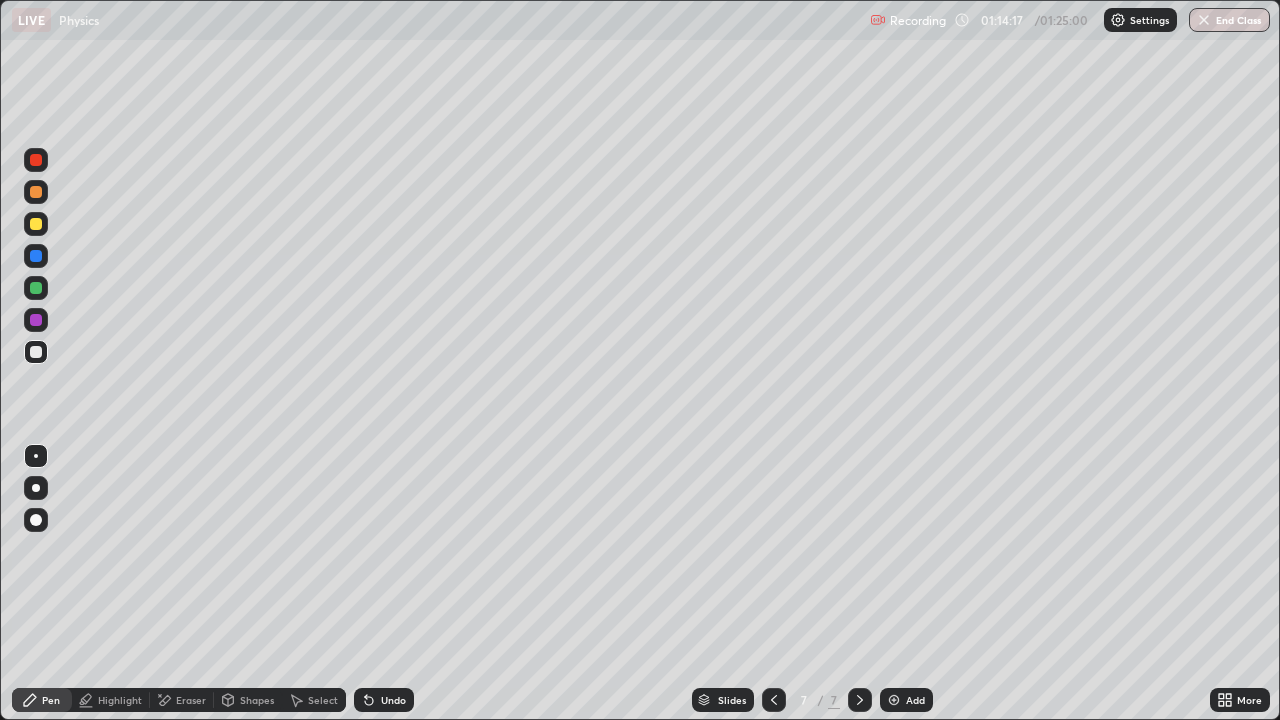 click on "Shapes" at bounding box center [248, 700] 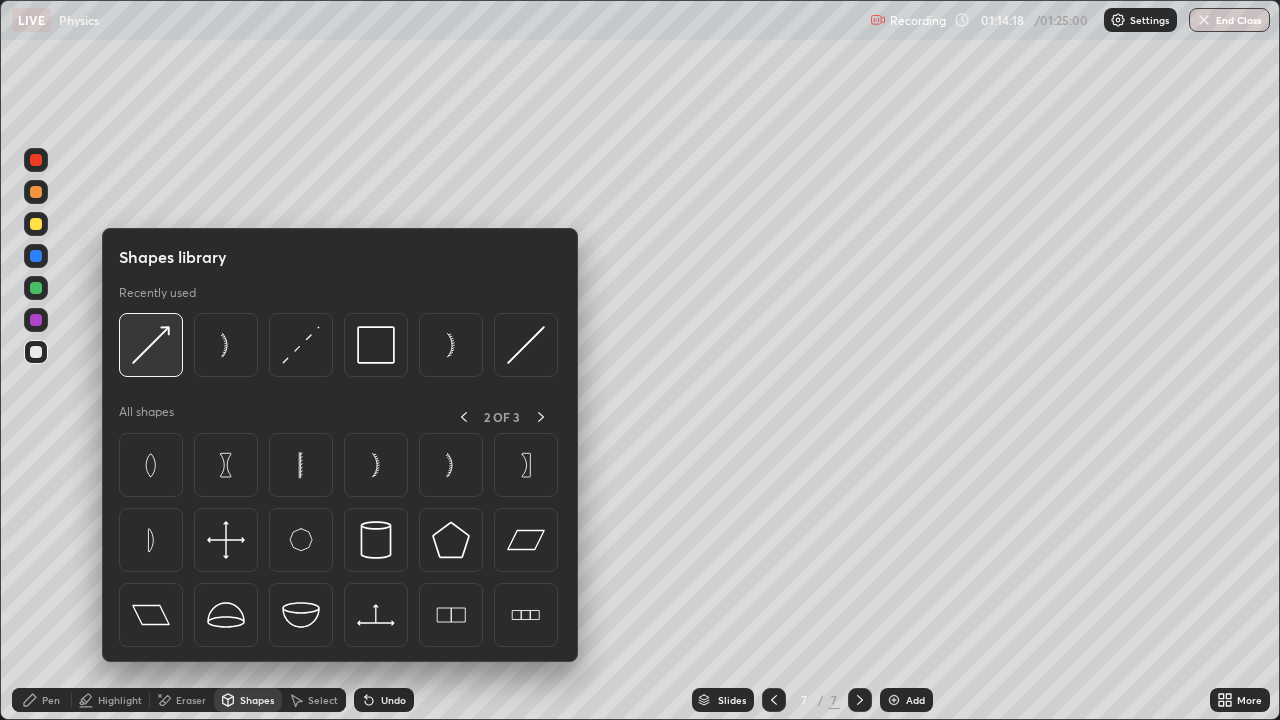 click at bounding box center [151, 345] 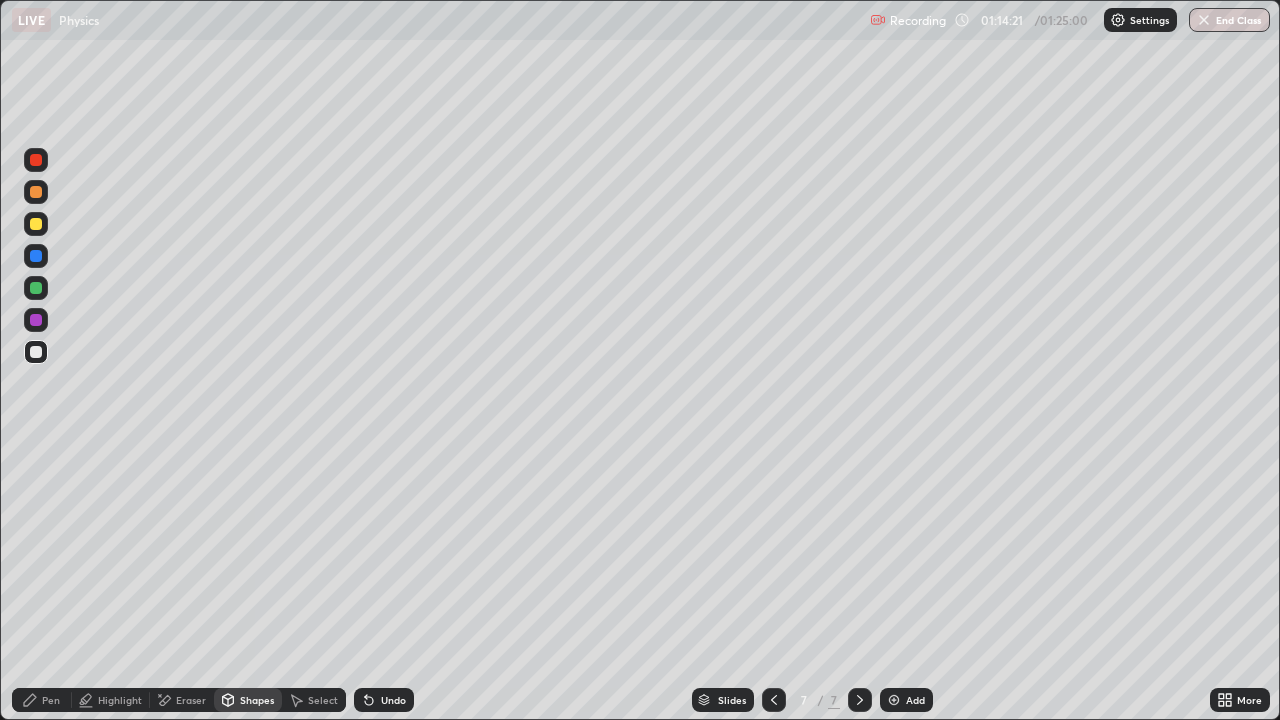 click on "Pen" at bounding box center [51, 700] 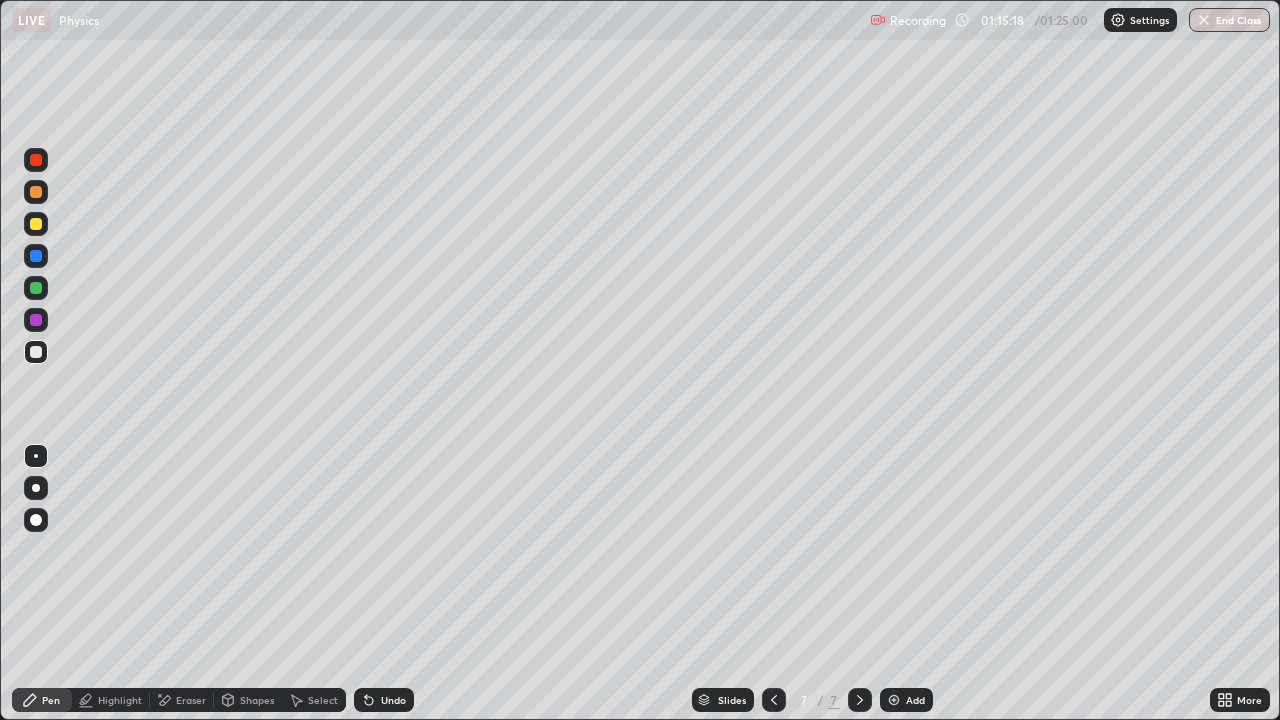 click on "Shapes" at bounding box center [257, 700] 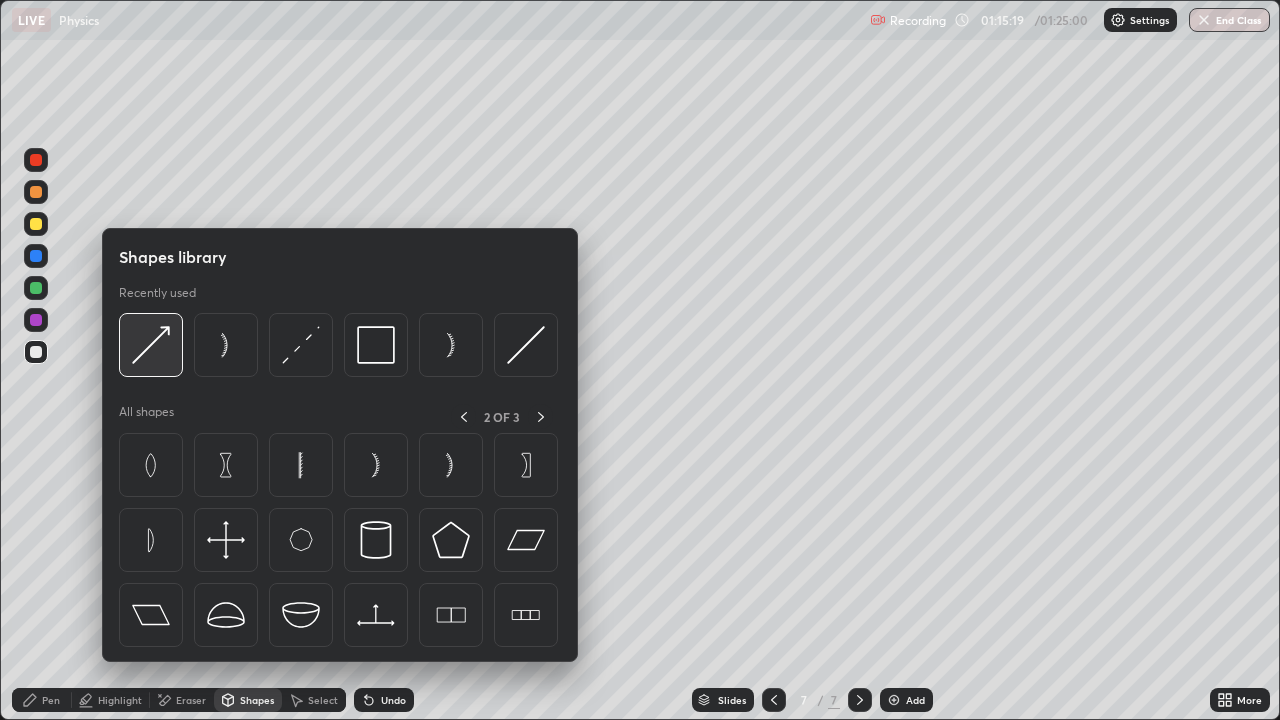 click at bounding box center [151, 345] 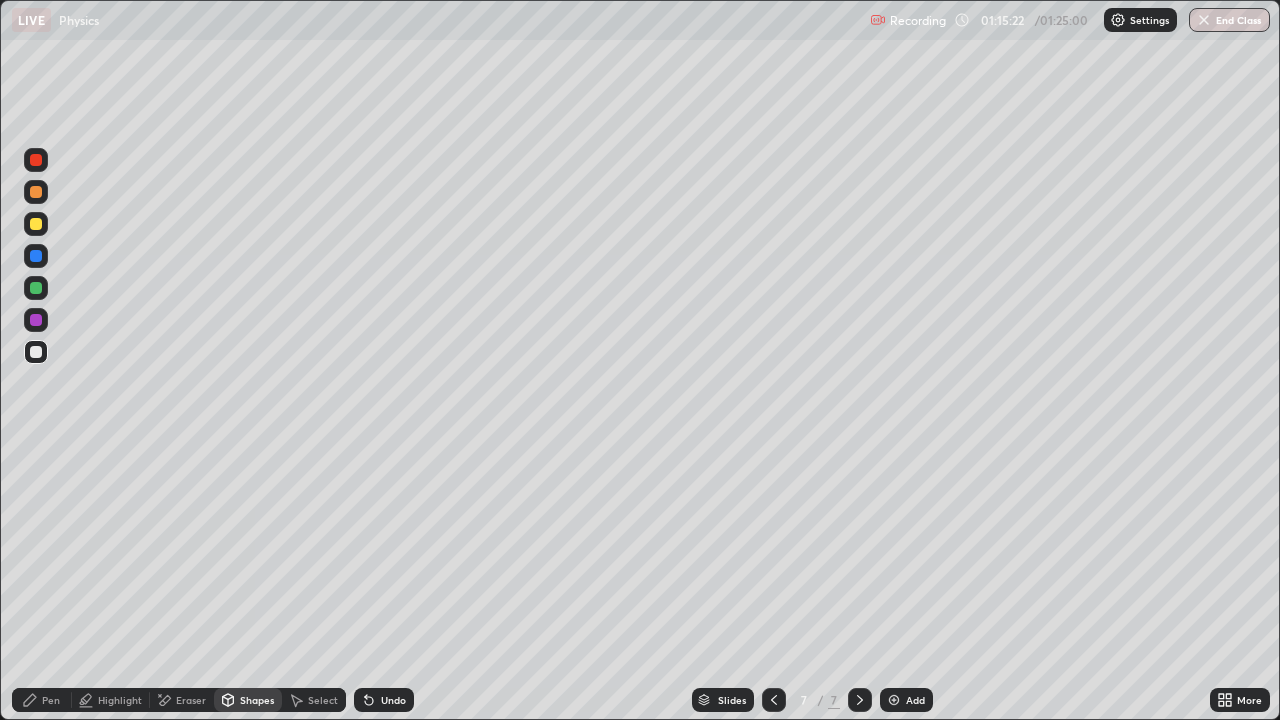 click on "Pen" at bounding box center [51, 700] 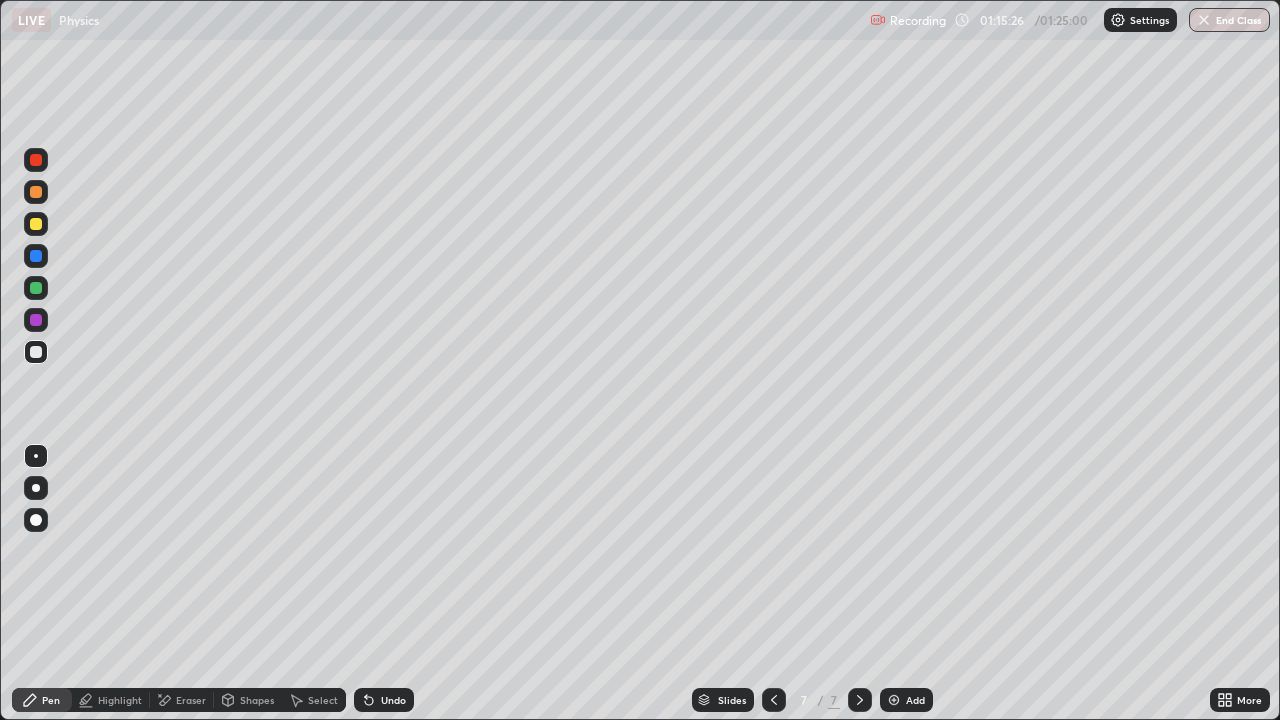 click on "Shapes" at bounding box center [257, 700] 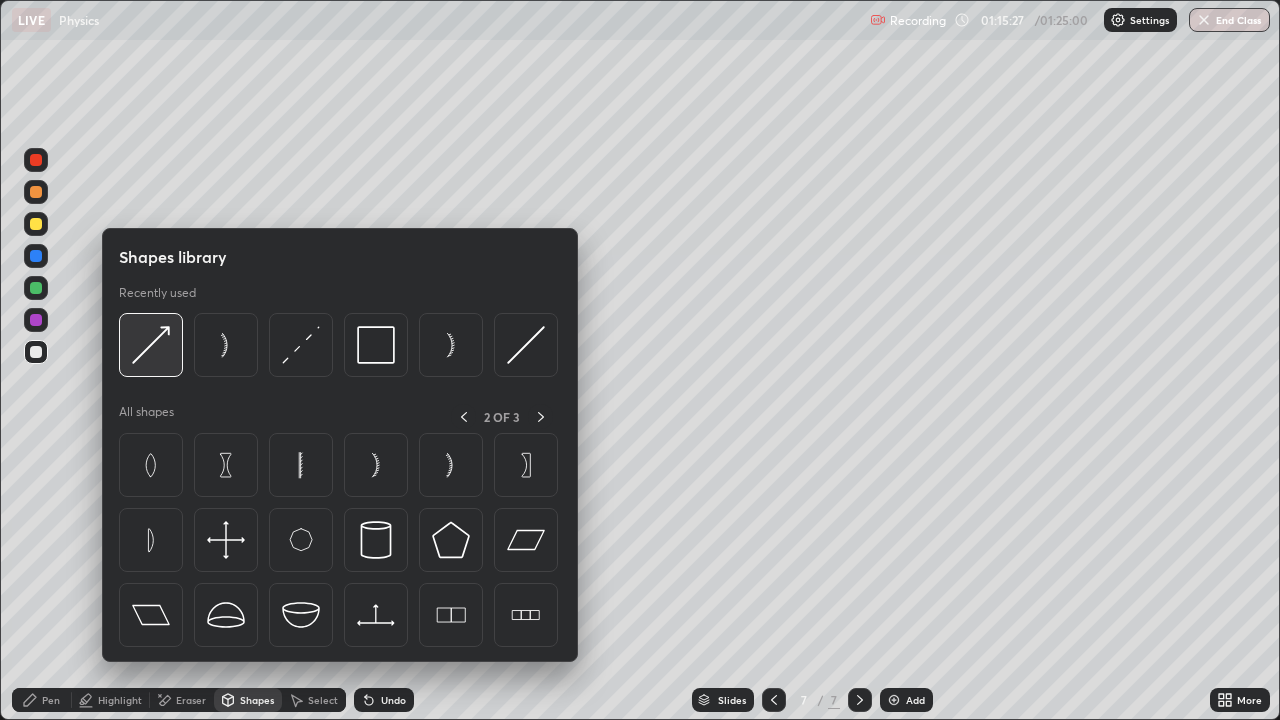 click at bounding box center (151, 345) 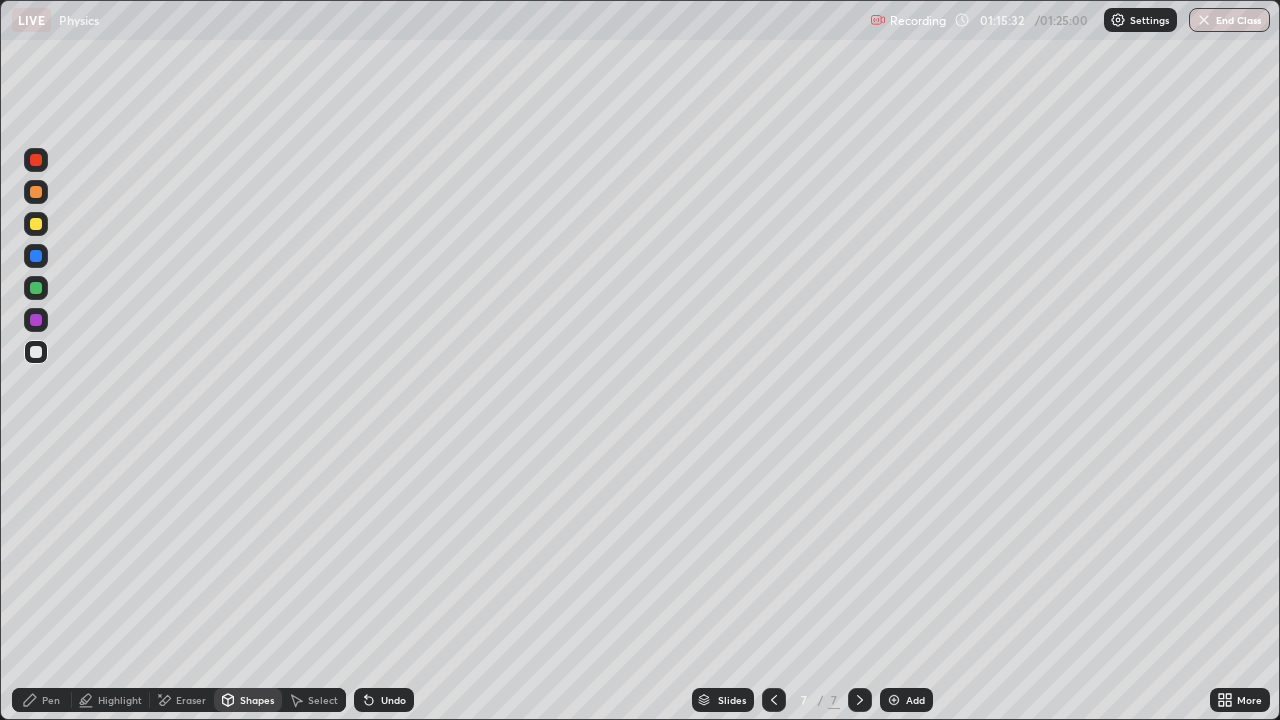 click on "Pen" at bounding box center (42, 700) 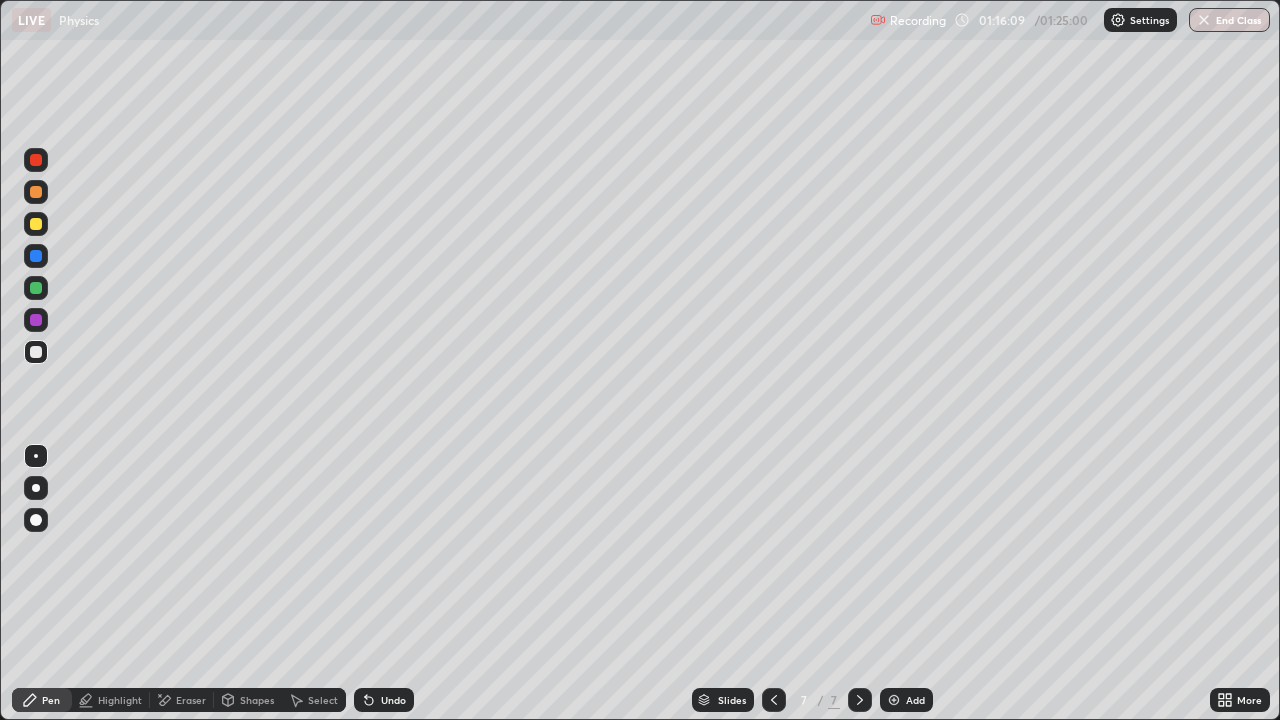 click on "Shapes" at bounding box center [257, 700] 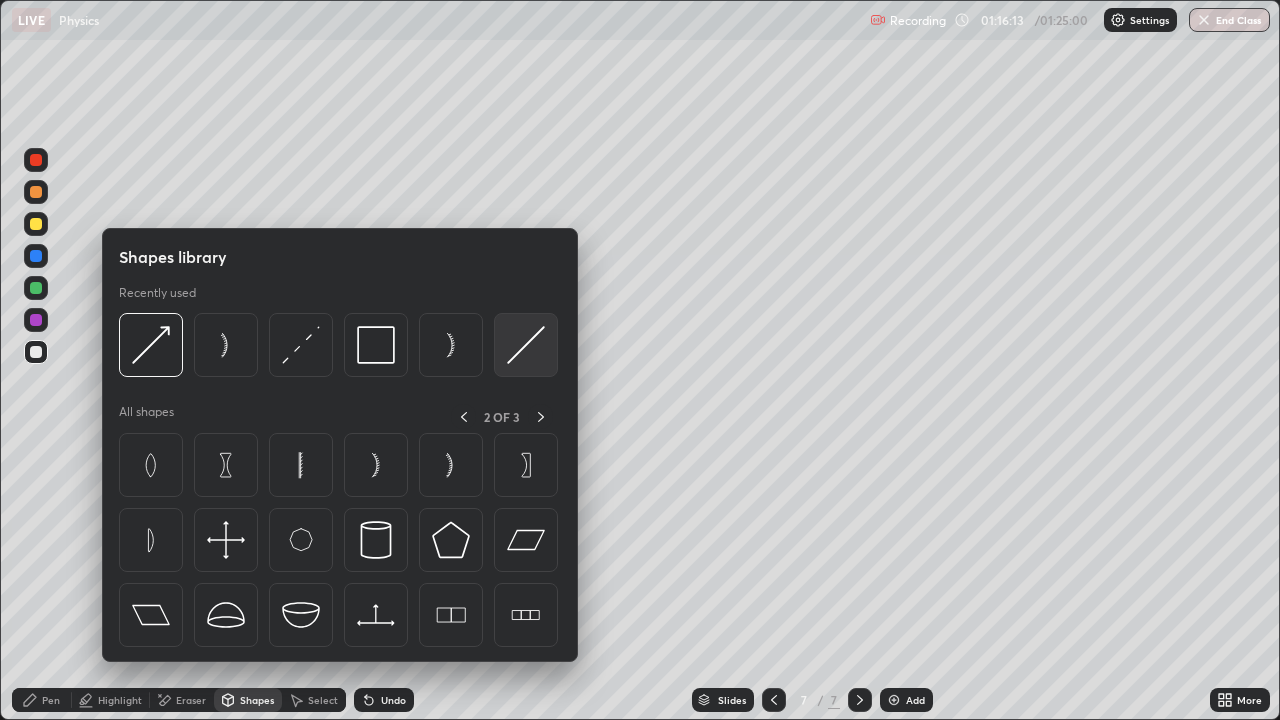 click at bounding box center (526, 345) 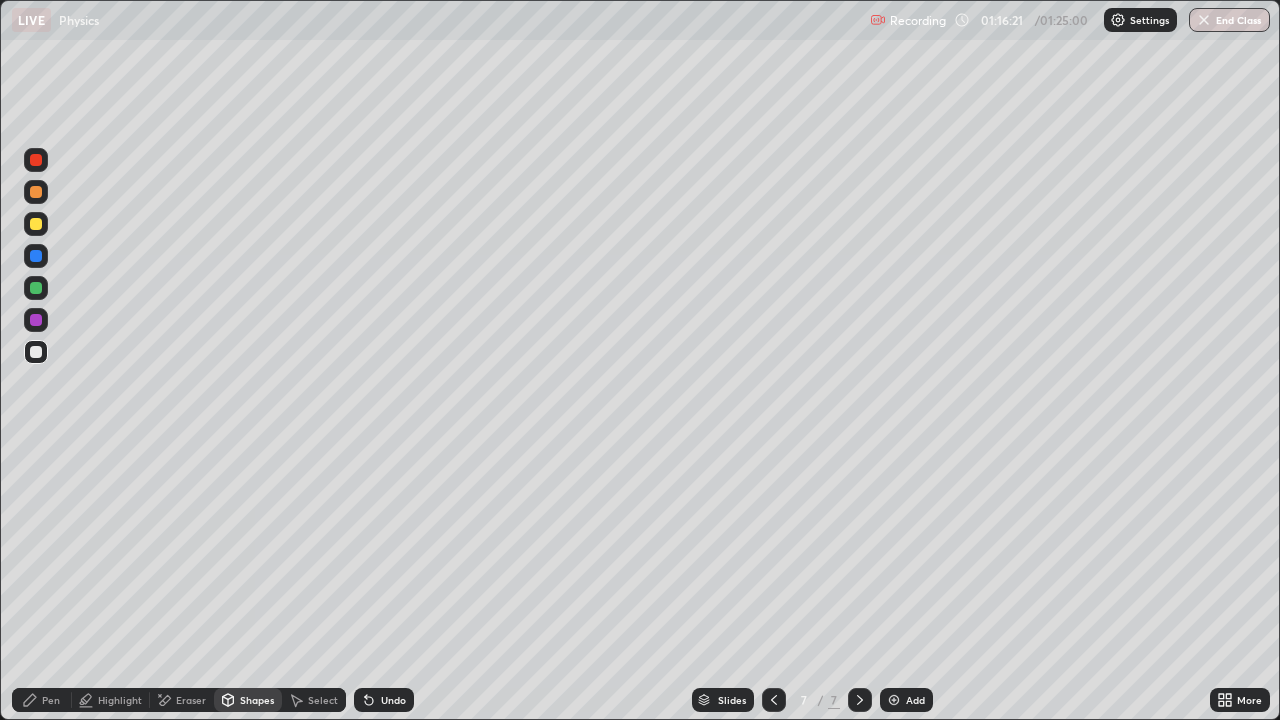 click on "Undo" at bounding box center [384, 700] 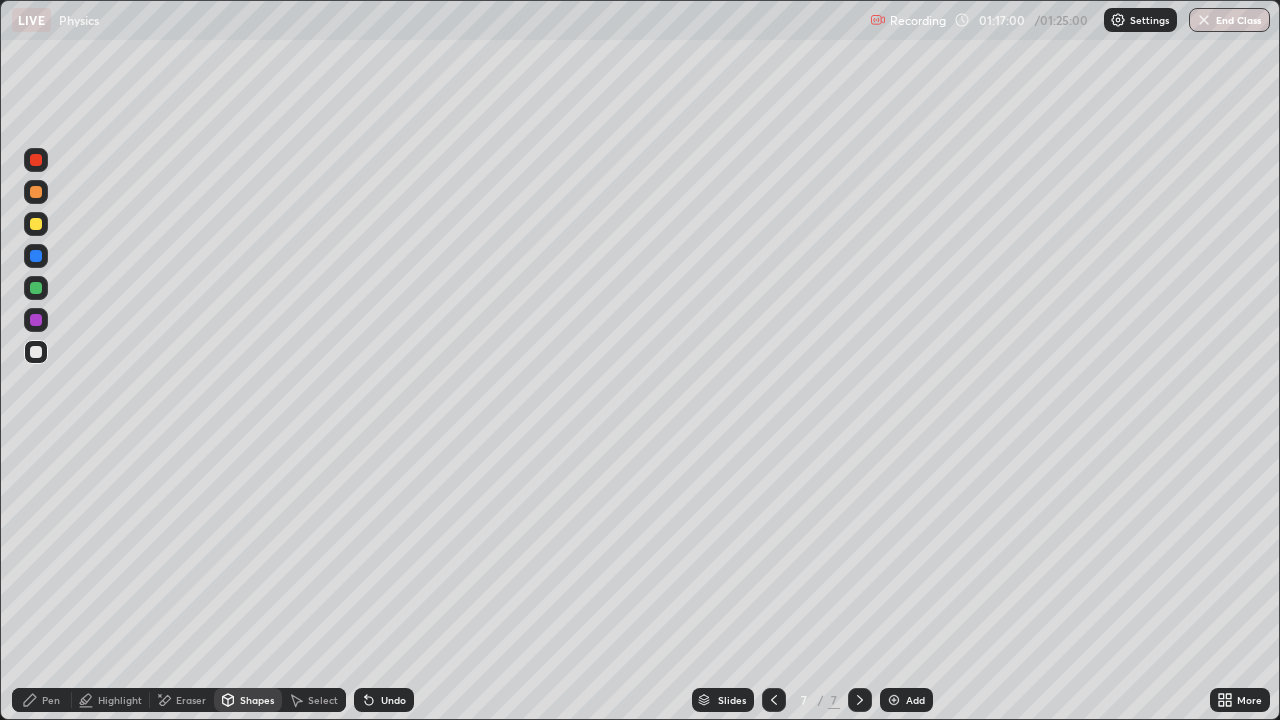 click 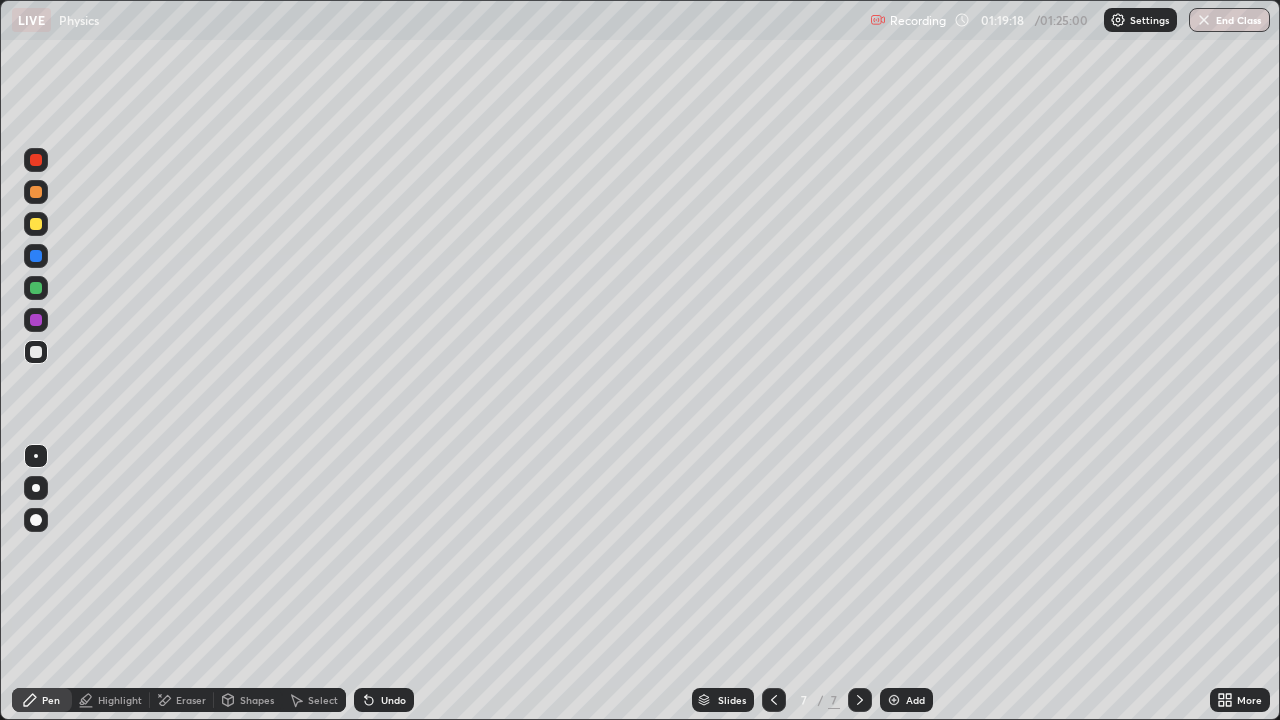 click on "Add" at bounding box center (915, 700) 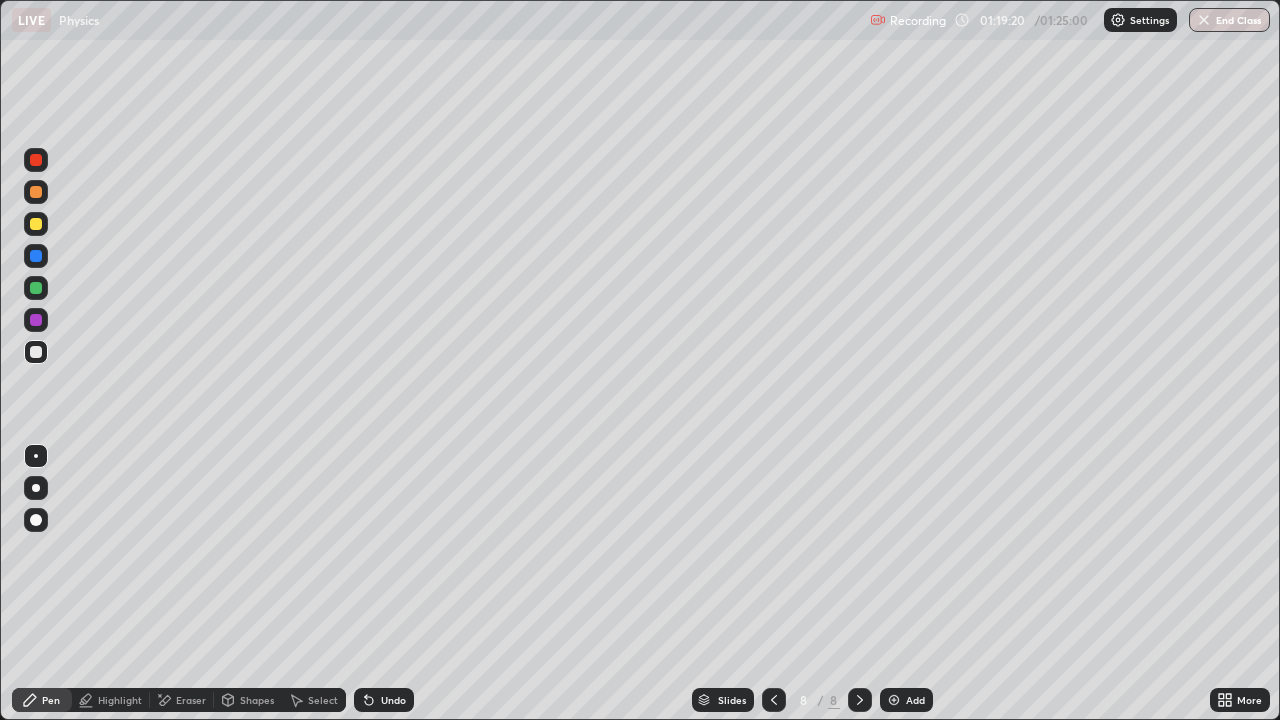 click at bounding box center [36, 352] 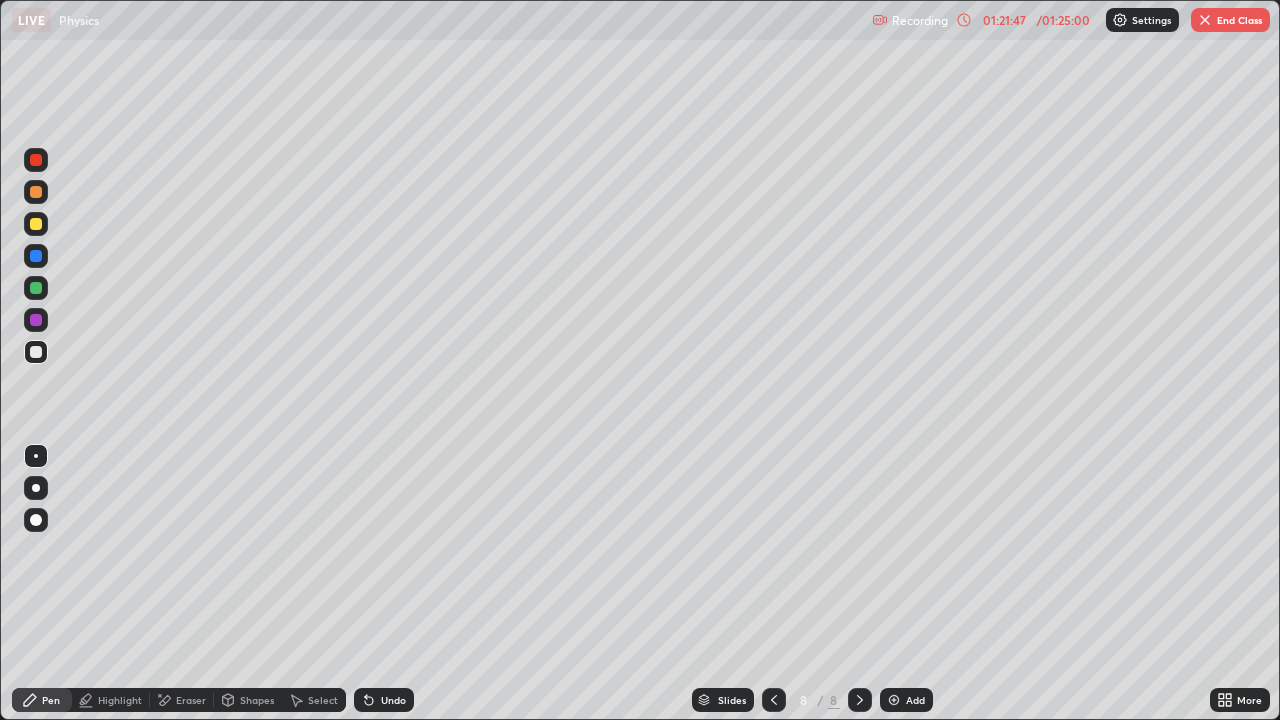 click on "Shapes" at bounding box center [257, 700] 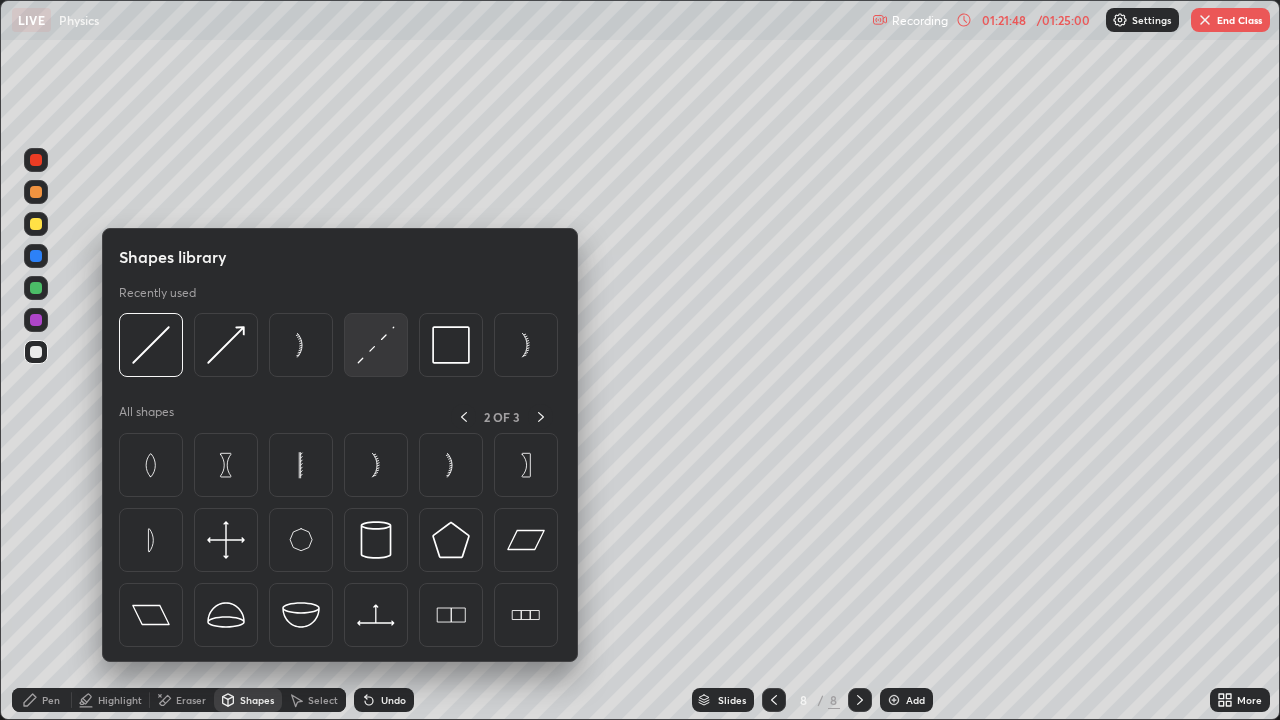 click at bounding box center (376, 345) 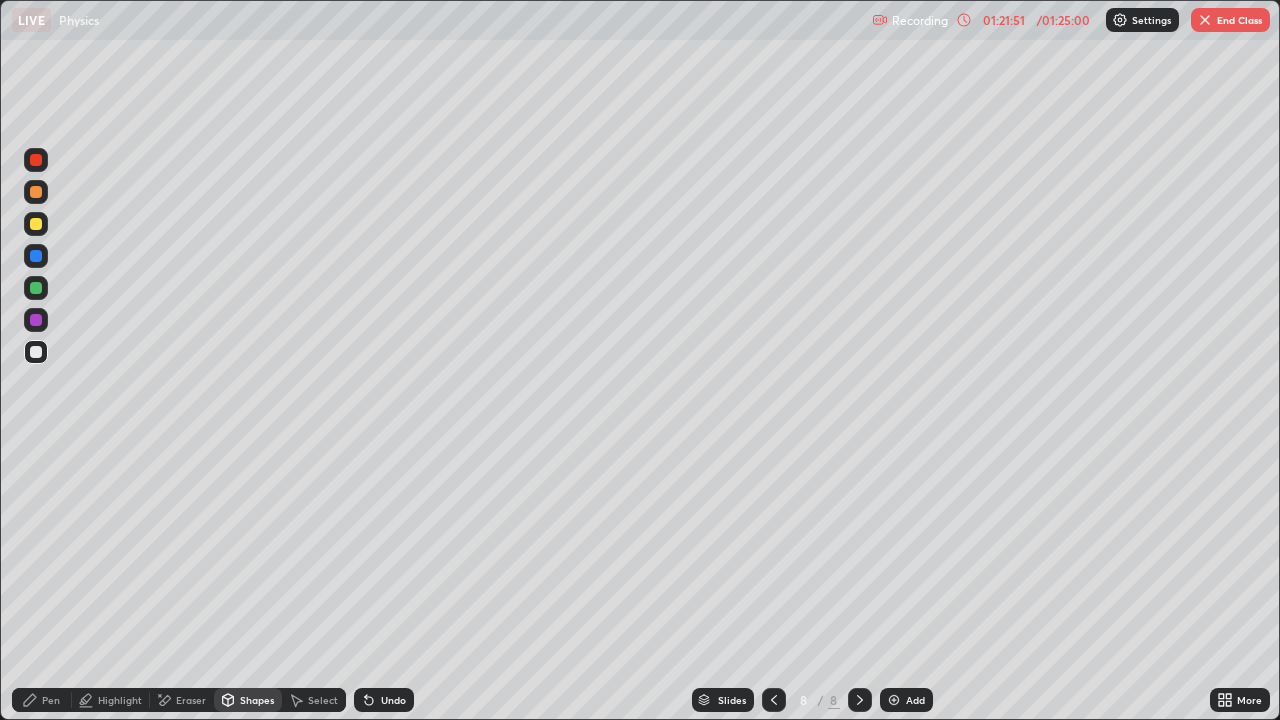 click on "Pen" at bounding box center [51, 700] 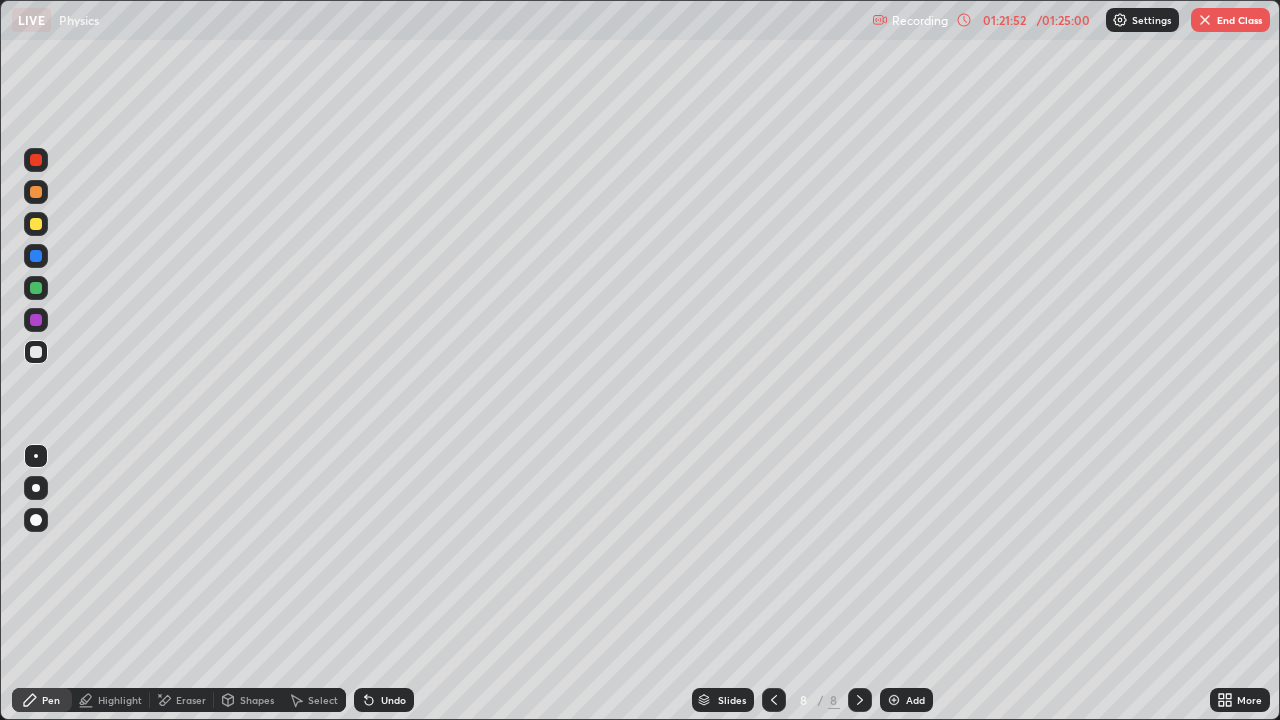 click on "Pen" at bounding box center (42, 700) 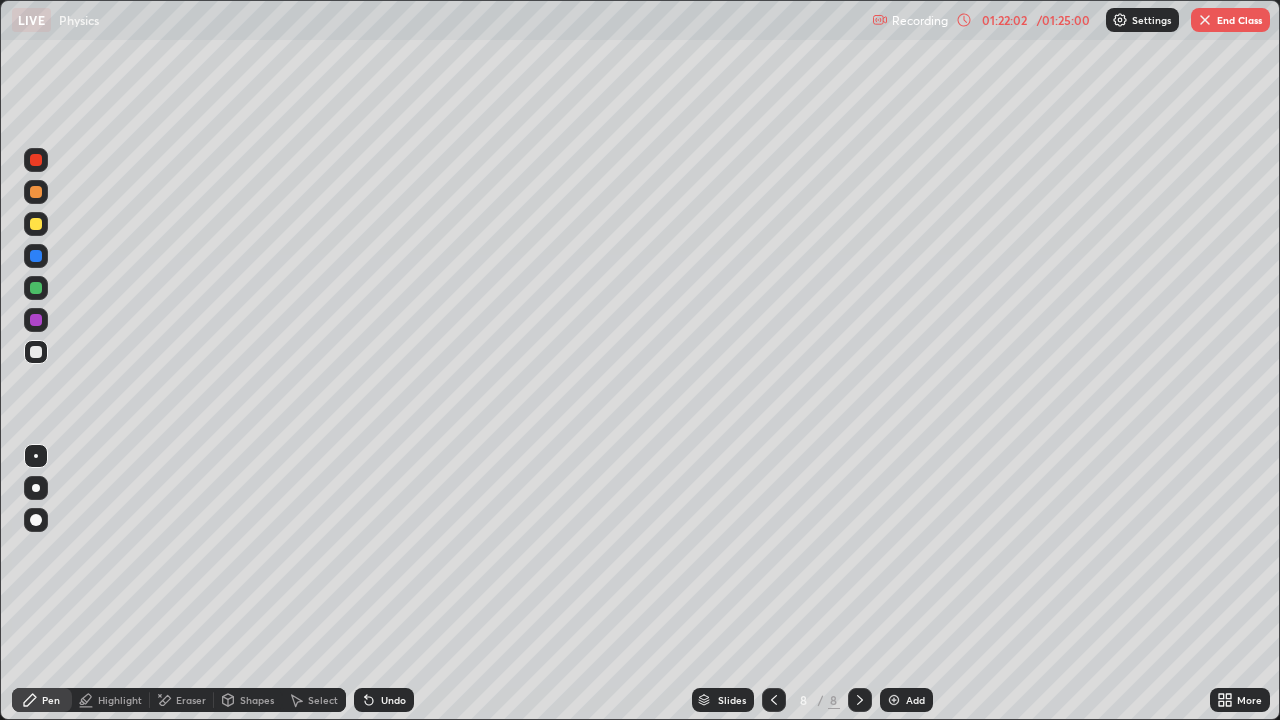 click on "Slides" at bounding box center [723, 700] 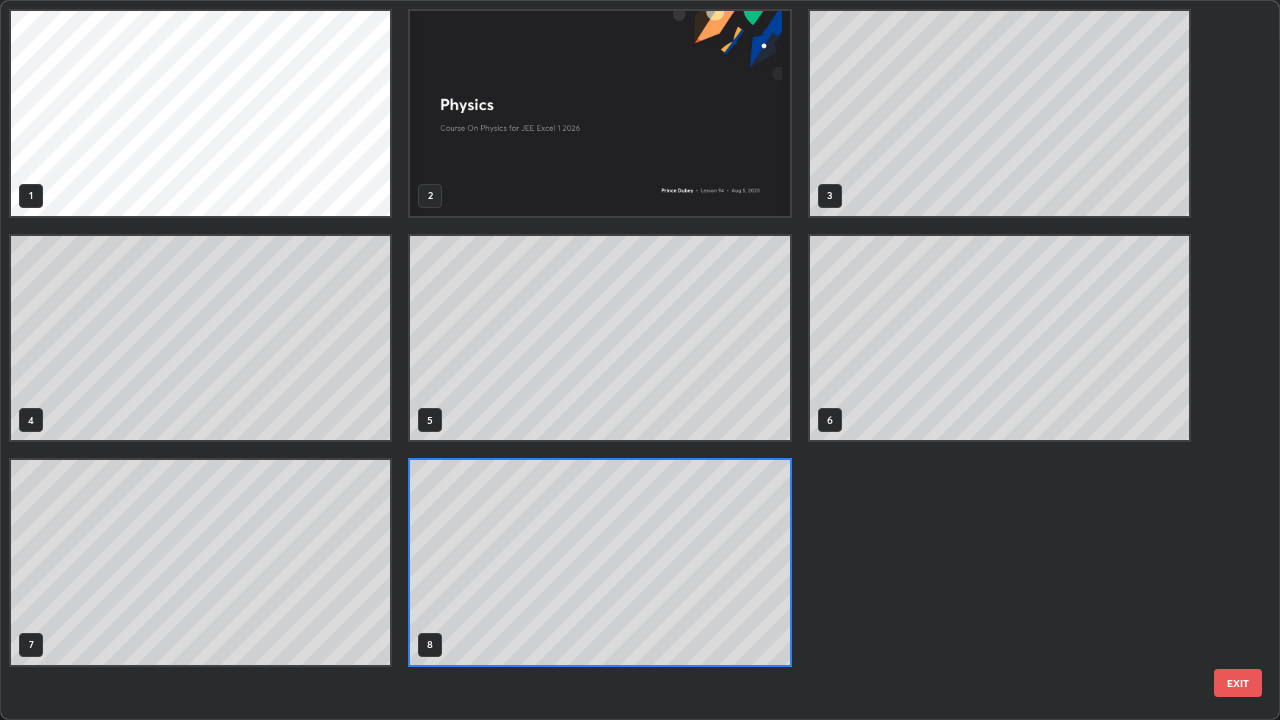 scroll, scrollTop: 7, scrollLeft: 11, axis: both 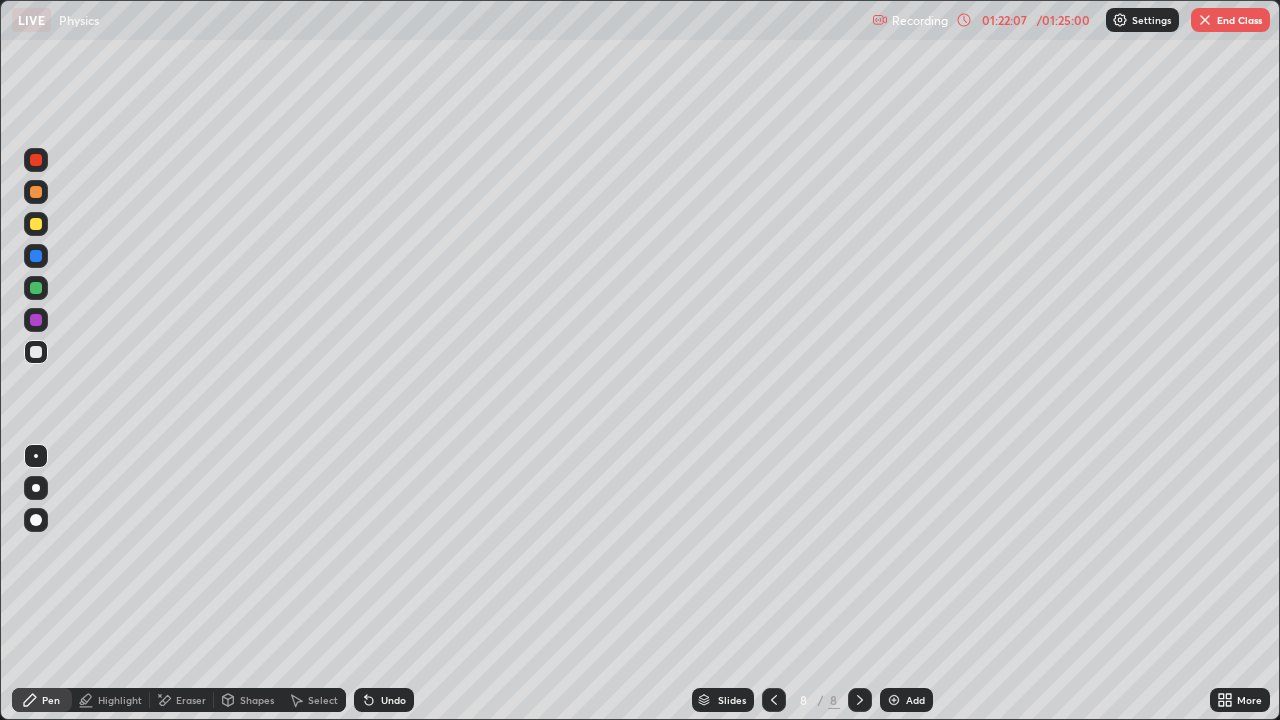 click at bounding box center (36, 352) 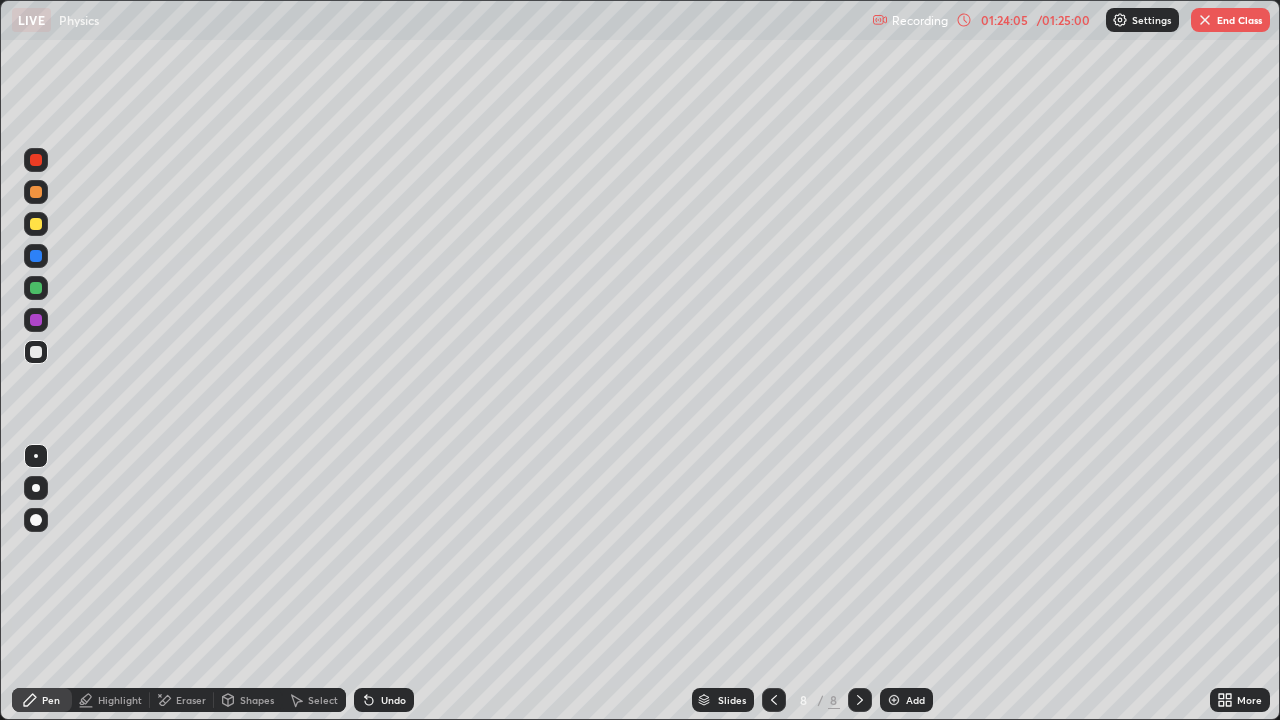 click on "Shapes" at bounding box center [257, 700] 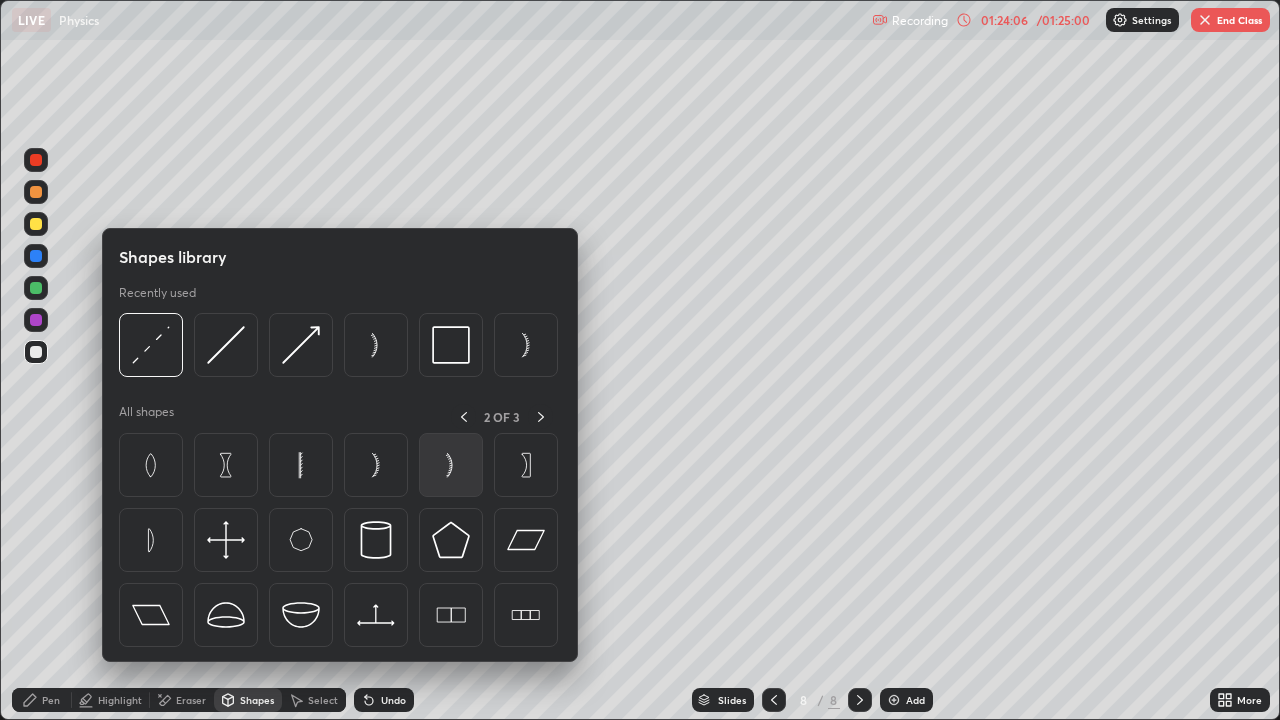 click at bounding box center (451, 465) 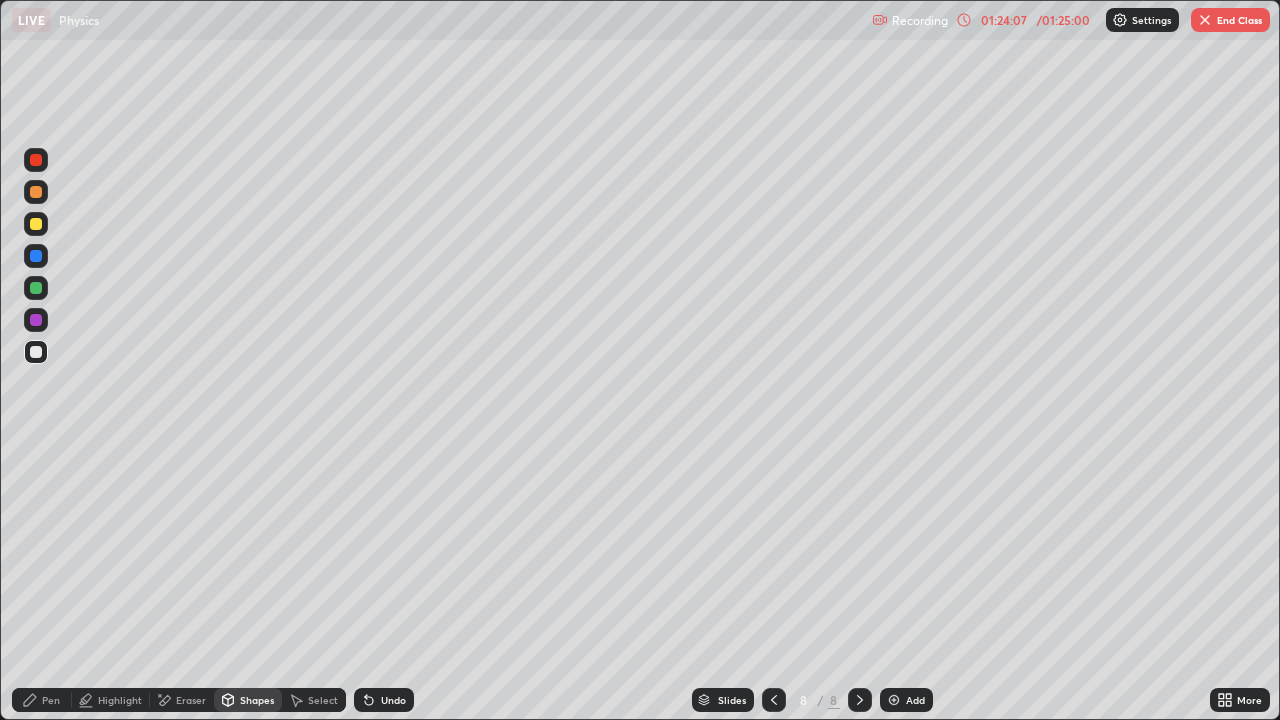 click on "Select" at bounding box center (323, 700) 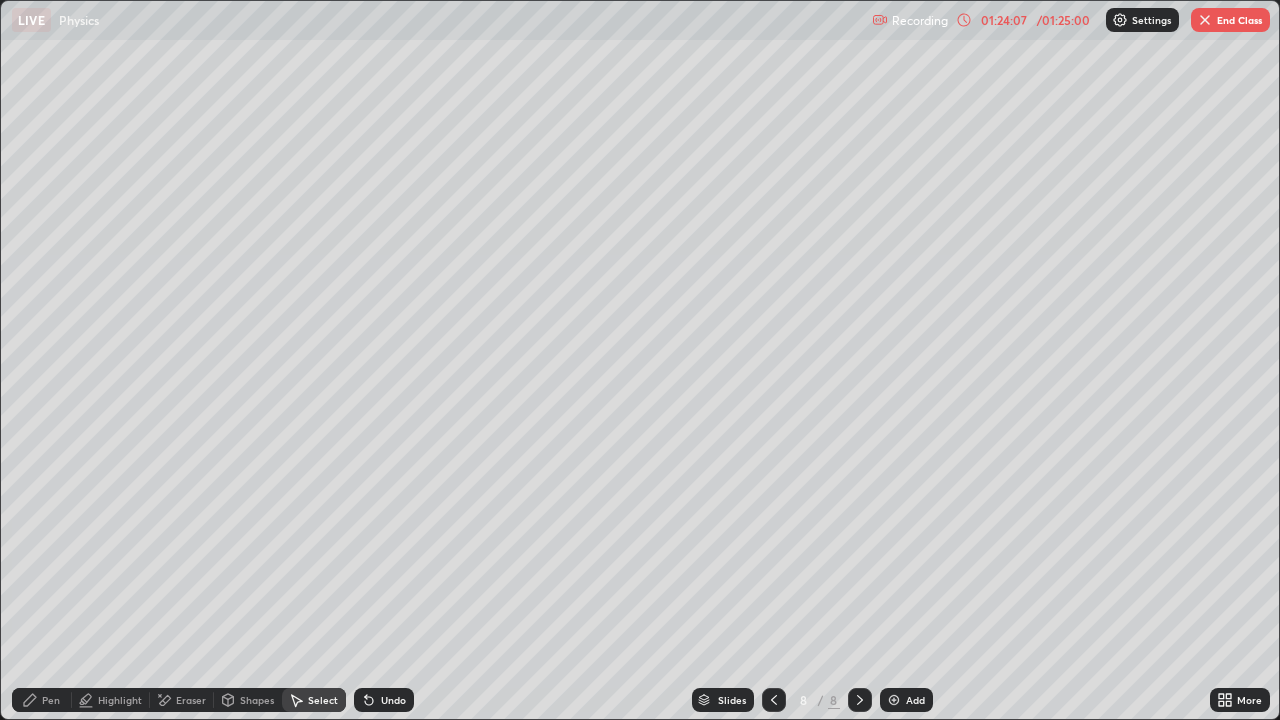 click on "Shapes" at bounding box center [248, 700] 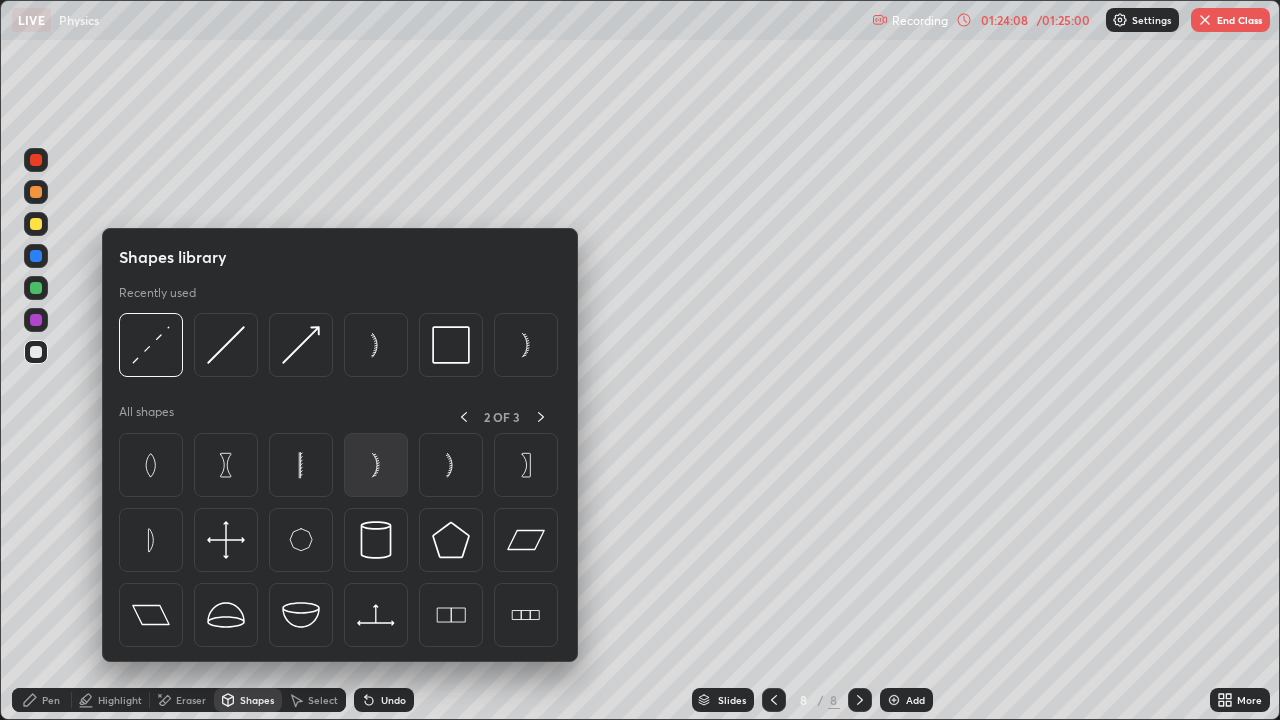 click at bounding box center [376, 465] 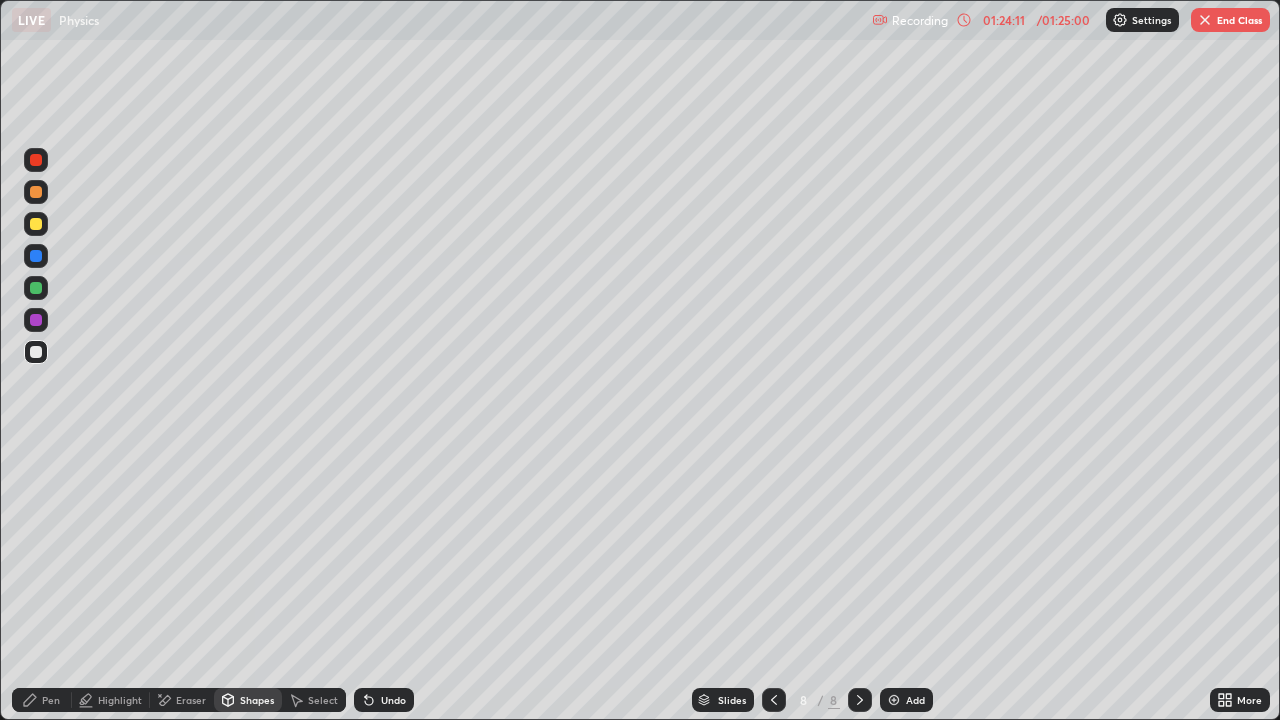 click on "Shapes" at bounding box center (257, 700) 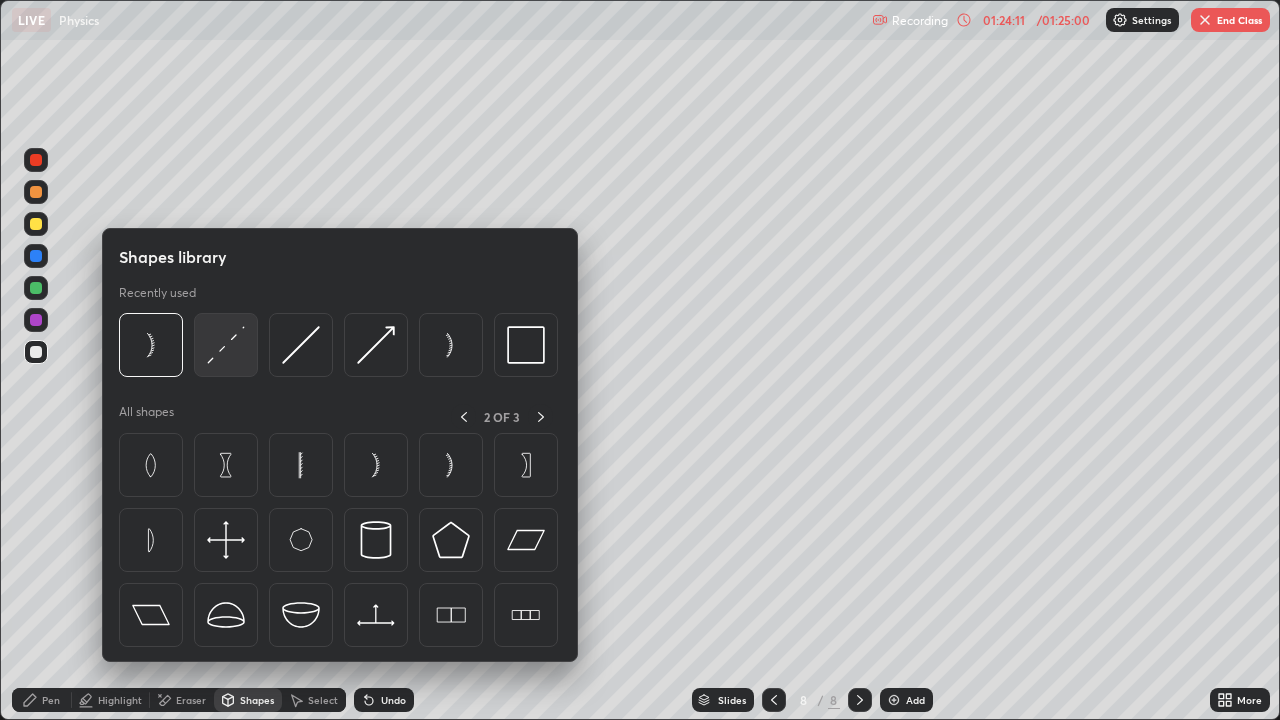 click at bounding box center (226, 345) 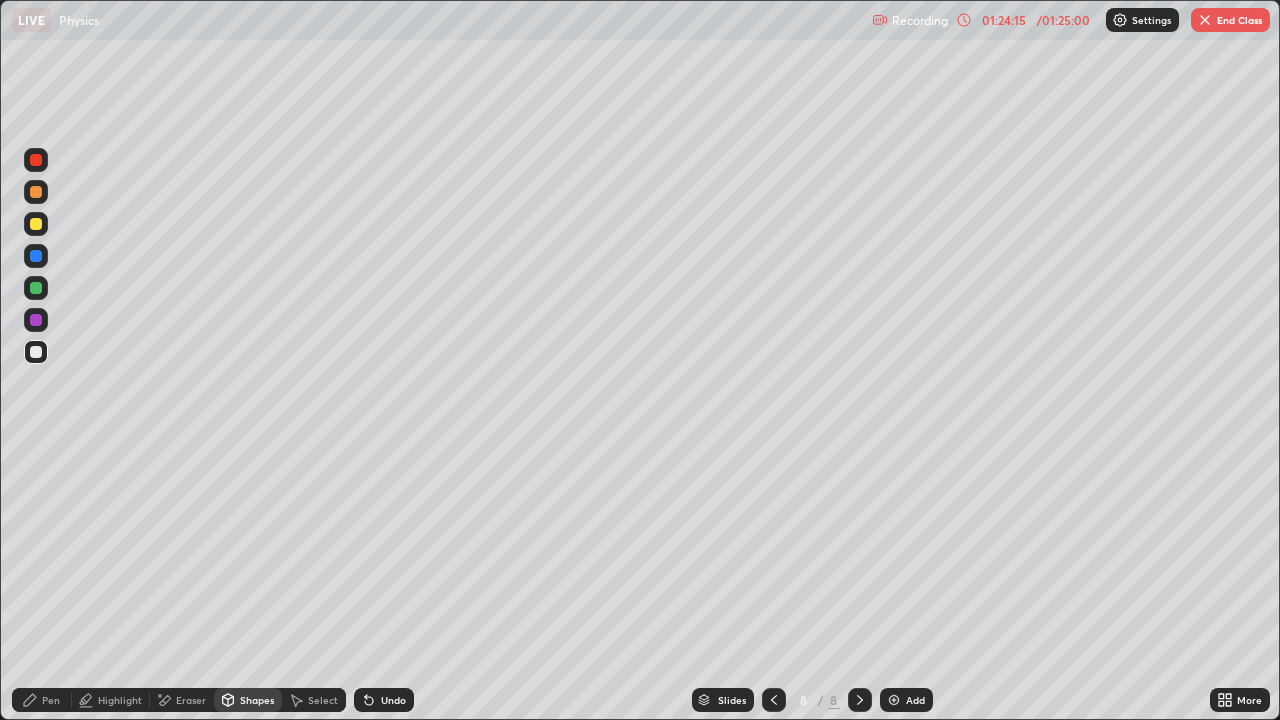 click on "Pen" at bounding box center [51, 700] 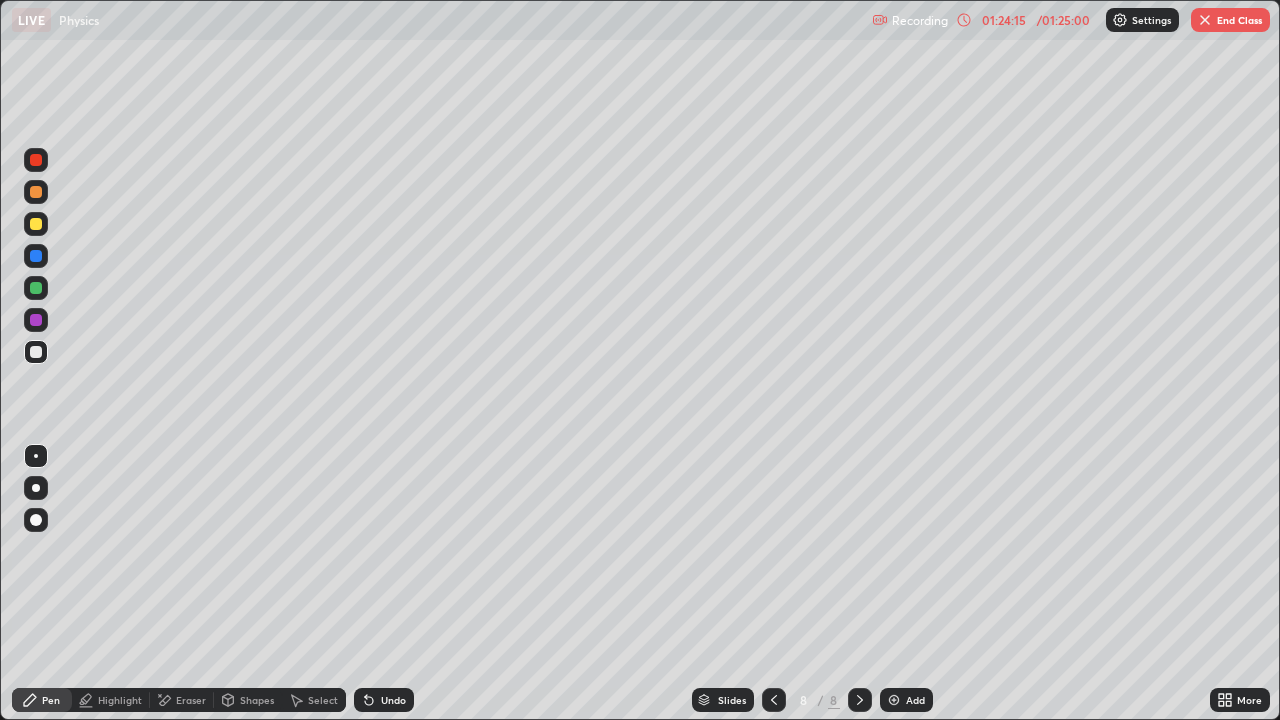 click on "Shapes" at bounding box center (257, 700) 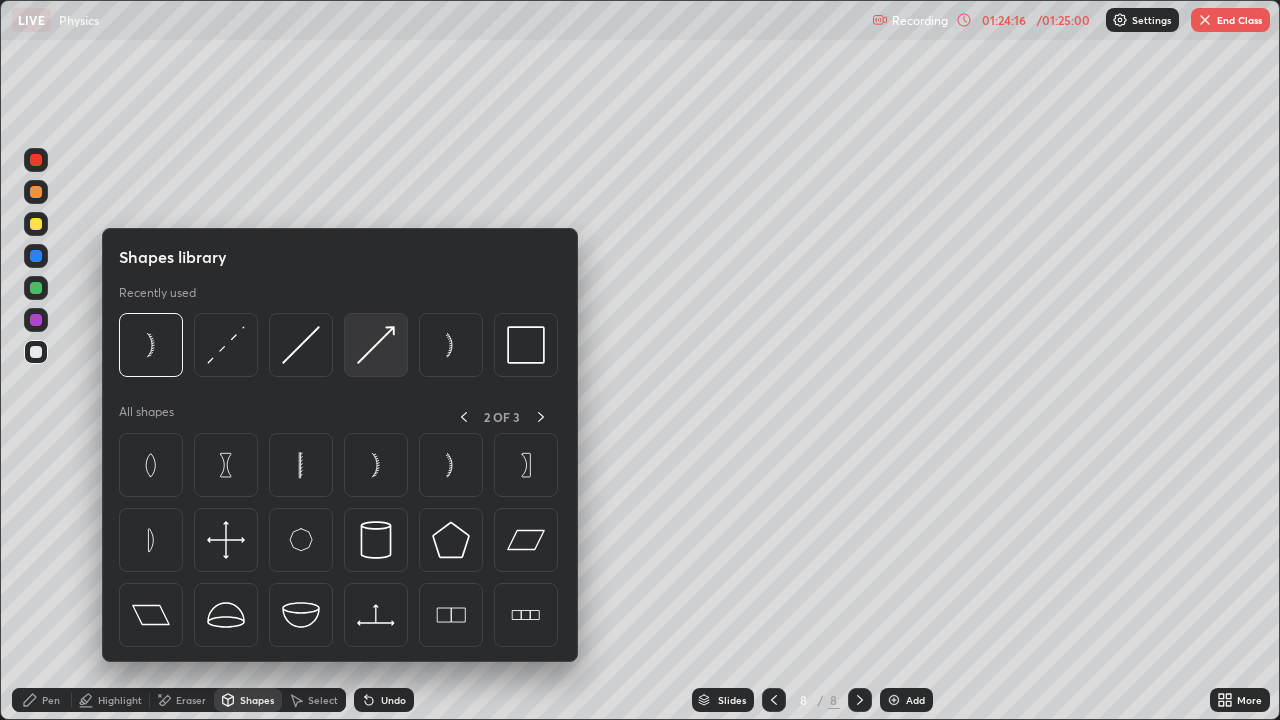 click at bounding box center (376, 345) 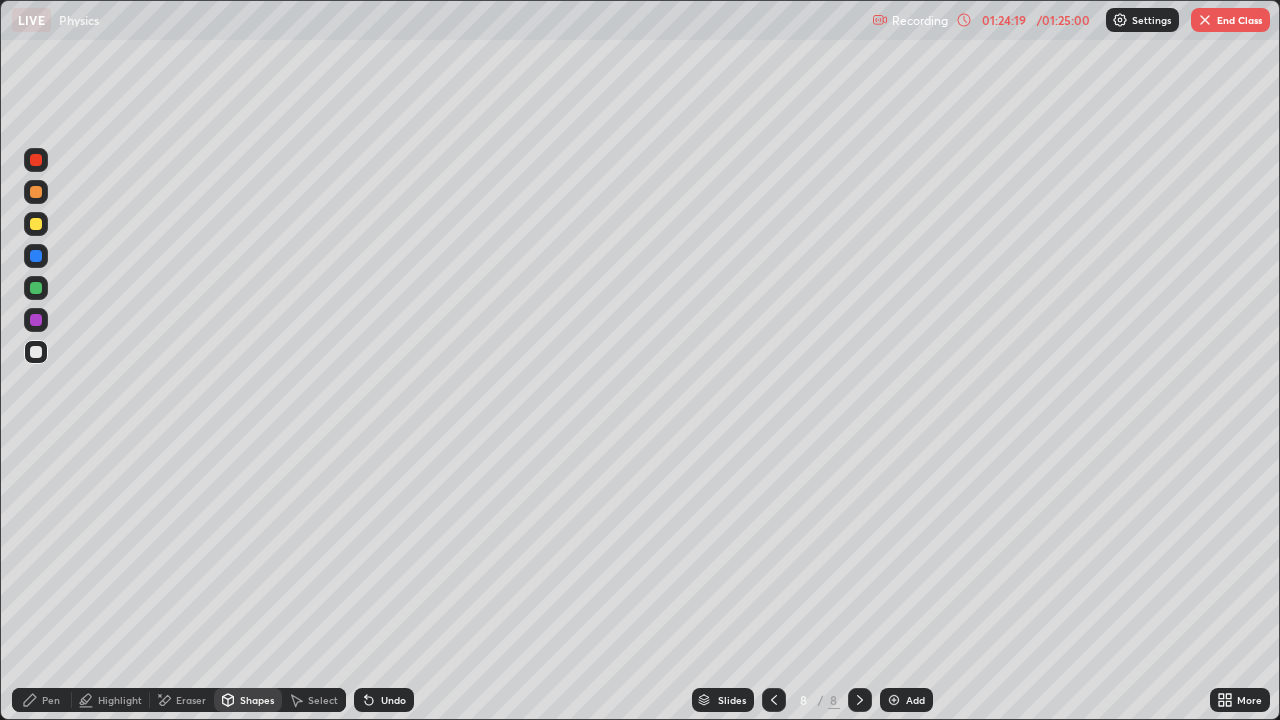 click on "Pen" at bounding box center (42, 700) 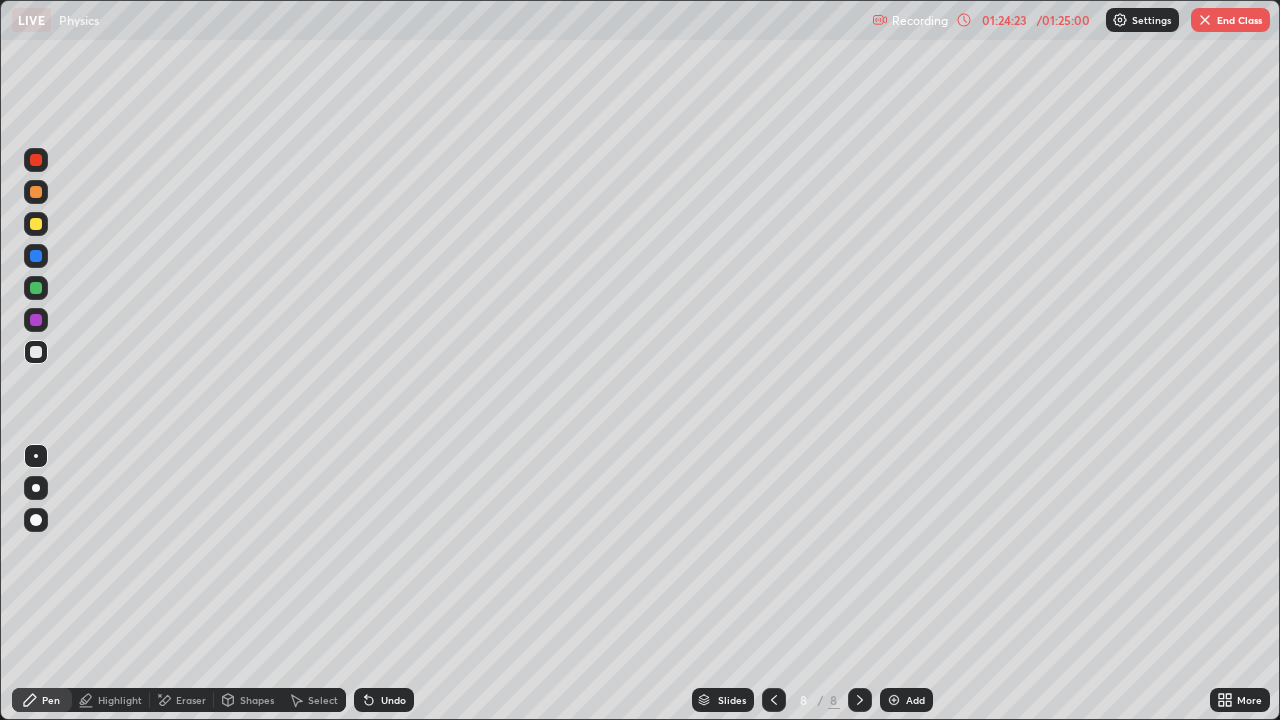 click on "Shapes" at bounding box center [248, 700] 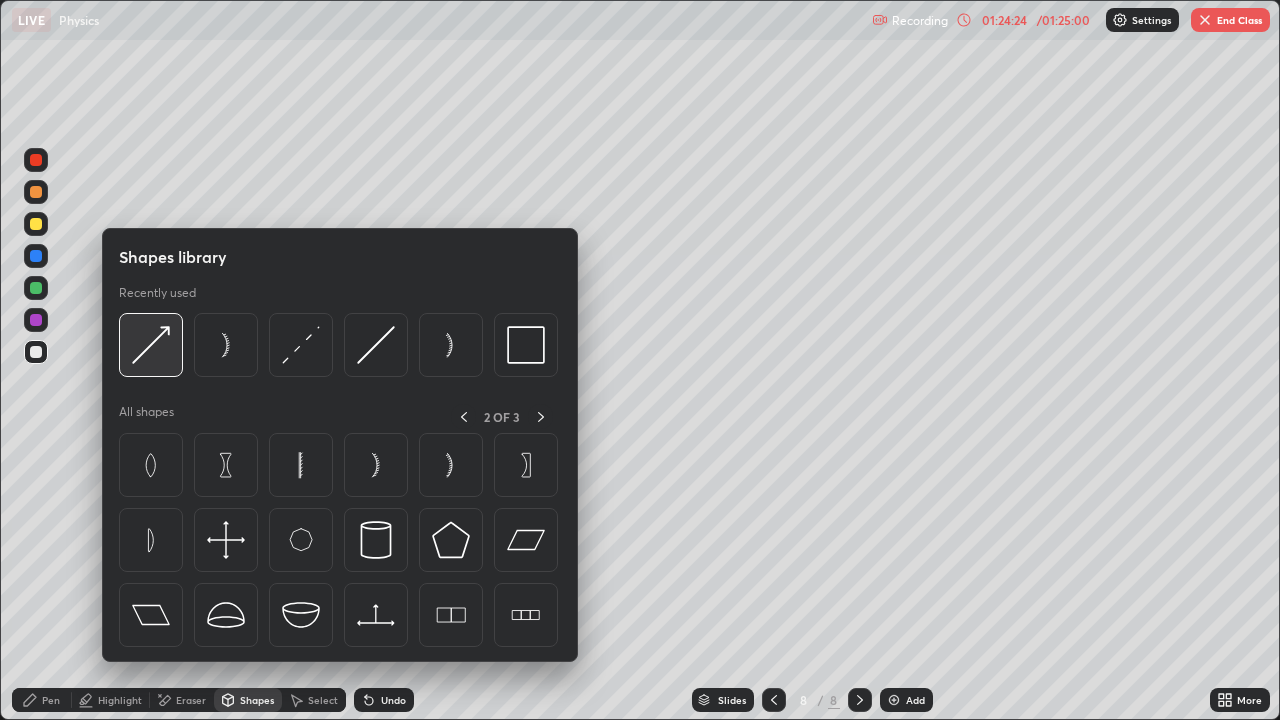 click at bounding box center [151, 345] 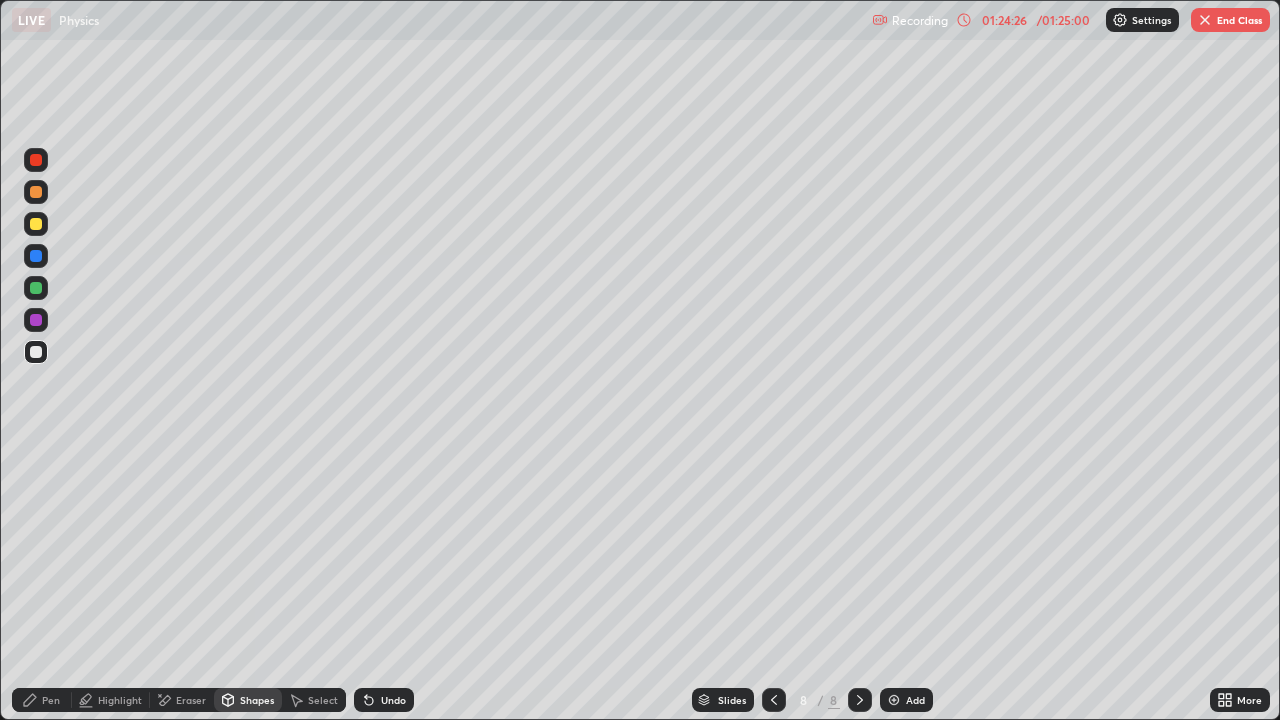 click on "Pen" at bounding box center (42, 700) 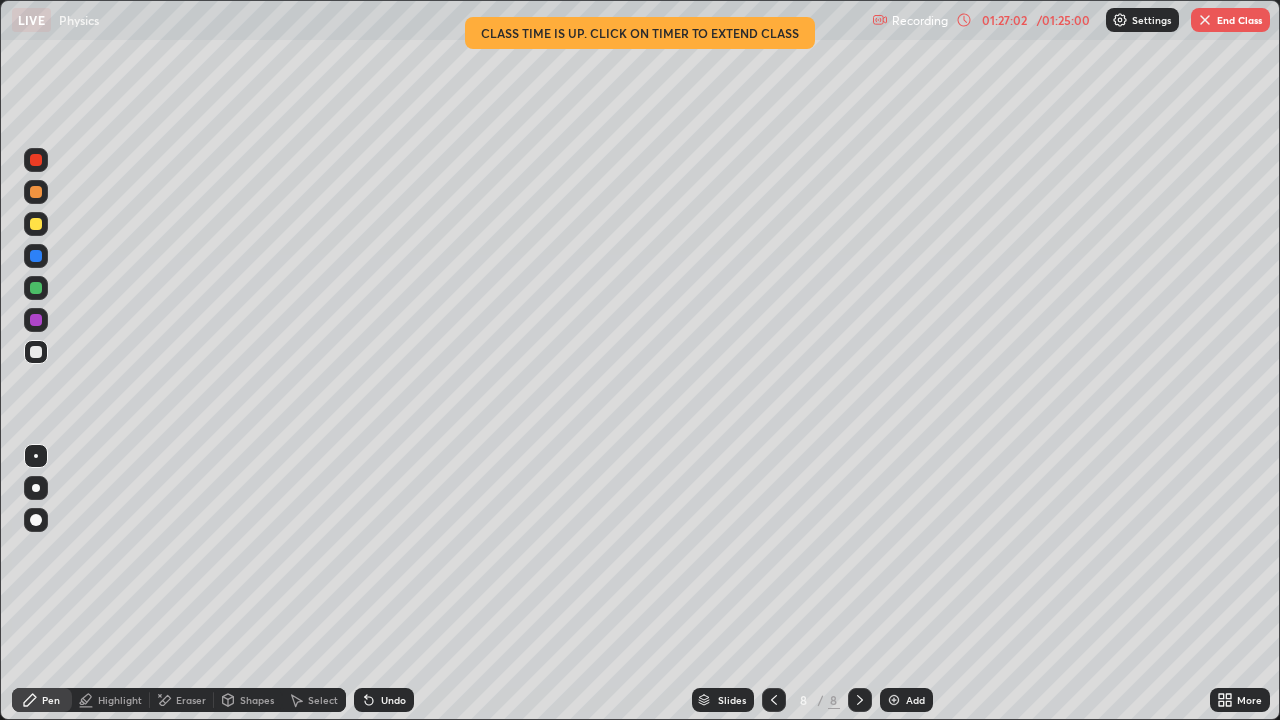 click on "Slides" at bounding box center [723, 700] 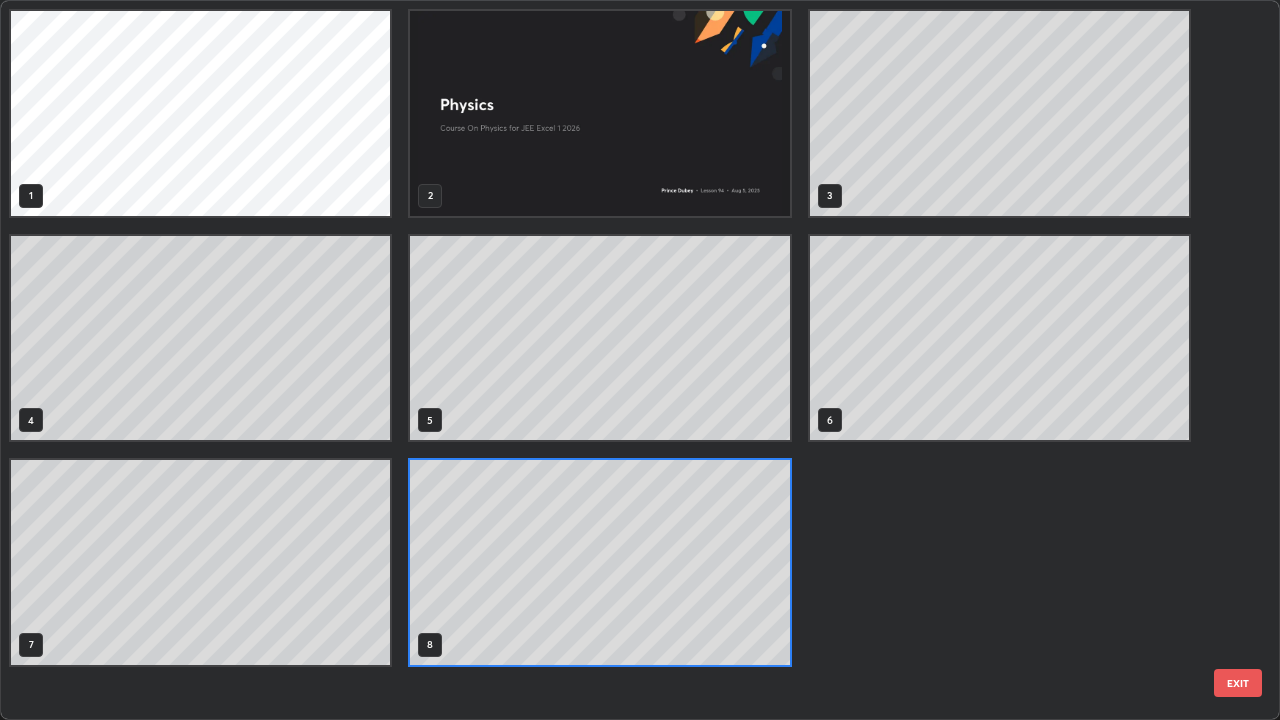 scroll, scrollTop: 7, scrollLeft: 11, axis: both 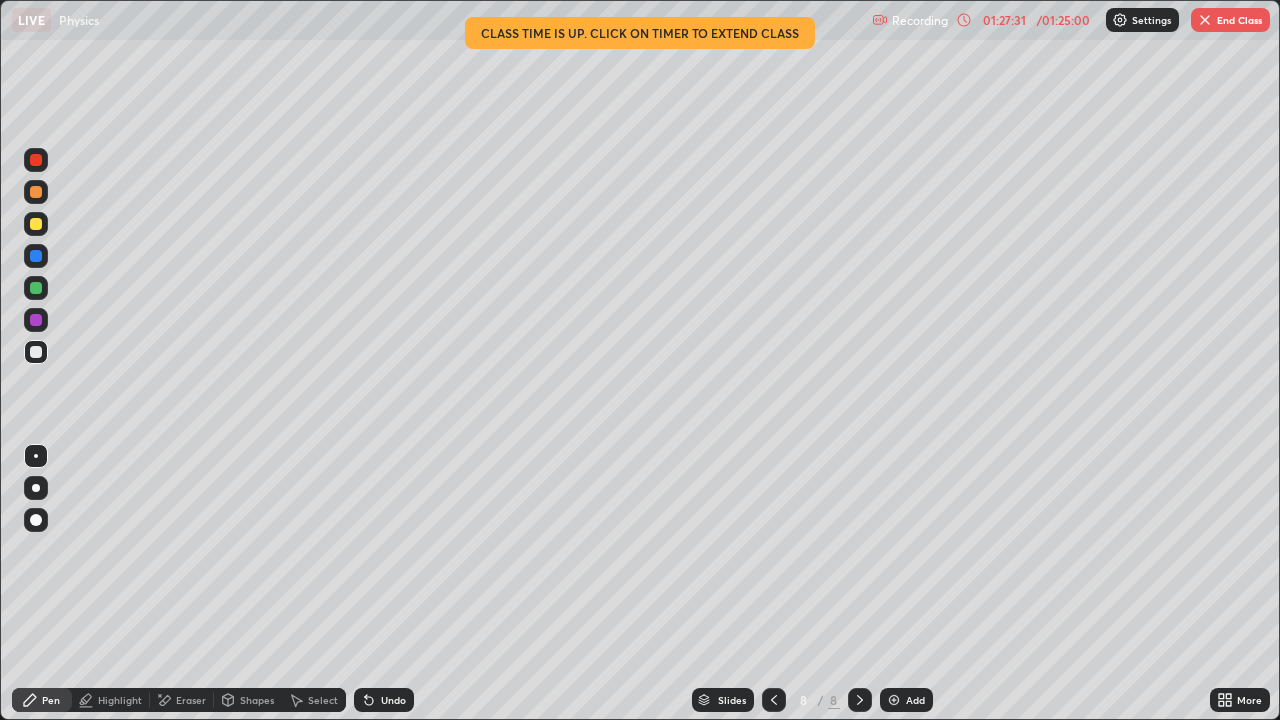 click on "End Class" at bounding box center (1230, 20) 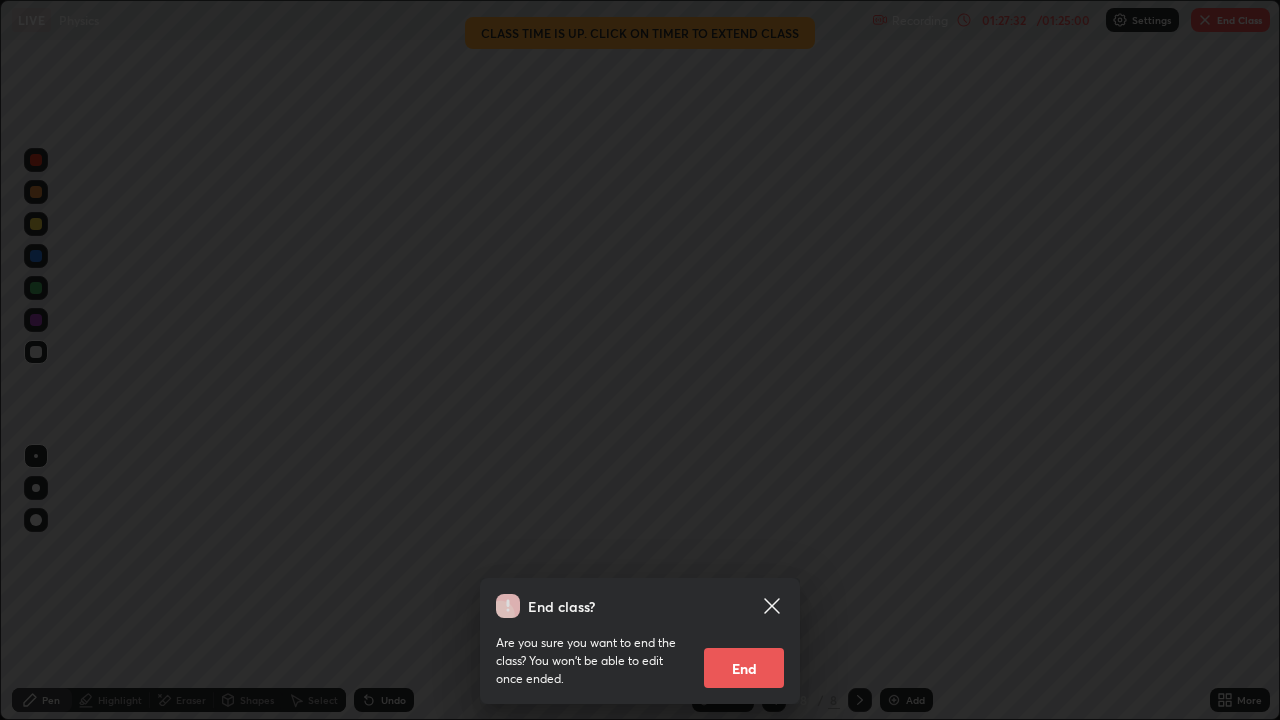 click on "End" at bounding box center (744, 668) 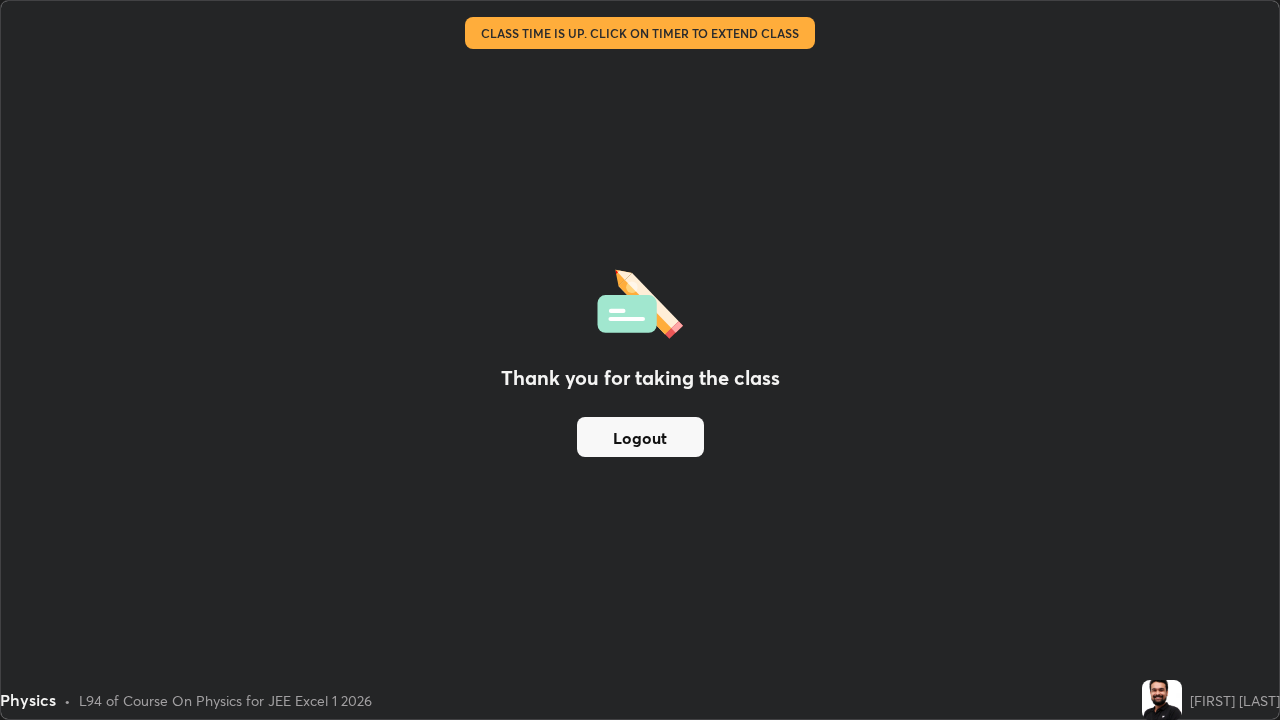 click on "Logout" at bounding box center [640, 437] 